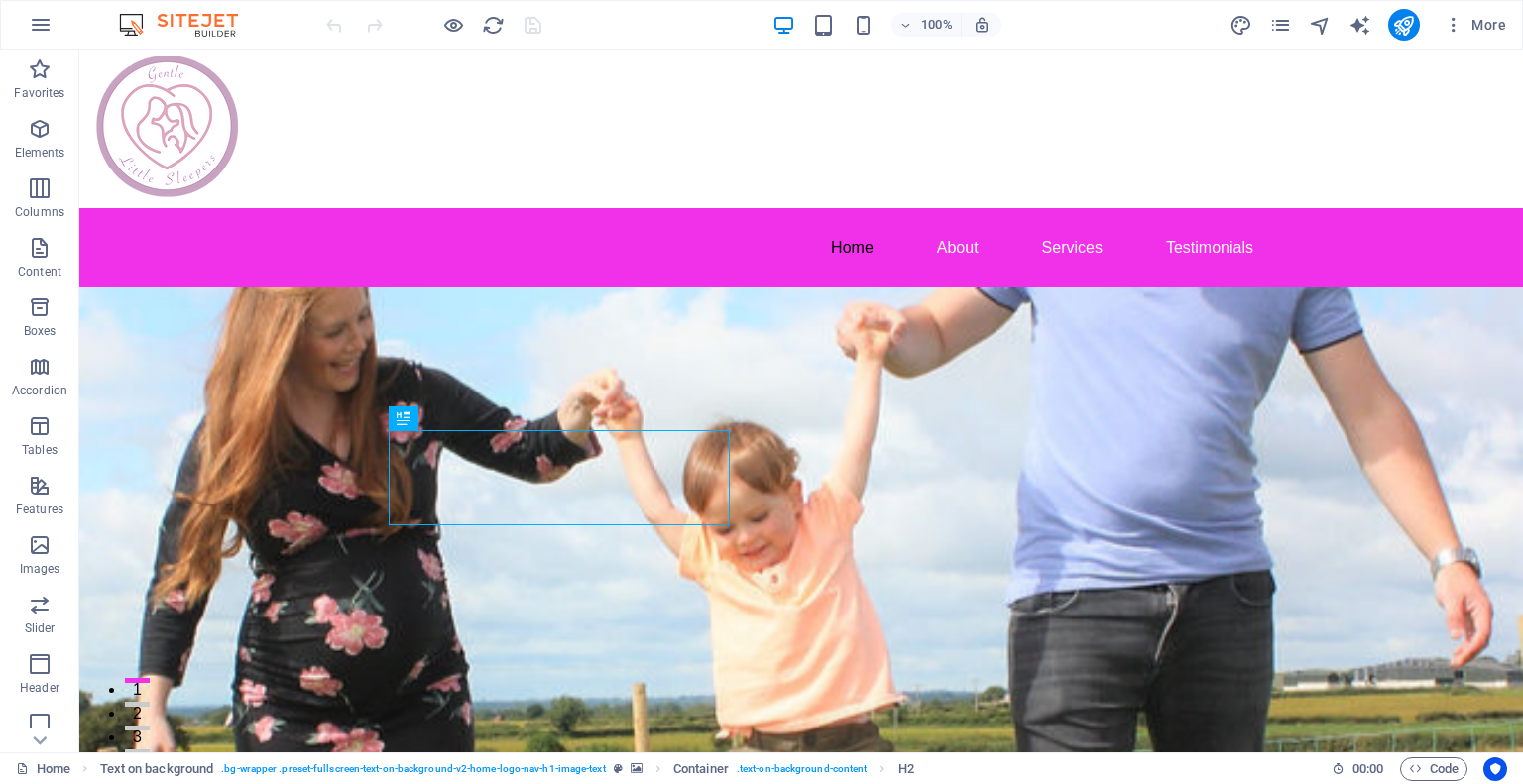 scroll, scrollTop: 0, scrollLeft: 0, axis: both 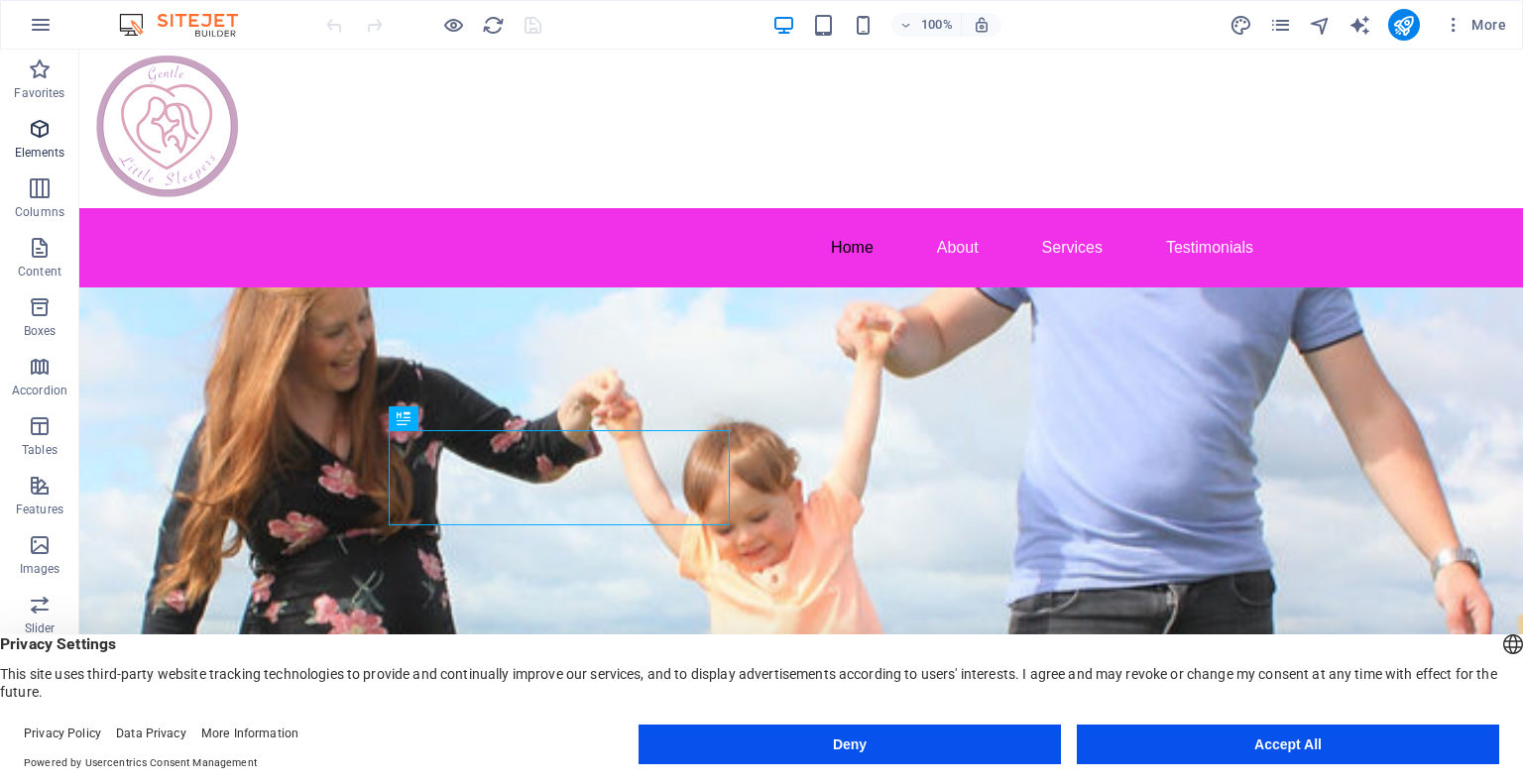 click on "Elements" at bounding box center (40, 153) 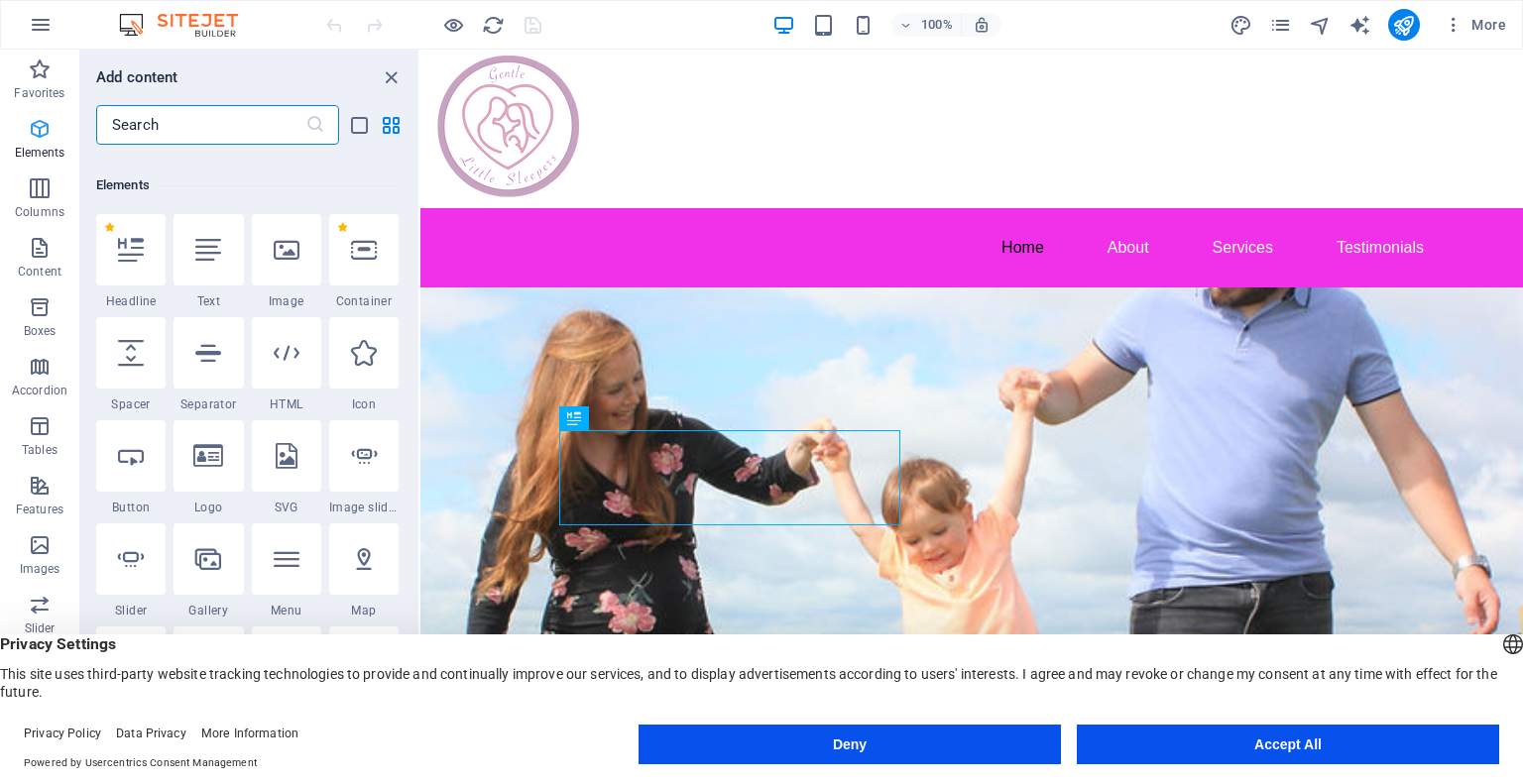 scroll, scrollTop: 210, scrollLeft: 0, axis: vertical 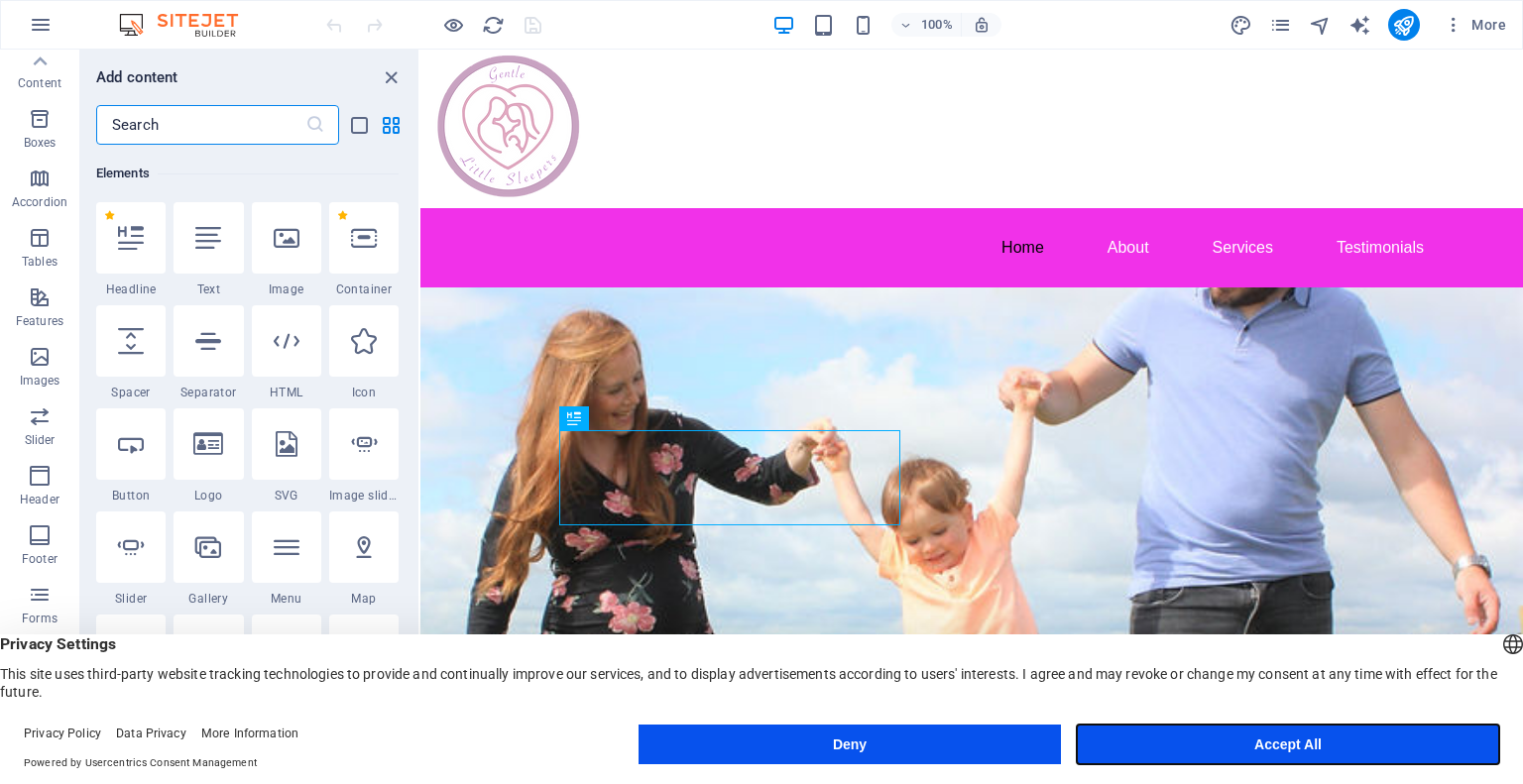click on "Accept All" at bounding box center (1288, 744) 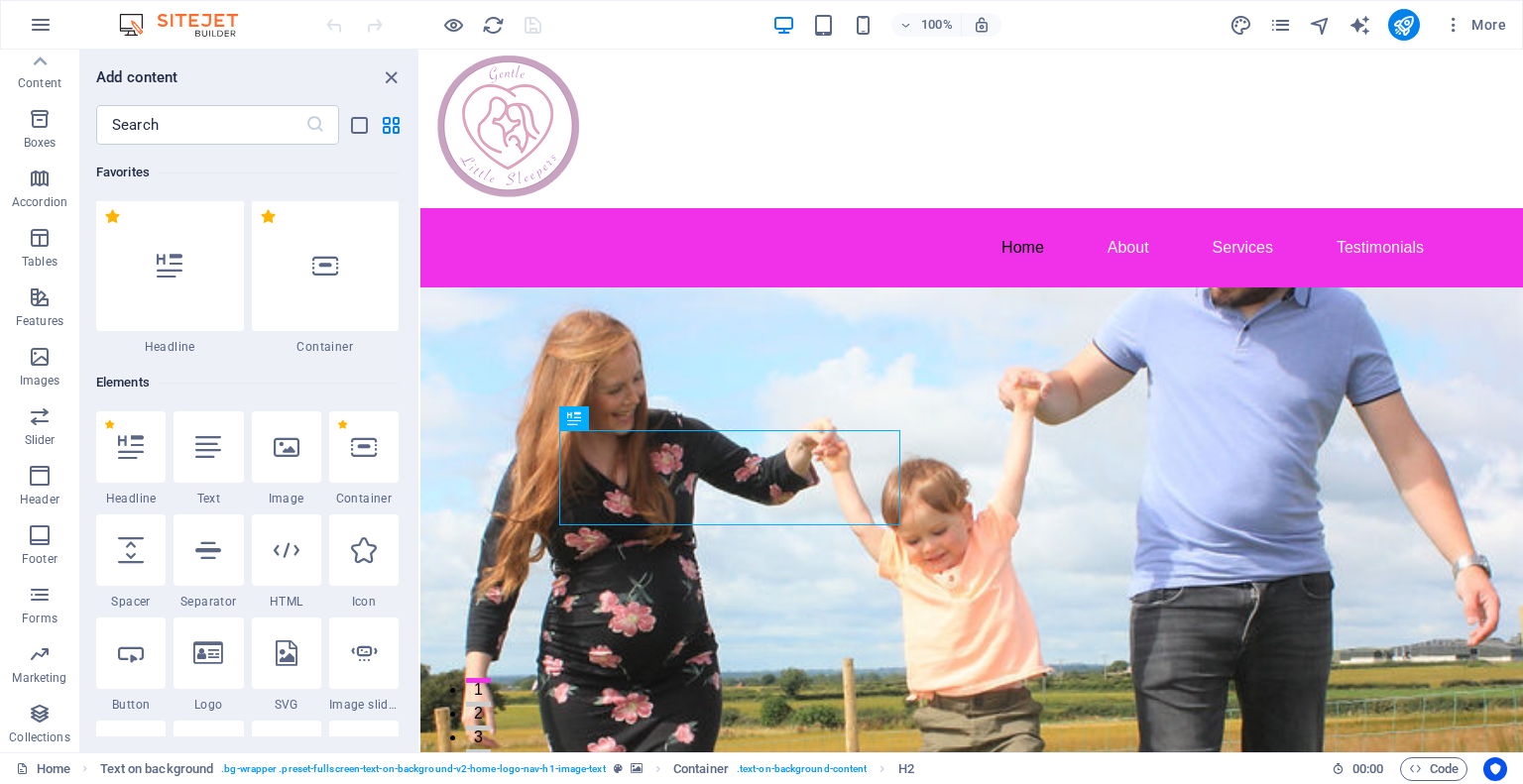scroll, scrollTop: 0, scrollLeft: 0, axis: both 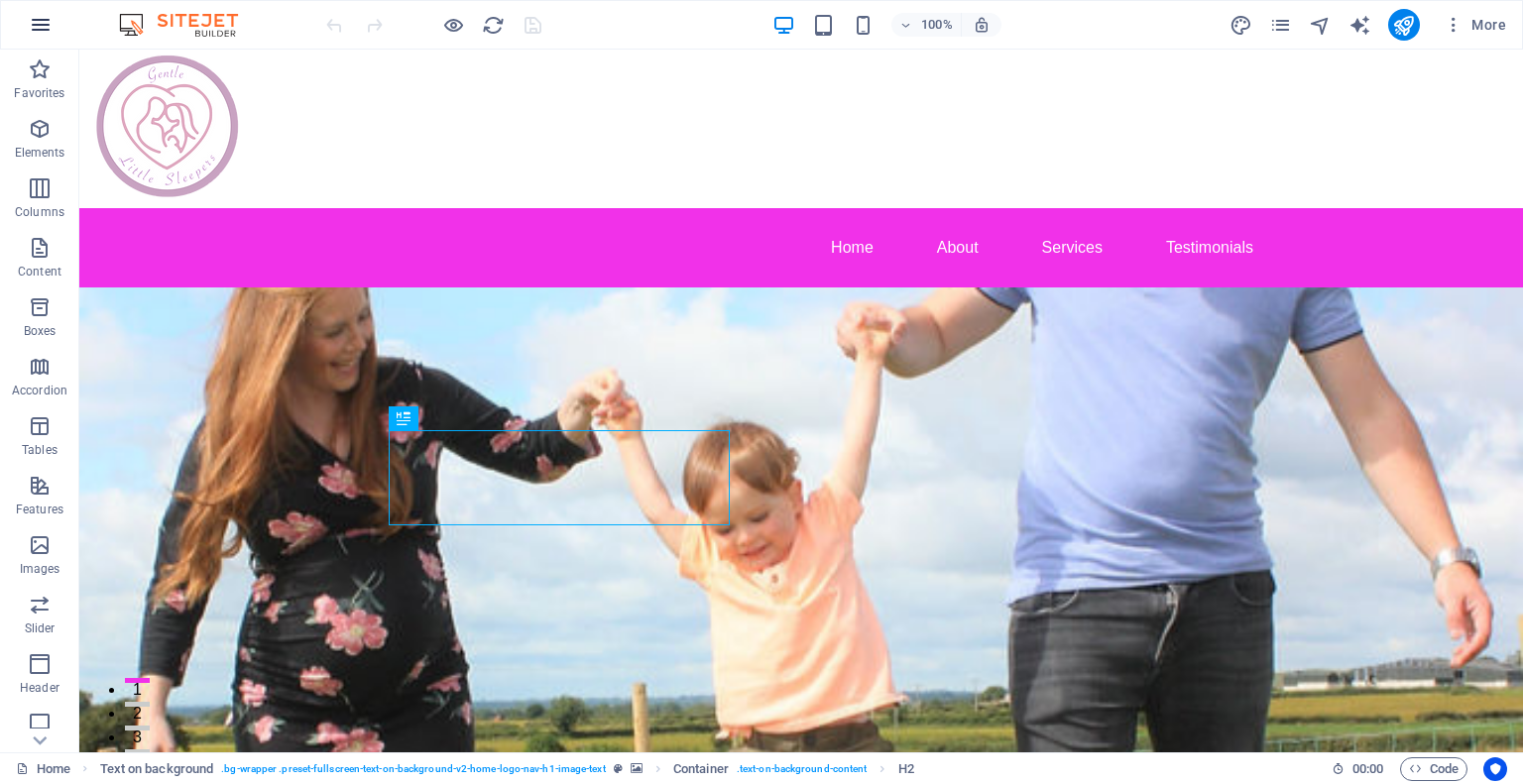 click at bounding box center [41, 25] 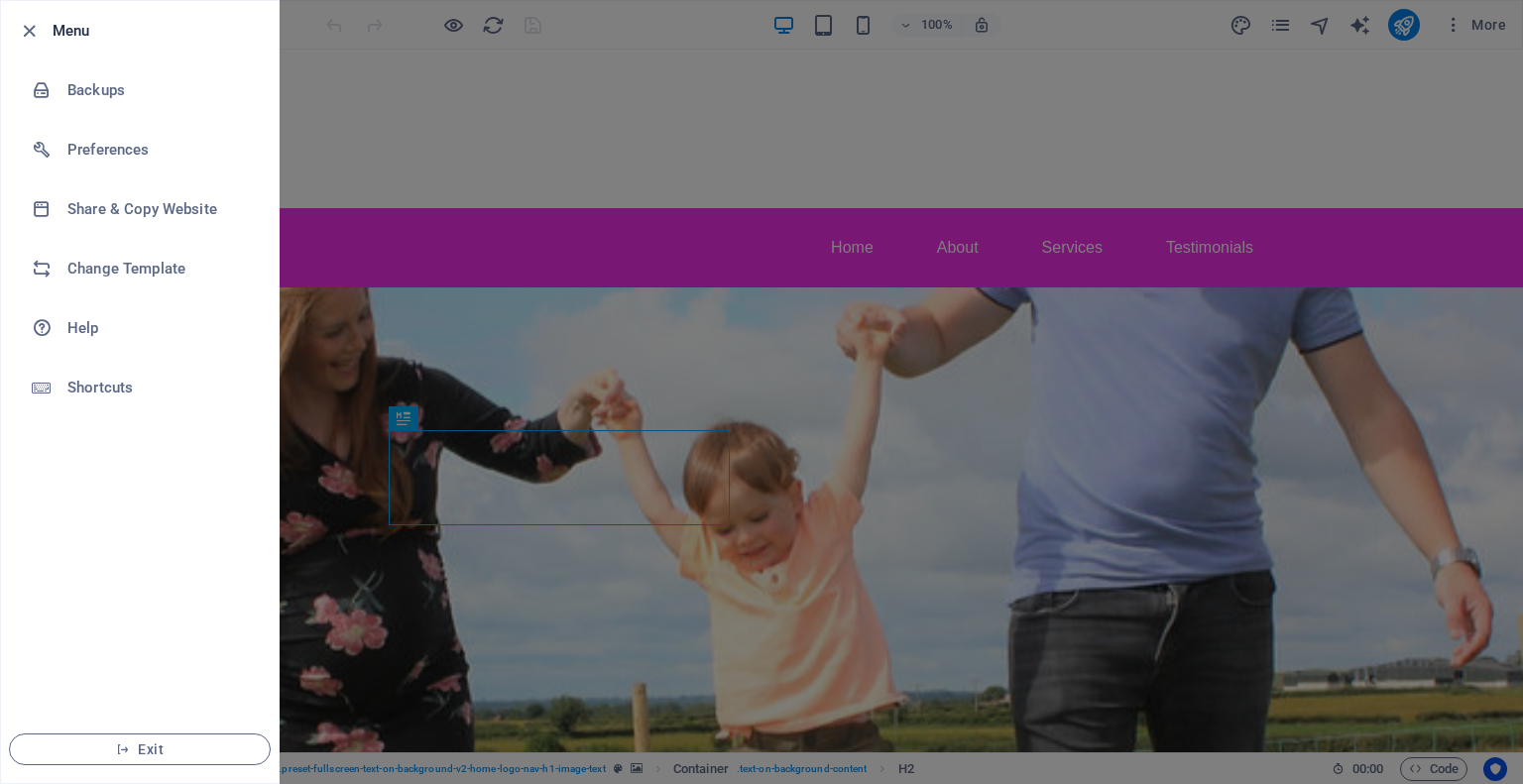 click at bounding box center (762, 392) 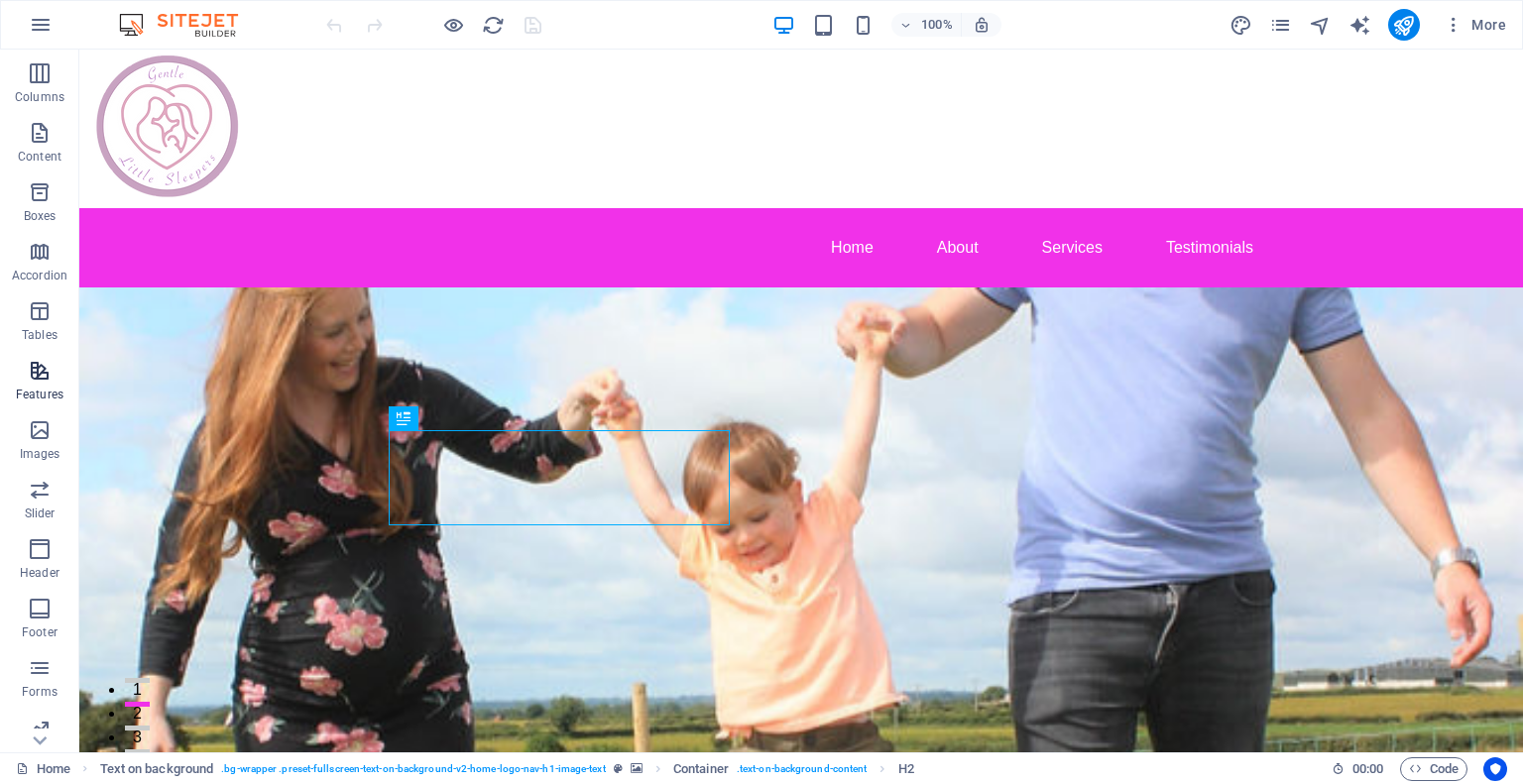 scroll, scrollTop: 188, scrollLeft: 0, axis: vertical 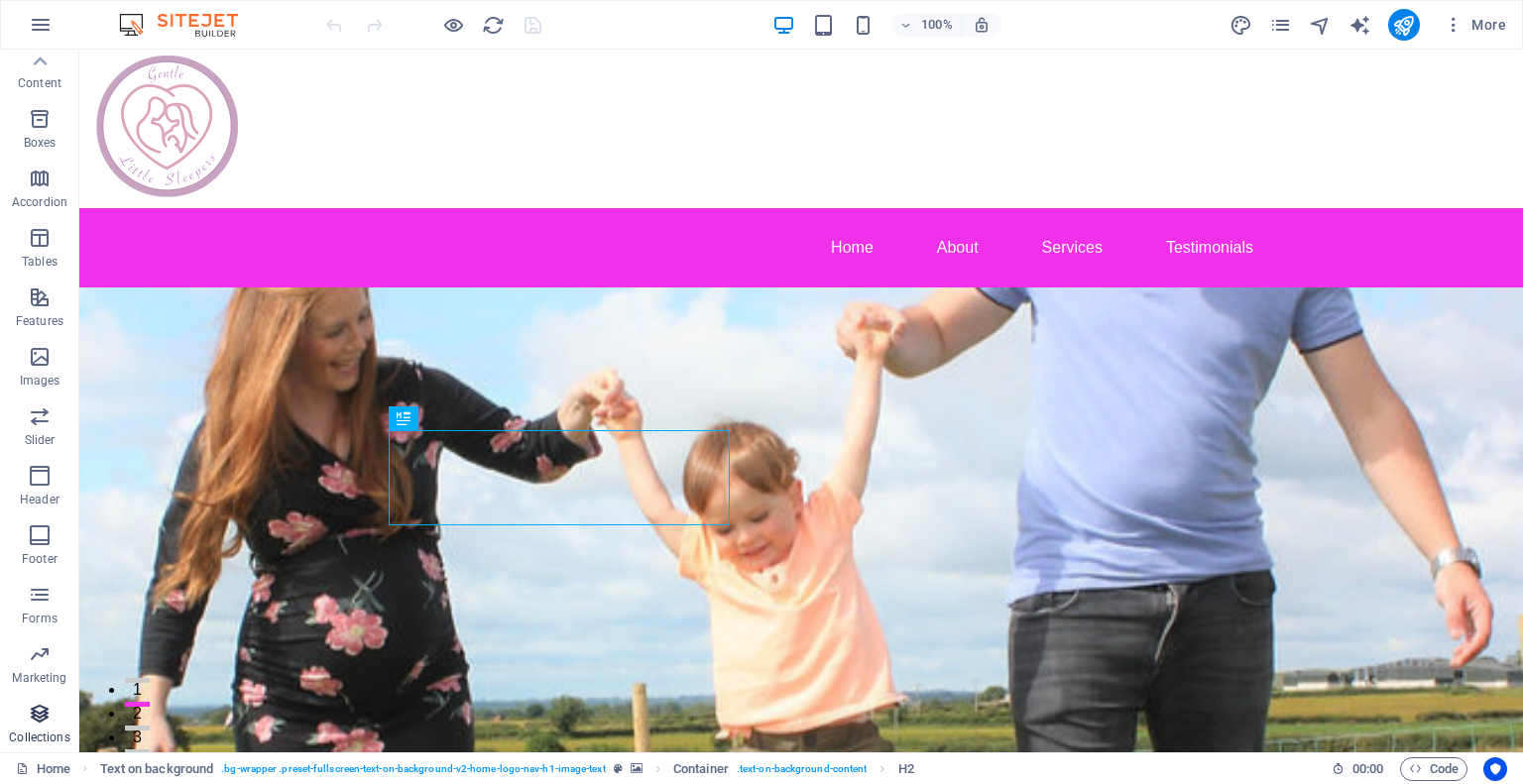 click on "Collections" at bounding box center [39, 737] 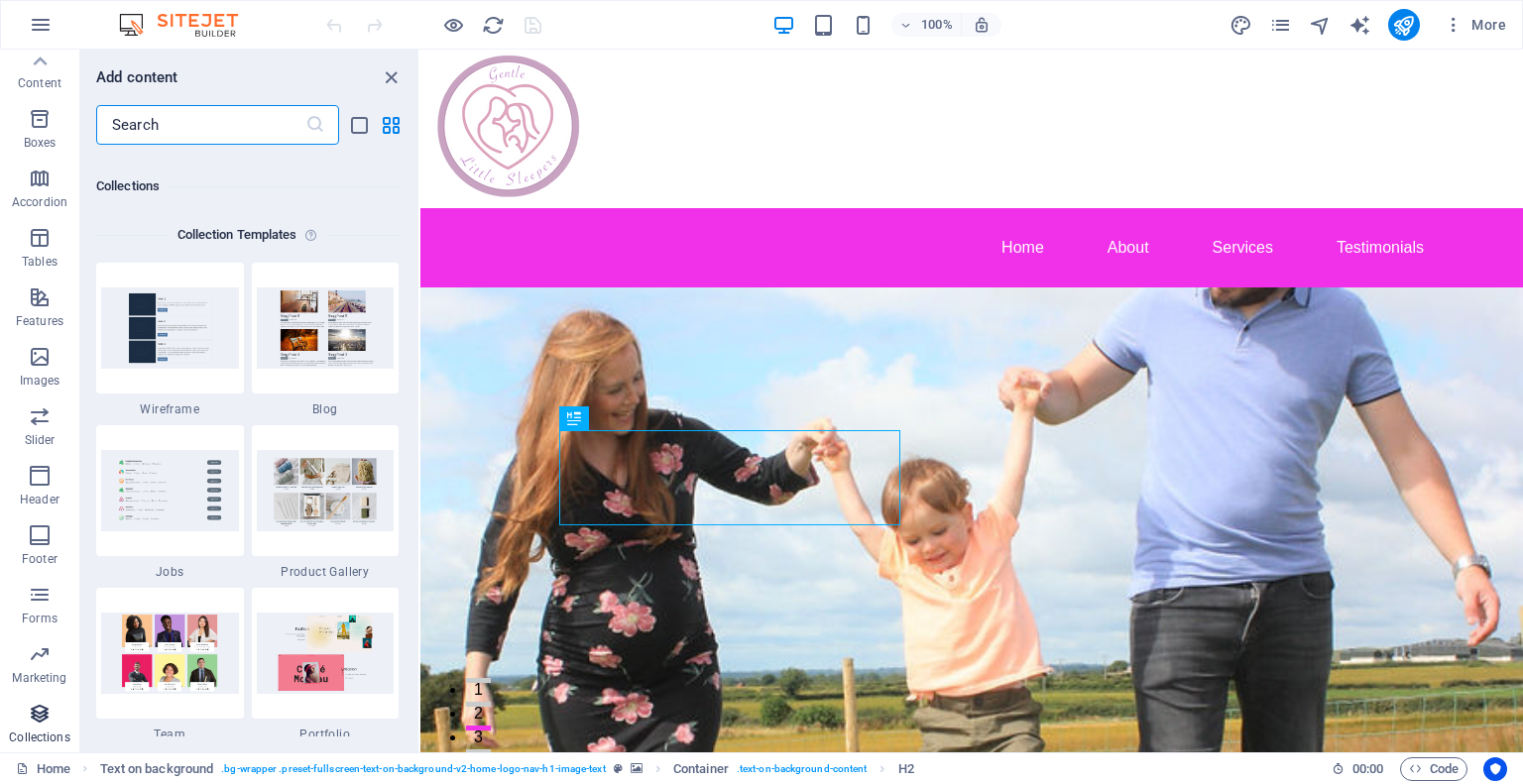 scroll, scrollTop: 18144, scrollLeft: 0, axis: vertical 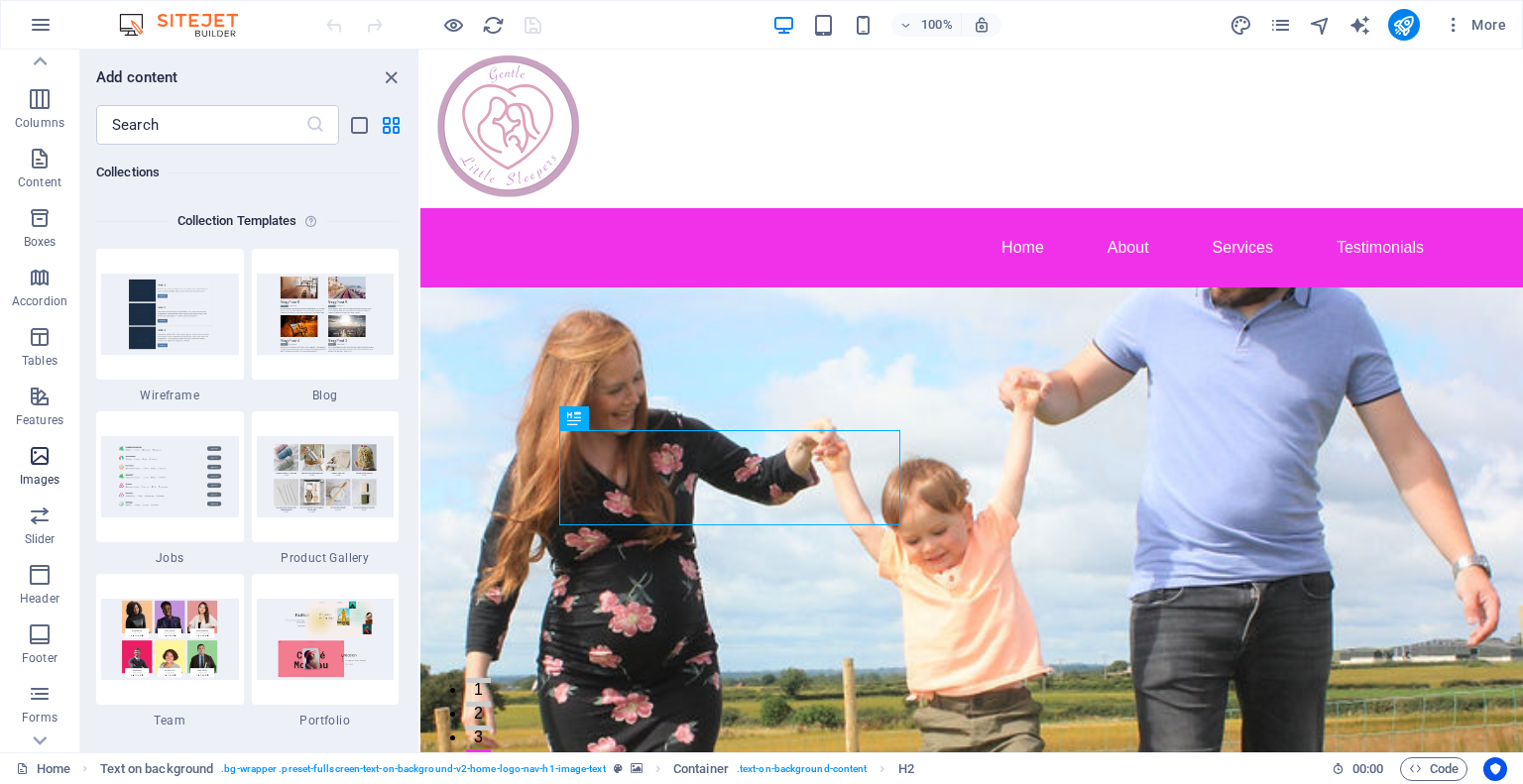 click at bounding box center [40, 456] 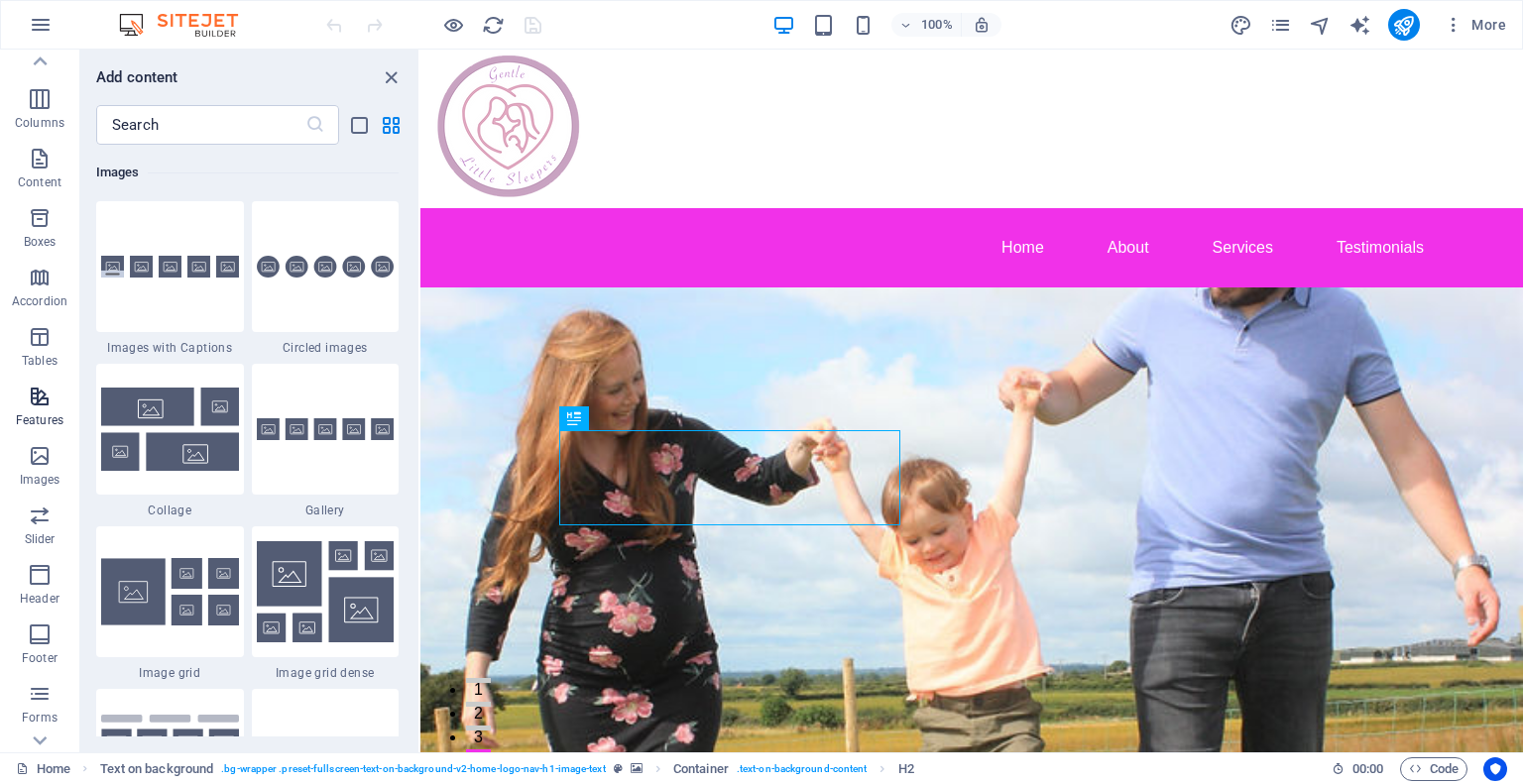 click at bounding box center (40, 396) 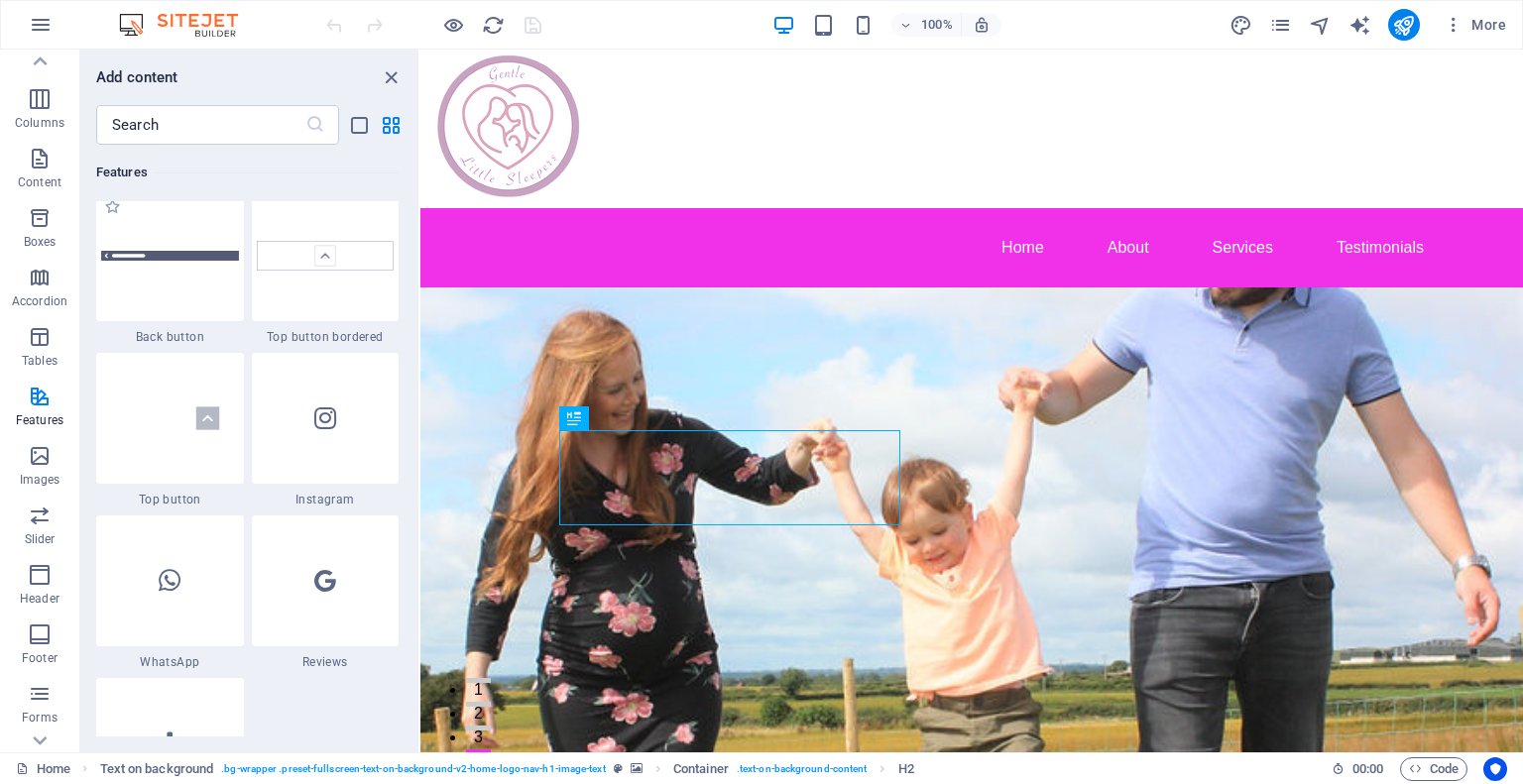 scroll, scrollTop: 9411, scrollLeft: 0, axis: vertical 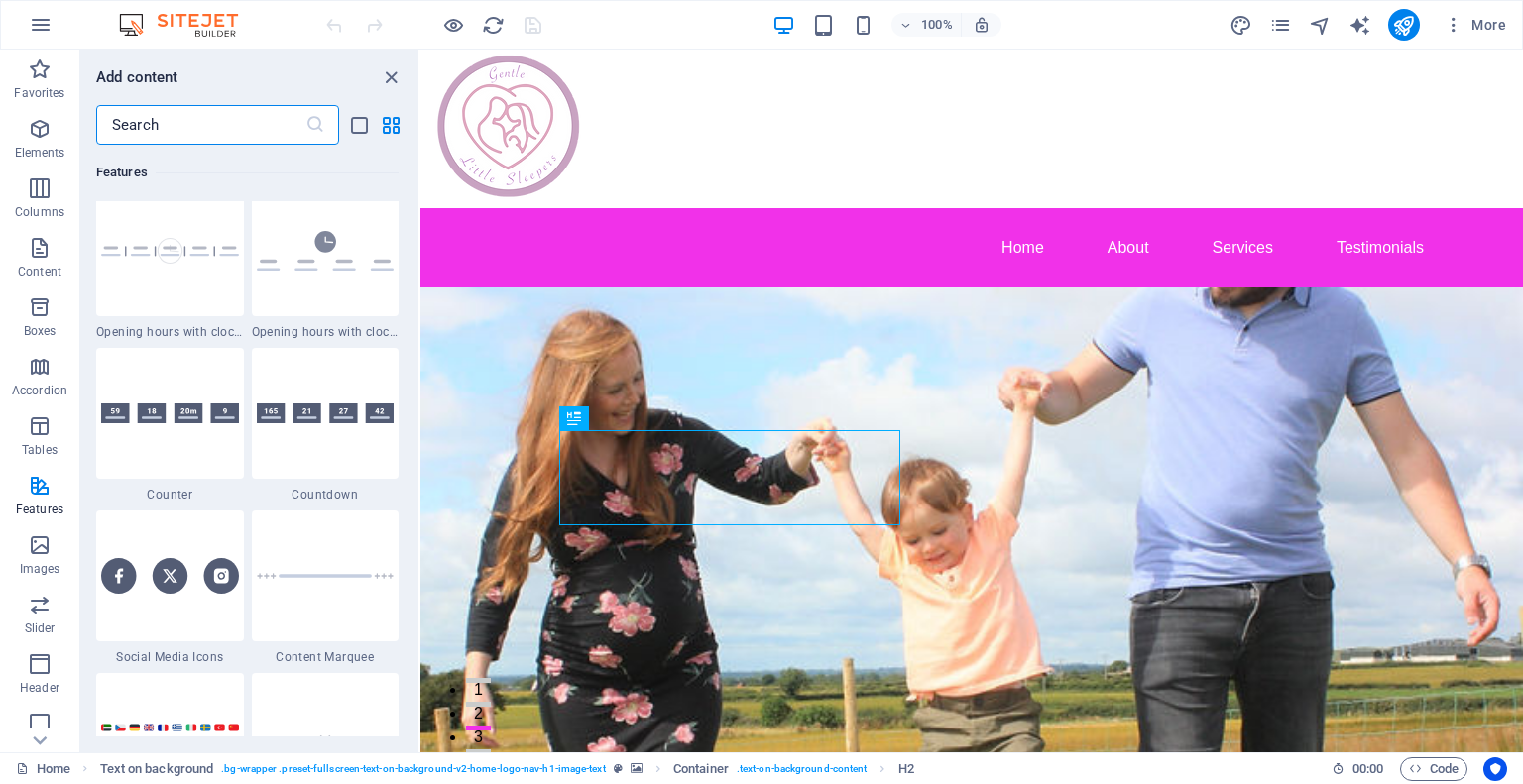 click at bounding box center (200, 125) 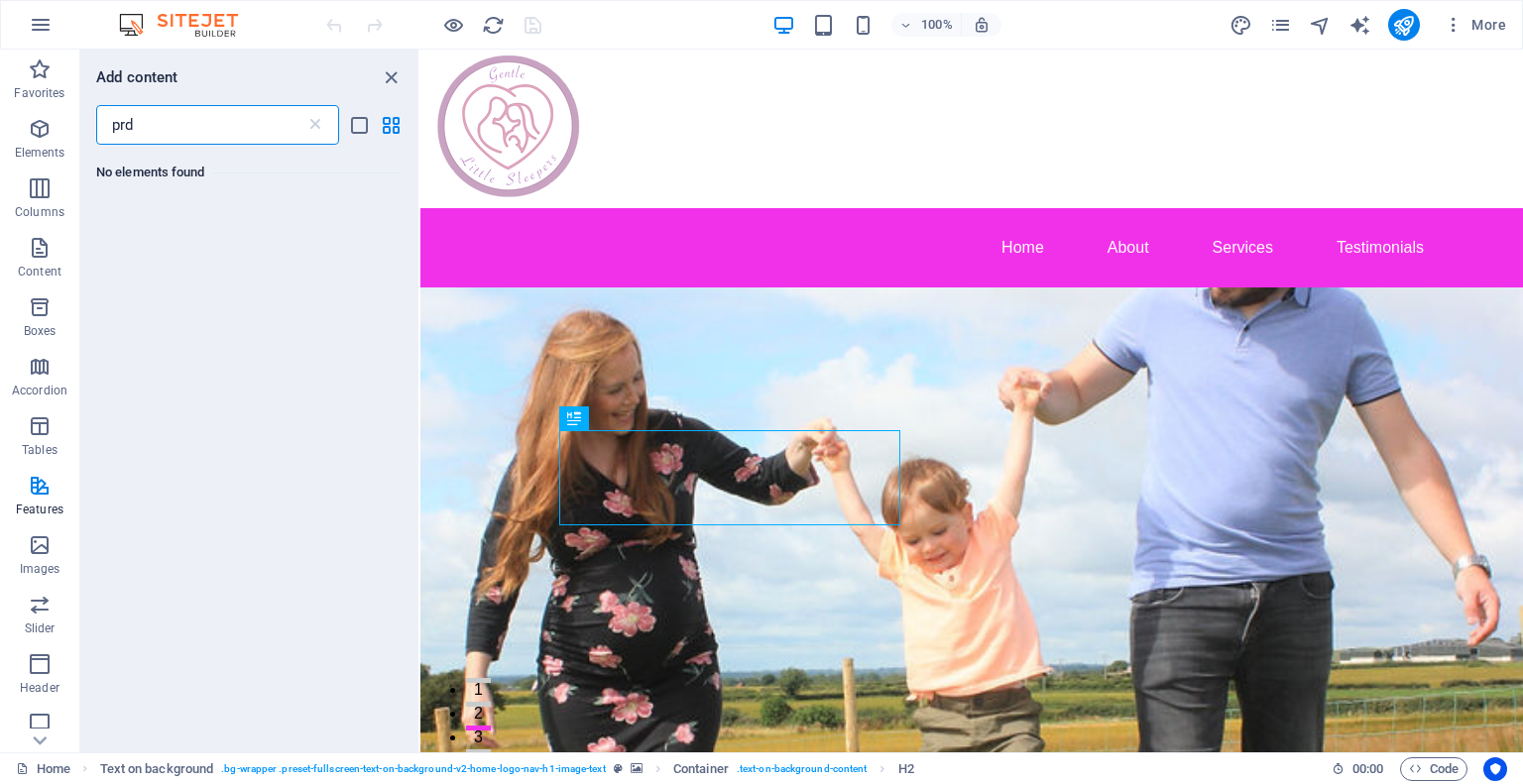 scroll, scrollTop: 0, scrollLeft: 0, axis: both 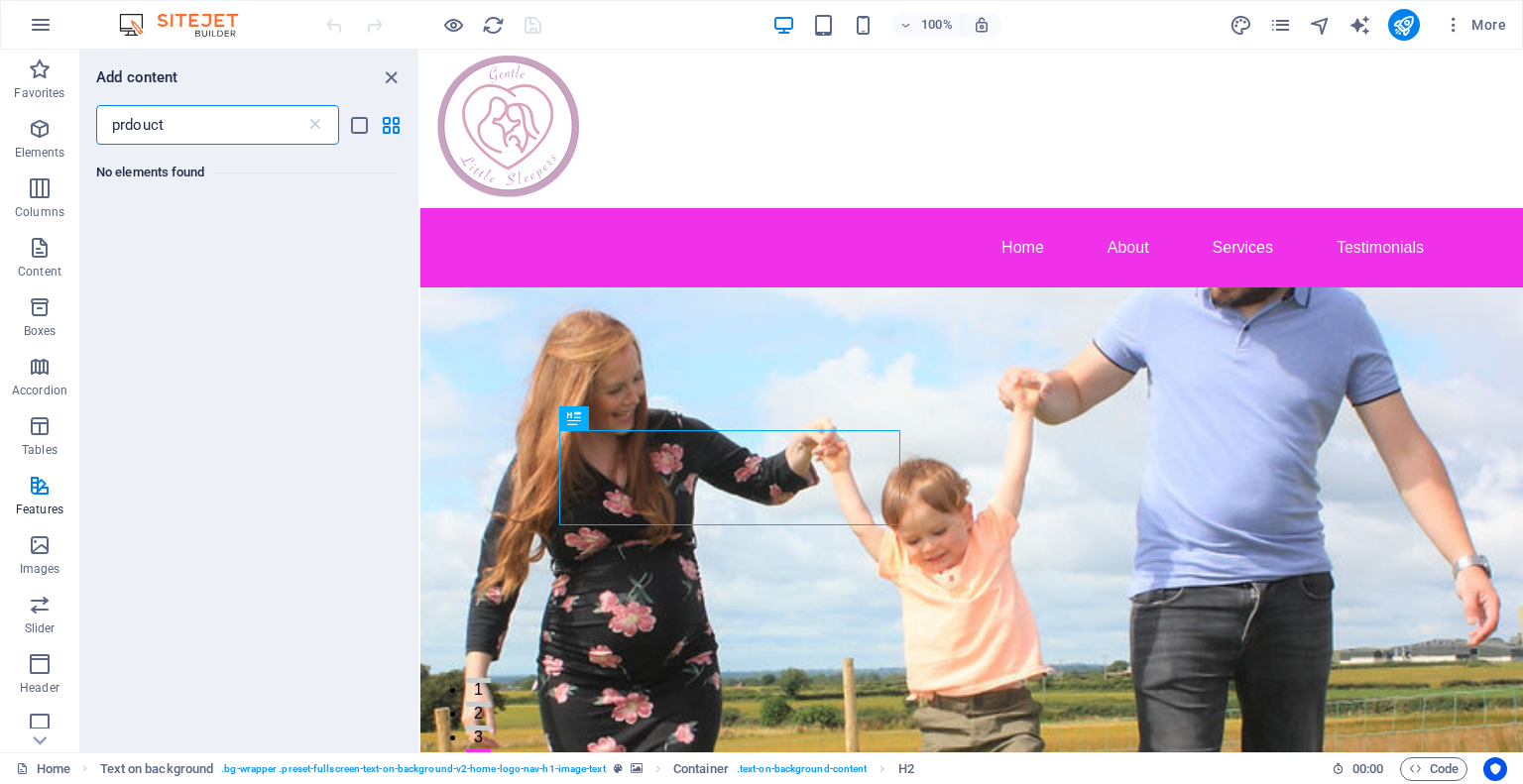 click on "prdouct" at bounding box center [200, 125] 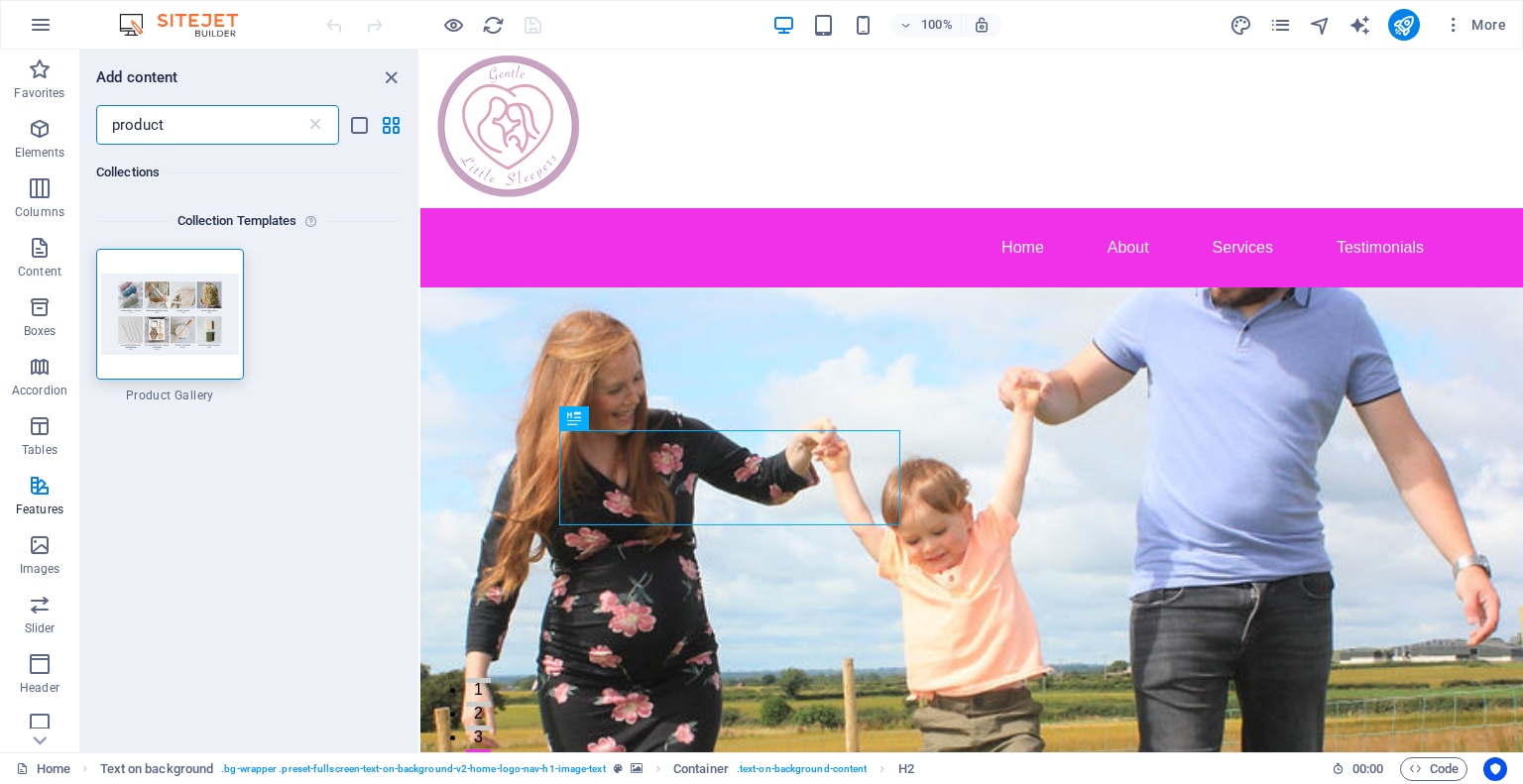 type on "product" 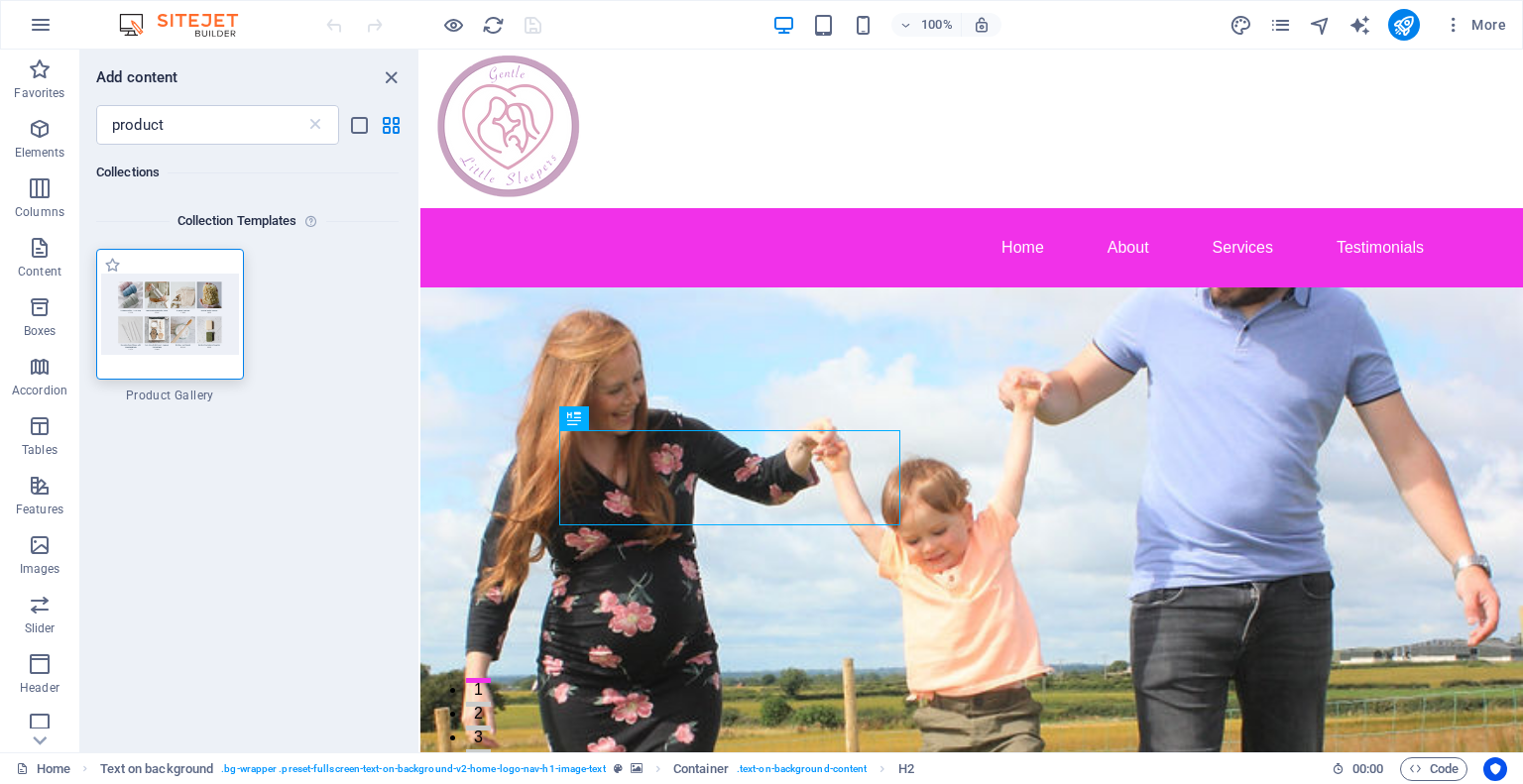 click at bounding box center [170, 313] 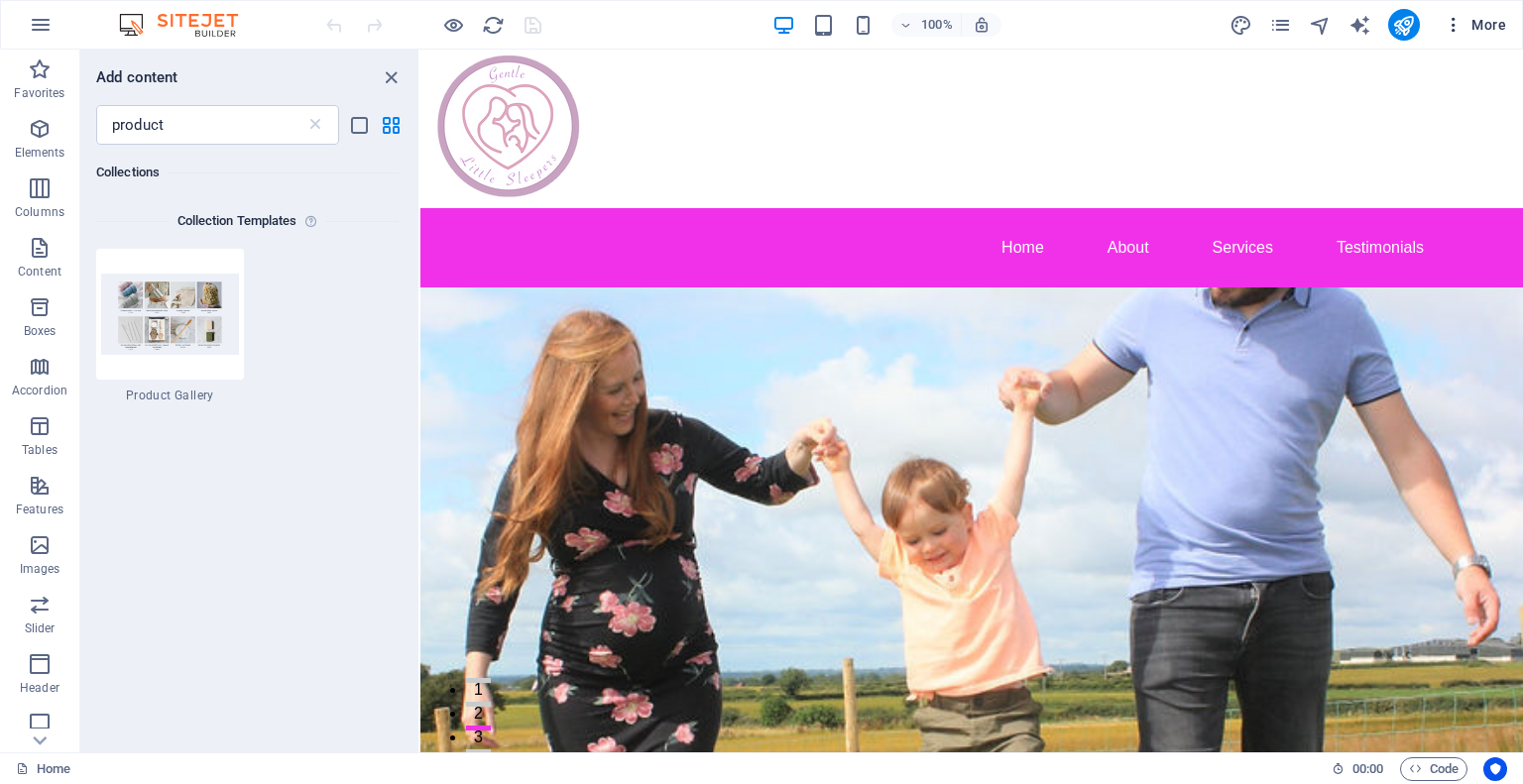 click on "More" at bounding box center (1474, 25) 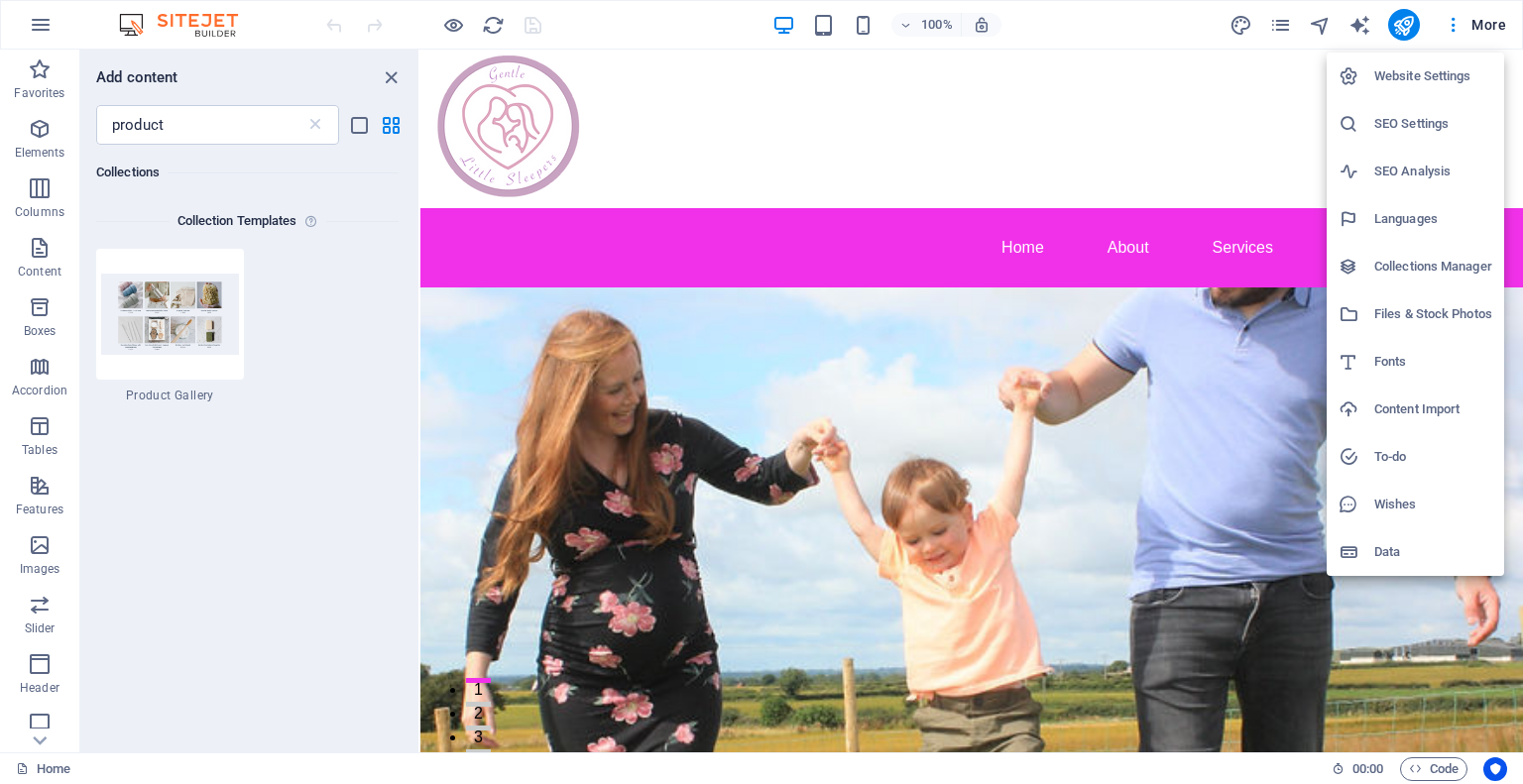 click on "Website Settings" at bounding box center (1433, 76) 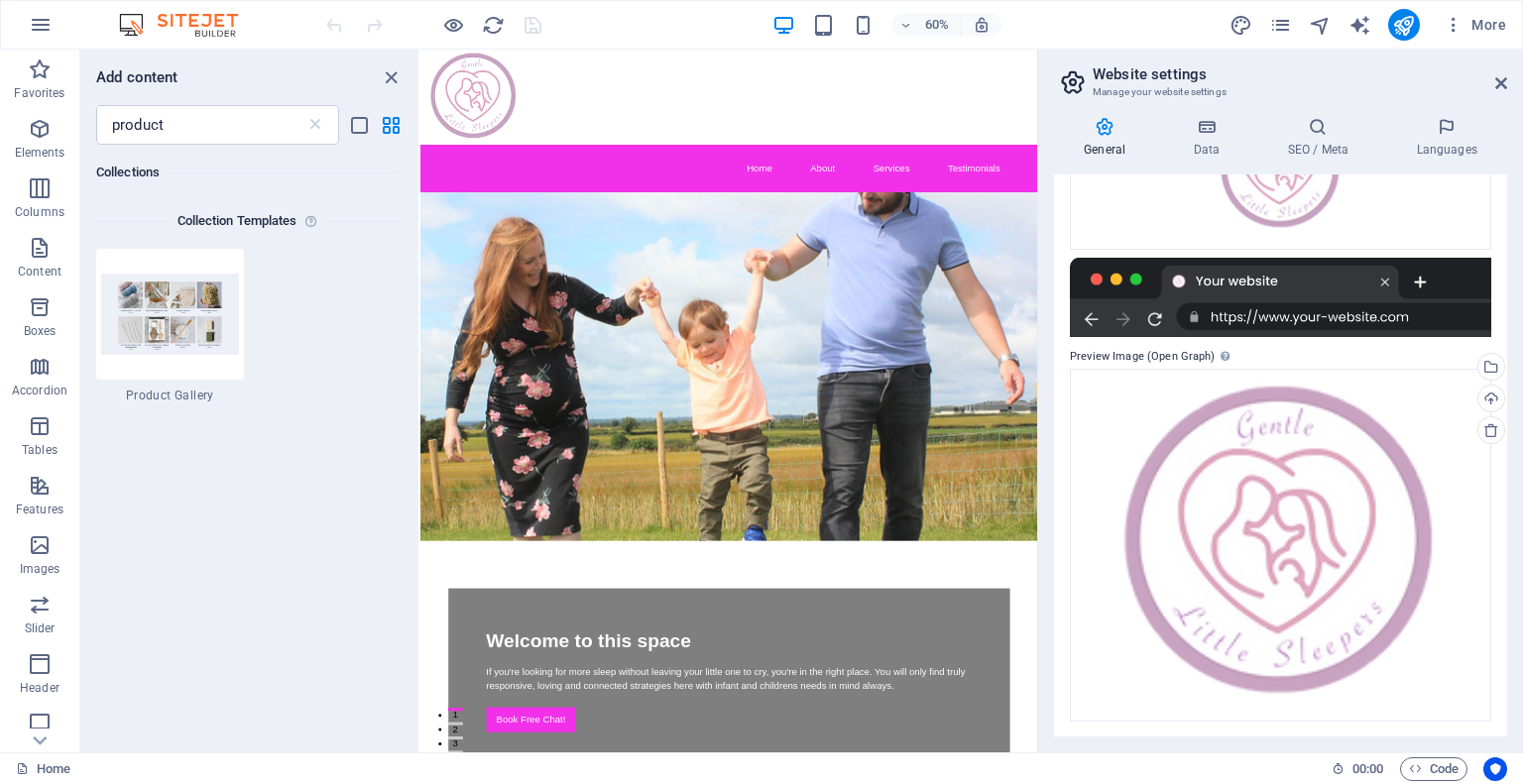 scroll, scrollTop: 353, scrollLeft: 0, axis: vertical 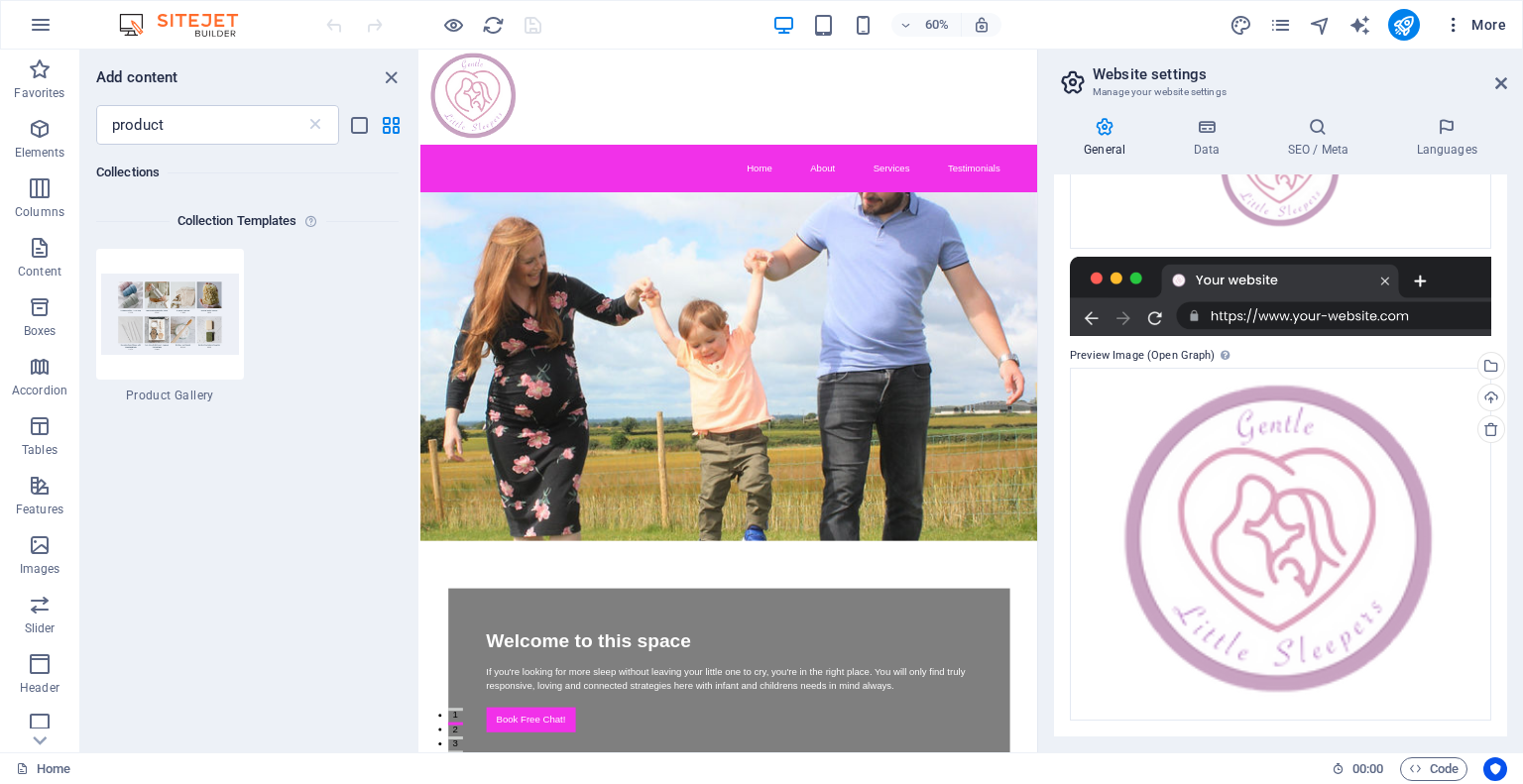 click on "More" at bounding box center (1474, 25) 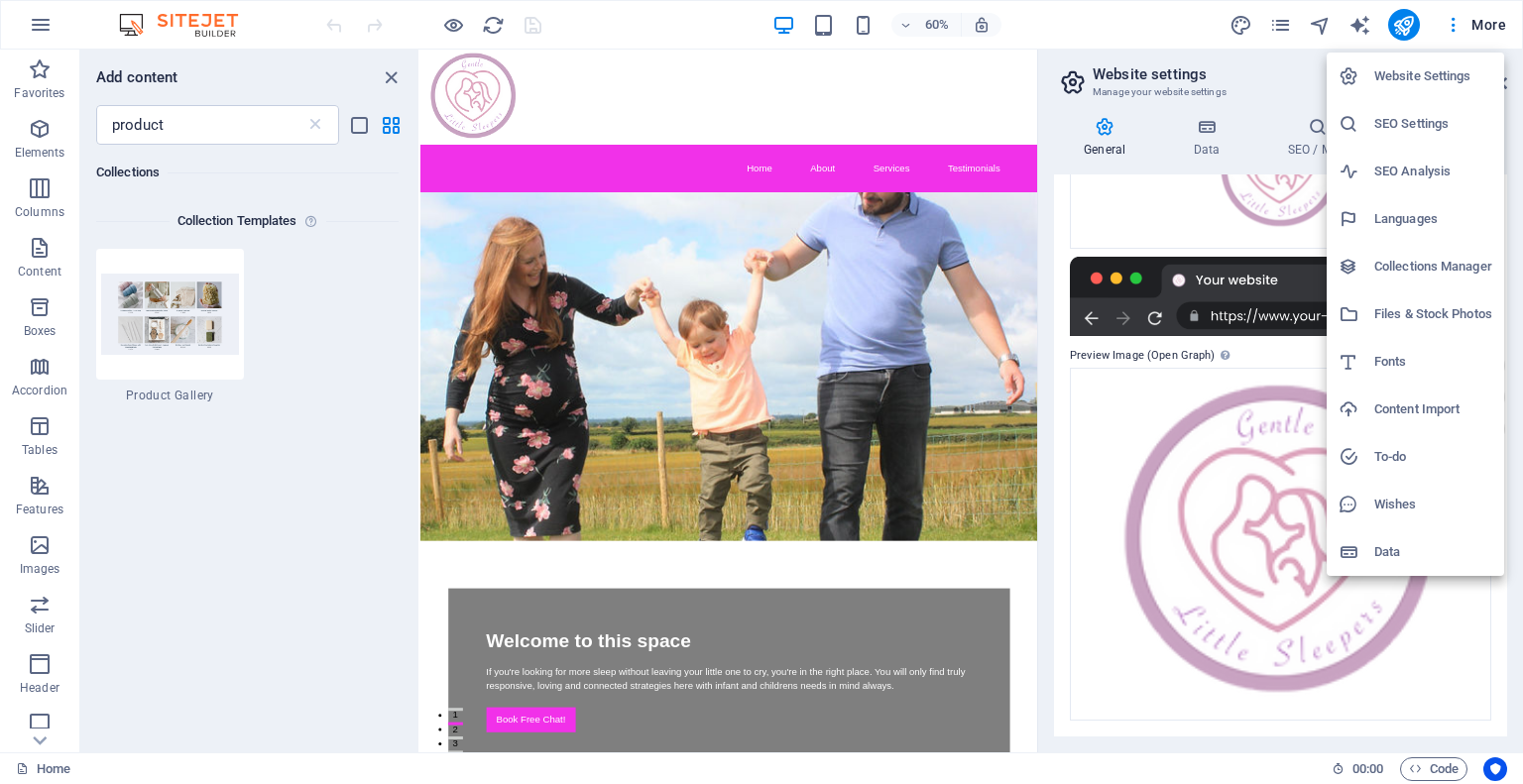 click on "Collections Manager" at bounding box center [1415, 267] 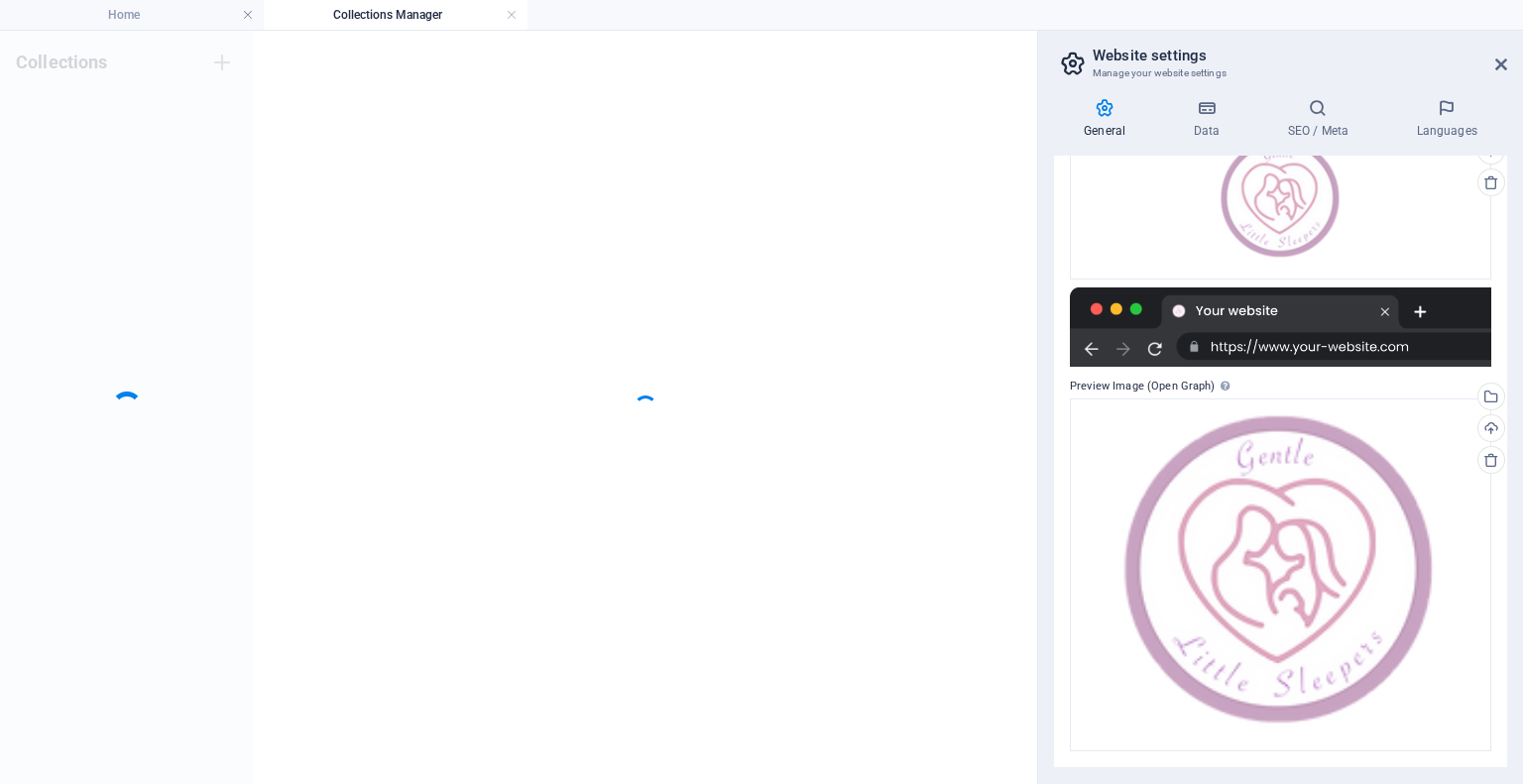 scroll, scrollTop: 301, scrollLeft: 0, axis: vertical 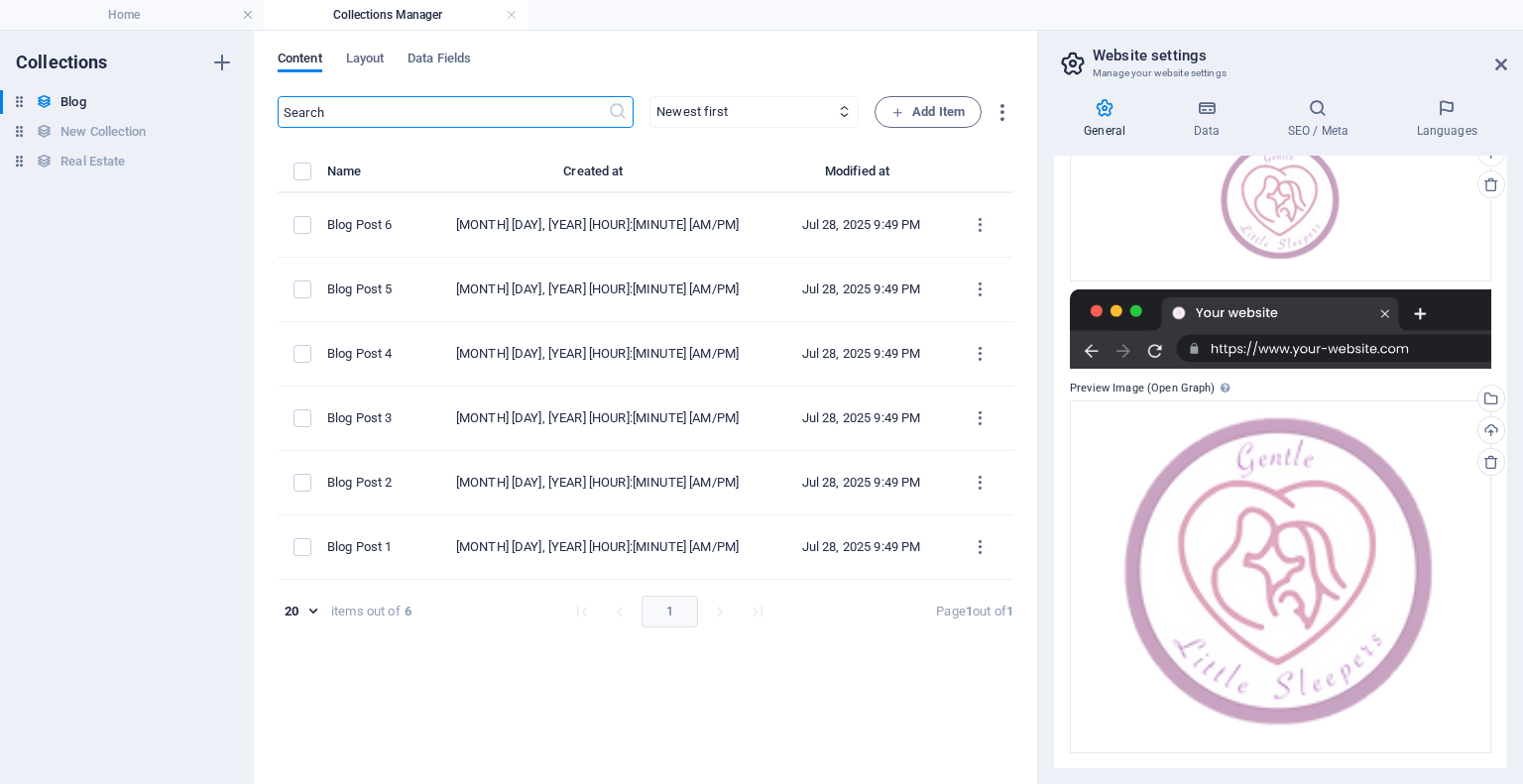 click at bounding box center (442, 112) 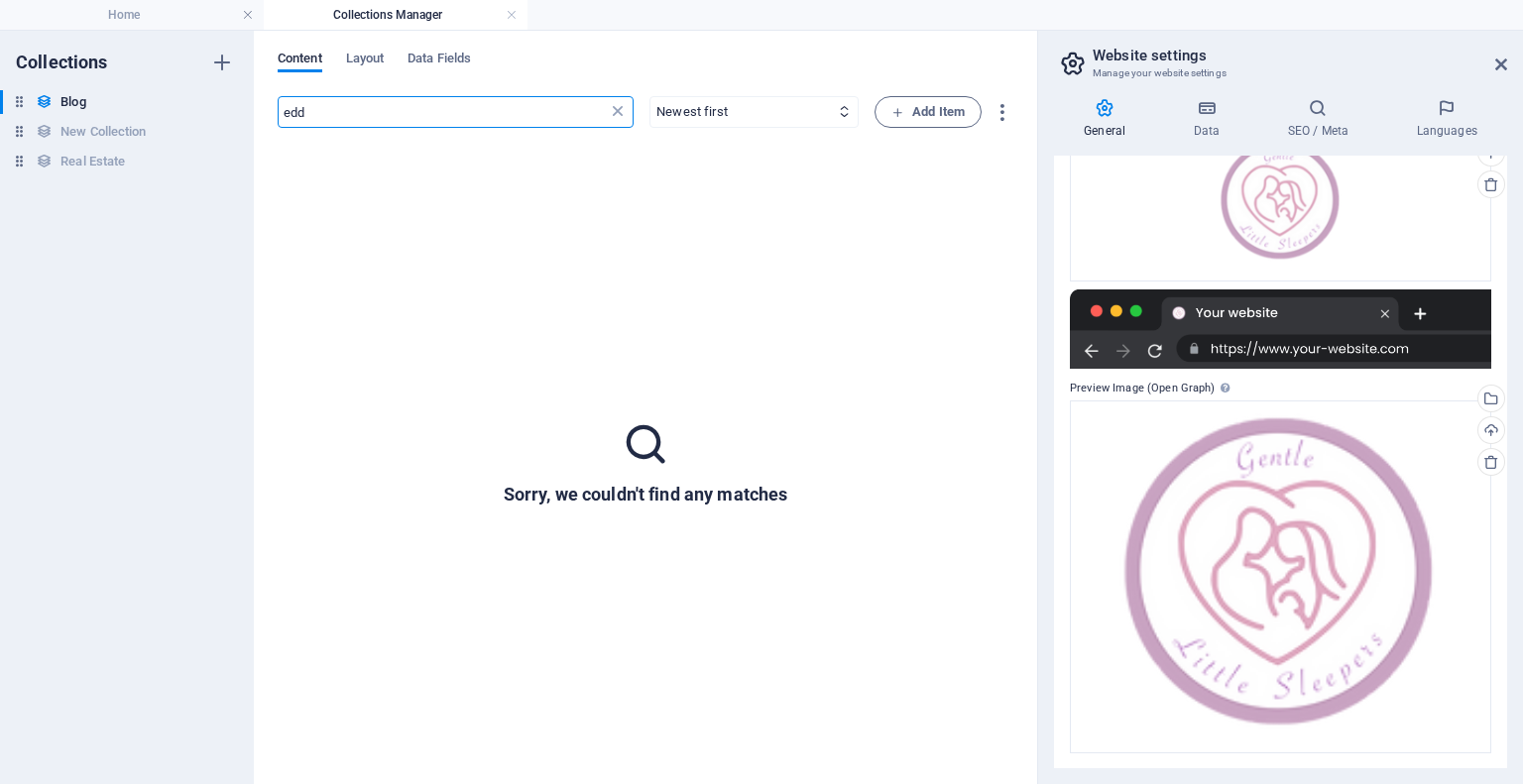 type on "edd" 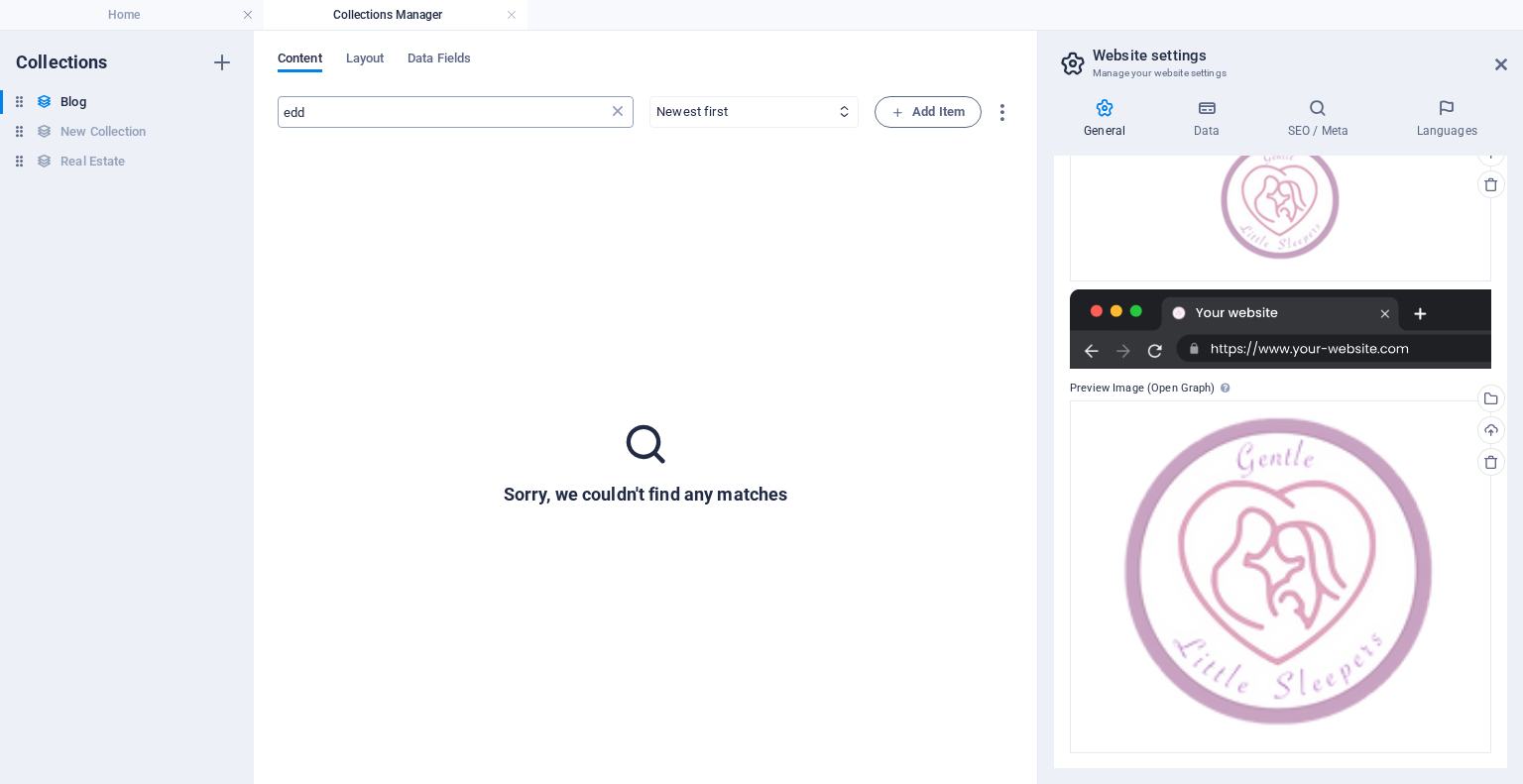 click at bounding box center (618, 112) 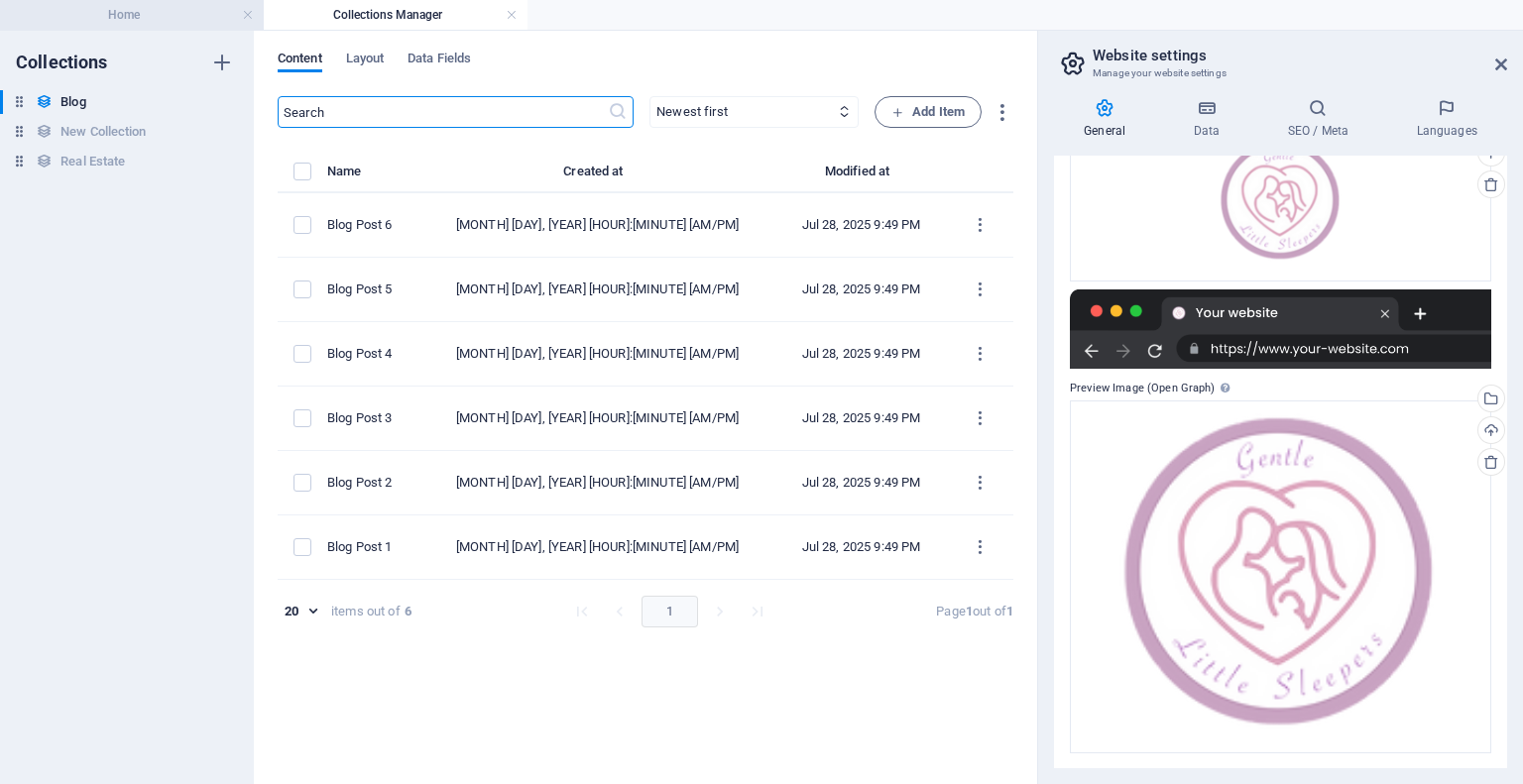 click on "Home" at bounding box center [132, 15] 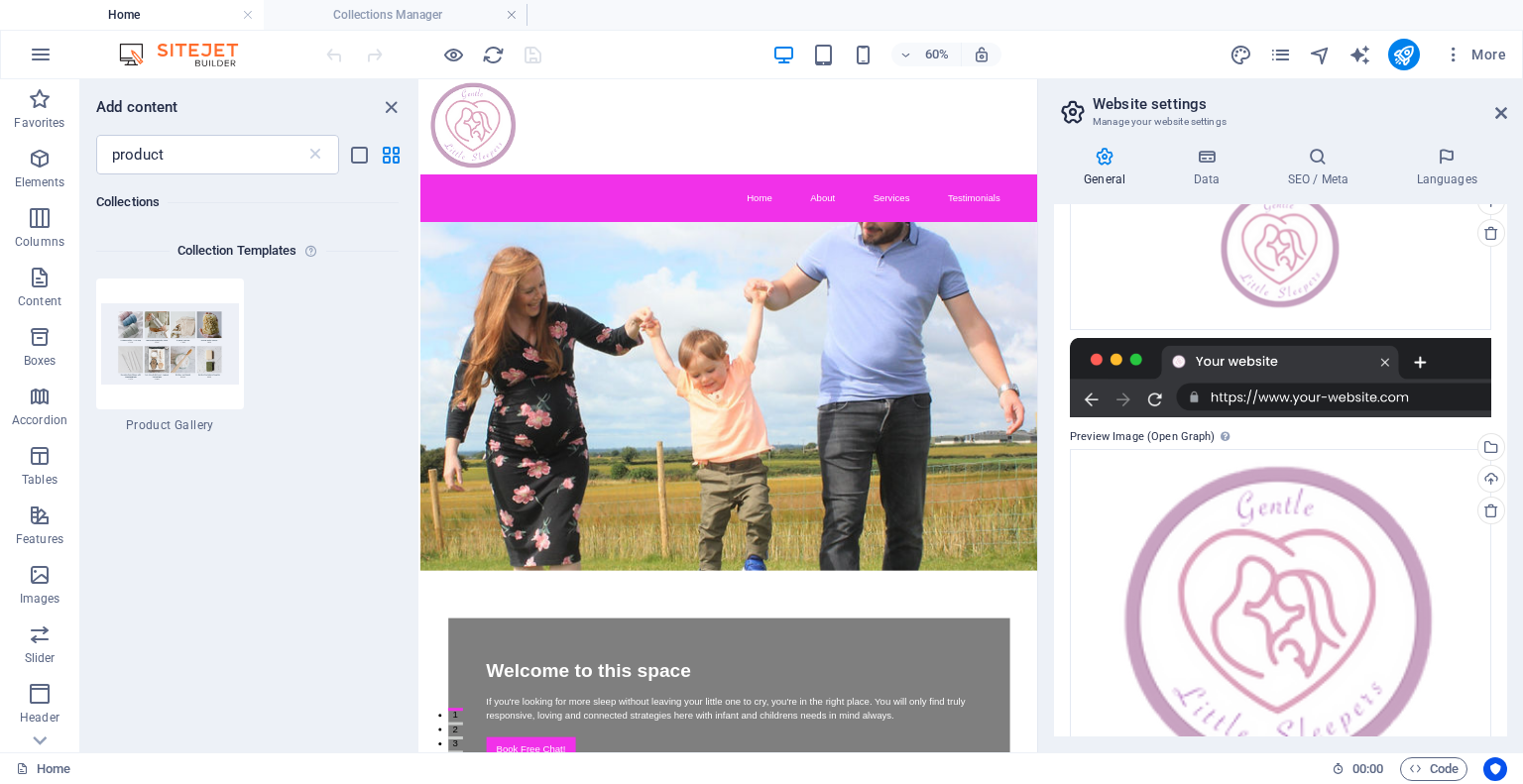 scroll, scrollTop: 353, scrollLeft: 0, axis: vertical 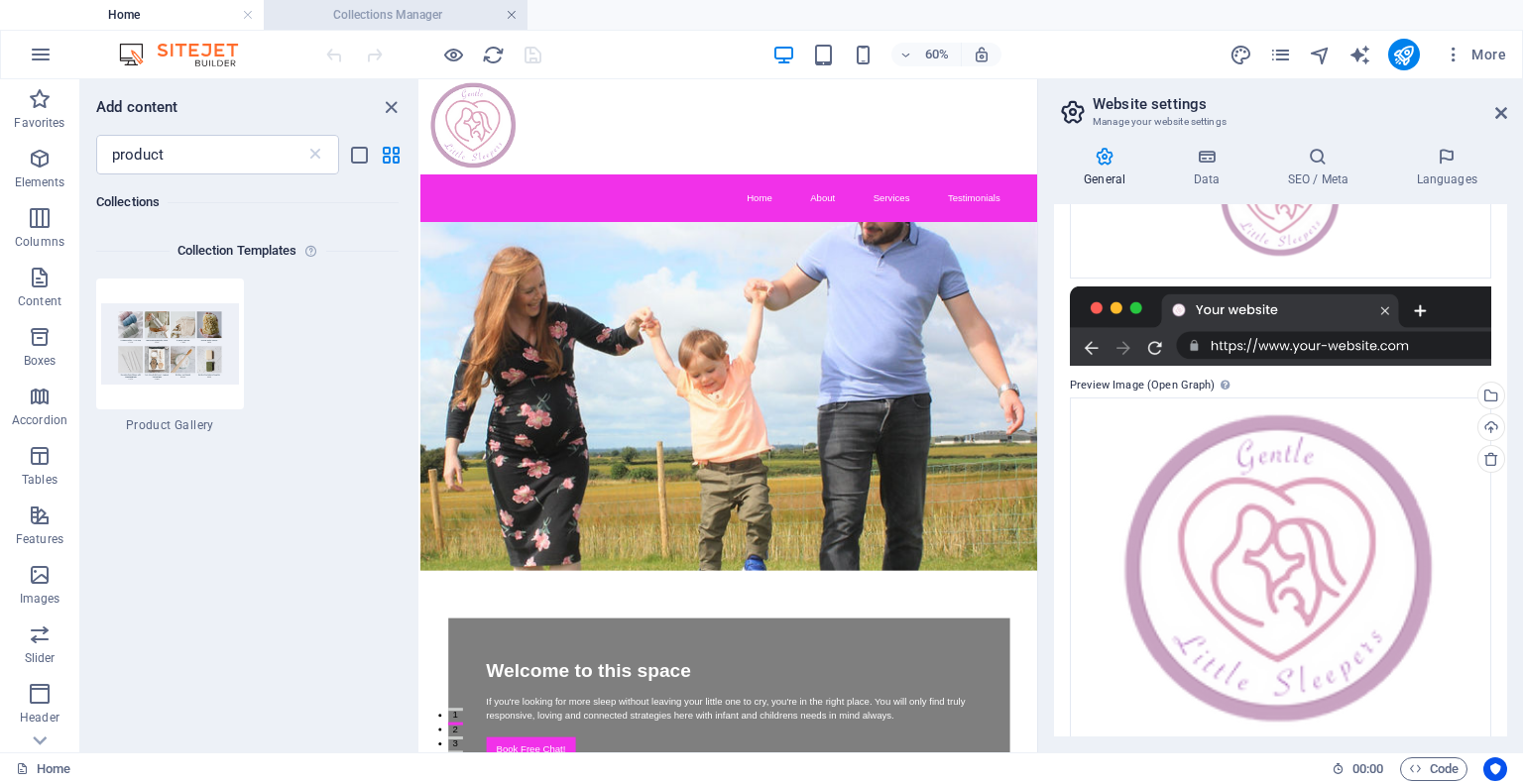click at bounding box center [512, 15] 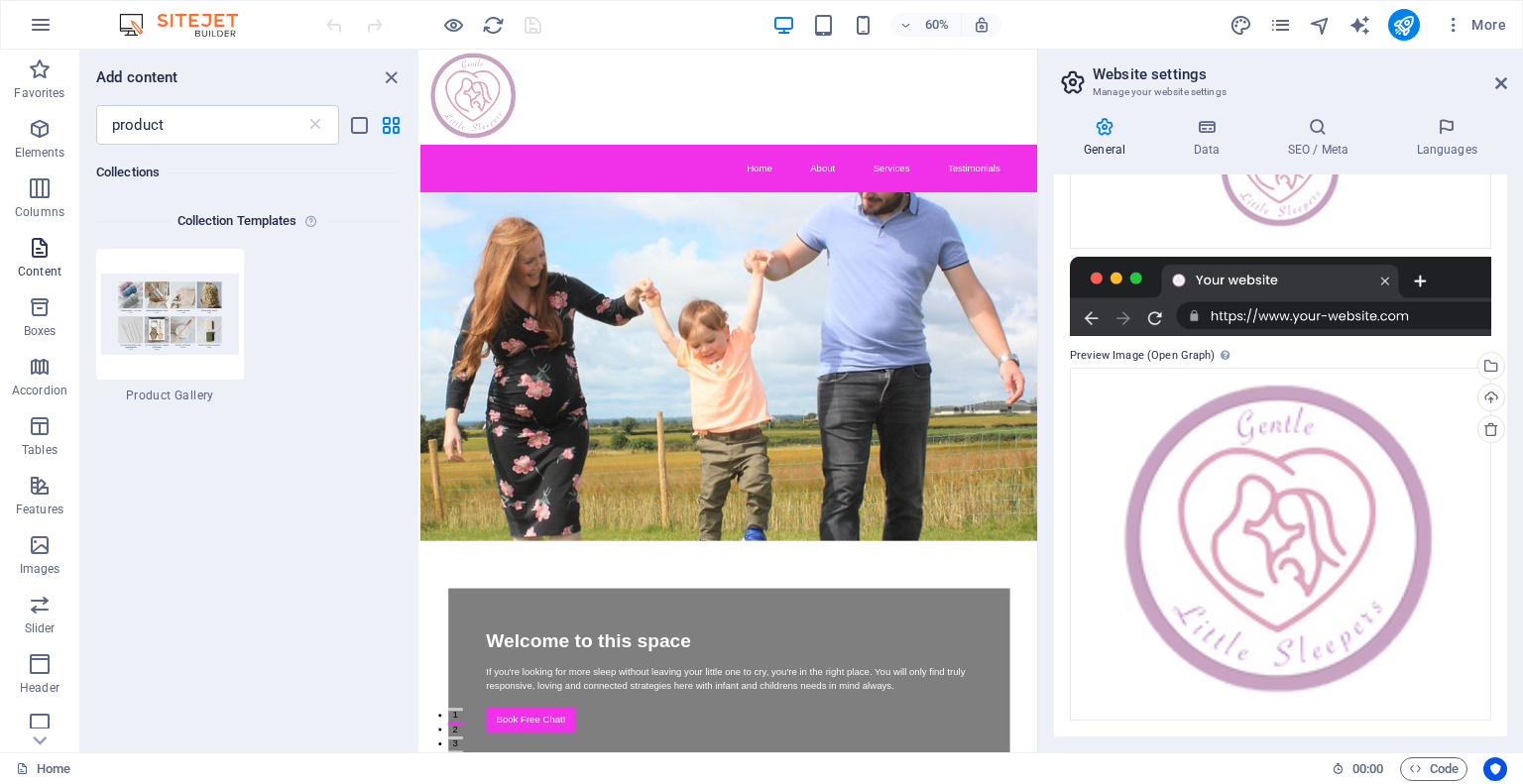 click at bounding box center [40, 248] 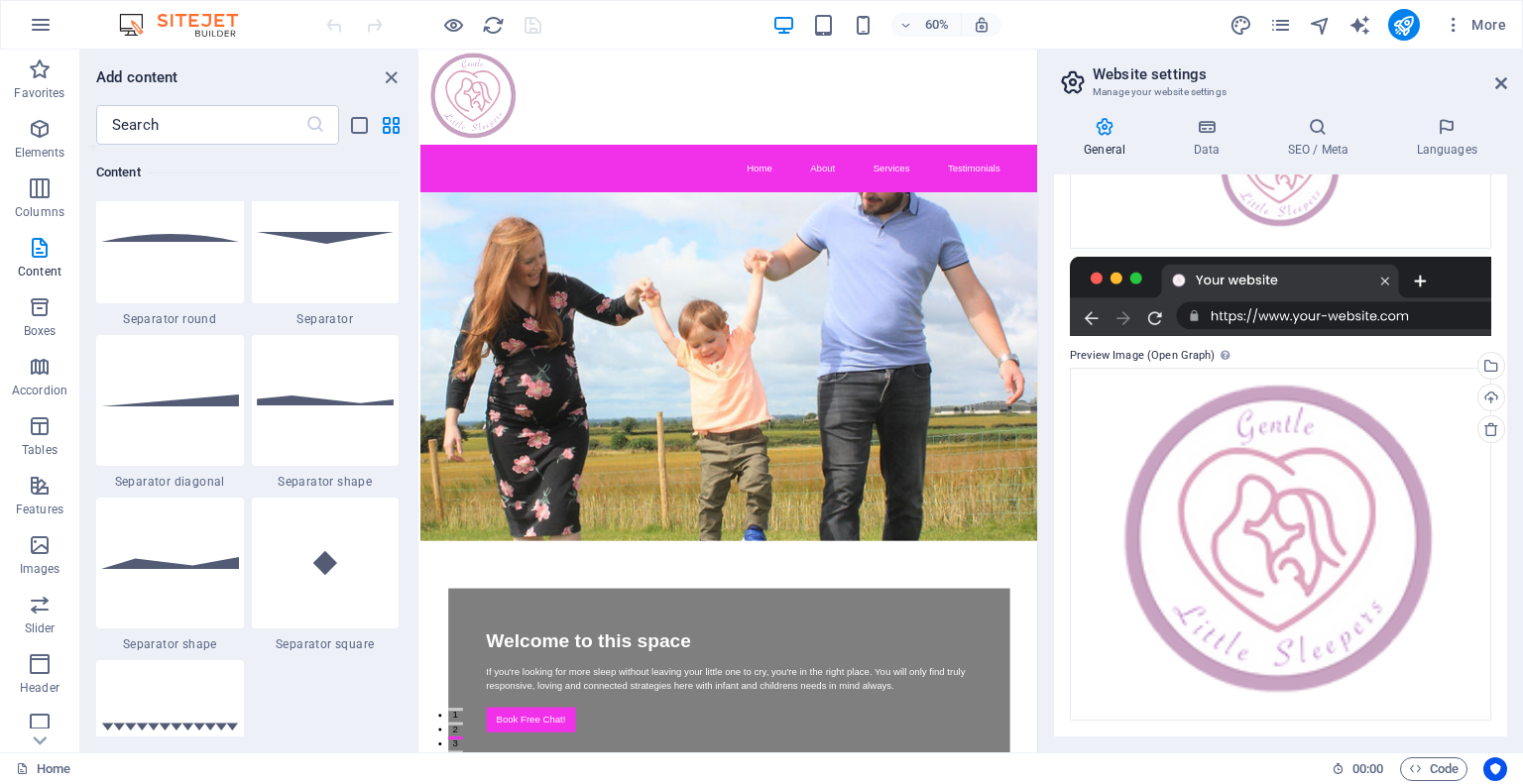 scroll, scrollTop: 5054, scrollLeft: 0, axis: vertical 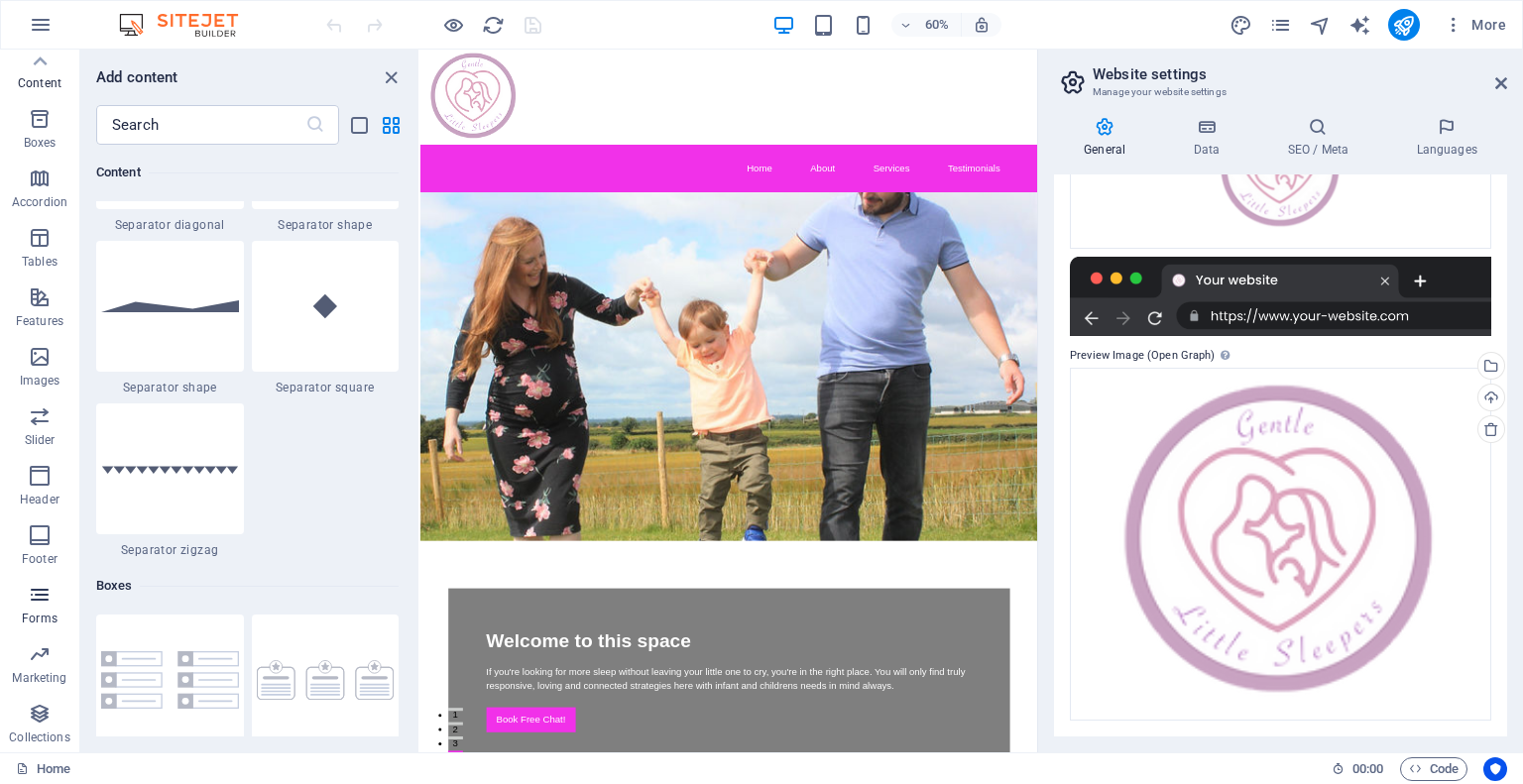 click at bounding box center [40, 595] 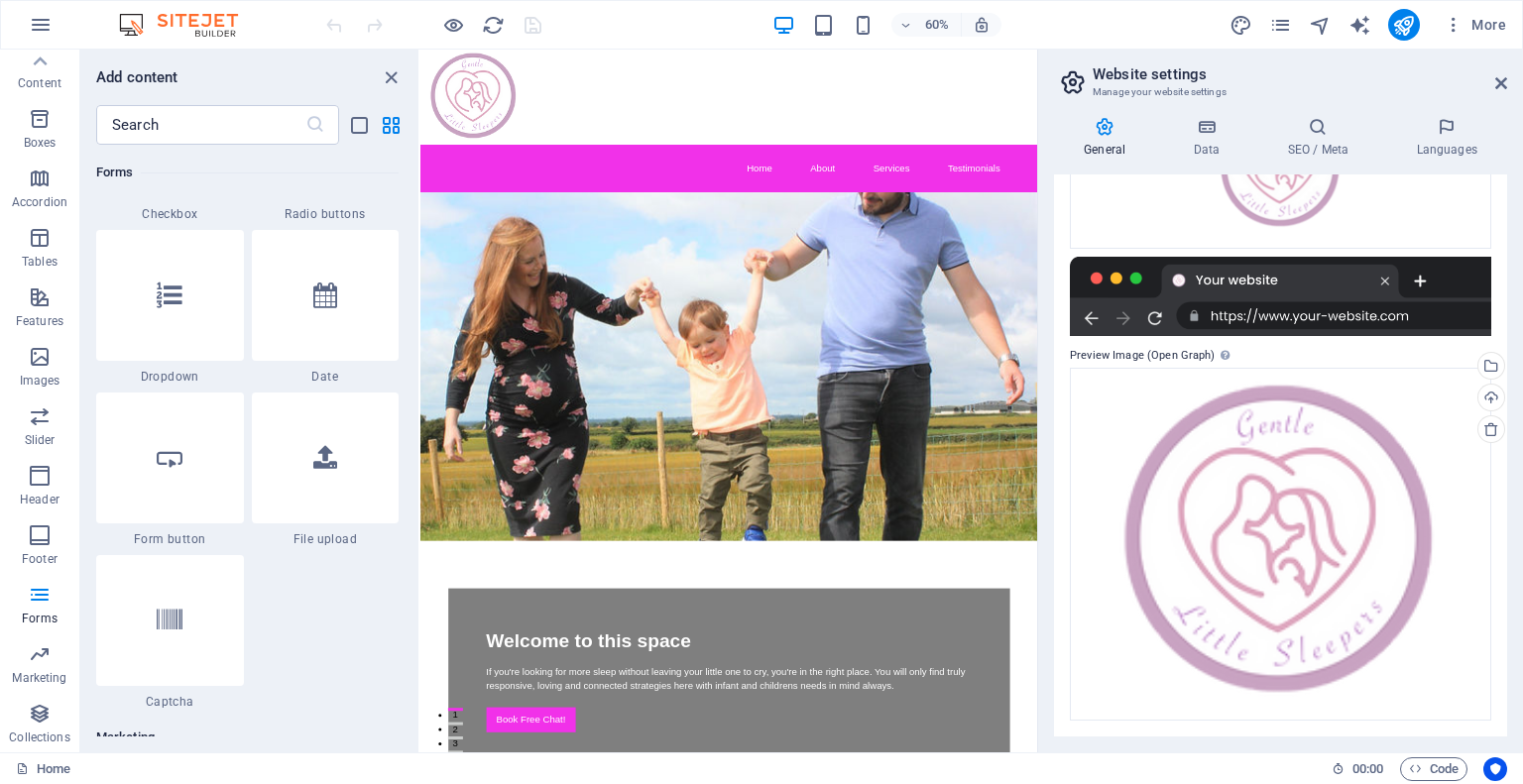 scroll, scrollTop: 15660, scrollLeft: 0, axis: vertical 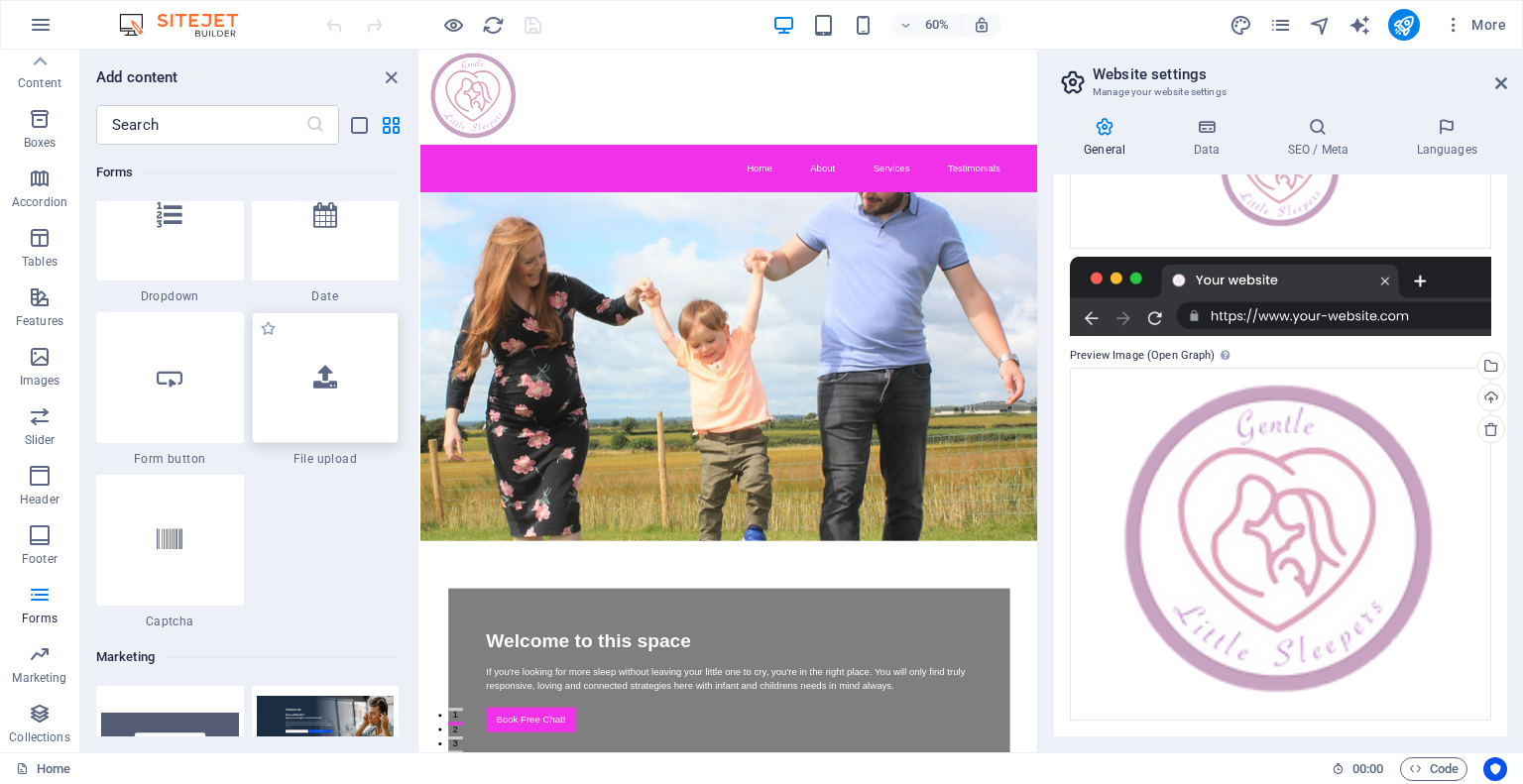 click at bounding box center [325, 378] 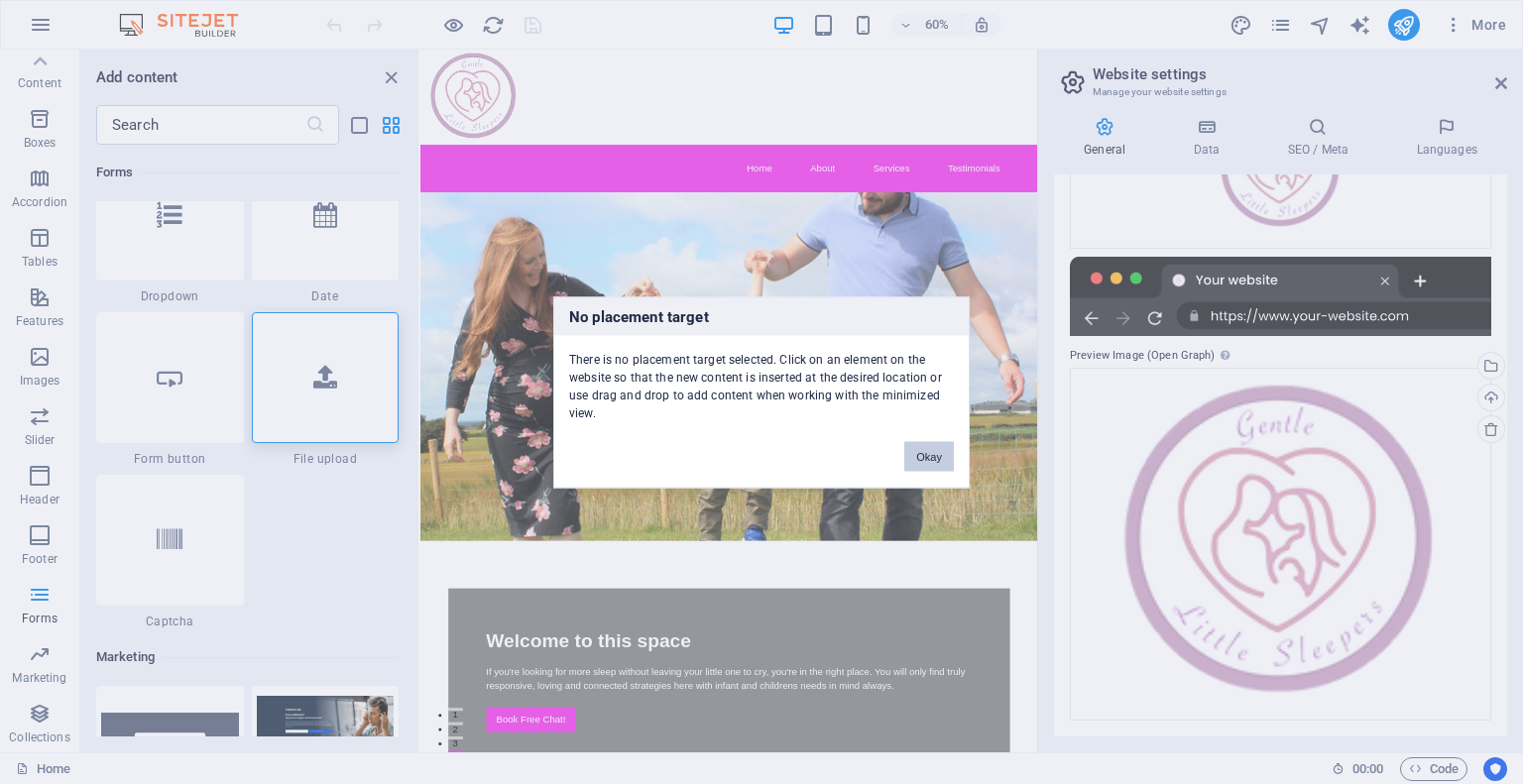 click on "Okay" at bounding box center [929, 456] 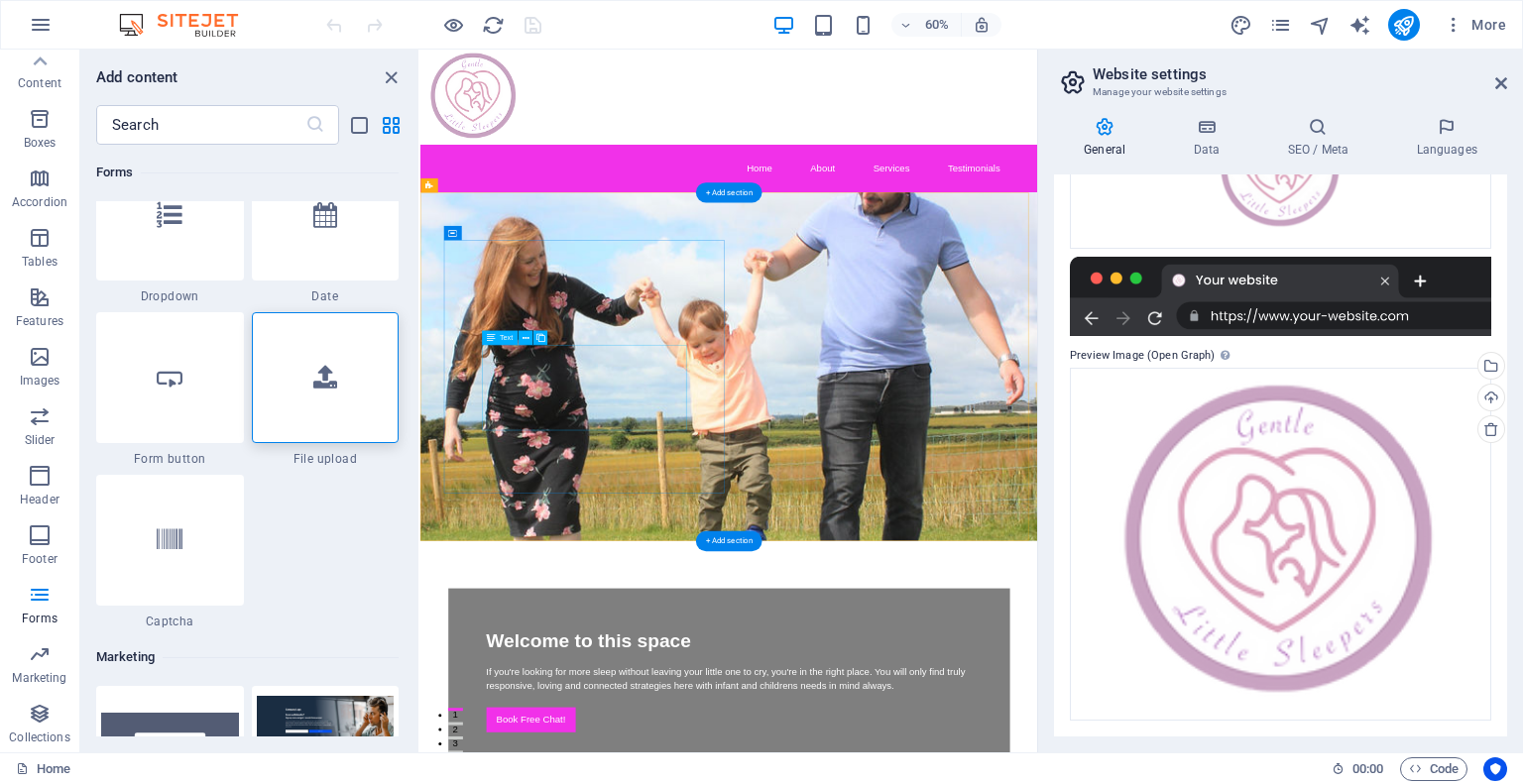click on "If you're looking for more sleep without leaving your little one to cry, you're in the right place. You will only find truly responsive, loving and connected strategies here with infant and childrens needs in mind always." at bounding box center [935, 1110] 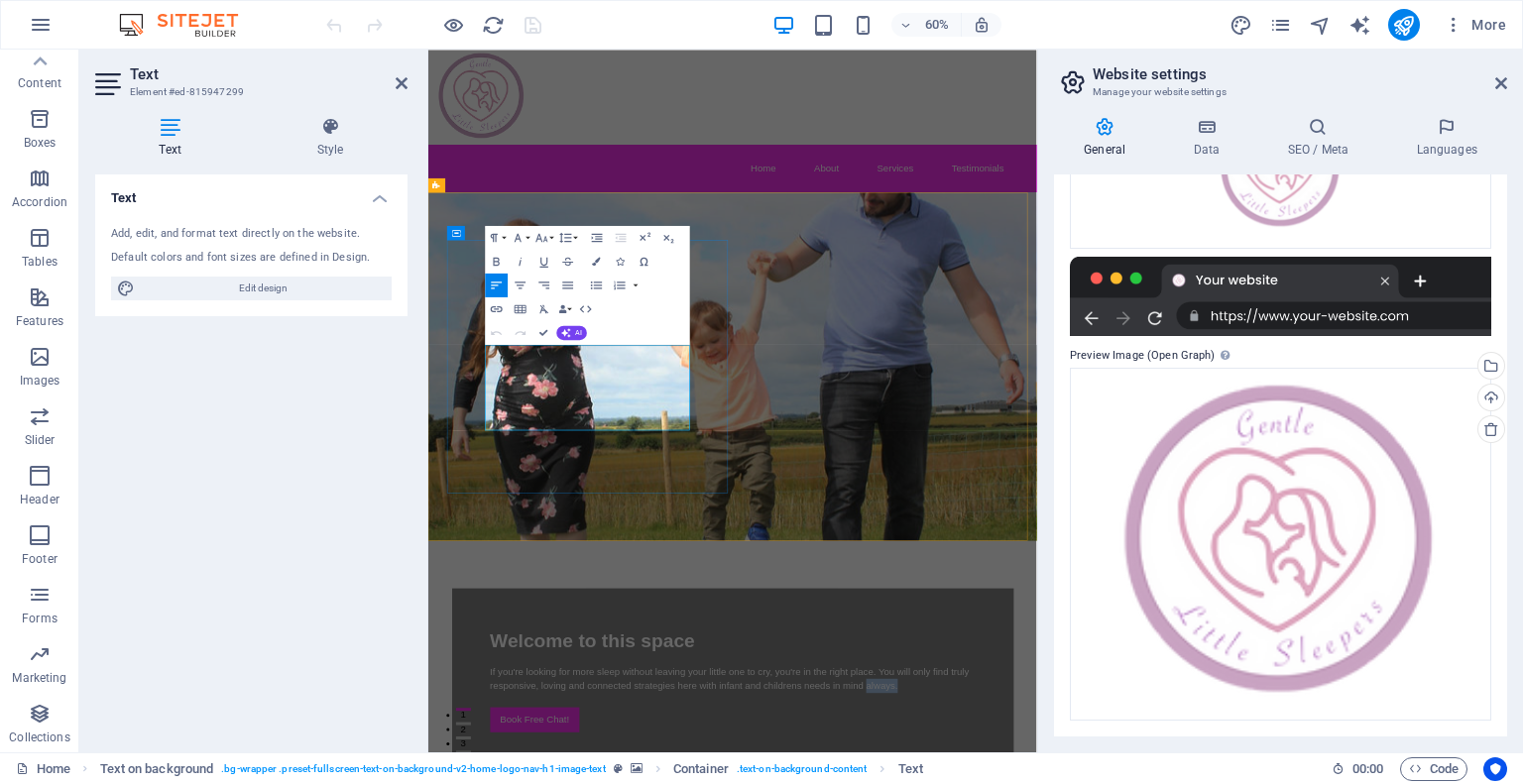 drag, startPoint x: 756, startPoint y: 643, endPoint x: 689, endPoint y: 649, distance: 67.26812 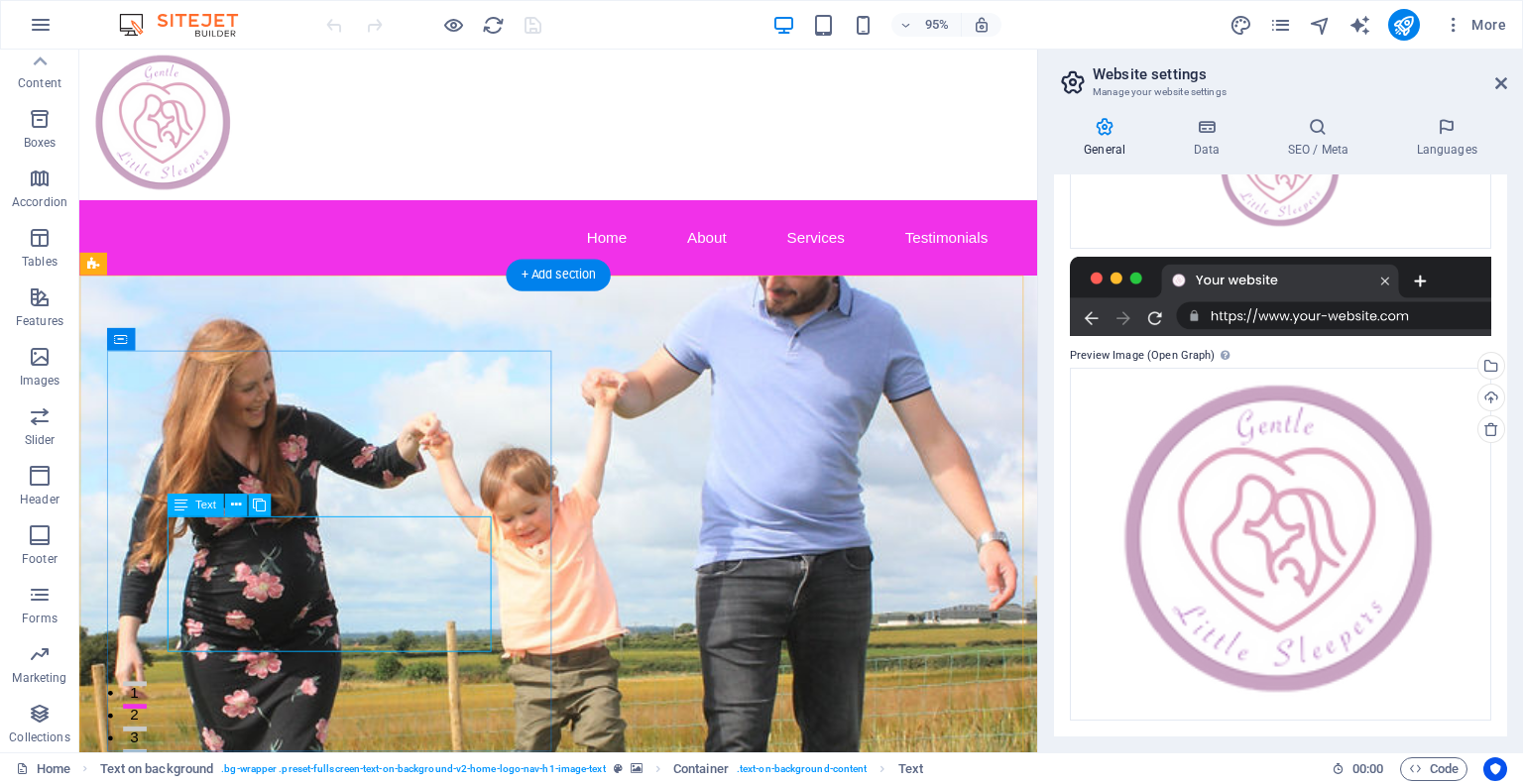 click on "If you're looking for more sleep without leaving your little one to cry, you're in the right place. You will only find truly responsive, loving and connected strategies here with infant and childrens needs in mind always." at bounding box center [584, 1110] 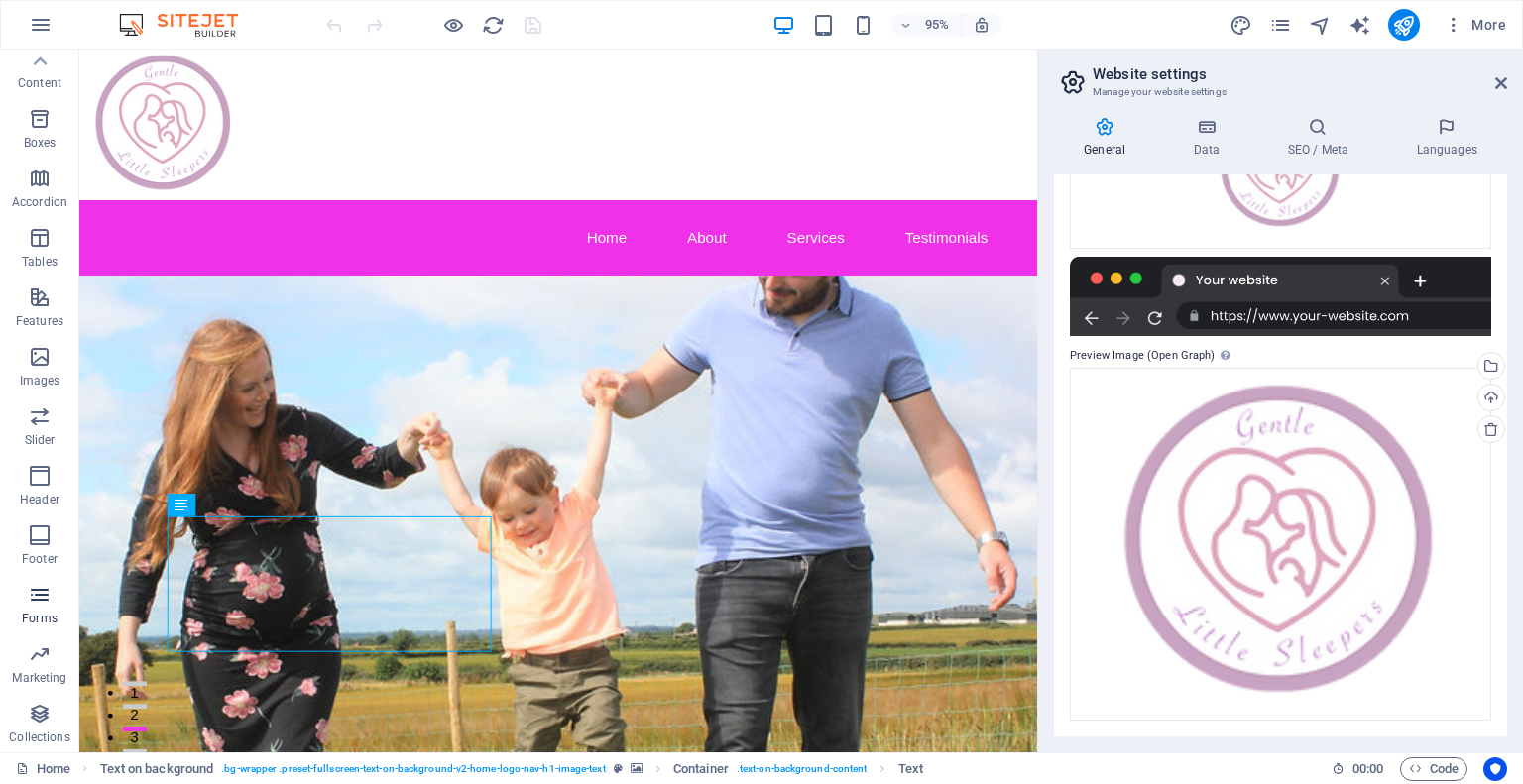 click at bounding box center [40, 595] 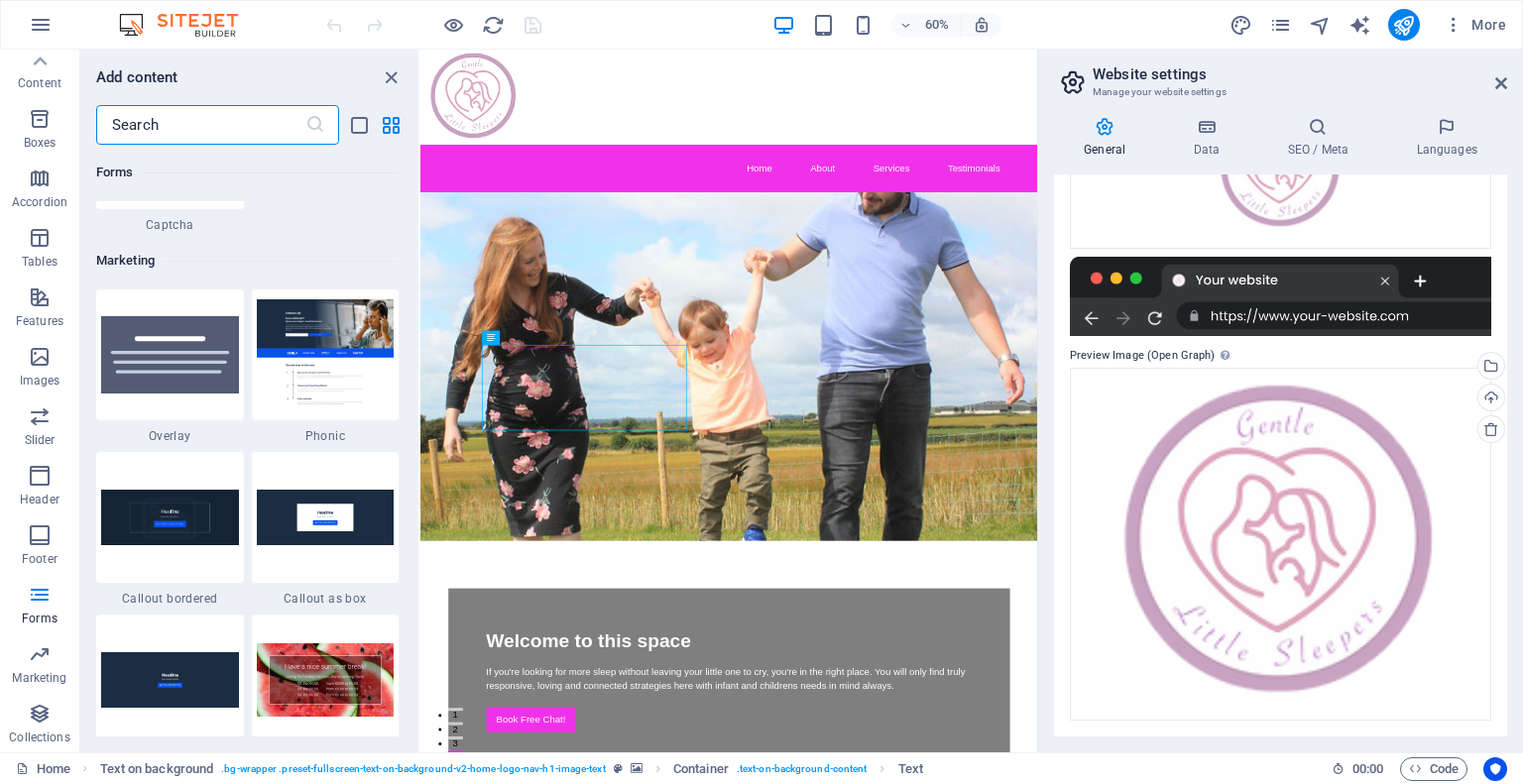 scroll, scrollTop: 15660, scrollLeft: 0, axis: vertical 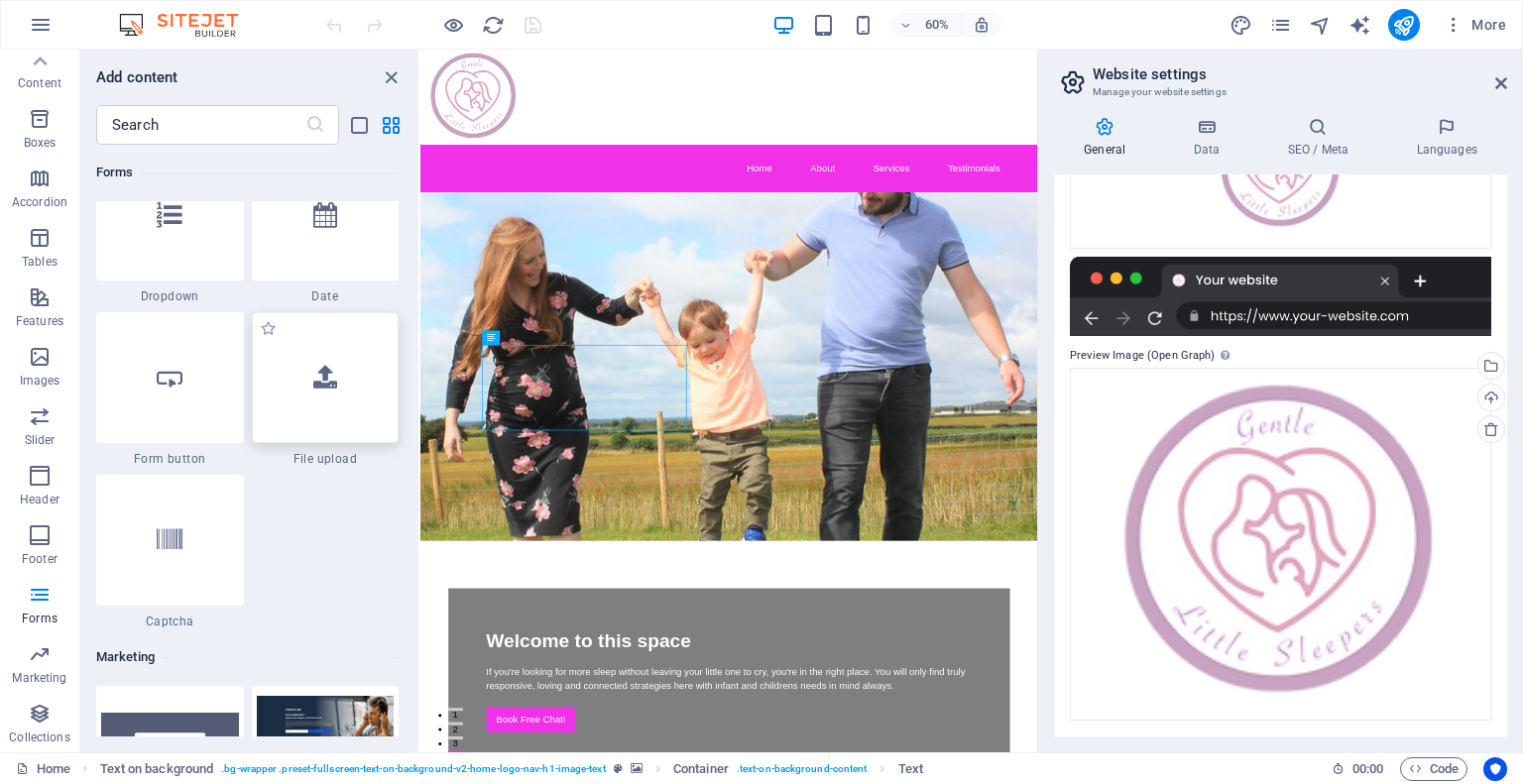 click at bounding box center (325, 378) 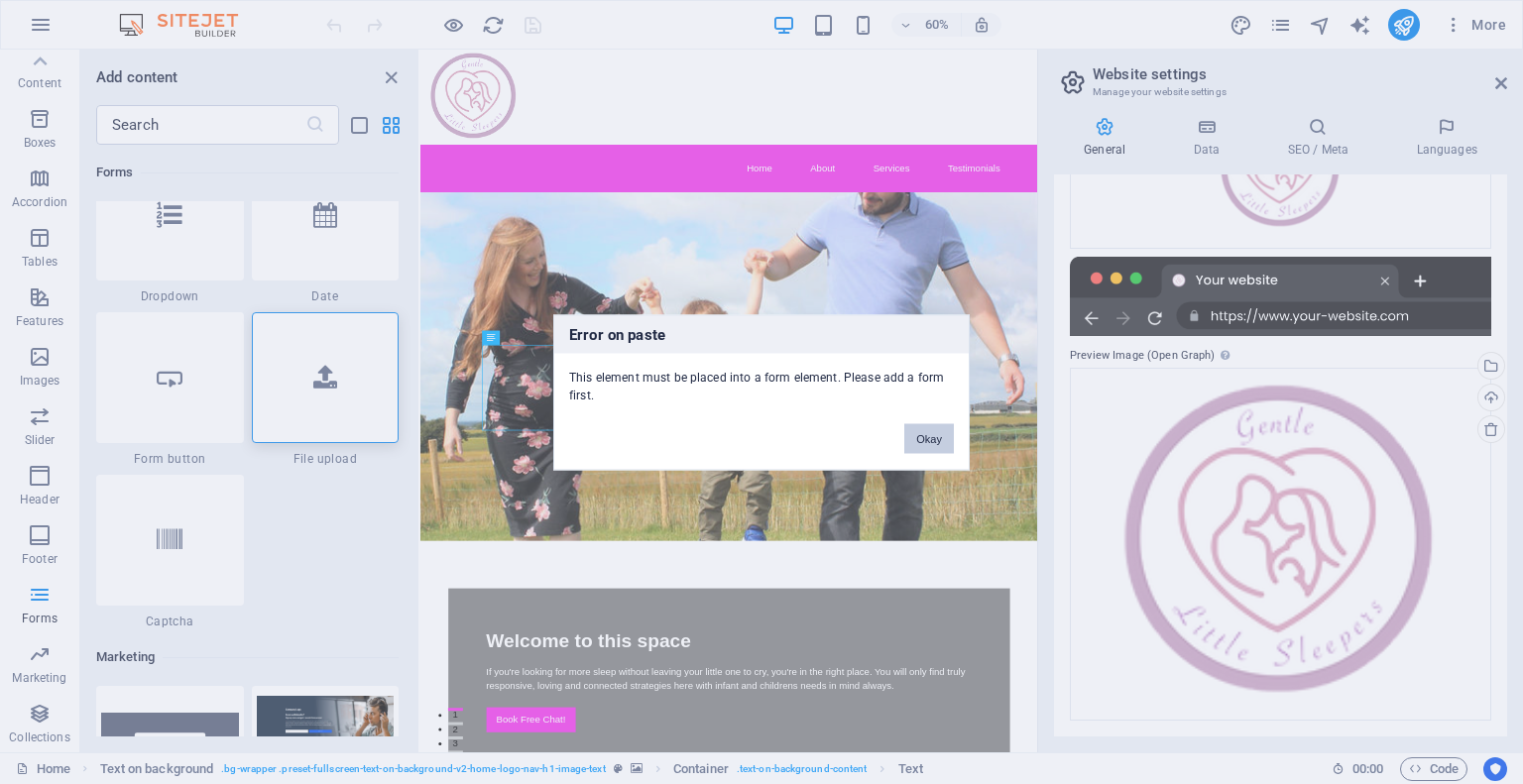 click on "Okay" at bounding box center (929, 438) 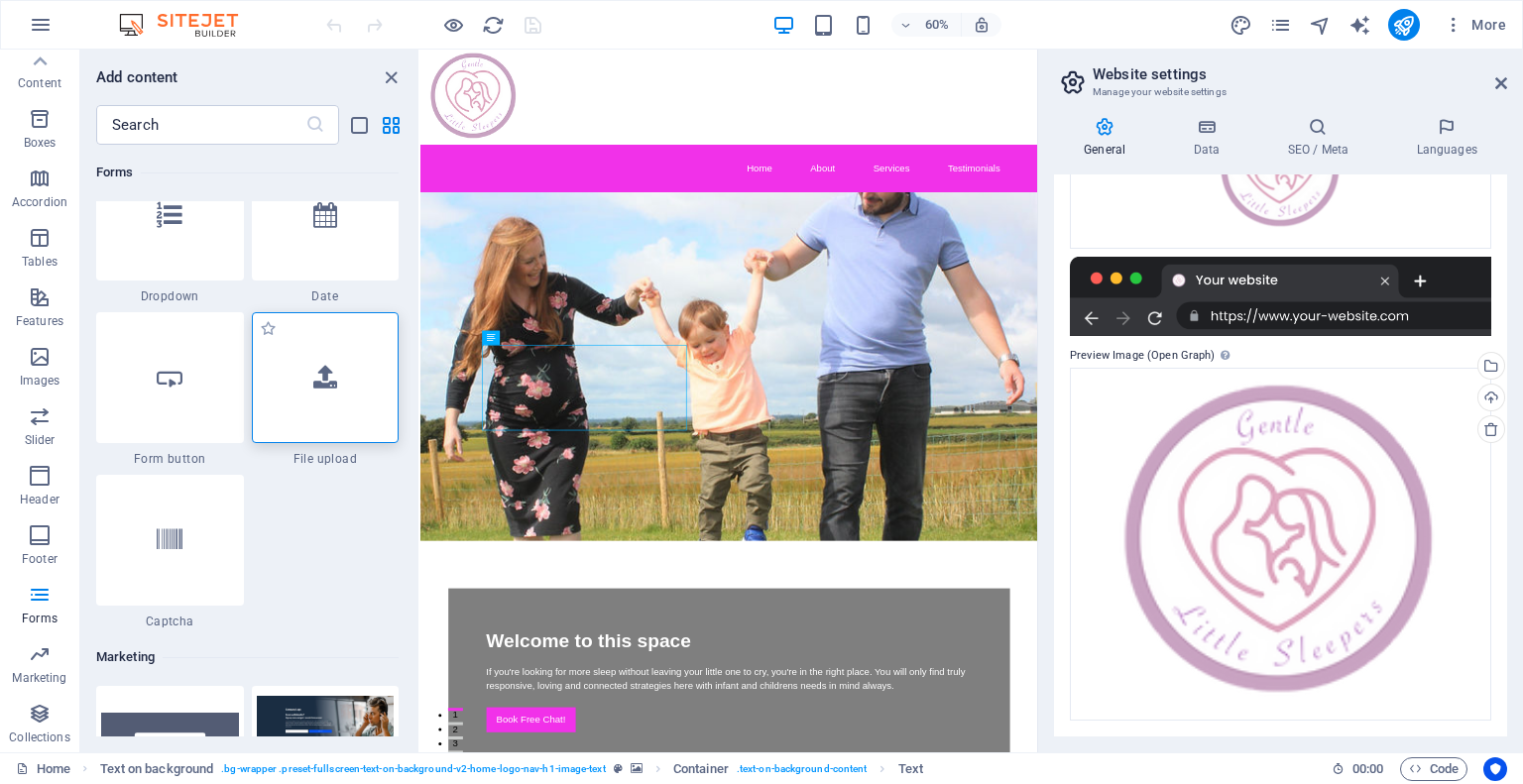 click at bounding box center [325, 378] 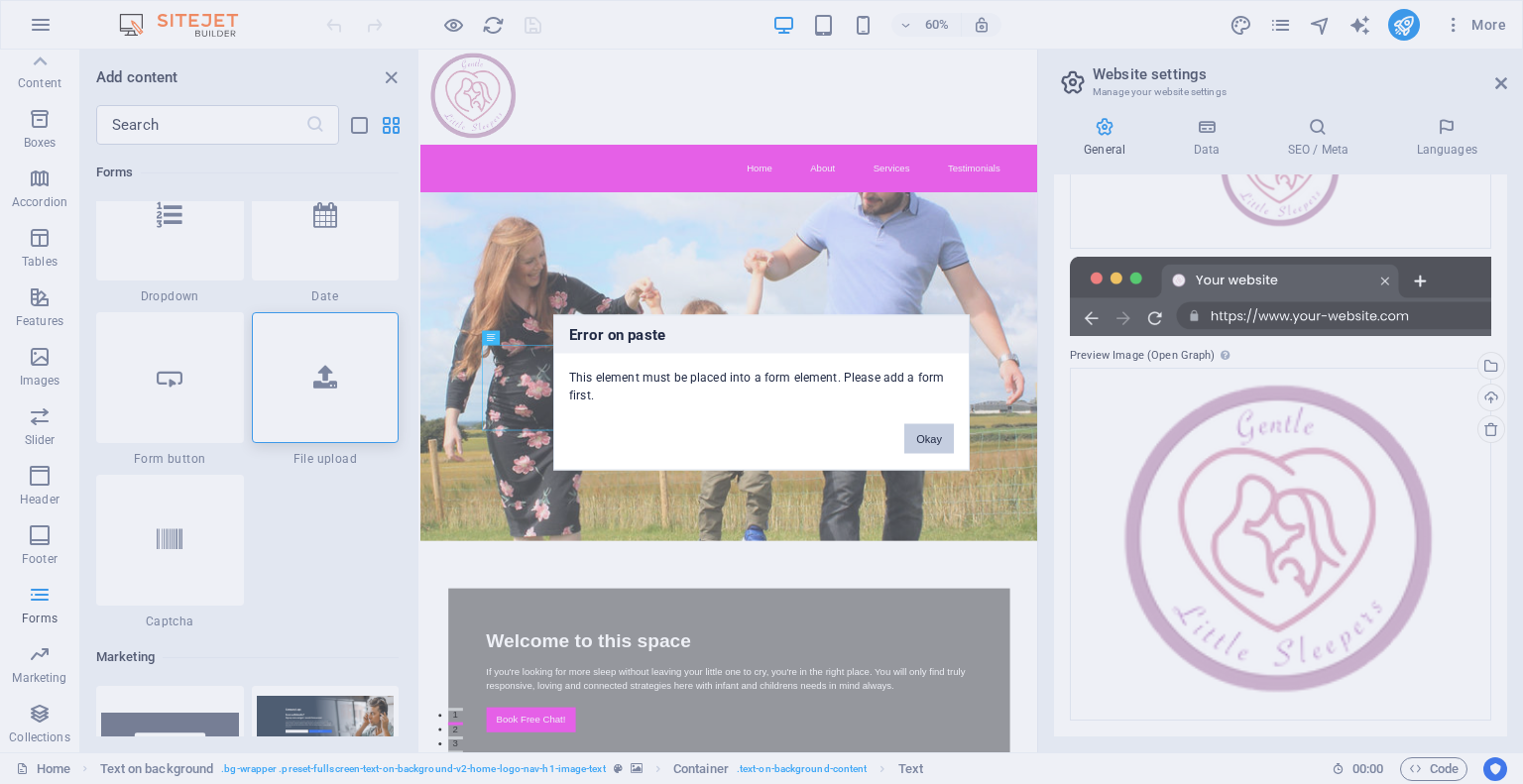 drag, startPoint x: 306, startPoint y: 384, endPoint x: 936, endPoint y: 426, distance: 631.3984 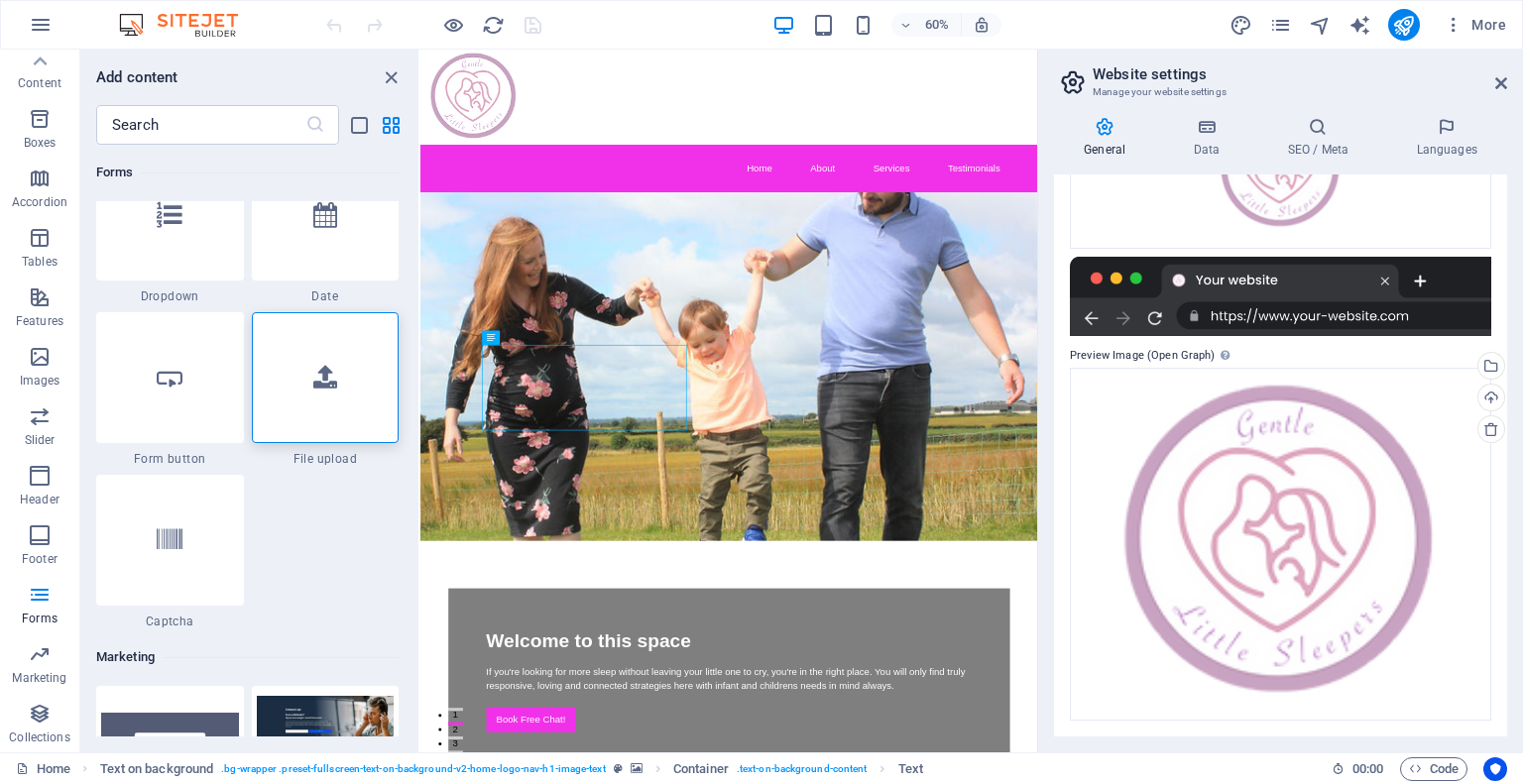 click on "1 Star Contact Form Background 1 Star Contact Form 1 Star Contact Form Plain 1 Star Contact Form Row 1 Star Label form 1 Star Horizontal Form 1 Star Form 1 Star Input 1 Star Number 1 Star Email 1 Star Phone 1 Star Textarea 1 Star Checkbox 1 Star Radio buttons 1 Star Dropdown 1 Star Date 1 Star Form button 1 Star File upload 1 Star Captcha" at bounding box center [247, -179] 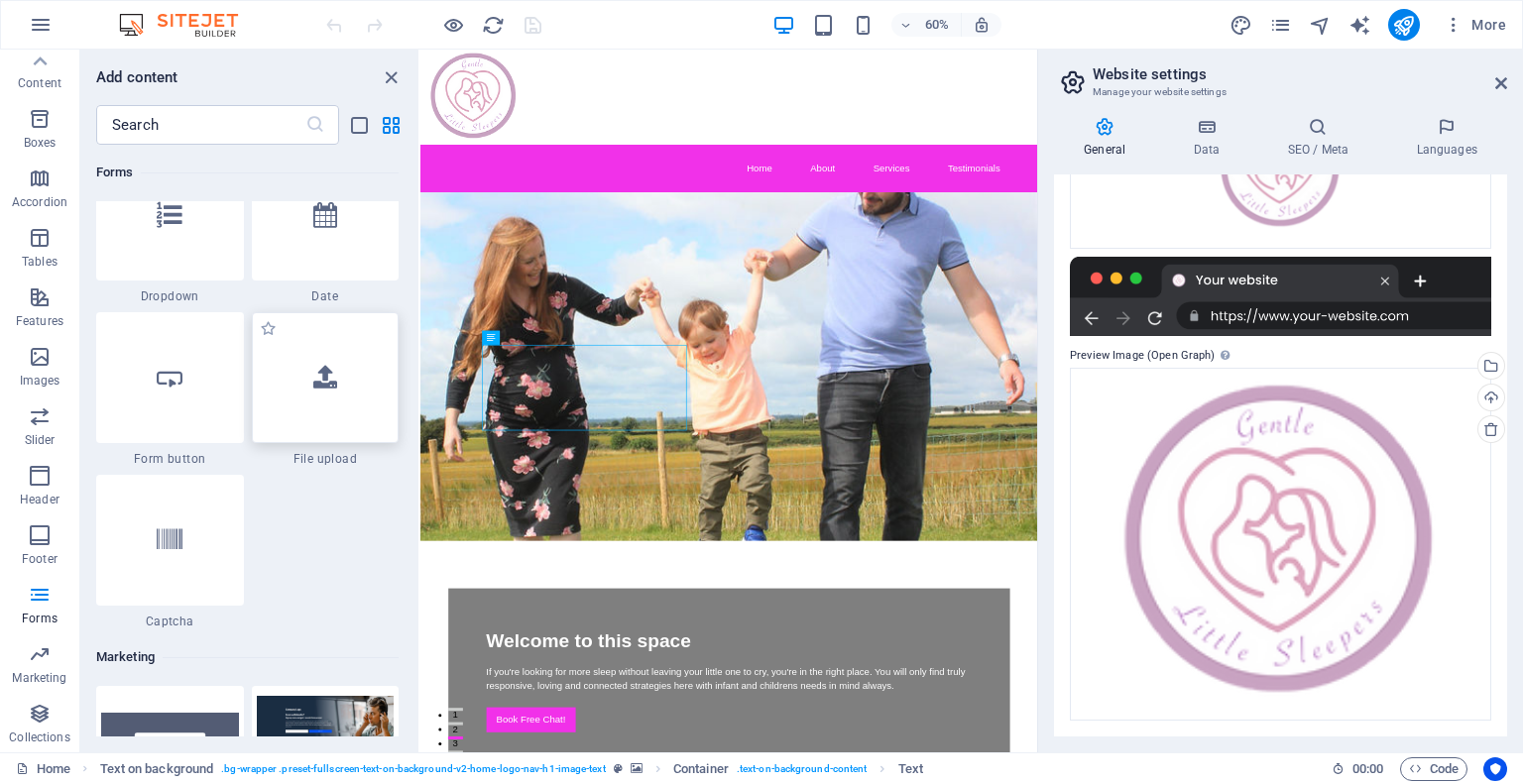 click at bounding box center [325, 378] 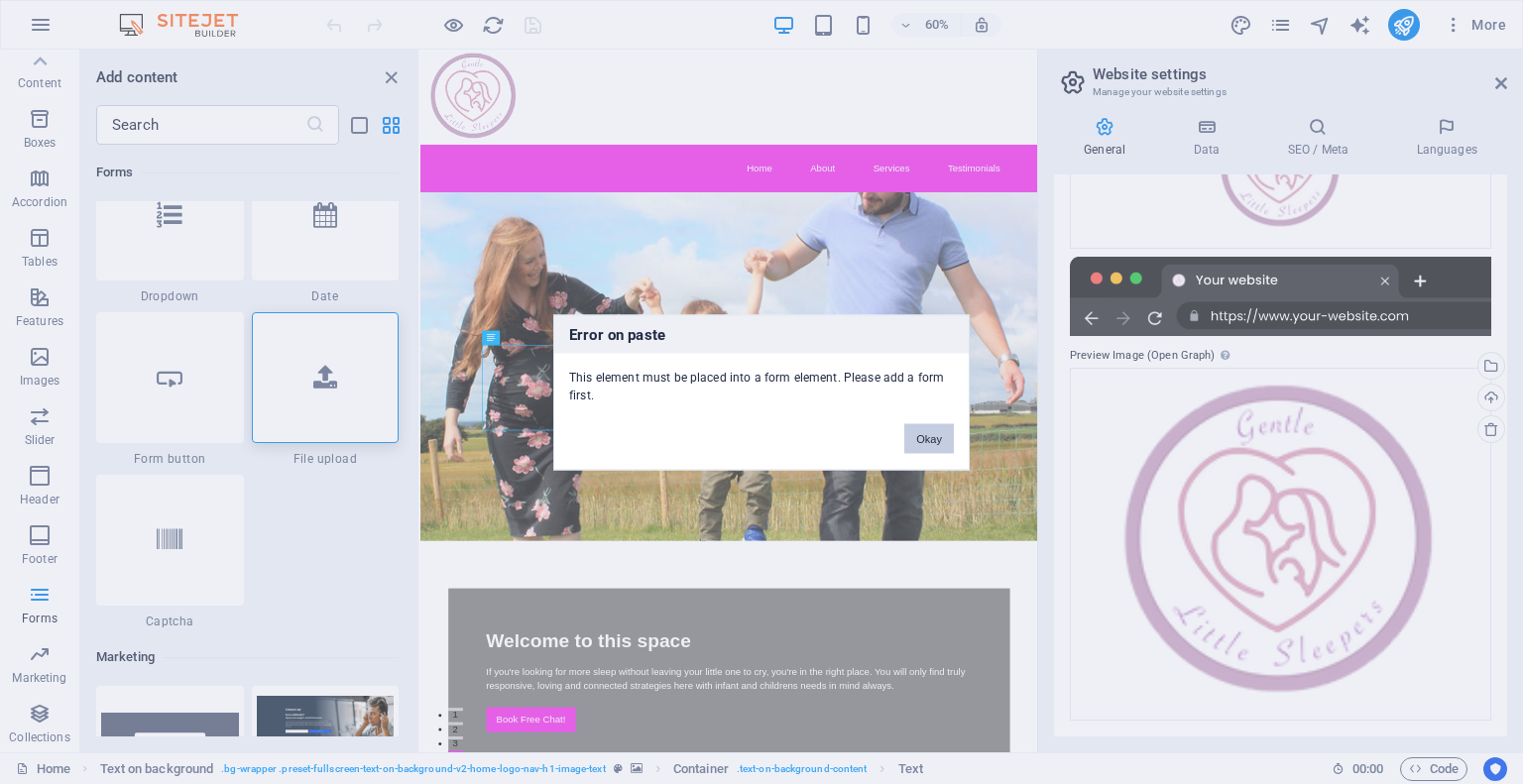 click on "Okay" at bounding box center [929, 438] 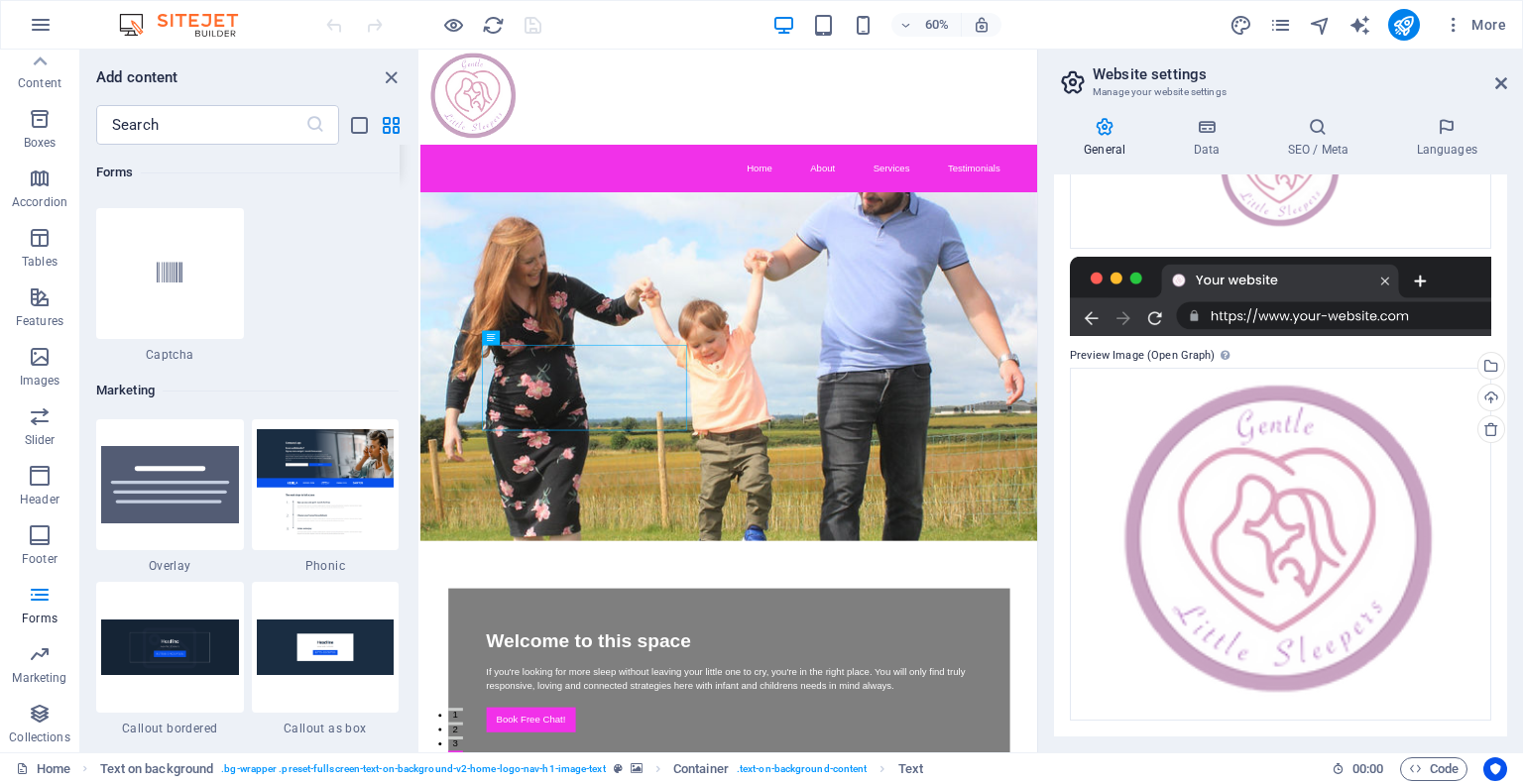 scroll, scrollTop: 15958, scrollLeft: 0, axis: vertical 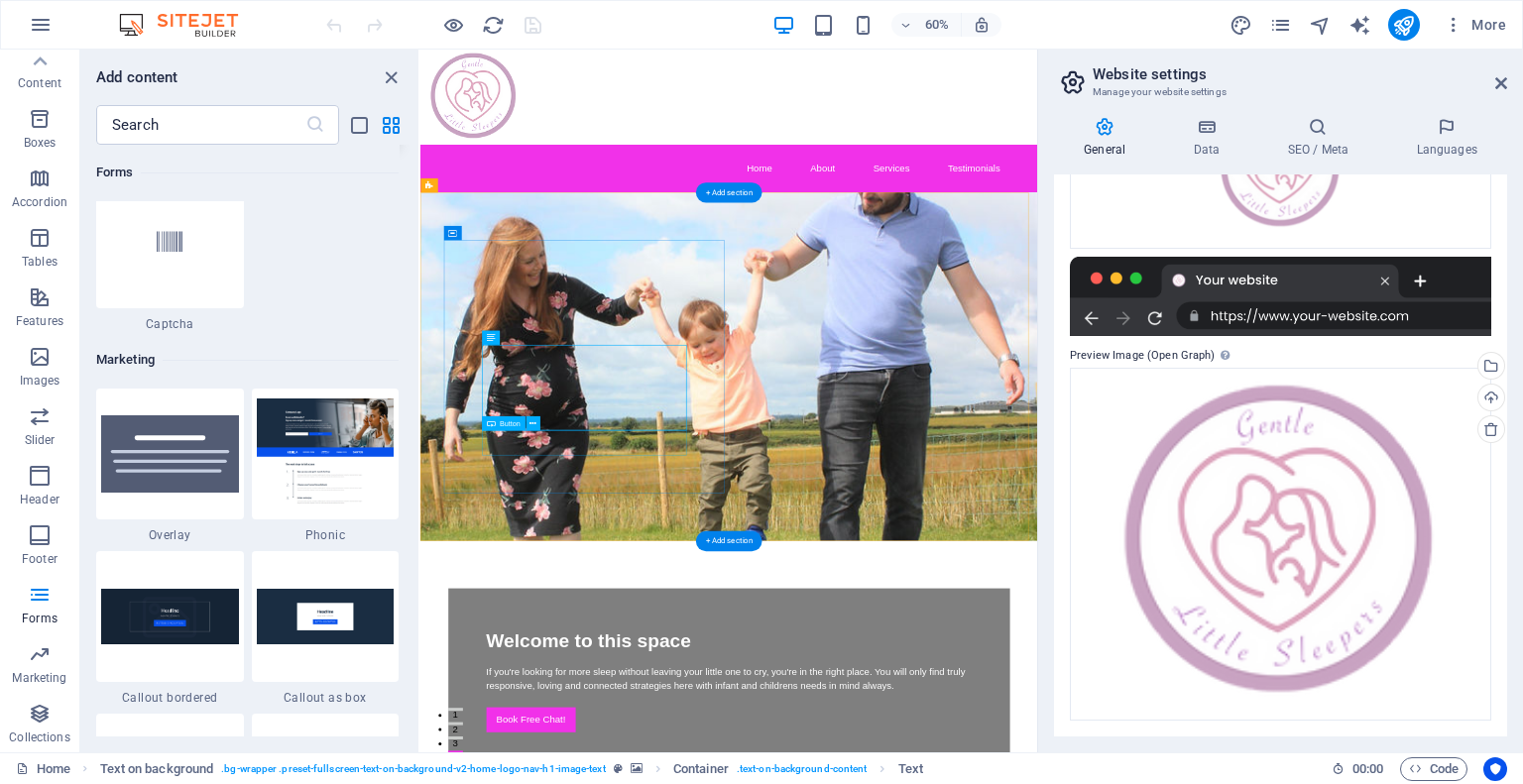 click on "Book Free Chat!" at bounding box center [935, 1167] 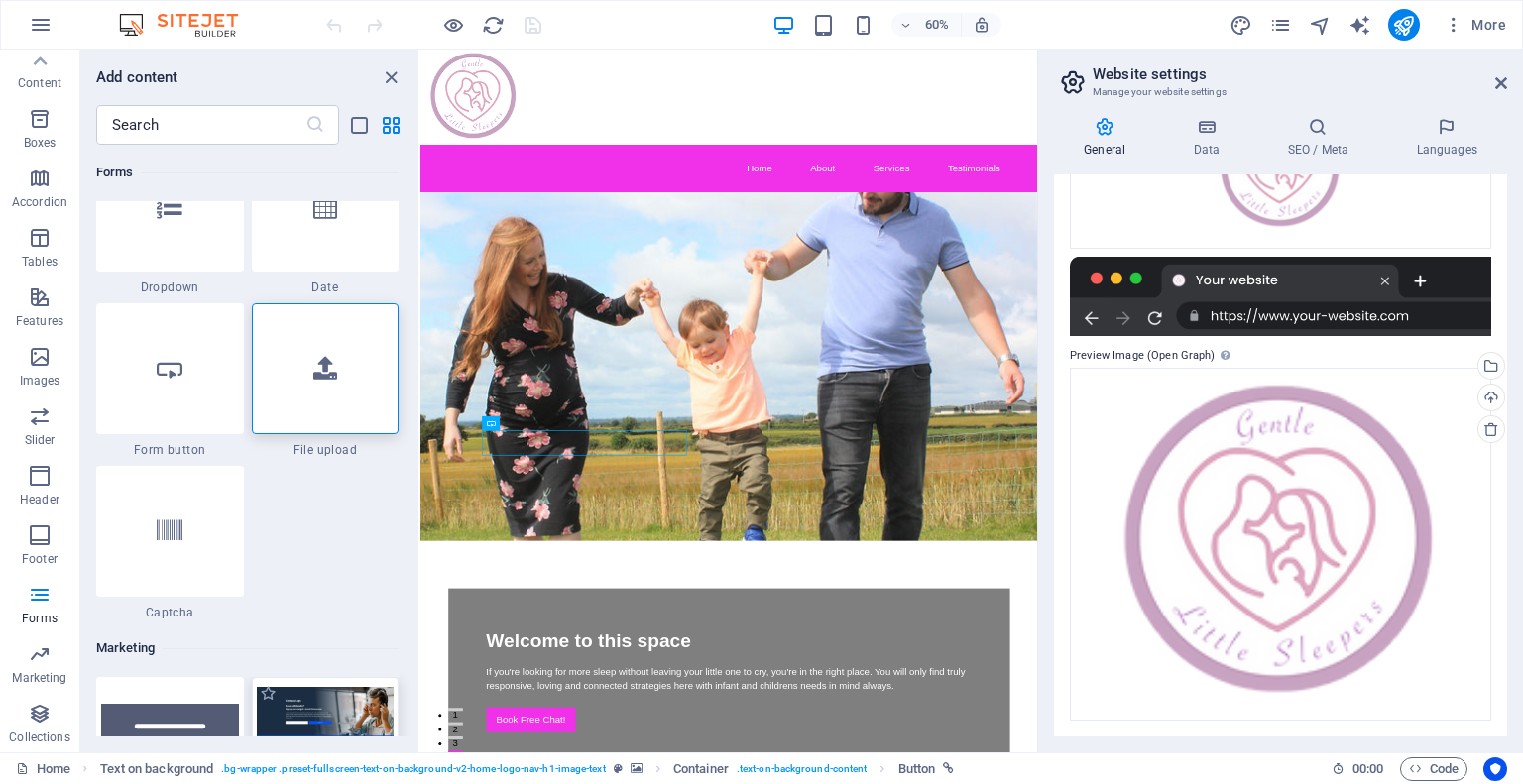 scroll, scrollTop: 15660, scrollLeft: 0, axis: vertical 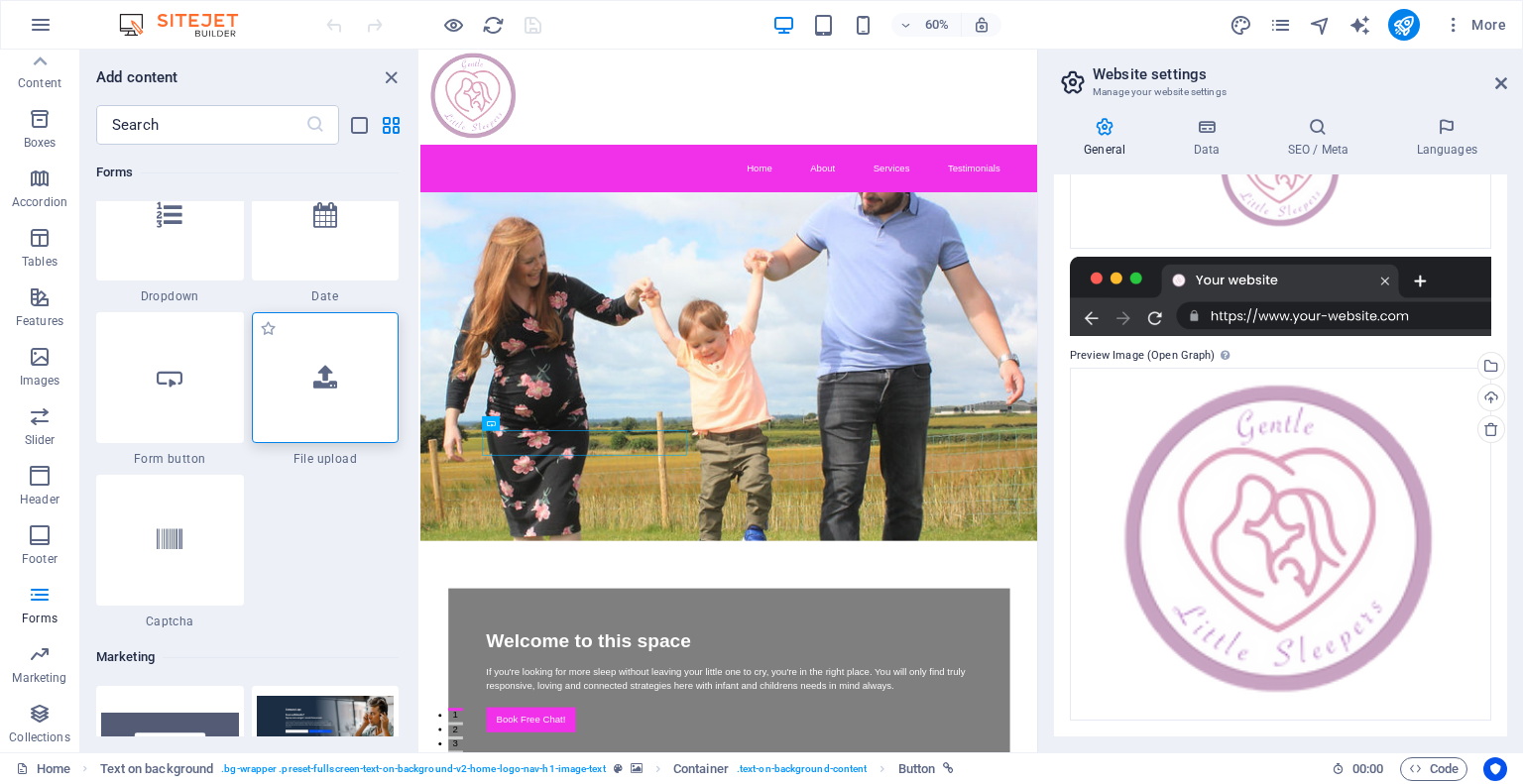 click at bounding box center [325, 378] 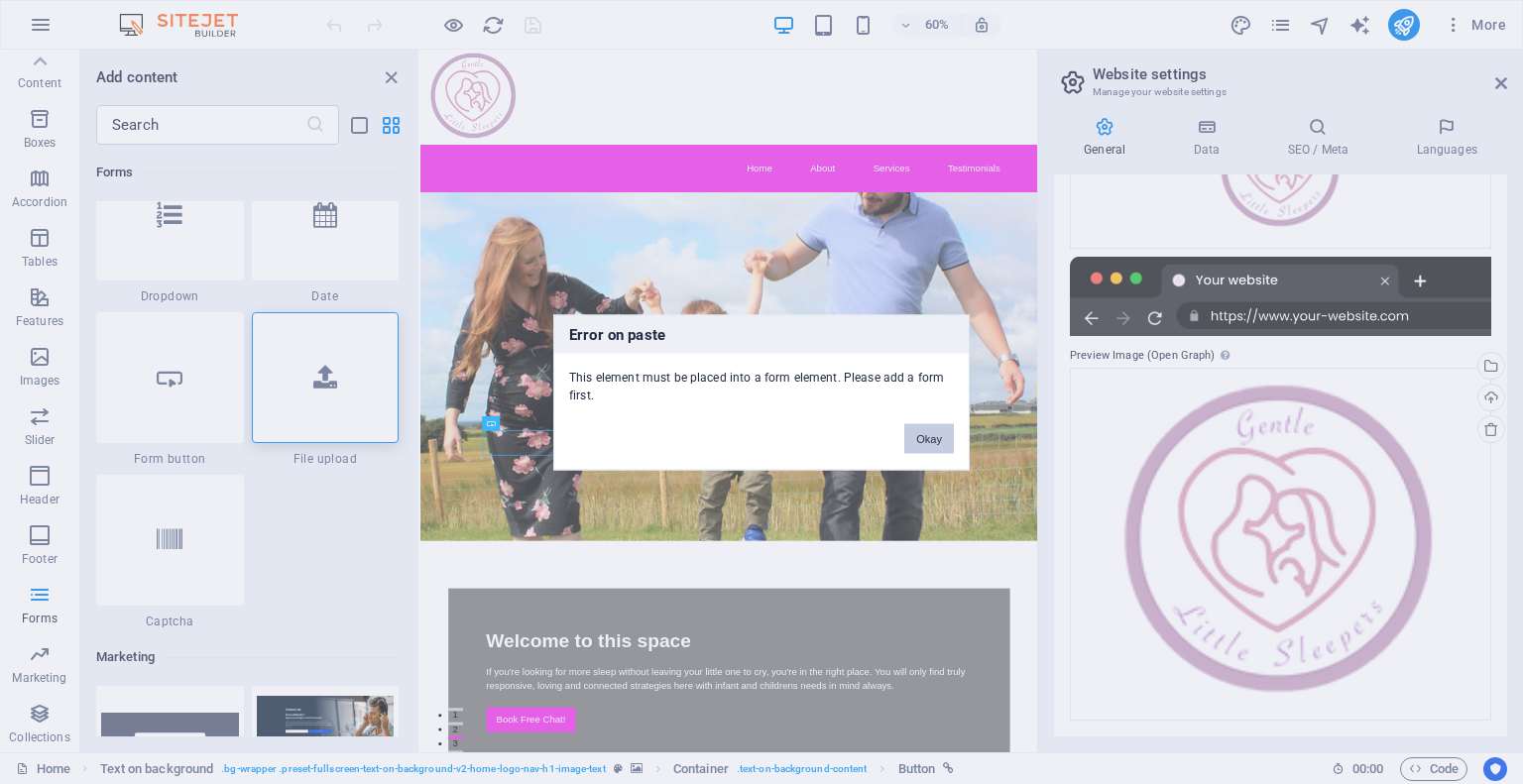 drag, startPoint x: 935, startPoint y: 436, endPoint x: 856, endPoint y: 645, distance: 223.43232 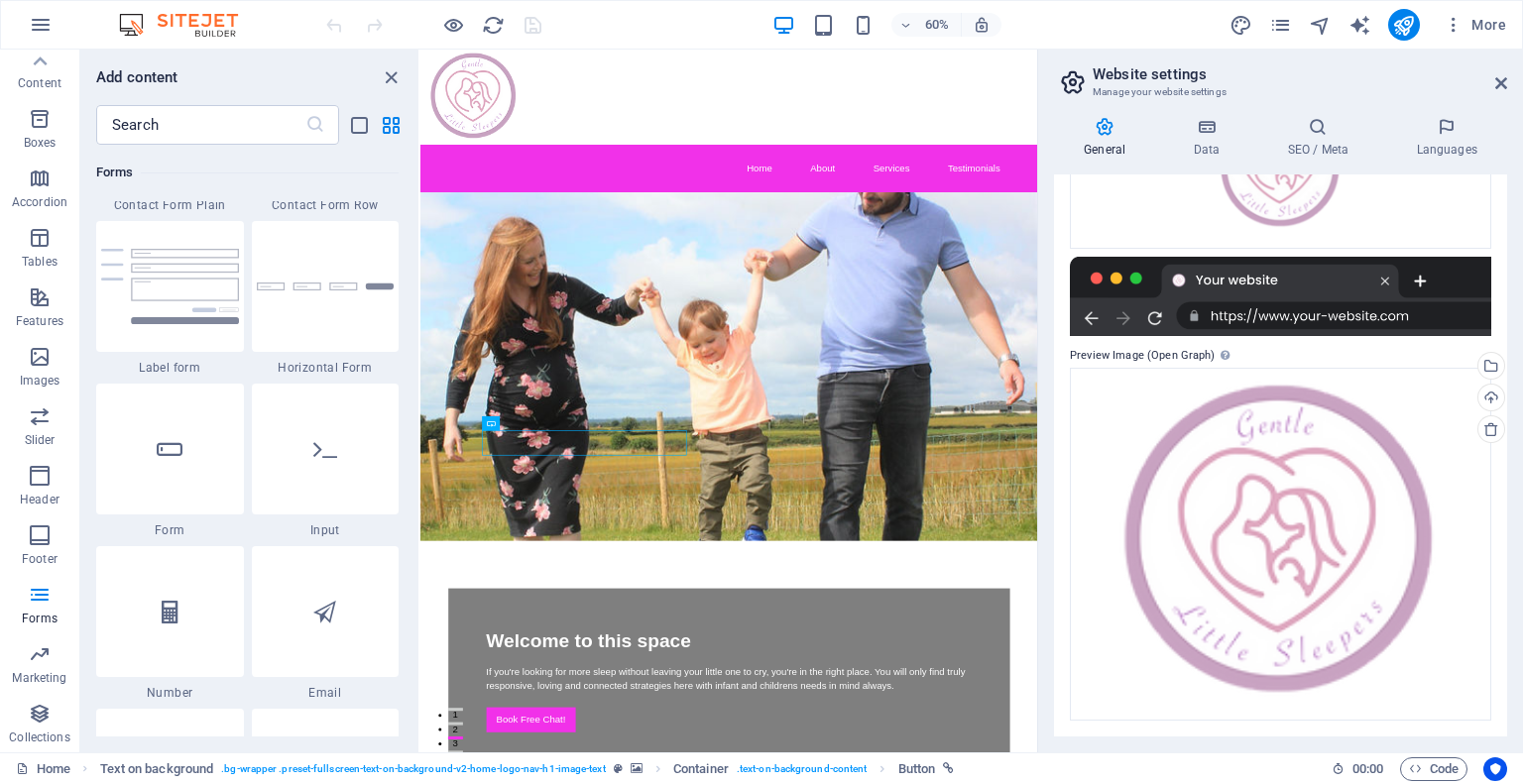 scroll, scrollTop: 14768, scrollLeft: 0, axis: vertical 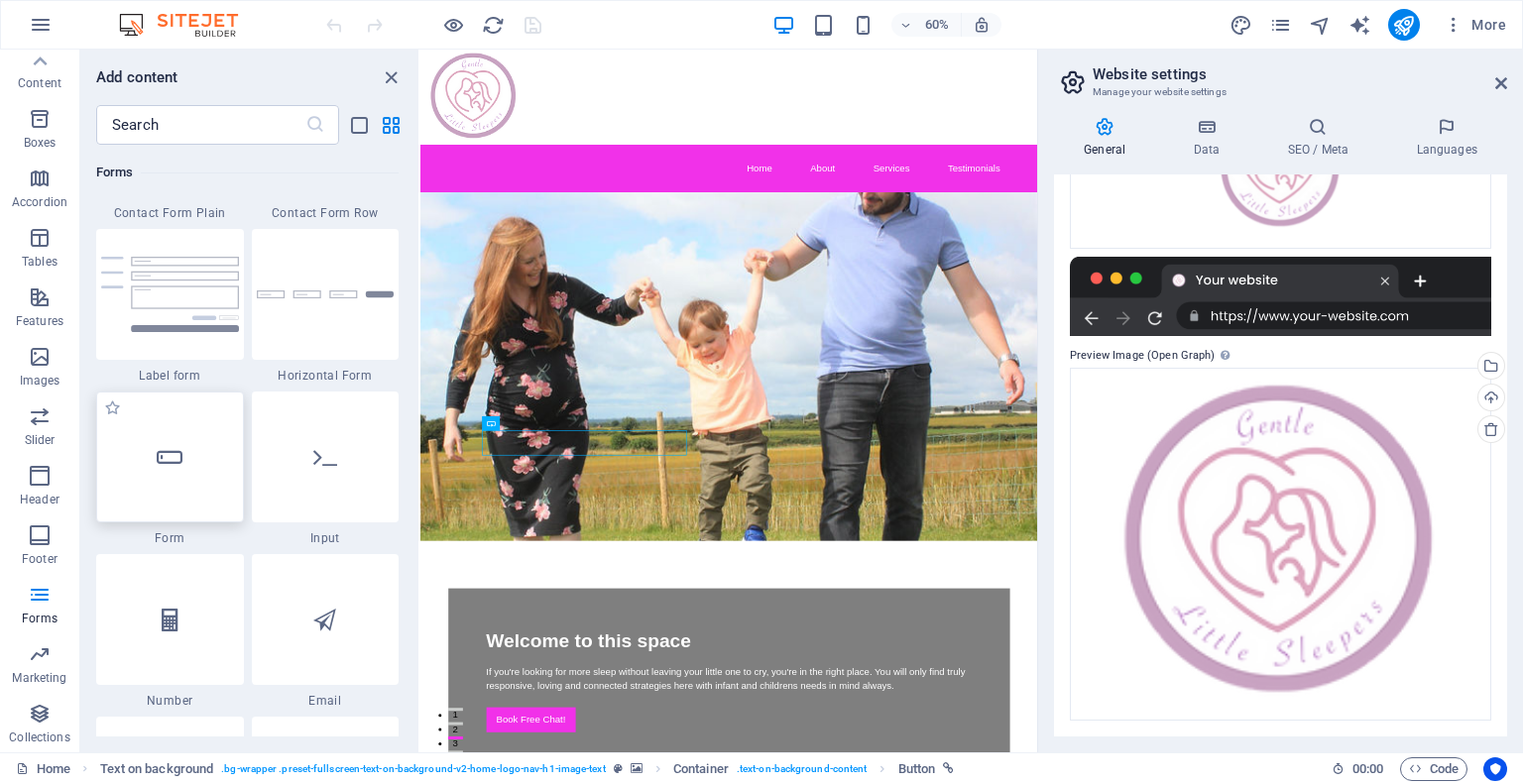 click at bounding box center [170, 457] 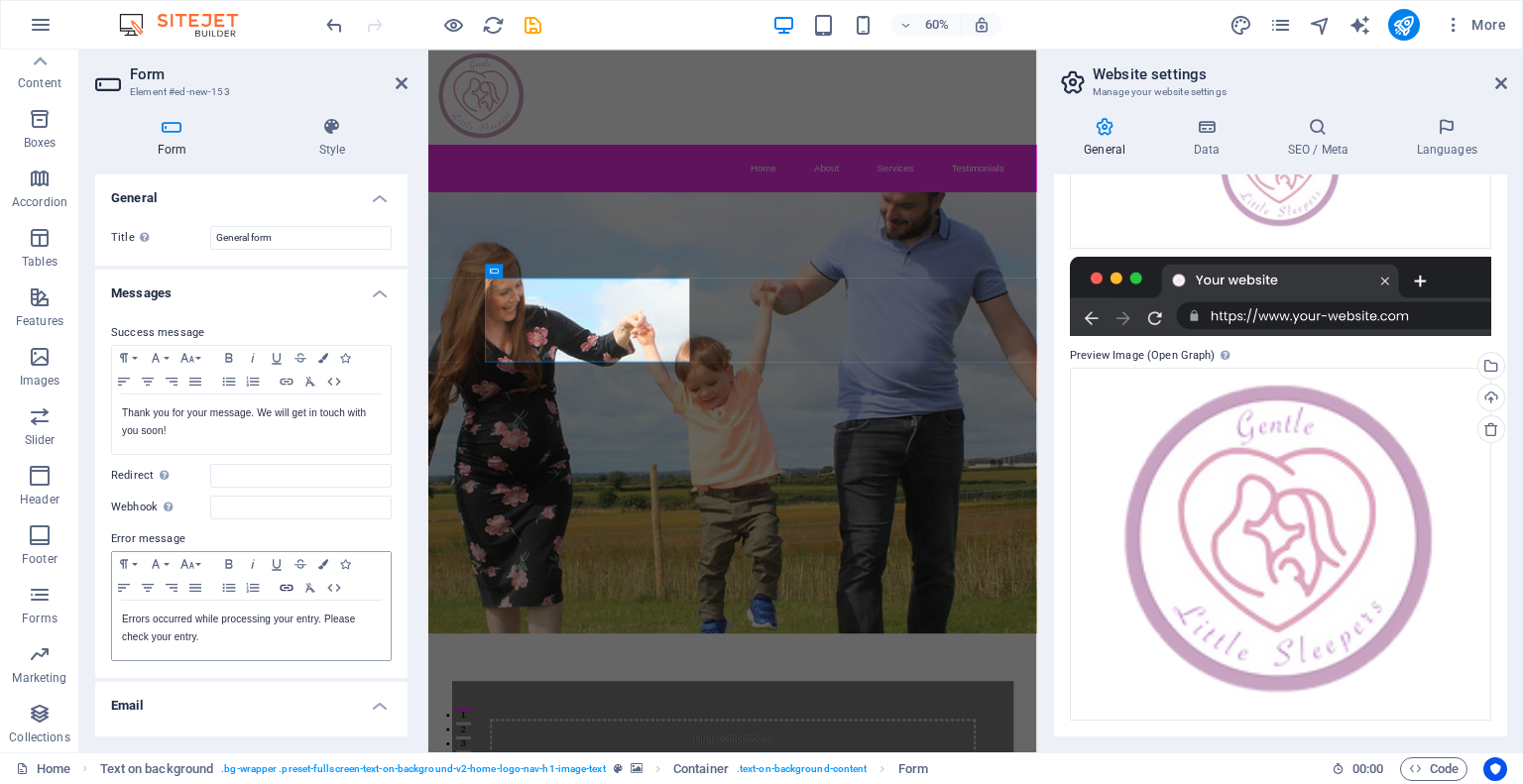 click 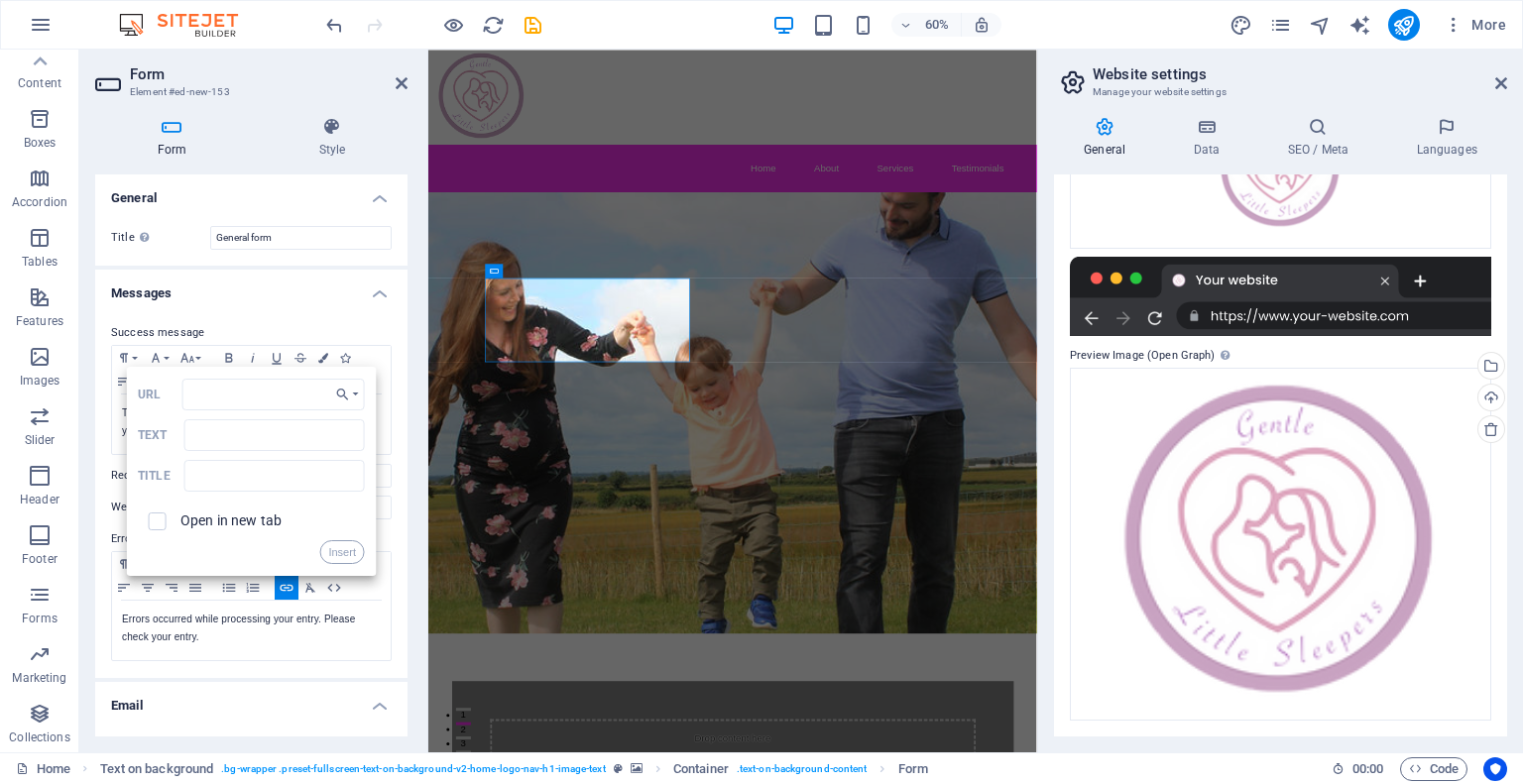 click on "Success message Paragraph Format Normal Heading 1 Heading 2 Heading 3 Heading 4 Heading 5 Heading 6 Code Font Family Arial Georgia Impact Tahoma Times New Roman Verdana Montserrat Open Sans Font Size 8 9 10 11 12 14 18 24 30 36 48 60 72 96 Bold Italic Underline Strikethrough Colors Icons Align Left Align Center Align Right Align Justify Unordered List Ordered List Insert Link Clear Formatting HTML Thank you for your message. We will get in touch with you soon! Shown after form was submitted successfully... Redirect Define a redirect target upon successful form submission; for example, a success page. Webhook A webhook is a push notification from this form to another server. Every time someone submits this form, the data will be pushed to your server.  Error message Paragraph Format Normal Heading 1 Heading 2 Heading 3 Heading 4 Heading 5 Heading 6 Code Font Family Arial Georgia Impact Tahoma Times New Roman Verdana Montserrat Open Sans Font Size 8 9 10 11 12 14 18 24 30 36 48 60 72 96 Bold Italic Underline" at bounding box center (251, 492) 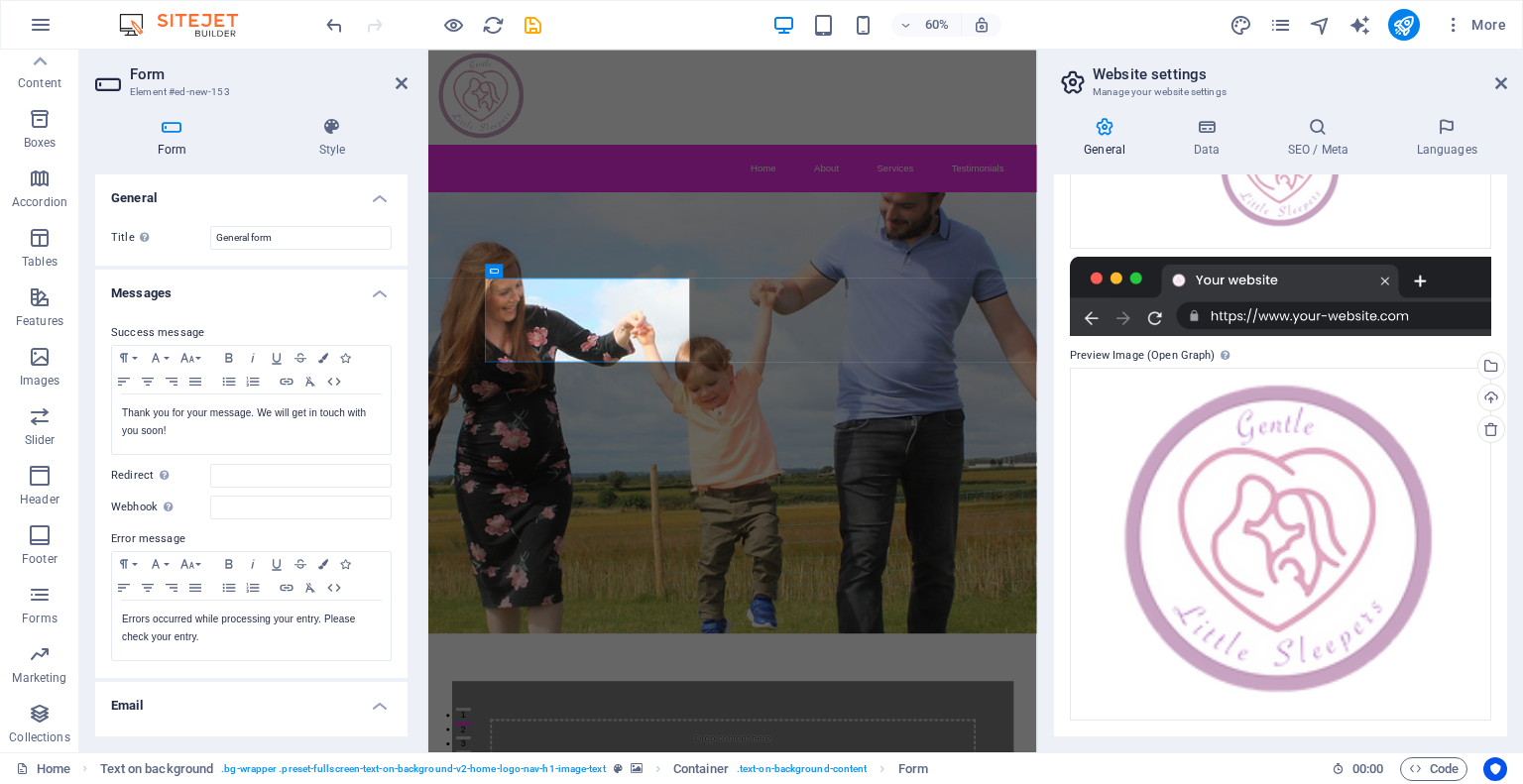 drag, startPoint x: 402, startPoint y: 411, endPoint x: 401, endPoint y: 428, distance: 17.029386 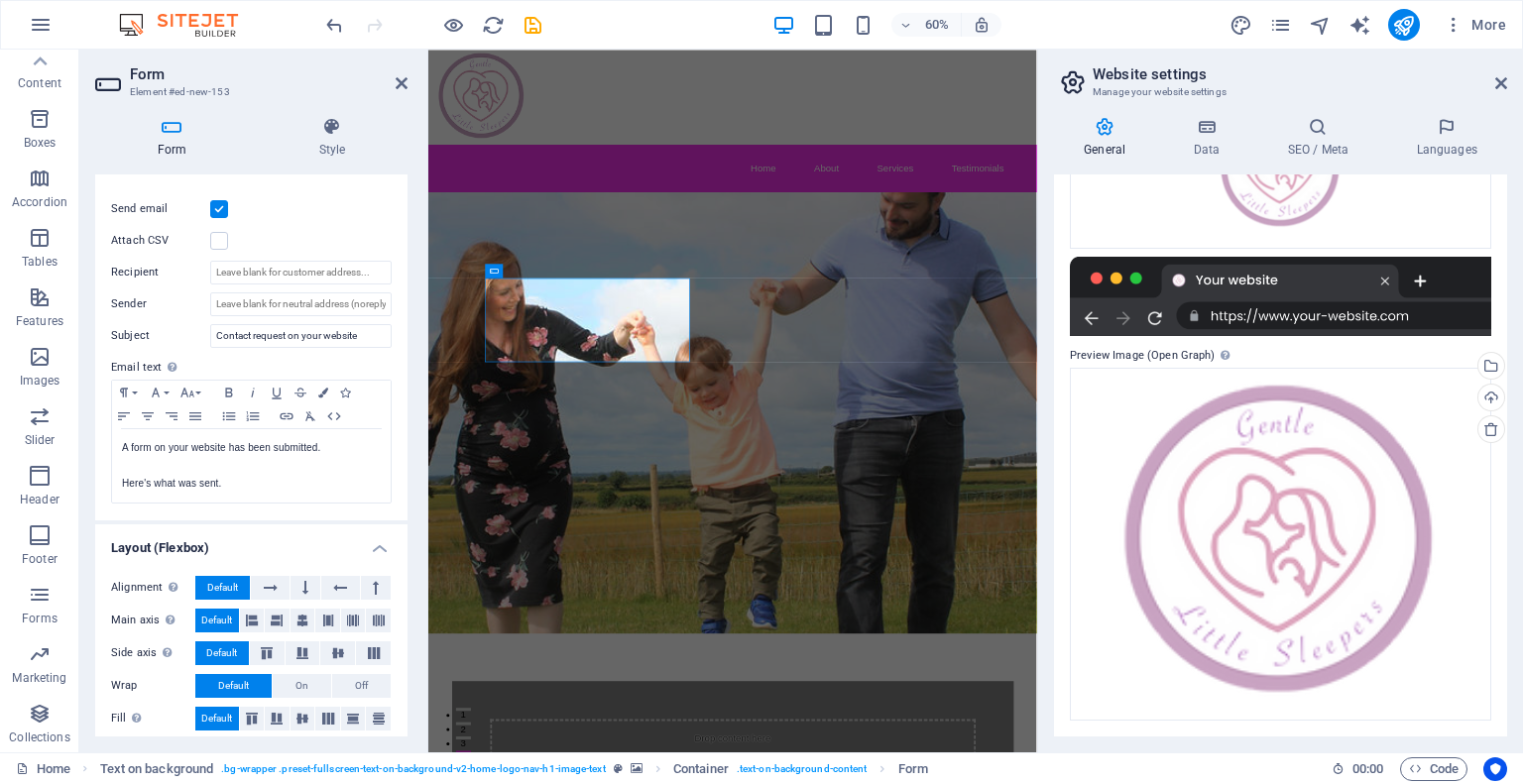 scroll, scrollTop: 544, scrollLeft: 0, axis: vertical 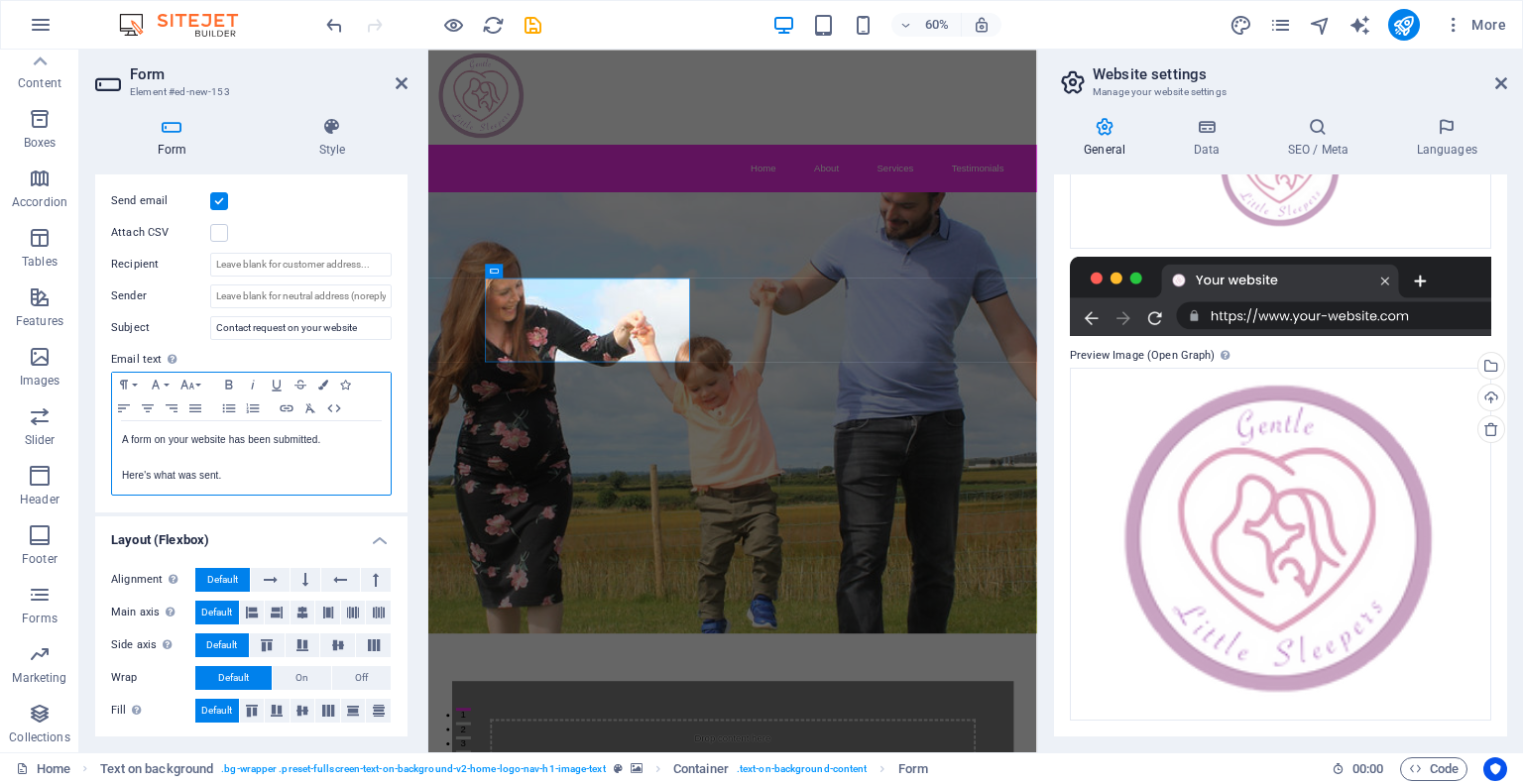 click on "Here's what was sent." at bounding box center [251, 476] 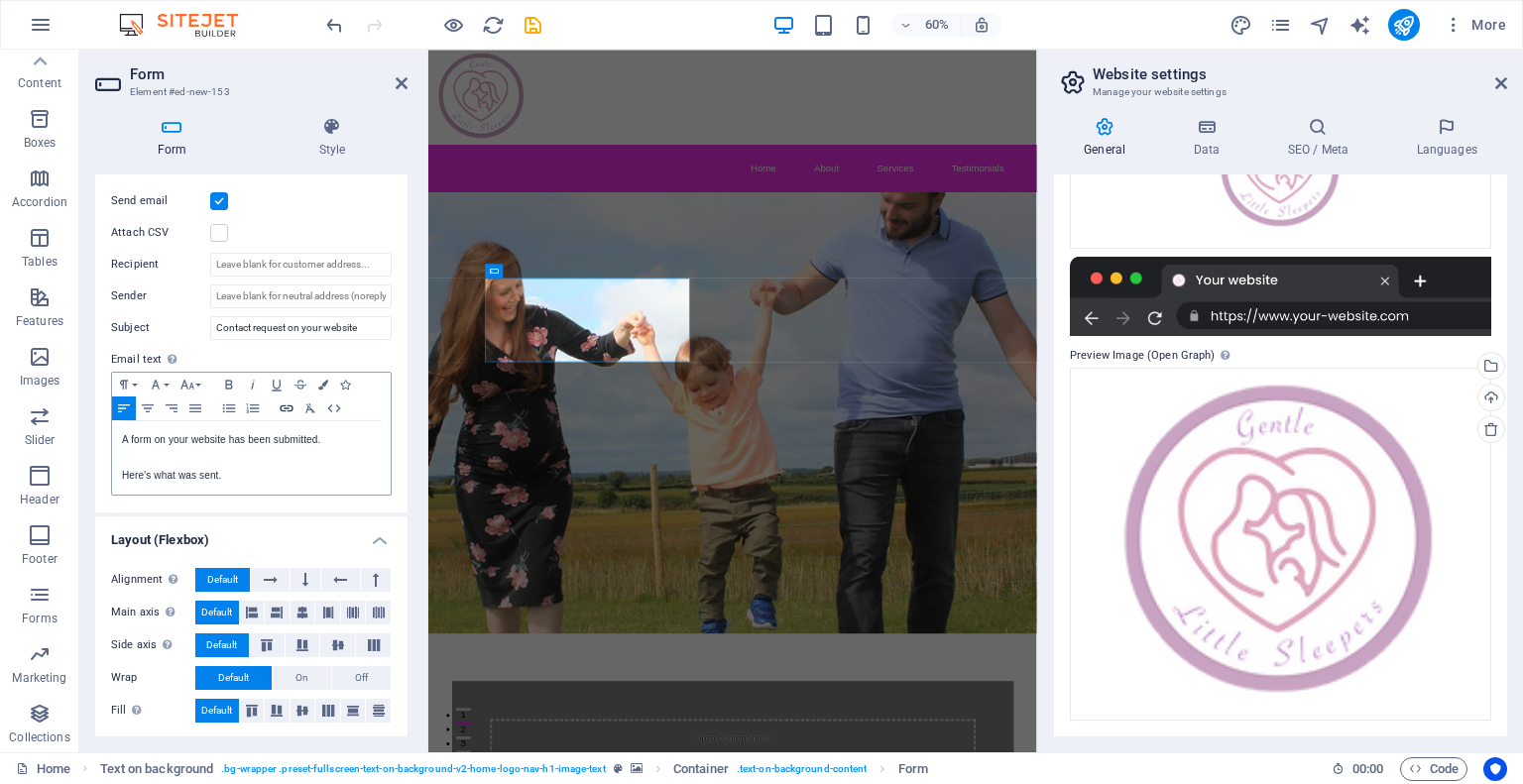 click 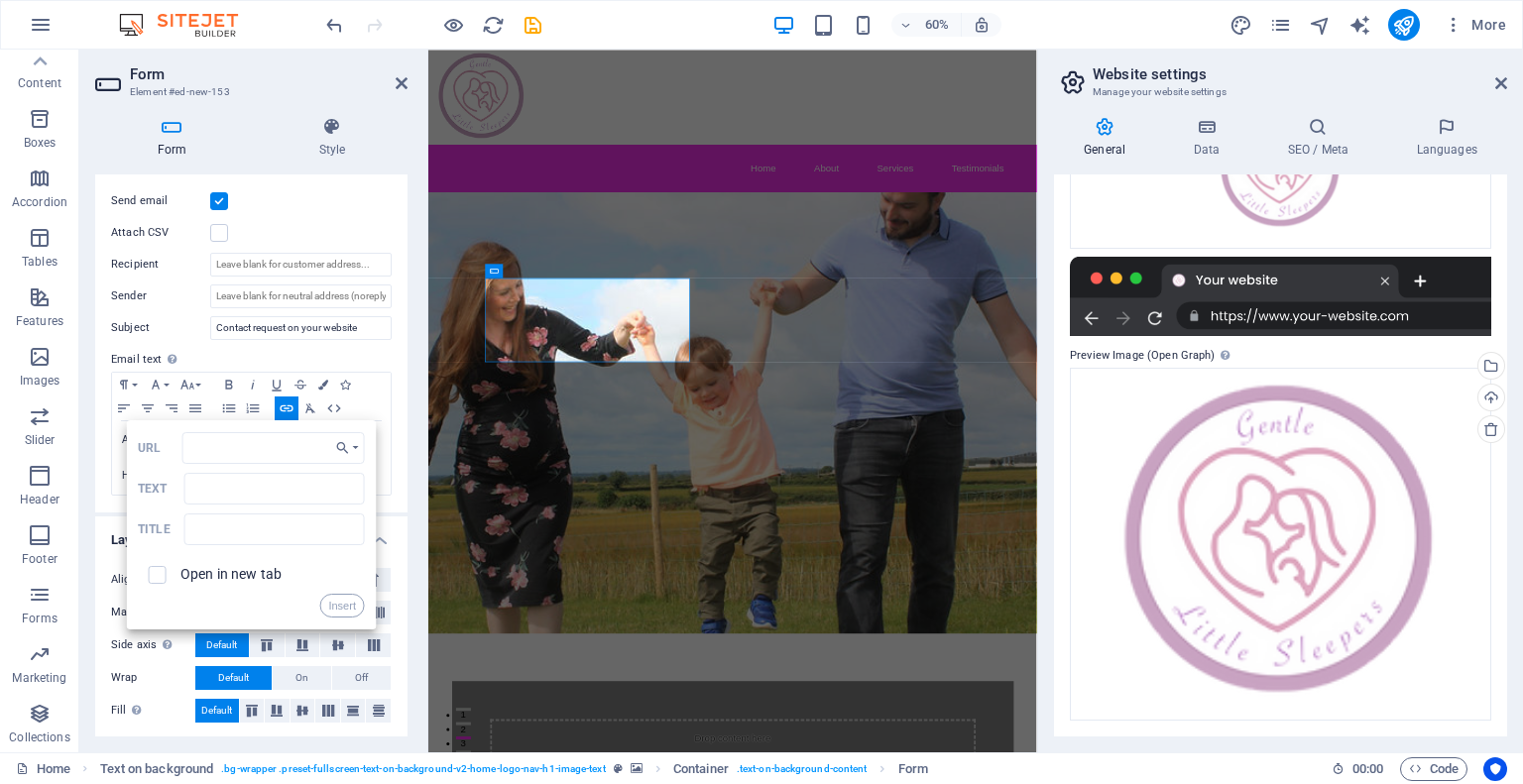 click on "Email text Define text to be sent if form inputs should be sent by email." at bounding box center [251, 360] 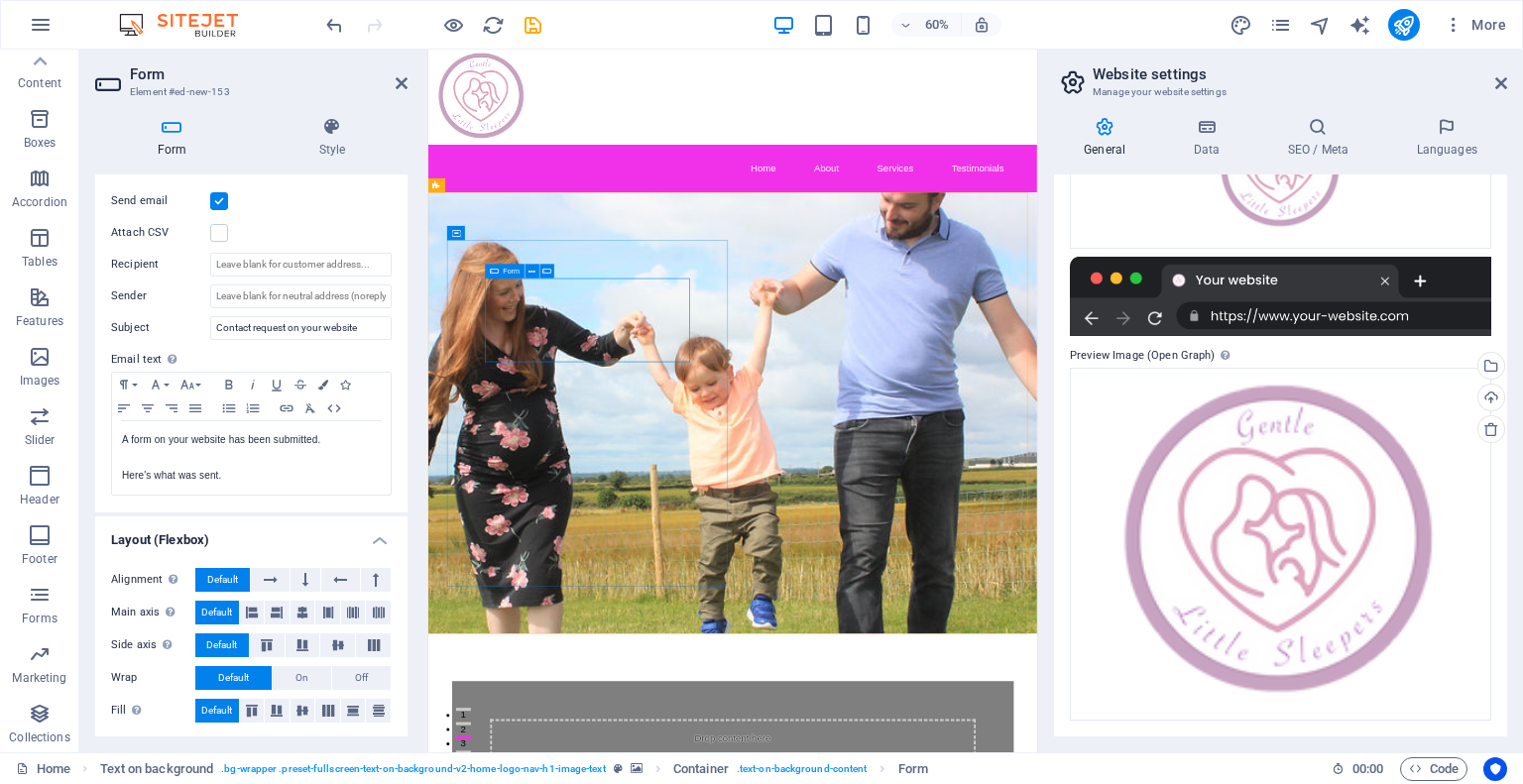 click on "Drop content here or  Add elements  Paste clipboard" at bounding box center [936, 1236] 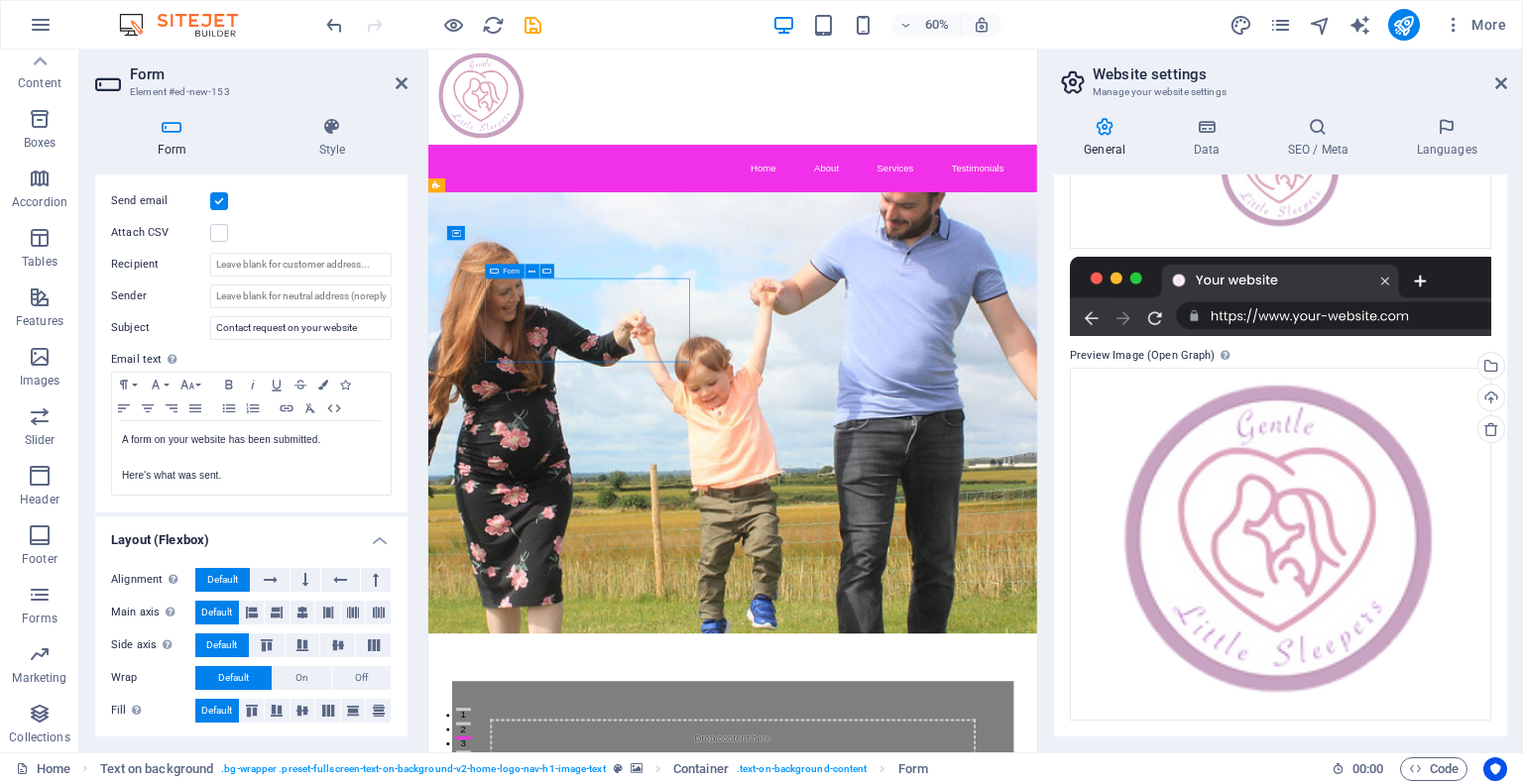 click on "Drop content here or  Add elements  Paste clipboard" at bounding box center (936, 1236) 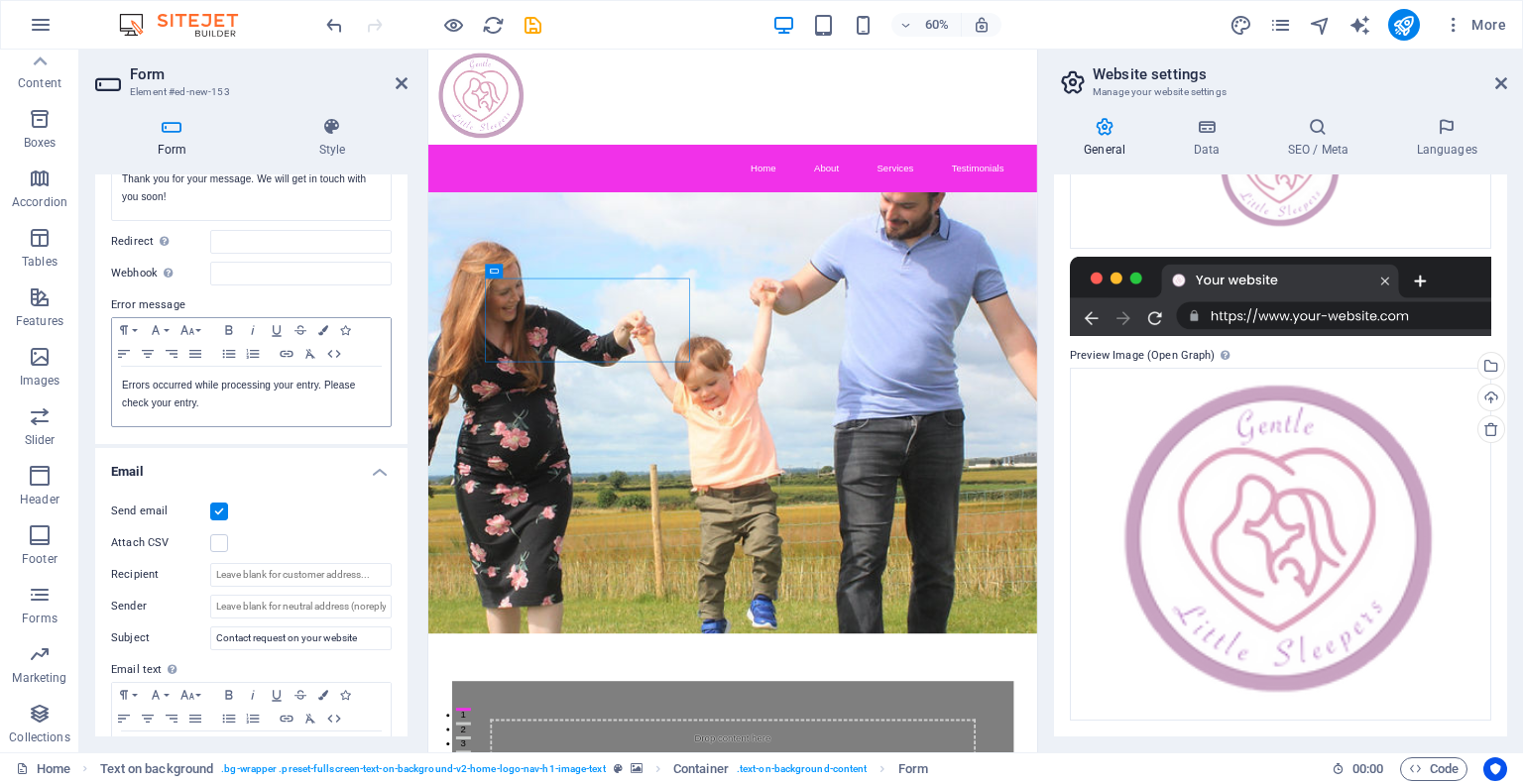 scroll, scrollTop: 297, scrollLeft: 0, axis: vertical 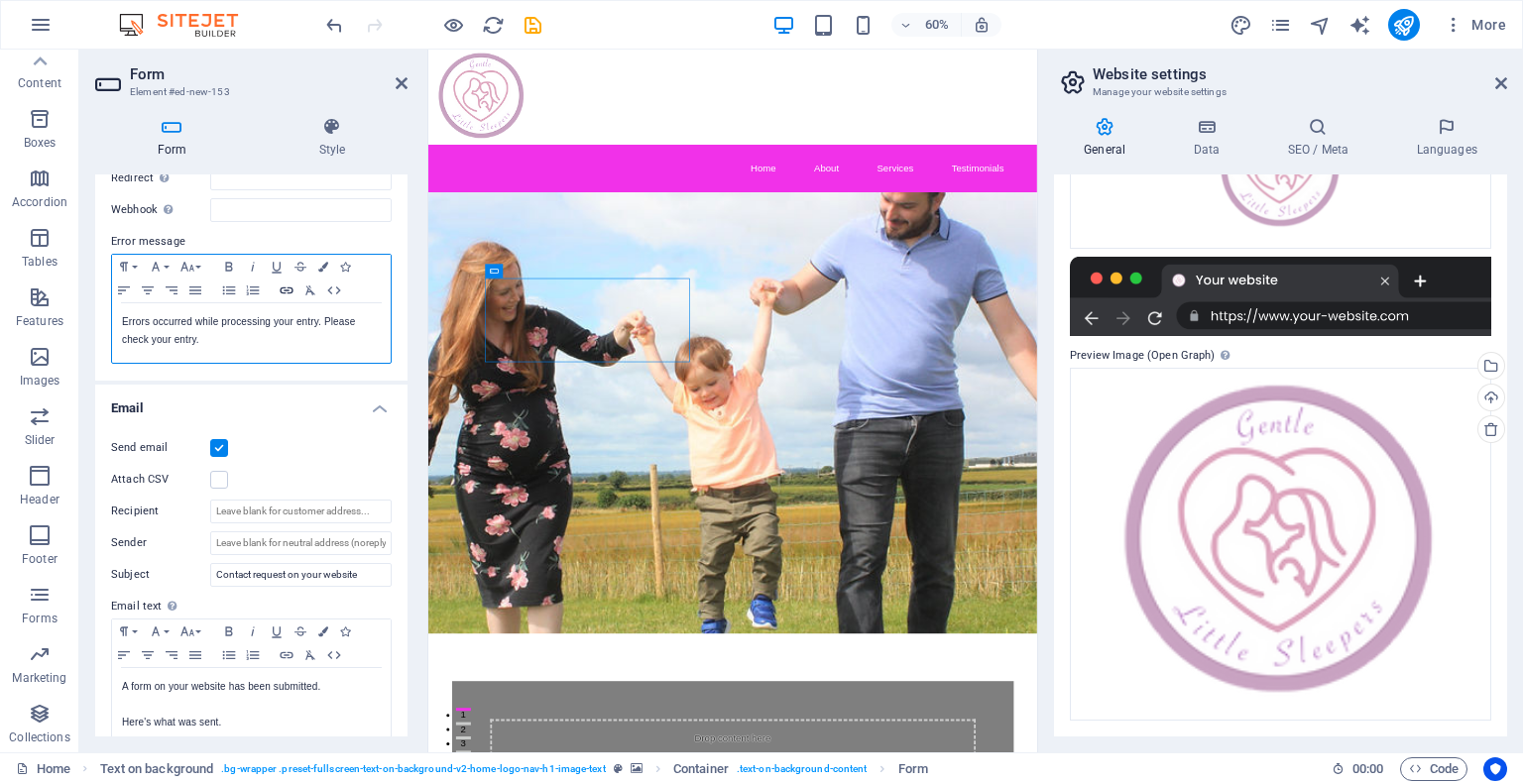 click 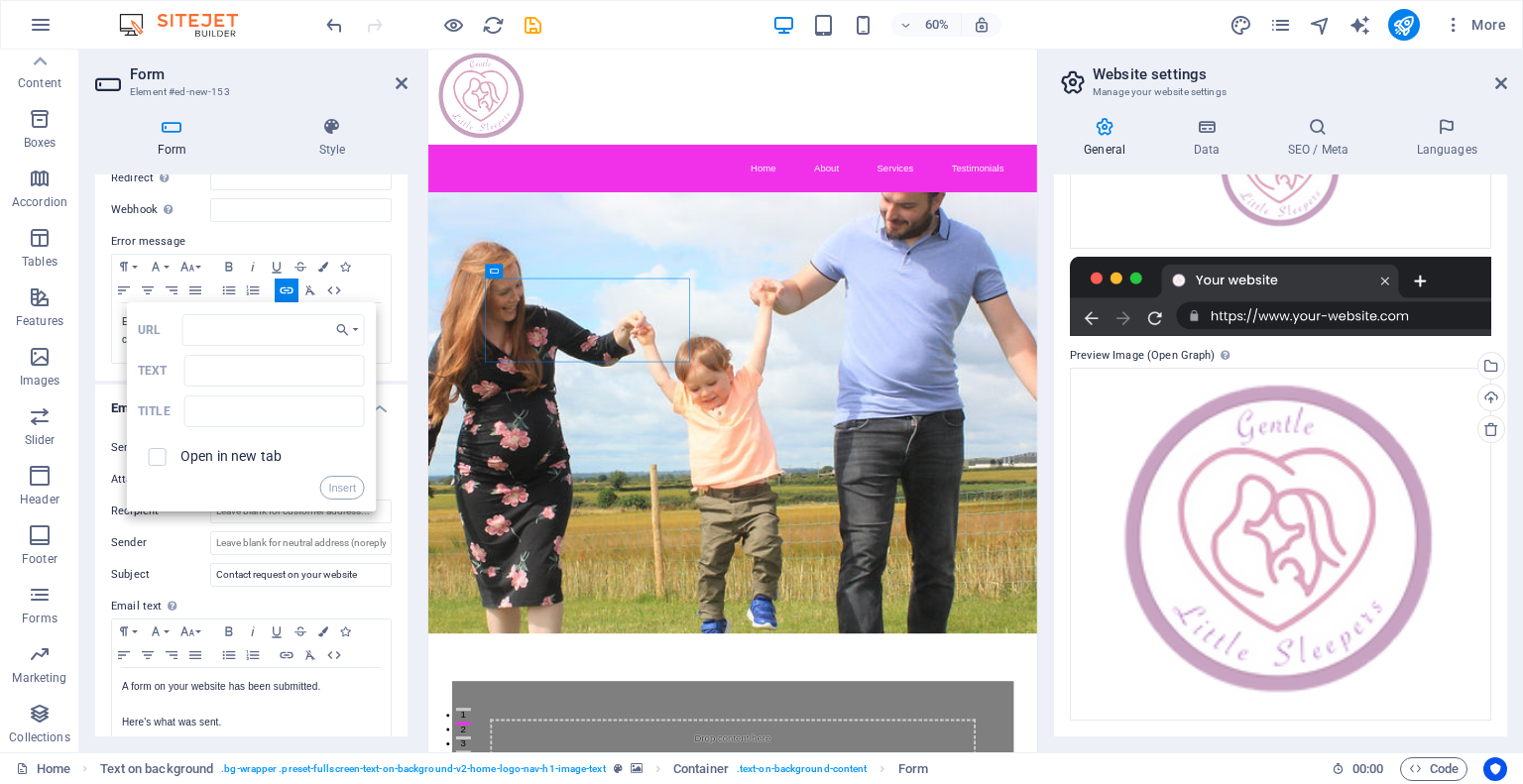 click on "Success message Paragraph Format Normal Heading 1 Heading 2 Heading 3 Heading 4 Heading 5 Heading 6 Code Font Family Arial Georgia Impact Tahoma Times New Roman Verdana Montserrat Open Sans Font Size 8 9 10 11 12 14 18 24 30 36 48 60 72 96 Bold Italic Underline Strikethrough Colors Icons Align Left Align Center Align Right Align Justify Unordered List Ordered List Insert Link Clear Formatting HTML Thank you for your message. We will get in touch with you soon! Shown after form was submitted successfully... Redirect Define a redirect target upon successful form submission; for example, a success page. Webhook A webhook is a push notification from this form to another server. Every time someone submits this form, the data will be pushed to your server.  Error message Paragraph Format Normal Heading 1 Heading 2 Heading 3 Heading 4 Heading 5 Heading 6 Code Font Family Arial Georgia Impact Tahoma Times New Roman Verdana Montserrat Open Sans Font Size 8 9 10 11 12 14 18 24 30 36 48 60 72 96 Bold Italic Underline" at bounding box center [251, 194] 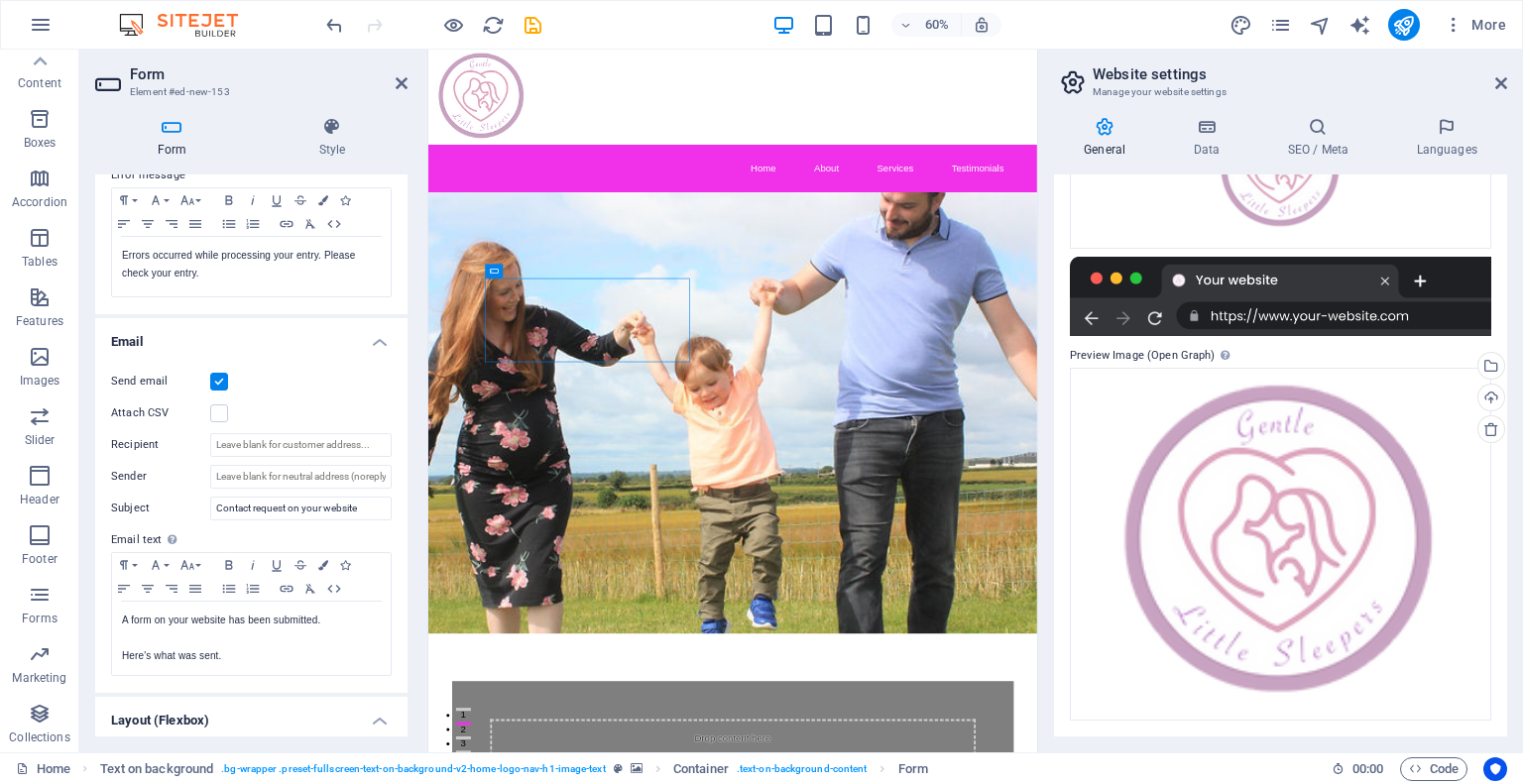 scroll, scrollTop: 396, scrollLeft: 0, axis: vertical 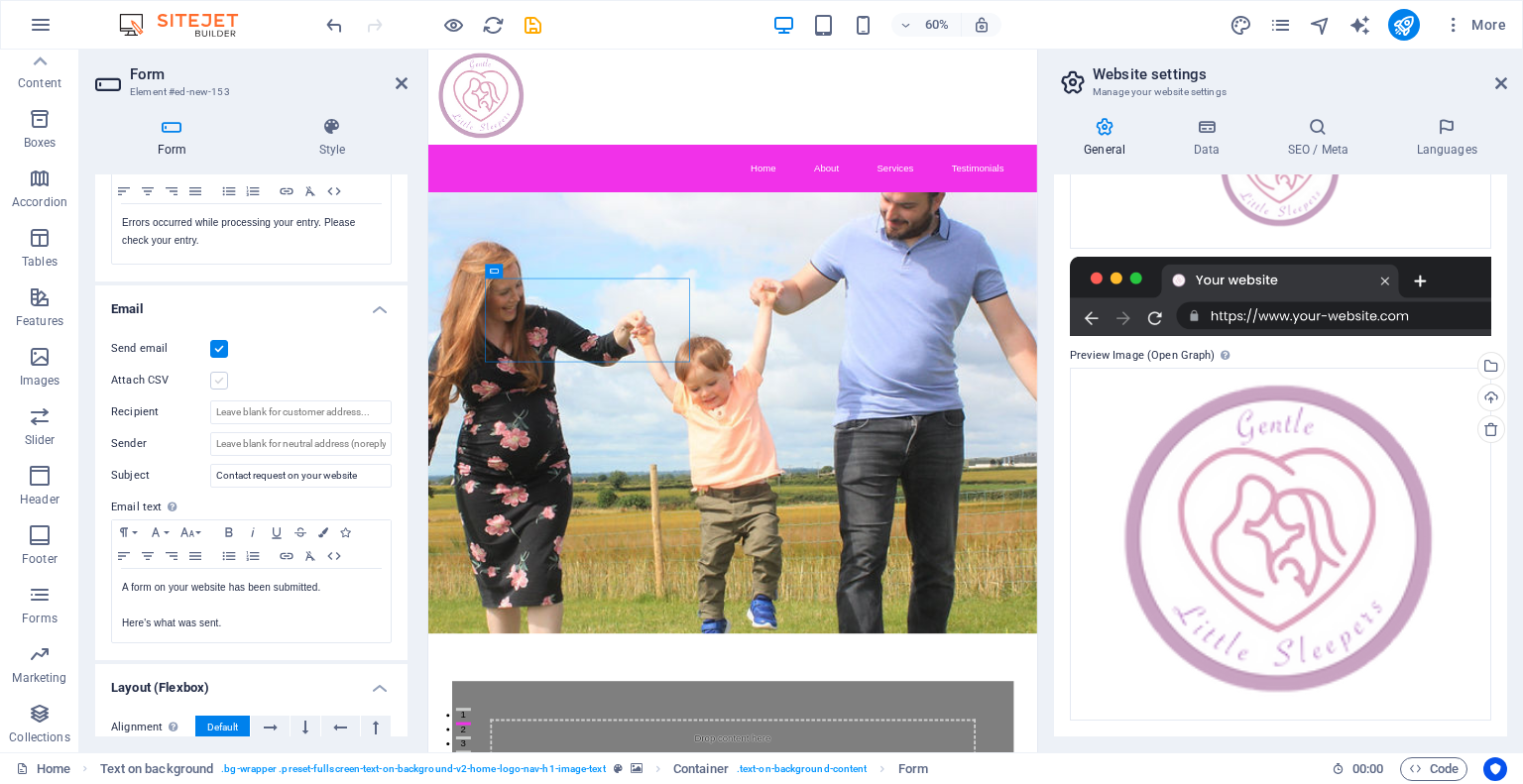 click at bounding box center [219, 381] 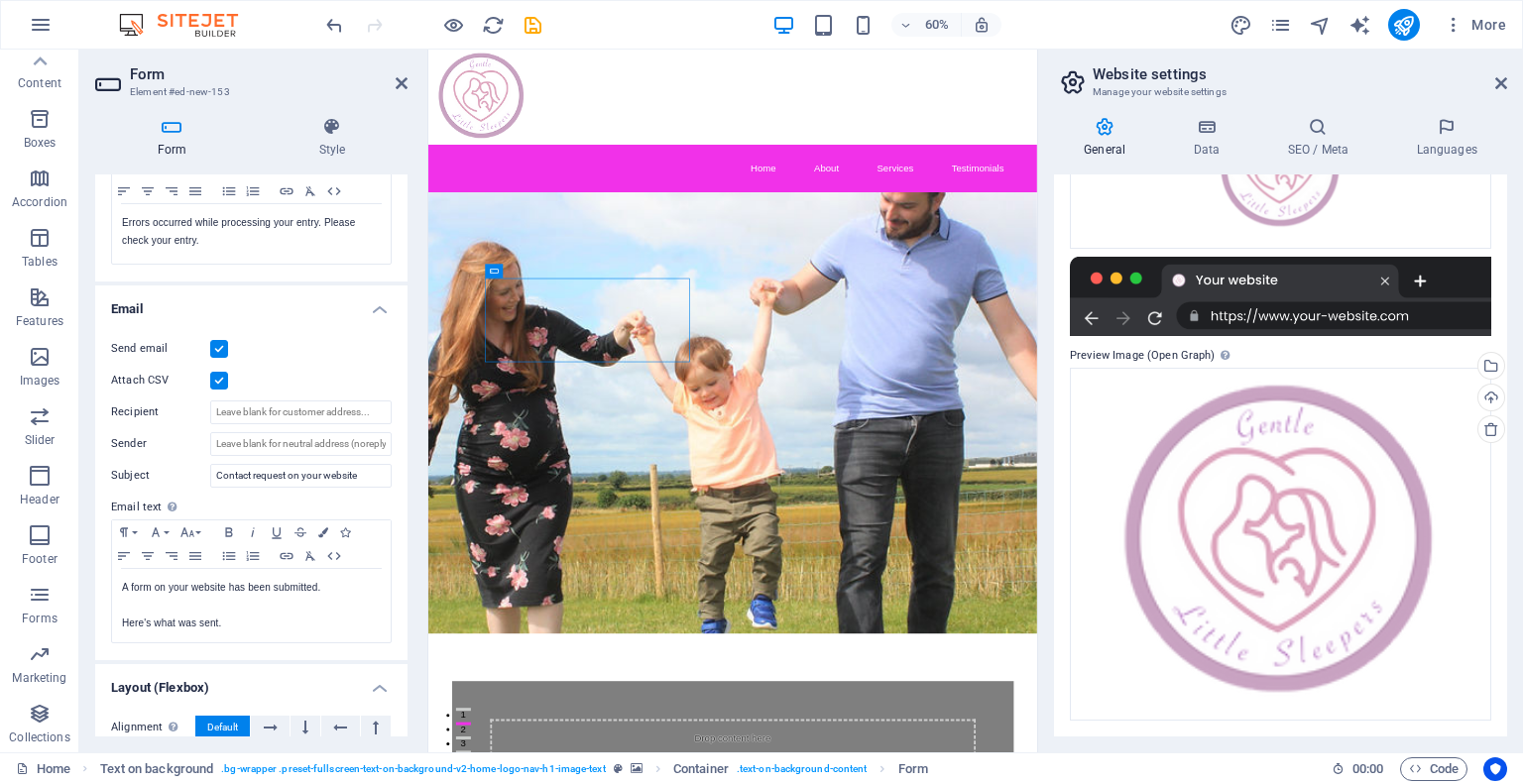 click on "Send email" at bounding box center [251, 349] 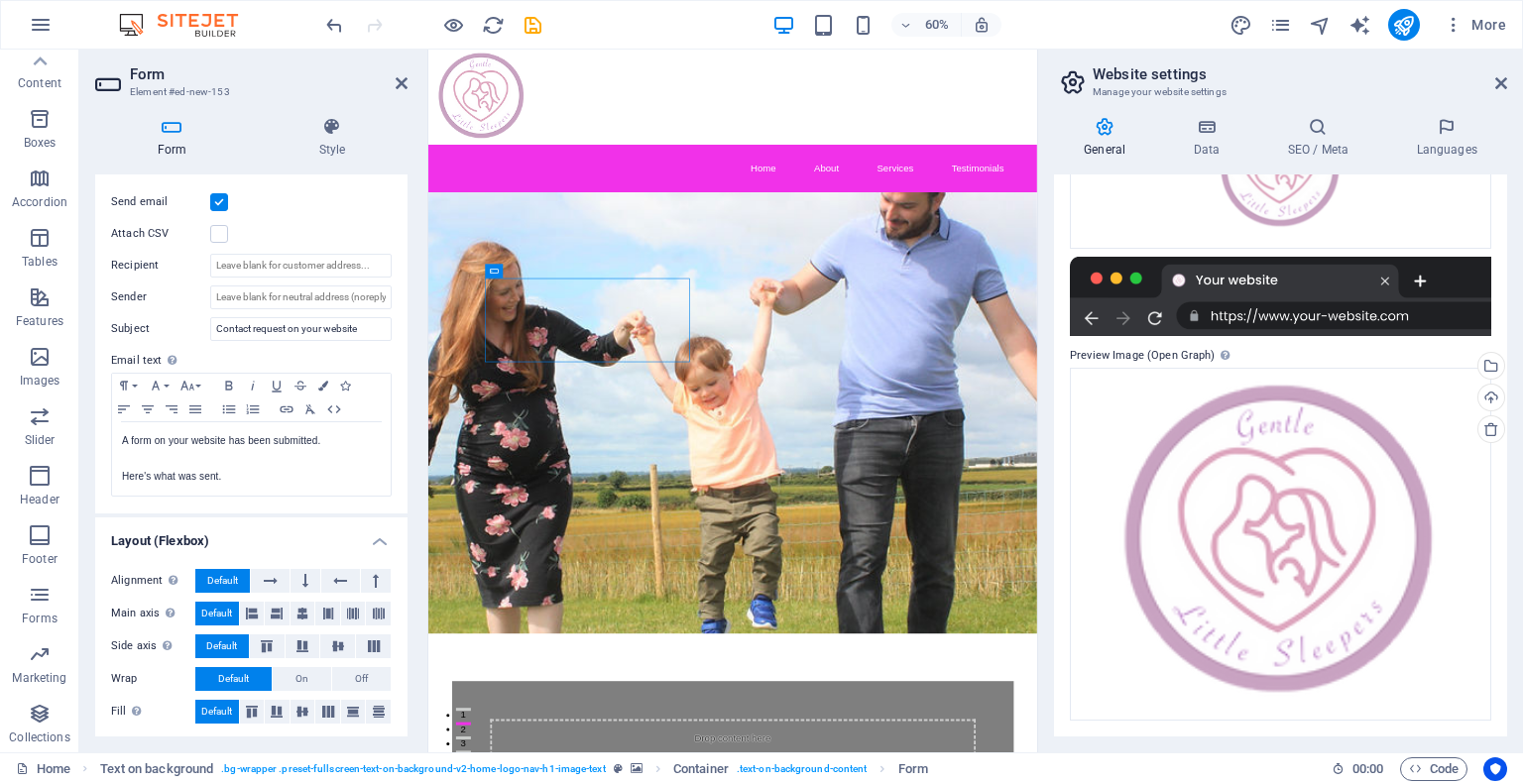 scroll, scrollTop: 544, scrollLeft: 0, axis: vertical 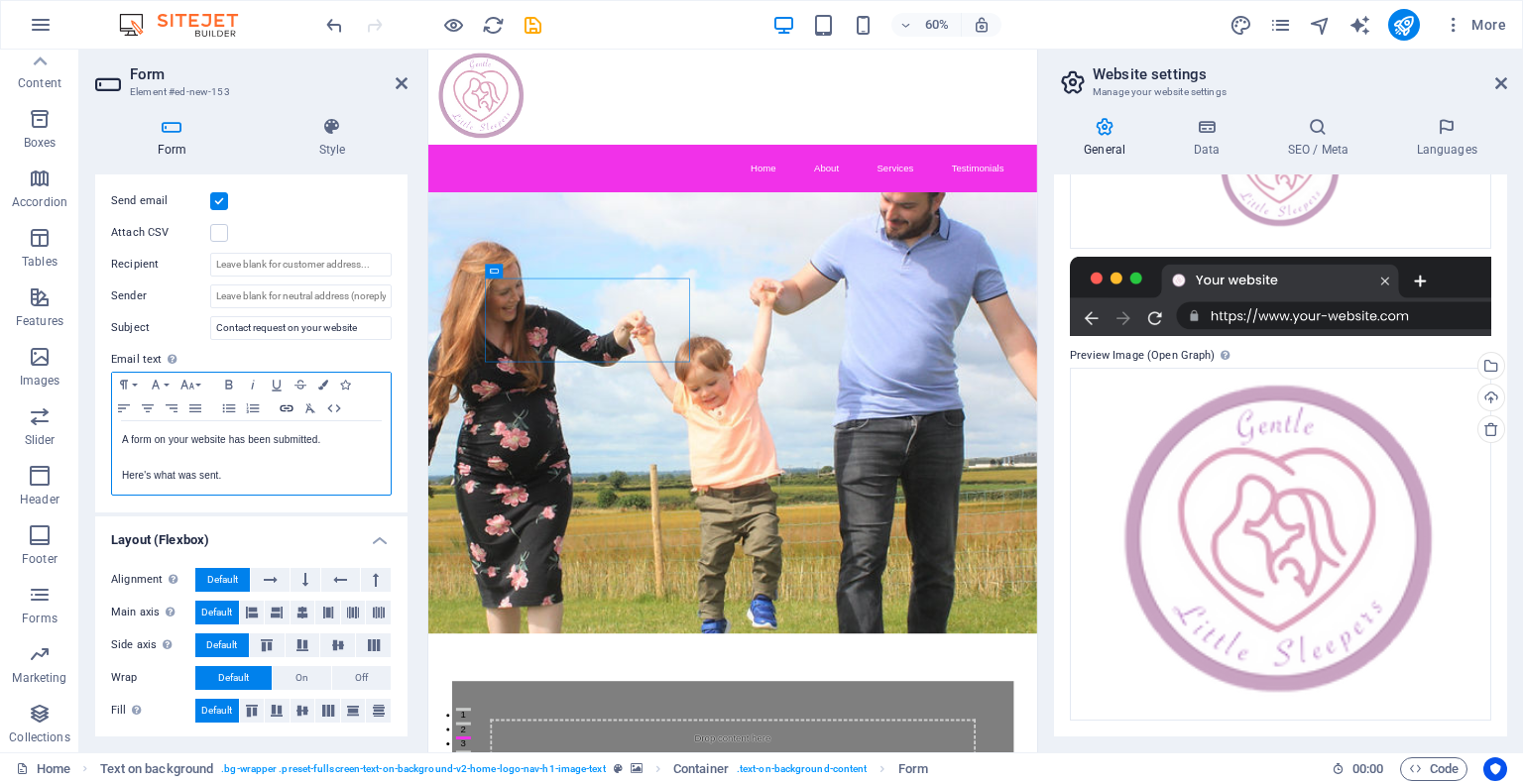 click 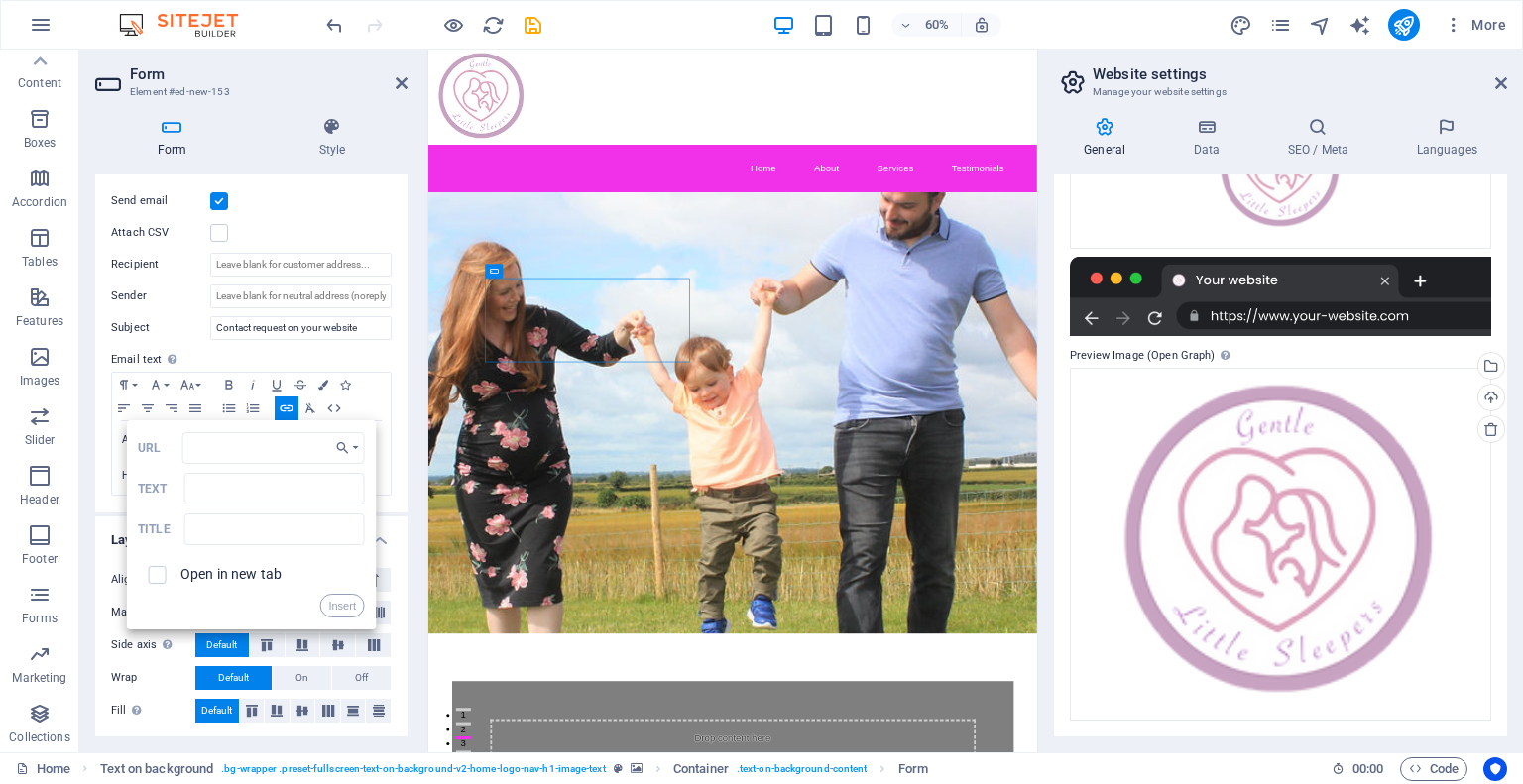 click on "Send email Attach CSV Recipient Sender Subject Contact request on your website Email text Define text to be sent if form inputs should be sent by email. Paragraph Format Normal Heading 1 Heading 2 Heading 3 Heading 4 Heading 5 Heading 6 Code Font Family Arial Georgia Impact Tahoma Times New Roman Verdana Montserrat Open Sans Font Size 8 9 10 11 12 14 18 24 30 36 48 60 72 96 Bold Italic Underline Strikethrough Colors Icons Align Left Align Center Align Right Align Justify Unordered List Ordered List Insert Link Clear Formatting HTML Back Choose Link Home Subpage Legal Notice Privacy Choose file ... URL Text Title Open in new tab Insert ​ ​ A form on your website has been submitted. Here's what was sent. Text of the email..." at bounding box center (251, 343) 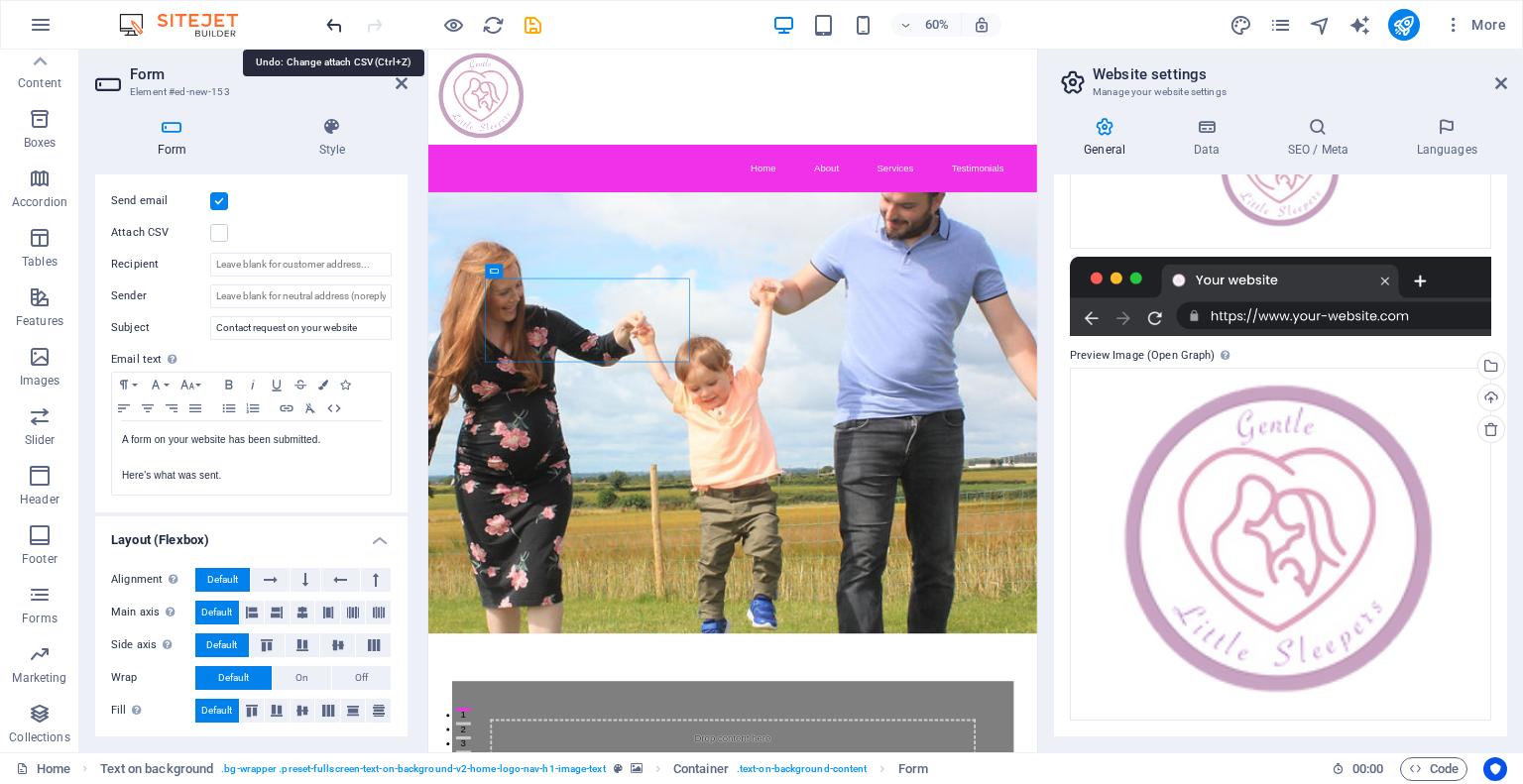 click at bounding box center (334, 25) 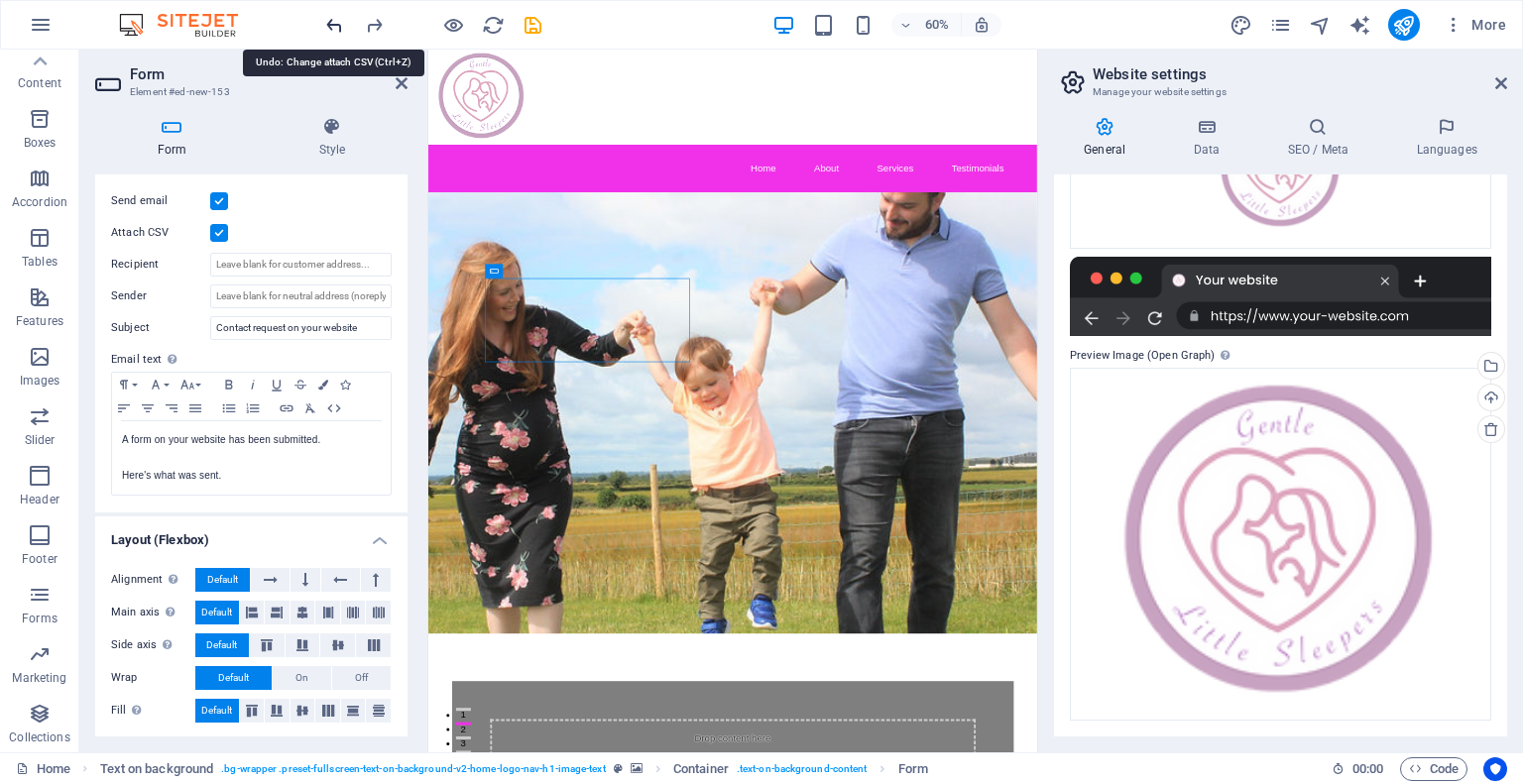 click at bounding box center (334, 25) 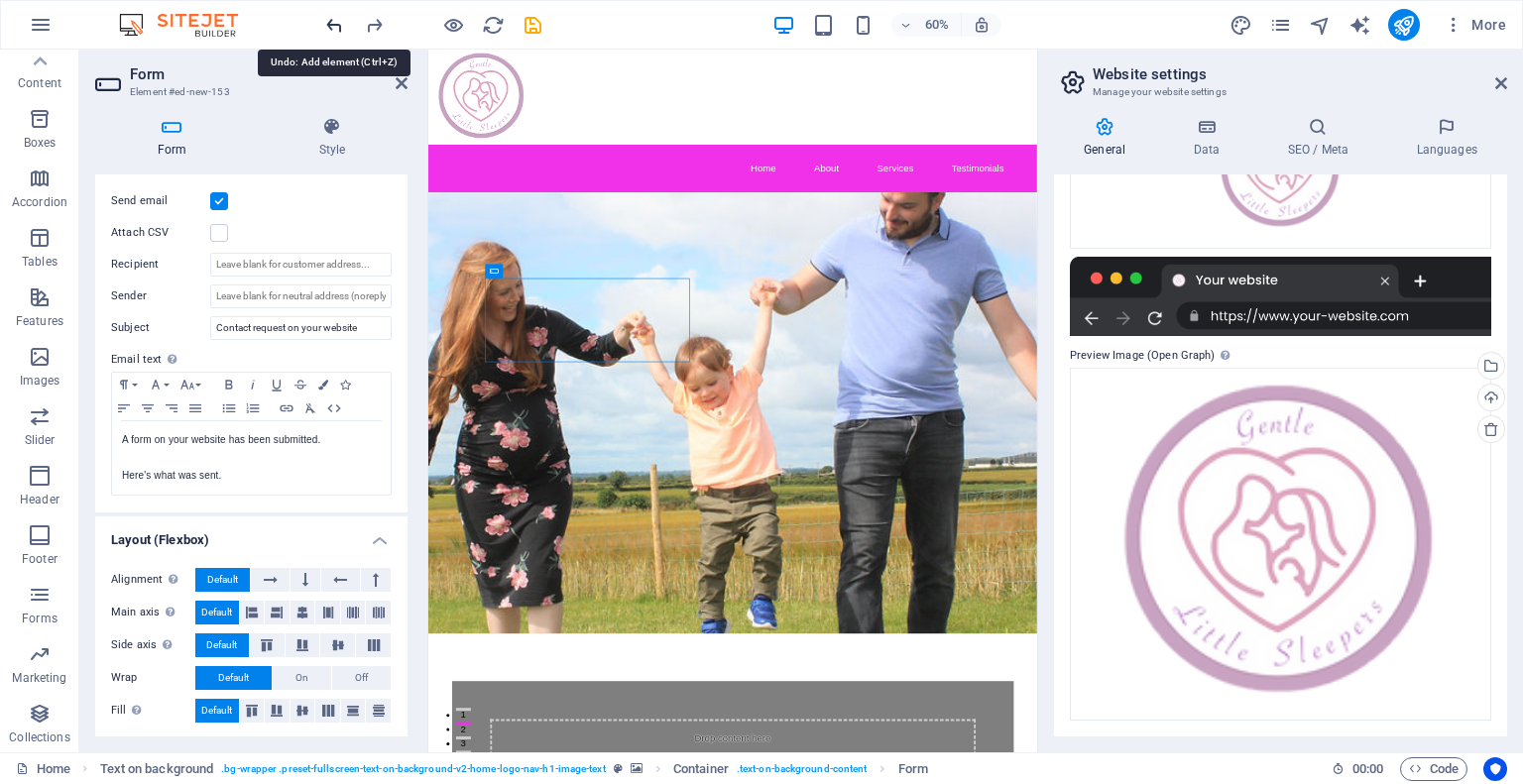 click at bounding box center [334, 25] 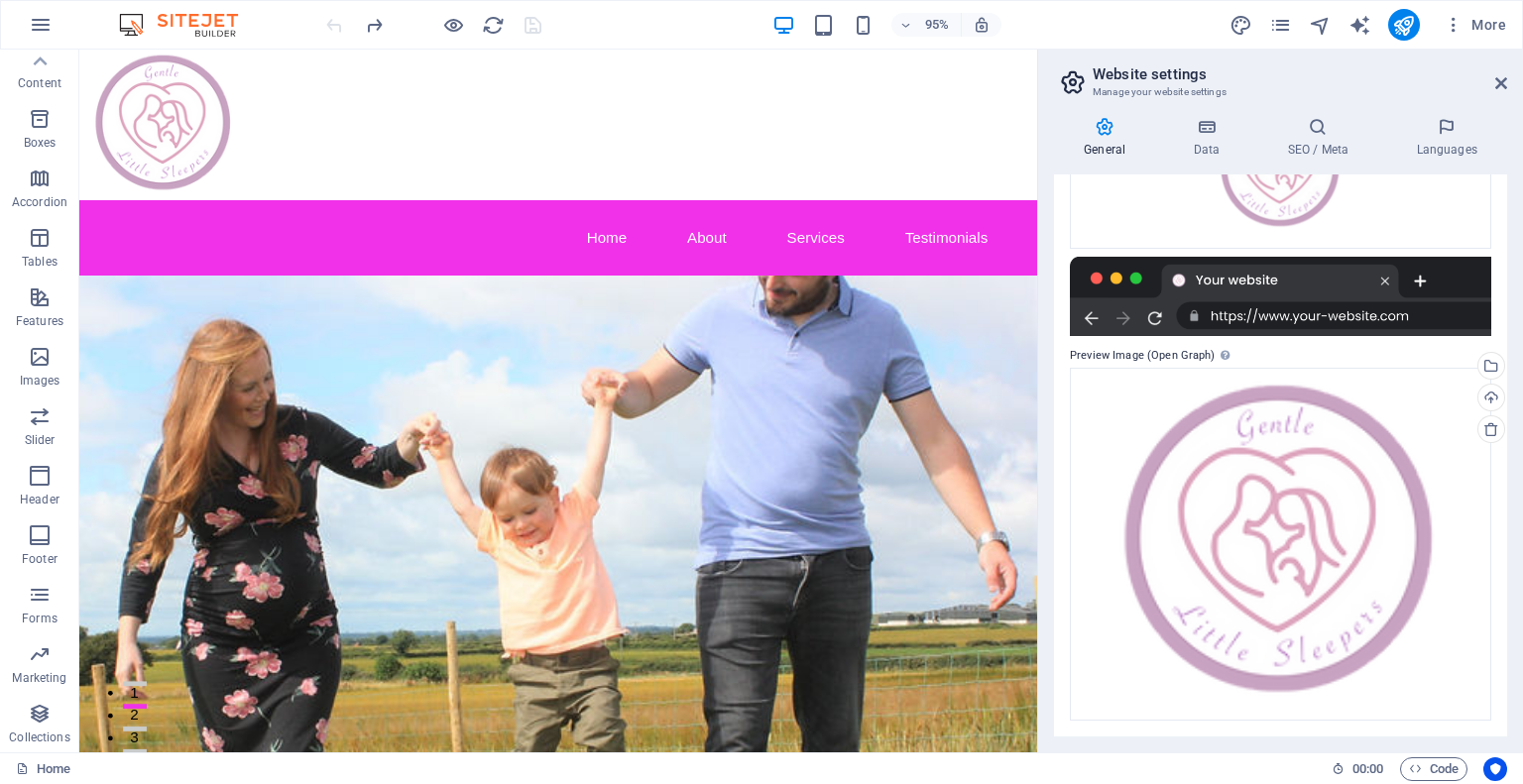 click on "Website settings Manage your website settings  General  Data  SEO / Meta  Languages Website name gentlelittlesleepers.com Logo Drag files here, click to choose files or select files from Files or our free stock photos & videos Select files from the file manager, stock photos, or upload file(s) Upload Favicon Set the favicon of your website here. A favicon is a small icon shown in the browser tab next to your website title. It helps visitors identify your website. Drag files here, click to choose files or select files from Files or our free stock photos & videos Select files from the file manager, stock photos, or upload file(s) Upload Preview Image (Open Graph) This image will be shown when the website is shared on social networks Drag files here, click to choose files or select files from Files or our free stock photos & videos Select files from the file manager, stock photos, or upload file(s) Upload Contact data for this website. This can be used everywhere on the website and will update automatically. Fax" at bounding box center (1280, 400) 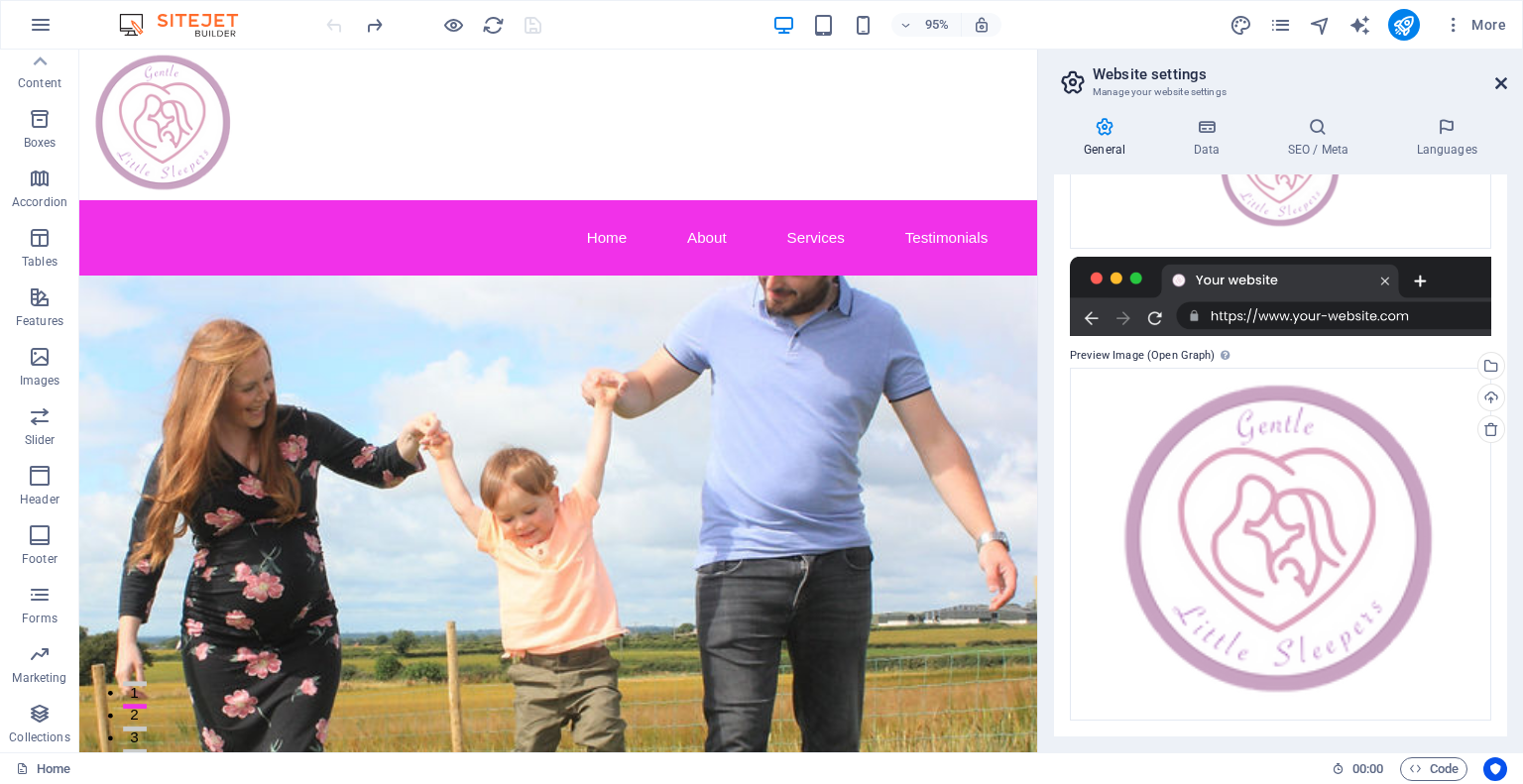 click at bounding box center (1501, 83) 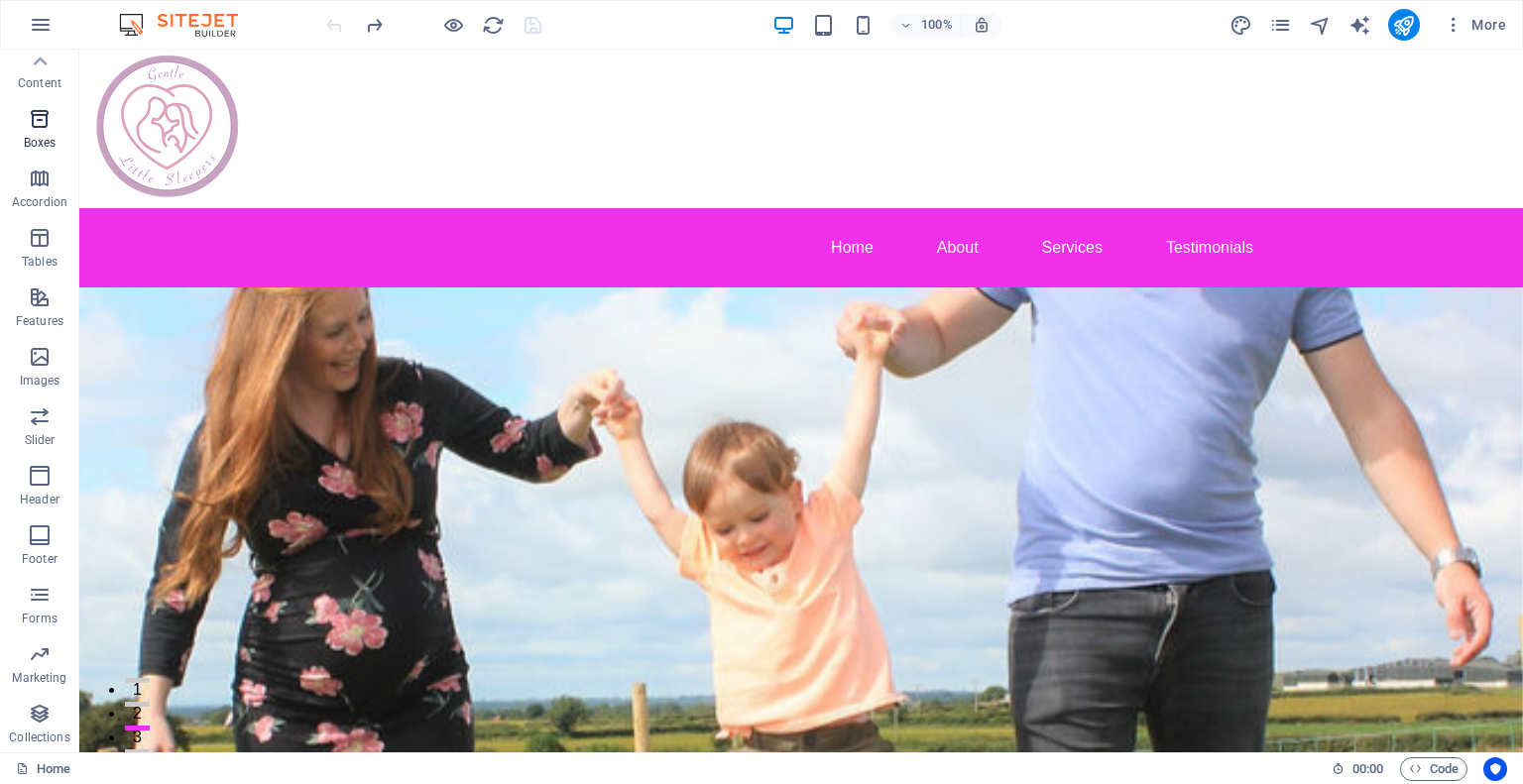 click at bounding box center [40, 119] 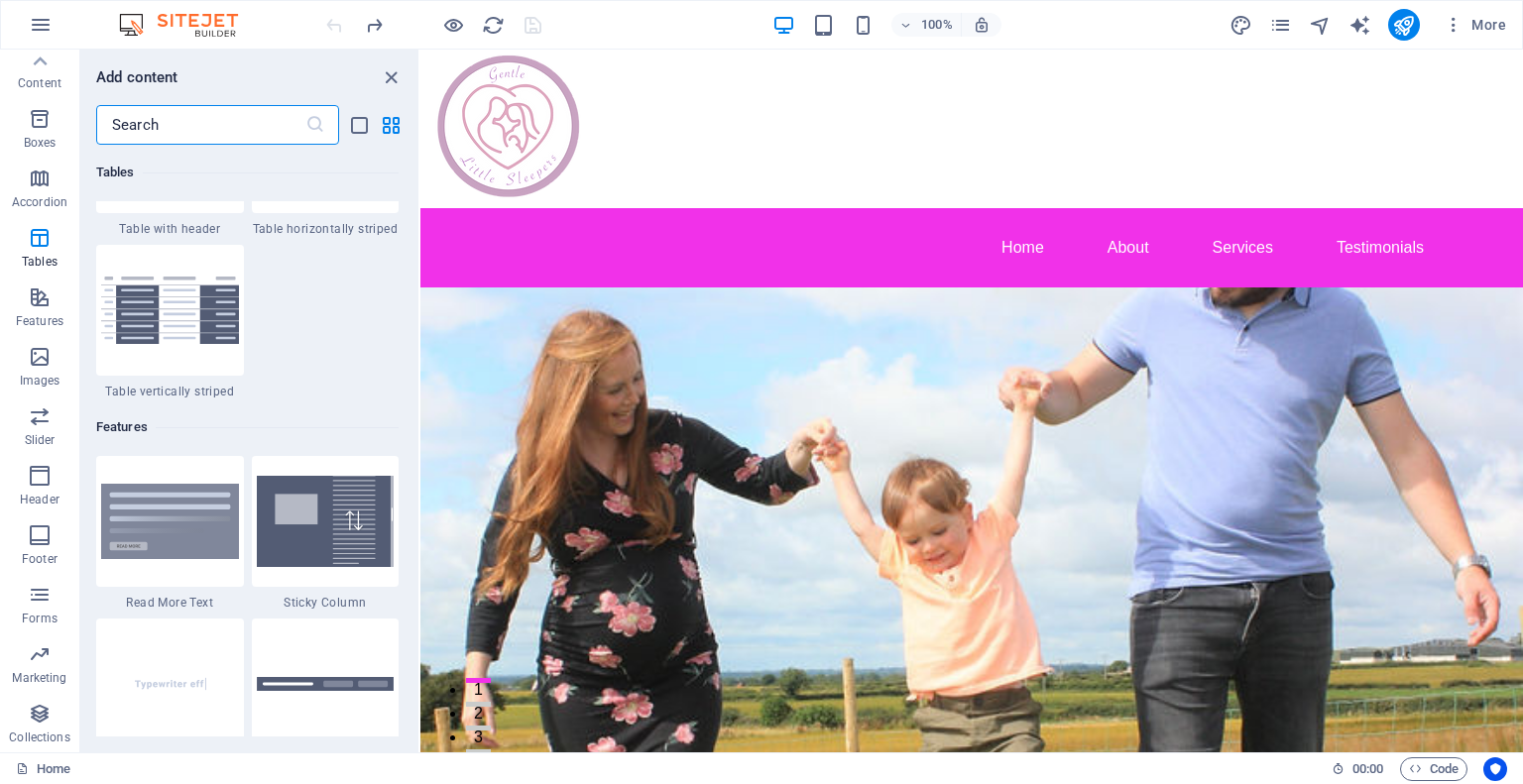 scroll, scrollTop: 7648, scrollLeft: 0, axis: vertical 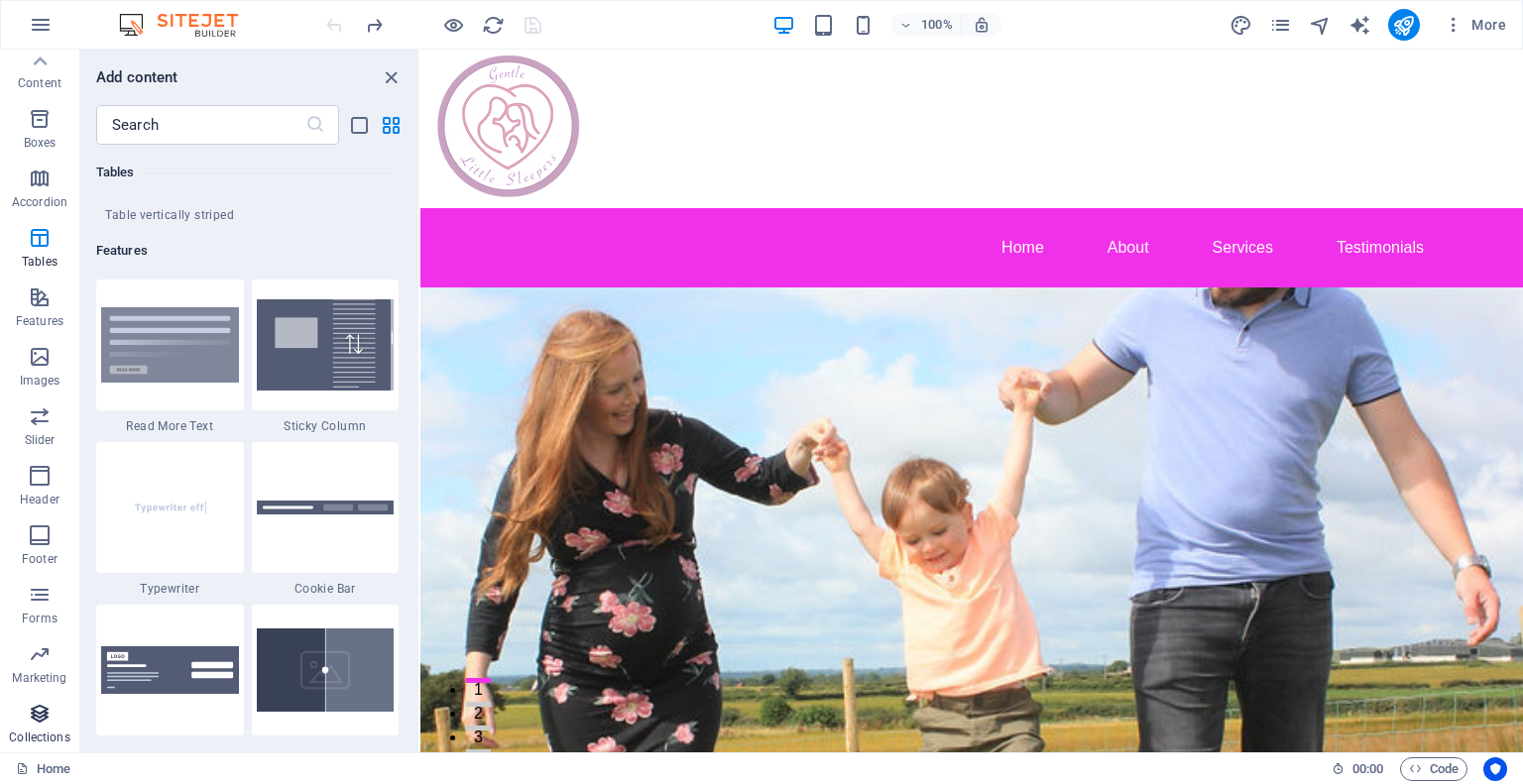 click on "Collections" at bounding box center (40, 726) 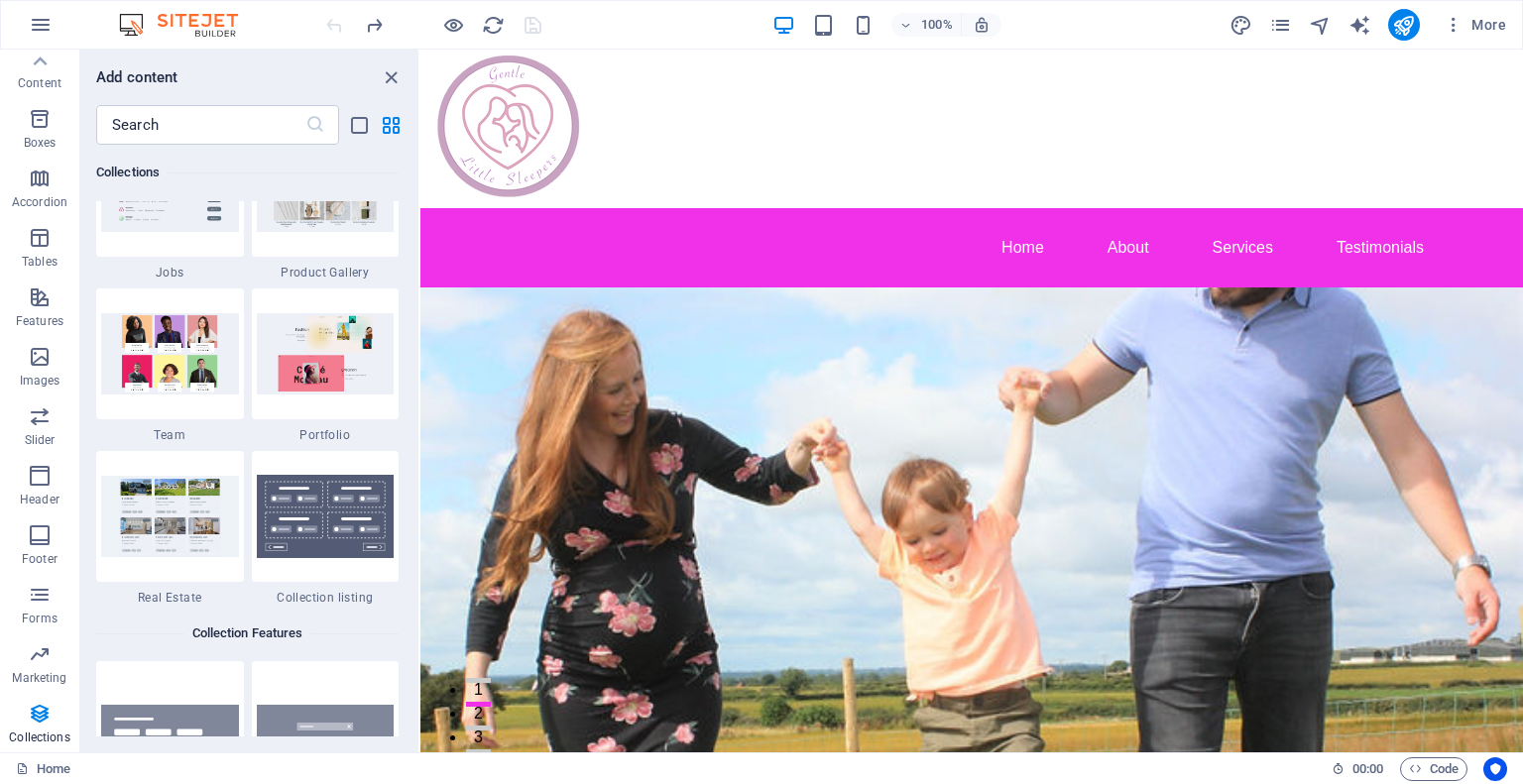 scroll, scrollTop: 18342, scrollLeft: 0, axis: vertical 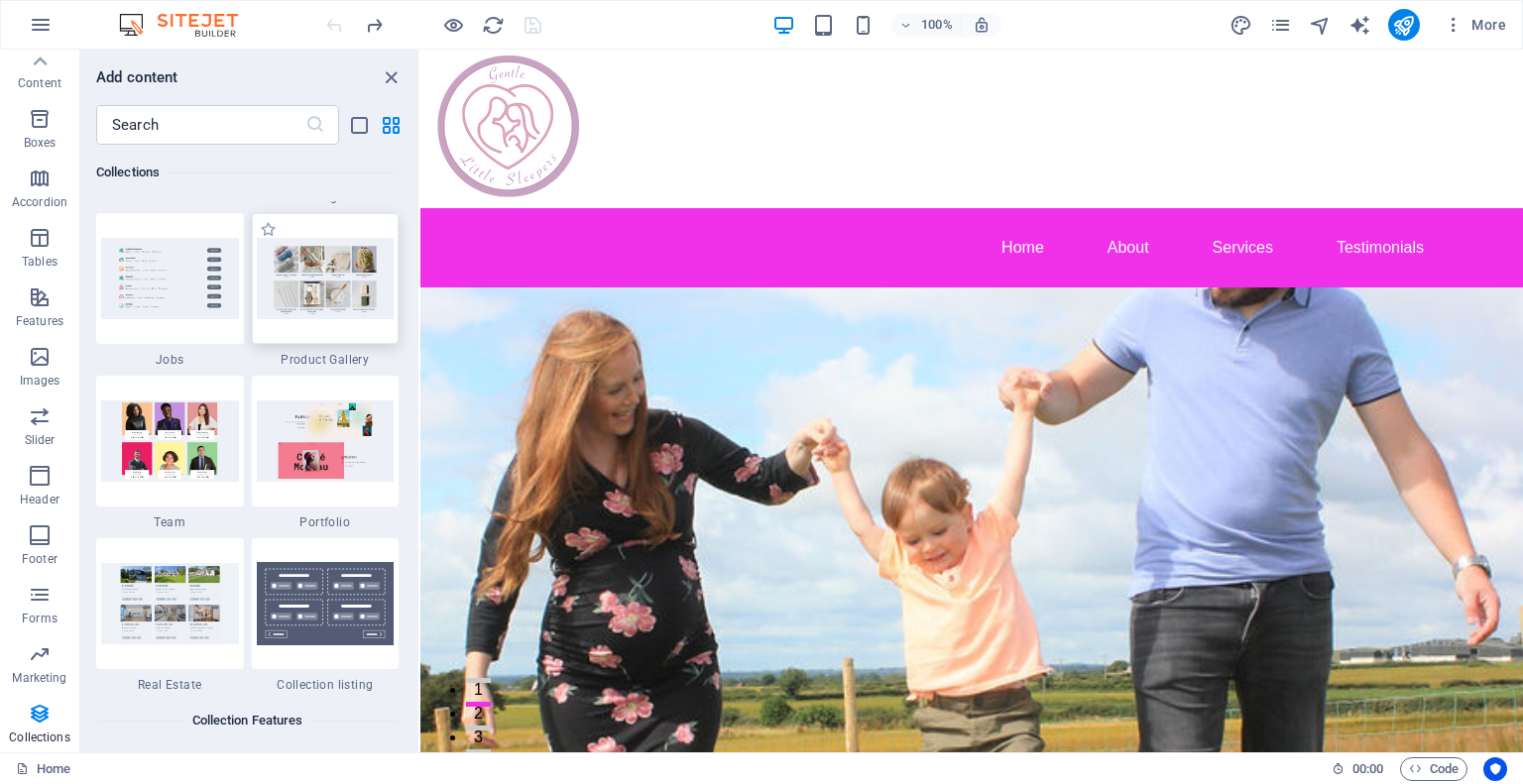 click at bounding box center (325, 278) 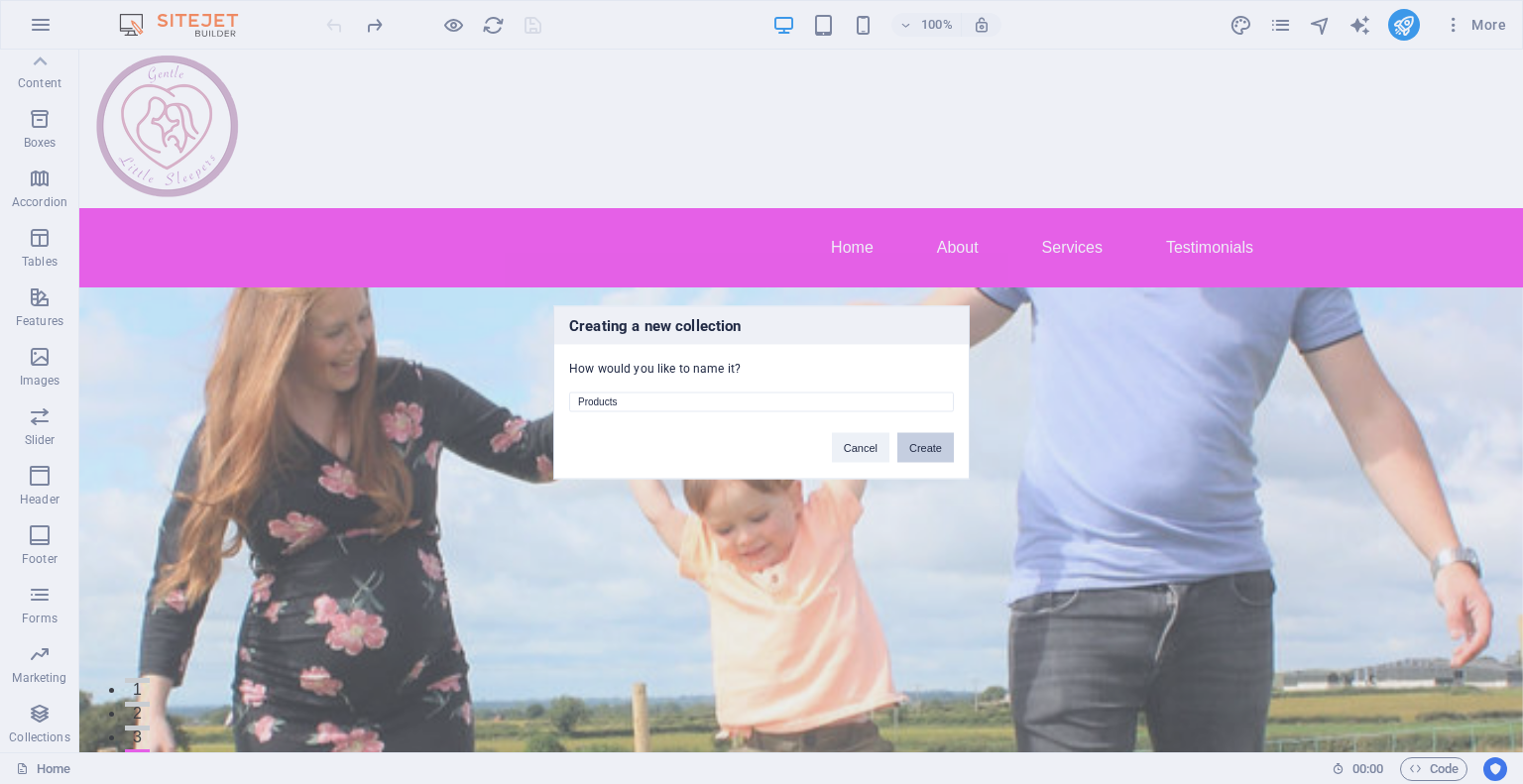 click on "Create" at bounding box center [925, 447] 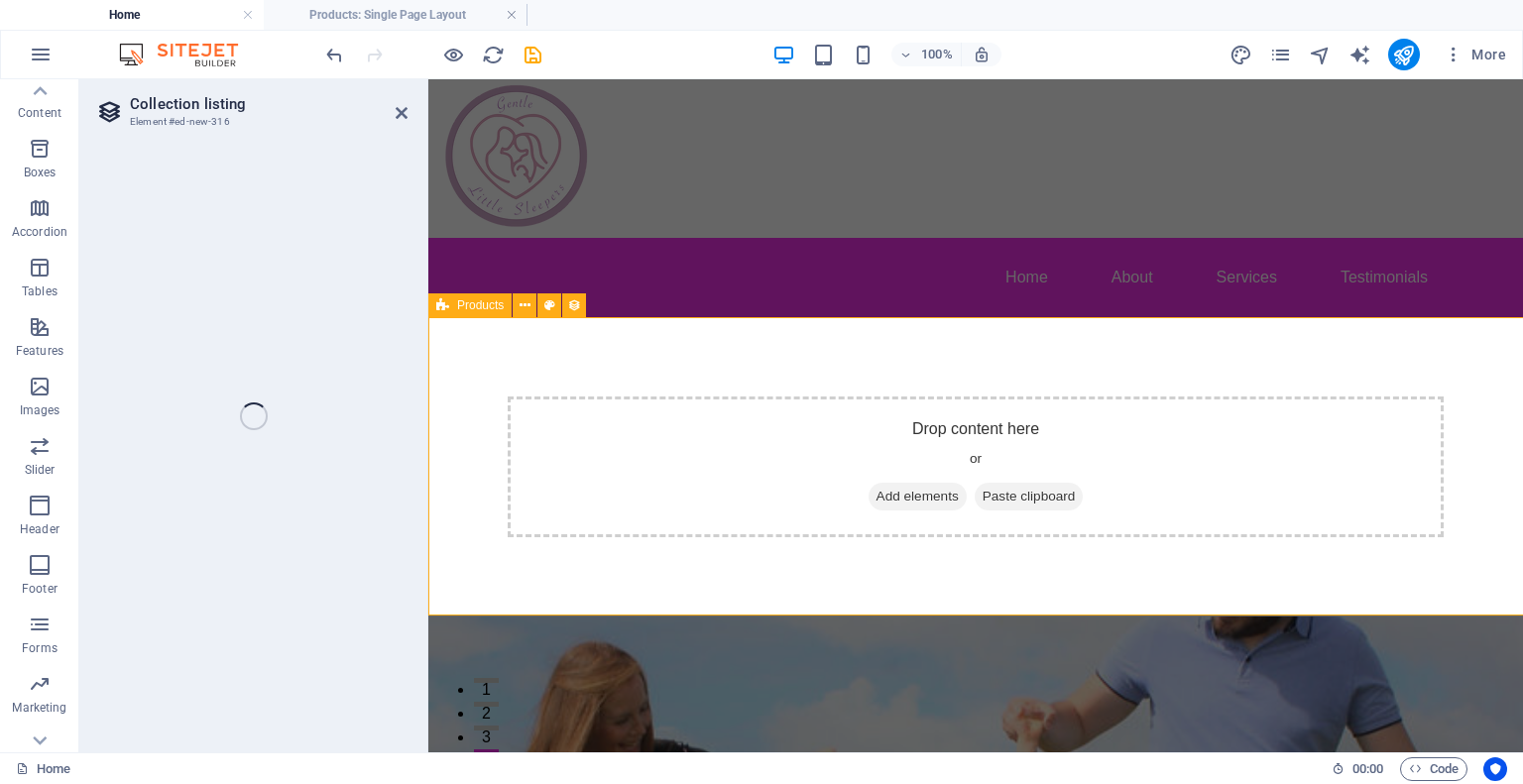 select on "689268fcf35a968e9d0ebe75" 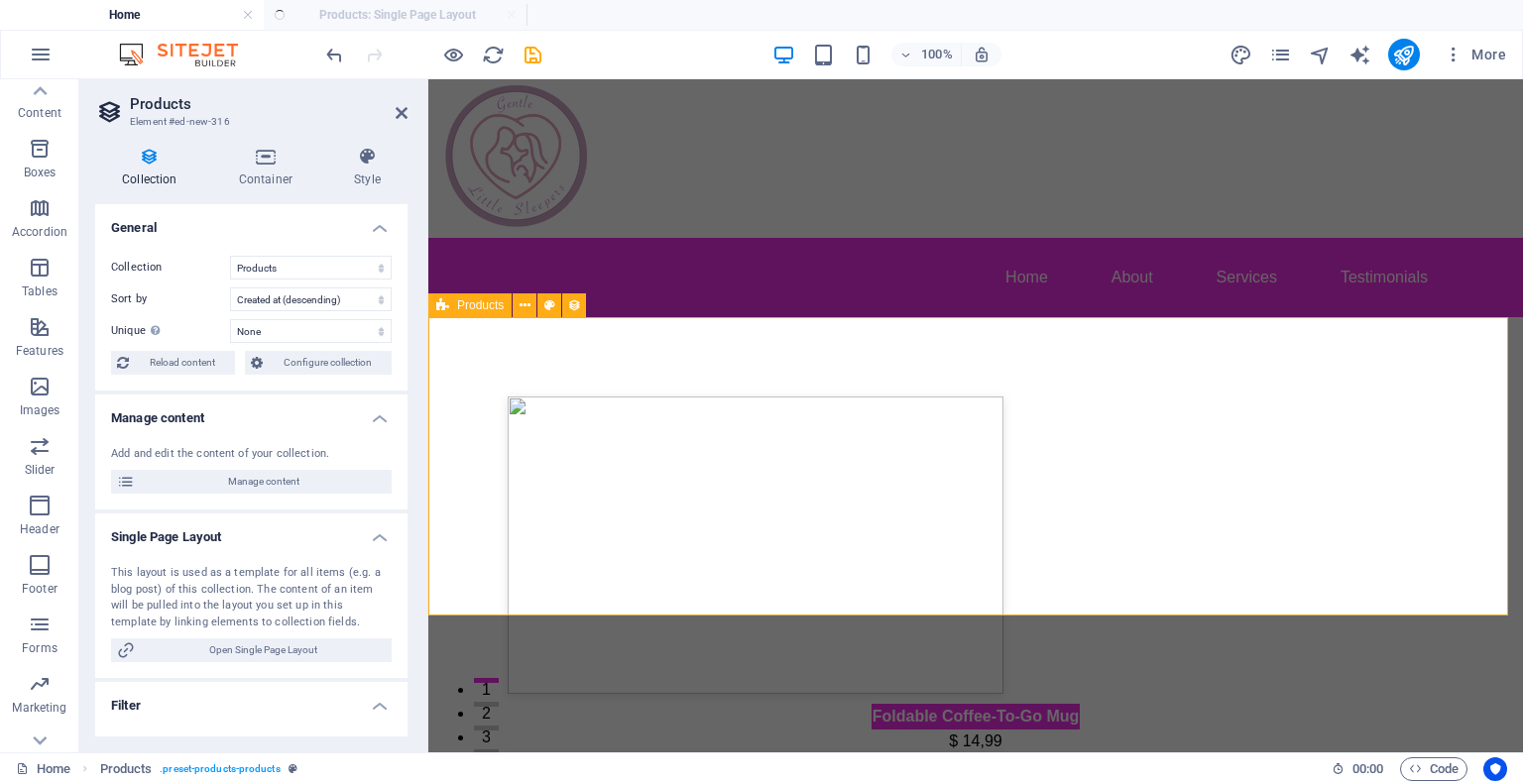 select on "createdAt_DESC" 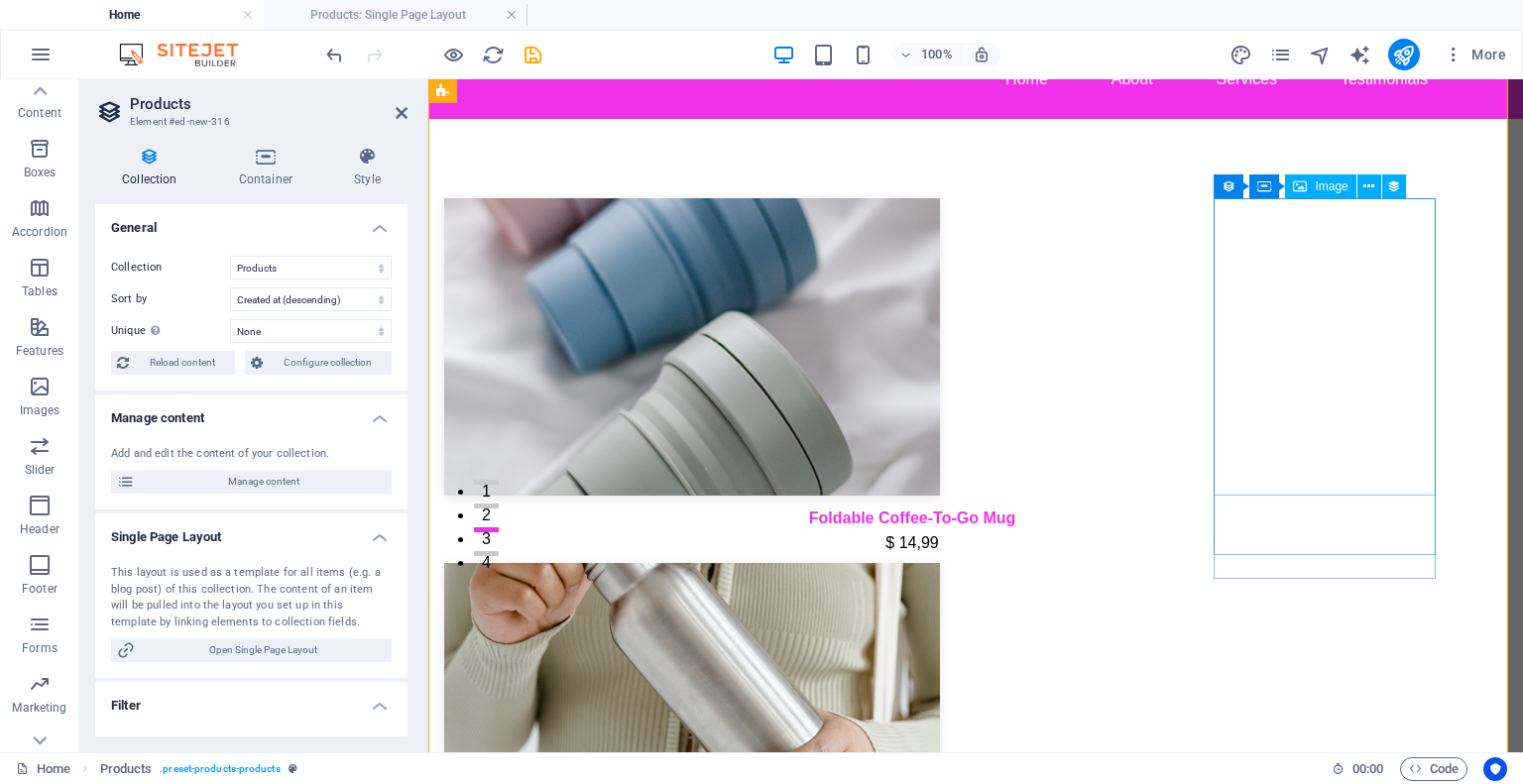 scroll, scrollTop: 0, scrollLeft: 0, axis: both 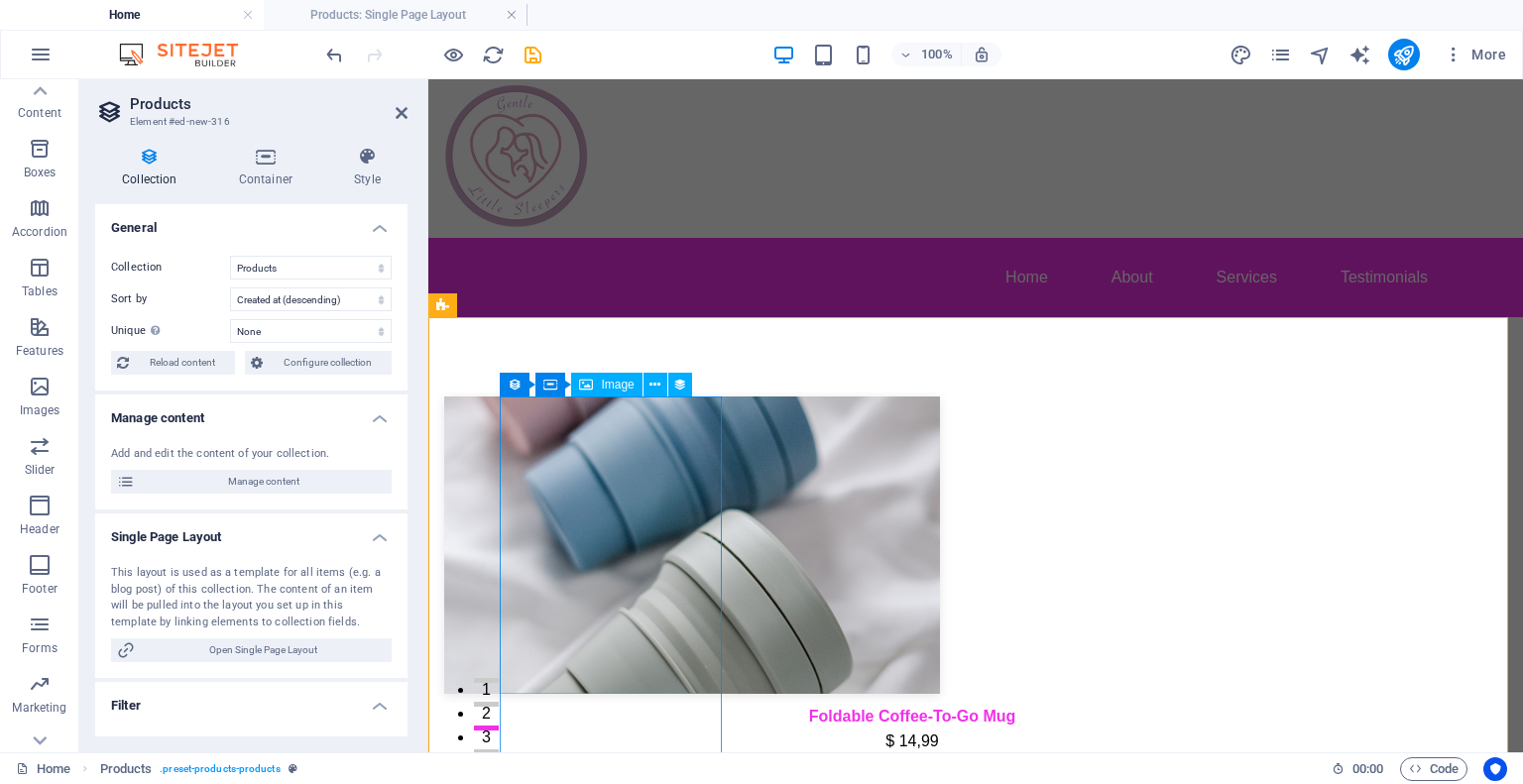 drag, startPoint x: 595, startPoint y: 495, endPoint x: 944, endPoint y: 498, distance: 349.0129 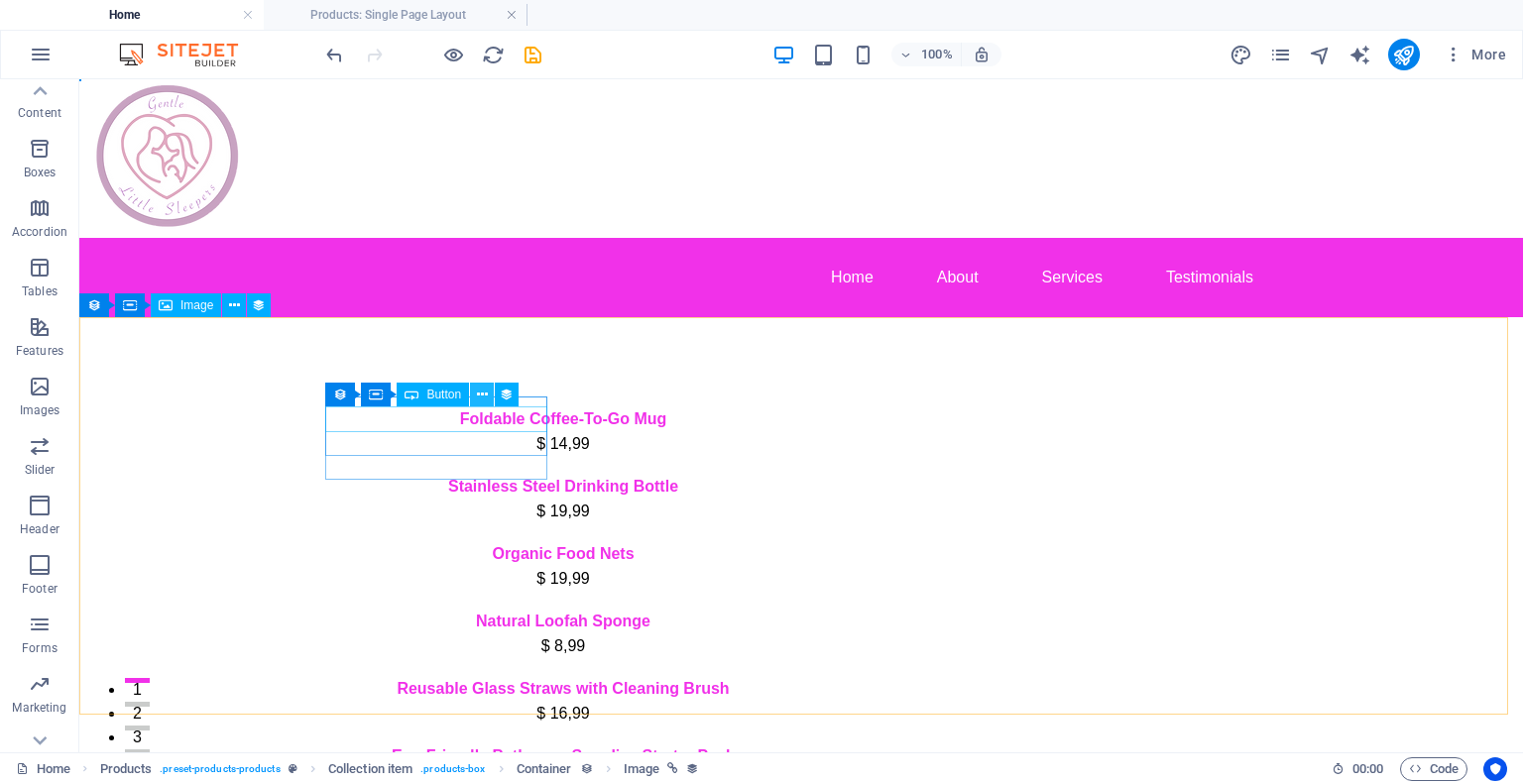 click at bounding box center [482, 394] 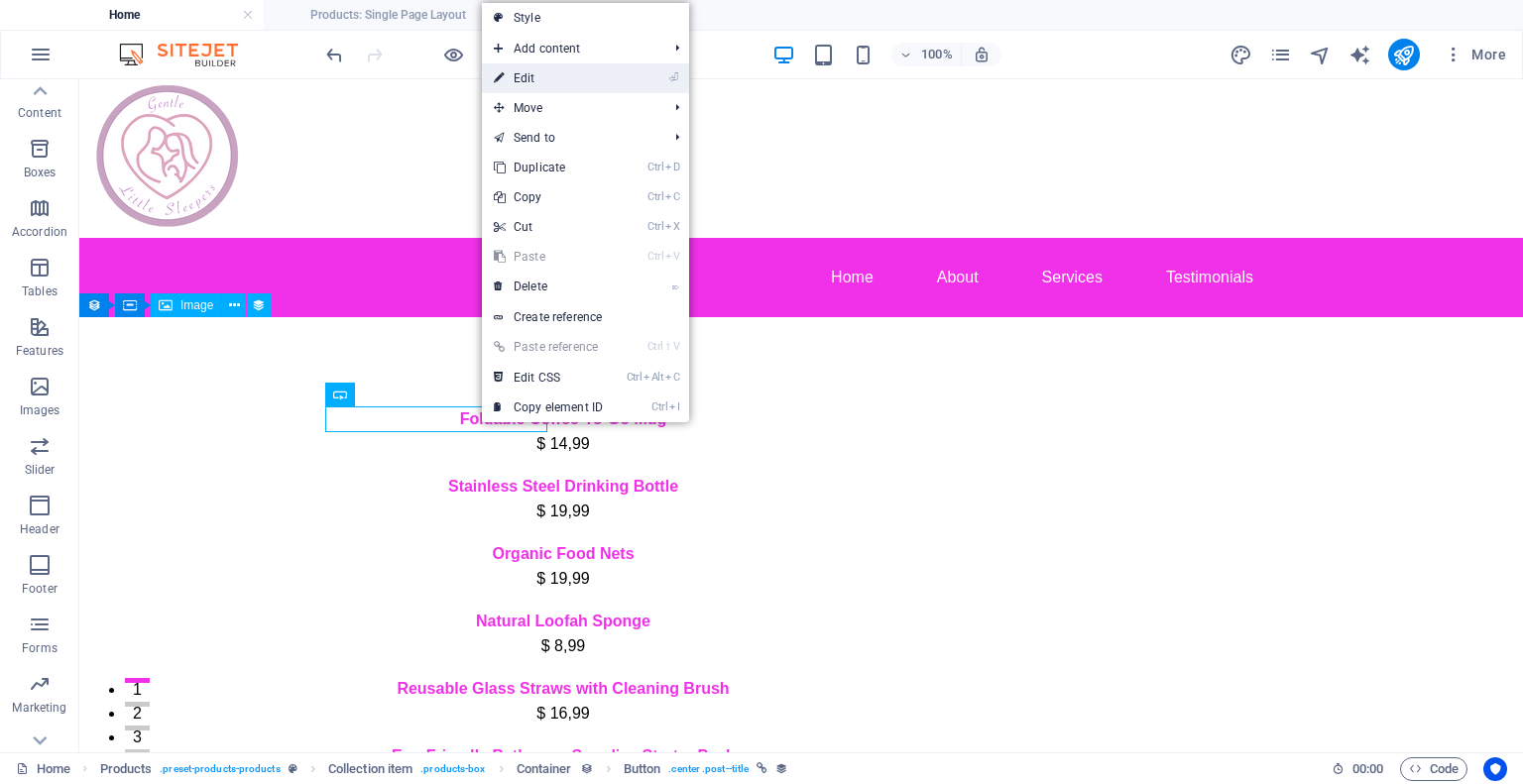 click on "⏎  Edit" at bounding box center (548, 78) 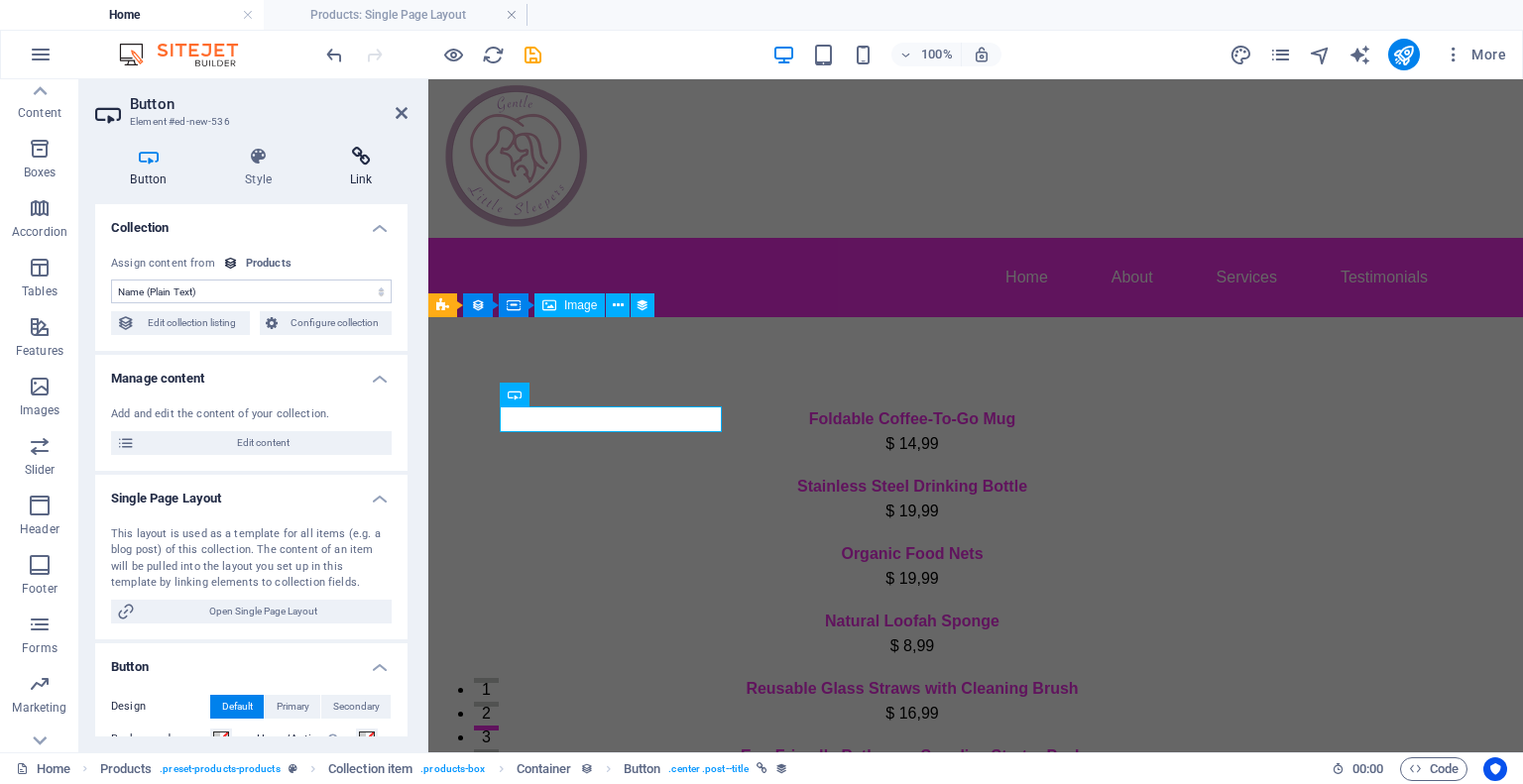 click at bounding box center [361, 157] 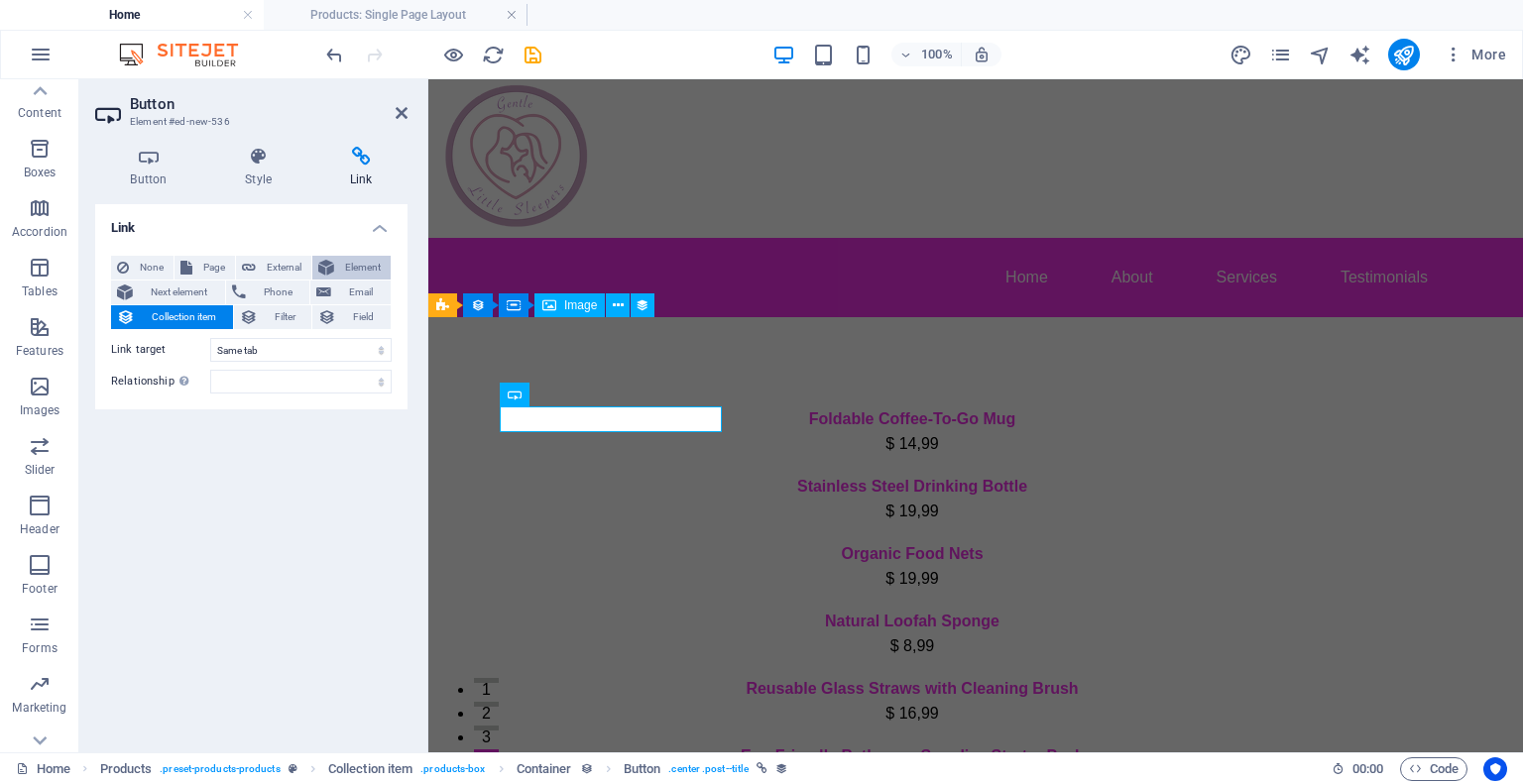 click at bounding box center (326, 268) 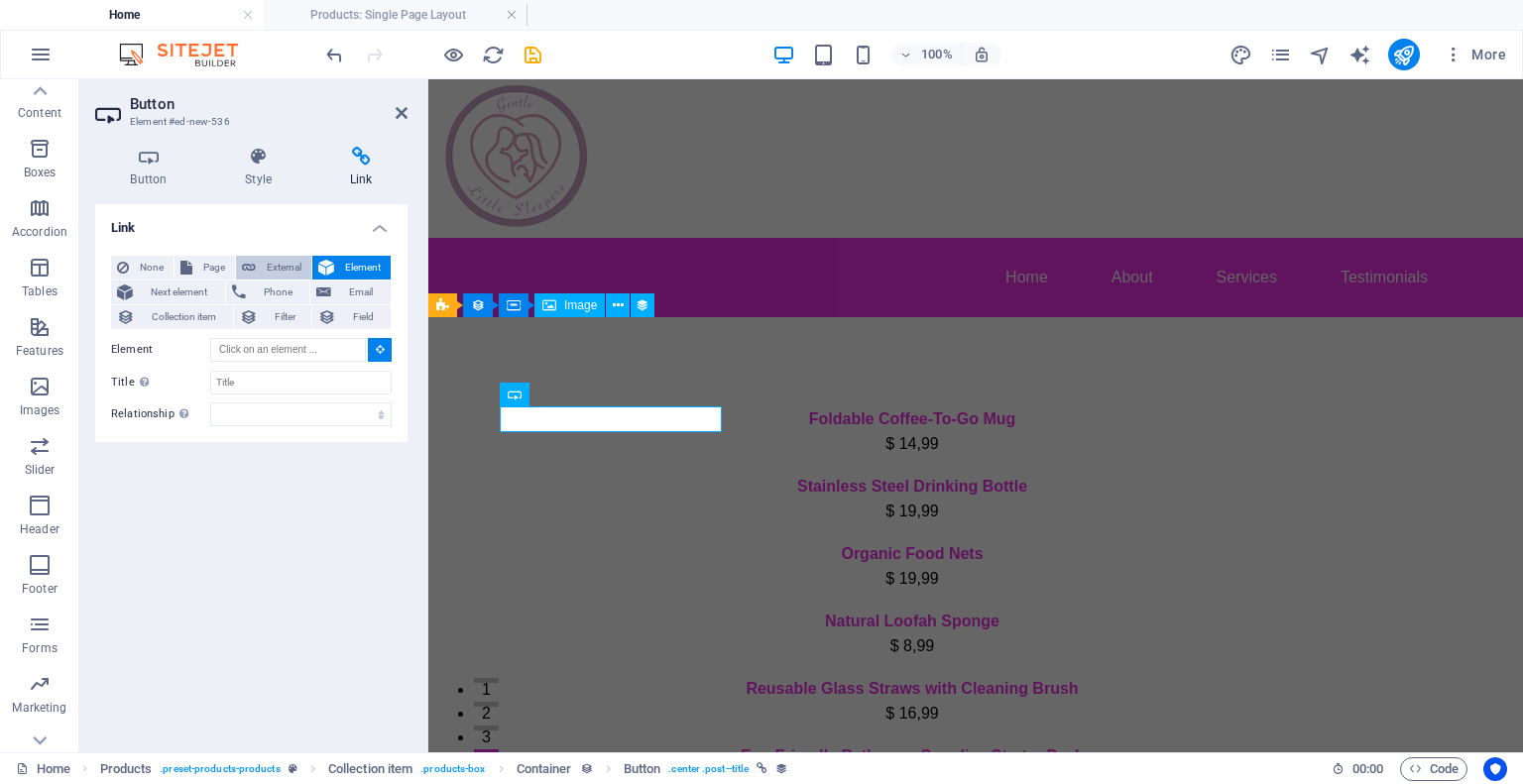 click on "External" at bounding box center [284, 268] 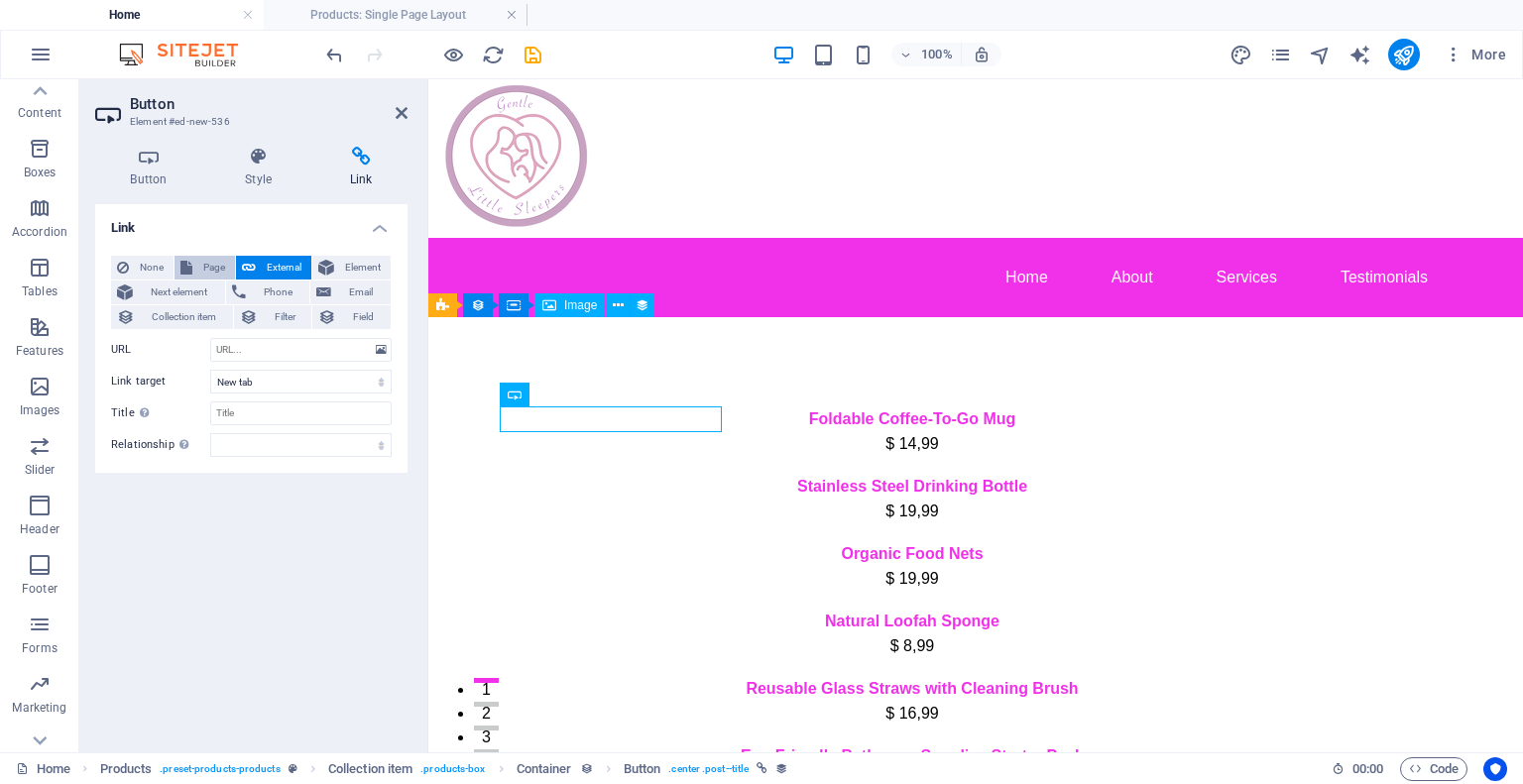 click on "Page" at bounding box center [213, 268] 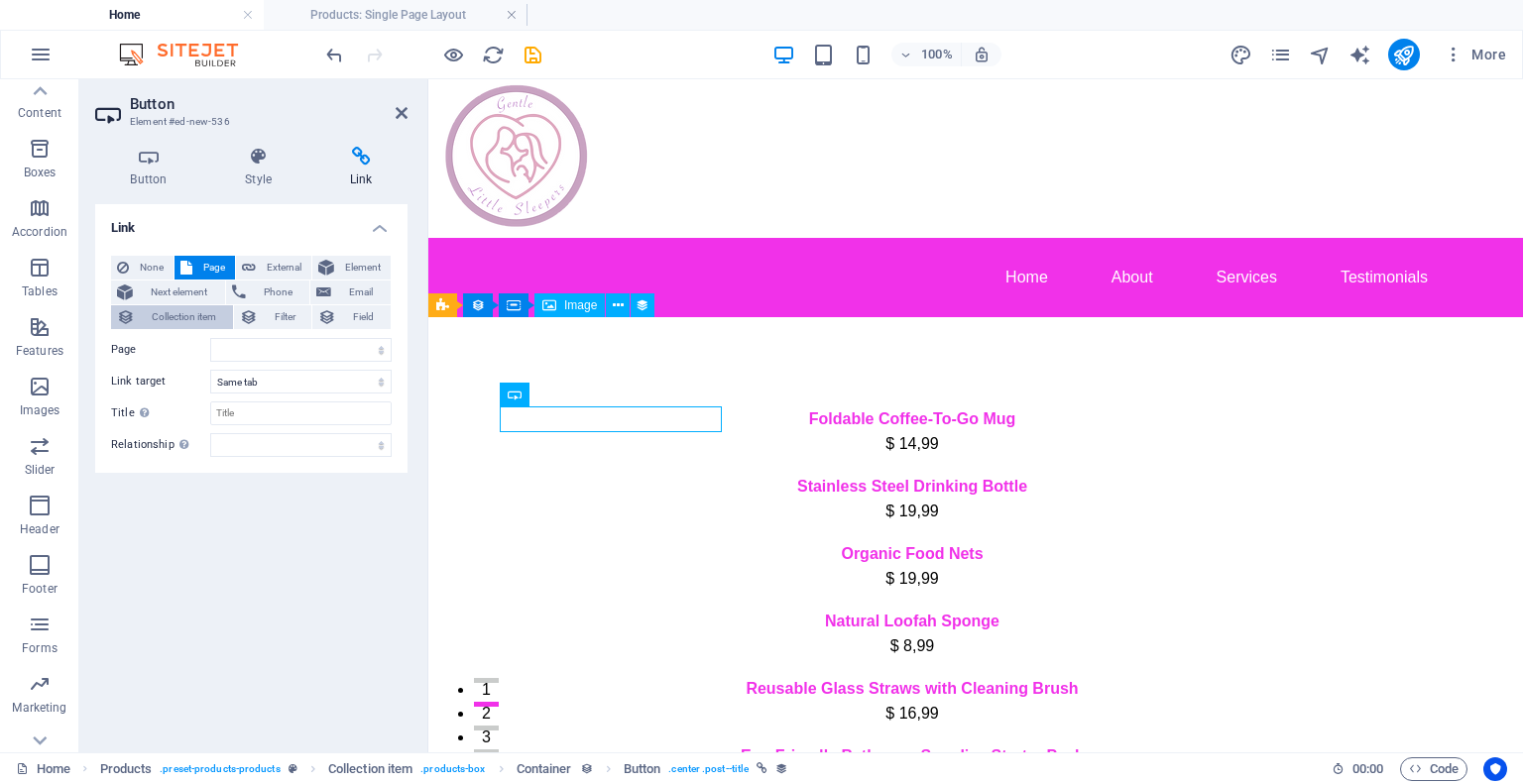 click on "Collection item" at bounding box center [183, 317] 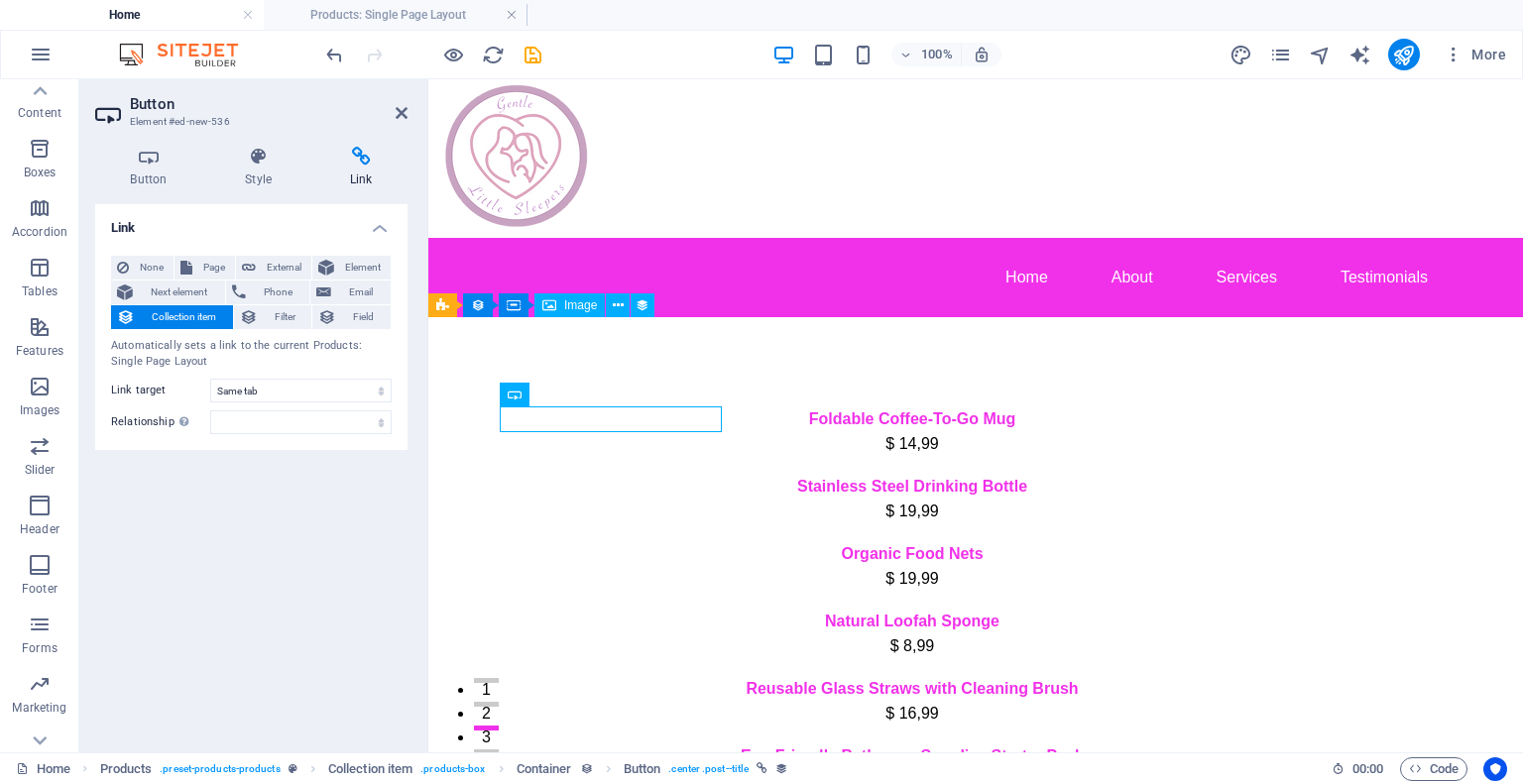 click on "Link" at bounding box center (251, 222) 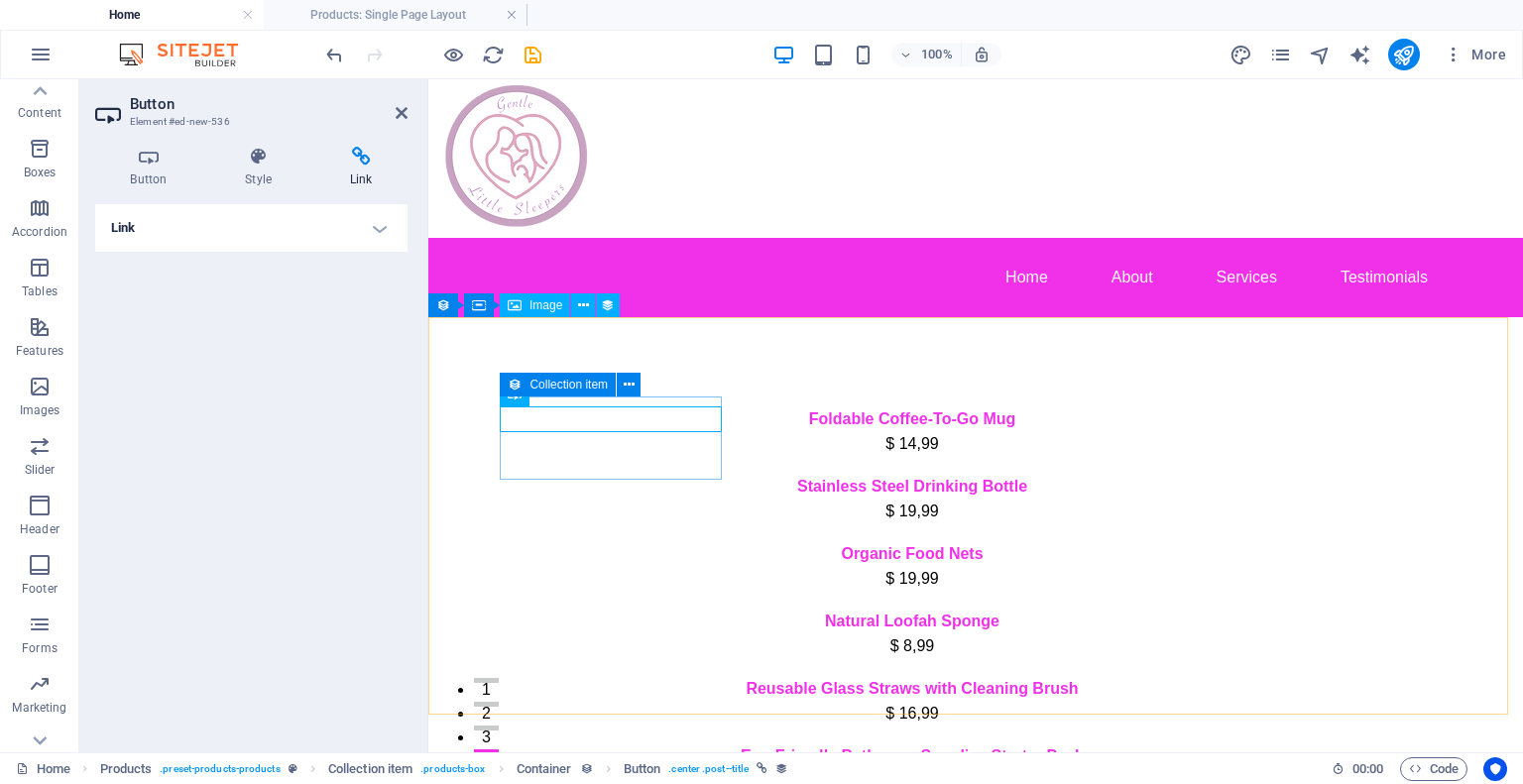 click on "Collection item" at bounding box center (557, 385) 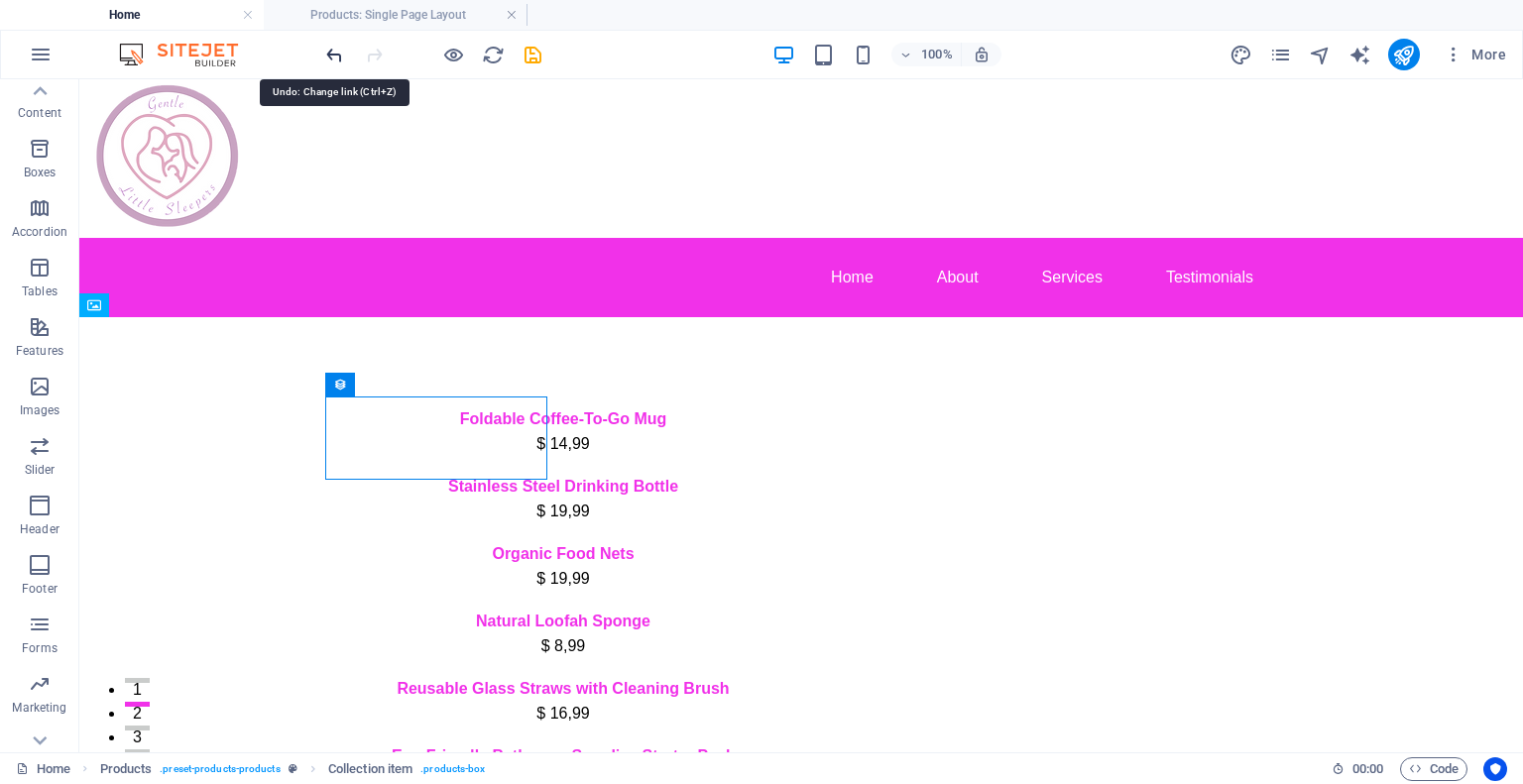 click at bounding box center (334, 55) 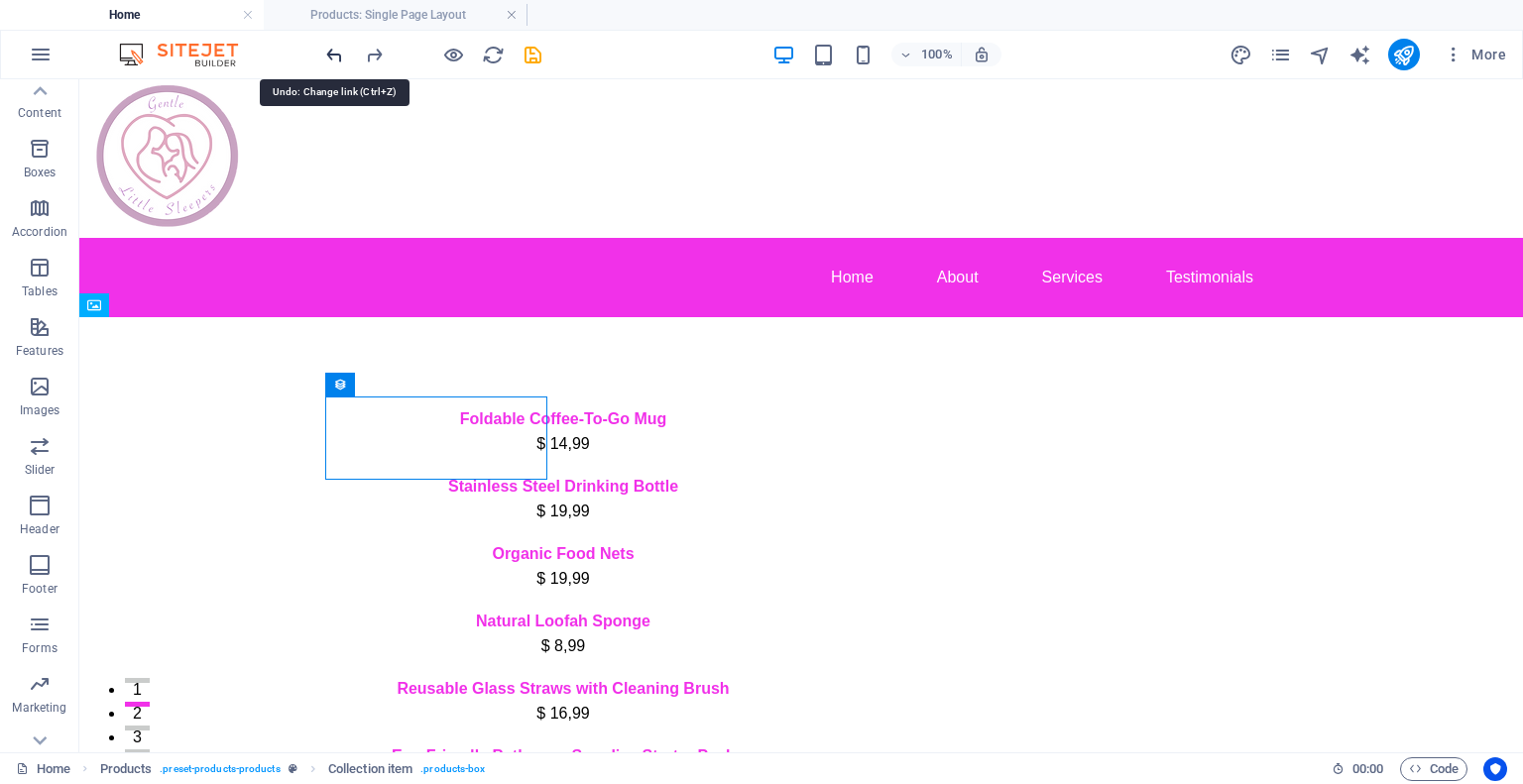 click at bounding box center (334, 55) 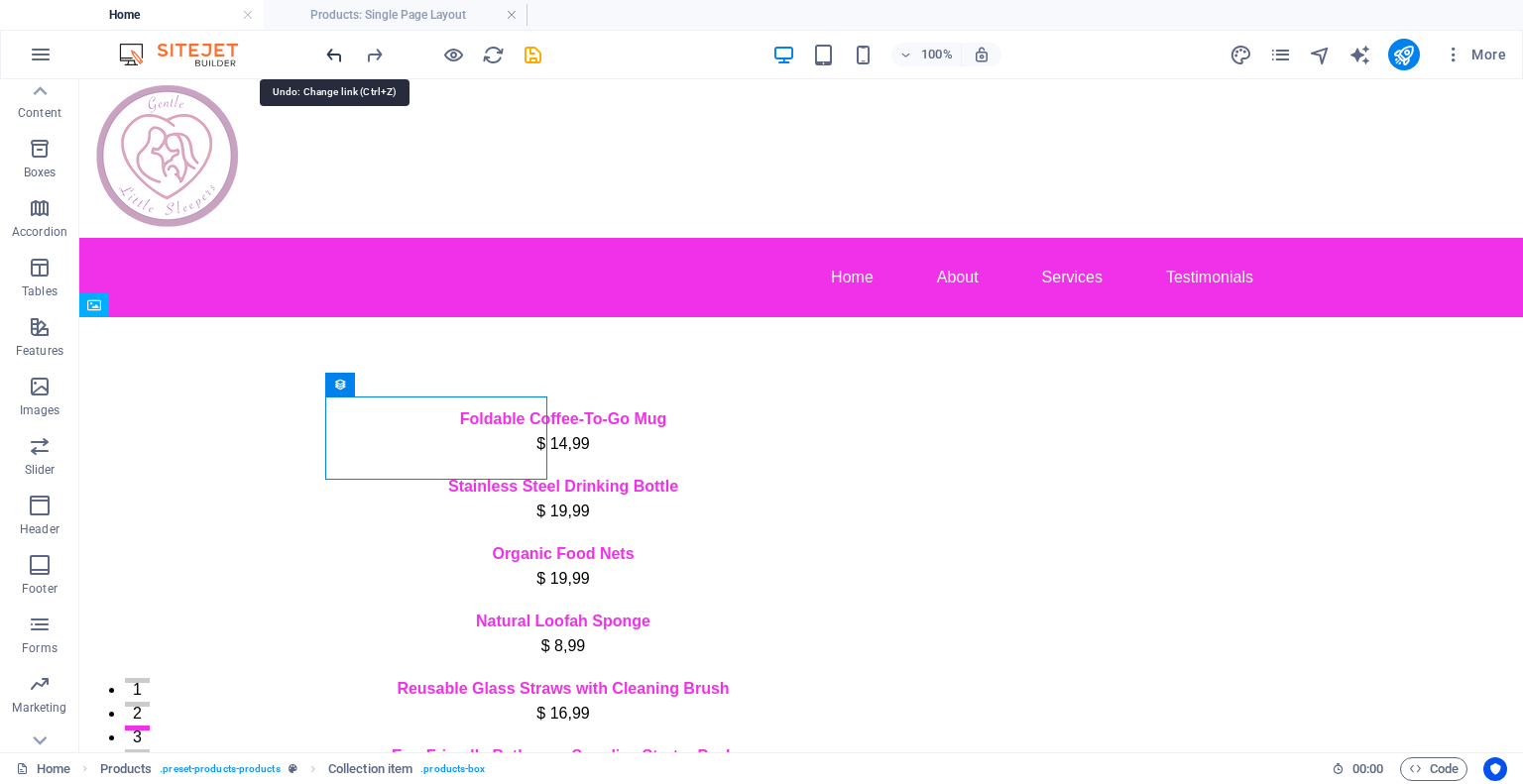 click at bounding box center [334, 55] 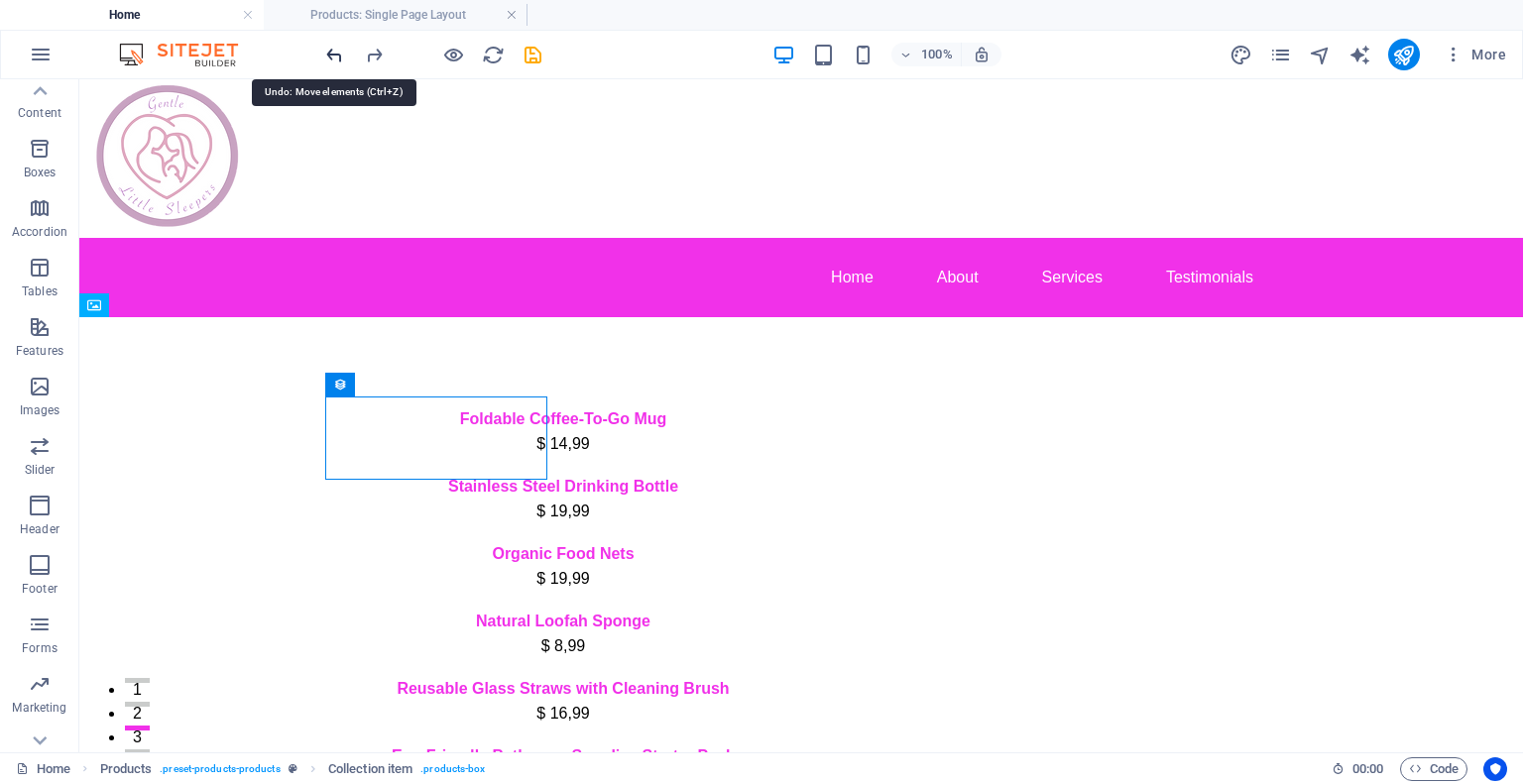 click at bounding box center [334, 55] 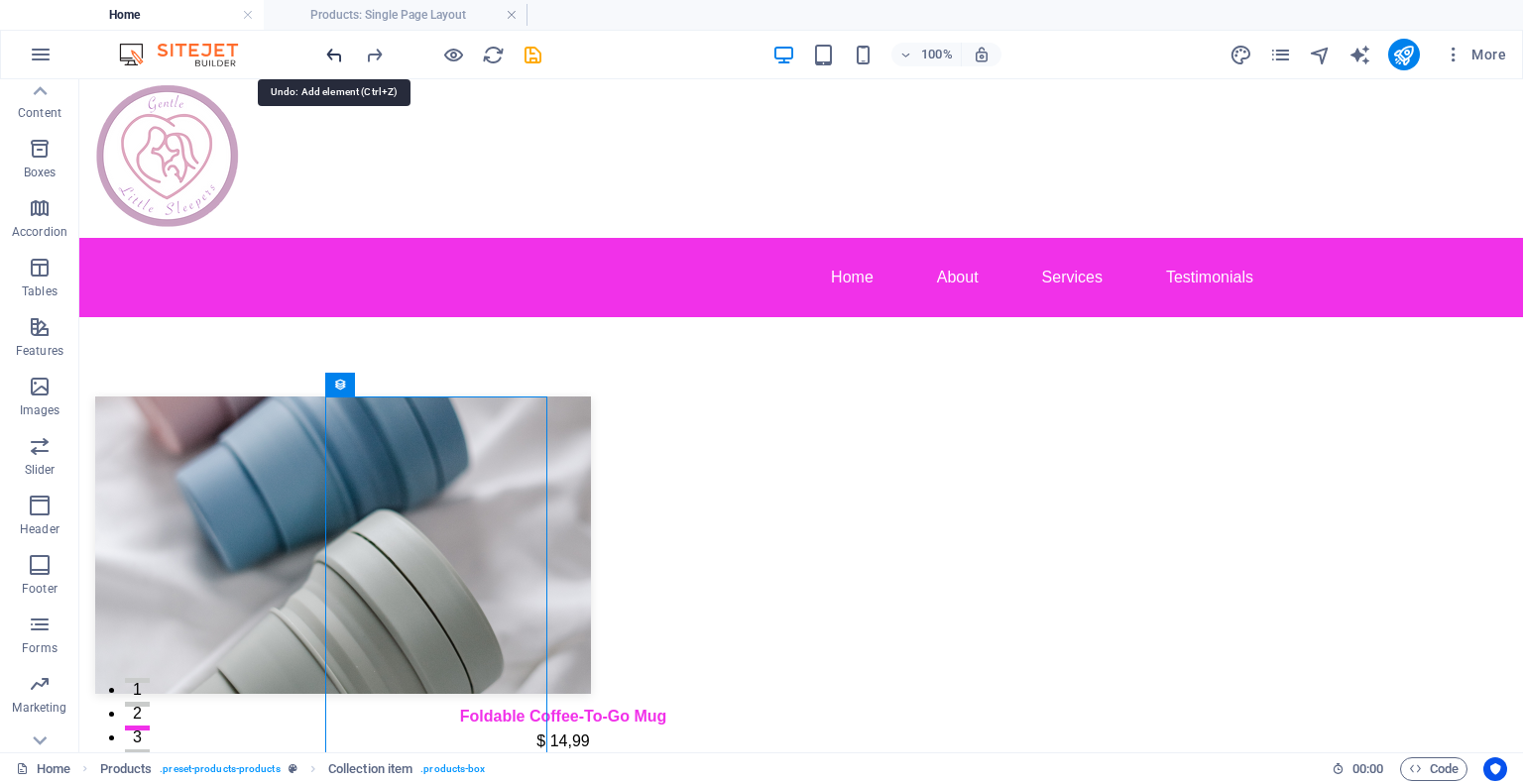 click at bounding box center [334, 55] 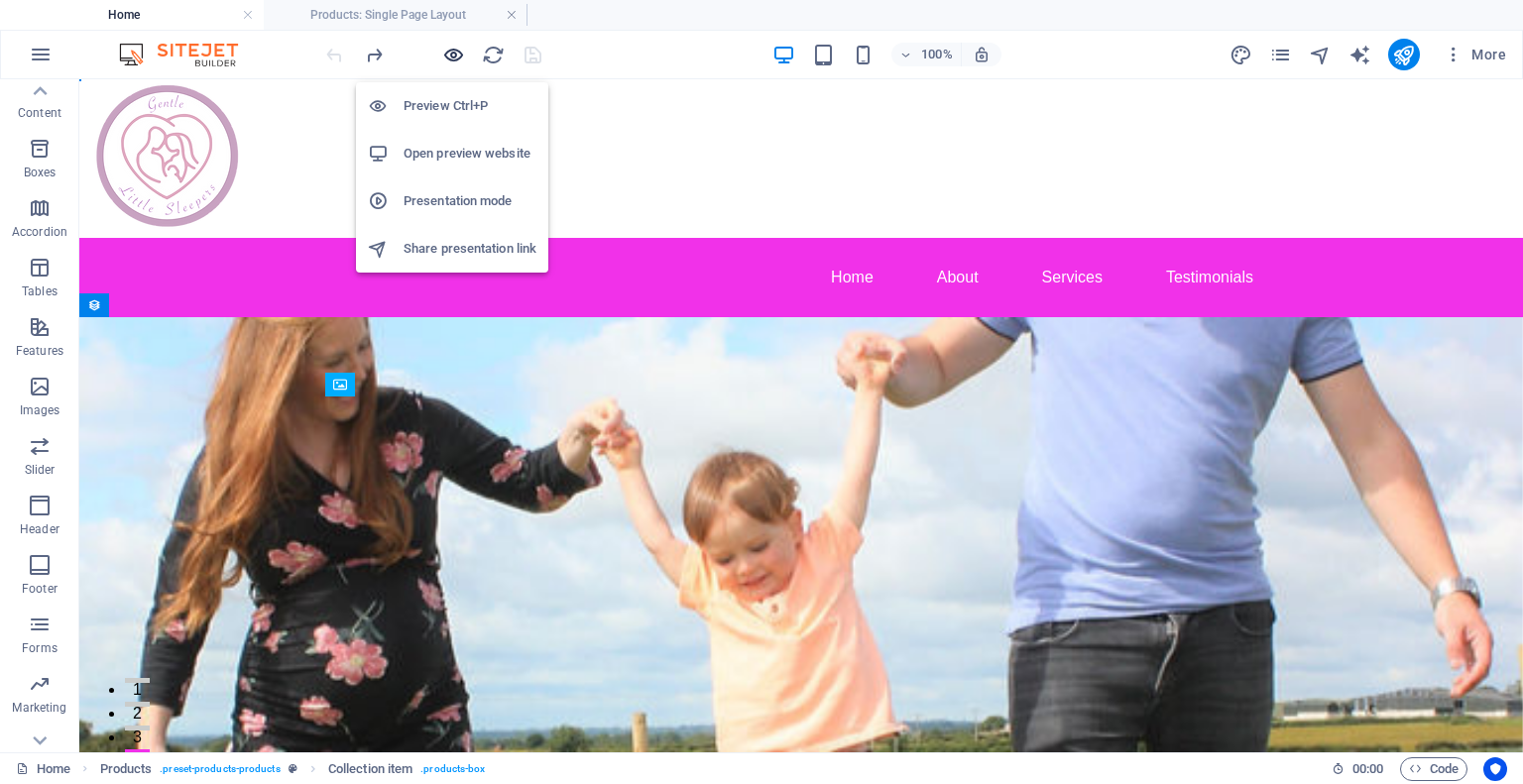 click at bounding box center [453, 55] 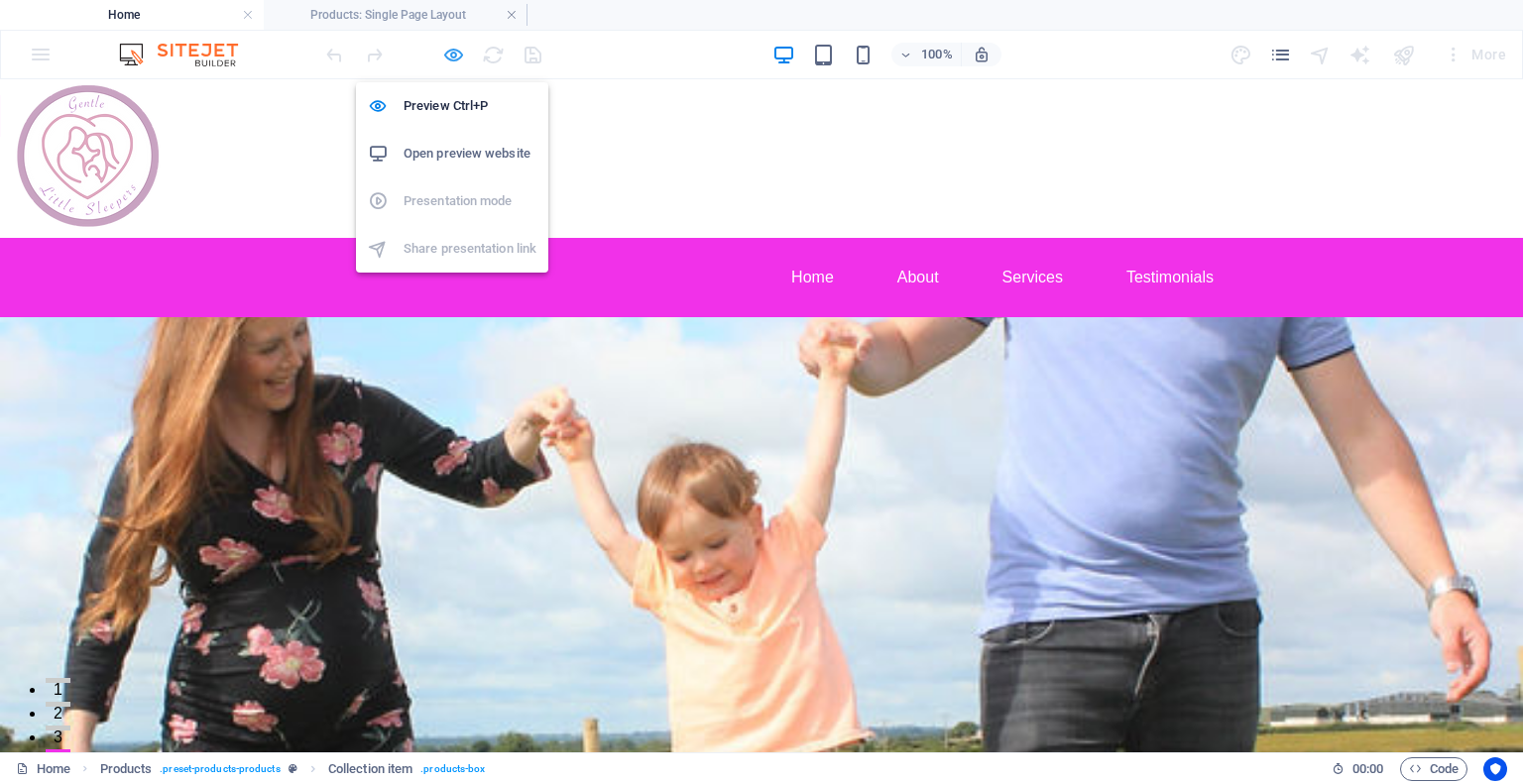 click at bounding box center (453, 55) 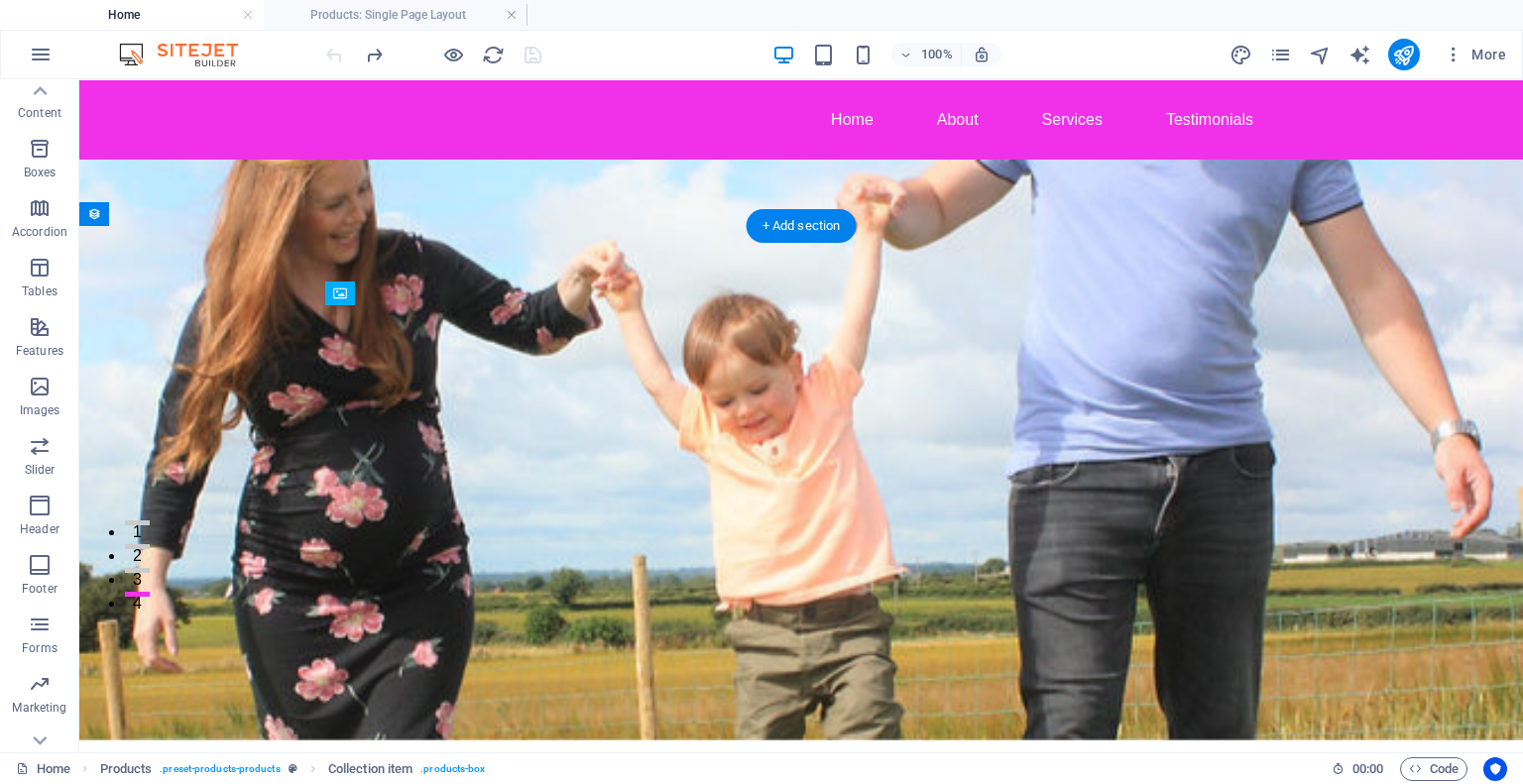 scroll, scrollTop: 396, scrollLeft: 0, axis: vertical 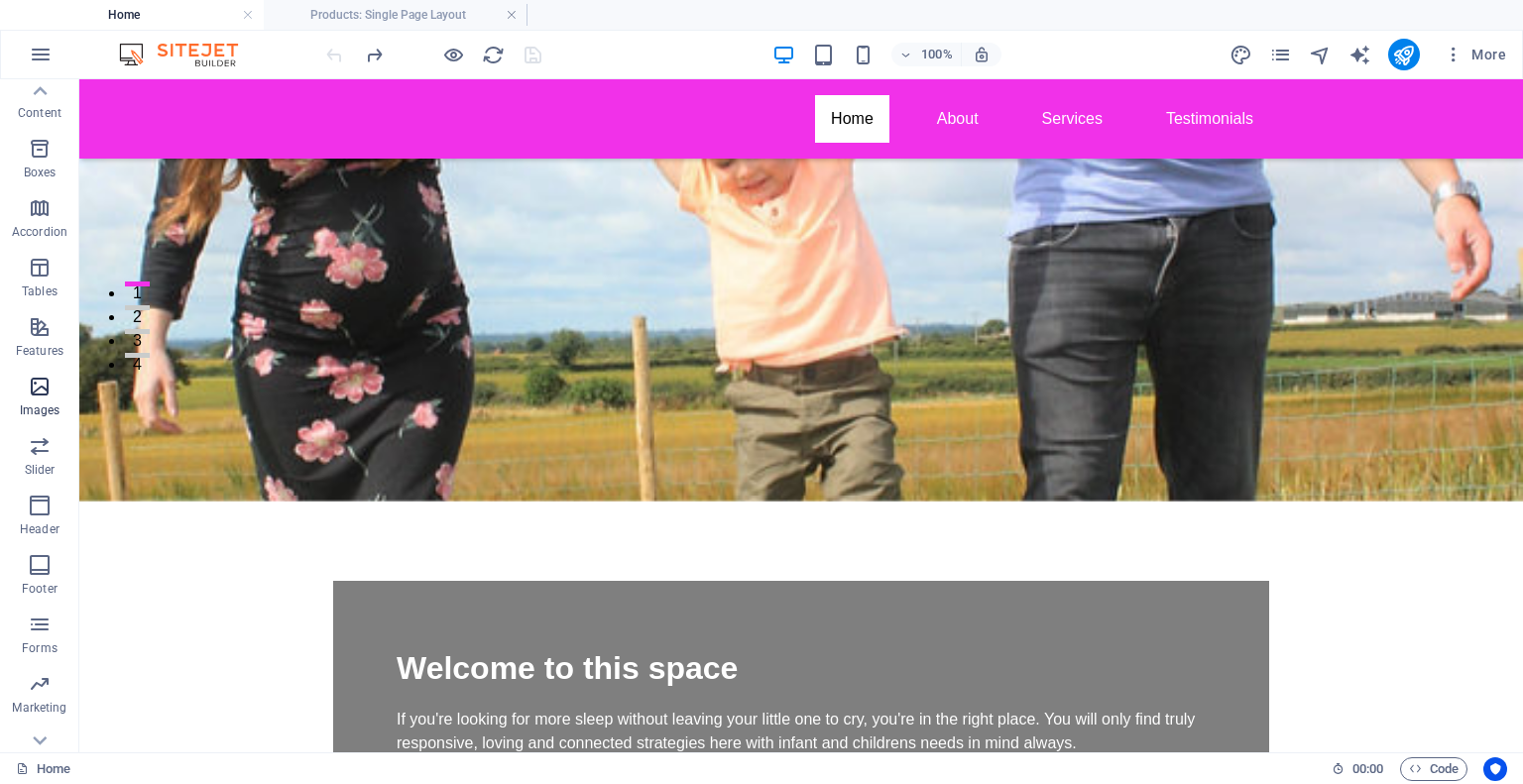click at bounding box center (40, 387) 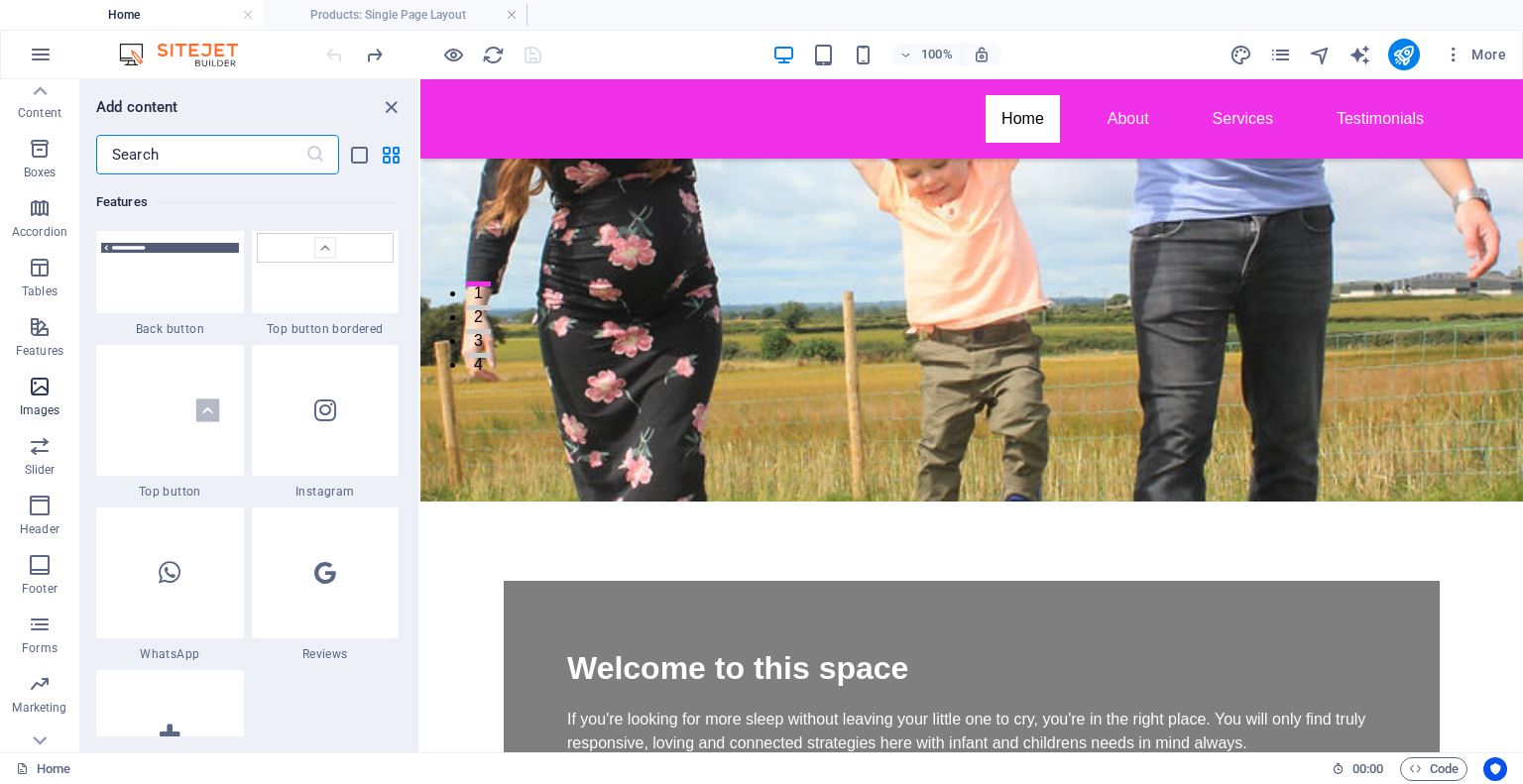 scroll, scrollTop: 10050, scrollLeft: 0, axis: vertical 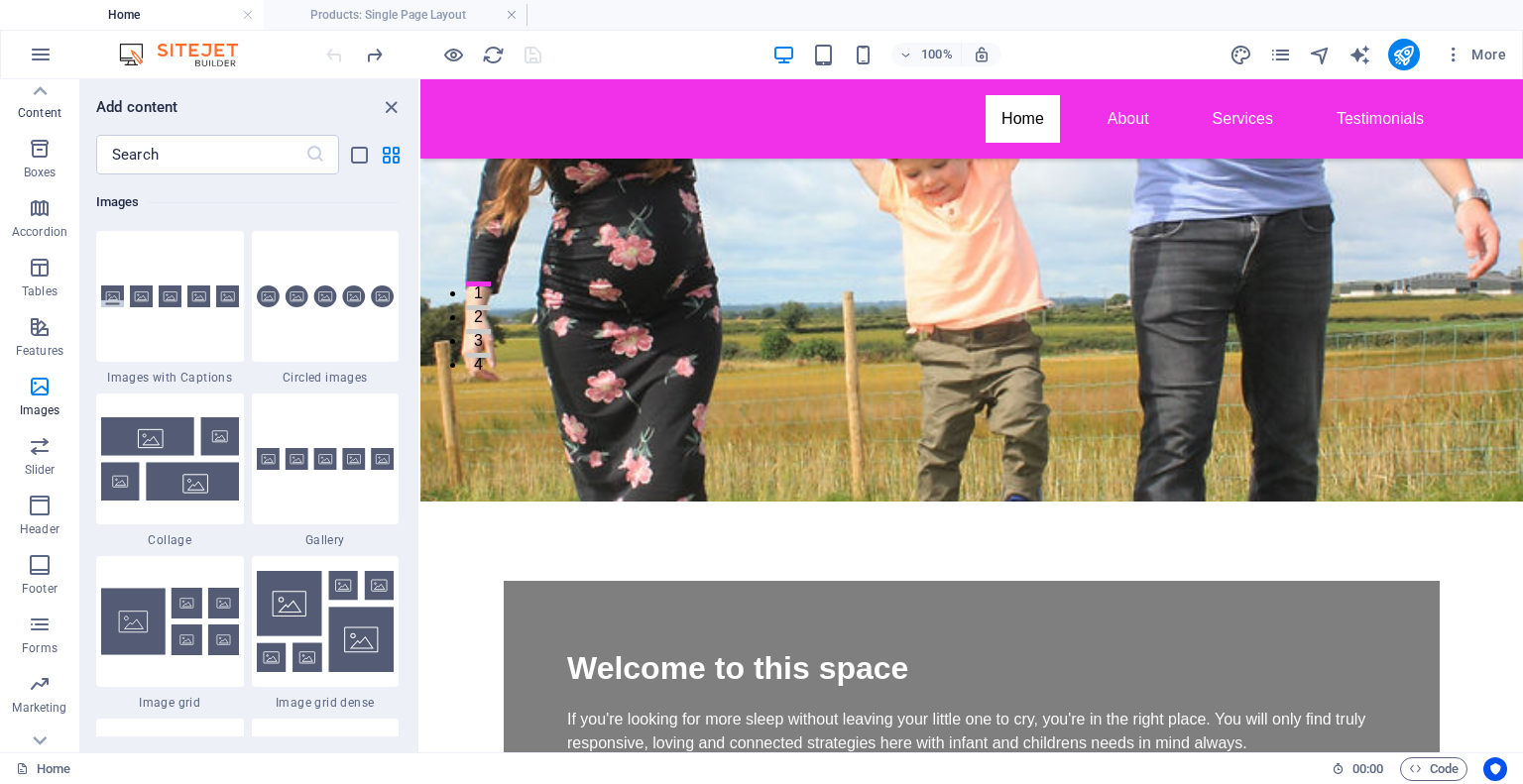 click on "Content" at bounding box center [40, 113] 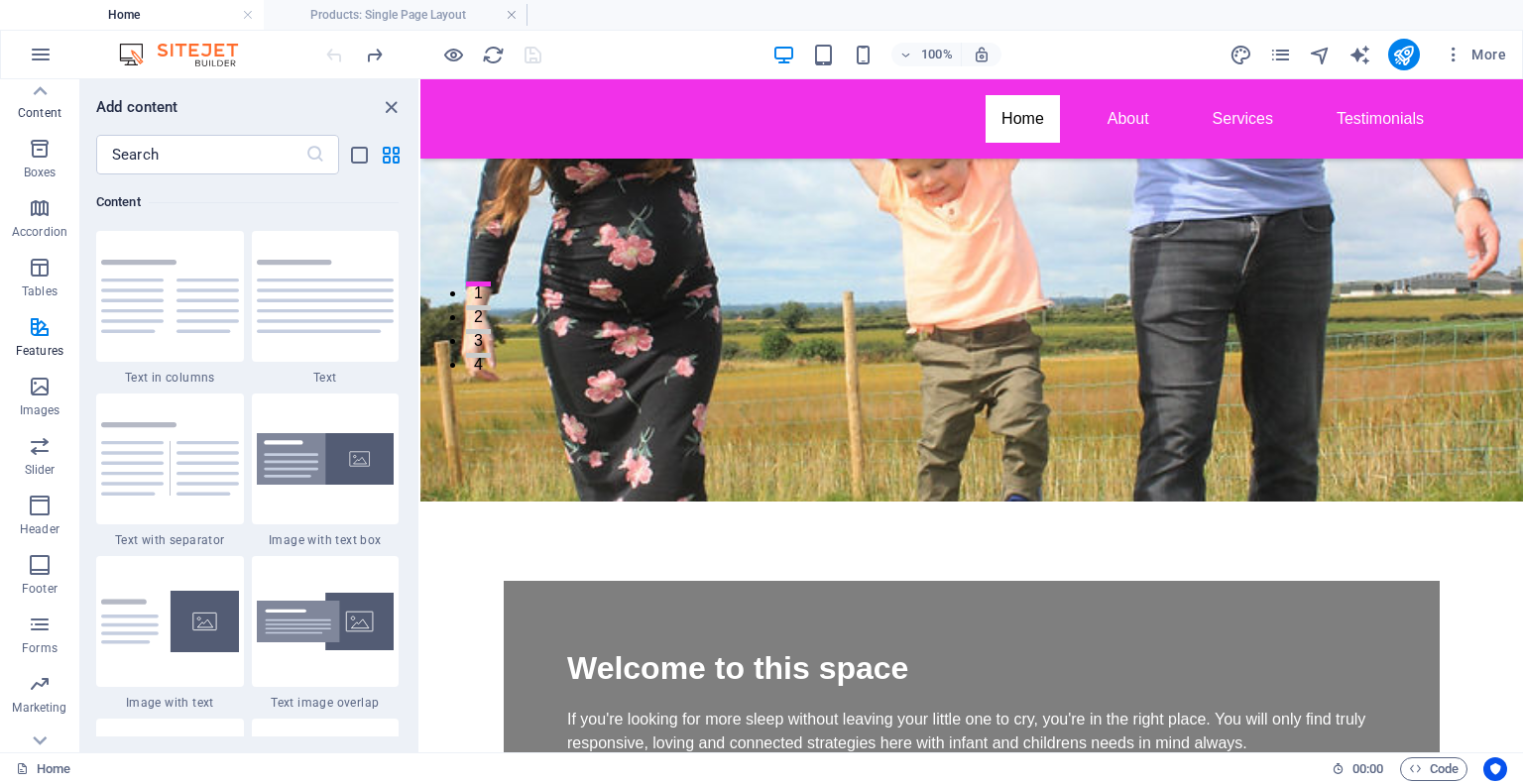 scroll, scrollTop: 3468, scrollLeft: 0, axis: vertical 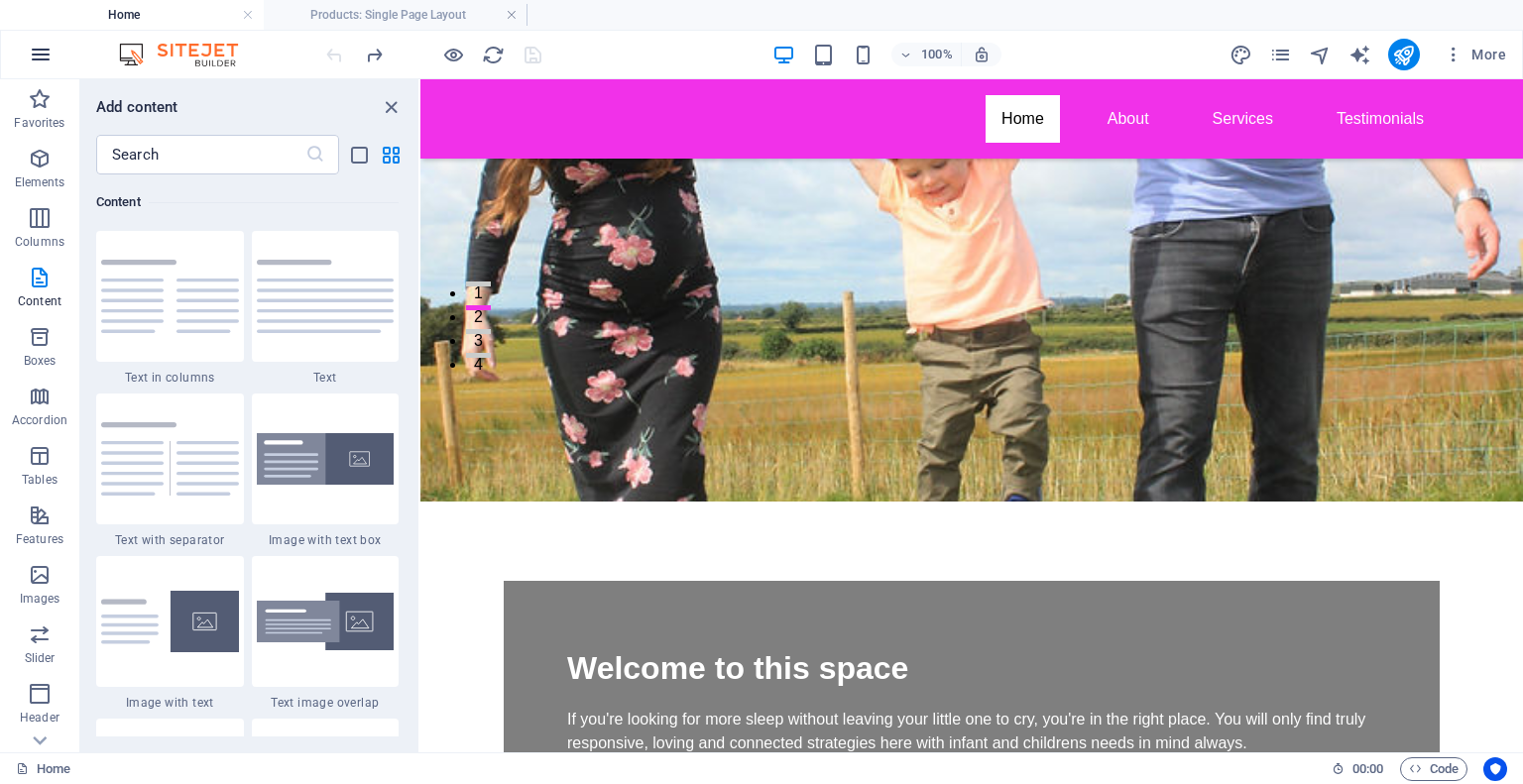 click at bounding box center (41, 55) 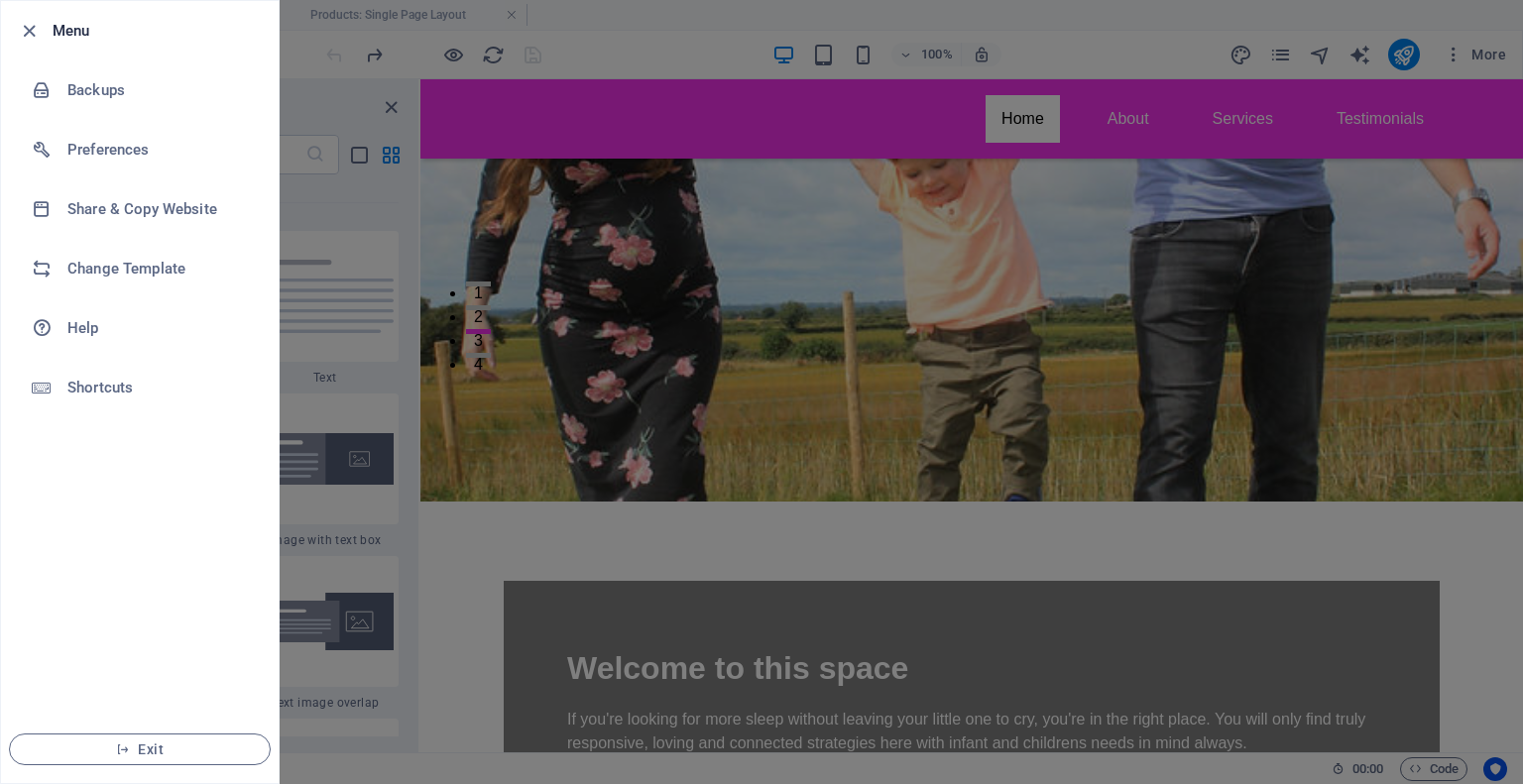 click at bounding box center (762, 392) 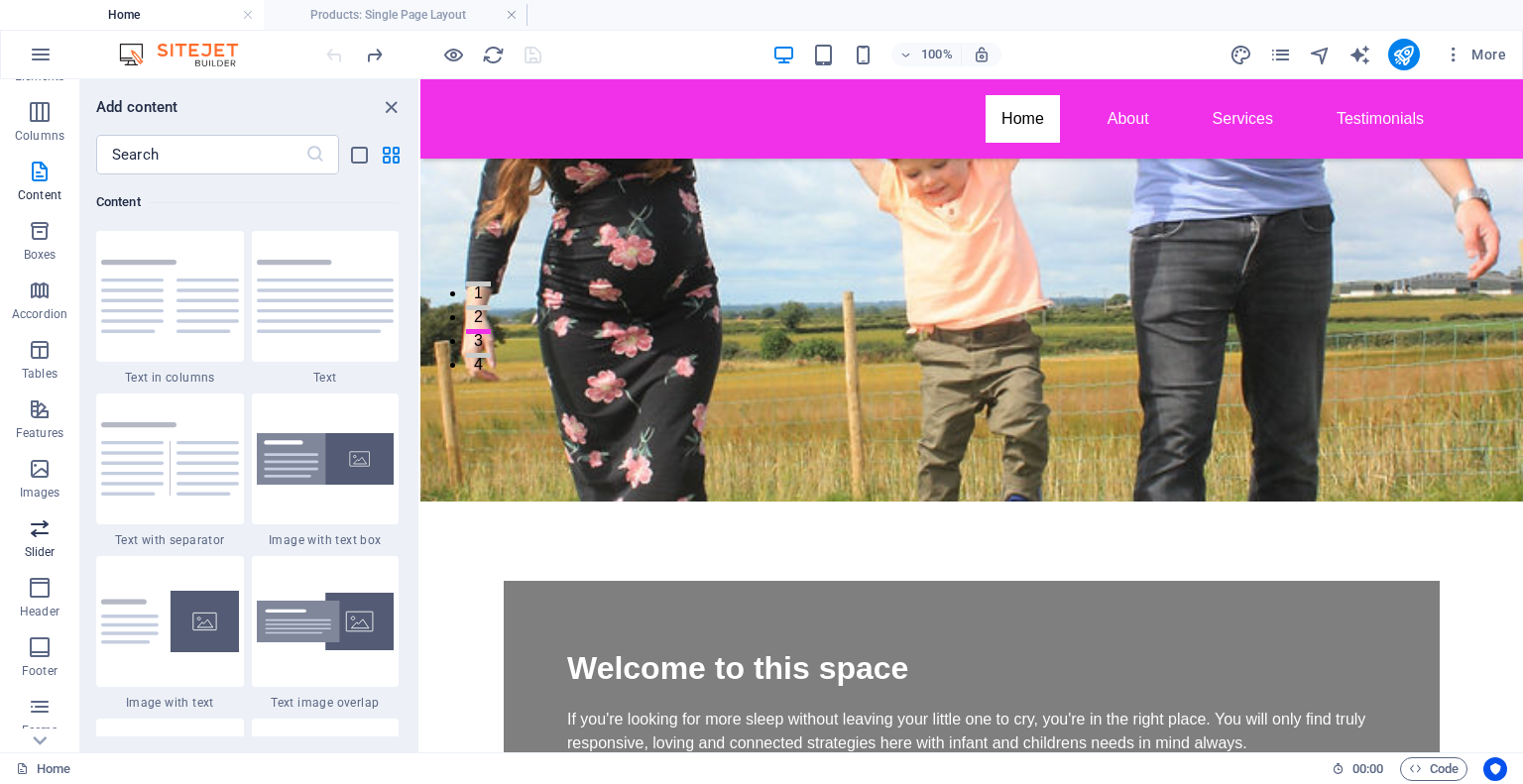 scroll, scrollTop: 218, scrollLeft: 0, axis: vertical 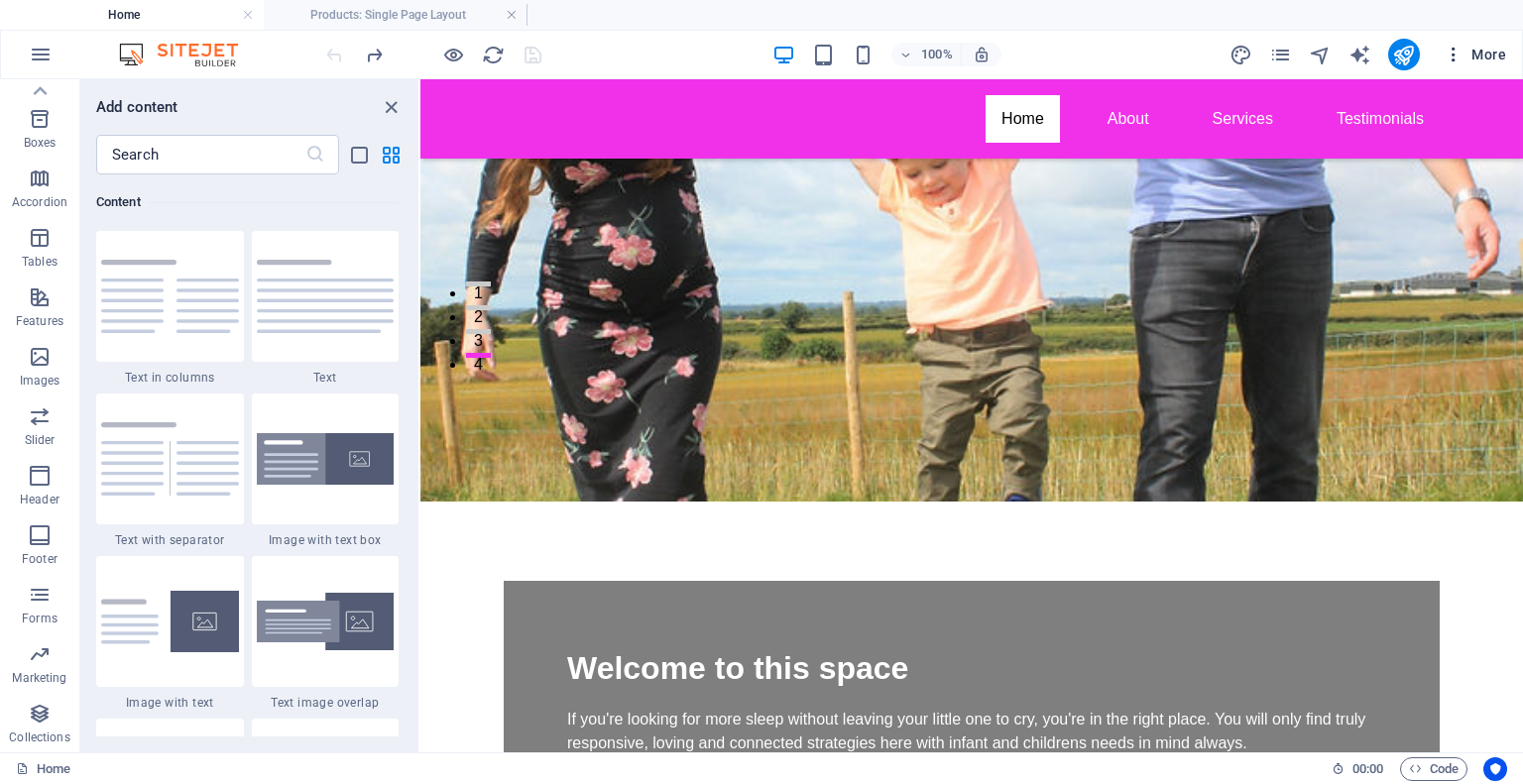 click on "More" at bounding box center (1474, 55) 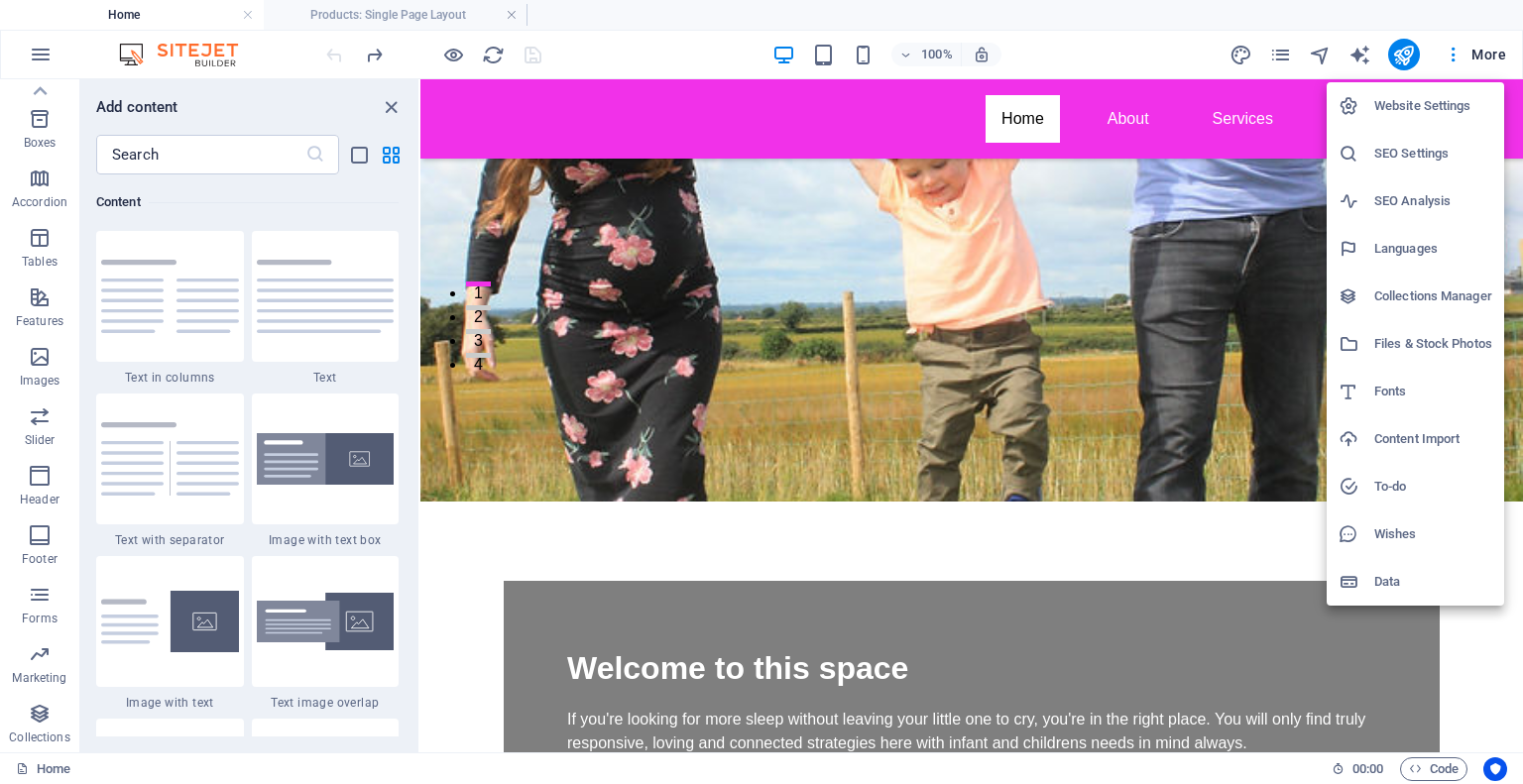 click on "Files & Stock Photos" at bounding box center (1415, 344) 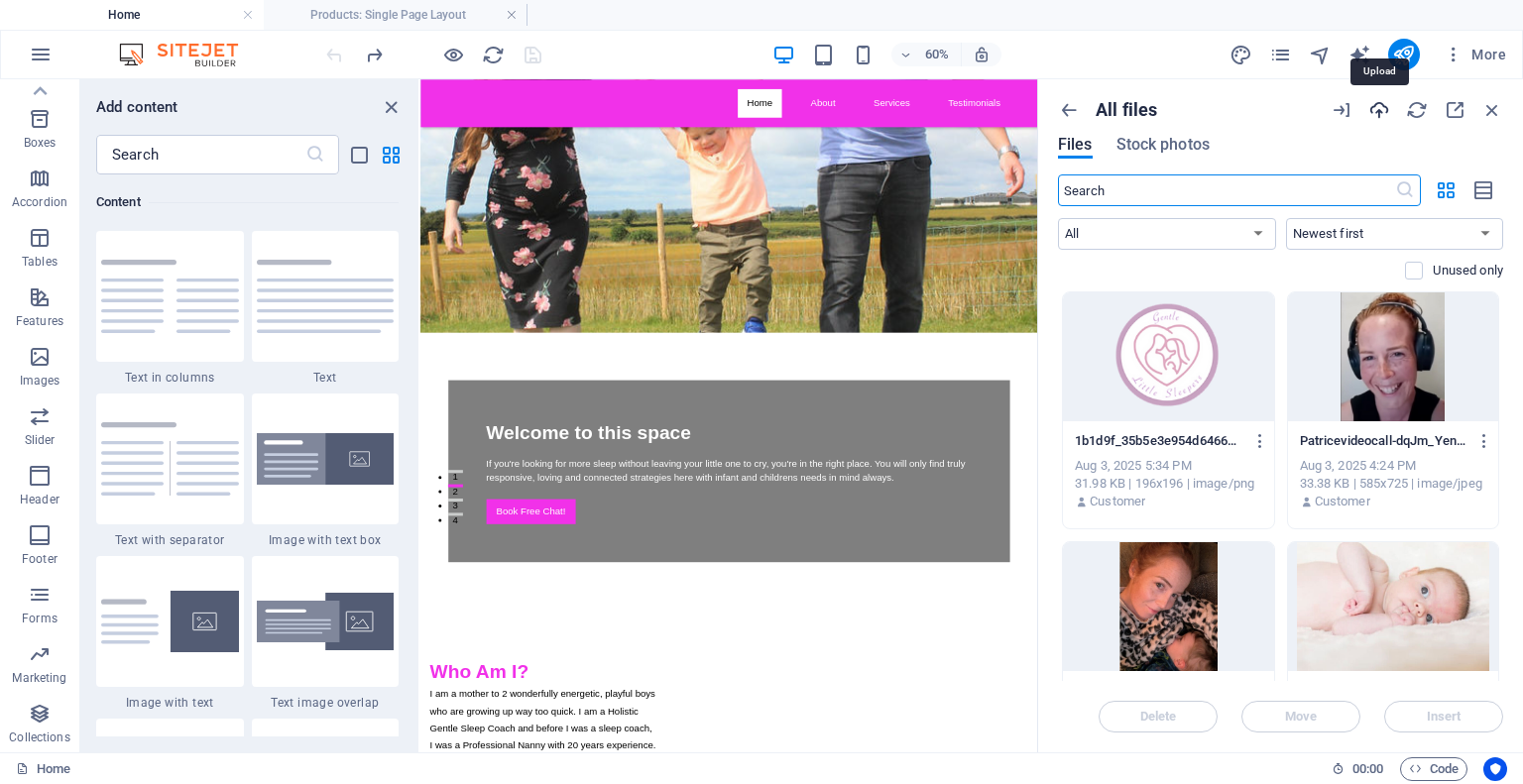 click at bounding box center [1379, 110] 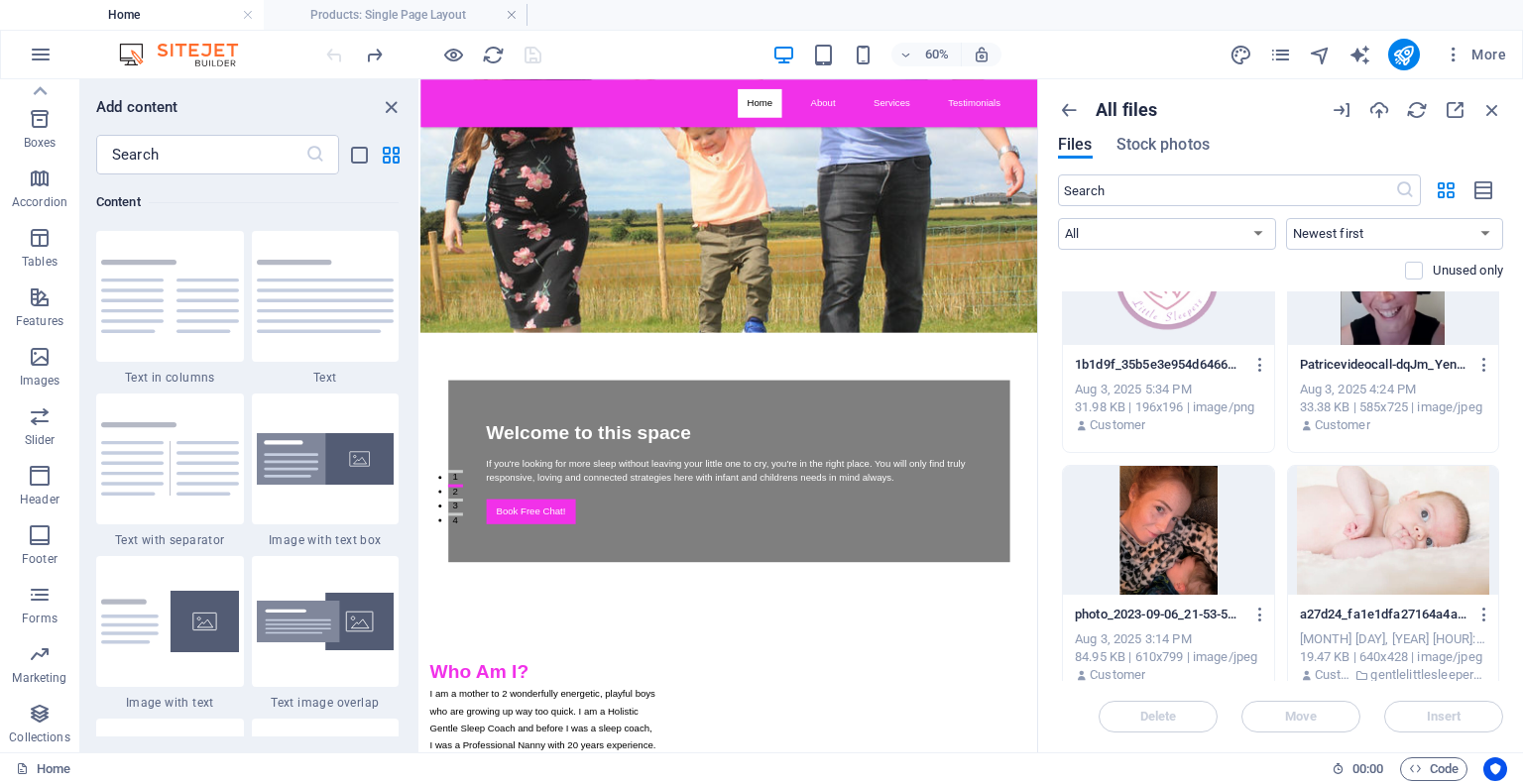 scroll, scrollTop: 0, scrollLeft: 0, axis: both 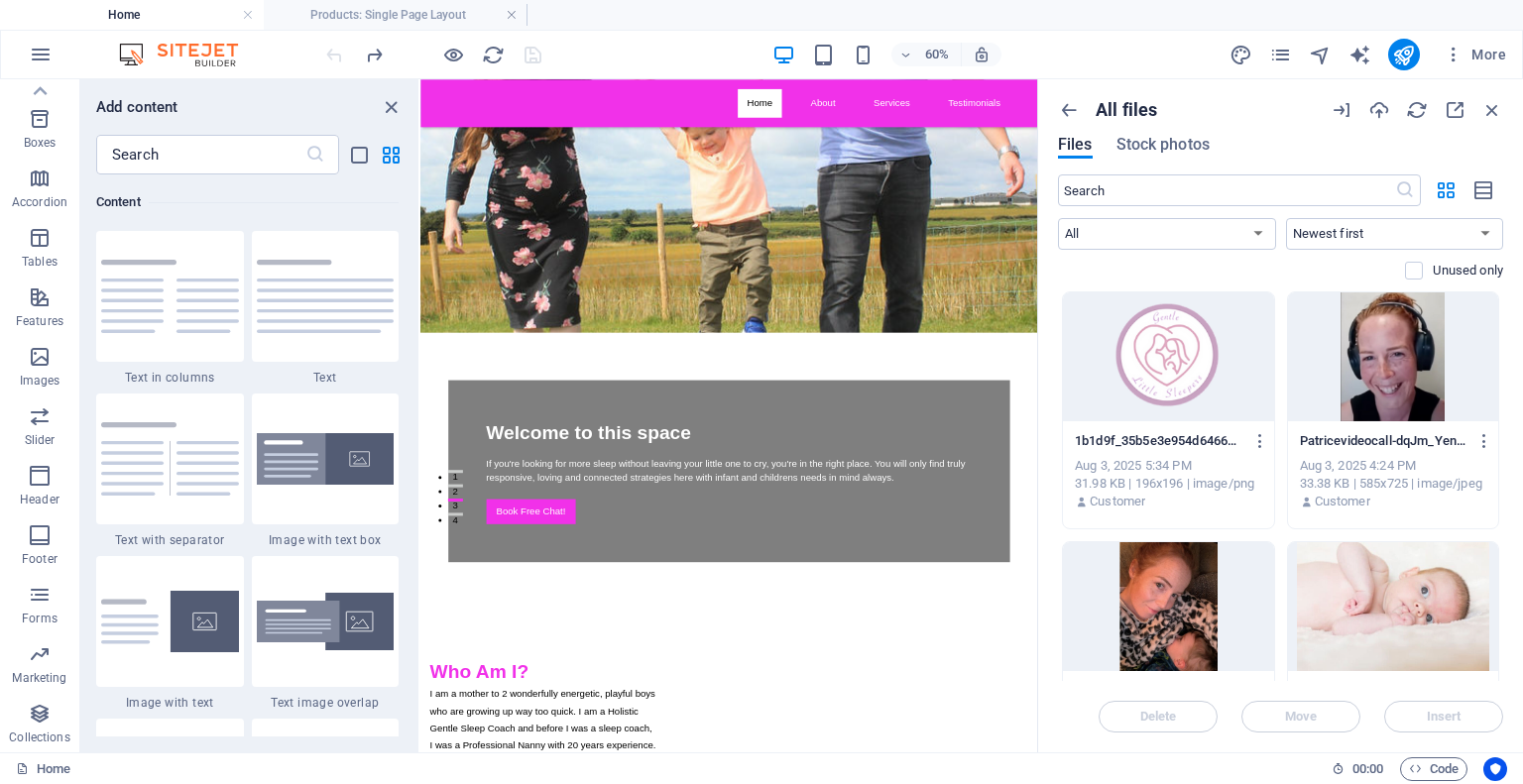 click on "All files Files Stock photos" at bounding box center (1280, 137) 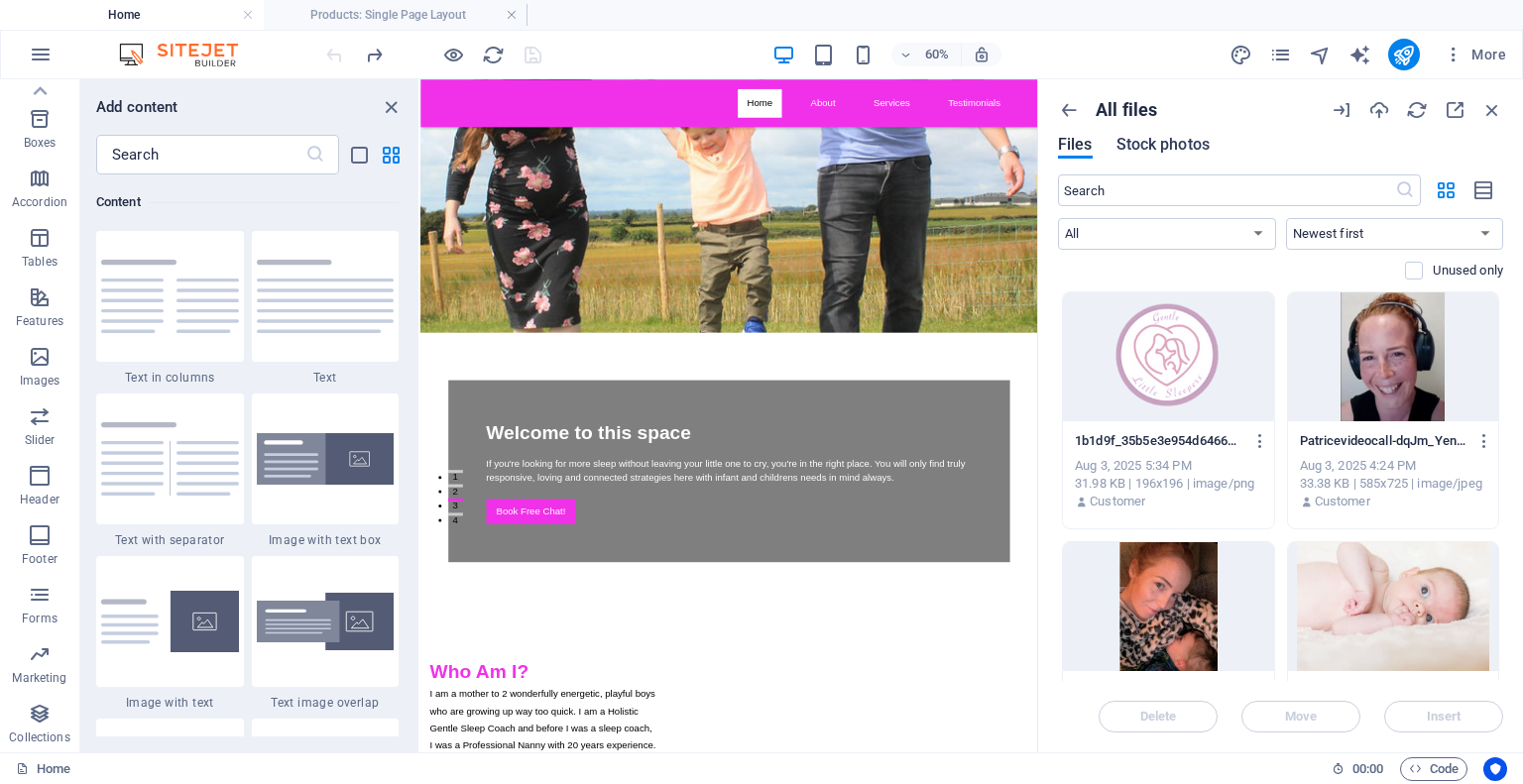 click on "Stock photos" at bounding box center [1163, 145] 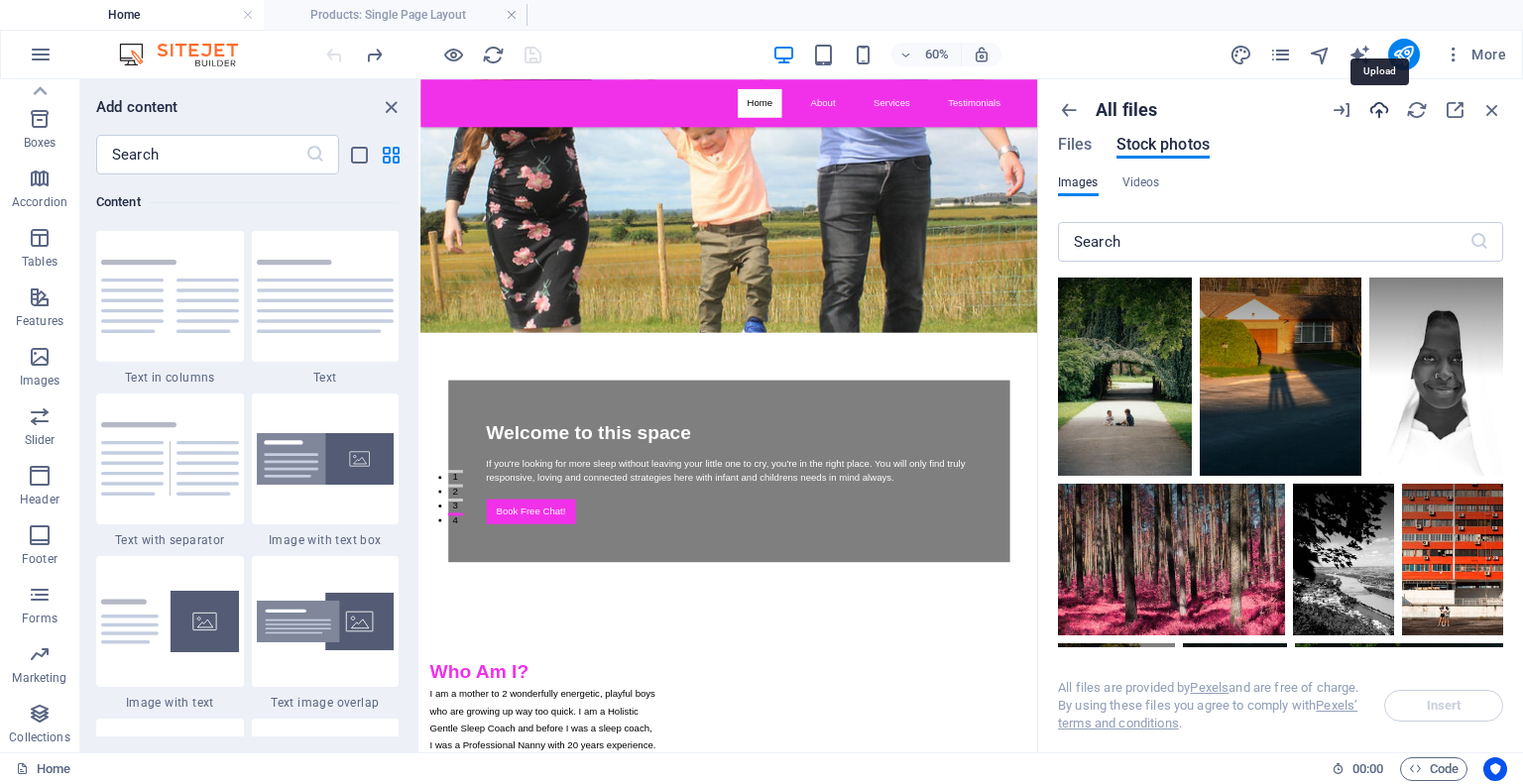 click at bounding box center [1379, 110] 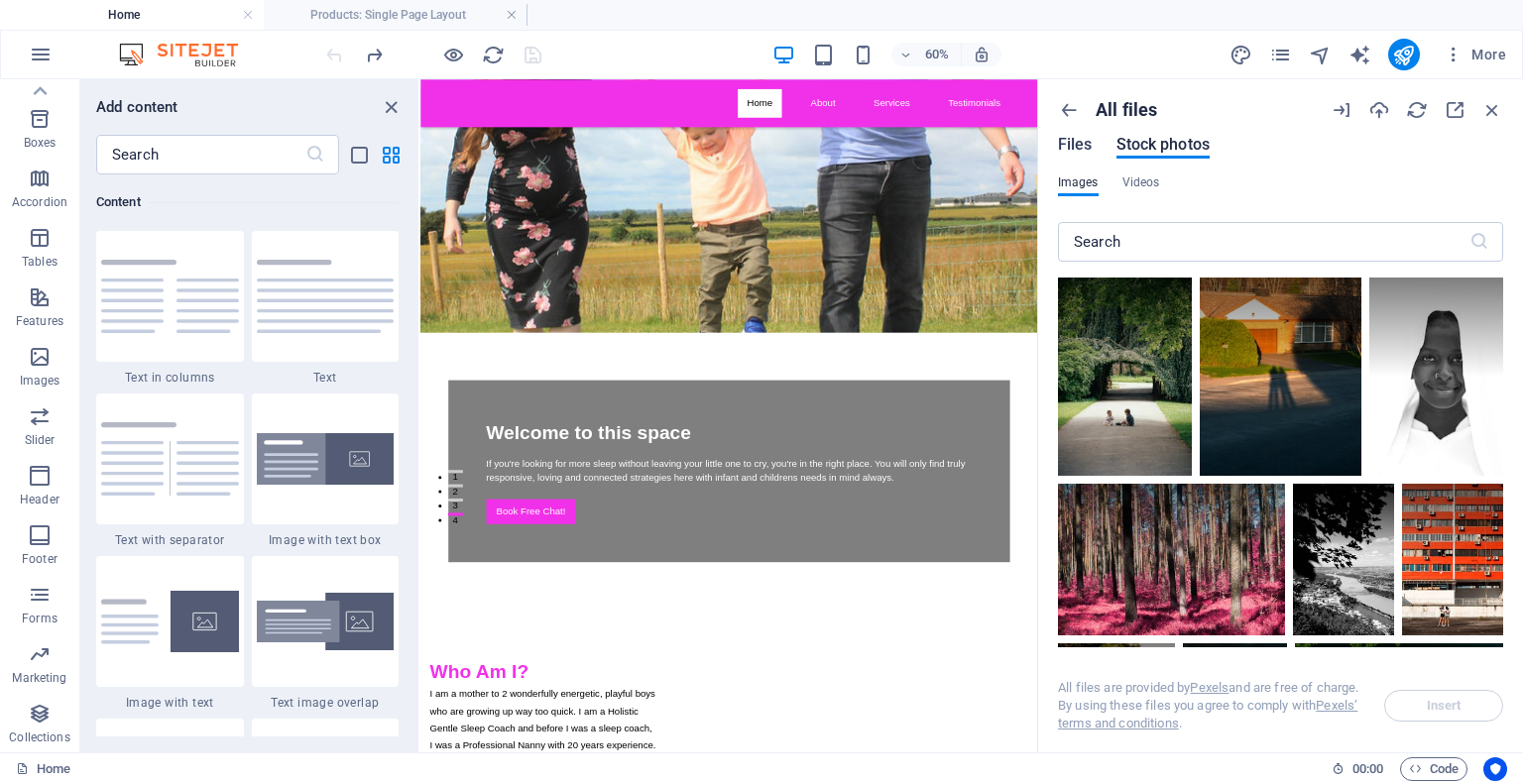 click on "Files" at bounding box center (1075, 145) 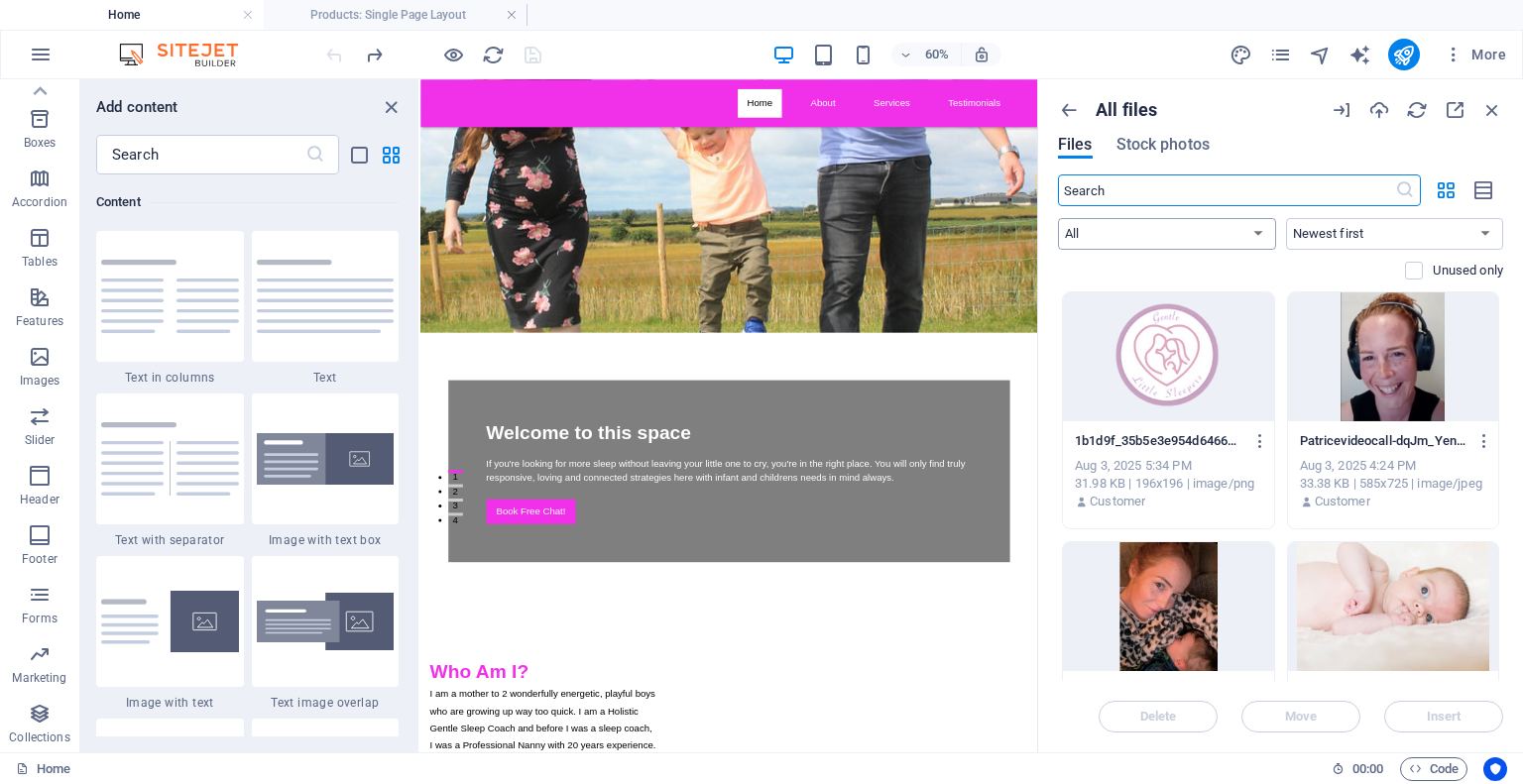 click on "All Images Documents Audio Video Vector Other" at bounding box center (1167, 234) 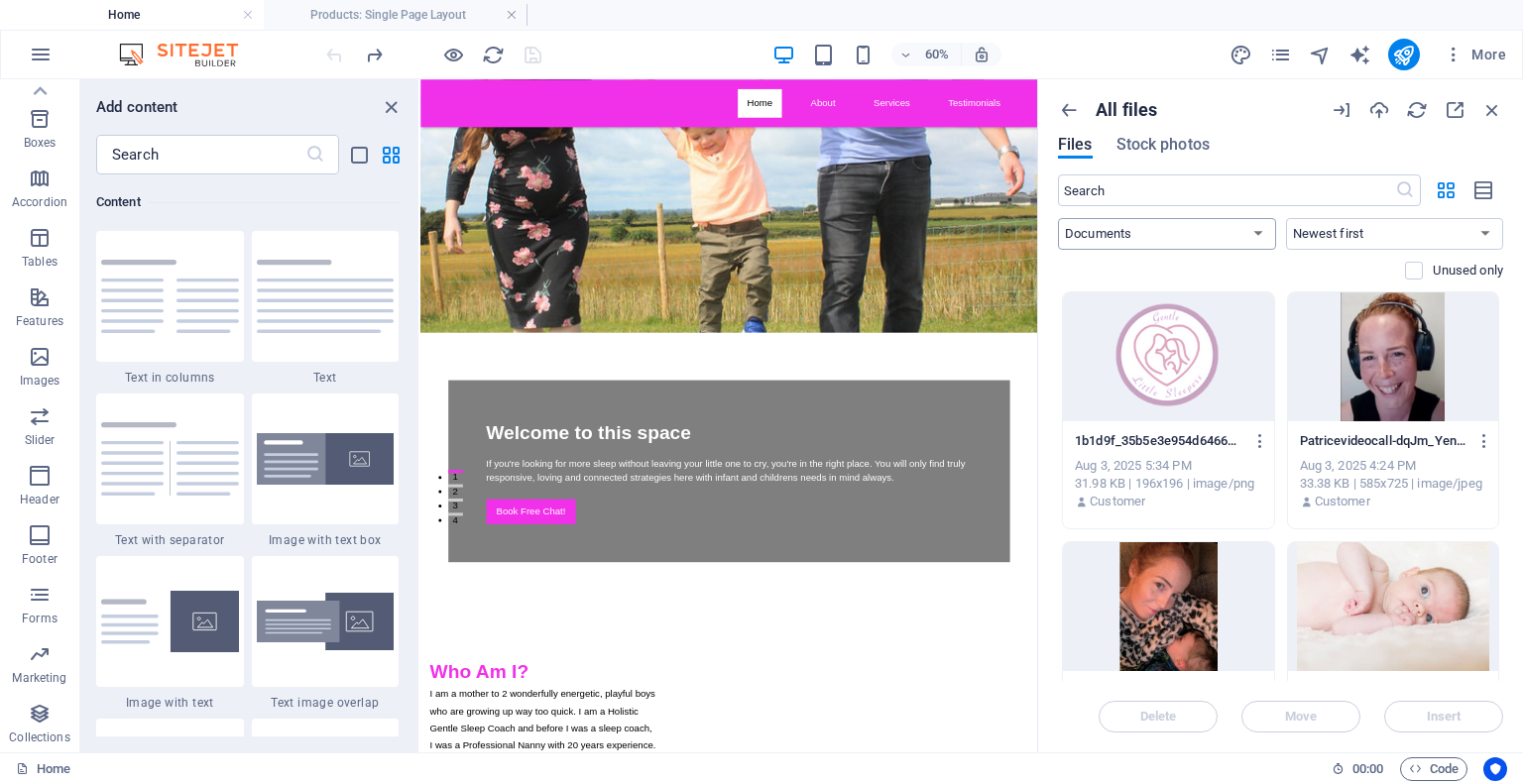 click on "All Images Documents Audio Video Vector Other" at bounding box center [1167, 234] 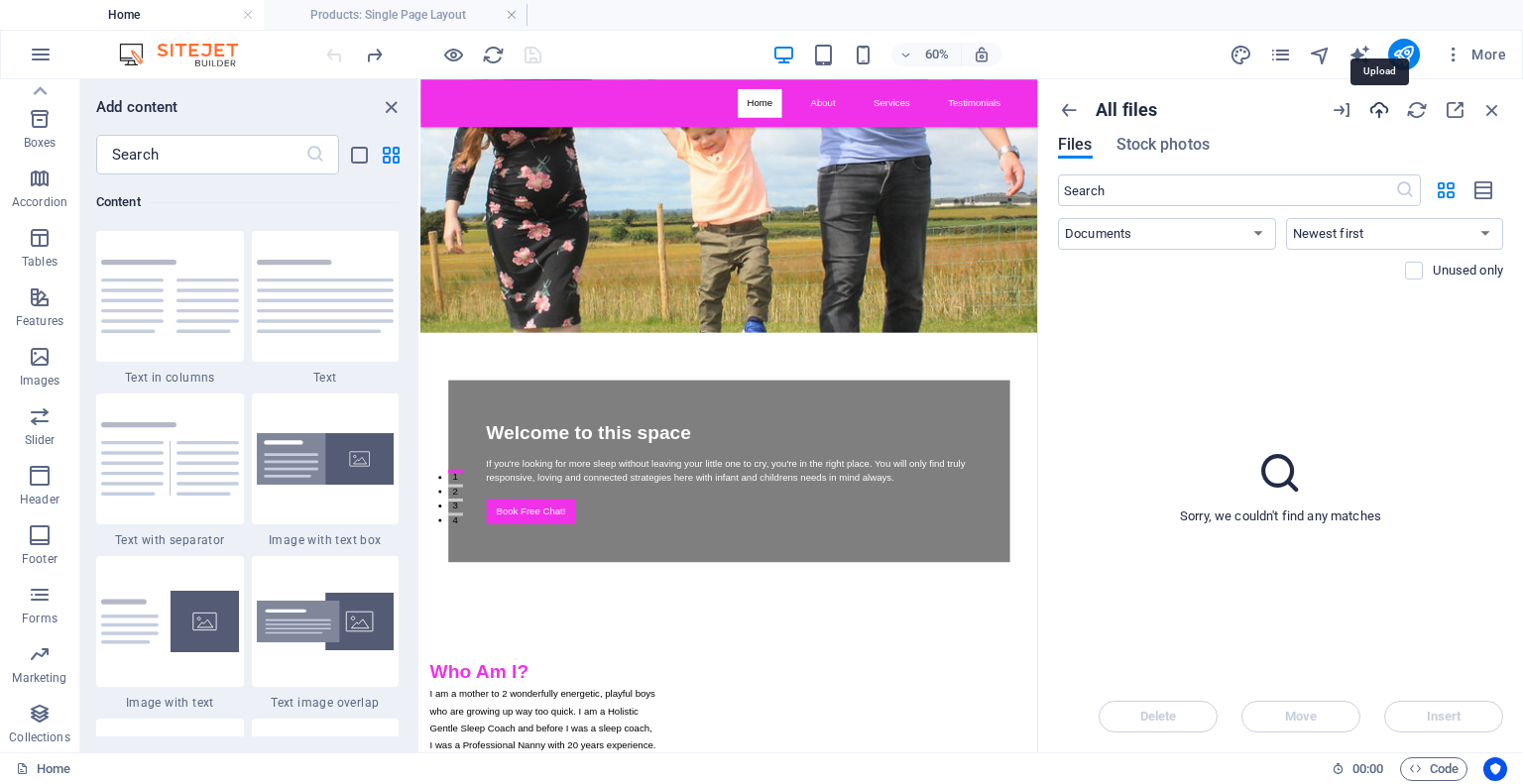 click at bounding box center (1379, 110) 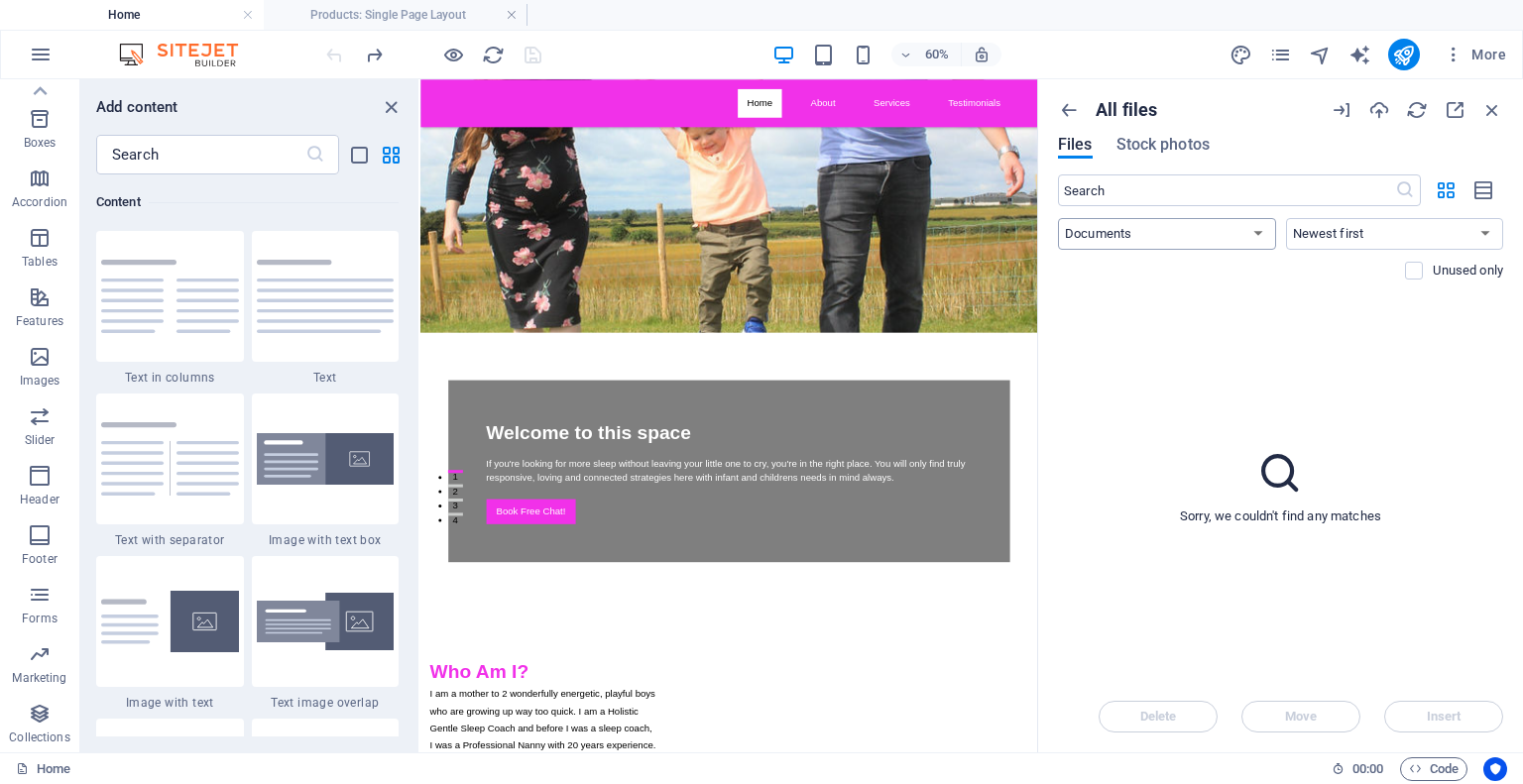 click on "All Images Documents Audio Video Vector Other" at bounding box center (1167, 234) 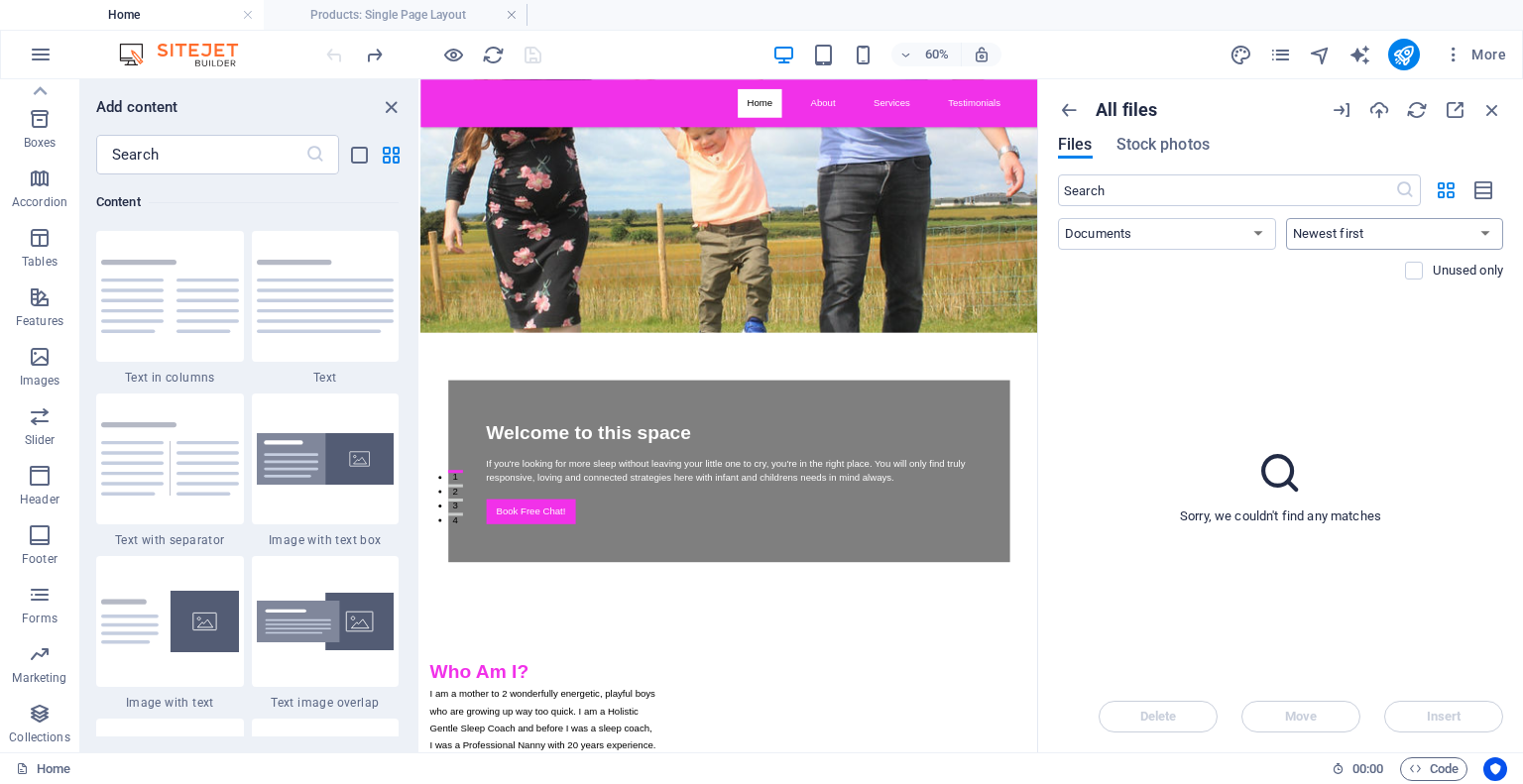 click on "Newest first Oldest first Name (A-Z) Name (Z-A) Size (0-9) Size (9-0) Resolution (0-9) Resolution (9-0)" at bounding box center [1395, 234] 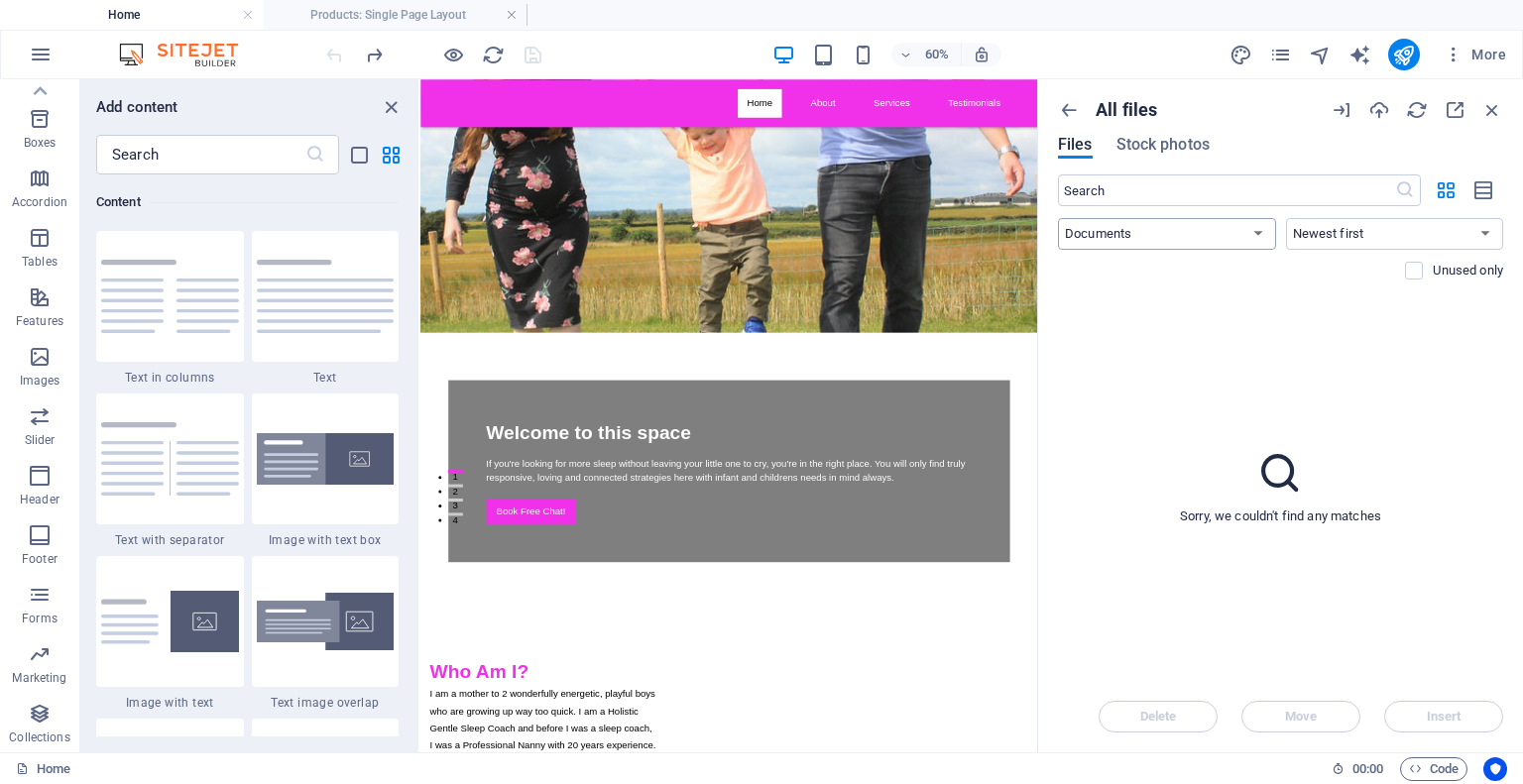 click on "All Images Documents Audio Video Vector Other" at bounding box center (1167, 234) 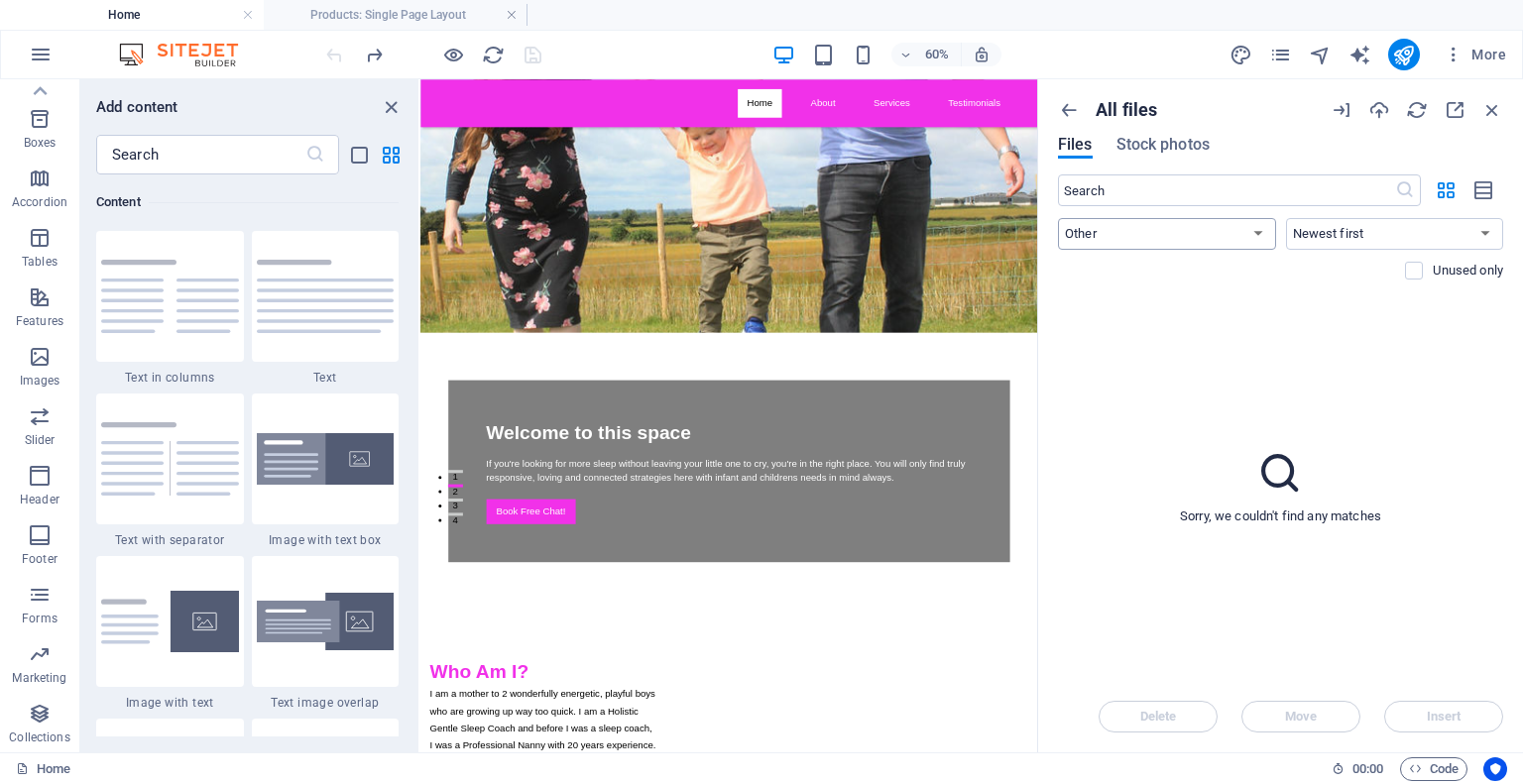 click on "All Images Documents Audio Video Vector Other" at bounding box center [1167, 234] 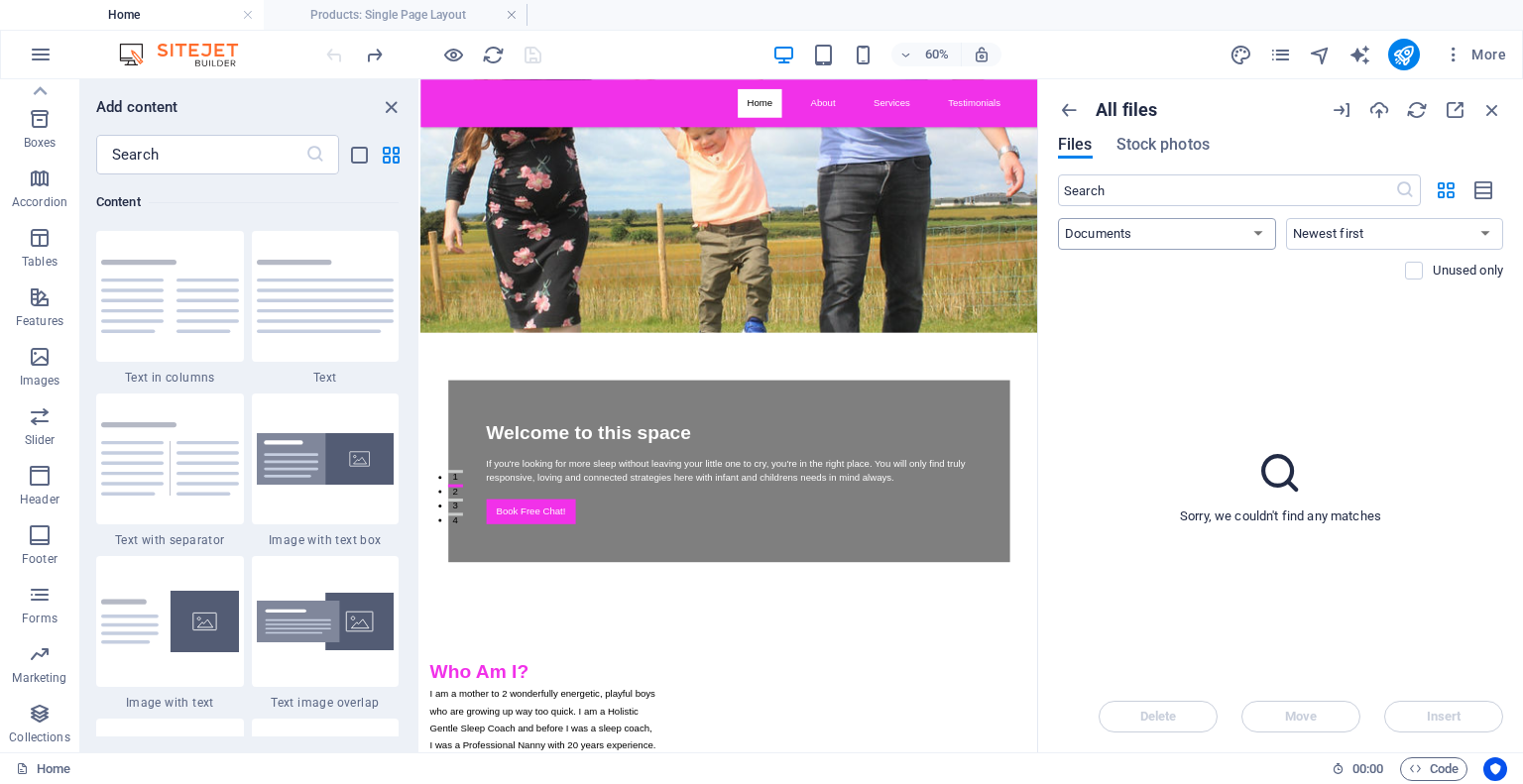 click on "All Images Documents Audio Video Vector Other" at bounding box center [1167, 234] 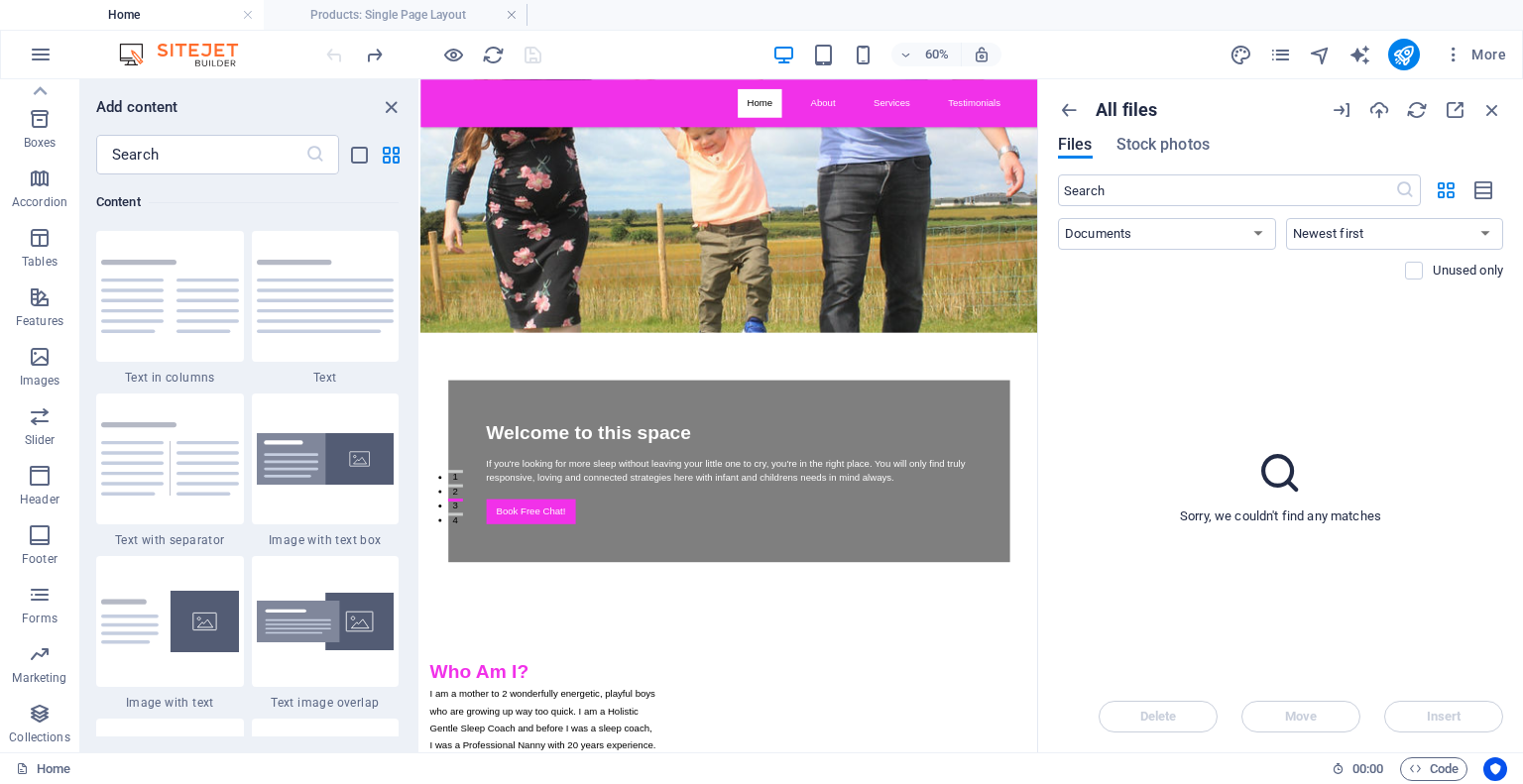 click on "Sorry, we couldn't find any matches" at bounding box center [1280, 486] 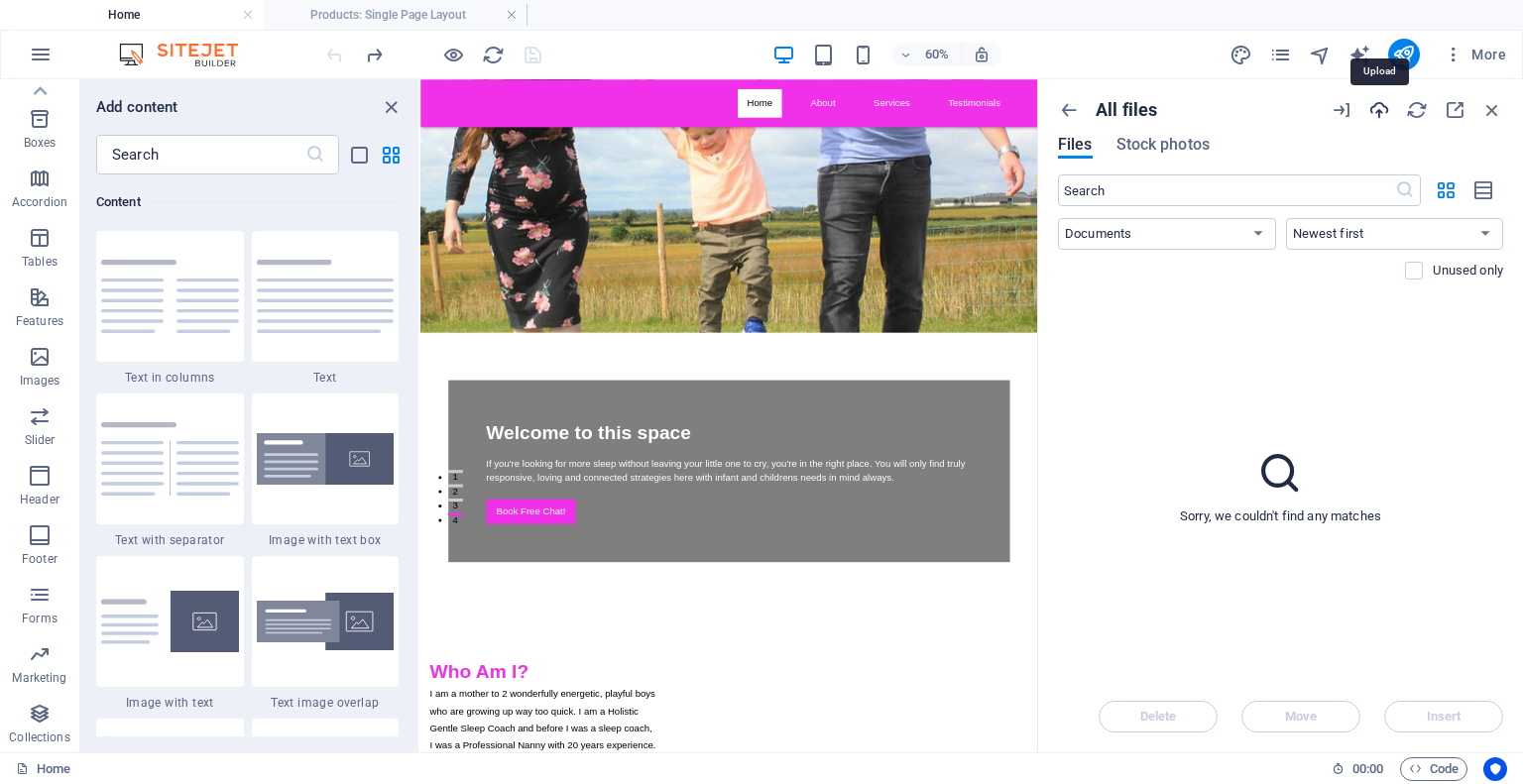 click at bounding box center [1379, 110] 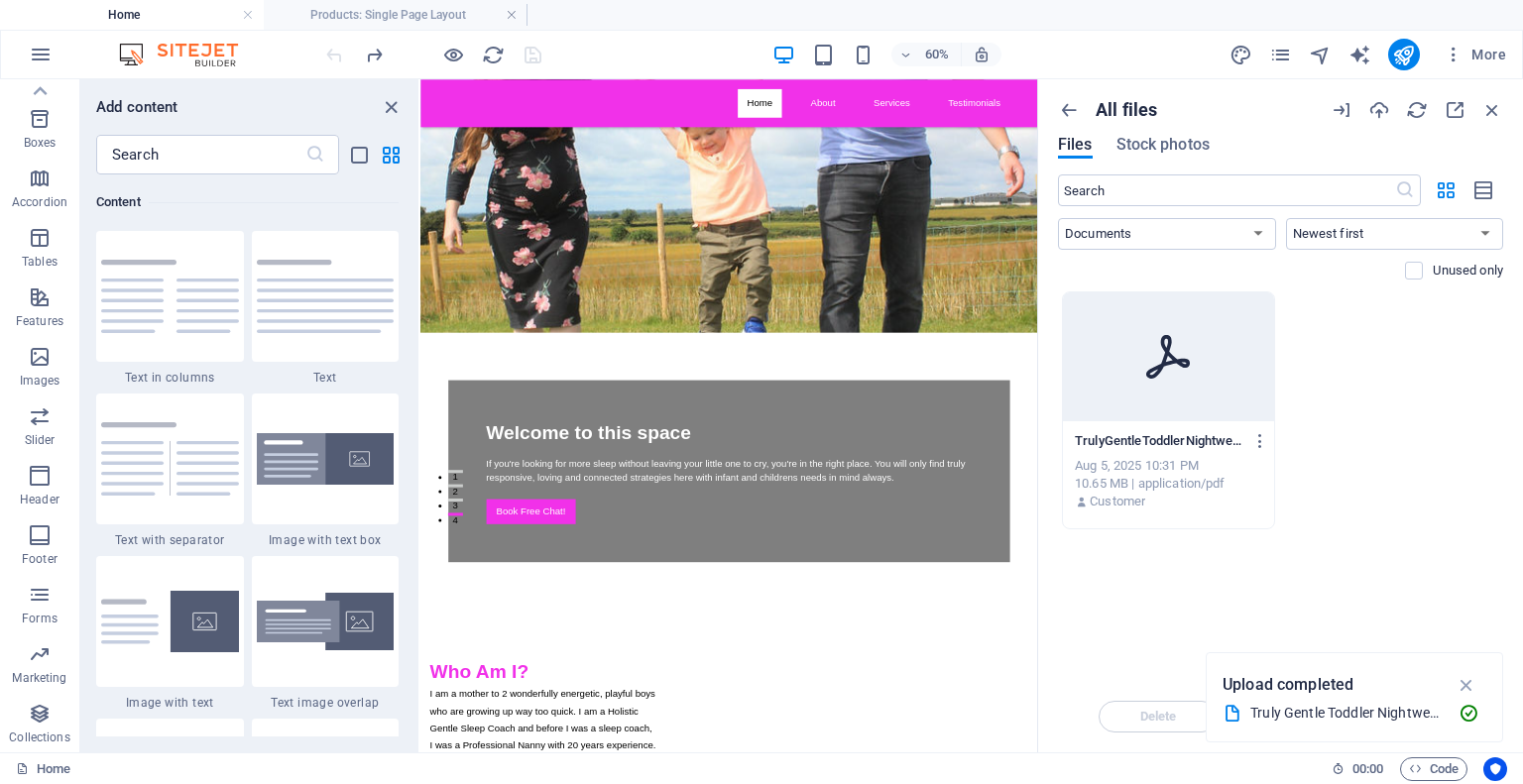 click at bounding box center (1168, 357) 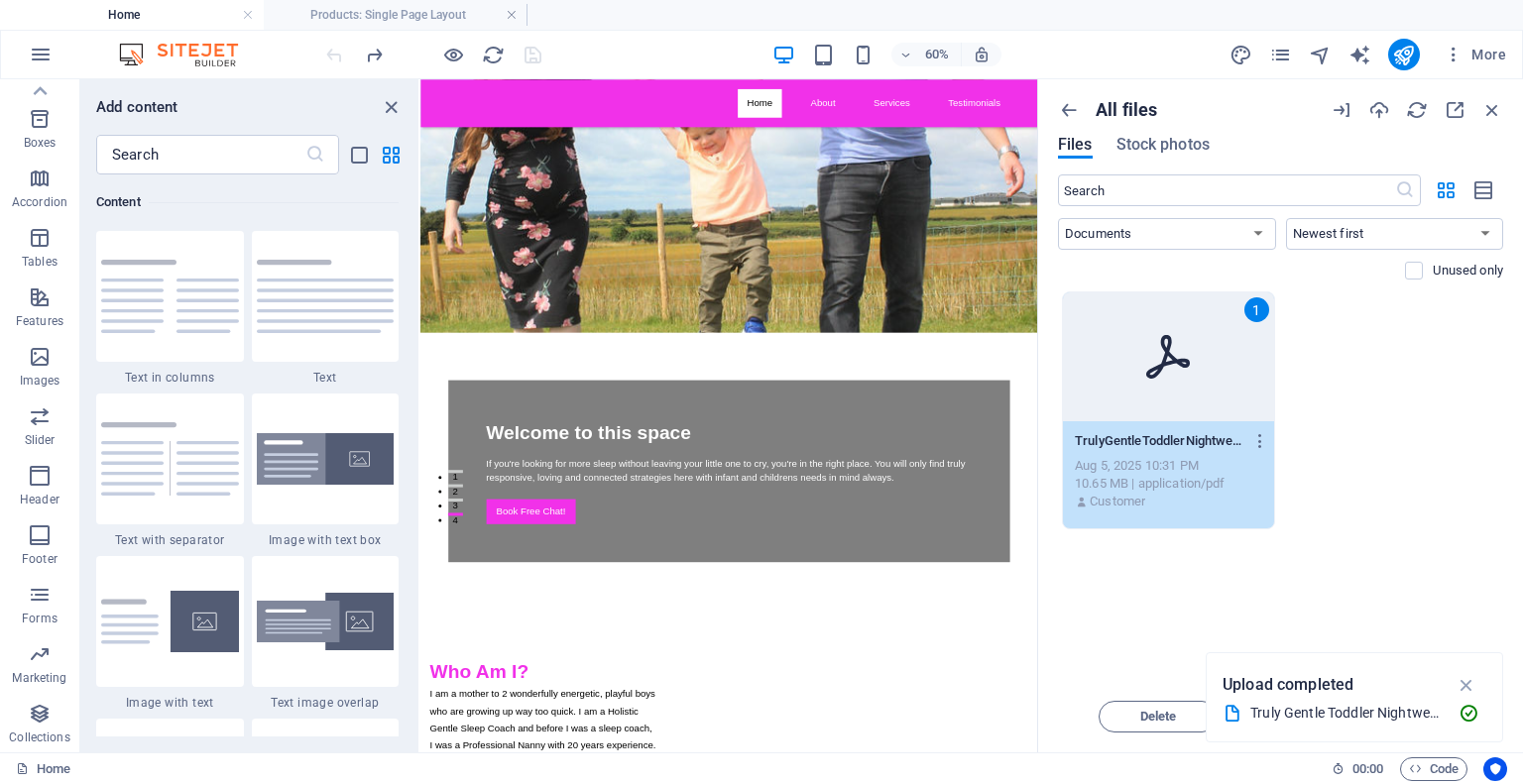 click on "1" at bounding box center (1168, 357) 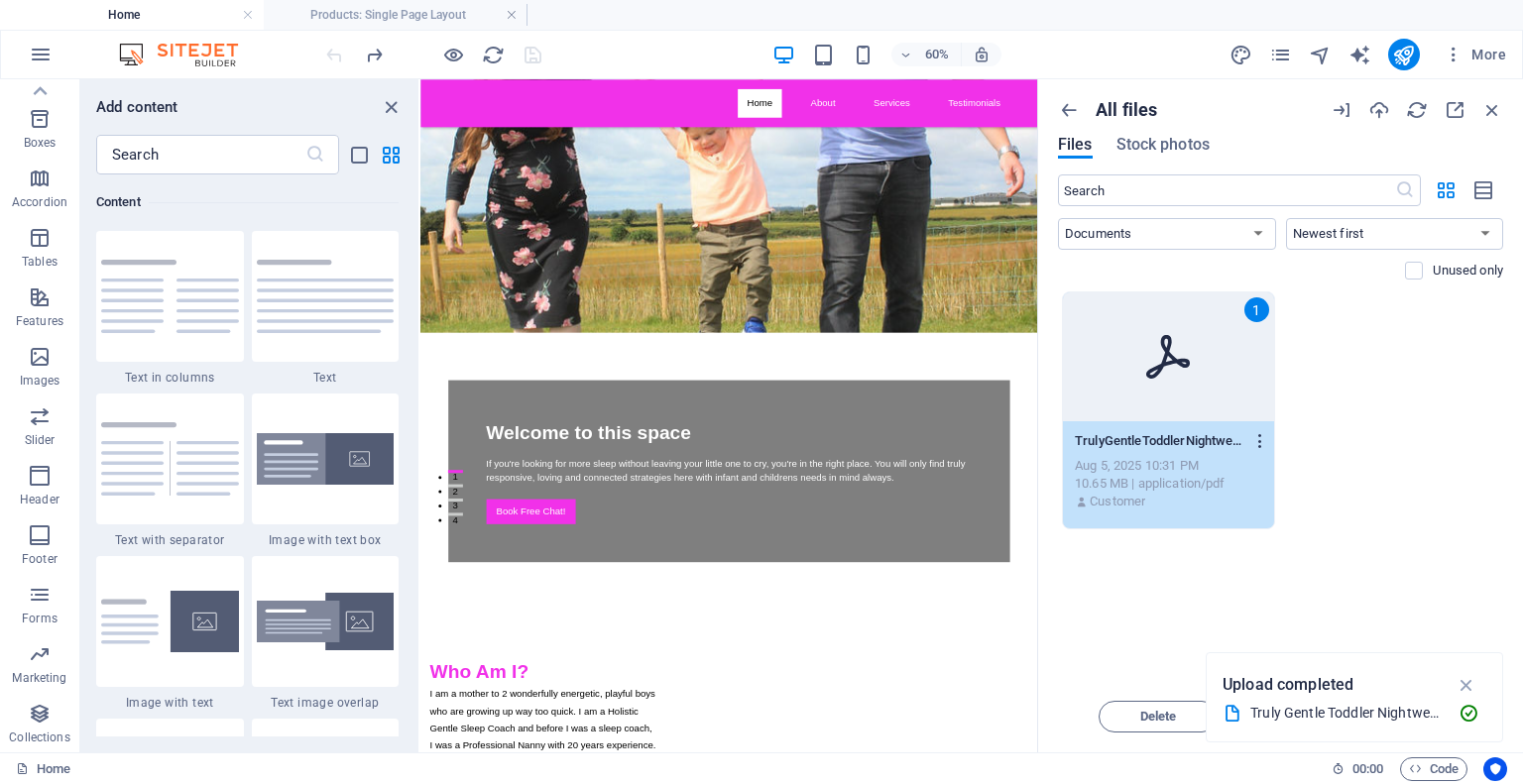 click at bounding box center (1260, 441) 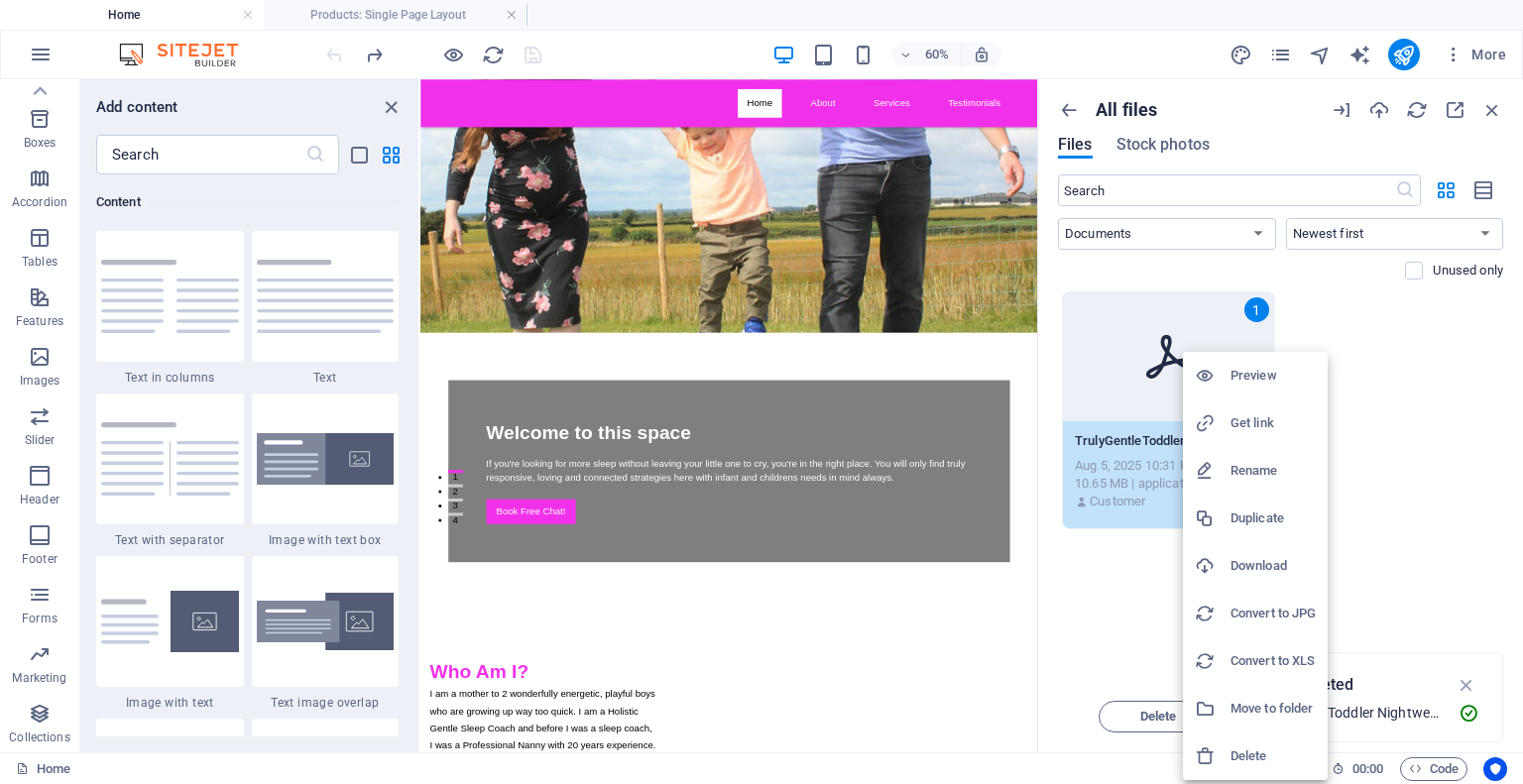 click on "Rename" at bounding box center (1273, 471) 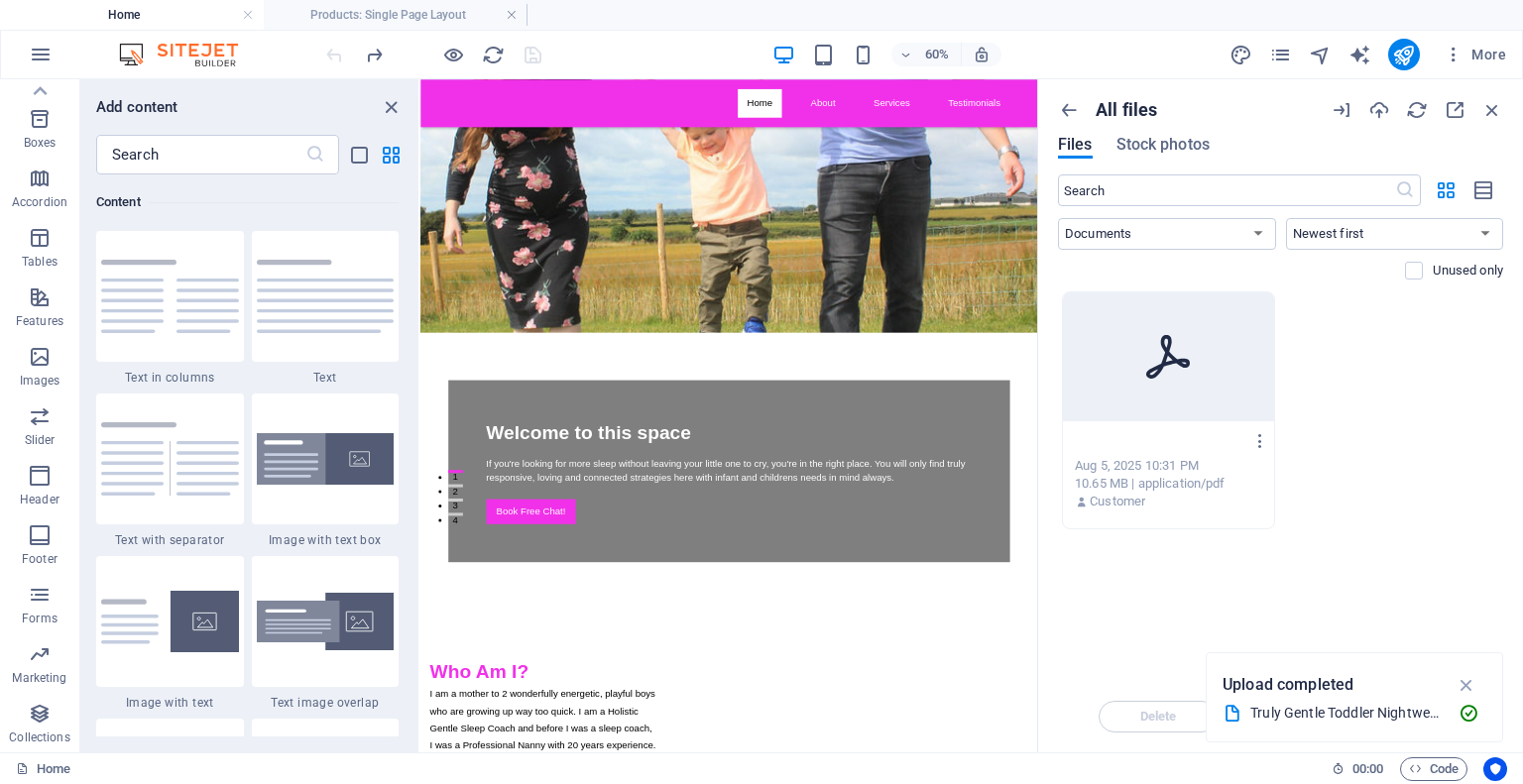 scroll, scrollTop: 0, scrollLeft: 255, axis: horizontal 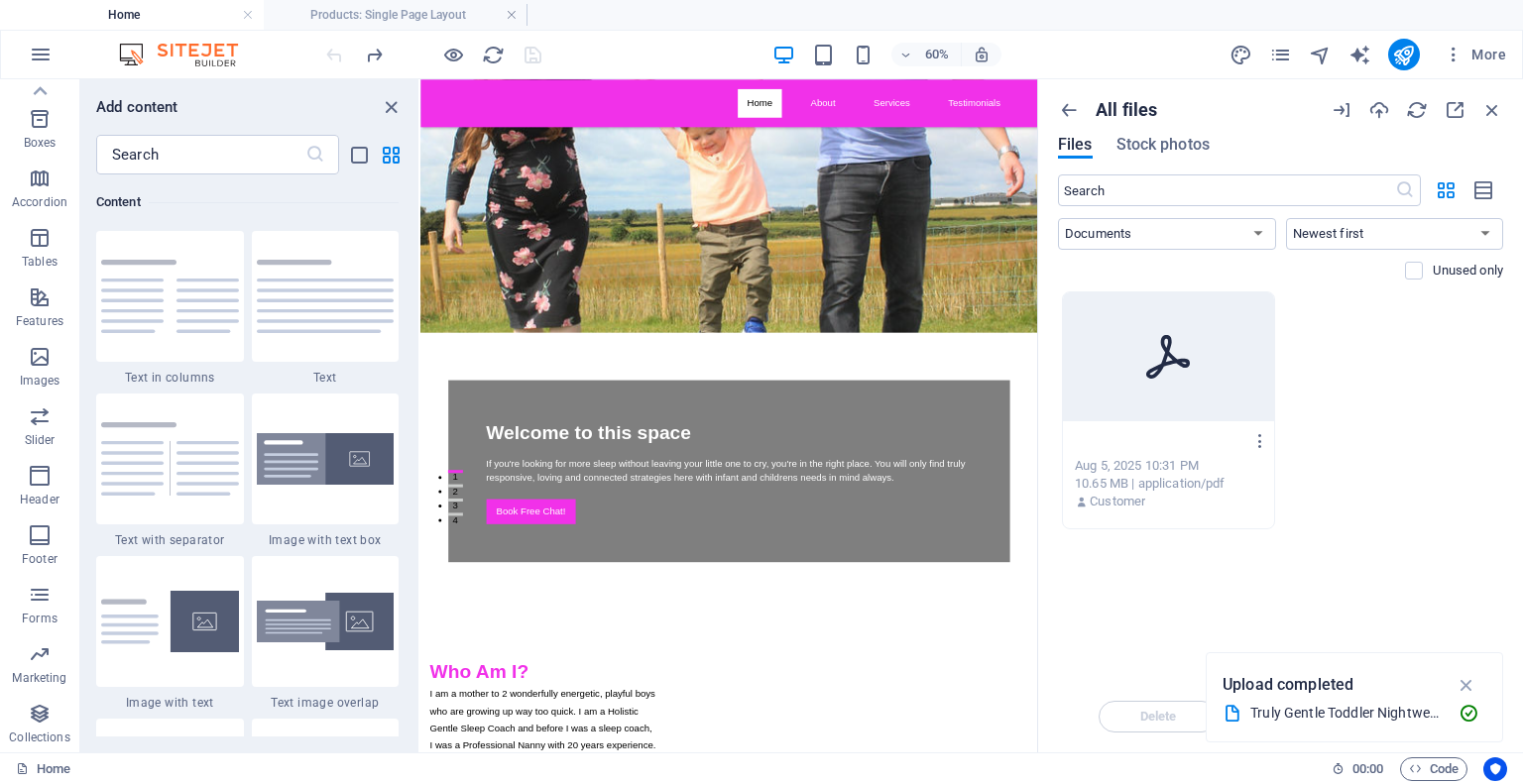 click on "TrulyGentleToddlerNightweaningGuide-wSSVaHHzTGD0os_IhiYMug.pdf" at bounding box center (1159, 441) 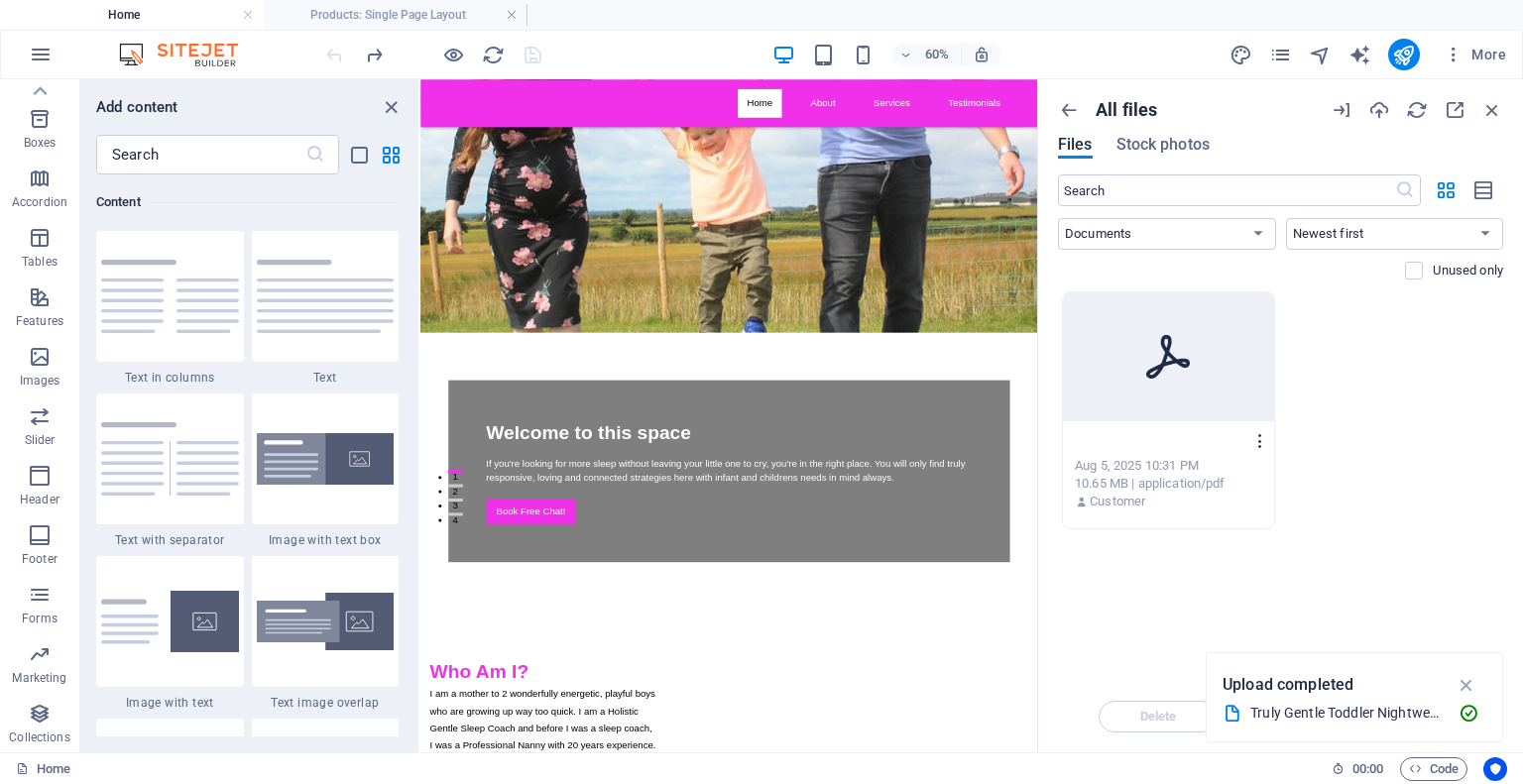 click at bounding box center (1260, 441) 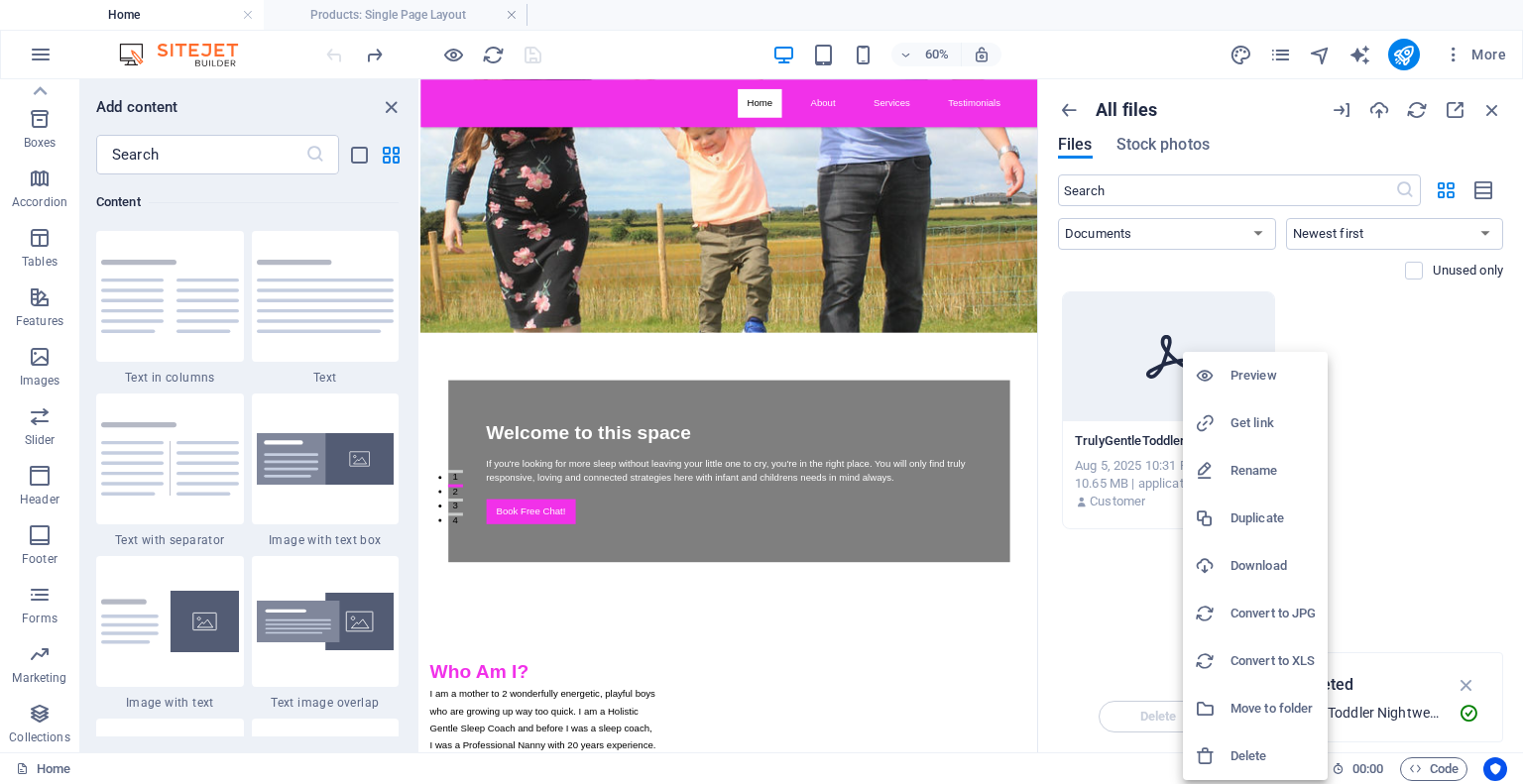 click on "Rename" at bounding box center [1273, 471] 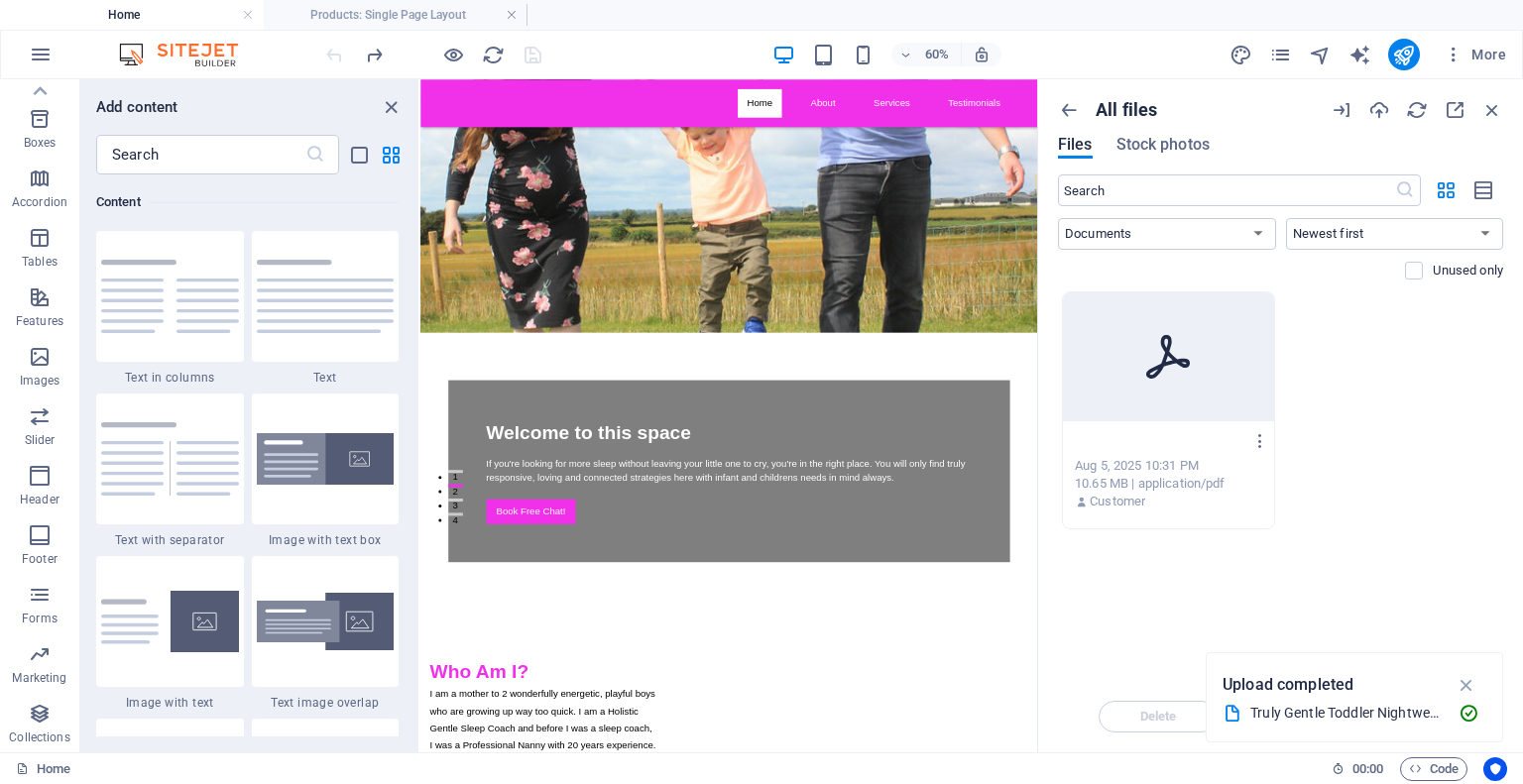 click on "TrulyGentleToddlerNightweaningGuide-wSSVaHHzTGD0os_IhiYMug.pdf" at bounding box center [1159, 441] 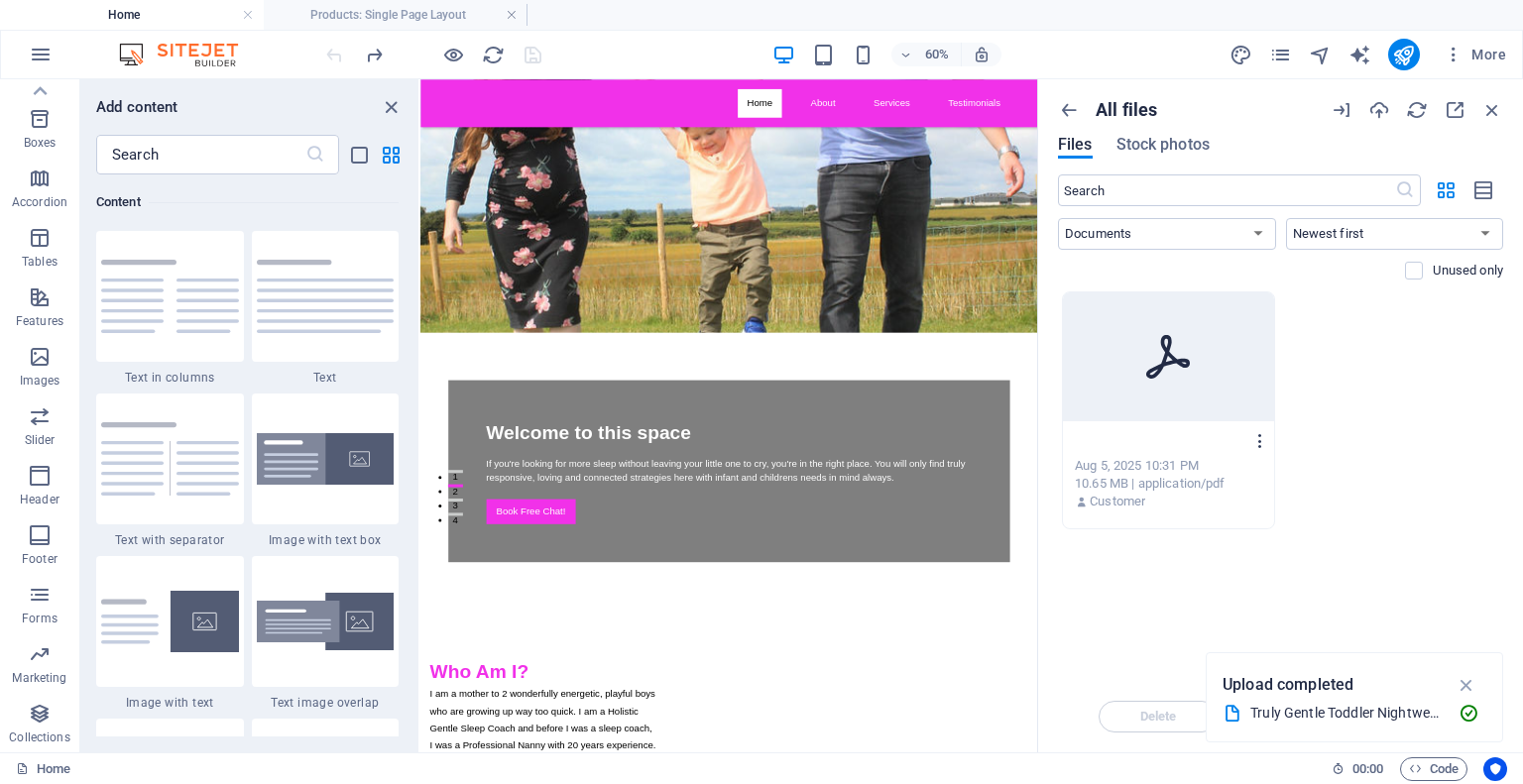 click at bounding box center [1260, 441] 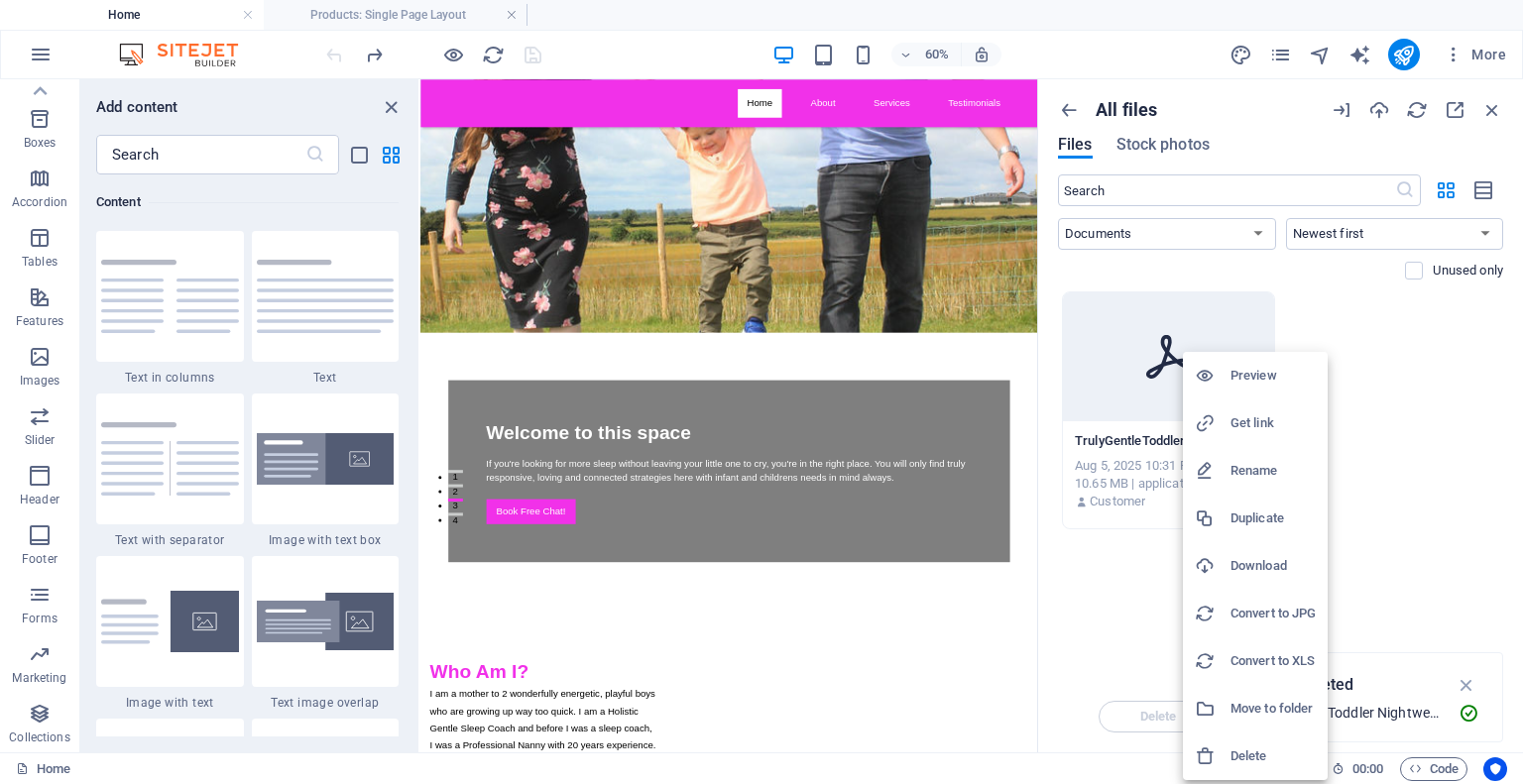 click on "Rename" at bounding box center [1273, 471] 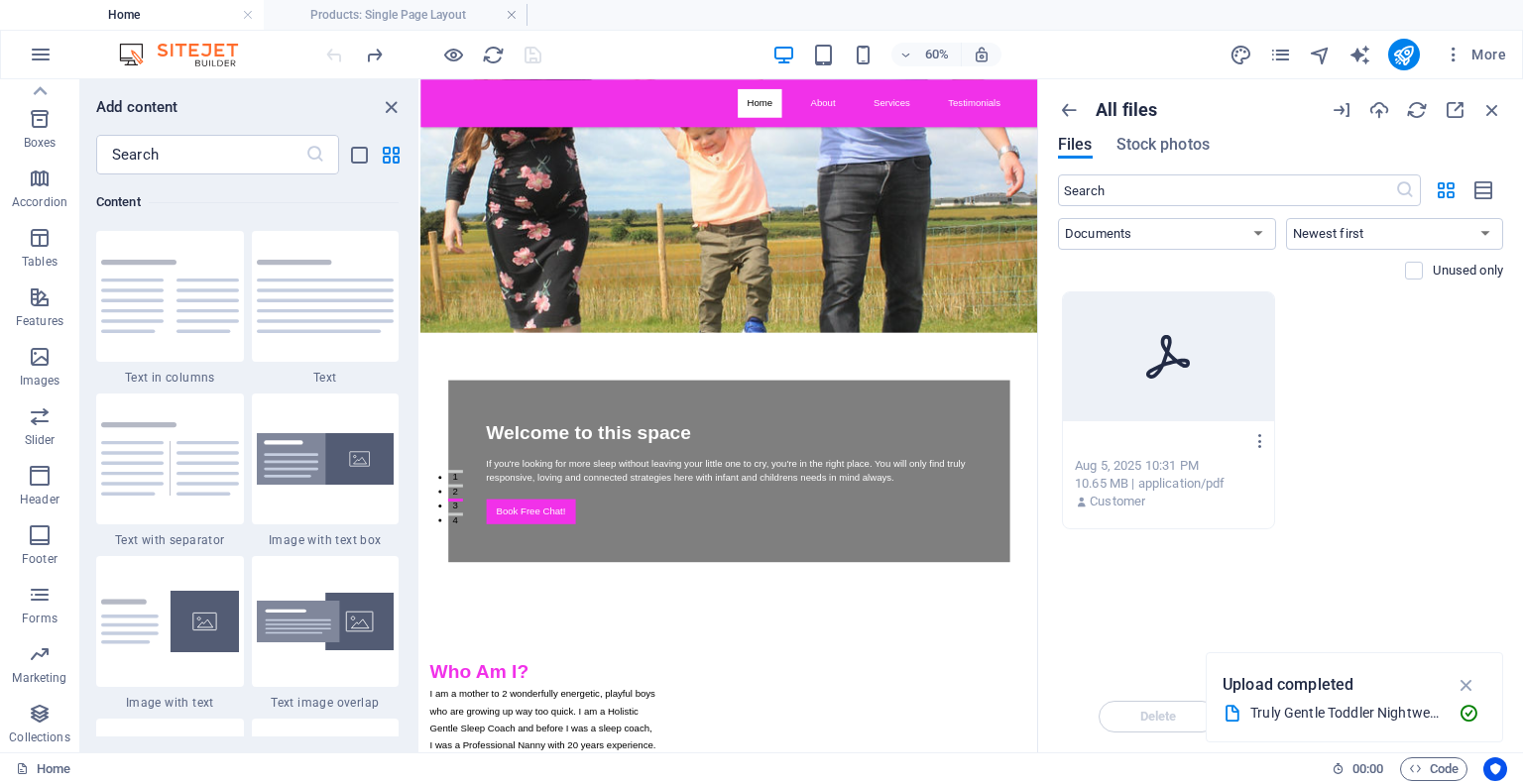 click on "TrulyGentleToddlerNightweaningGuide-wSSVaHHzTGD0os_IhiYMug.pdf" at bounding box center (1159, 441) 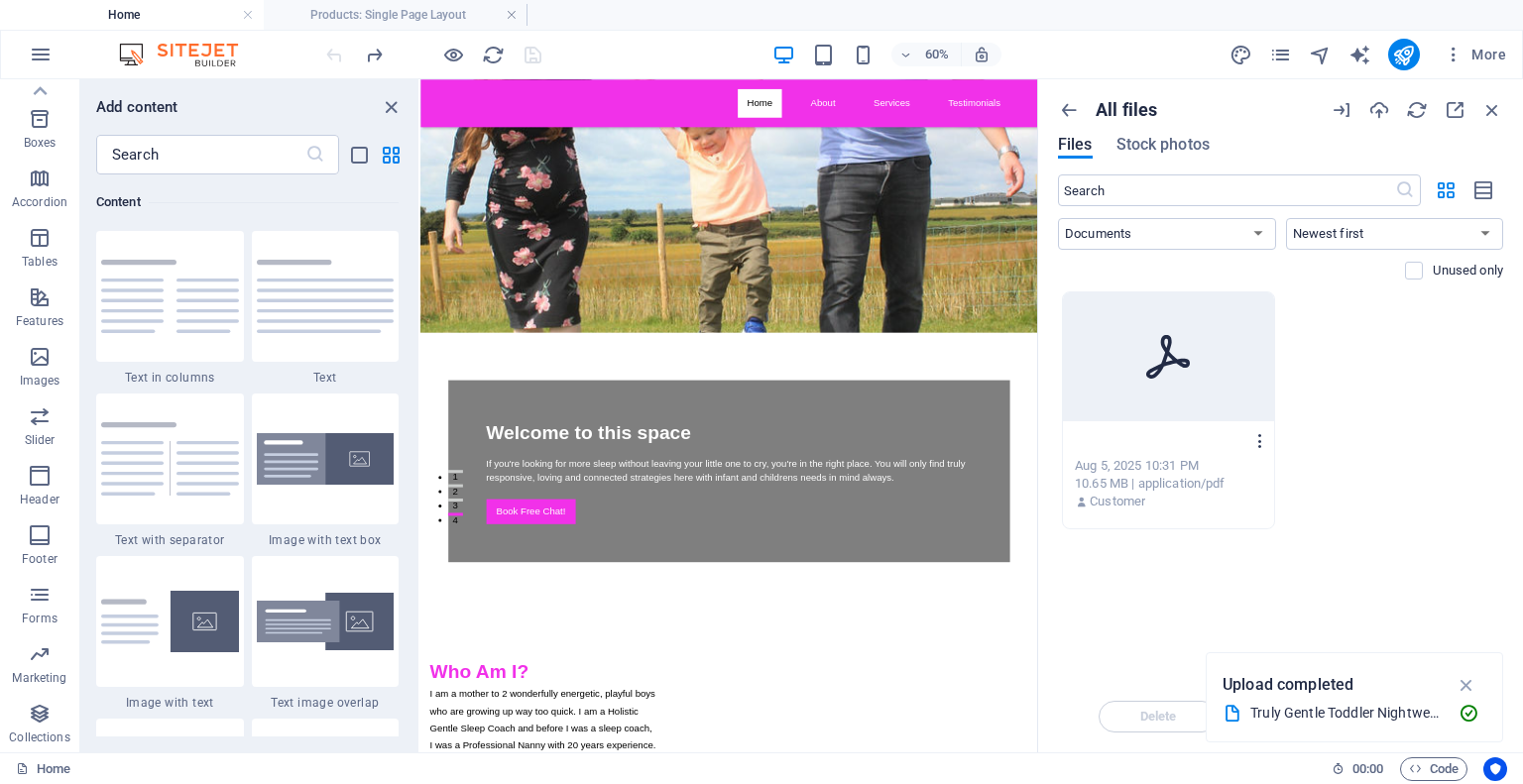 type on "TrulyGentleToddlercfdcfNightweaningGuide-wSSVaHHzTGD0os_IhiYMug.pdf" 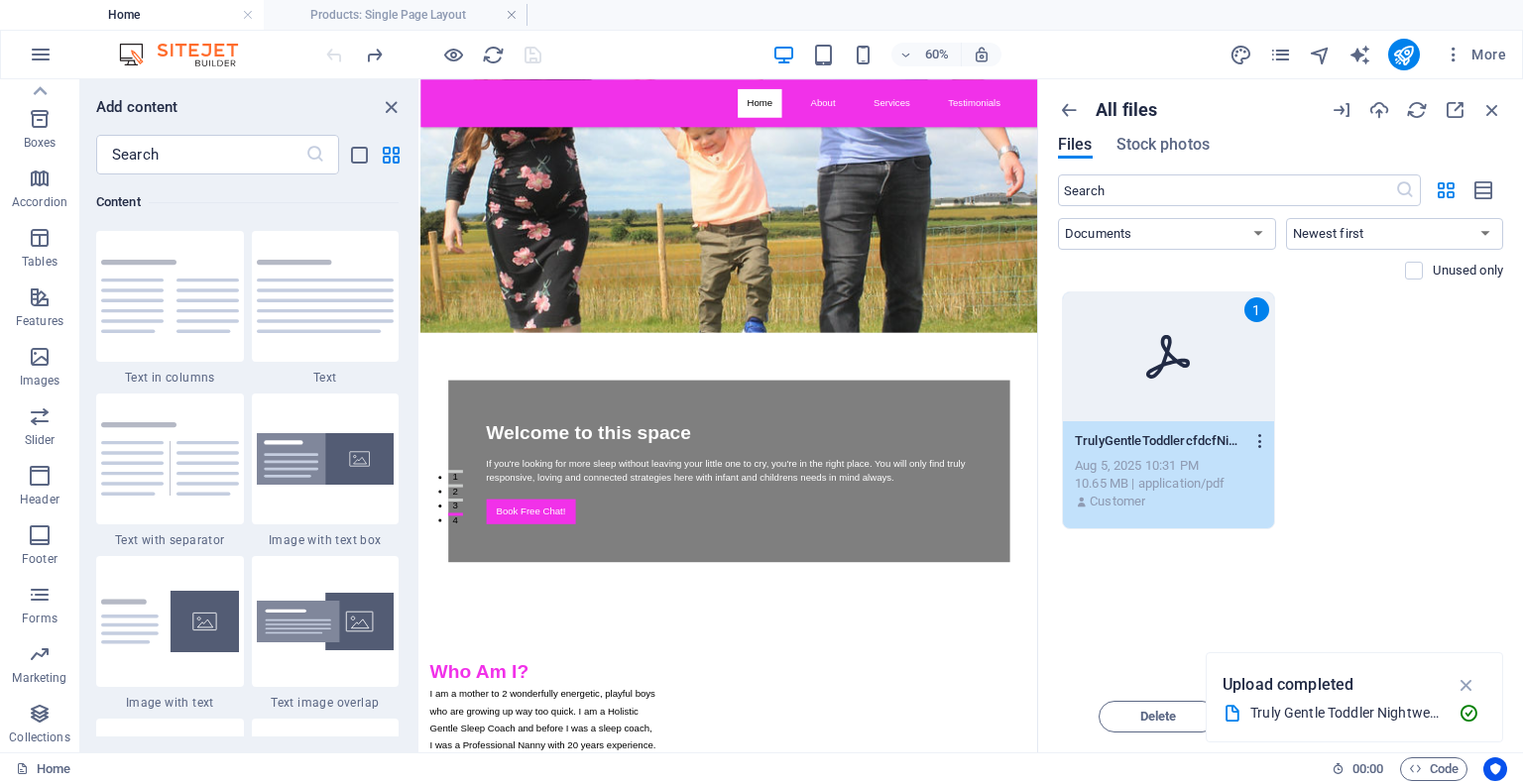click at bounding box center (1260, 441) 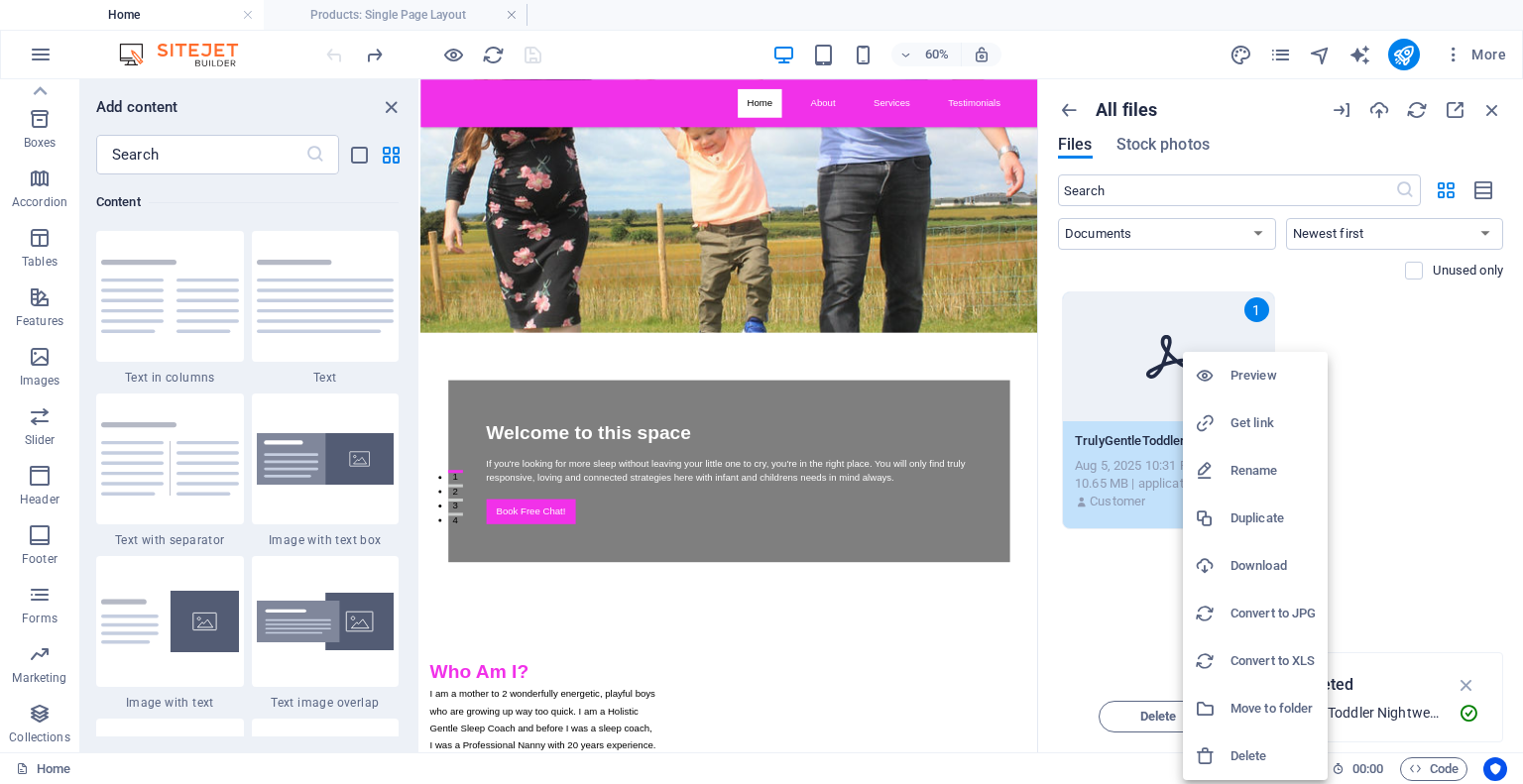 click on "Rename" at bounding box center (1273, 471) 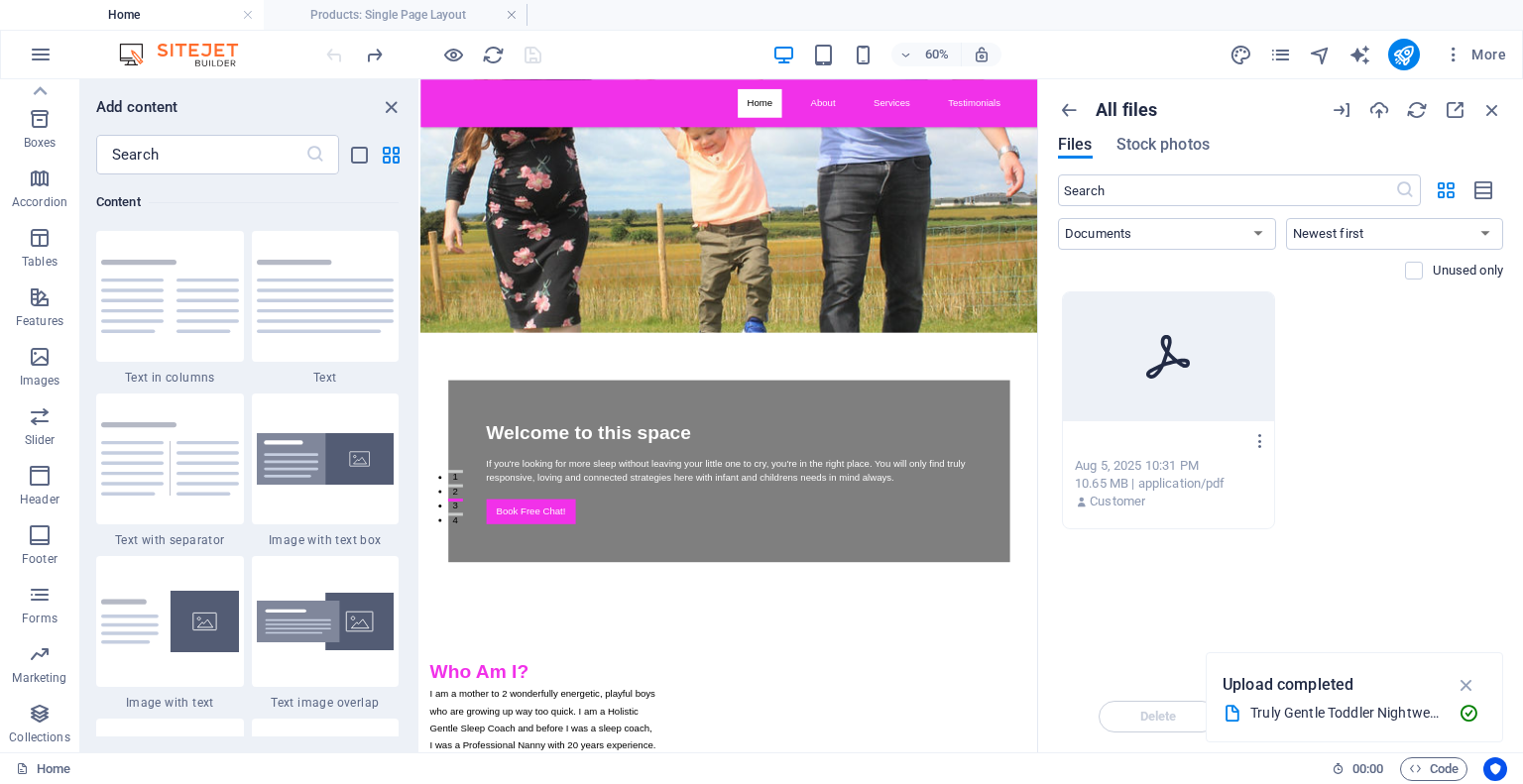 scroll, scrollTop: 0, scrollLeft: 29, axis: horizontal 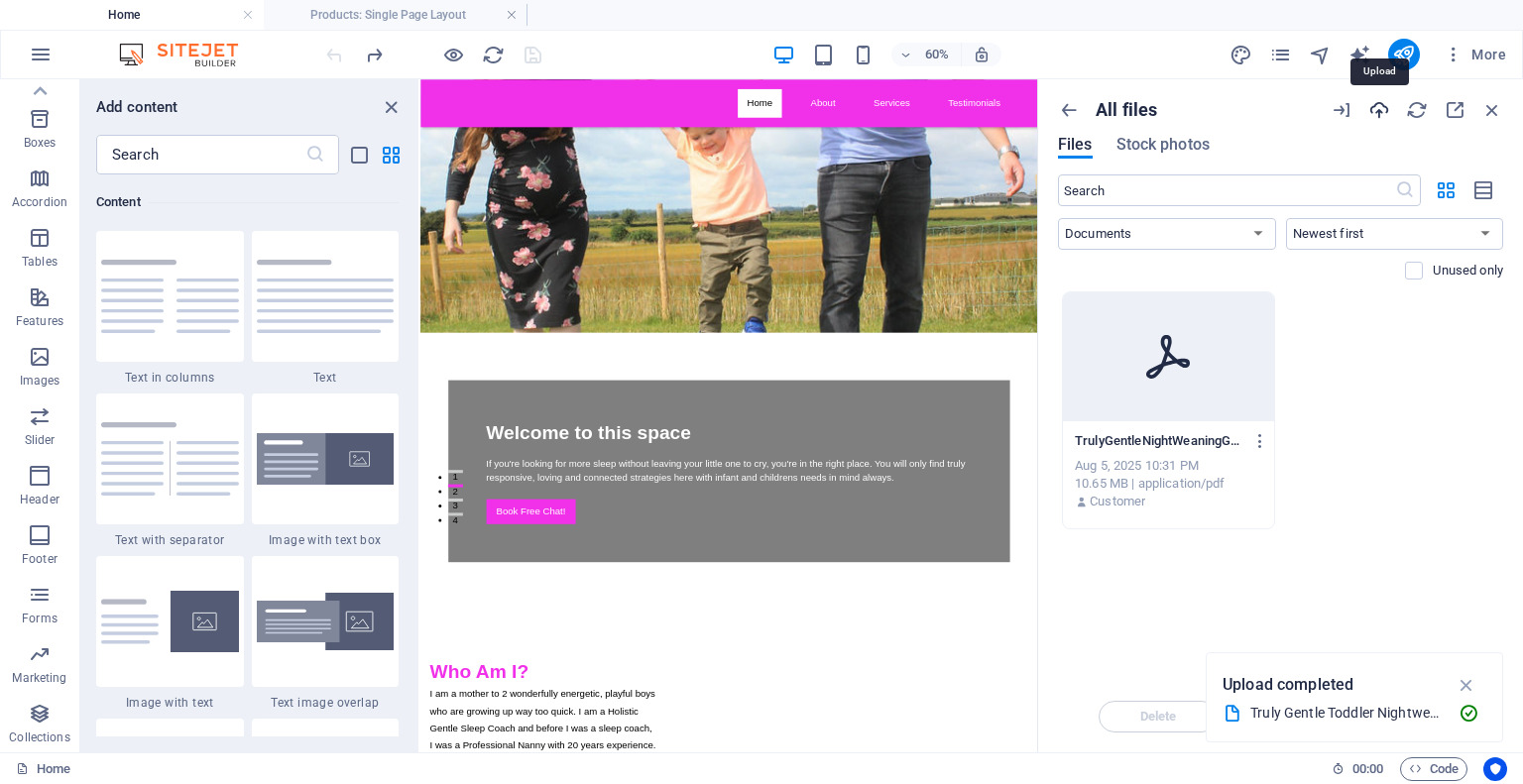 click at bounding box center (1379, 110) 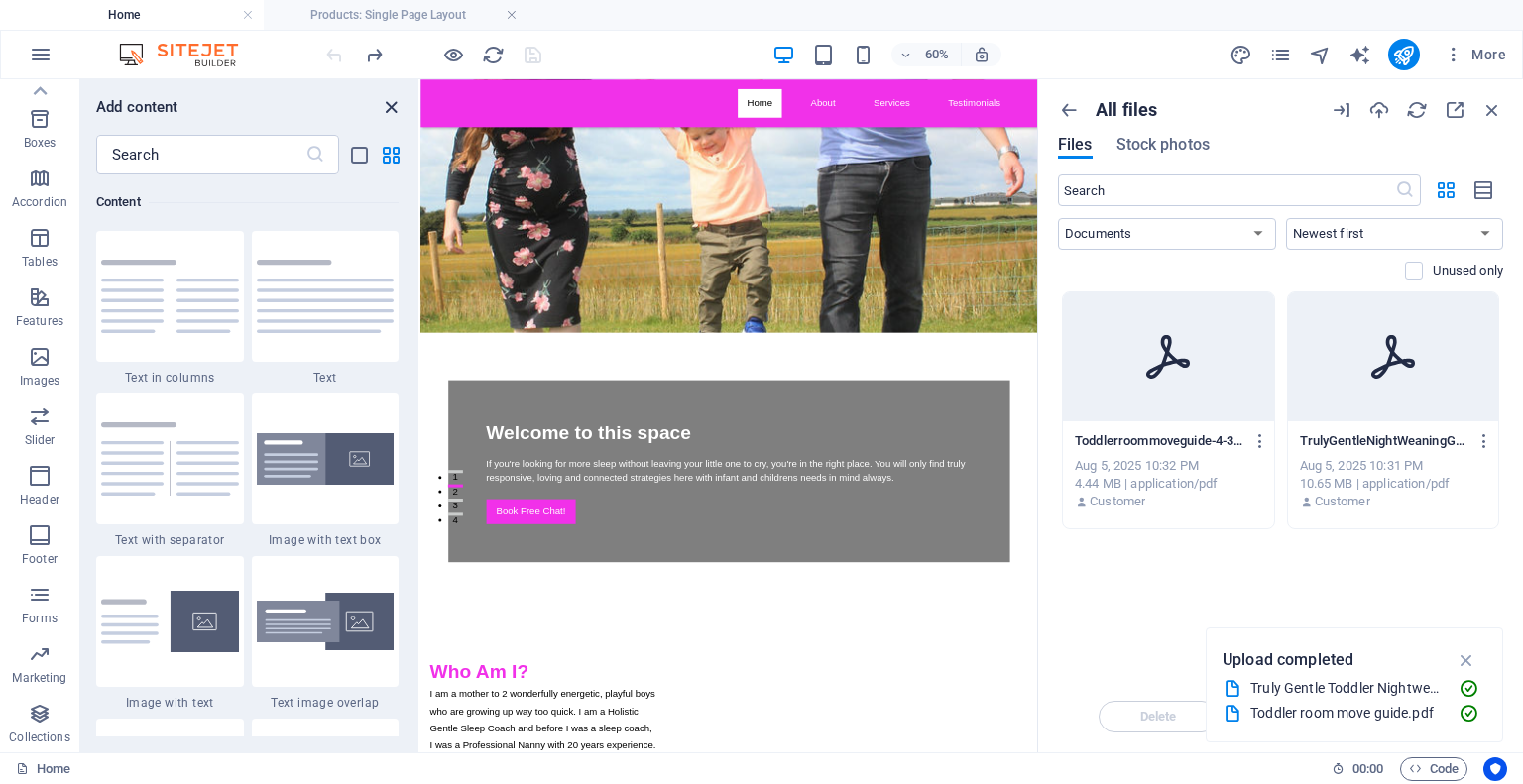 drag, startPoint x: 396, startPoint y: 107, endPoint x: 527, endPoint y: 47, distance: 144.08678 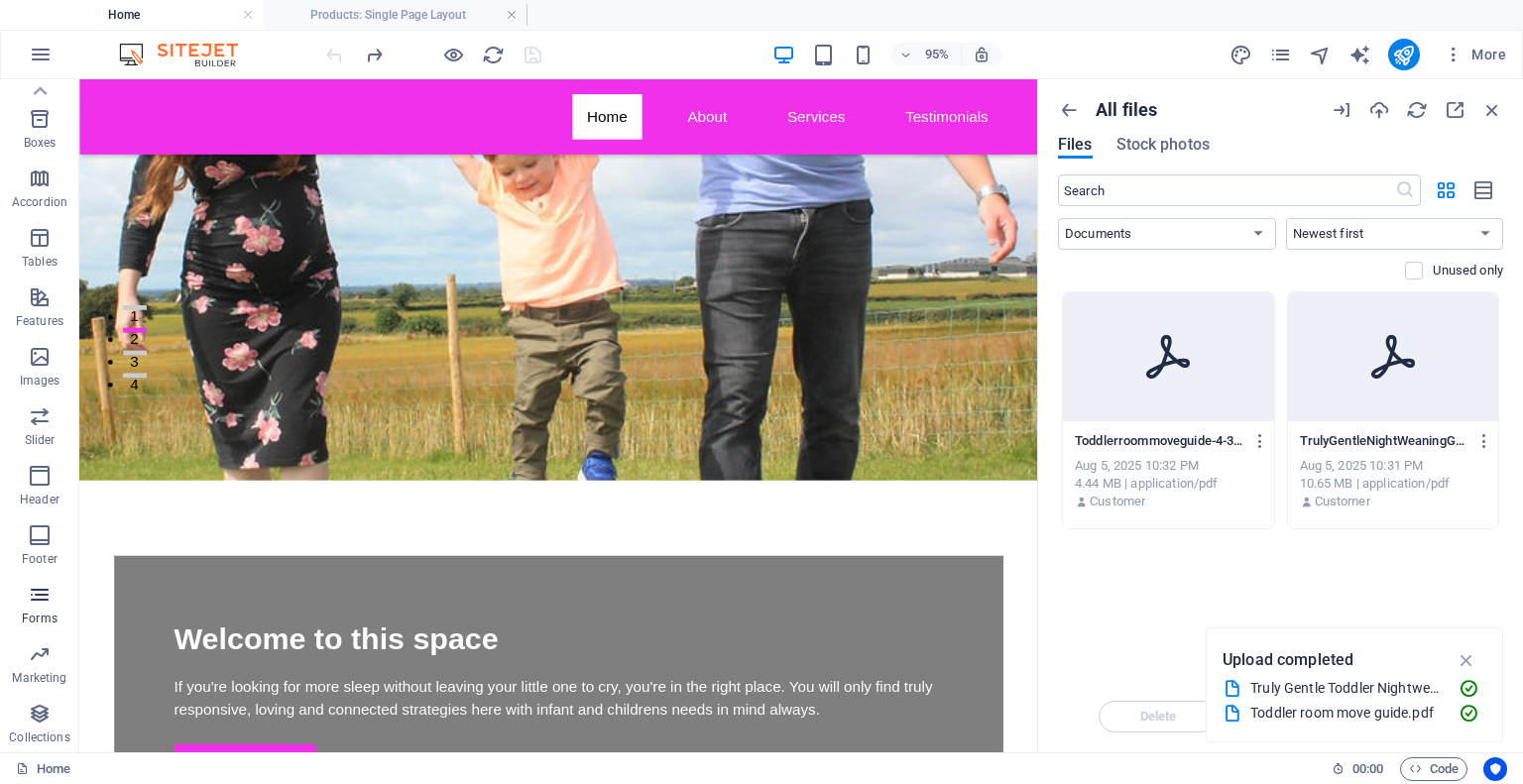 click on "Forms" at bounding box center [40, 607] 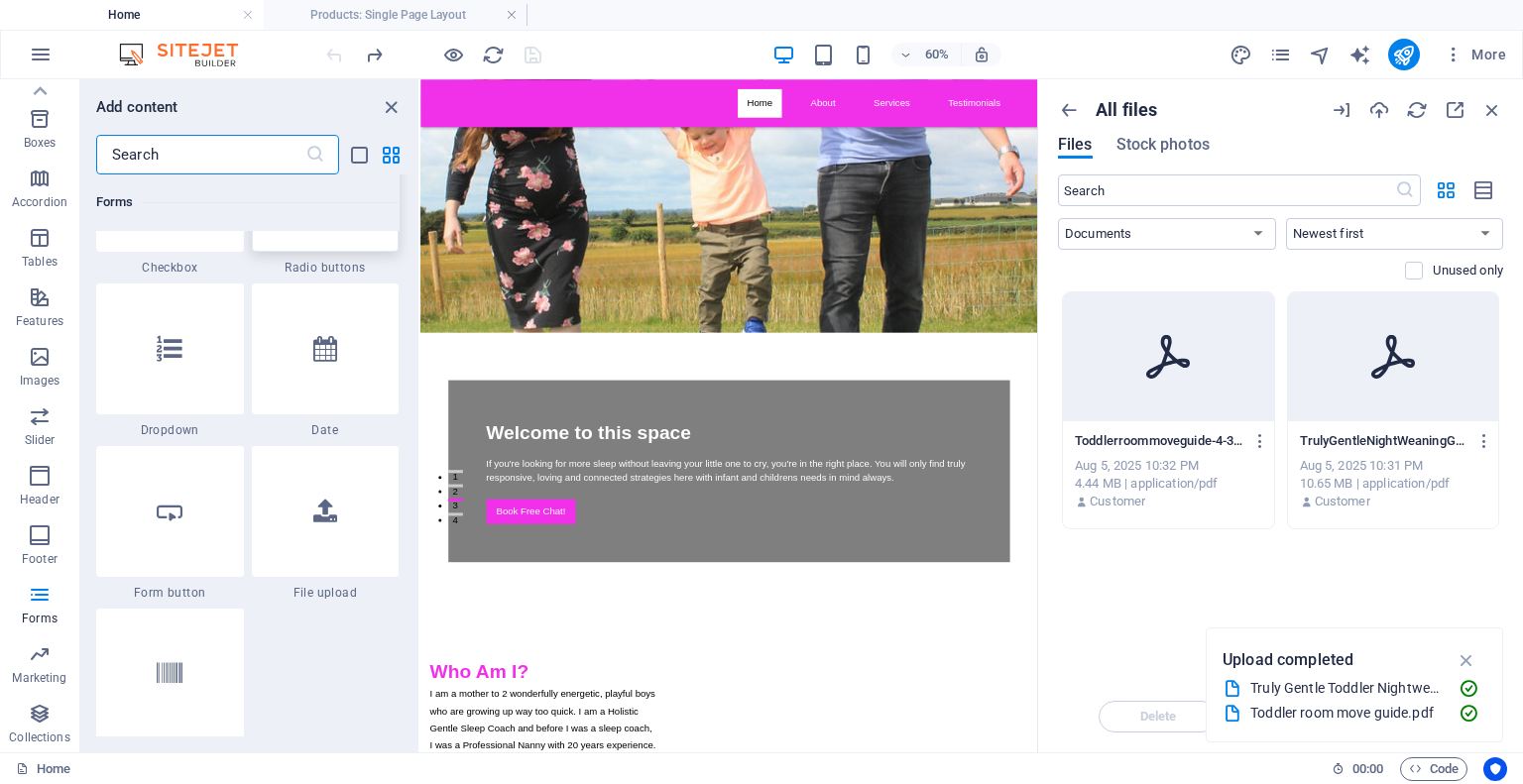 scroll, scrollTop: 15660, scrollLeft: 0, axis: vertical 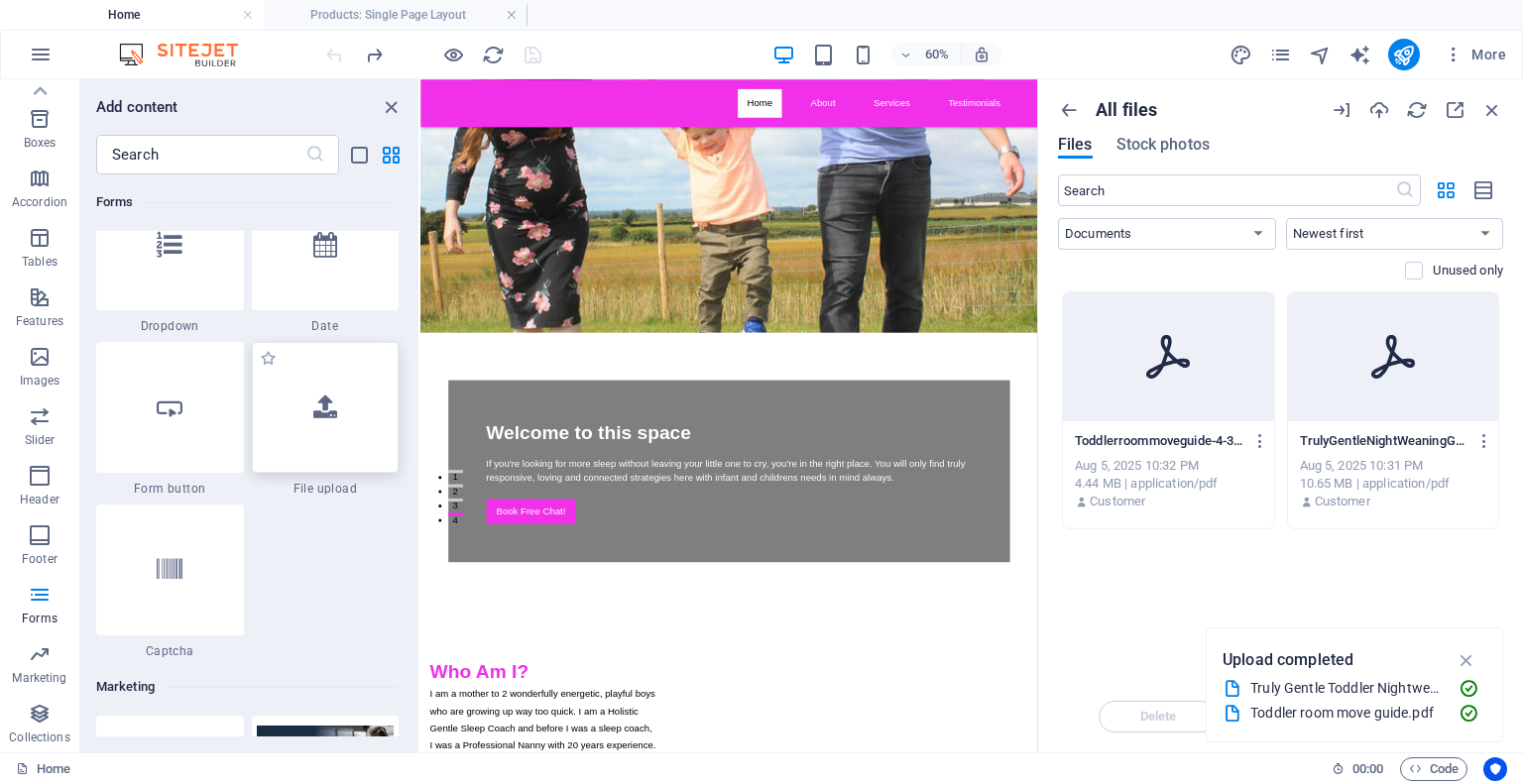 click at bounding box center [325, 407] 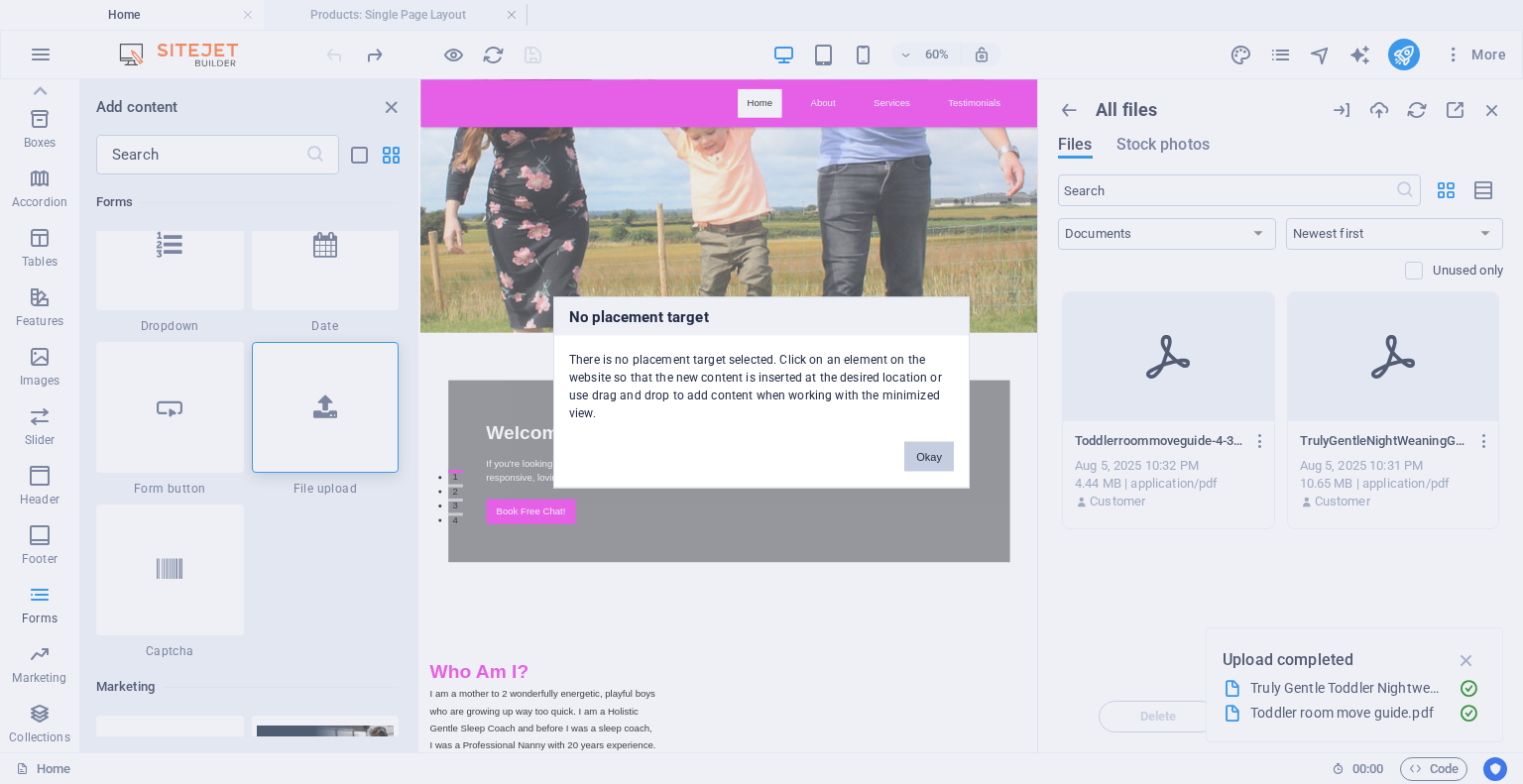 click on "Okay" at bounding box center (929, 456) 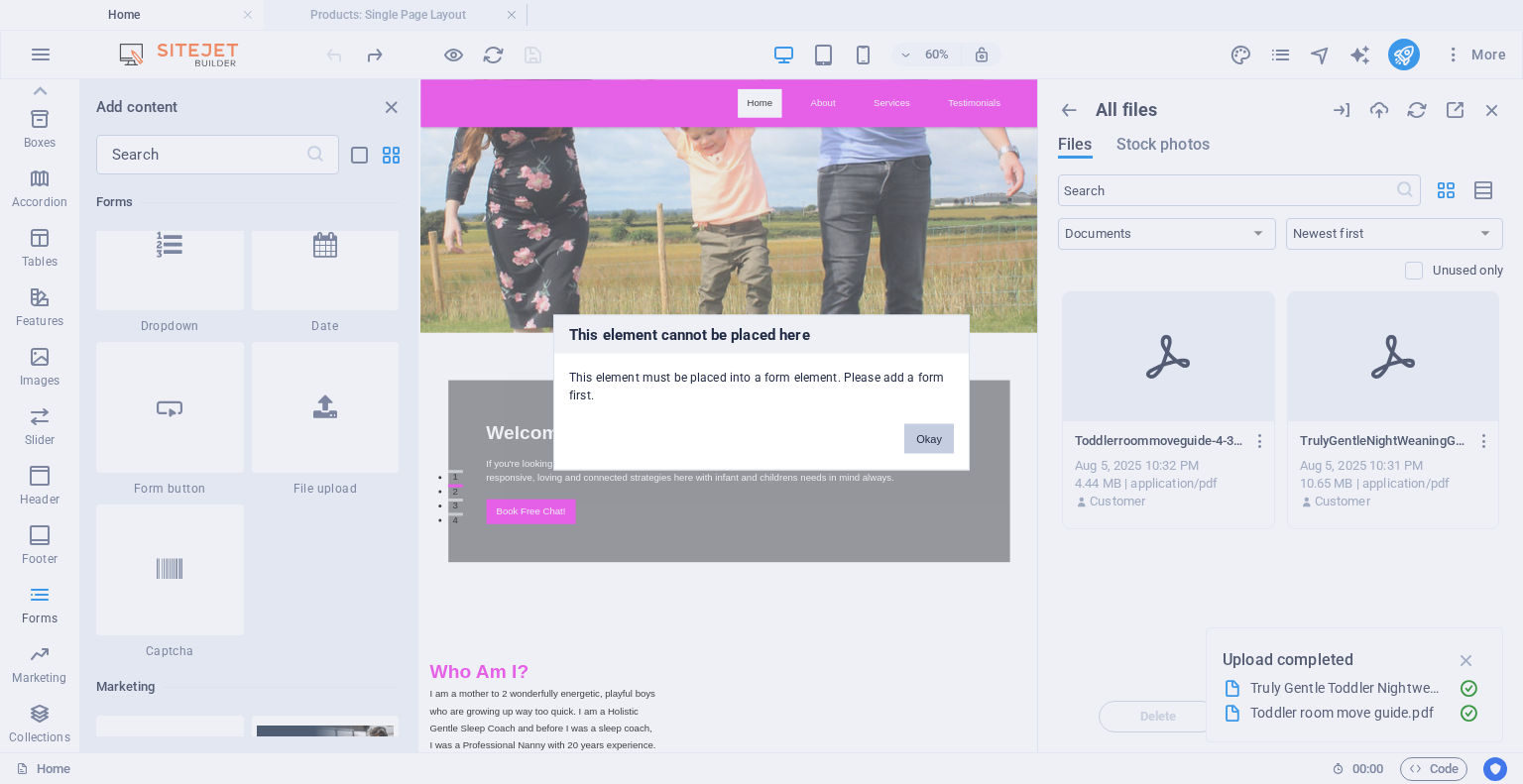 click on "Okay" at bounding box center [929, 438] 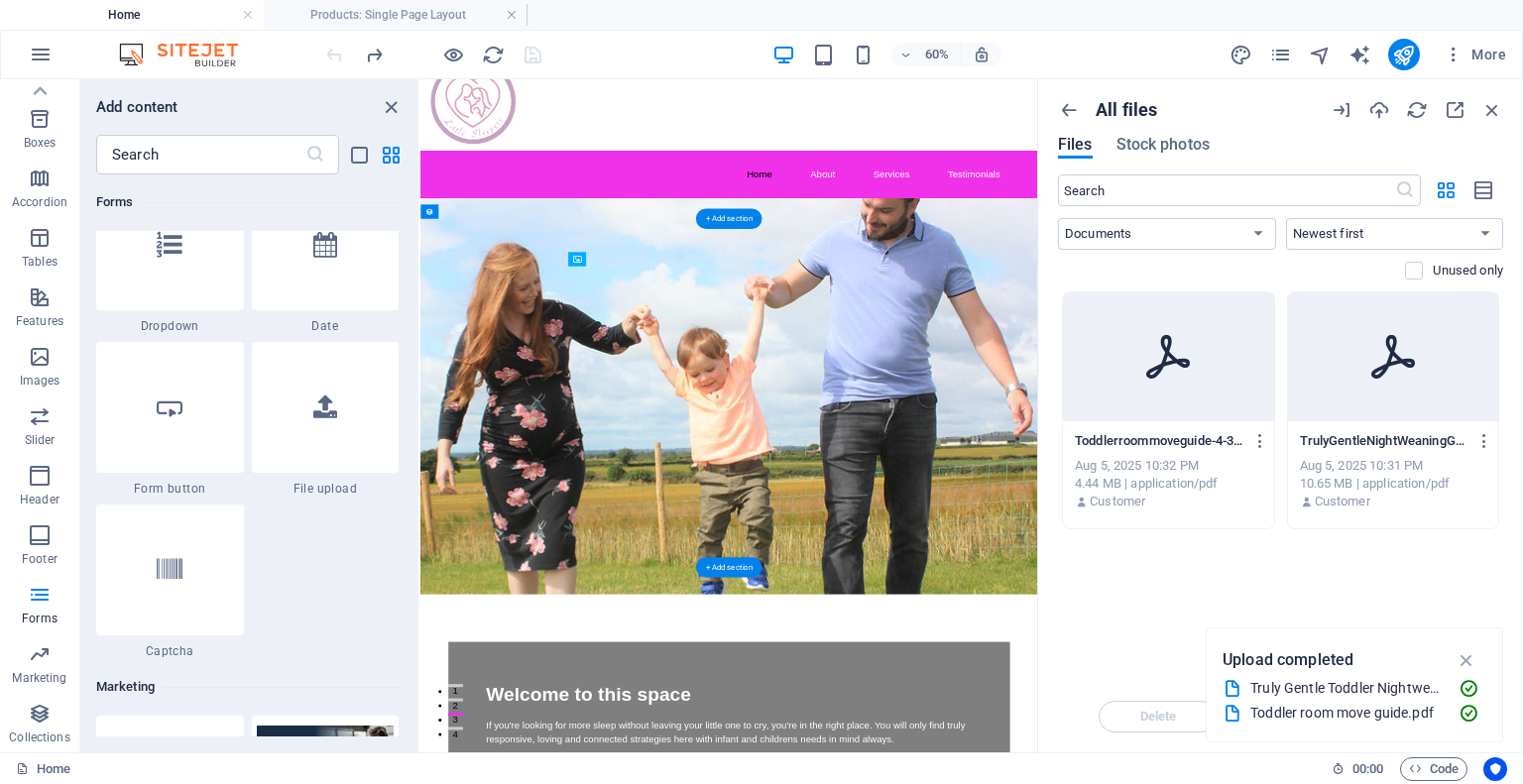 scroll, scrollTop: 0, scrollLeft: 0, axis: both 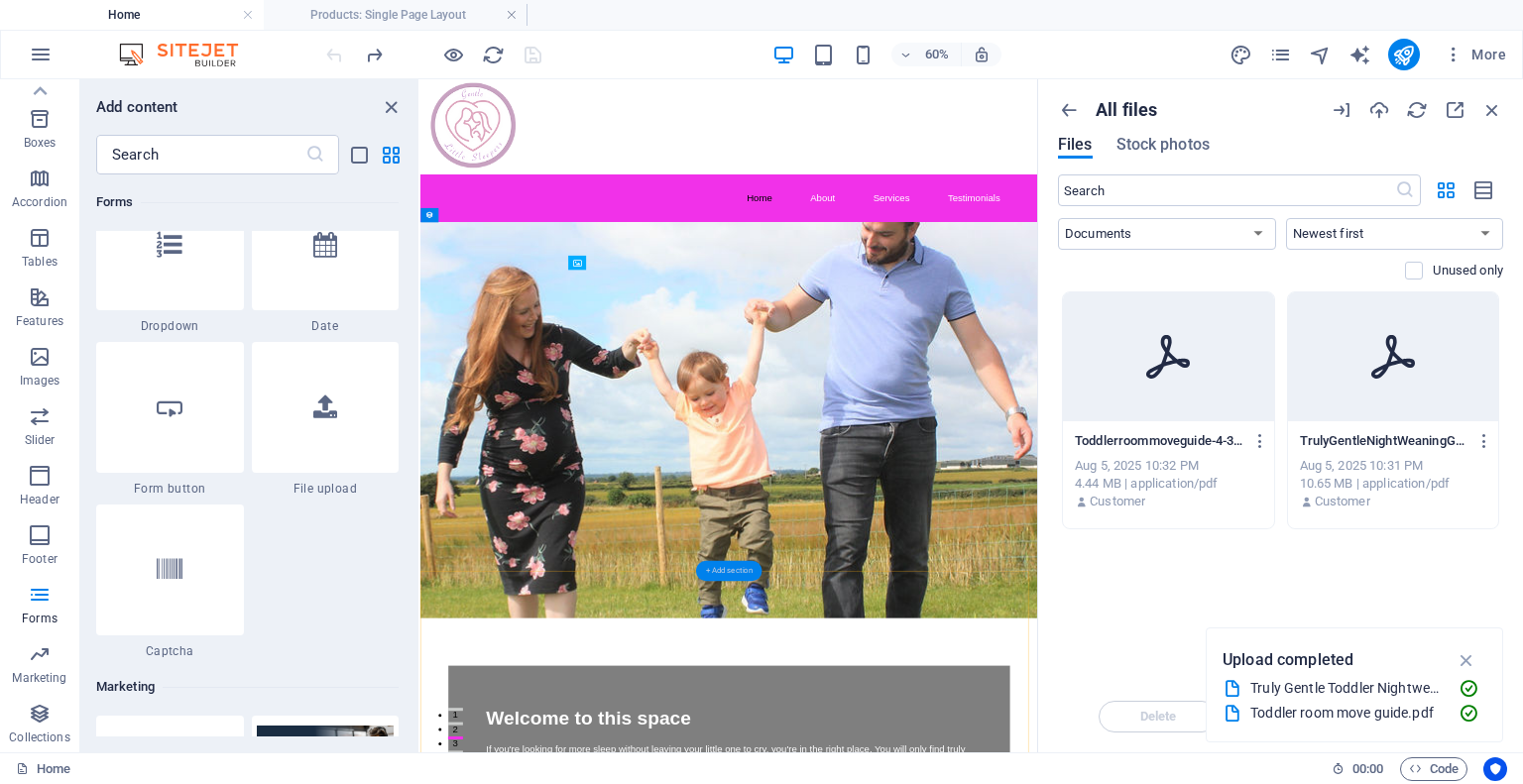 click on "+ Add section" at bounding box center [729, 570] 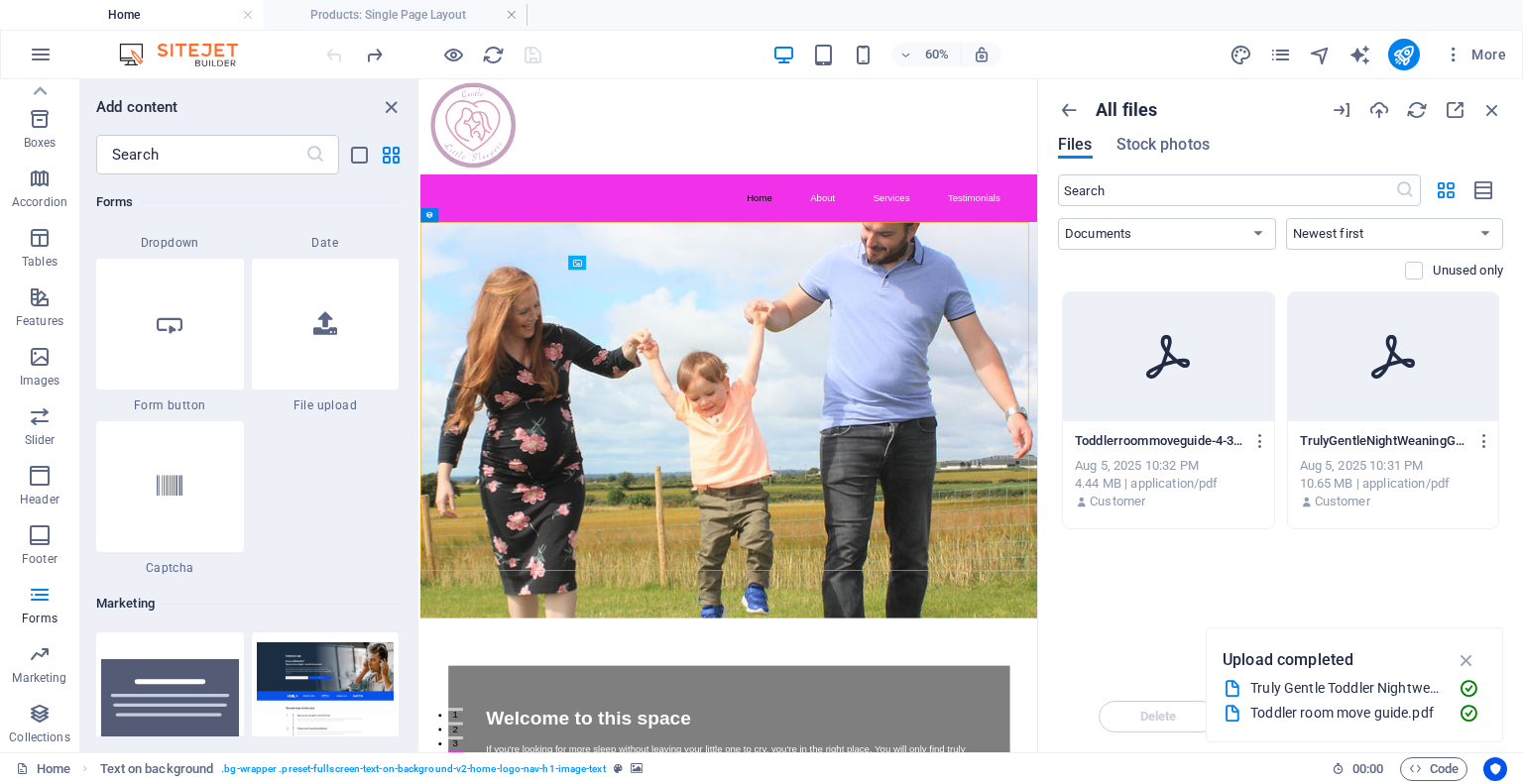 scroll, scrollTop: 15758, scrollLeft: 0, axis: vertical 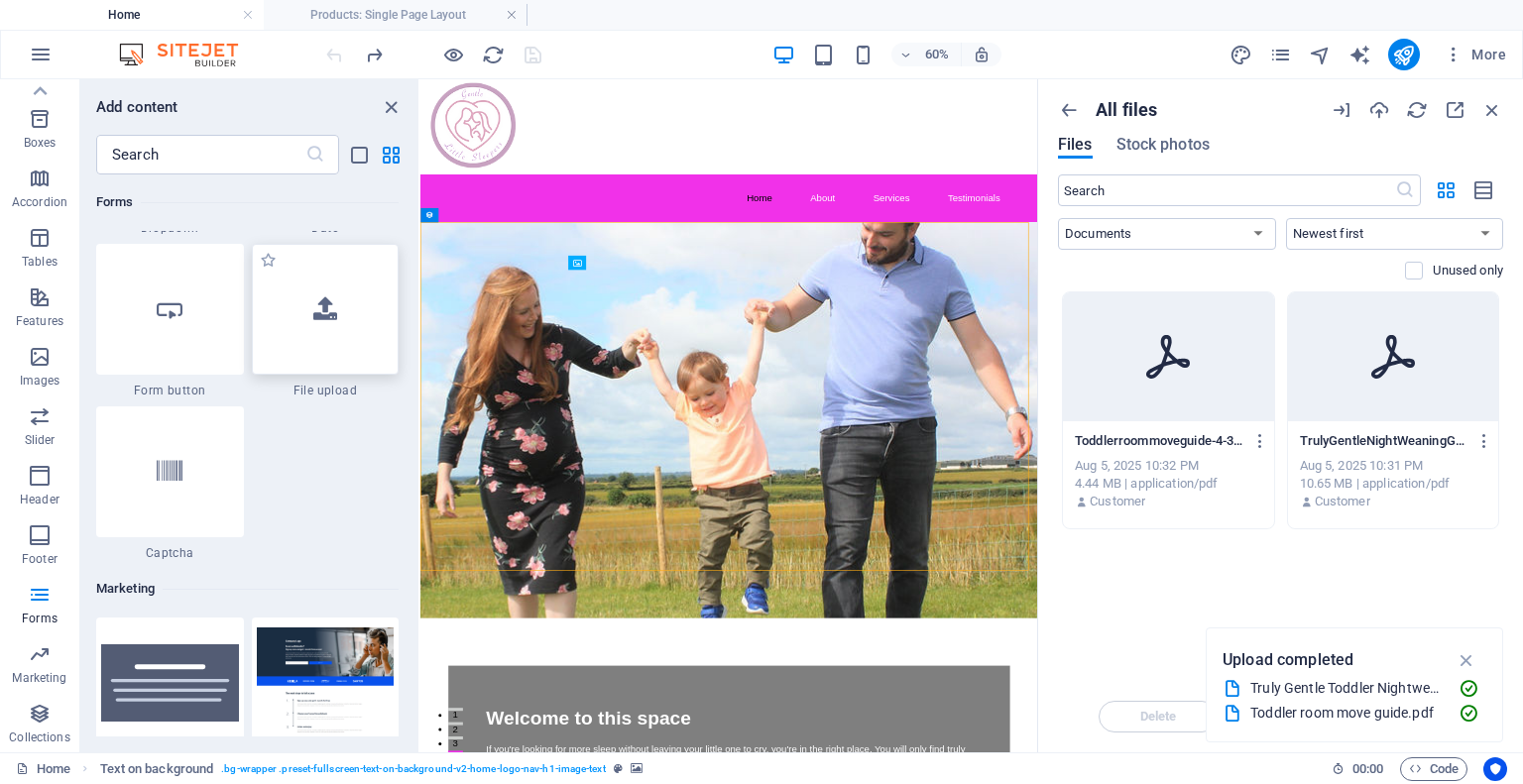 click at bounding box center (325, 309) 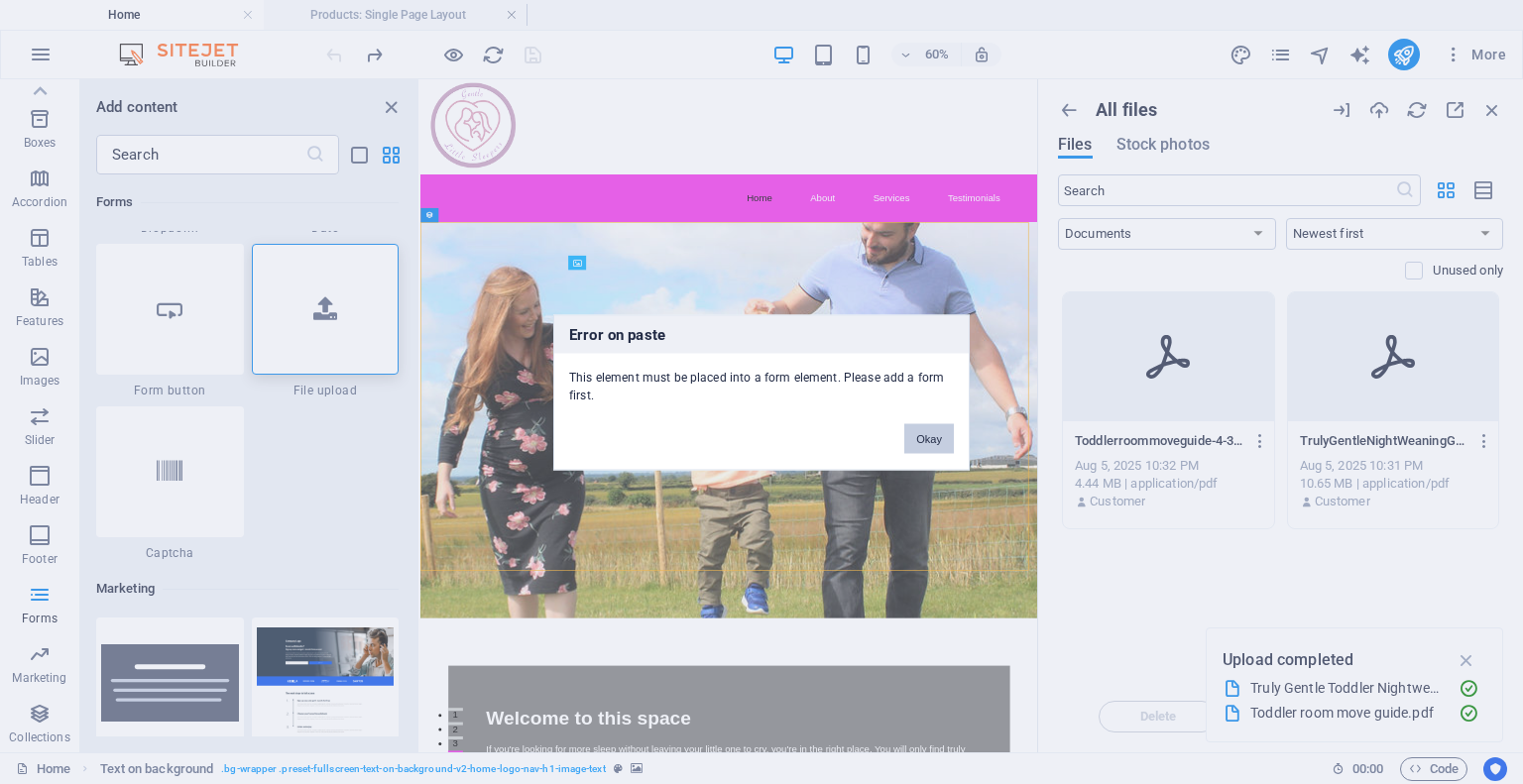 click on "Okay" at bounding box center [929, 438] 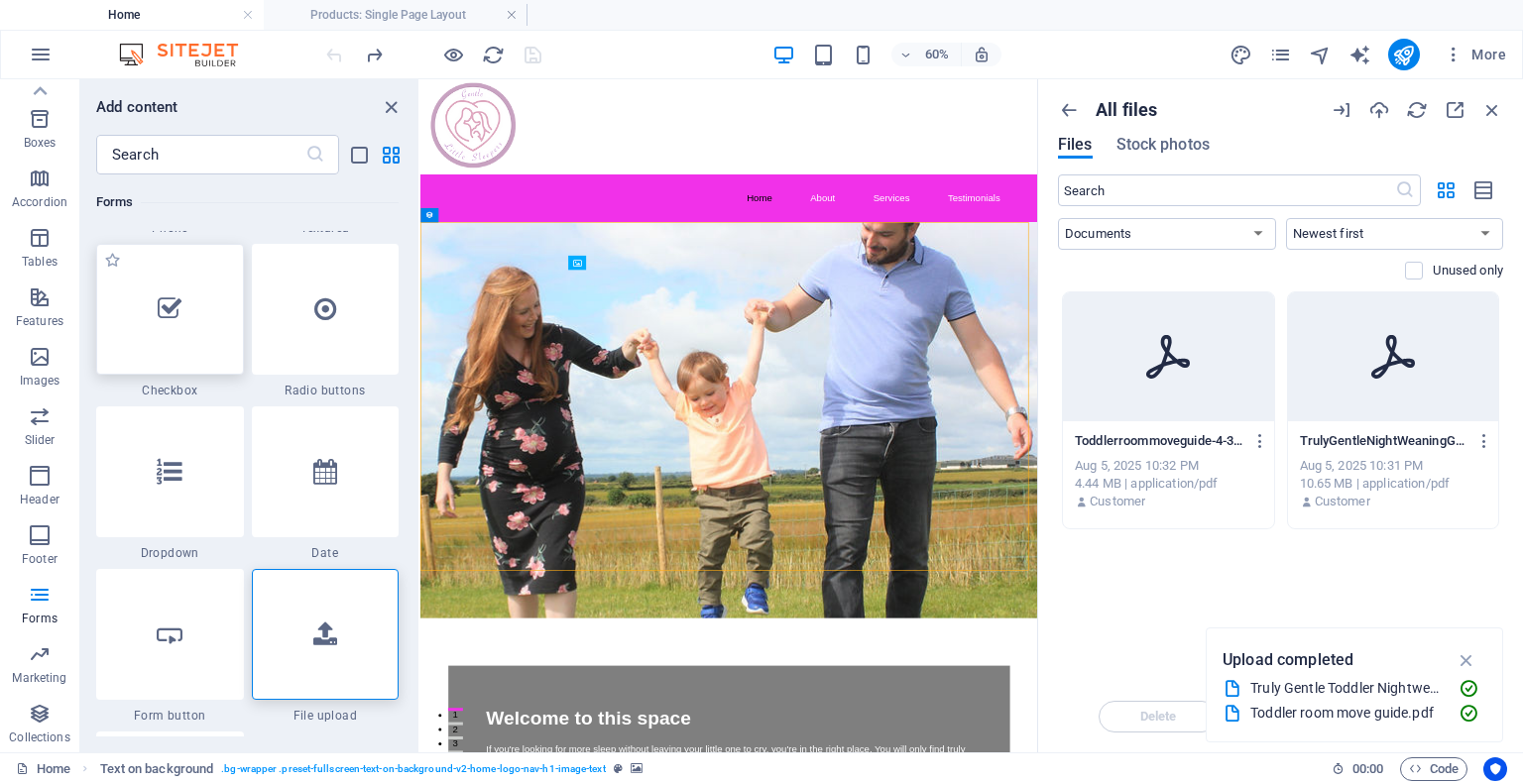 scroll, scrollTop: 15659, scrollLeft: 0, axis: vertical 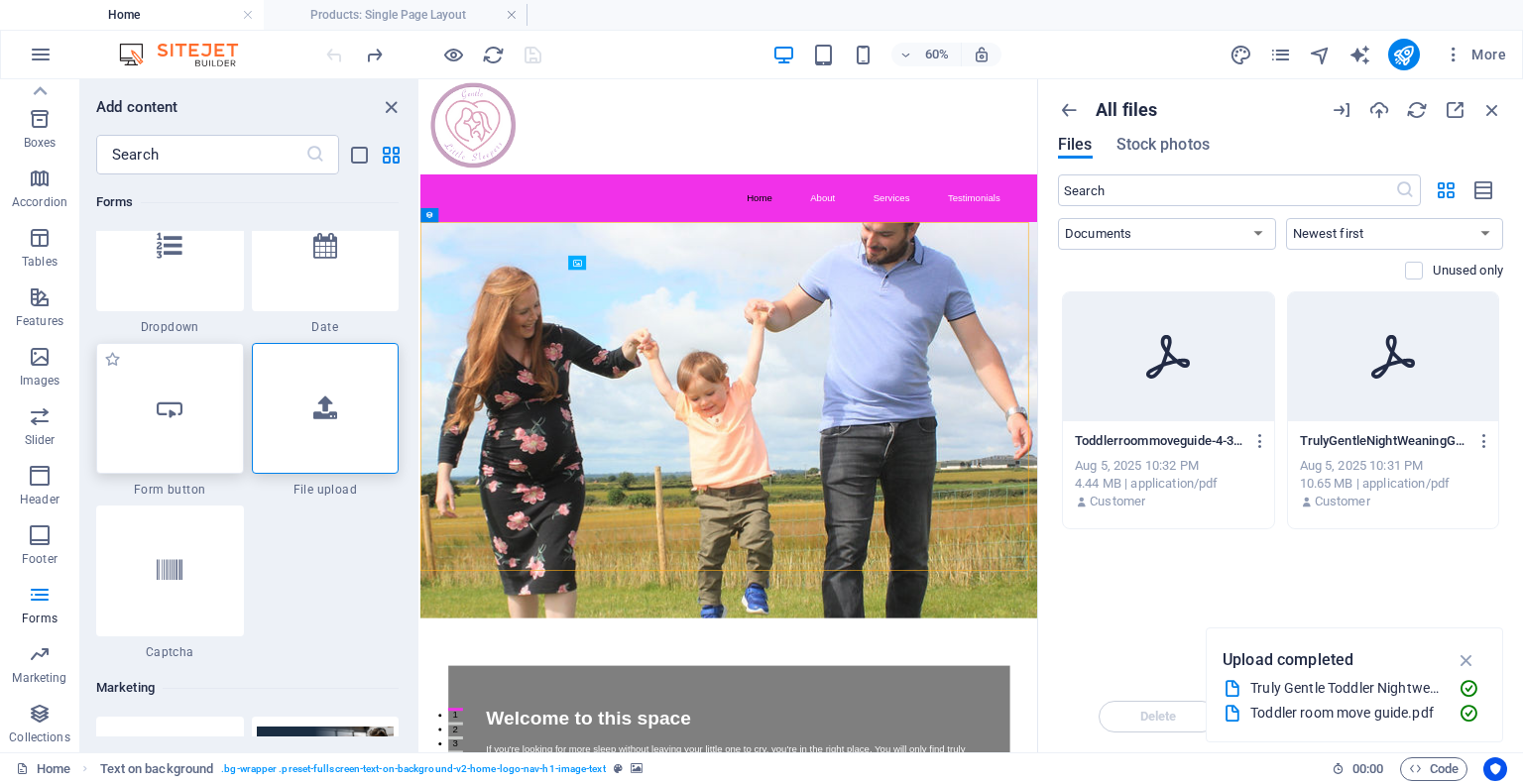 click at bounding box center [170, 408] 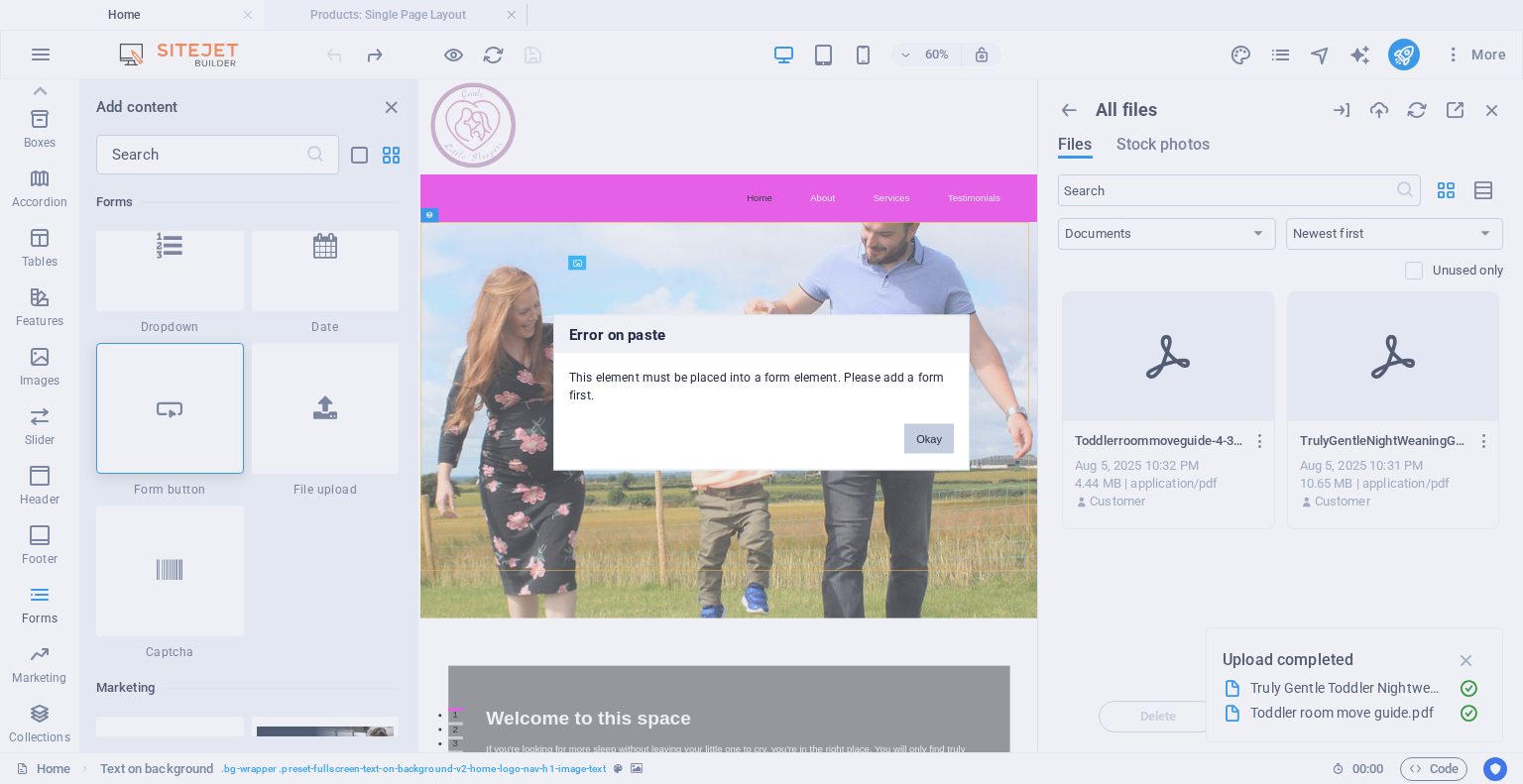 drag, startPoint x: 941, startPoint y: 439, endPoint x: 782, endPoint y: 601, distance: 226.99119 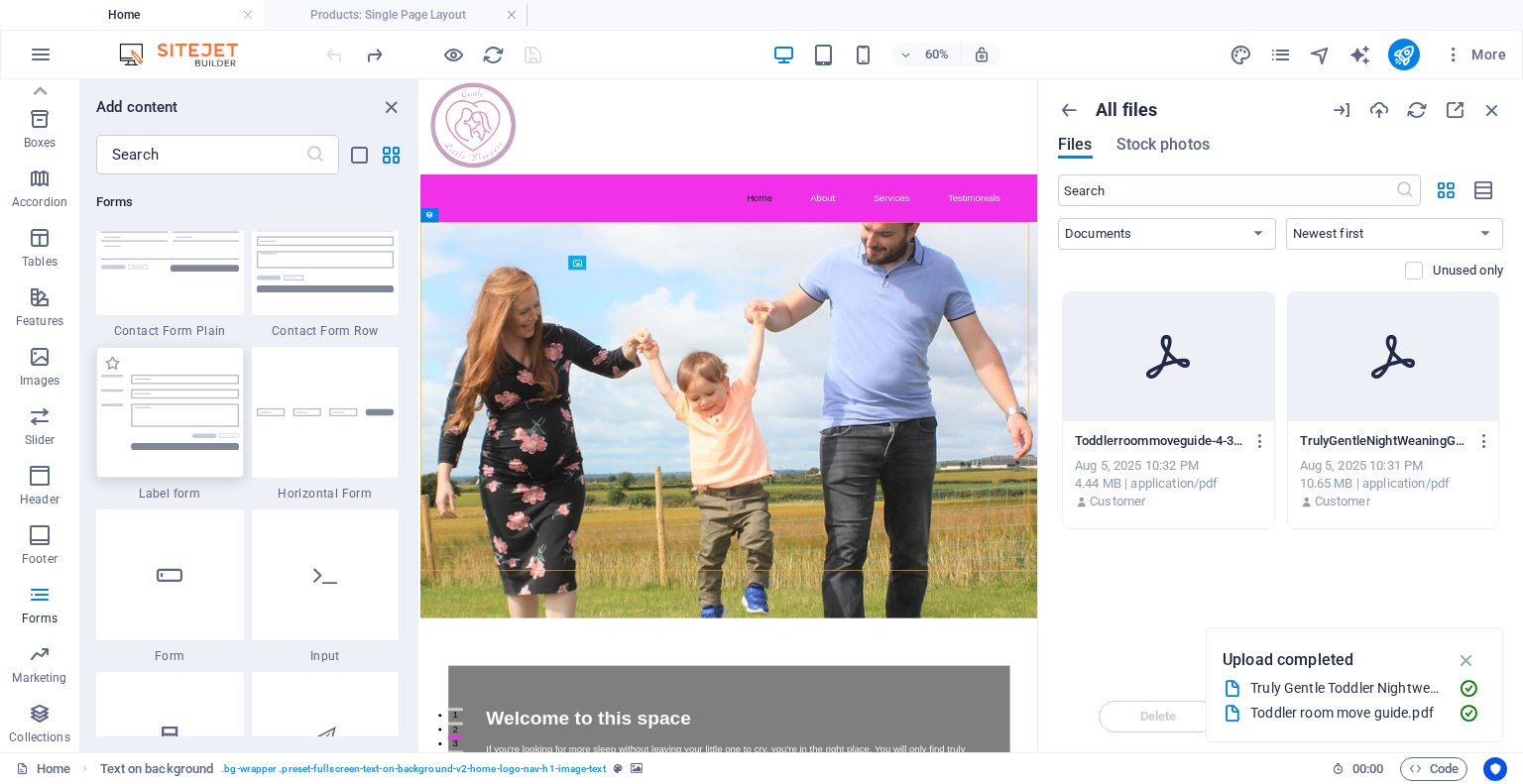 scroll, scrollTop: 14767, scrollLeft: 0, axis: vertical 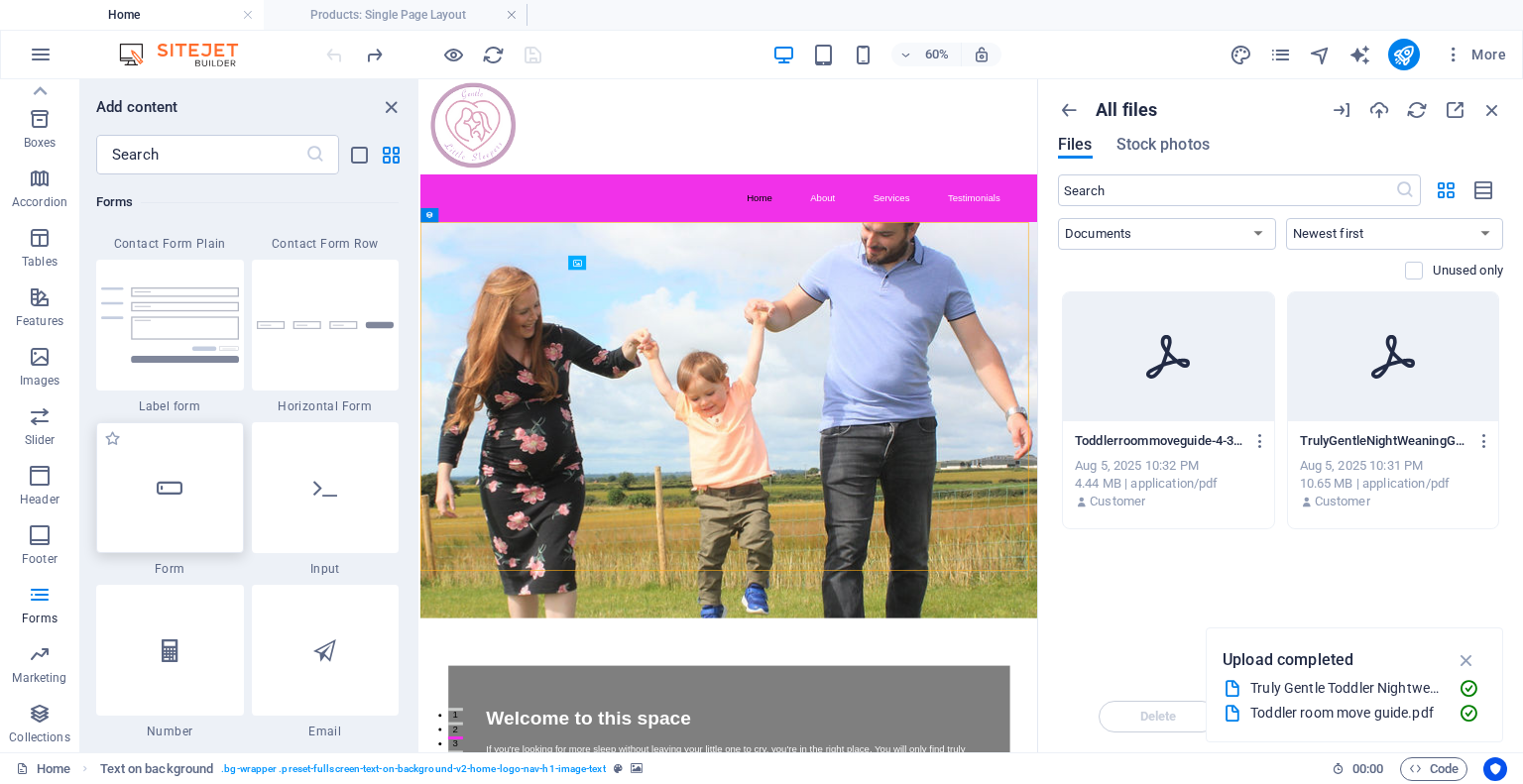 click at bounding box center [170, 488] 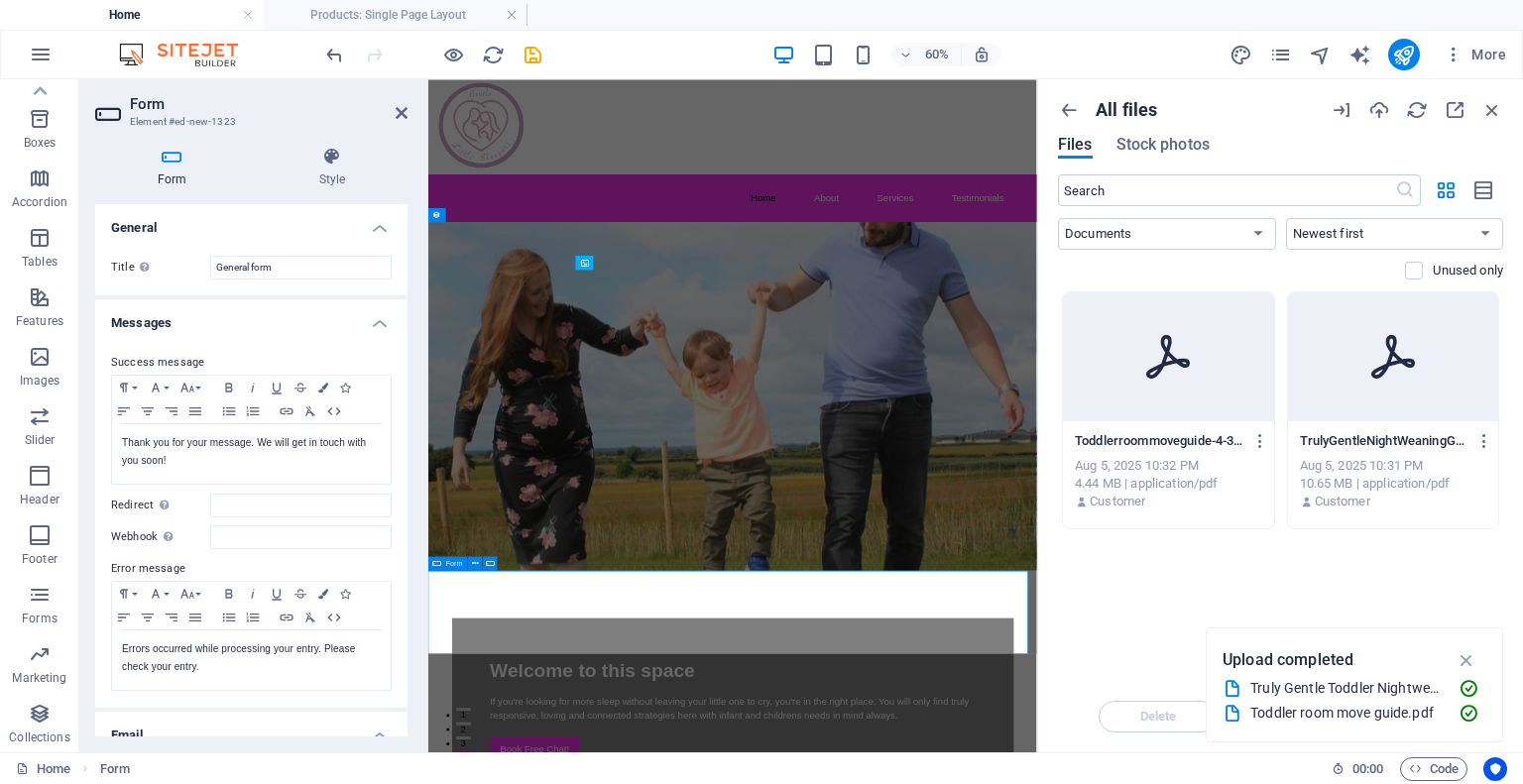 click on "Add elements" at bounding box center [877, 1460] 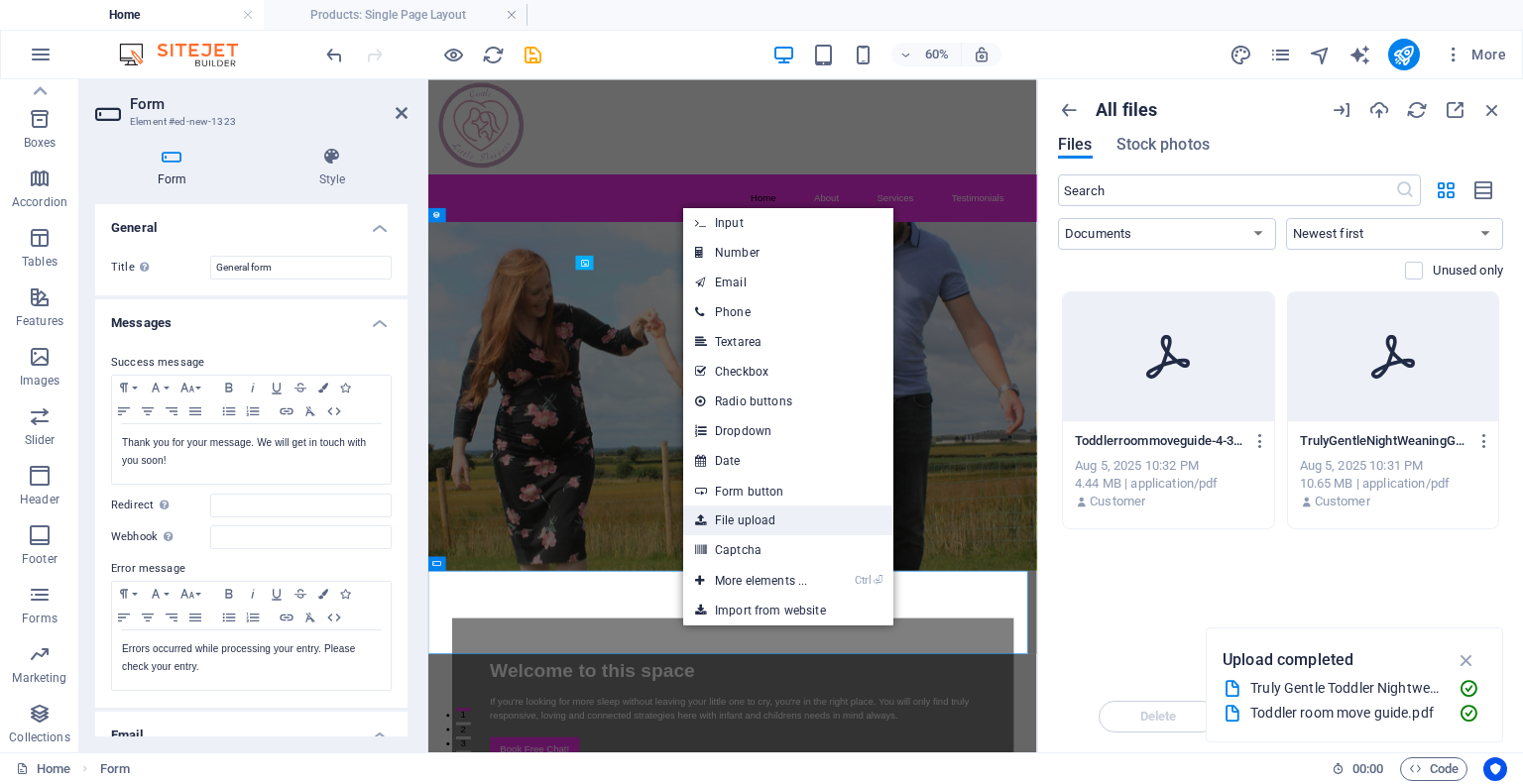 click on "File upload" at bounding box center (788, 520) 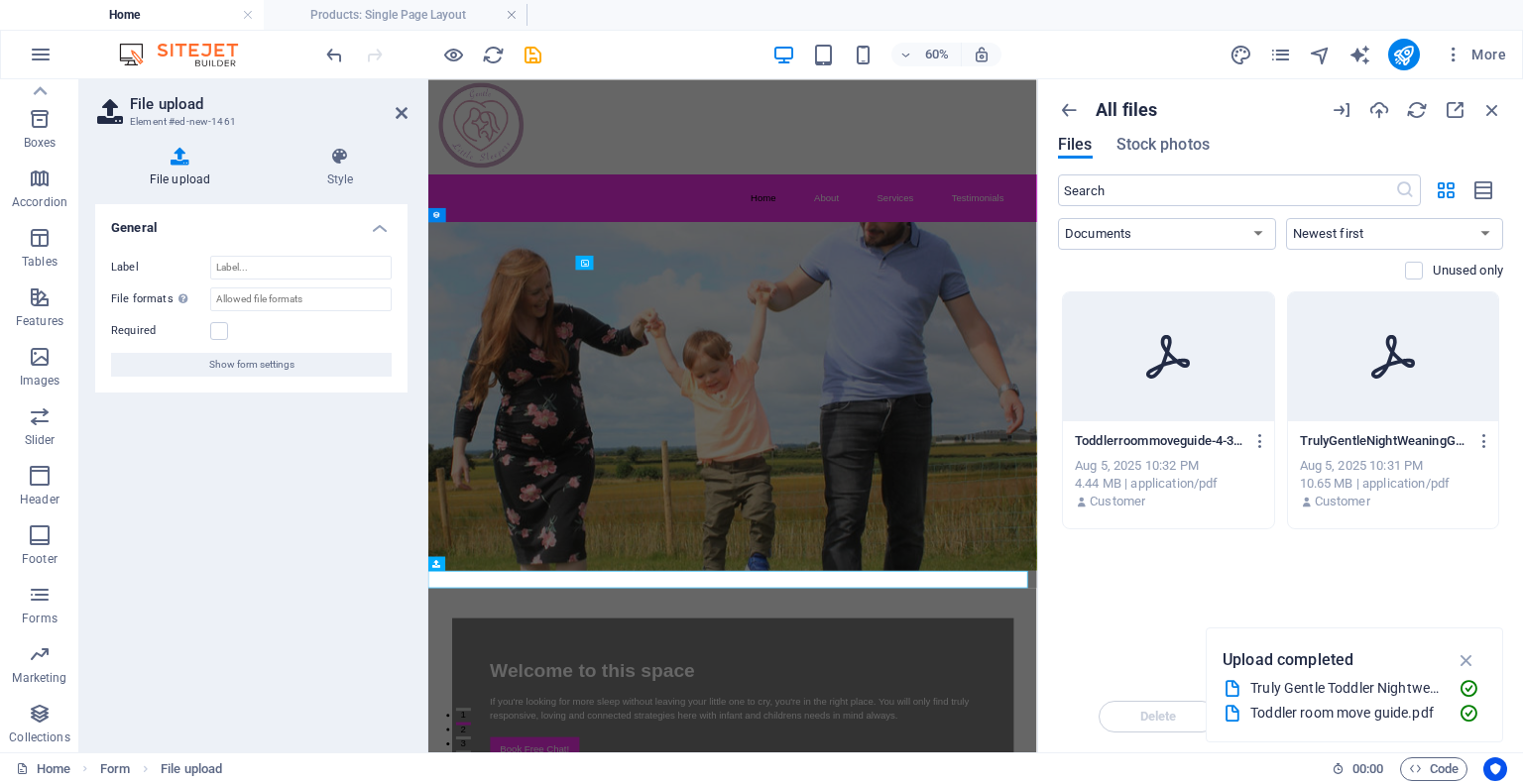click at bounding box center (179, 157) 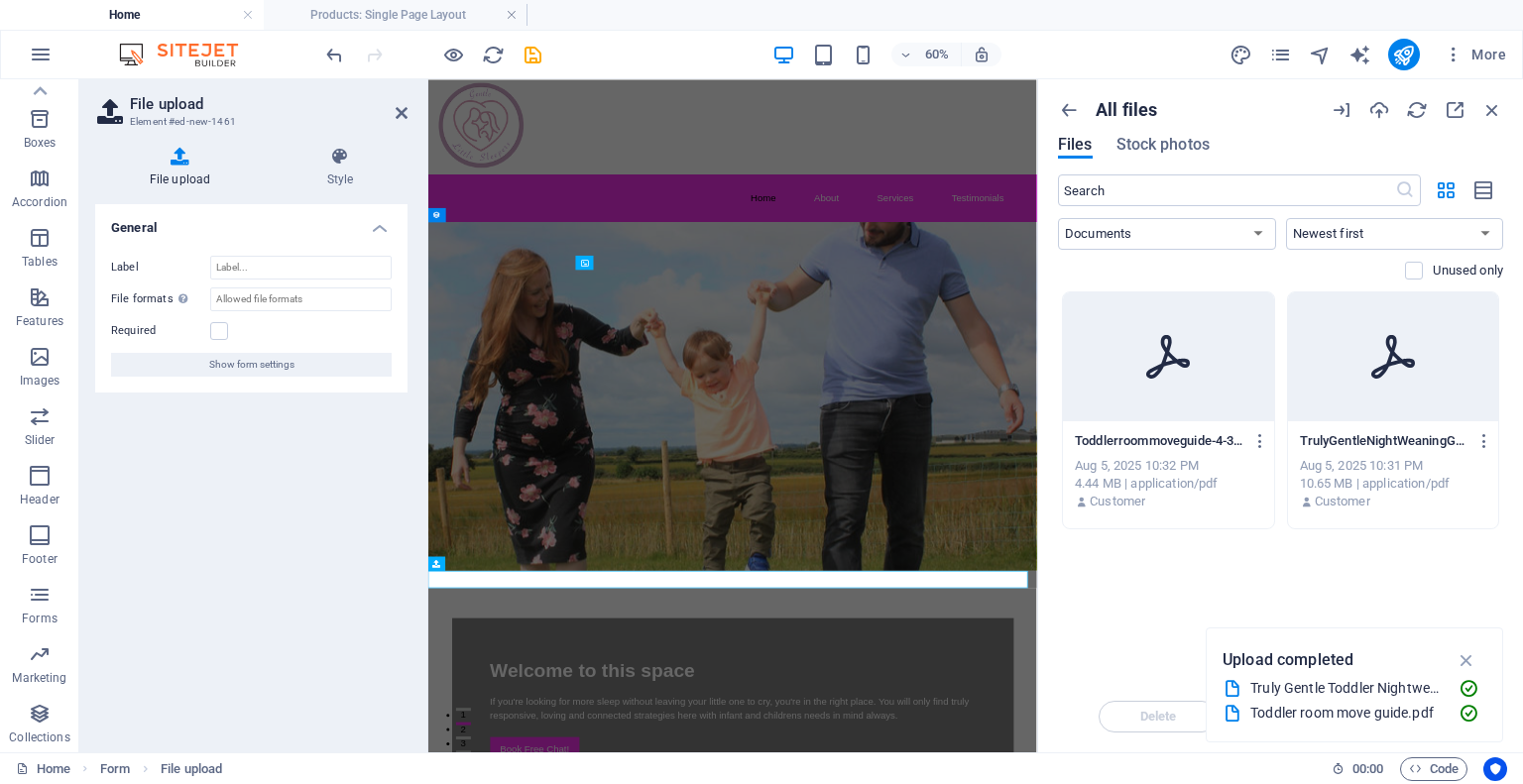 click on "File upload Element #ed-new-1461 File upload Style General Label File formats Define the filetype (e.g.  .jpg, .png ) or MIME-type:  HTML <input> accept attribute . Required Show form settings Preset Element Layout How this element expands within the layout (Flexbox). Size Default auto px % 1/1 1/2 1/3 1/4 1/5 1/6 1/7 1/8 1/9 1/10 Grow Shrink Order Container layout Visible Visible Opacity 100 % Overflow Spacing Margin Default auto px % rem vw vh Custom Custom auto px % rem vw vh auto px % rem vw vh auto px % rem vw vh auto px % rem vw vh Padding Default px rem % vh vw Custom Custom px rem % vh vw px rem % vh vw px rem % vh vw px rem % vh vw Border Style              - Width 1 auto px rem % vh vw Custom Custom 1 auto px rem % vh vw 1 auto px rem % vh vw 1 auto px rem % vh vw 1 auto px rem % vh vw  - Color Round corners Default px rem % vh vw Custom Custom px rem % vh vw px rem % vh vw px rem % vh vw px rem % vh vw Shadow Default None Outside Inside Color X offset 0 px rem vh vw Y offset 0 px rem vh 0" at bounding box center (254, 415) 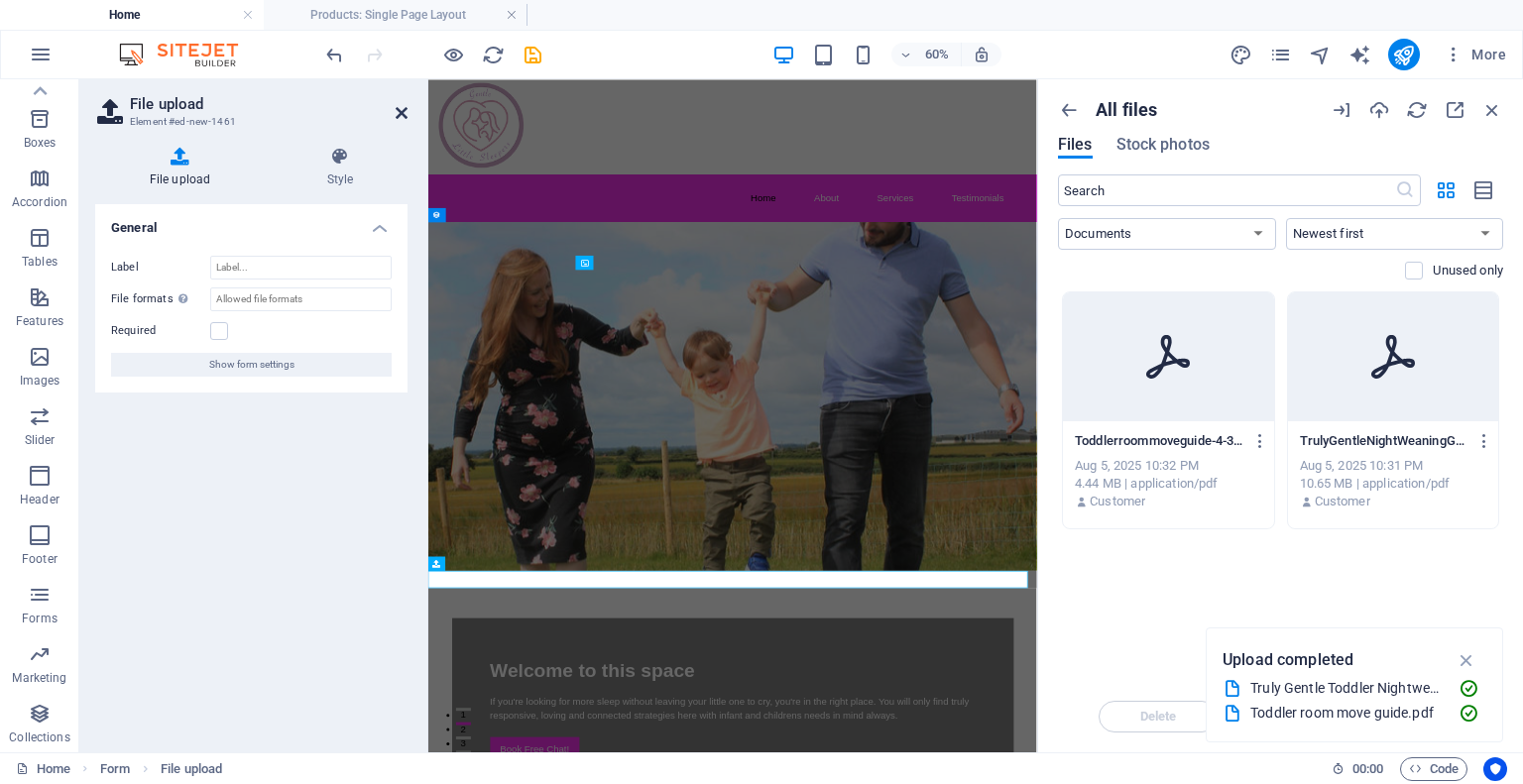 click at bounding box center (402, 113) 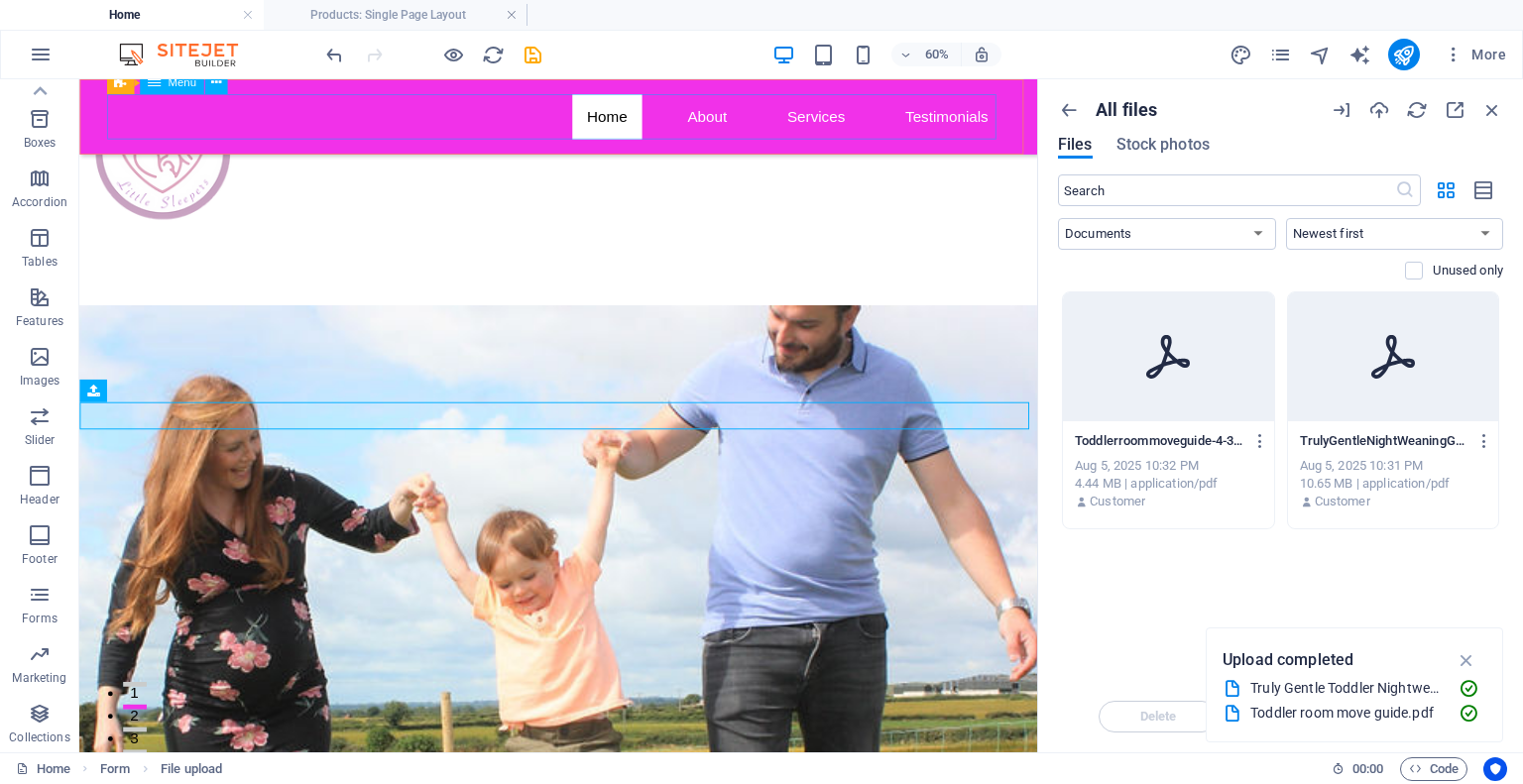 scroll, scrollTop: 478, scrollLeft: 0, axis: vertical 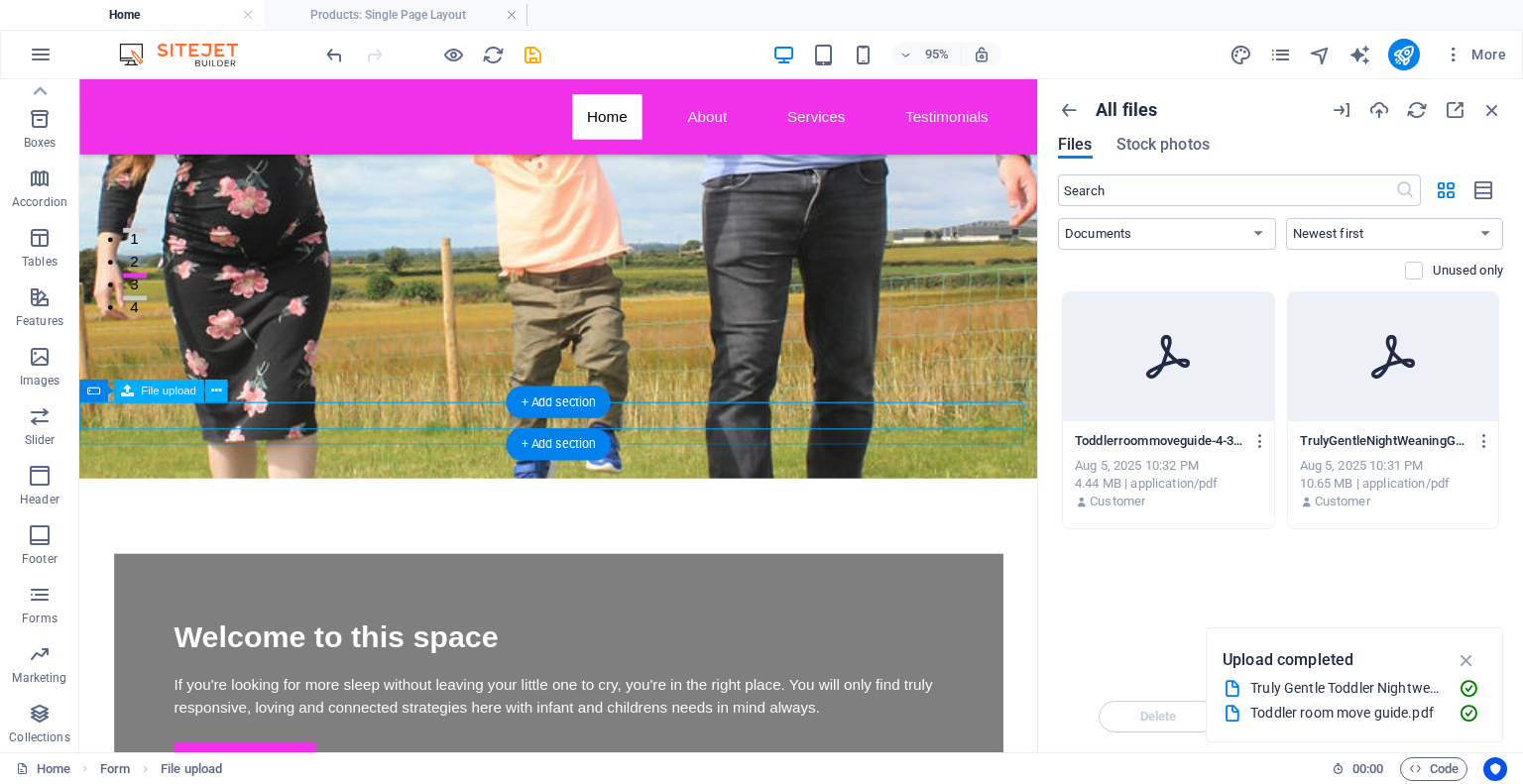 click at bounding box center [583, 976] 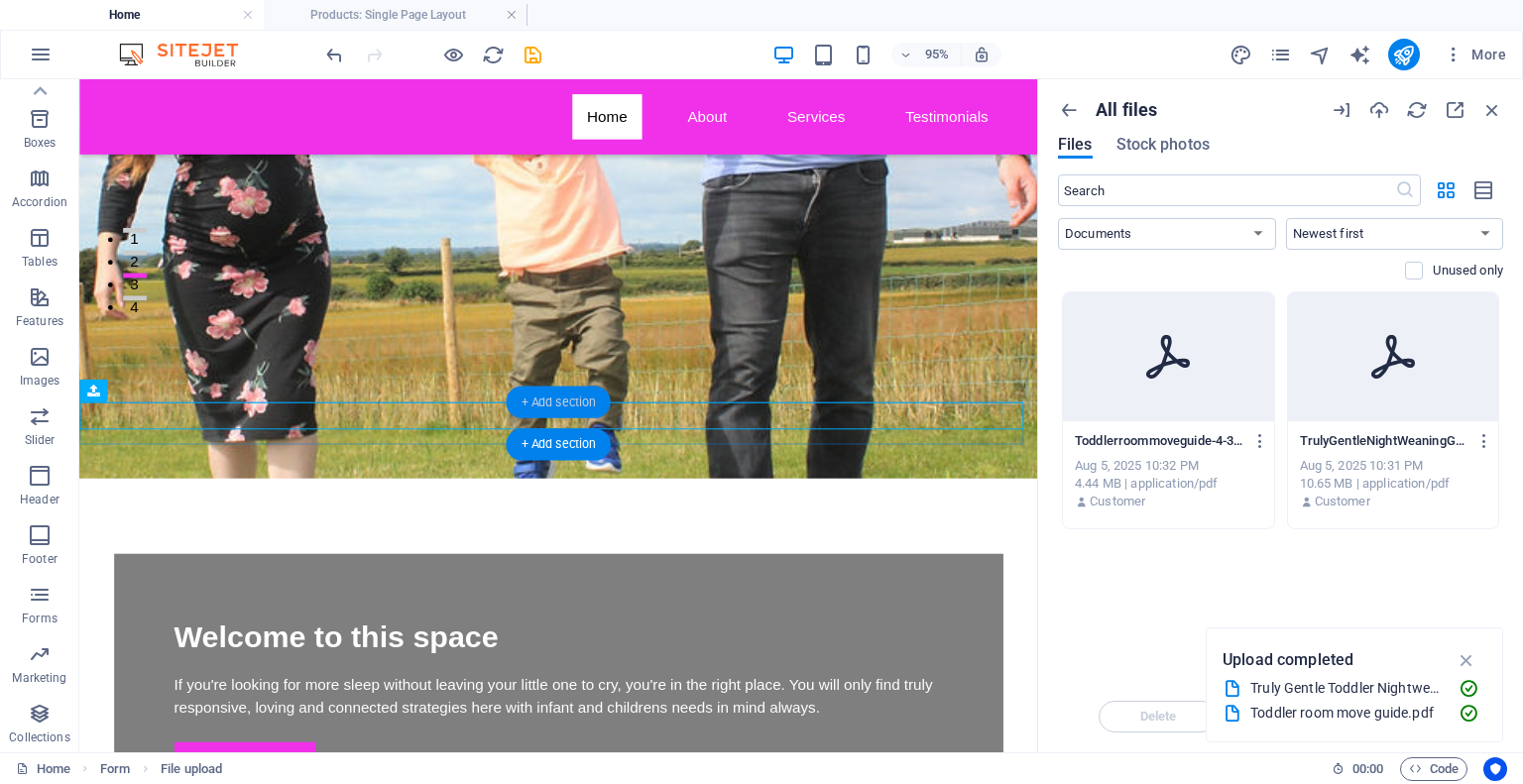 click on "+ Add section" at bounding box center [557, 402] 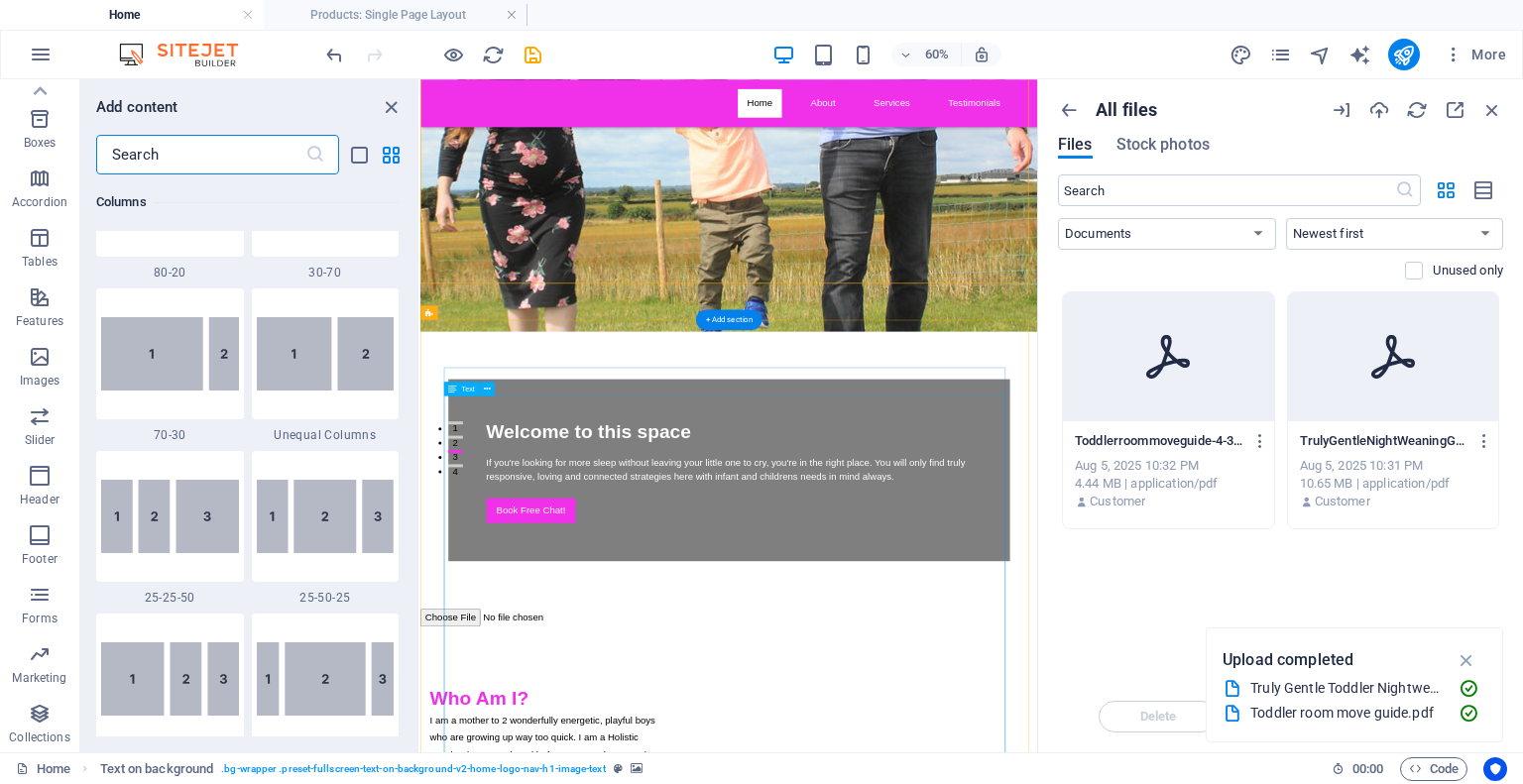 scroll, scrollTop: 3468, scrollLeft: 0, axis: vertical 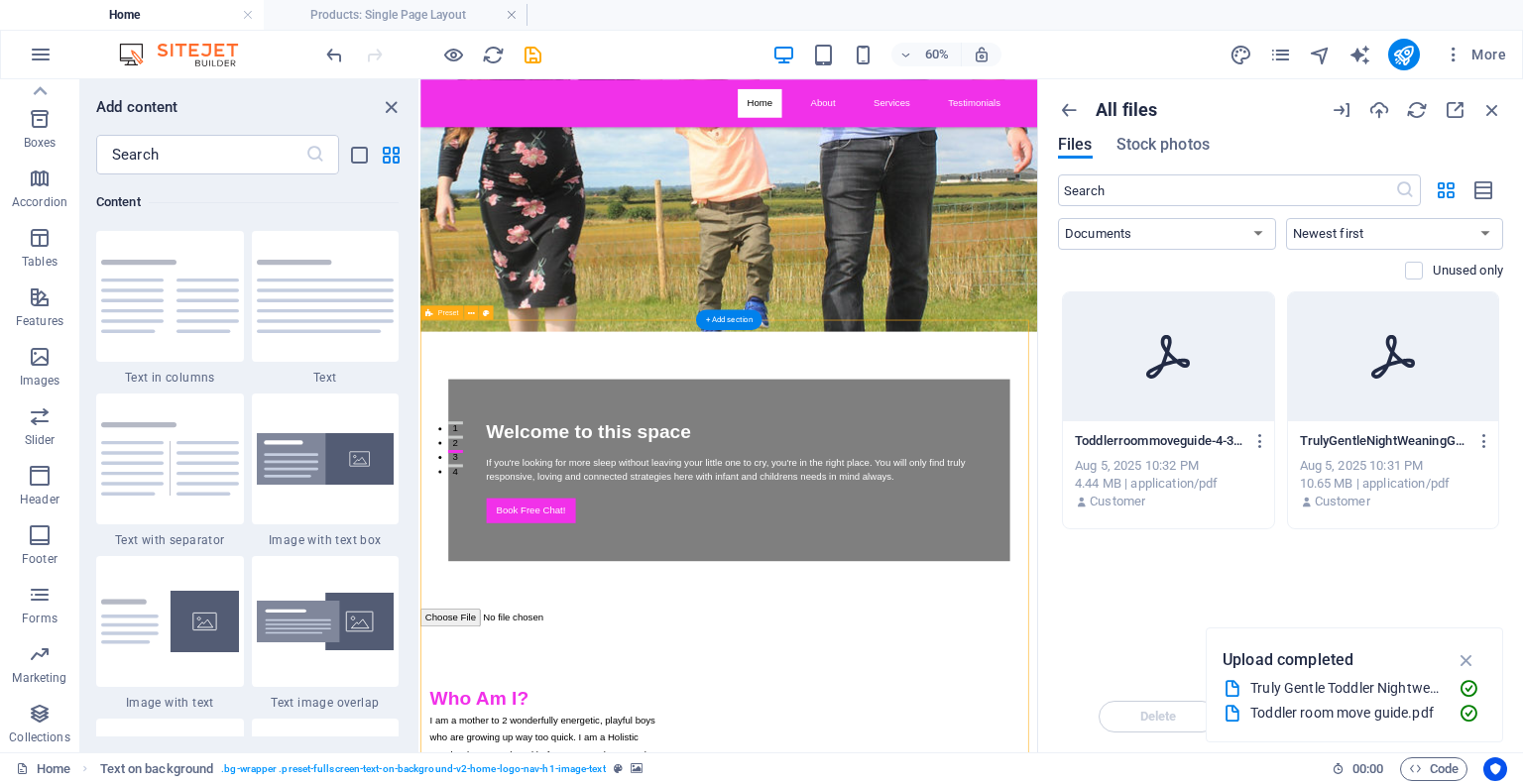 click on "Who Am I? I am a mother to 2 wonderfully energetic, playful boys  who are growing up way too quick. I am a Holistic  Gentle Sleep Coach and before I was a sleep coach,  I was a Professional Nanny with 20 years experience. I know what it feels like to be SLEEP DEPRIVED and  totally CONFUSED about how to help. With the sleep  industry so flawed and unreliable, convincing you that  you must force independance, you must teach them  how to sleep and they must learn to self settle. It's so  lonely right? I thought I had it all sussed out with 18 years of  experience with children, parenting would be a breeze,  right? I did an amazing breastfeeding course so that  would be fine too, right? Wrong! I felt completely LOST and ALONE in the early months.  I was EXHAUSTED, TOUCHED OUT and my ability to  be a wife and a friend was BARELY HANGING ON.    When I found the holistic approach to sleep, it opened  my eyes, it allowed me to parent the way I wanted to,  it felt INSTINCTUAL and CONNECTED and most of all," at bounding box center [934, 1452] 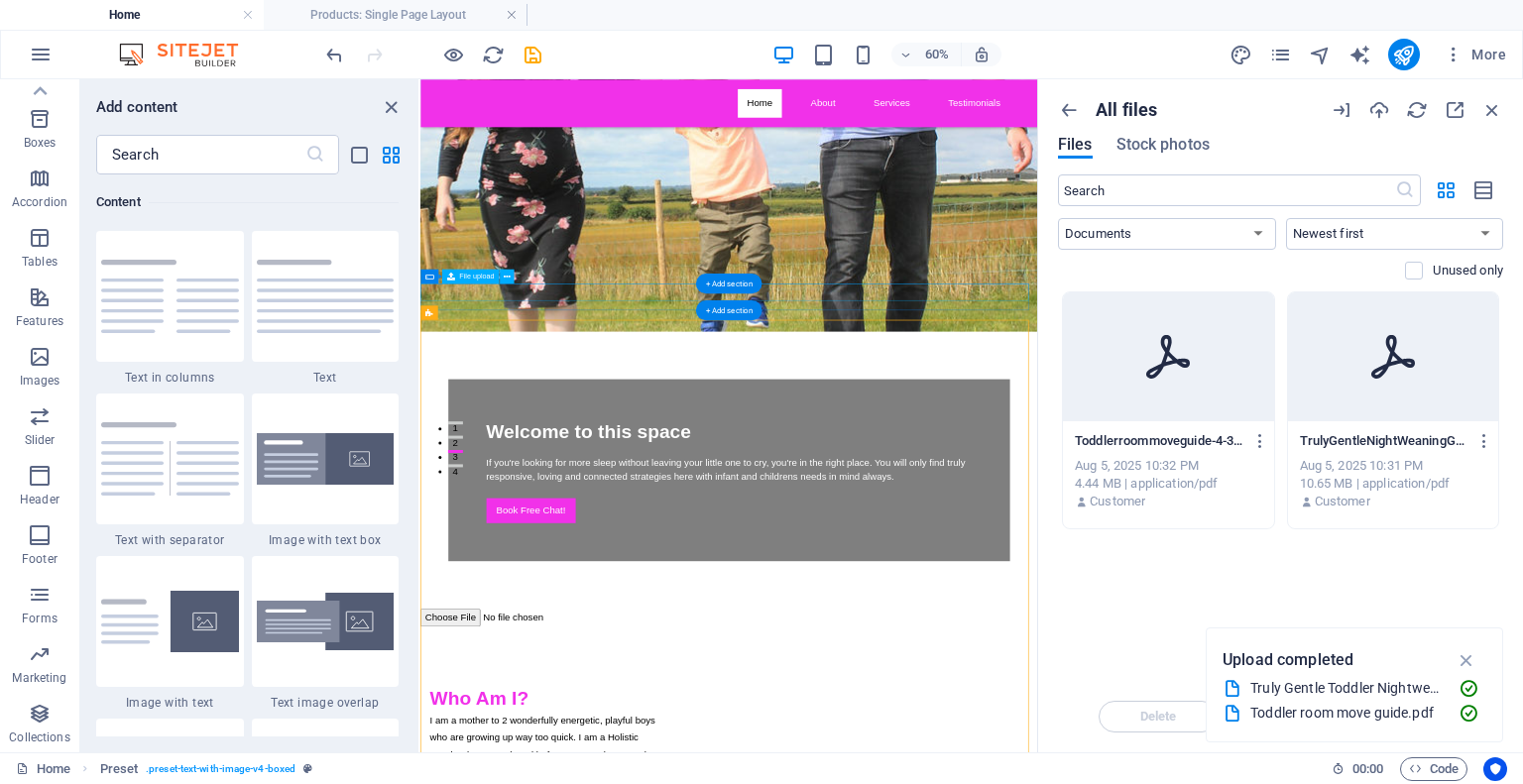 click at bounding box center (934, 976) 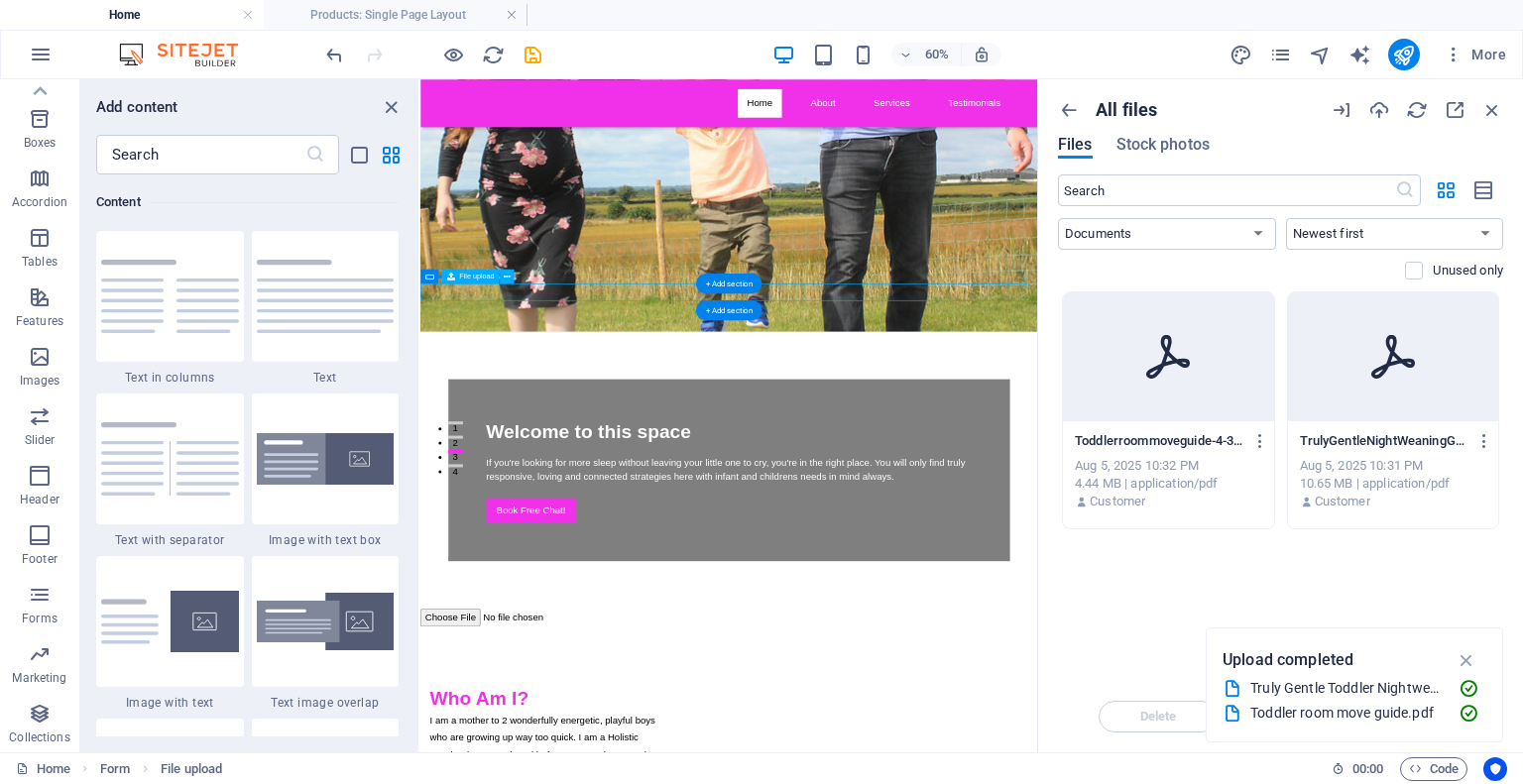 click at bounding box center [934, 976] 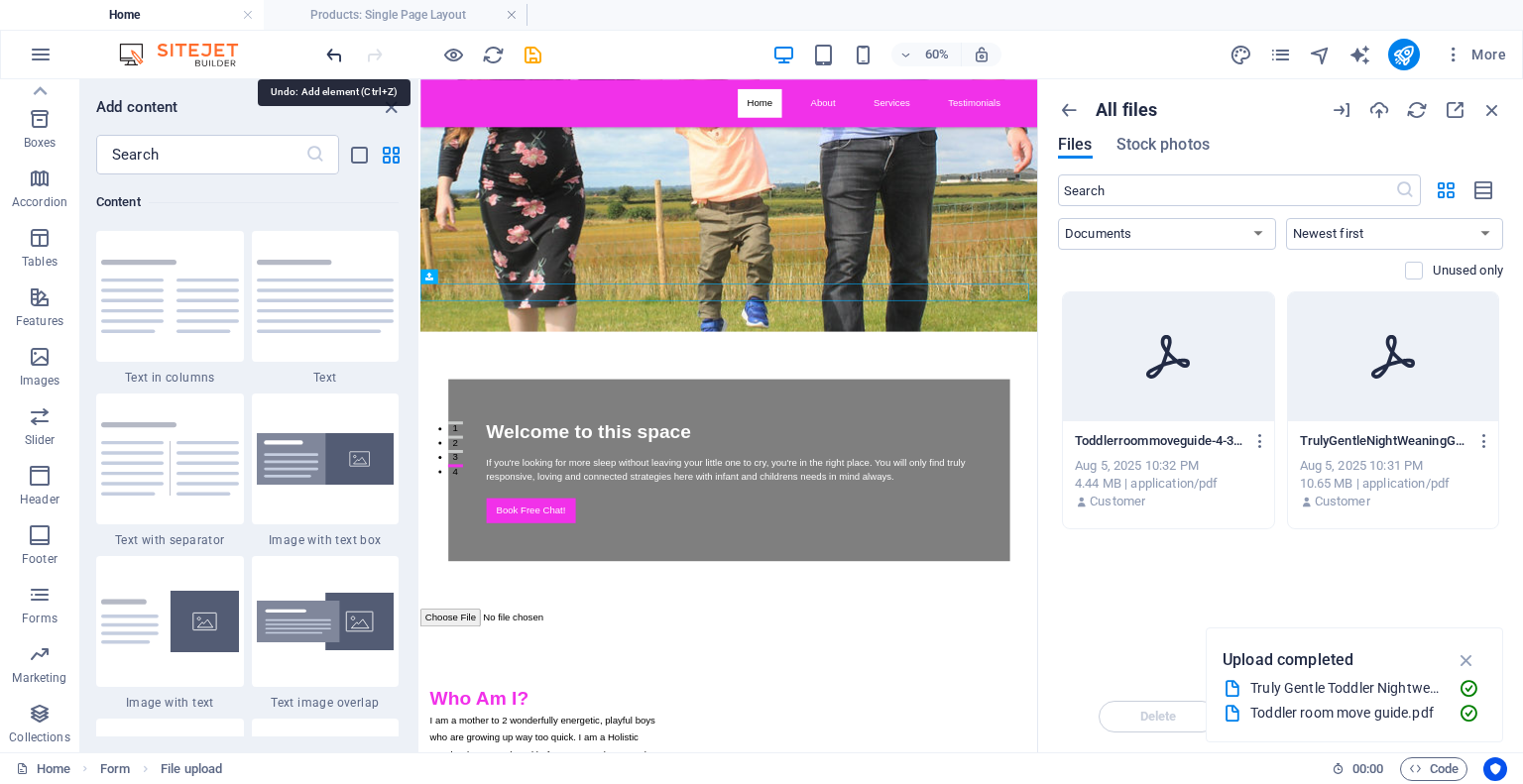 click at bounding box center [334, 55] 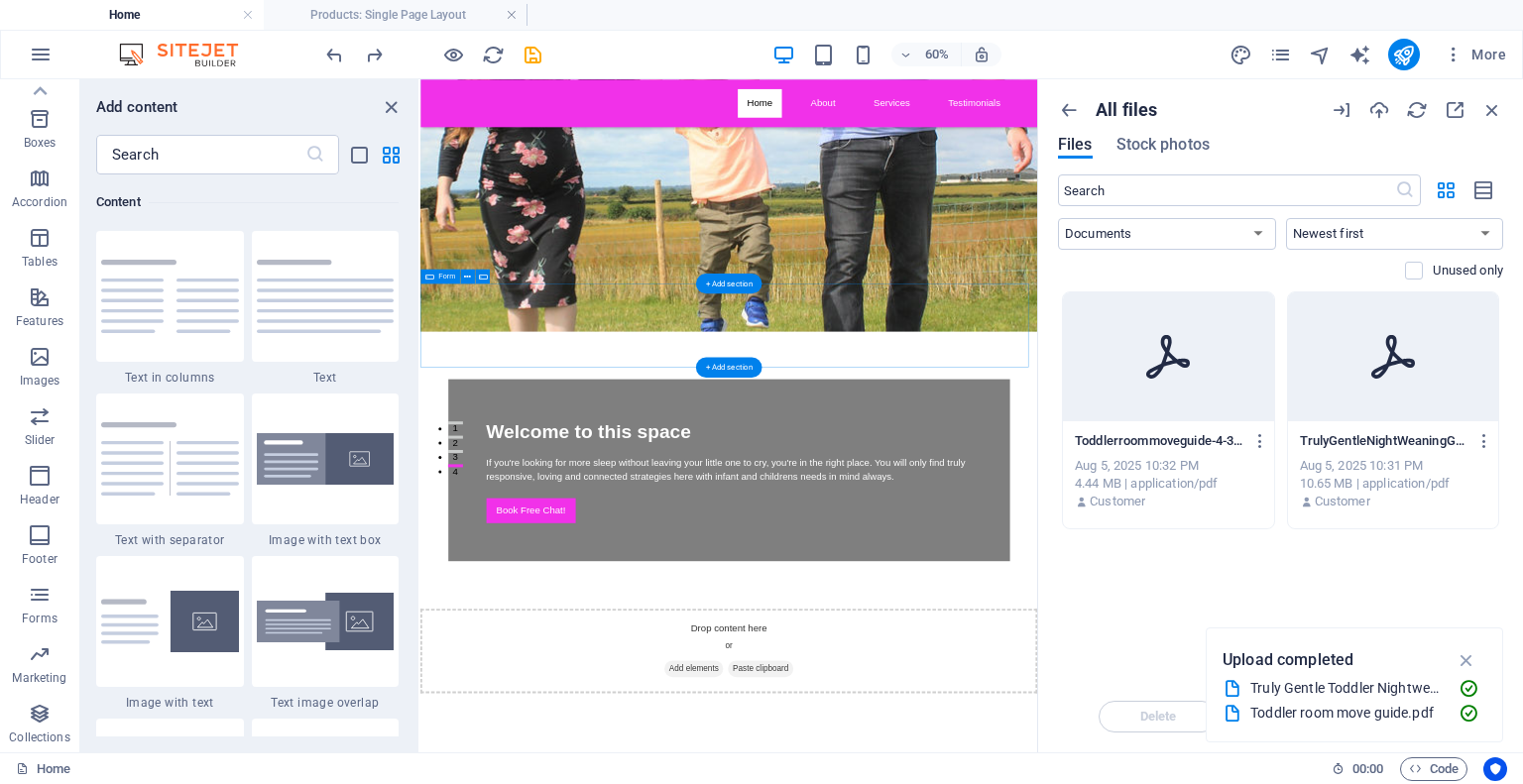 click on "Drop content here or  Add elements  Paste clipboard" at bounding box center (934, 1032) 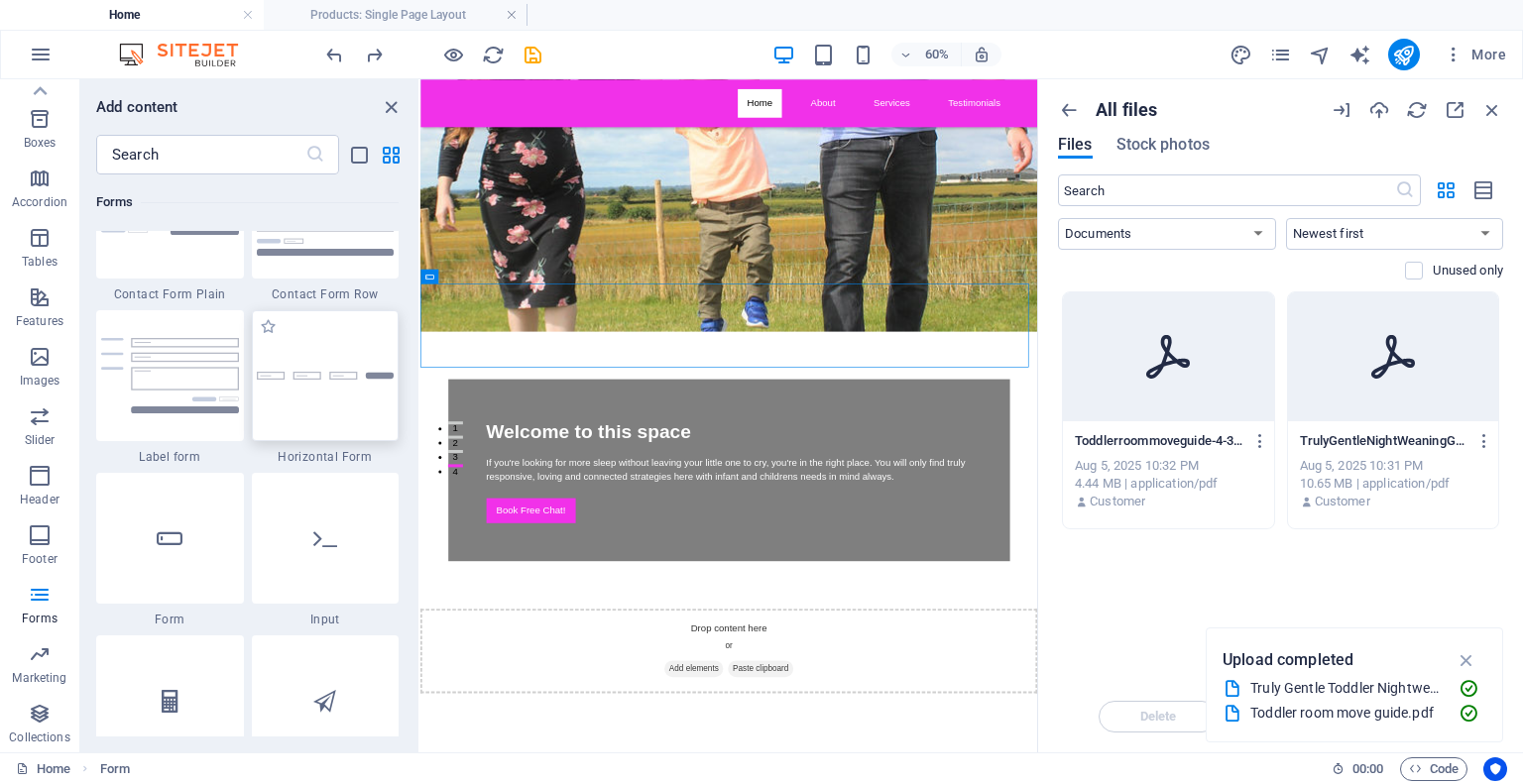 scroll, scrollTop: 14617, scrollLeft: 0, axis: vertical 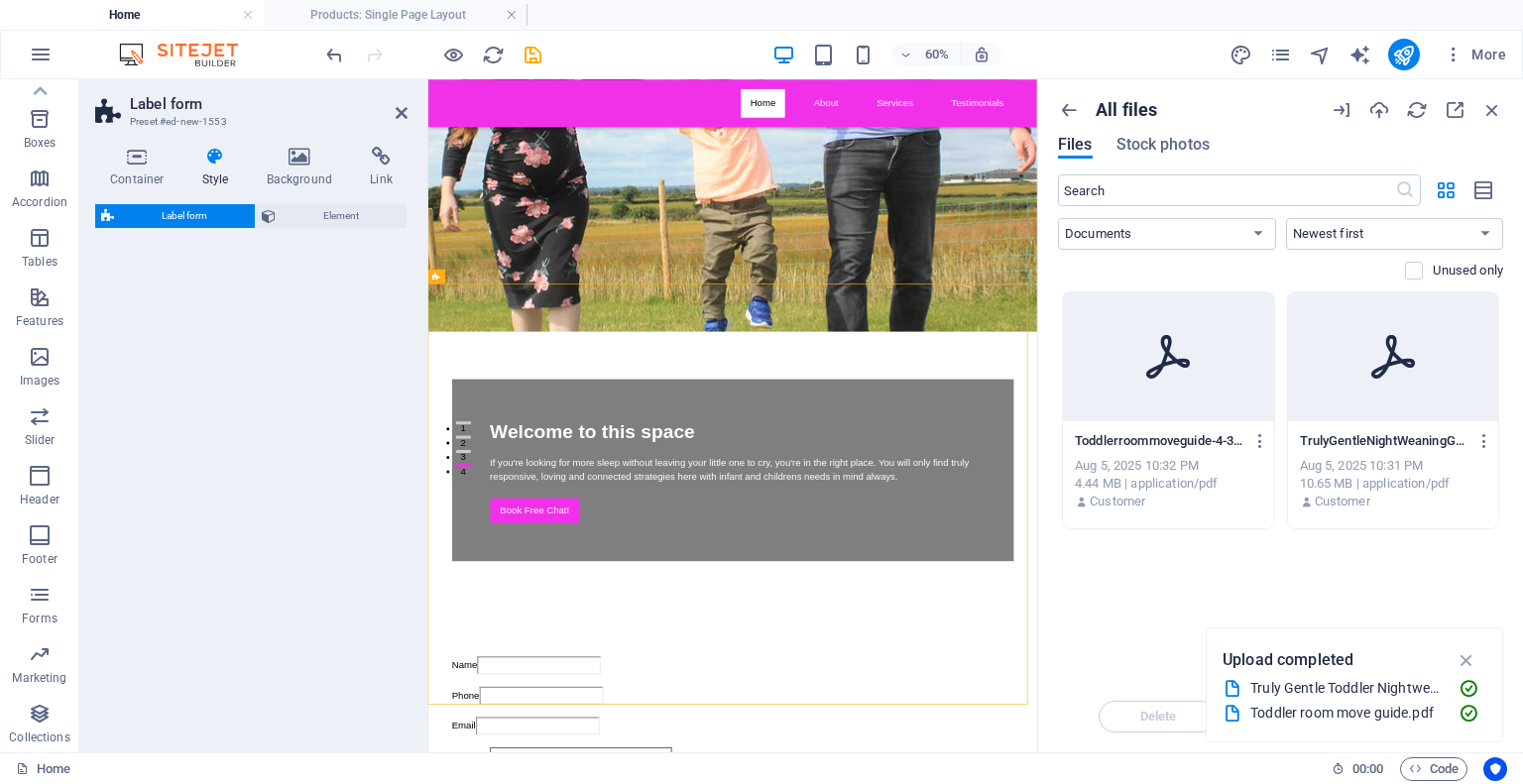 select on "rem" 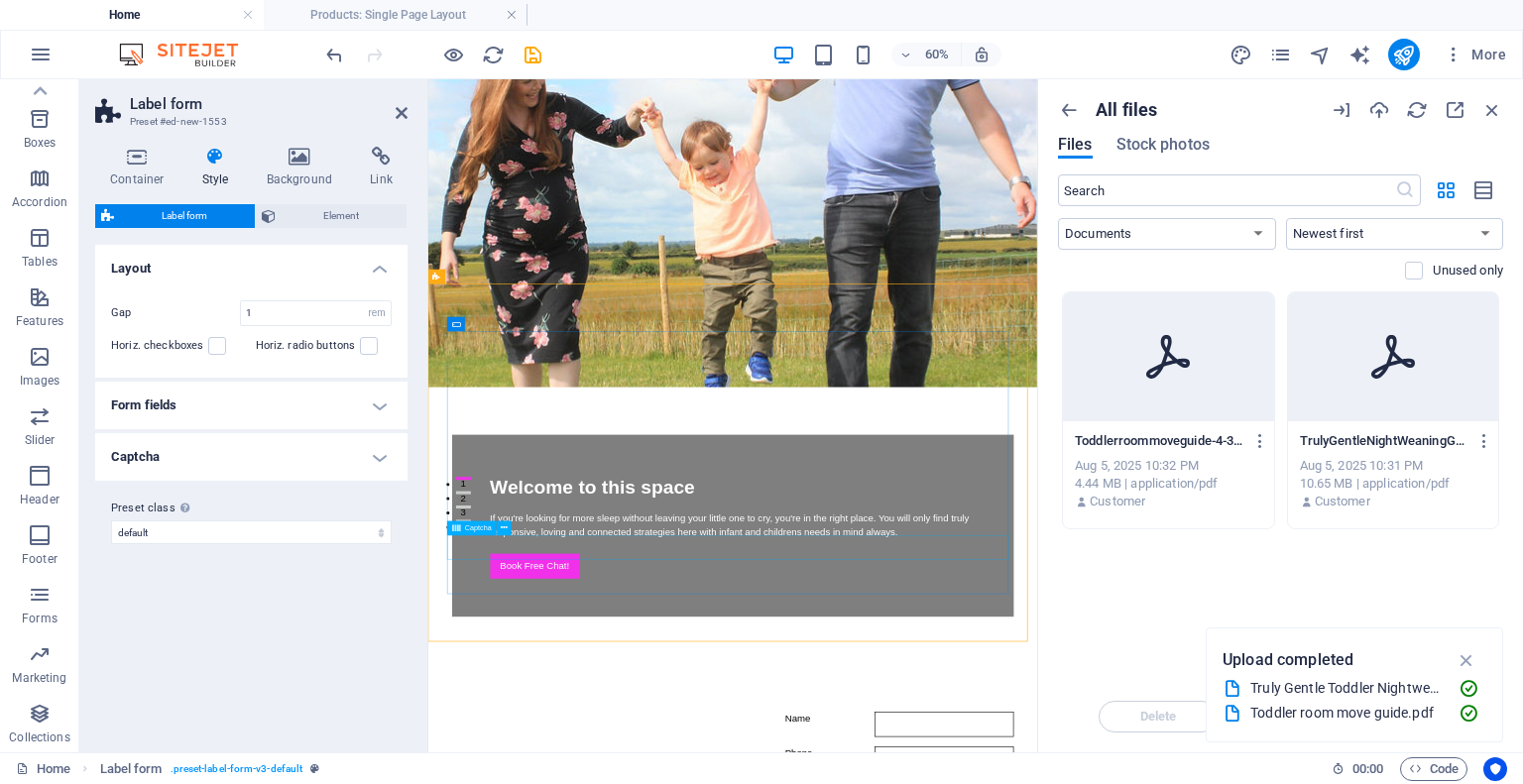 scroll, scrollTop: 180, scrollLeft: 0, axis: vertical 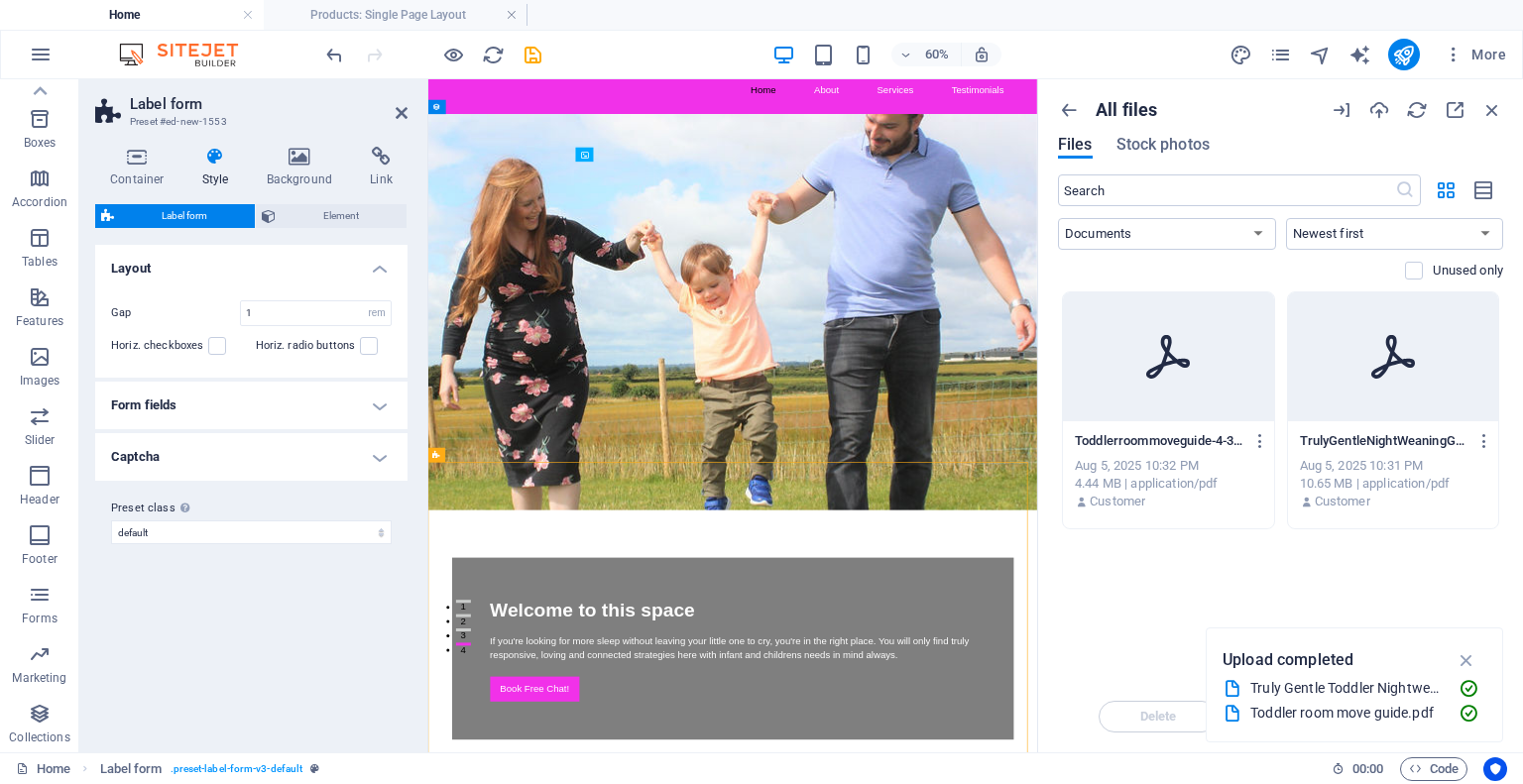 click on "Form fields" at bounding box center (251, 405) 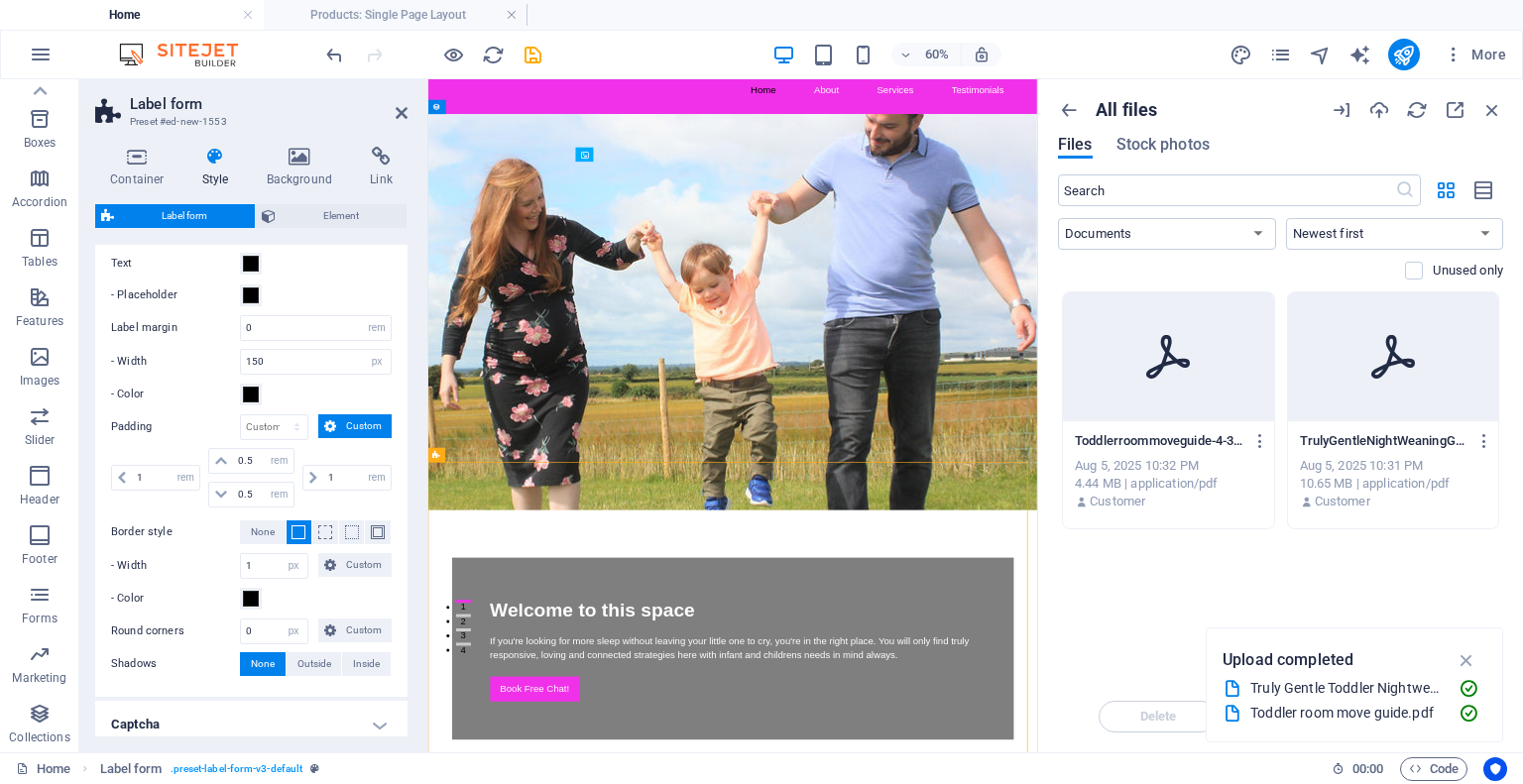 scroll, scrollTop: 0, scrollLeft: 0, axis: both 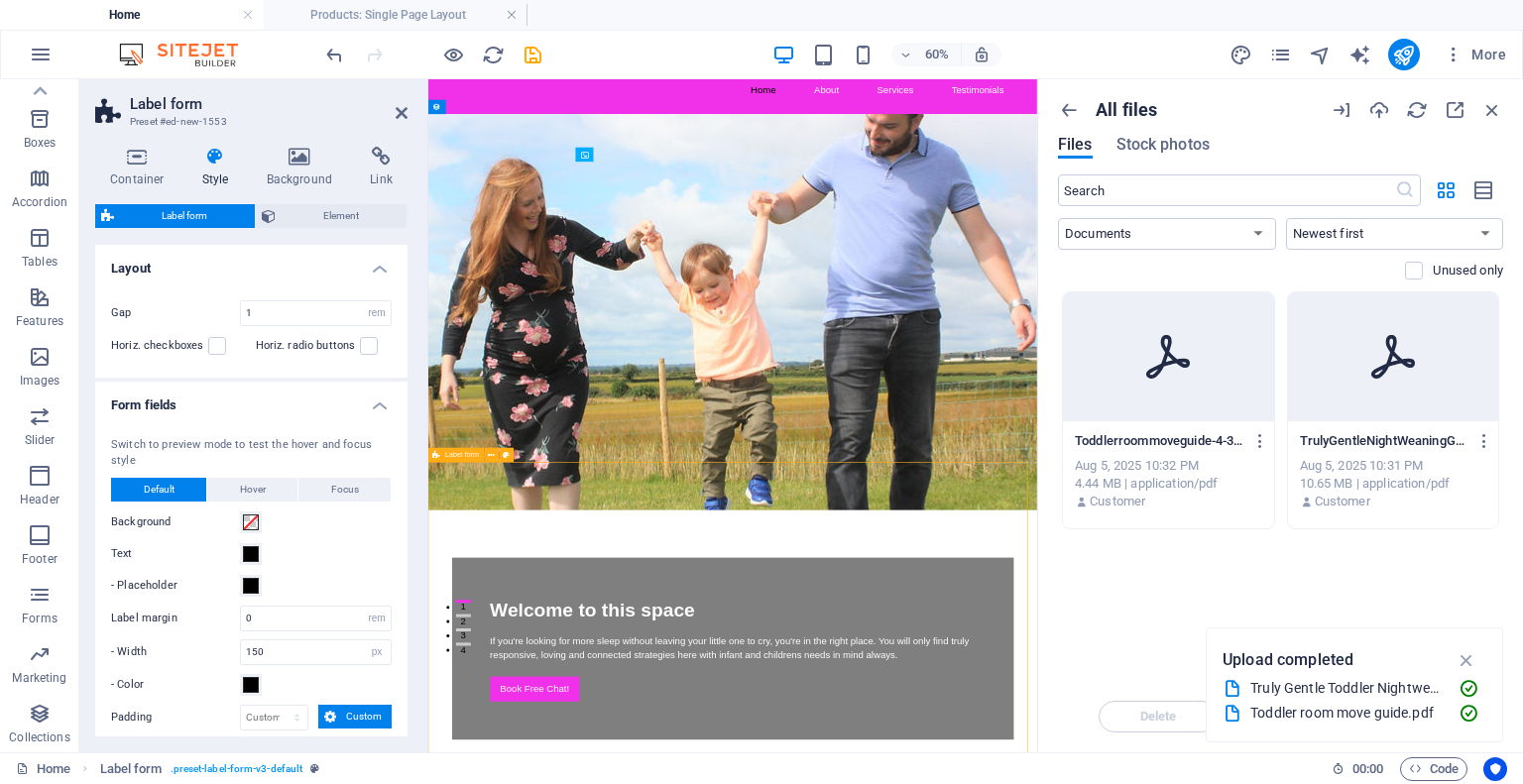 click on "Name Phone Email Message   {{ 'content.forms.privacy'|trans }} Unreadable? Load new Submit" at bounding box center [935, 1558] 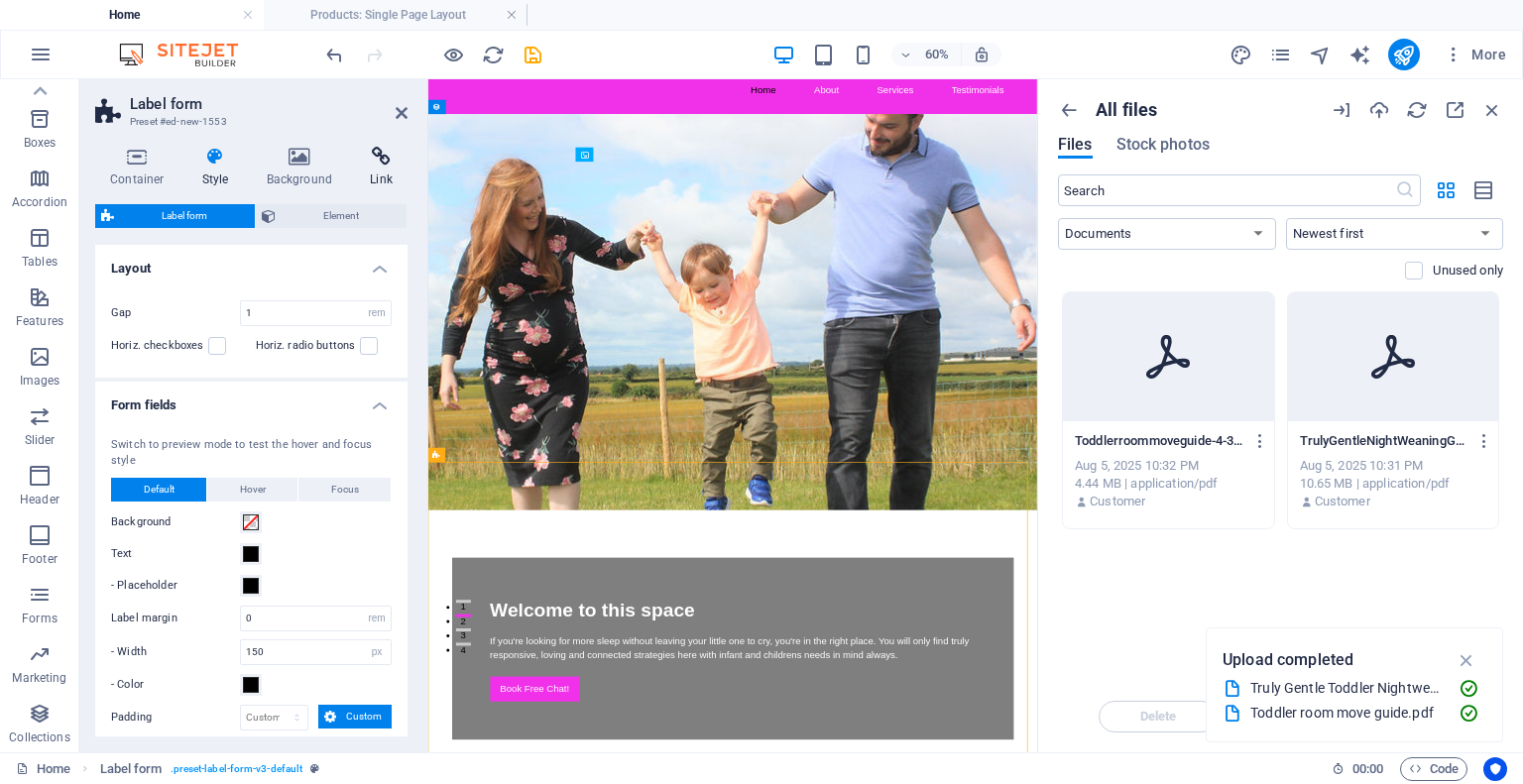 click at bounding box center [381, 157] 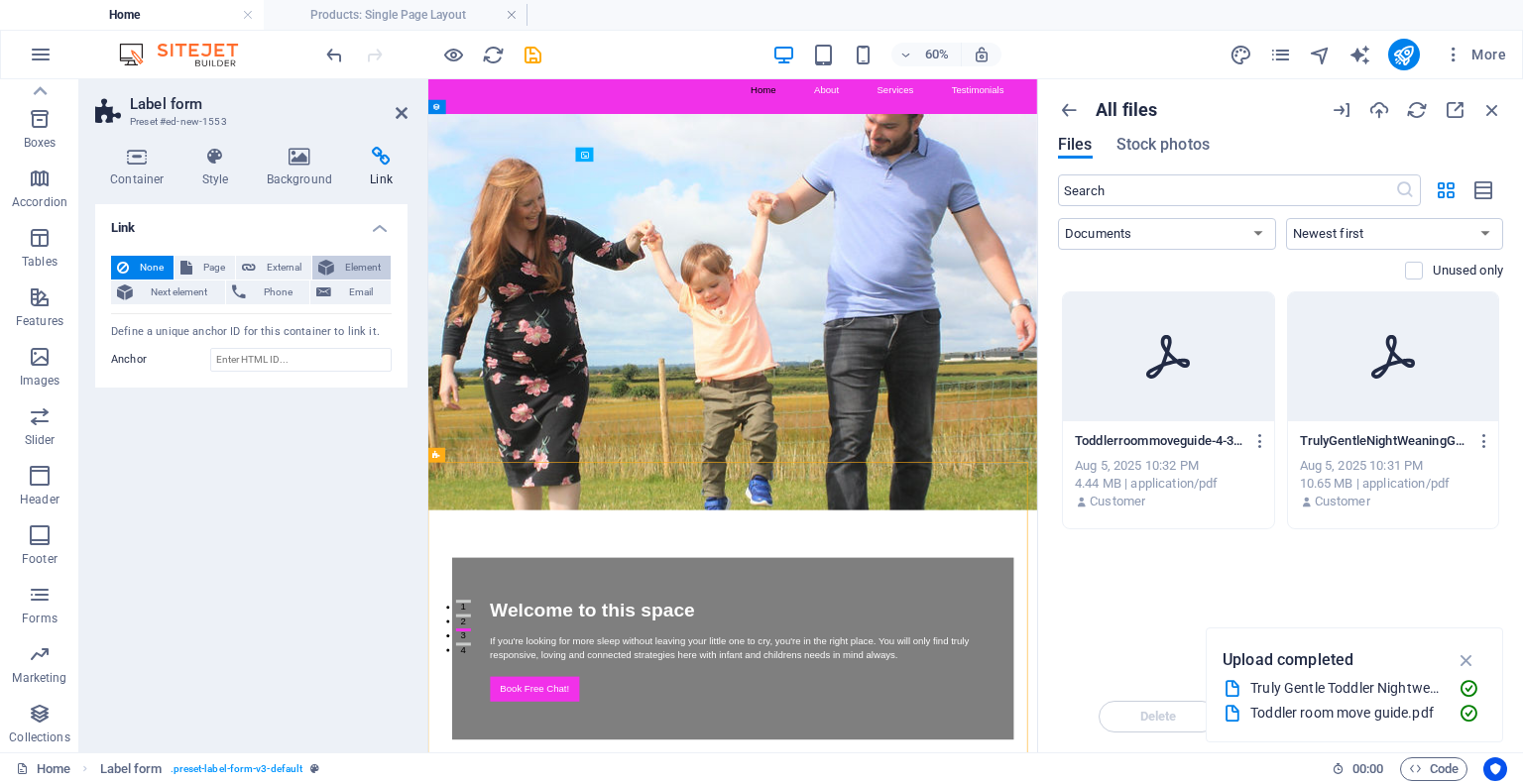 click on "Element" at bounding box center (351, 268) 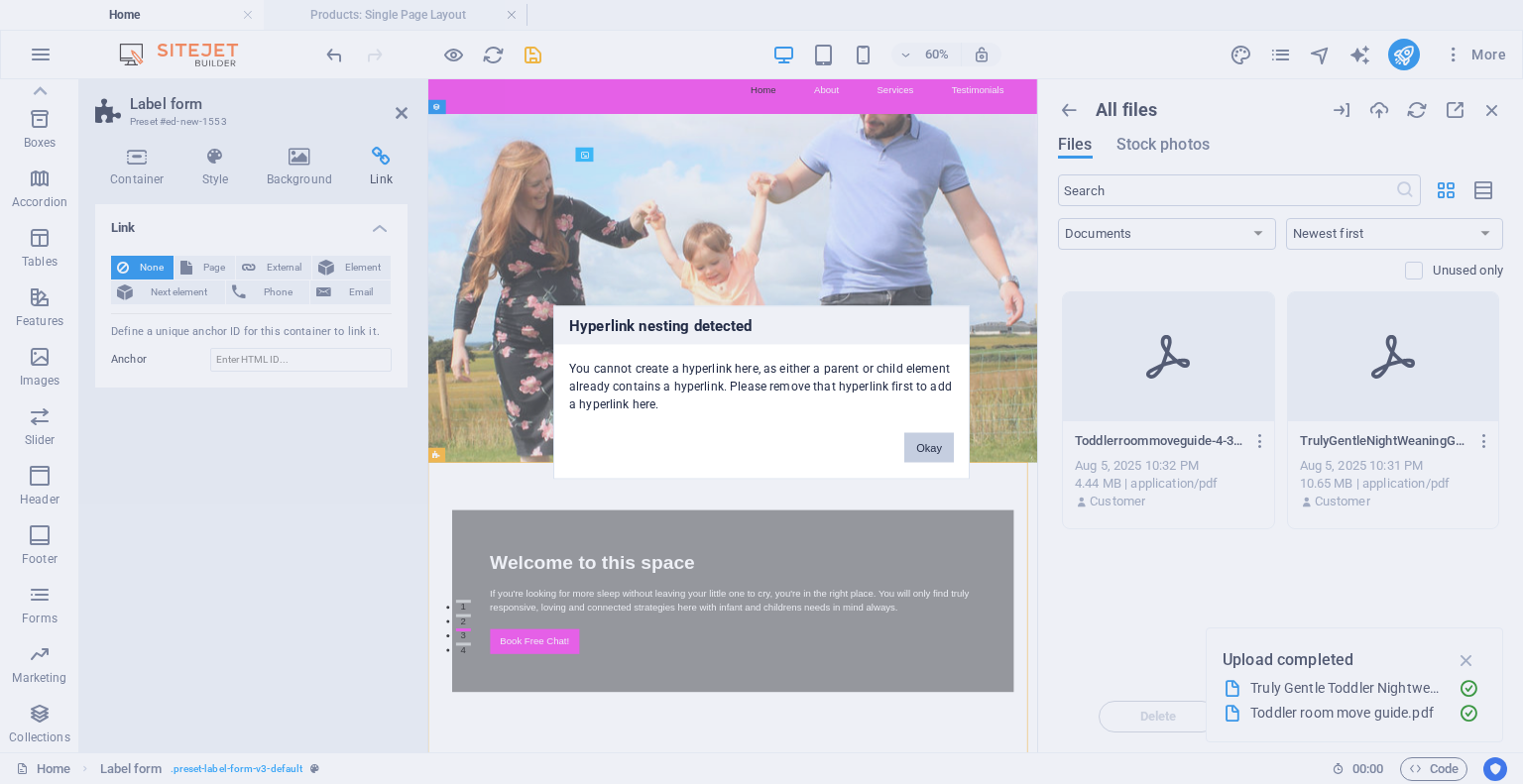 click on "Okay" at bounding box center [929, 447] 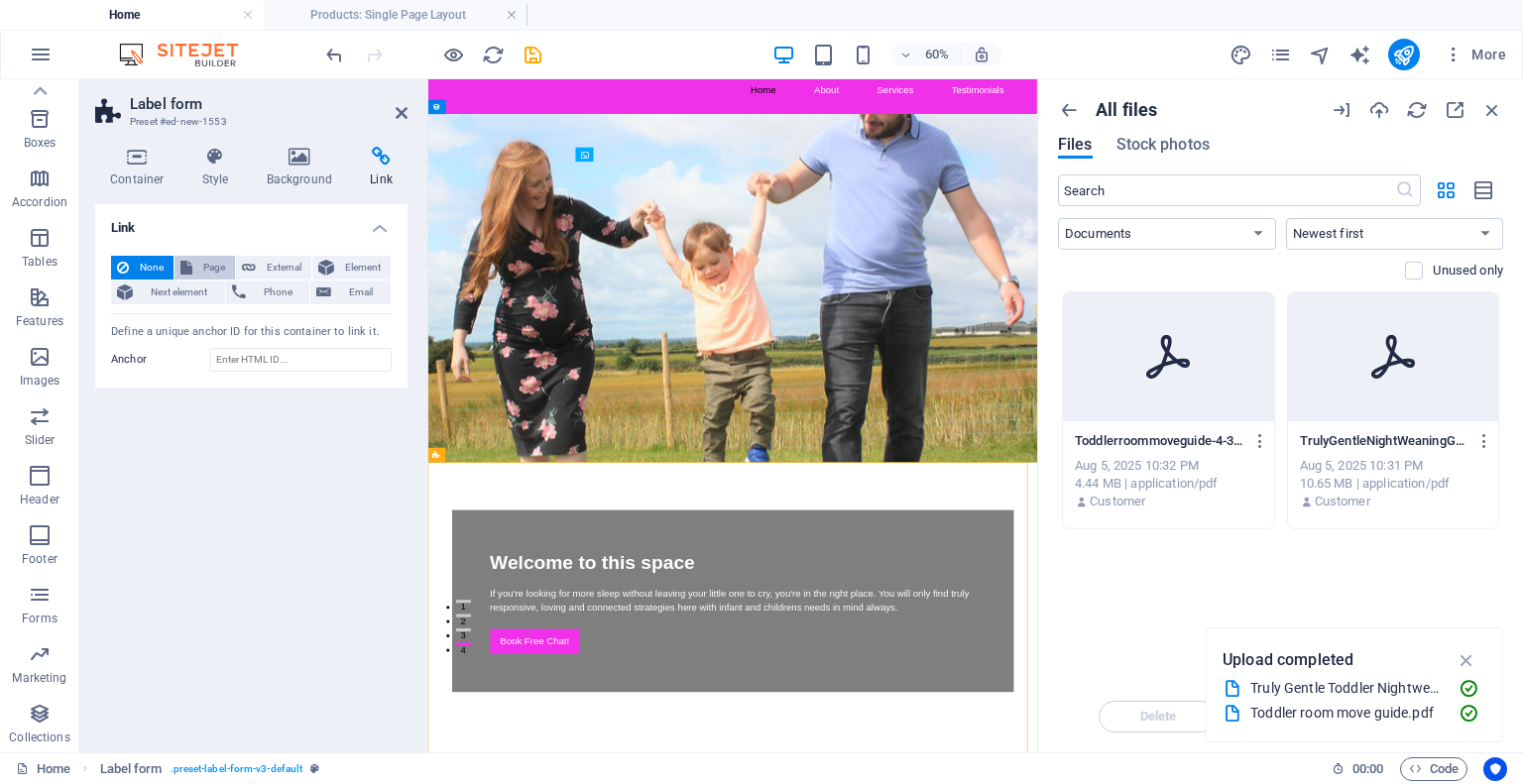 click on "Page" at bounding box center (213, 268) 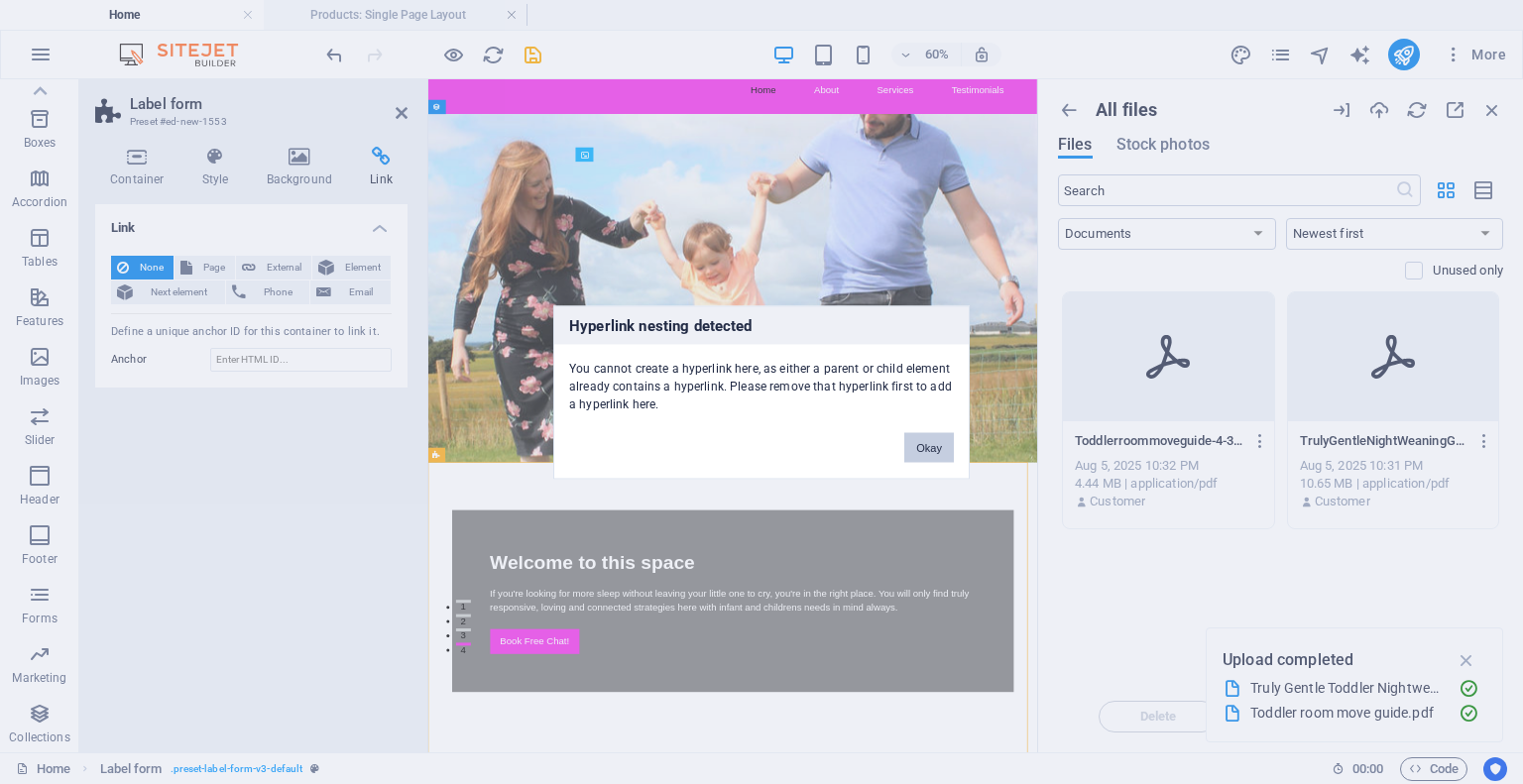 click on "Okay" at bounding box center (929, 447) 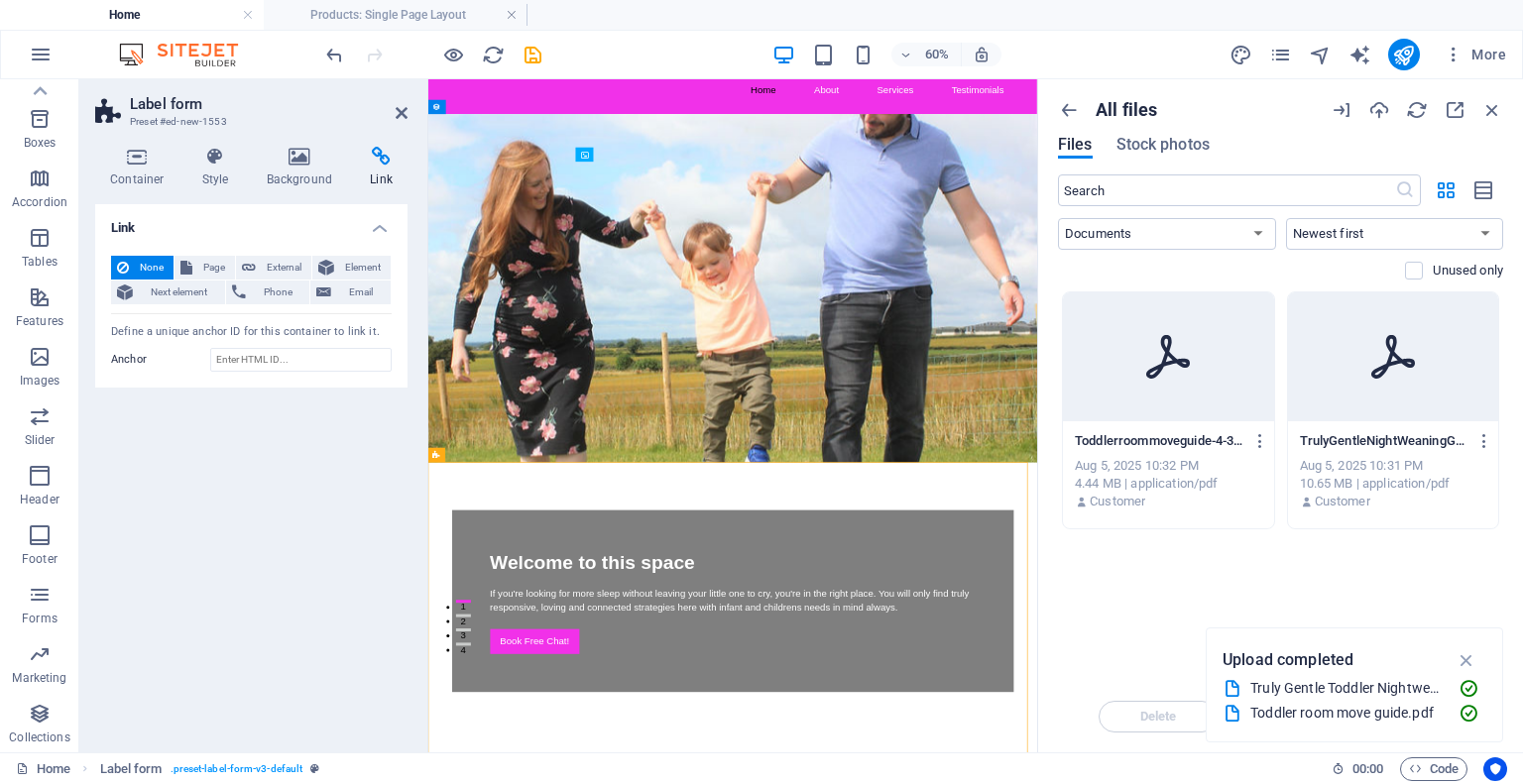 click on "None Page External Element Next element Phone Email Page Home Subpage Legal Notice Privacy Element
URL Phone Email Link target New tab Same tab Overlay Title Additional link description, should not be the same as the link text. The title is most often shown as a tooltip text when the mouse moves over the element. Leave empty if uncertain. Relationship Sets the  relationship of this link to the link target . For example, the value "nofollow" instructs search engines not to follow the link. Can be left empty. alternate author bookmark external help license next nofollow noreferrer noopener prev search tag Define a unique anchor ID for this container to link it. Anchor" at bounding box center (251, 314) 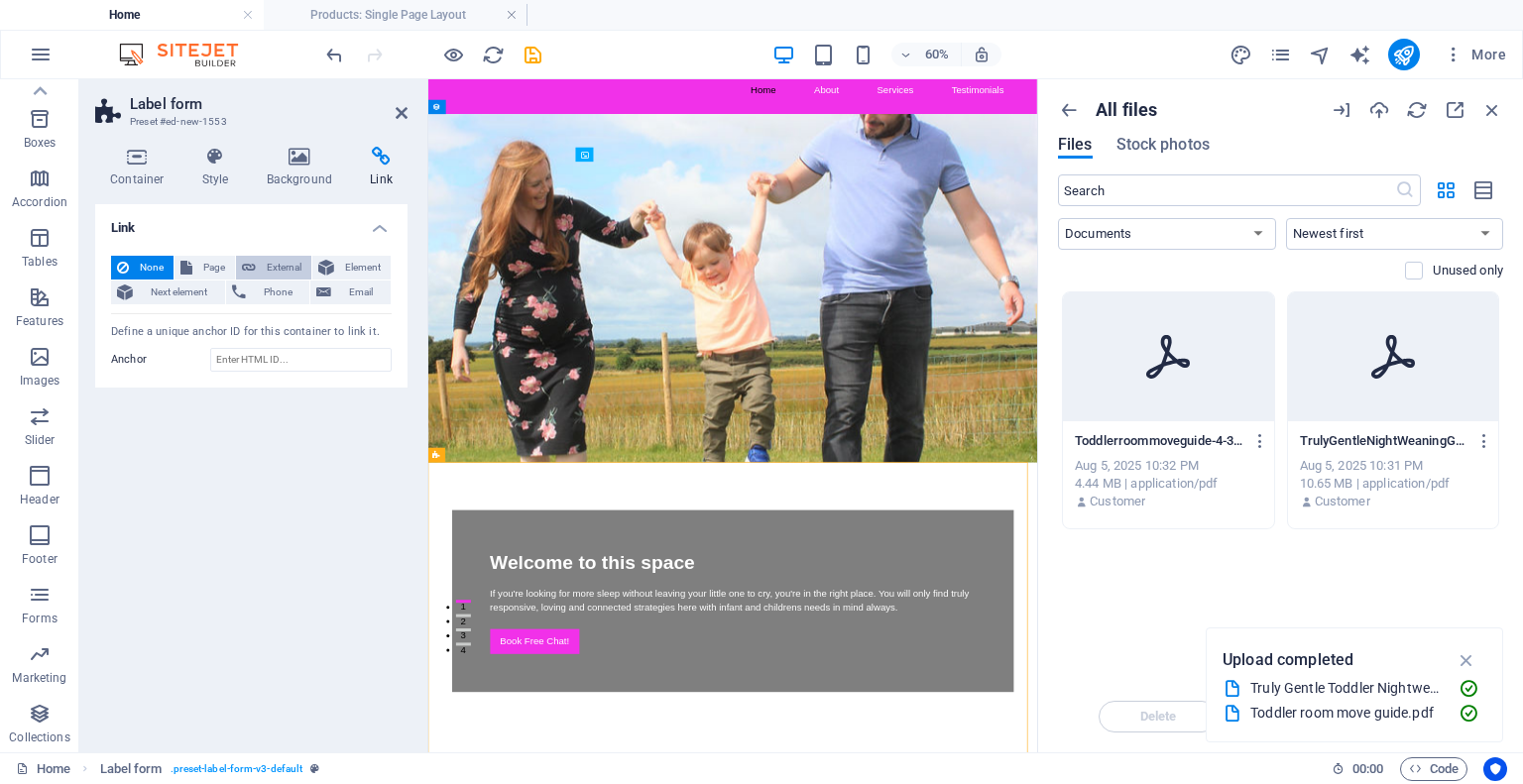 click on "External" at bounding box center [284, 268] 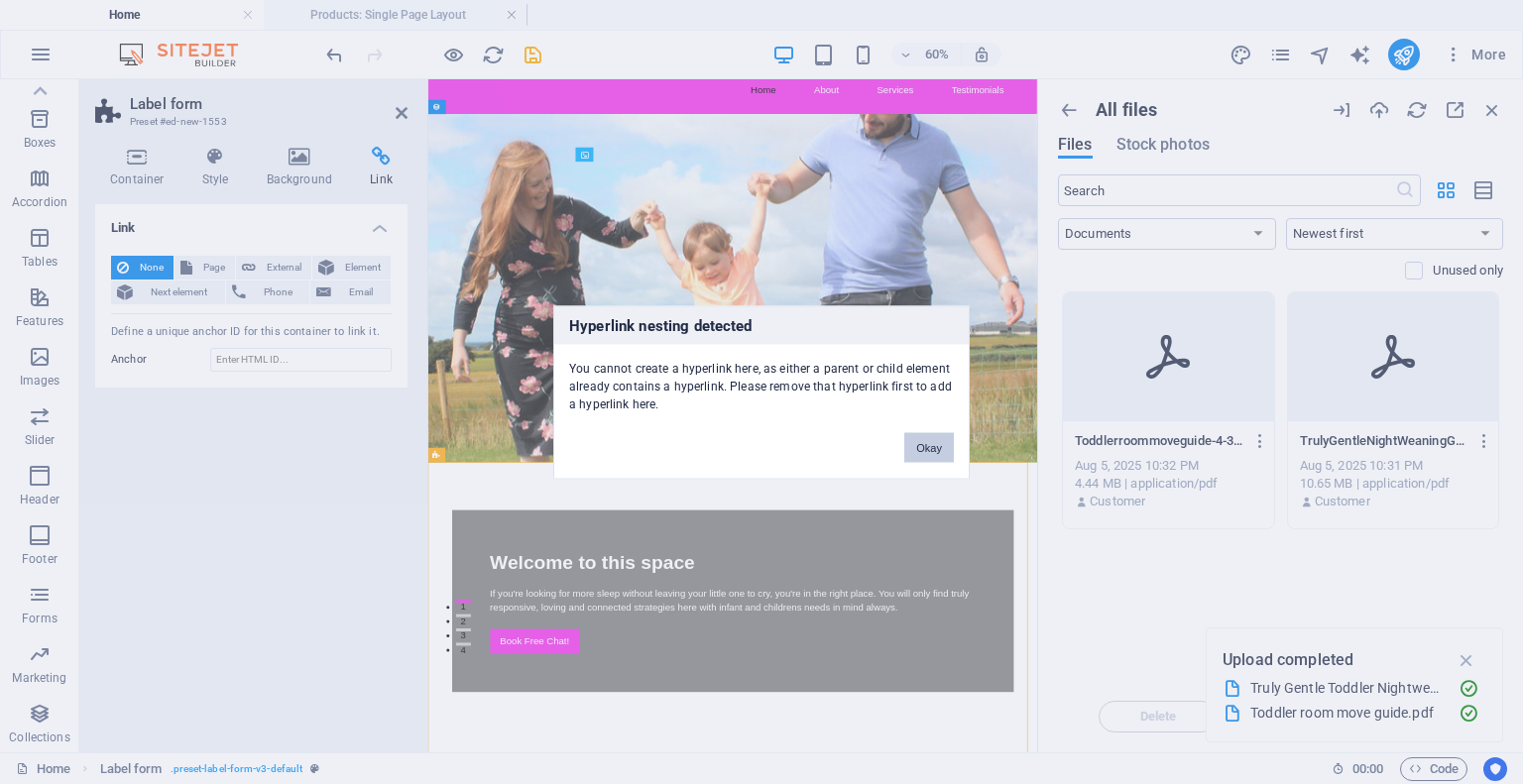 click on "Okay" at bounding box center (929, 447) 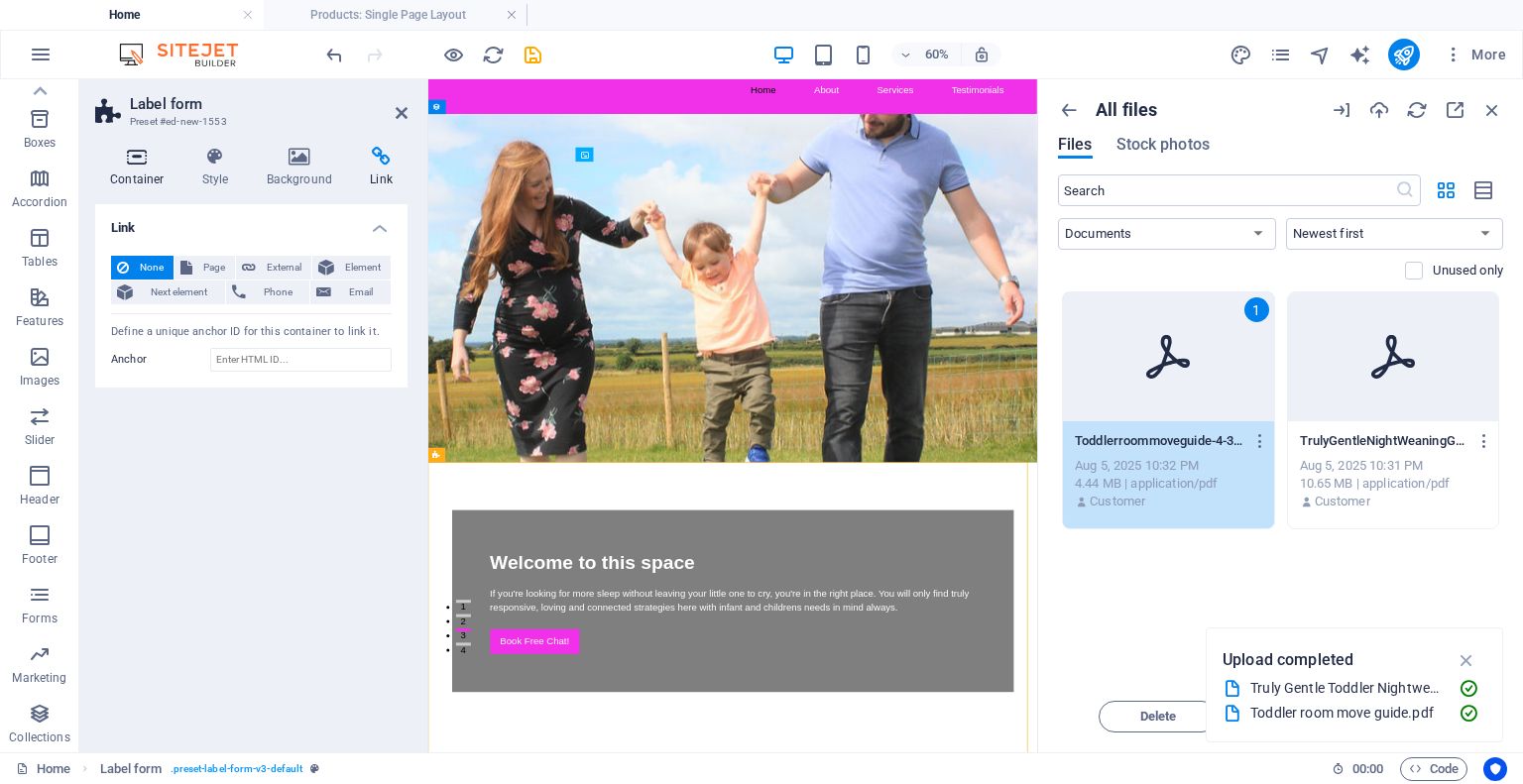 click at bounding box center [137, 157] 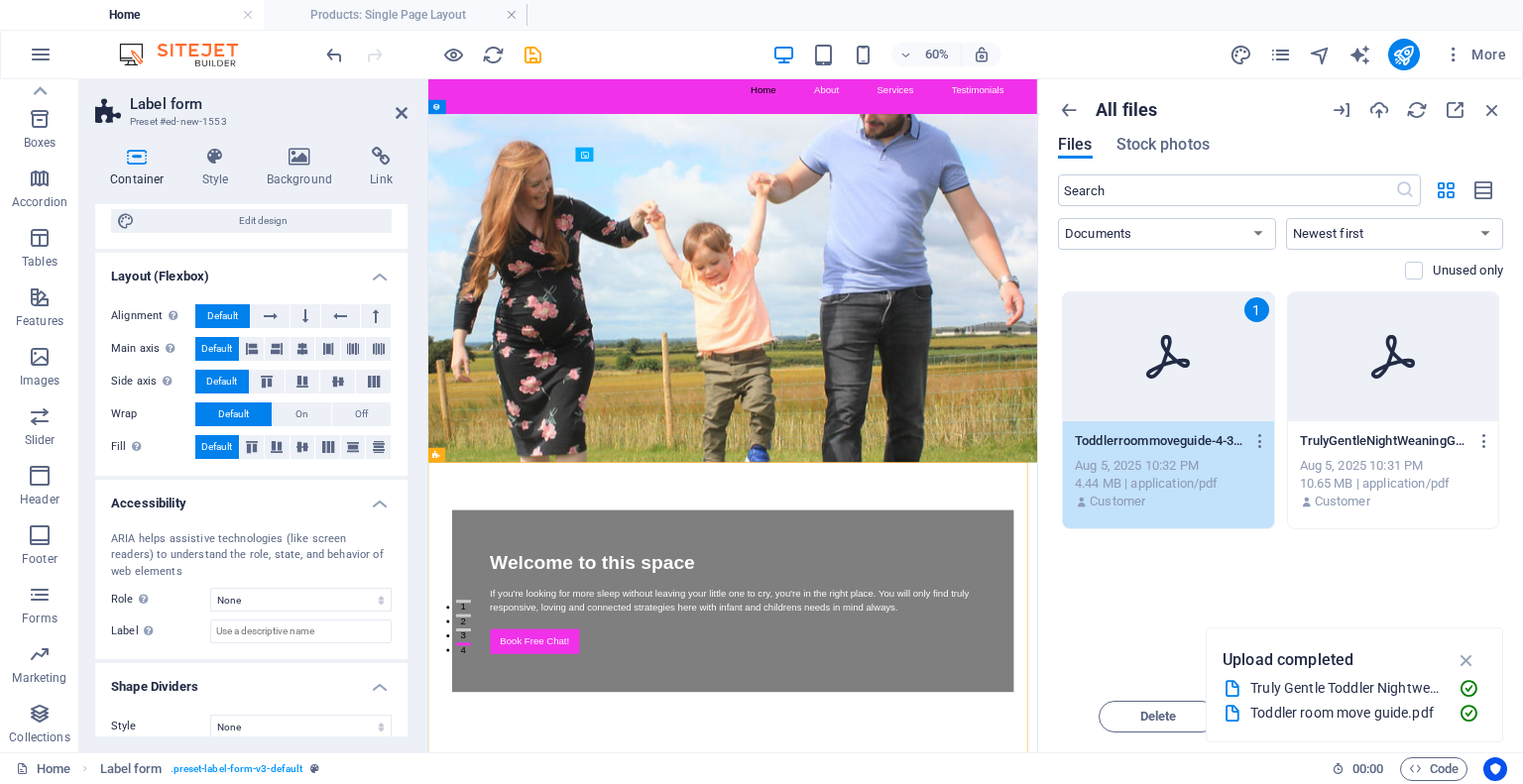 scroll, scrollTop: 234, scrollLeft: 0, axis: vertical 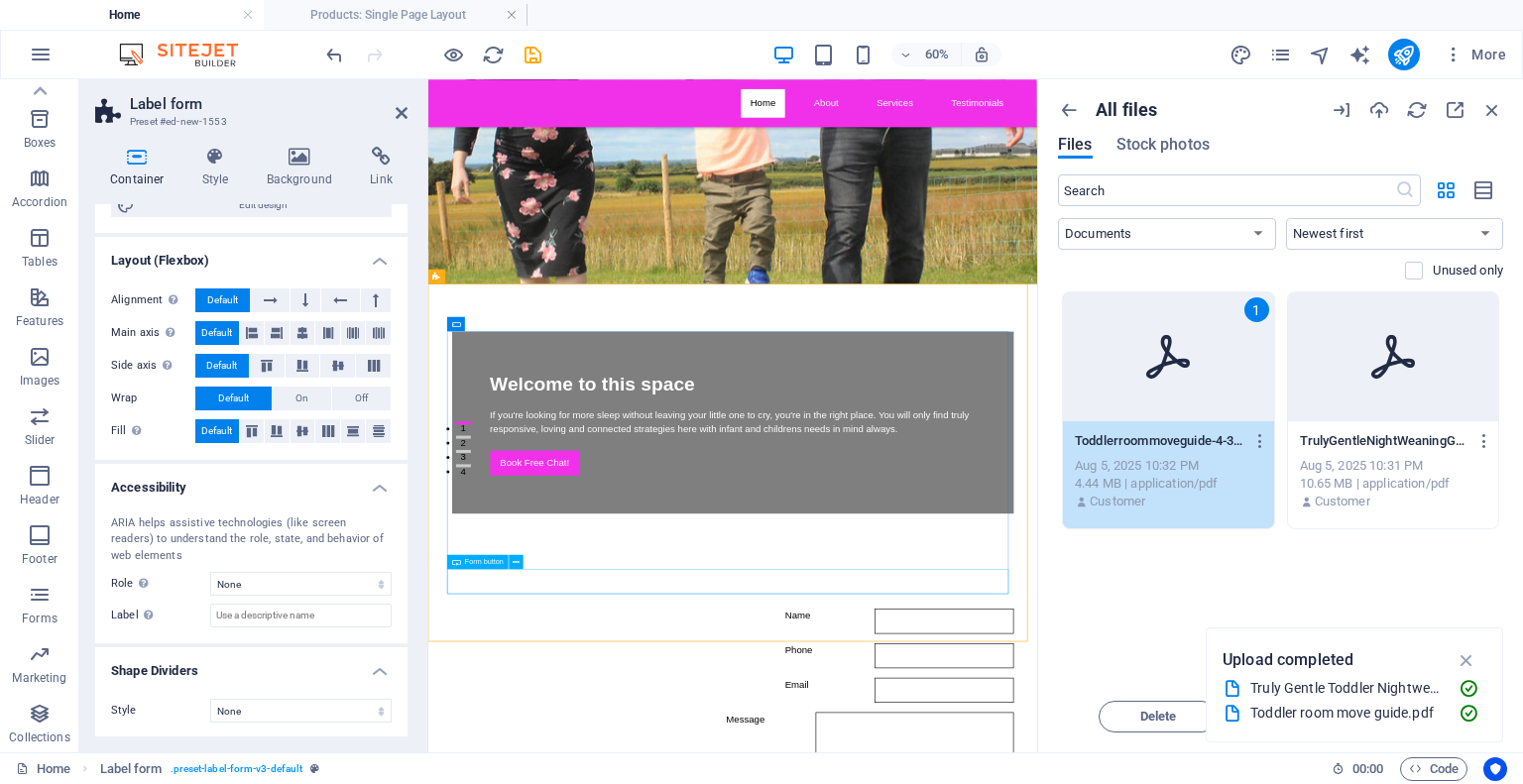 click on "Submit" at bounding box center (936, 1381) 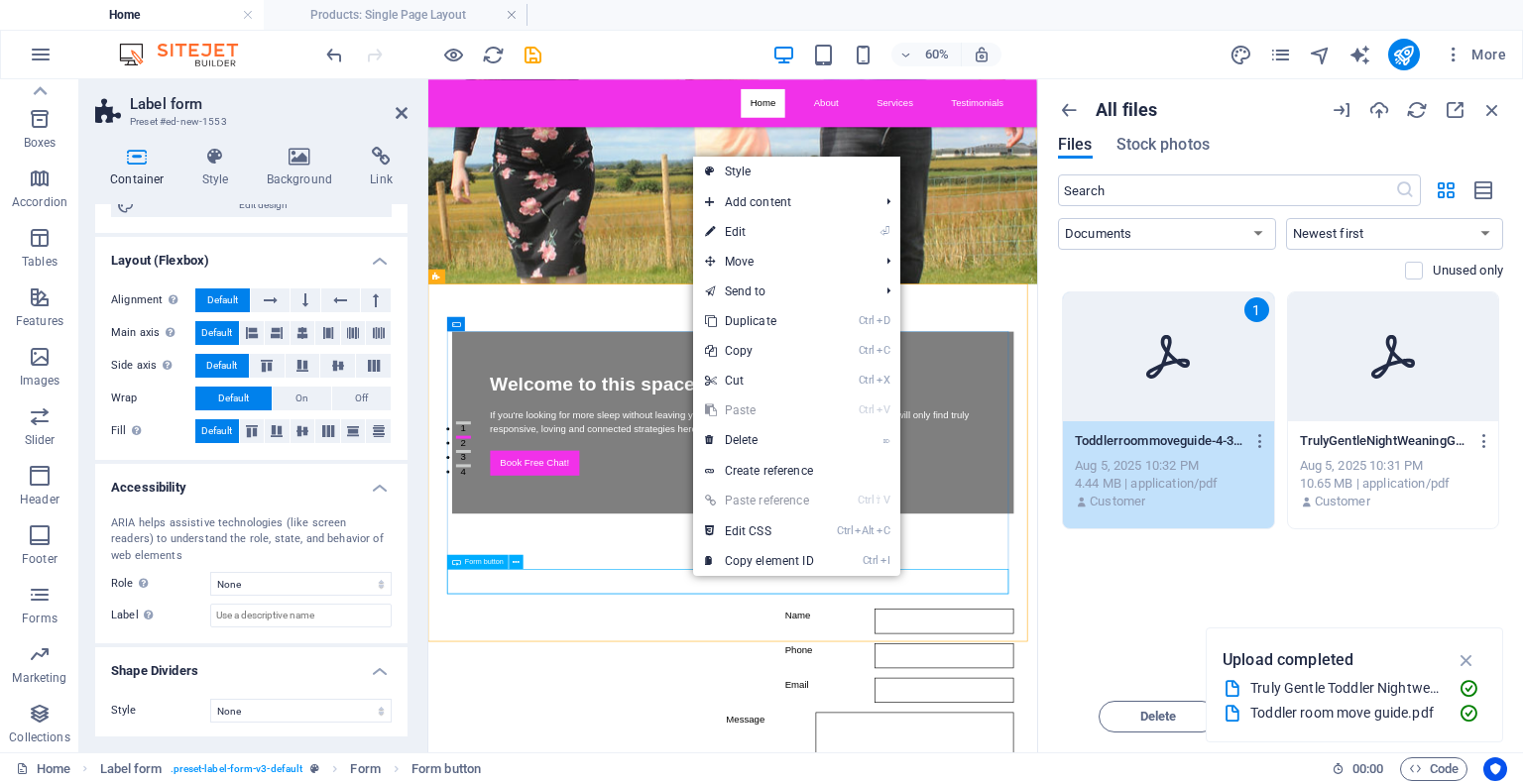 click on "Submit" at bounding box center (936, 1381) 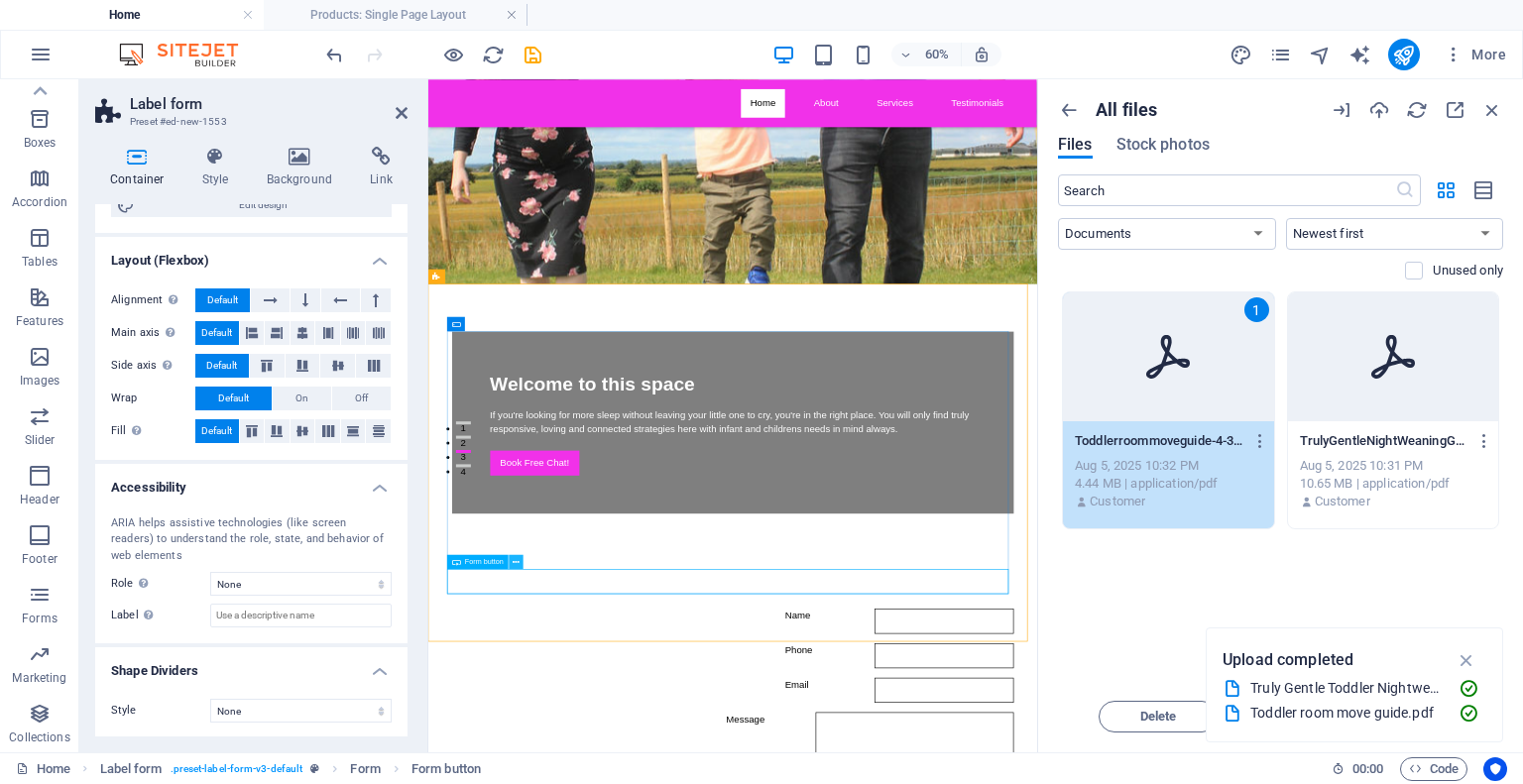 click at bounding box center (516, 561) 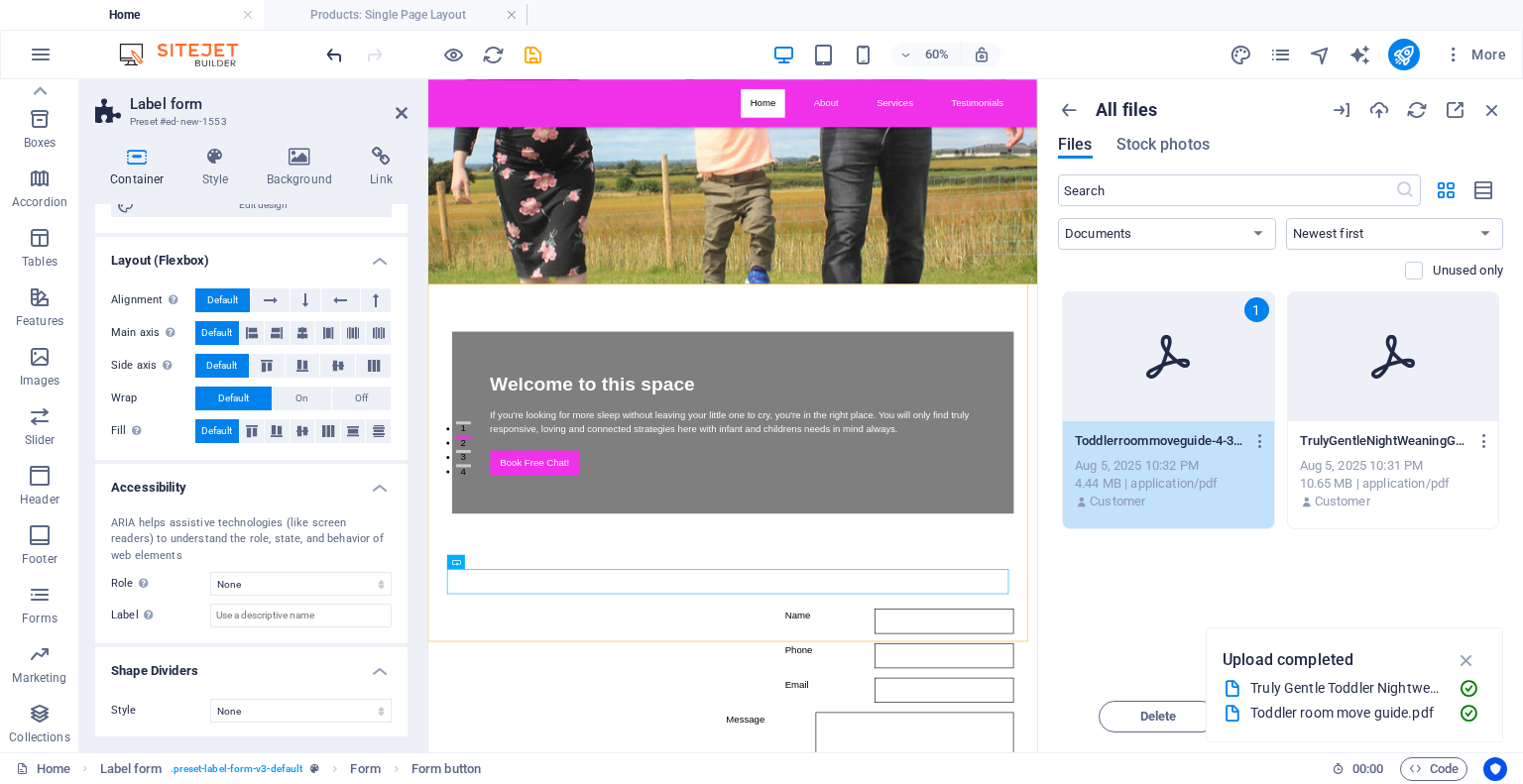 click at bounding box center (334, 55) 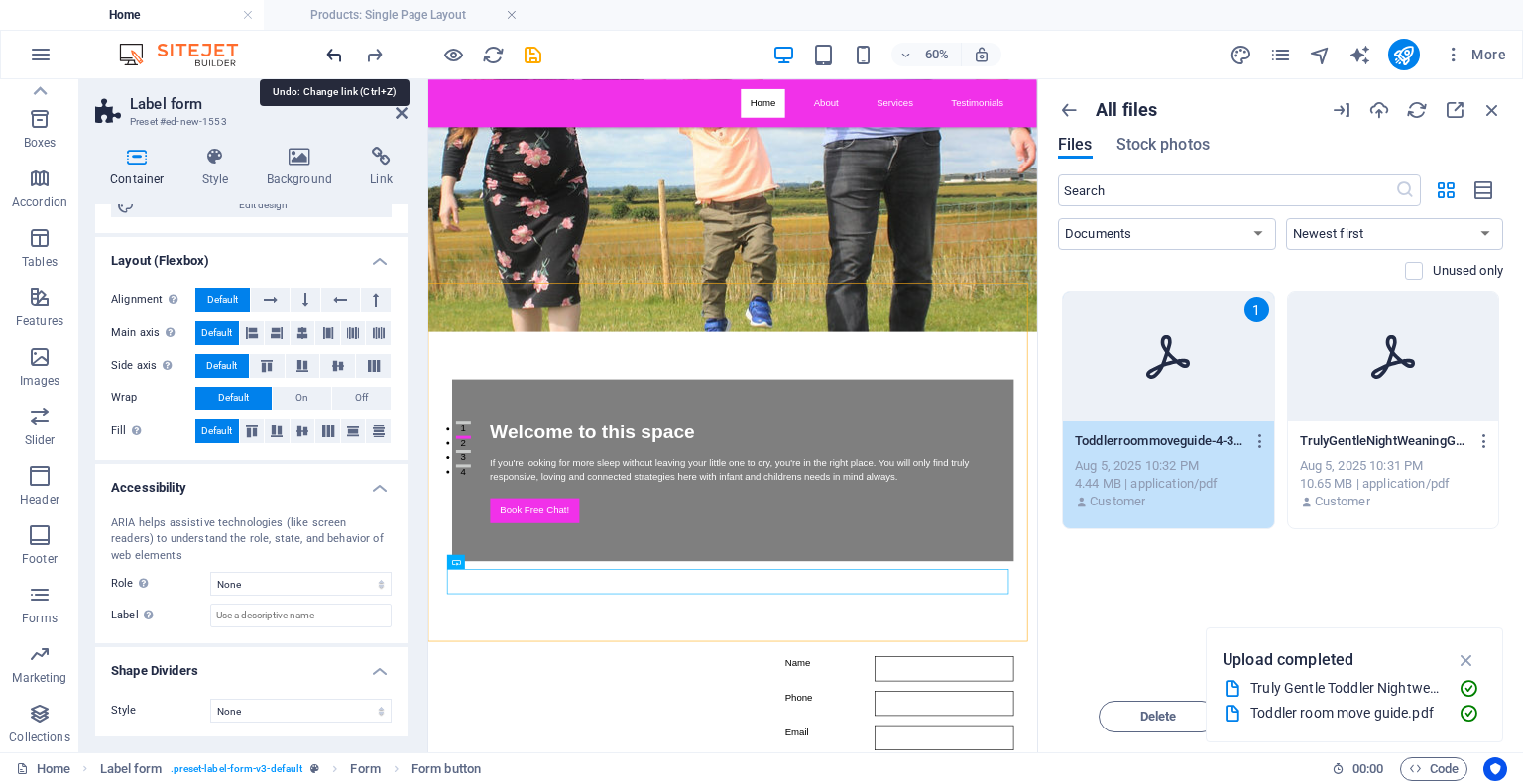 click at bounding box center [334, 55] 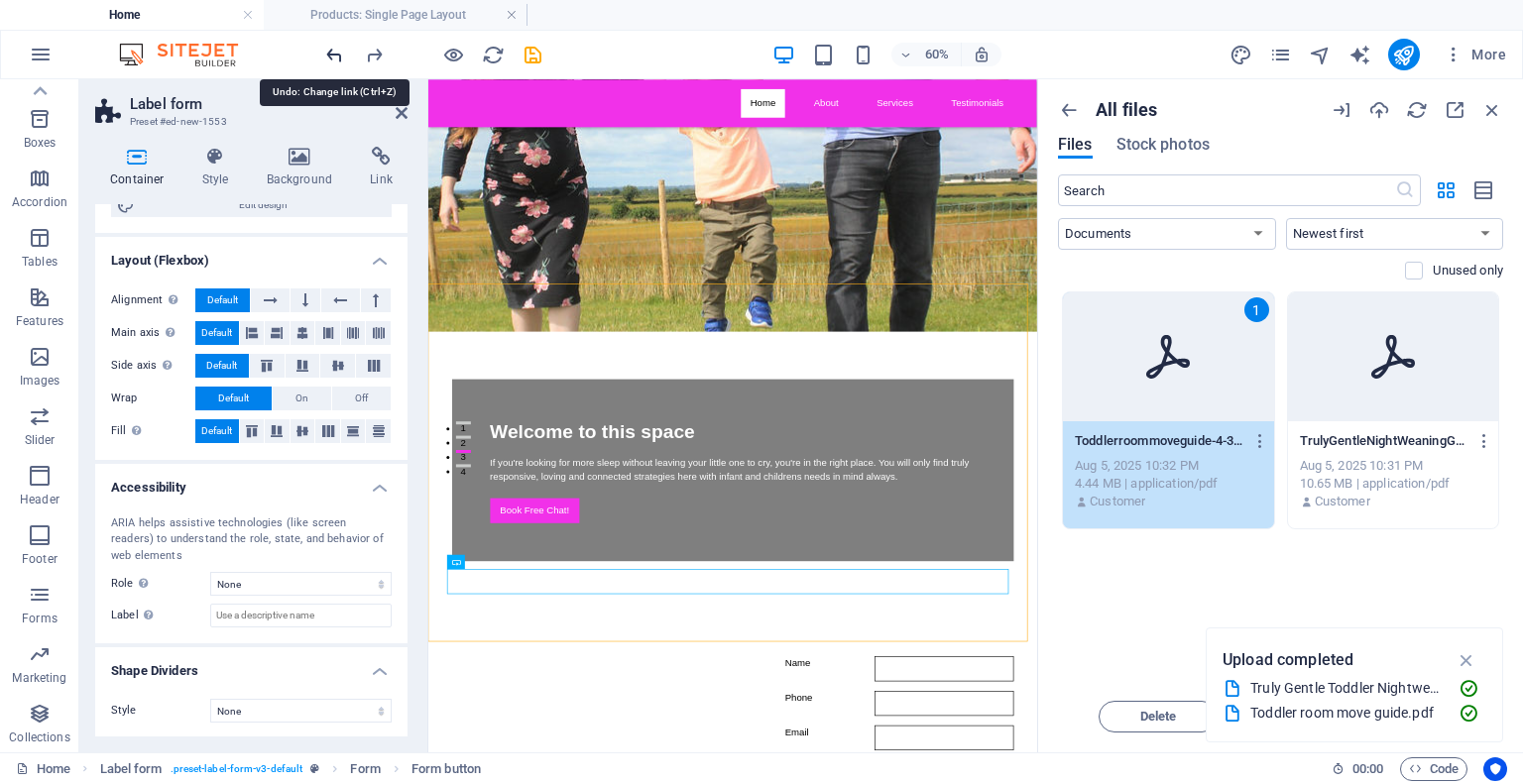 click at bounding box center [334, 55] 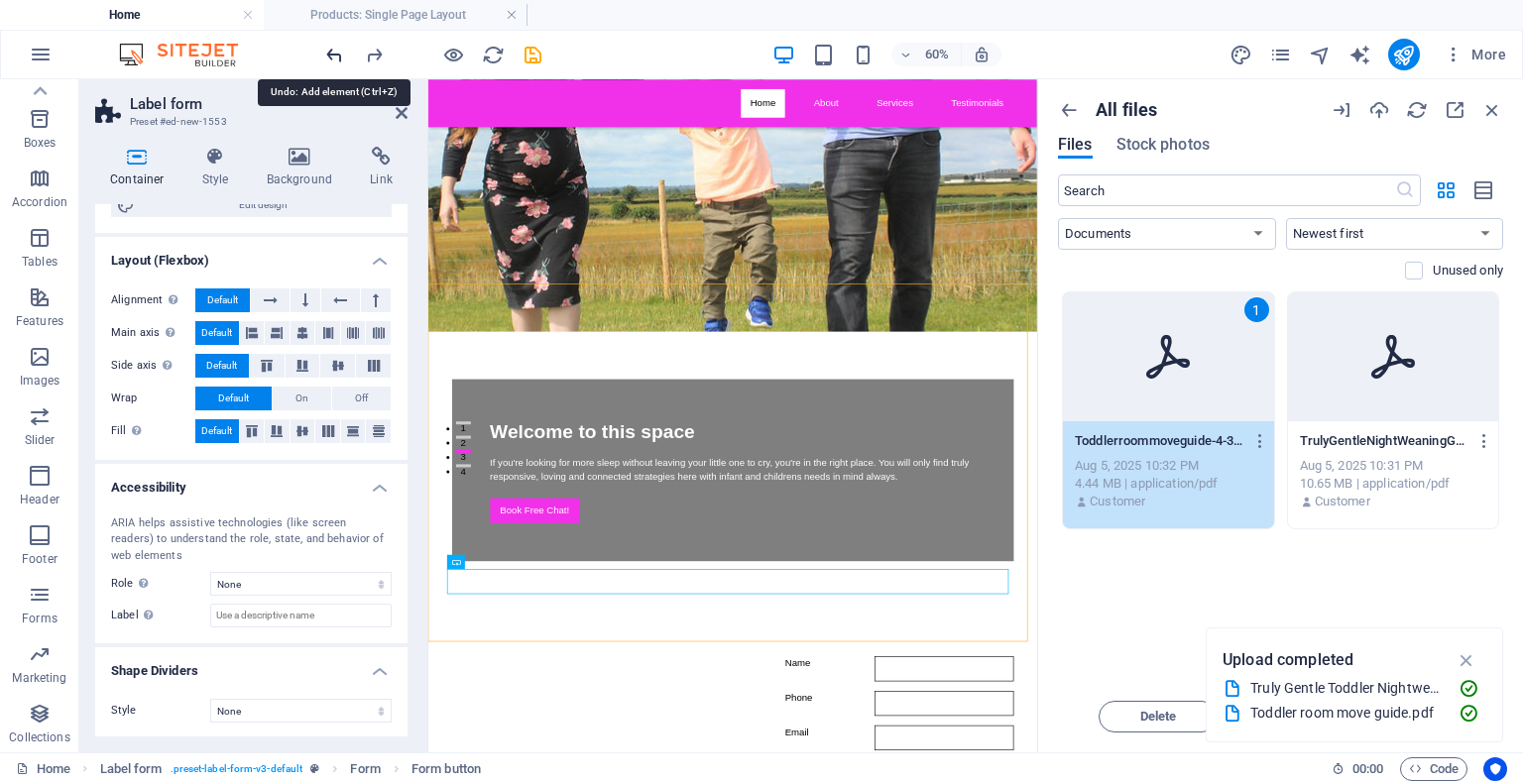 click at bounding box center [334, 55] 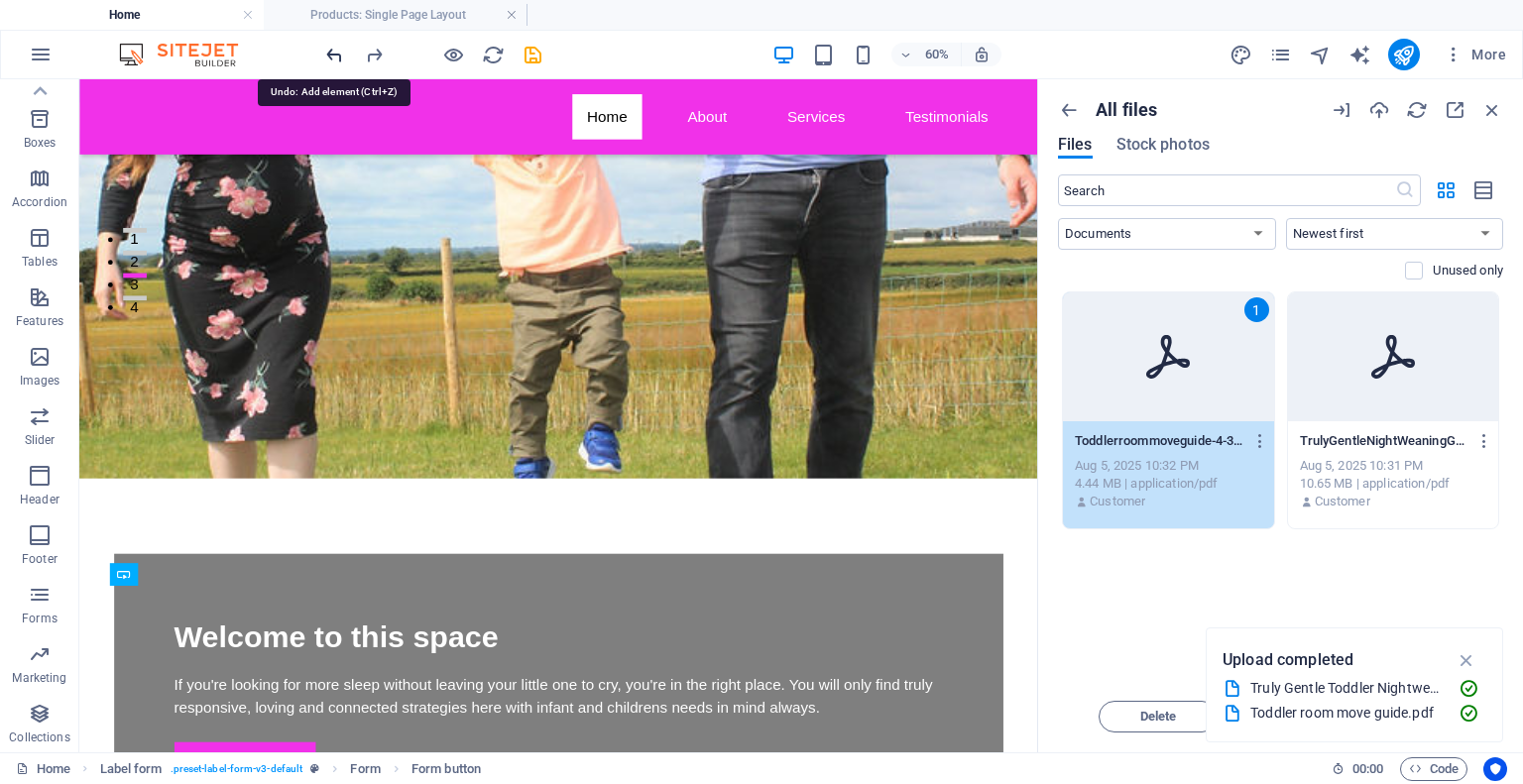 scroll, scrollTop: 364, scrollLeft: 0, axis: vertical 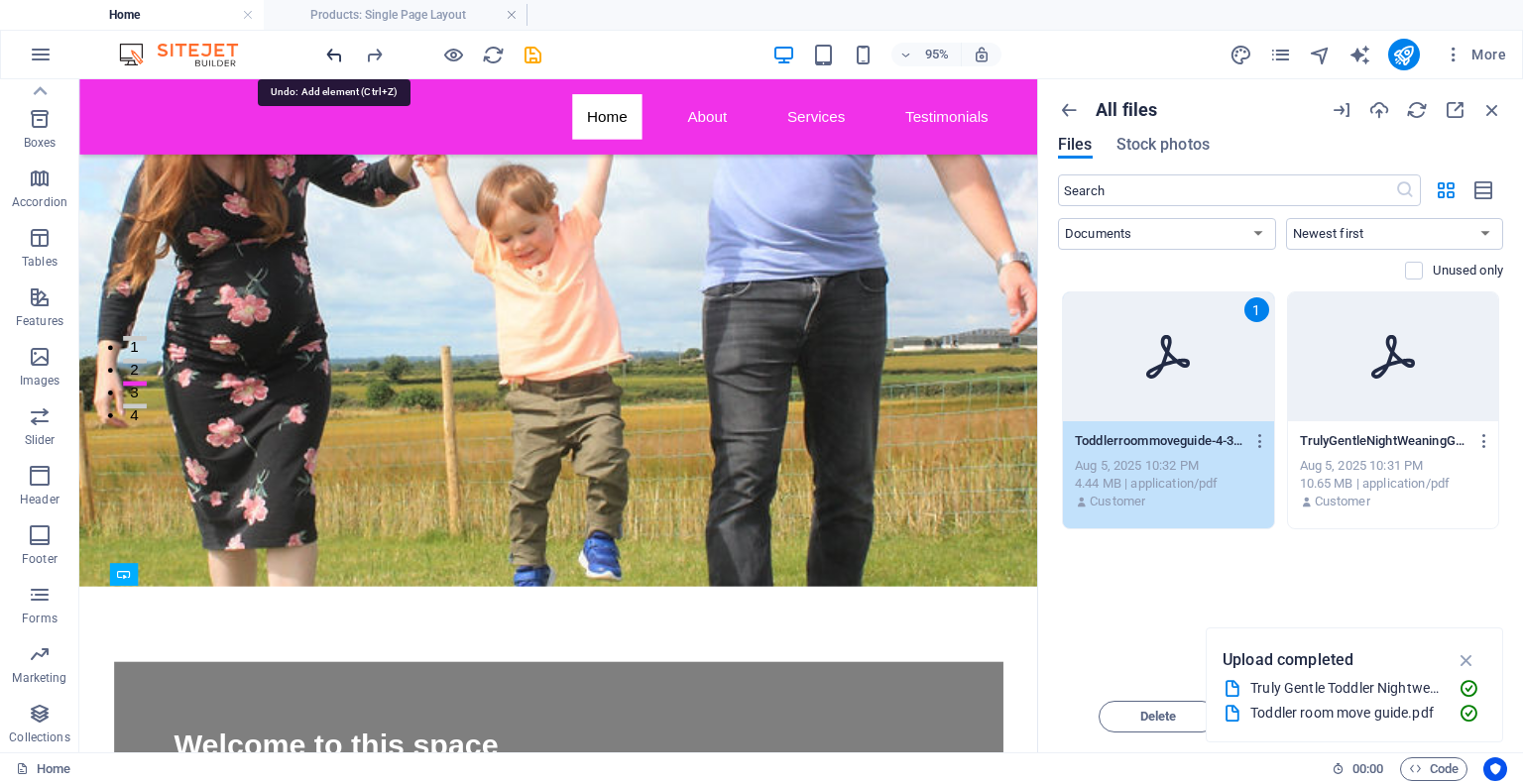click at bounding box center [334, 55] 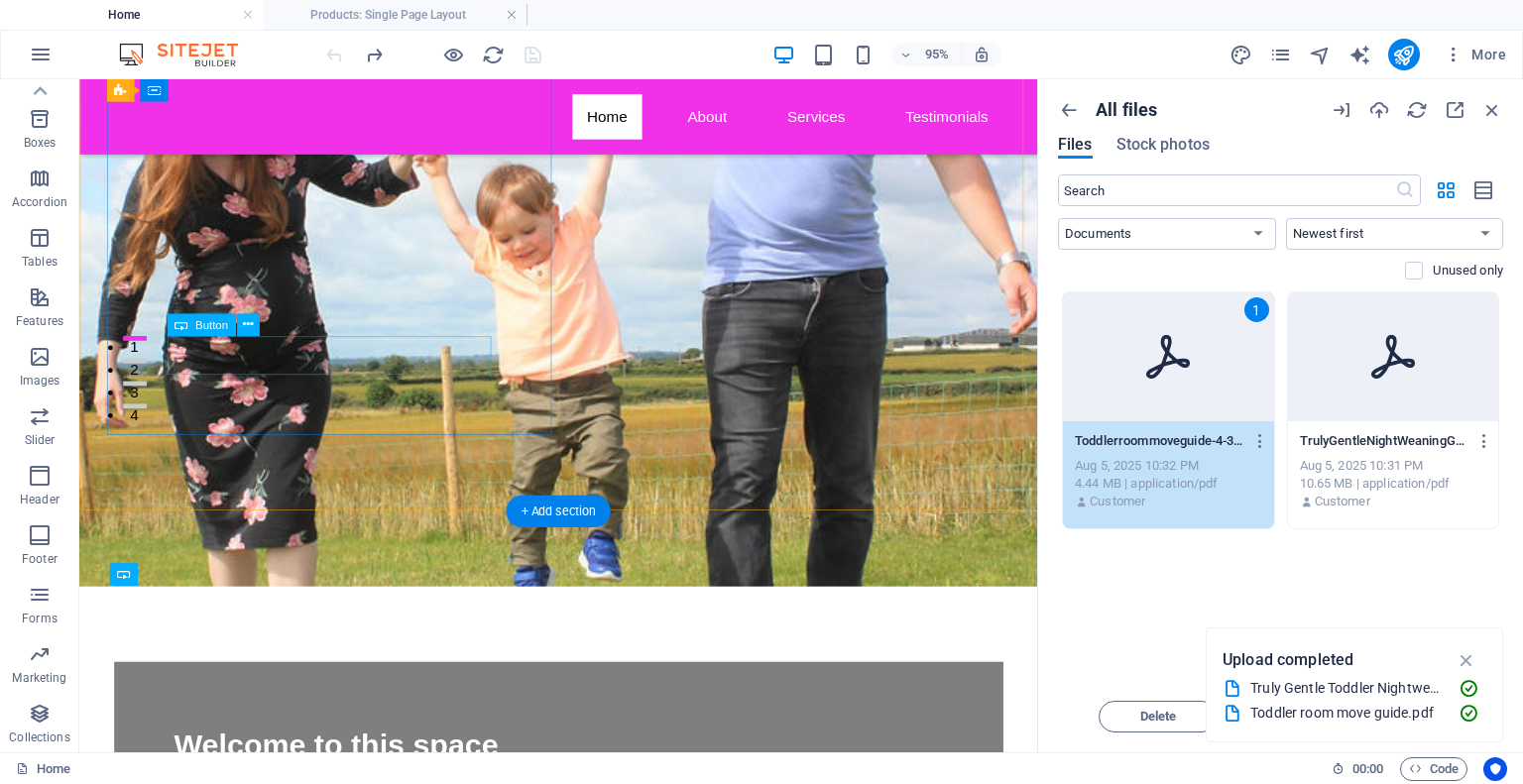 click on "Book Free Chat!" at bounding box center [584, 912] 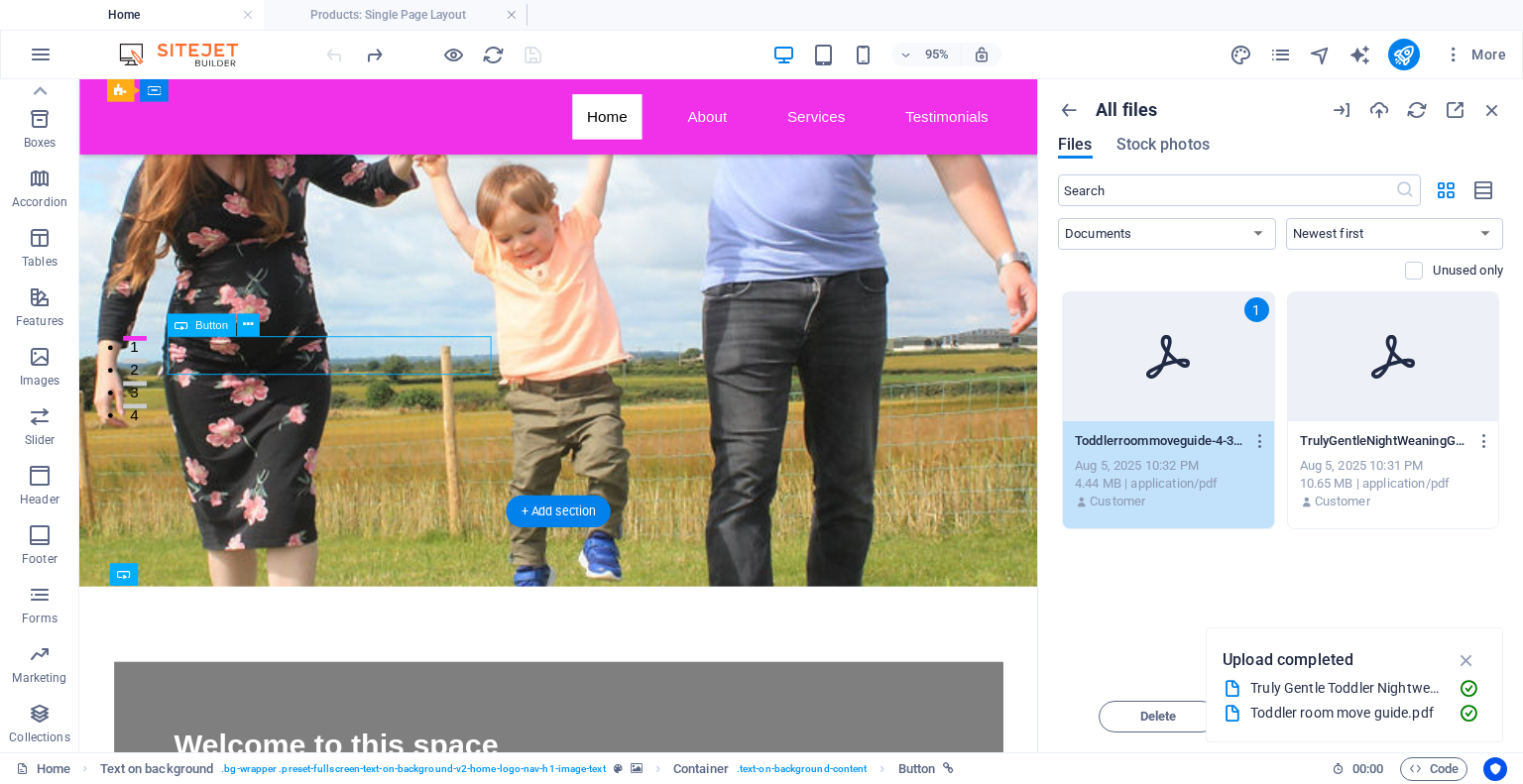 click on "Book Free Chat!" at bounding box center [584, 912] 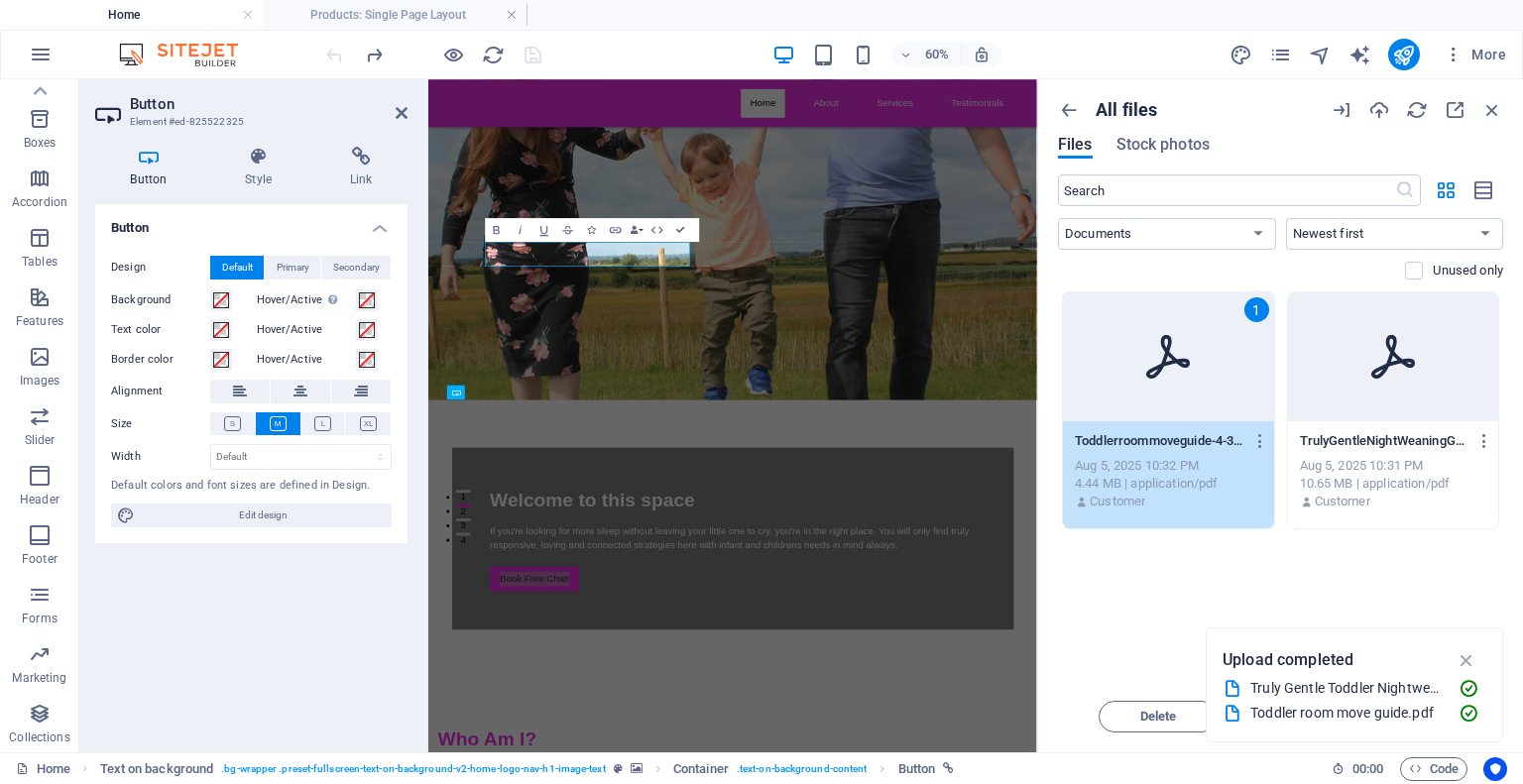 click on "Button Style Link Button Design Default Primary Secondary Background Hover/Active Switch to preview mode to test the active/hover state Text color Hover/Active Border color Hover/Active Alignment Size Width Default px rem % em vh vw Default colors and font sizes are defined in Design. Edit design Text on background Element Layout How this element expands within the layout (Flexbox). Size Default auto px % 1/1 1/2 1/3 1/4 1/5 1/6 1/7 1/8 1/9 1/10 Grow Shrink Order Container layout Visible Visible Opacity 100 % Overflow Spacing Margin Default auto px % rem vw vh Custom Custom auto px % rem vw vh auto px % rem vw vh auto px % rem vw vh auto px % rem vw vh Padding Default px rem % vh vw Custom Custom px rem % vh vw px rem % vh vw px rem % vh vw px rem % vh vw Border Style              - Width 1 auto px rem % vh vw Custom Custom 1 auto px rem % vh vw 1 auto px rem % vh vw 1 auto px rem % vh vw 1 auto px rem % vh vw  - Color Round corners Default px rem % vh vw Custom Custom px rem % vh vw px rem % vh vw" at bounding box center (251, 441) 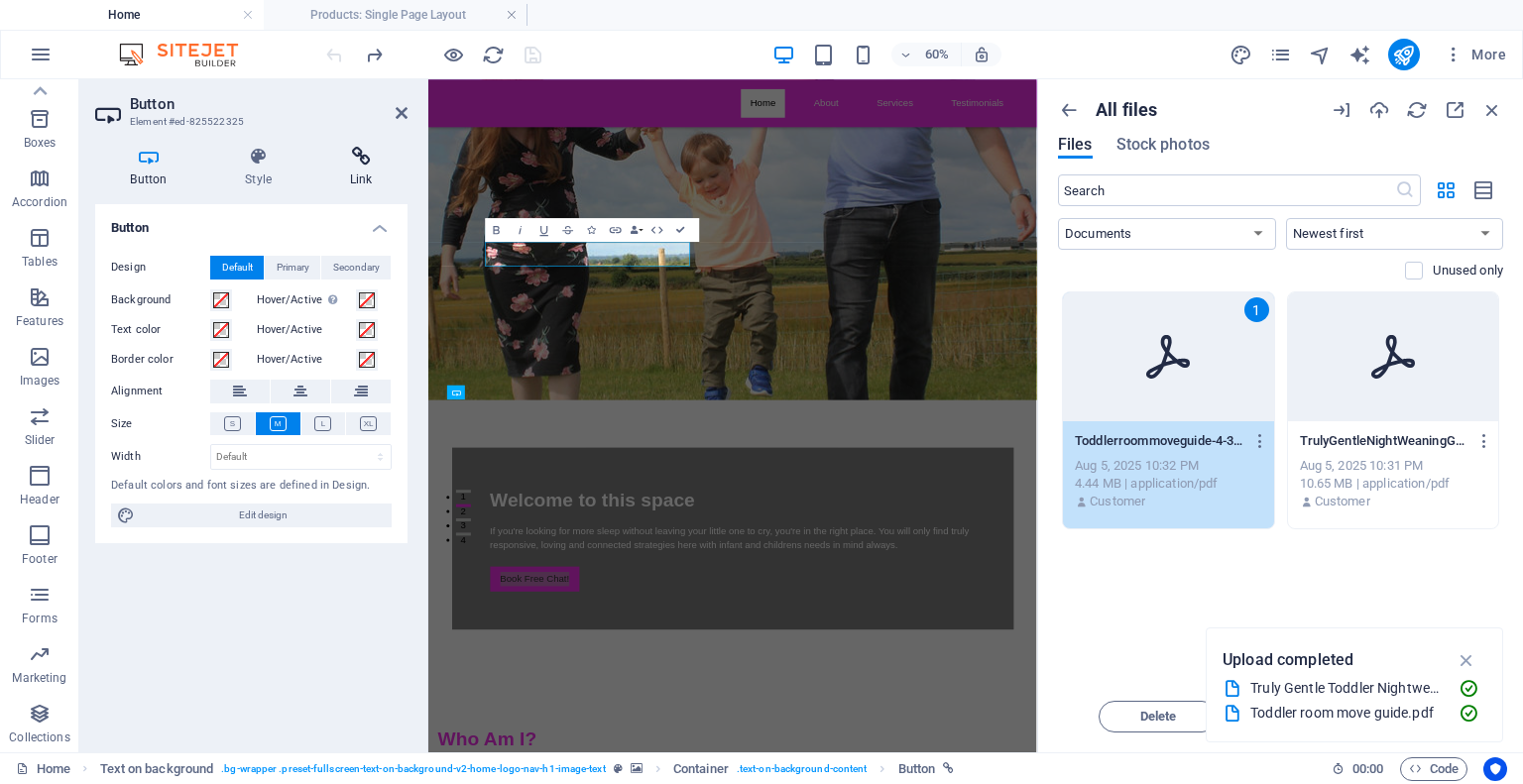 click at bounding box center (361, 157) 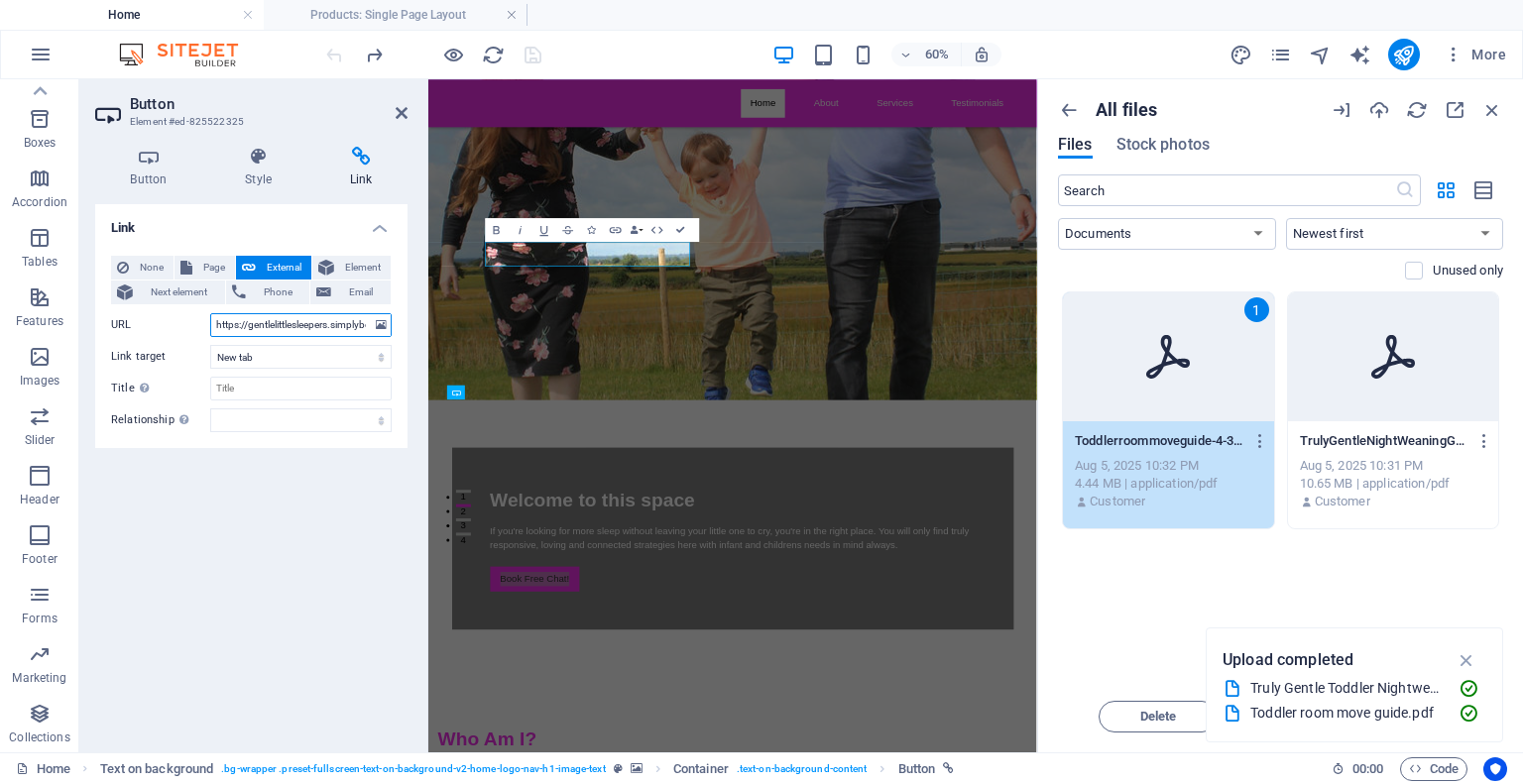 click on "https://gentlelittlesleepers.simplybook.it/v2/#book/service/5/count/1/provider/2/" at bounding box center [300, 325] 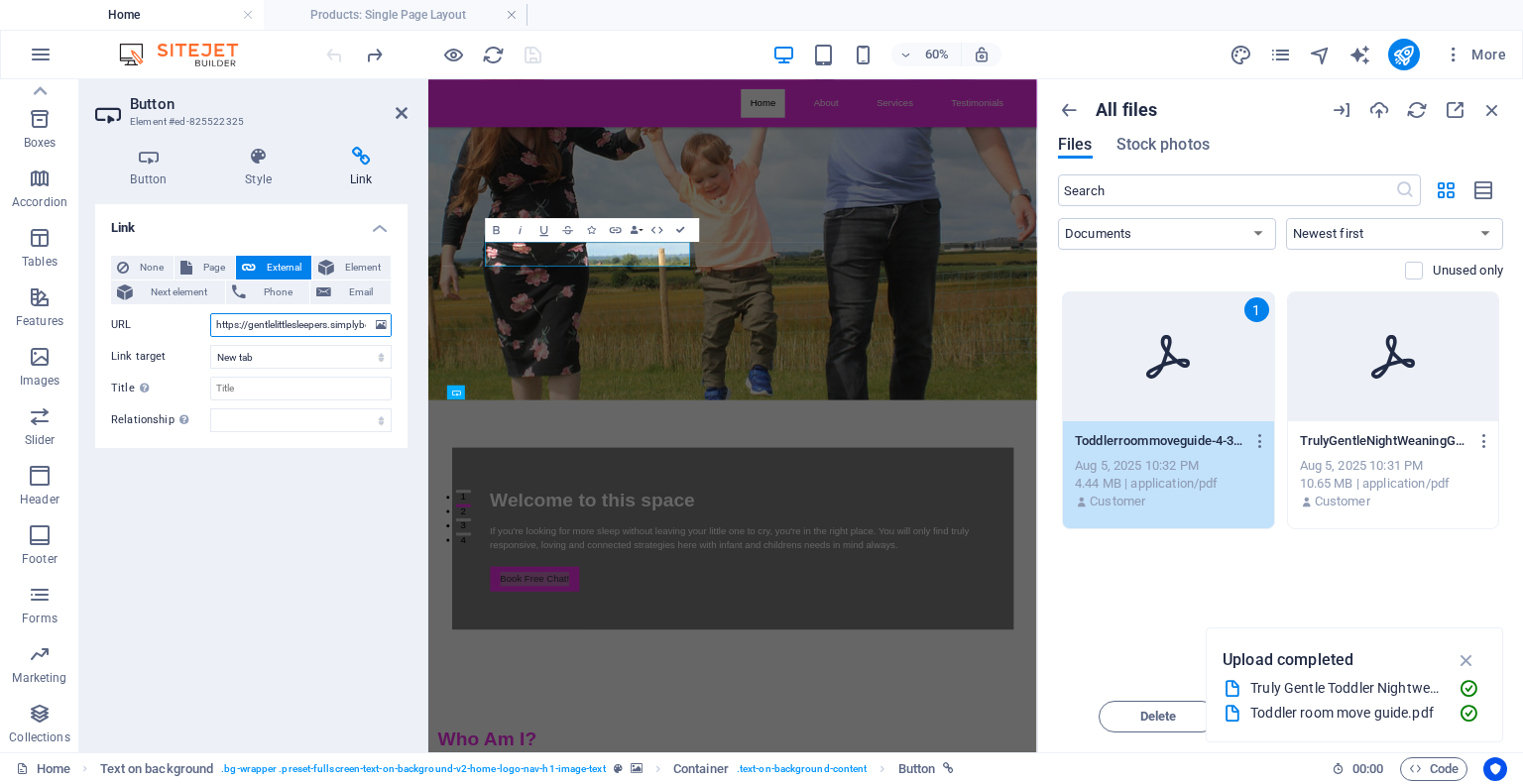 scroll, scrollTop: 0, scrollLeft: 210, axis: horizontal 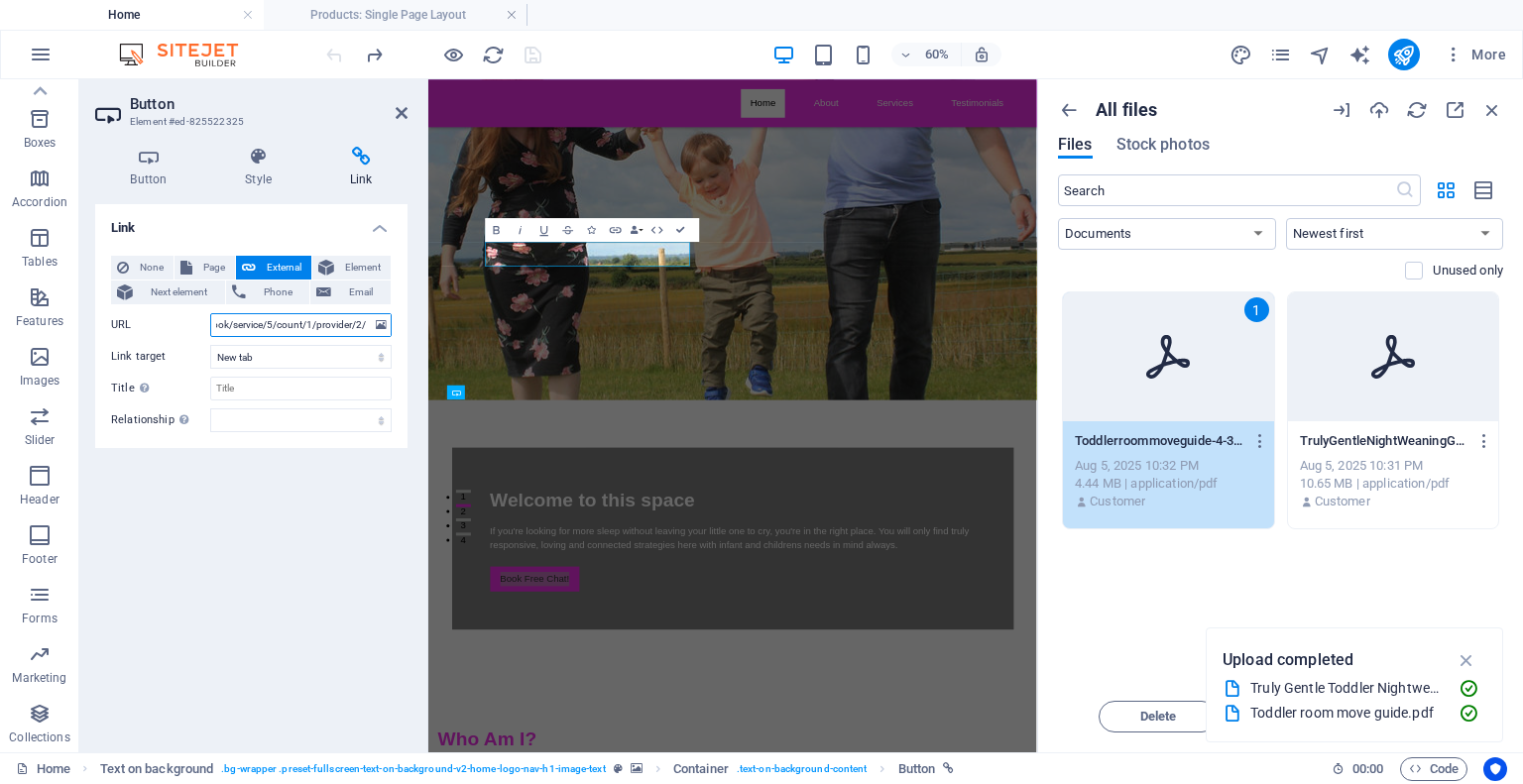 drag, startPoint x: 639, startPoint y: 399, endPoint x: 461, endPoint y: 521, distance: 215.7962 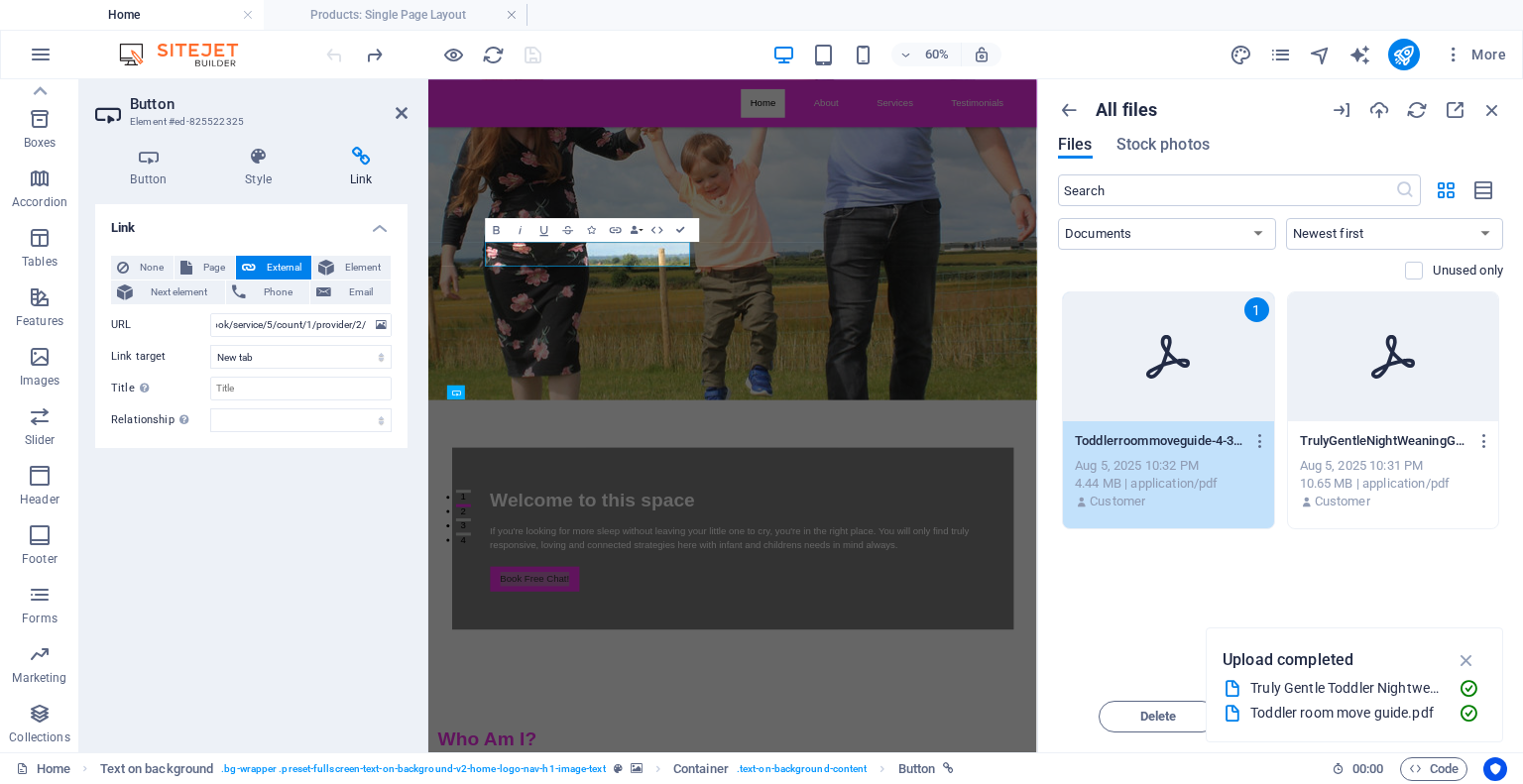 scroll, scrollTop: 0, scrollLeft: 0, axis: both 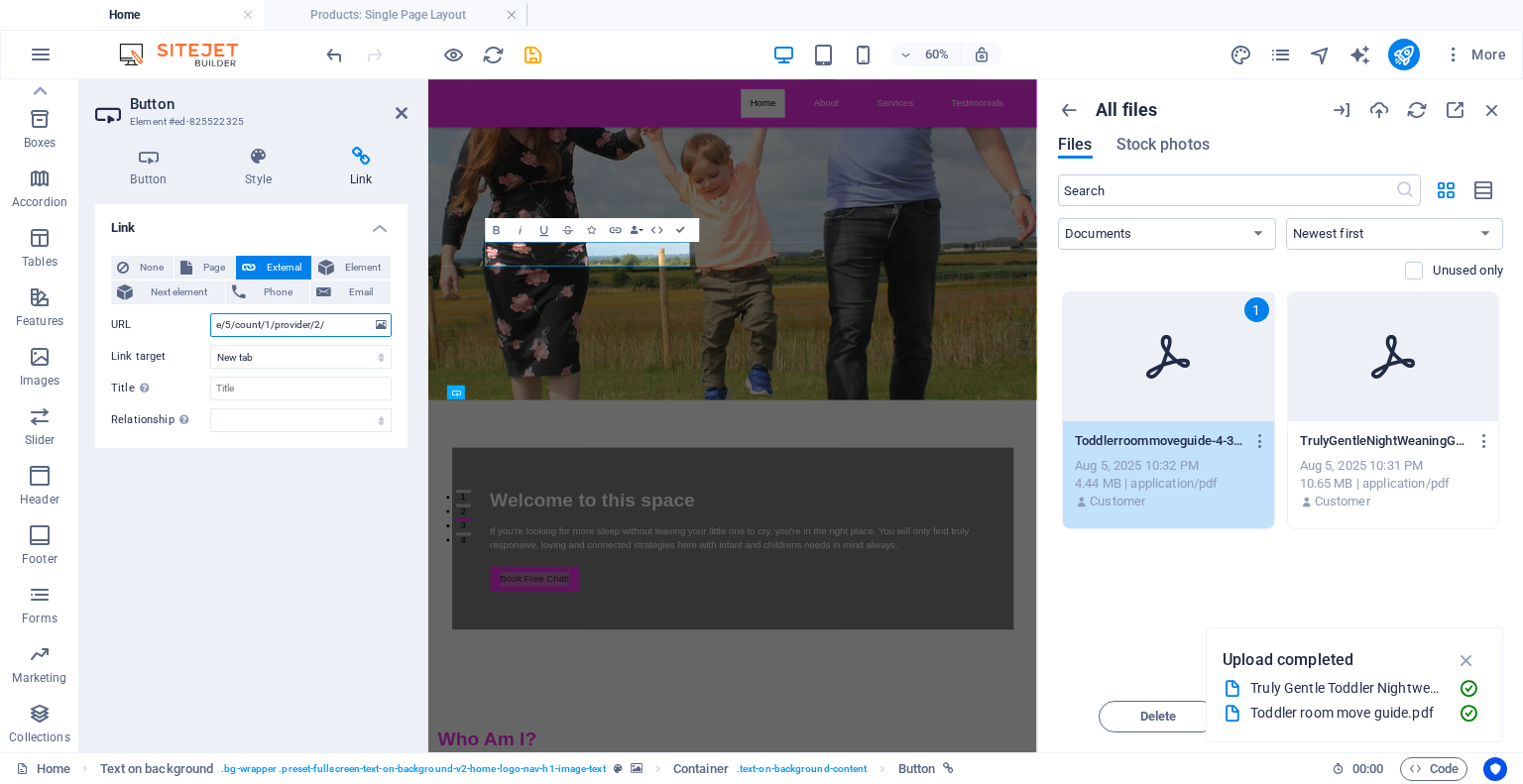 paste on "https://calendly.com/patricegentlelittlesleepers/intro-call" 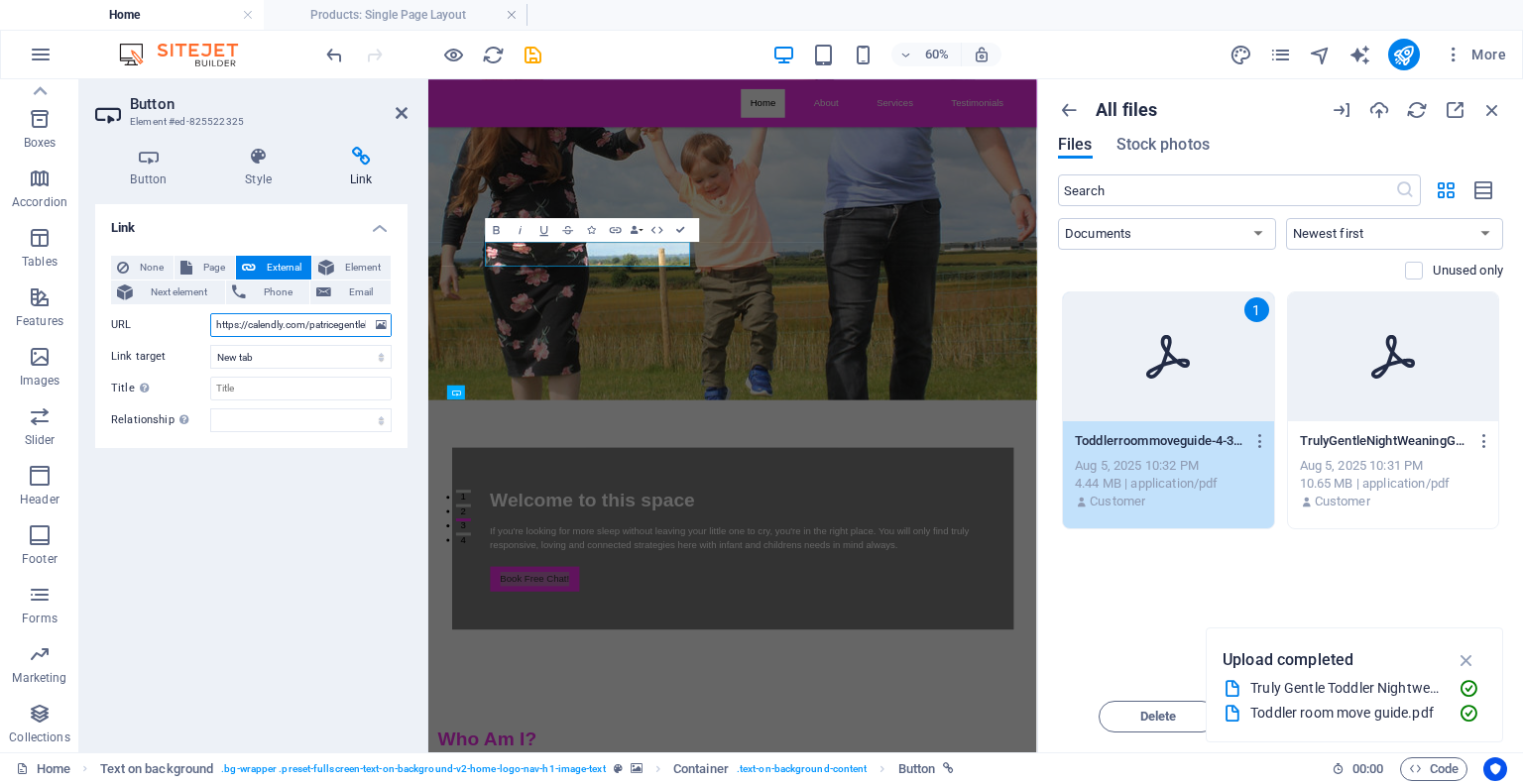 scroll, scrollTop: 0, scrollLeft: 100, axis: horizontal 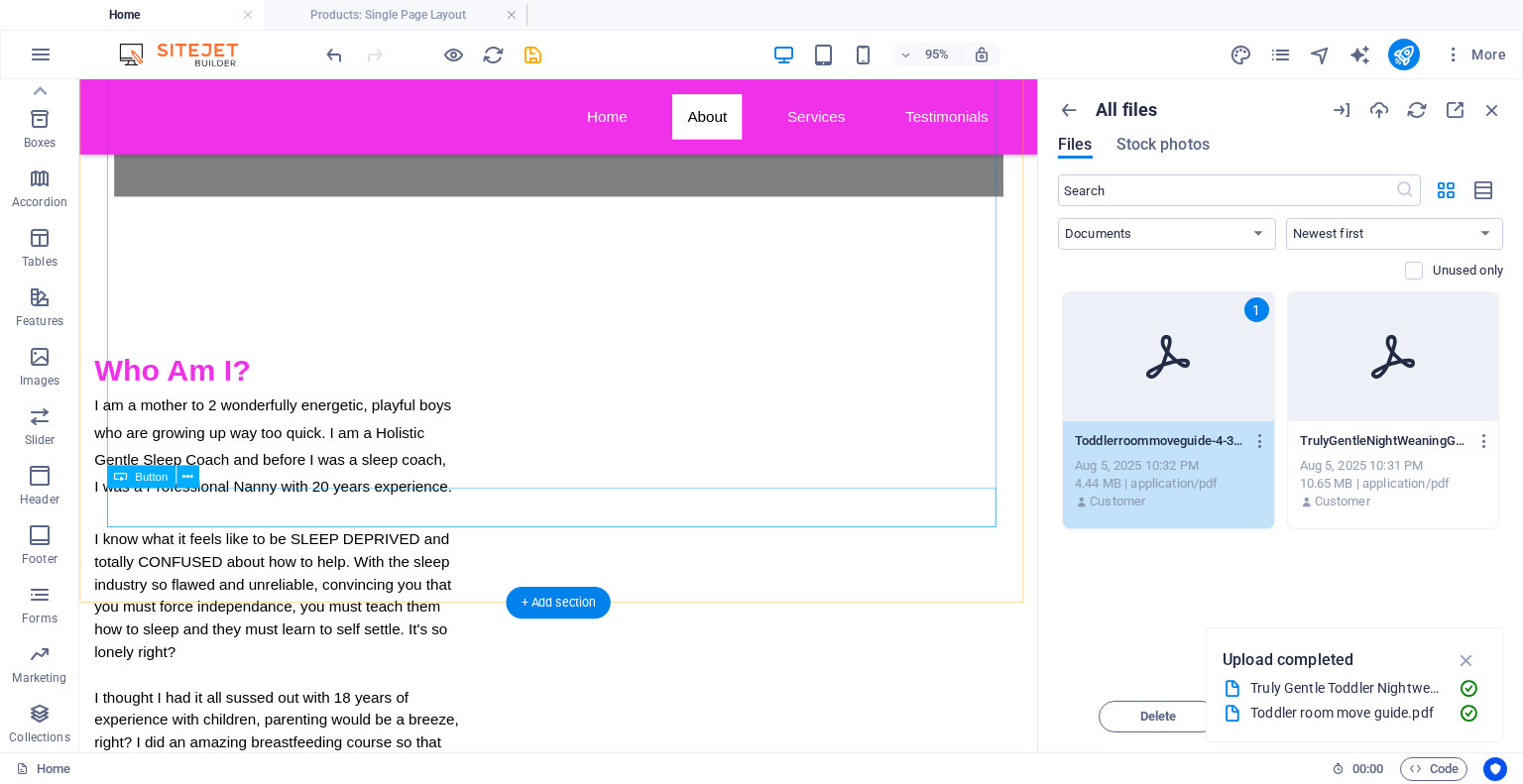 click on "Book Free Chat!" at bounding box center [563, 1072] 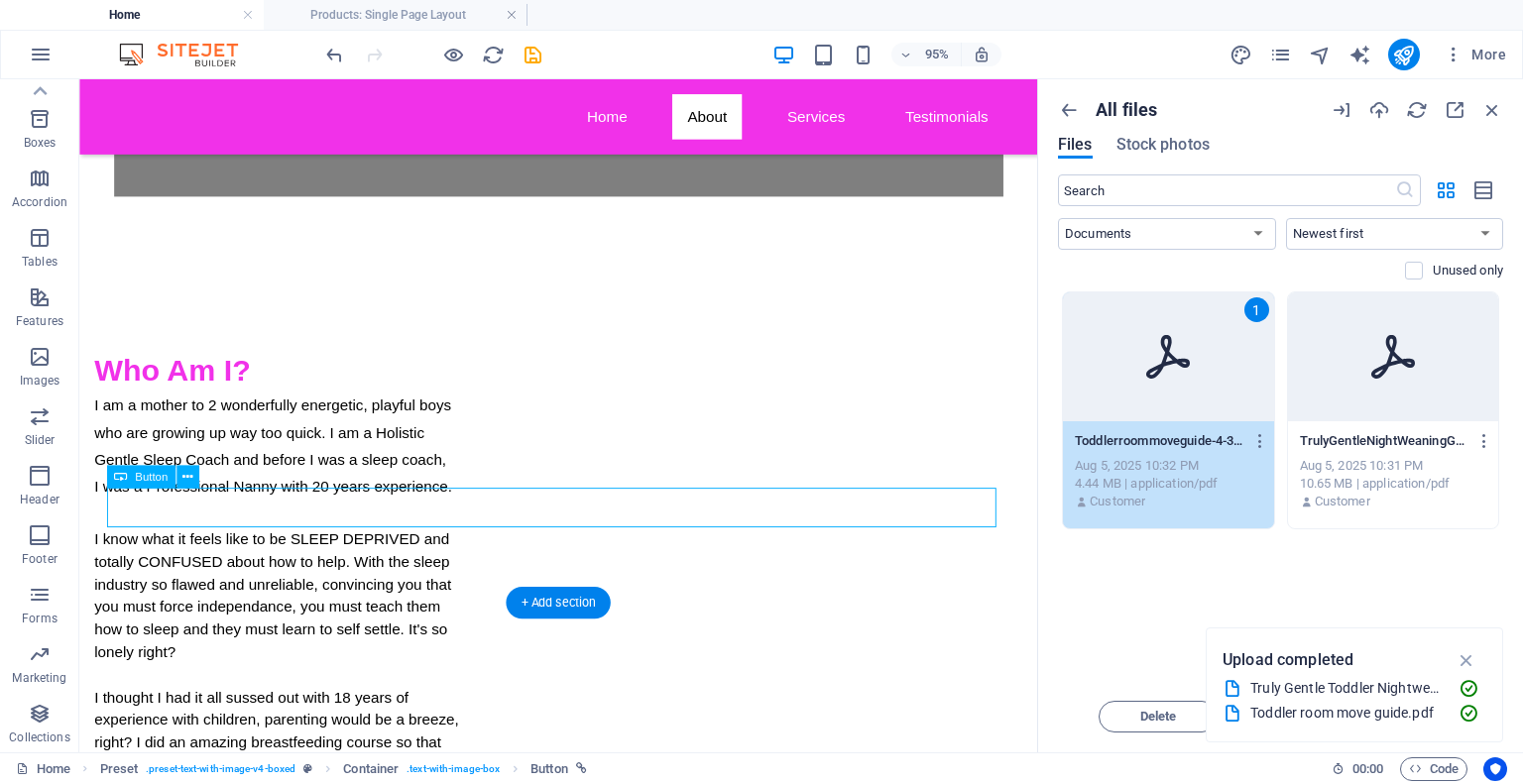 click on "Book Free Chat!" at bounding box center (563, 1072) 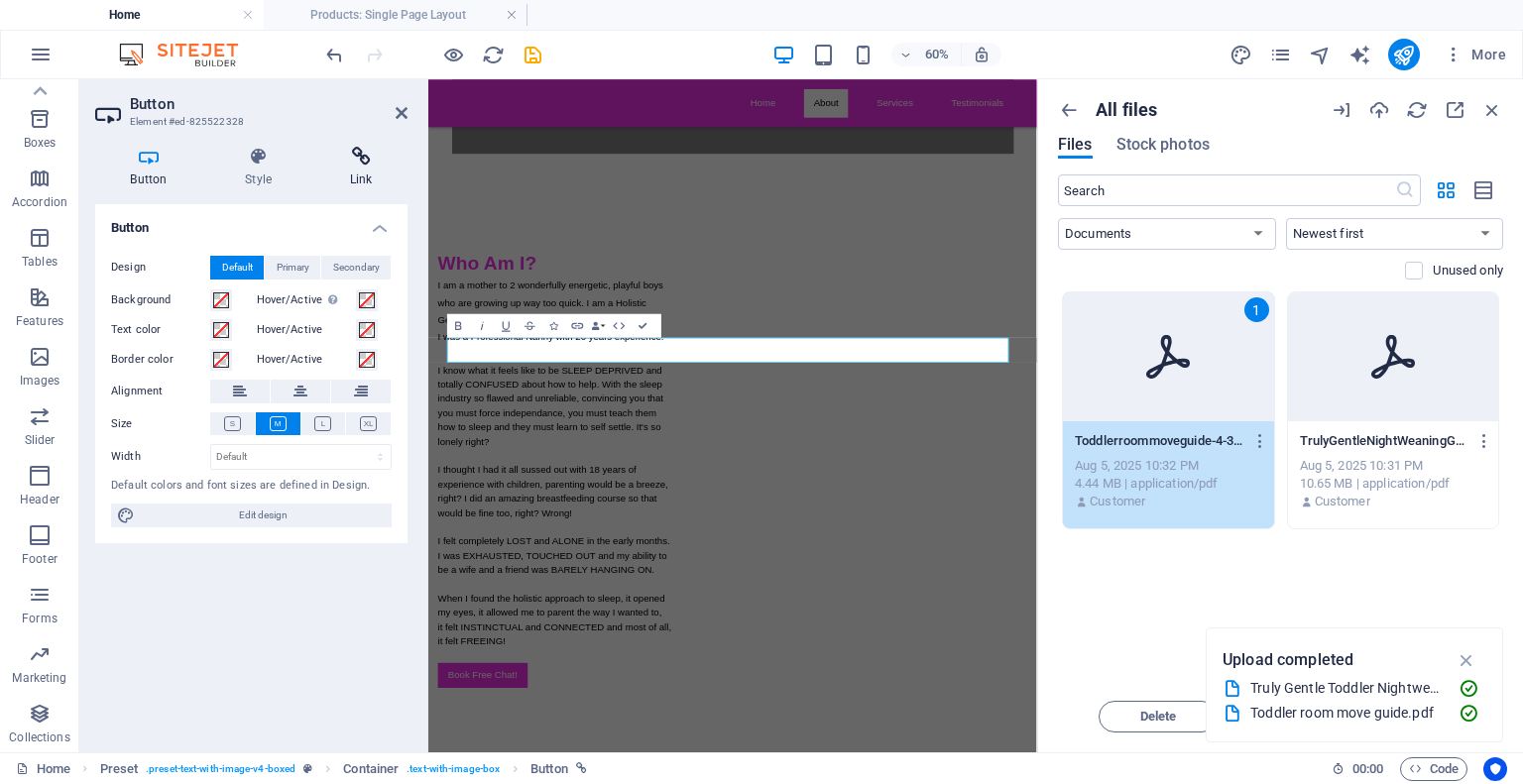 click on "Link" at bounding box center (361, 168) 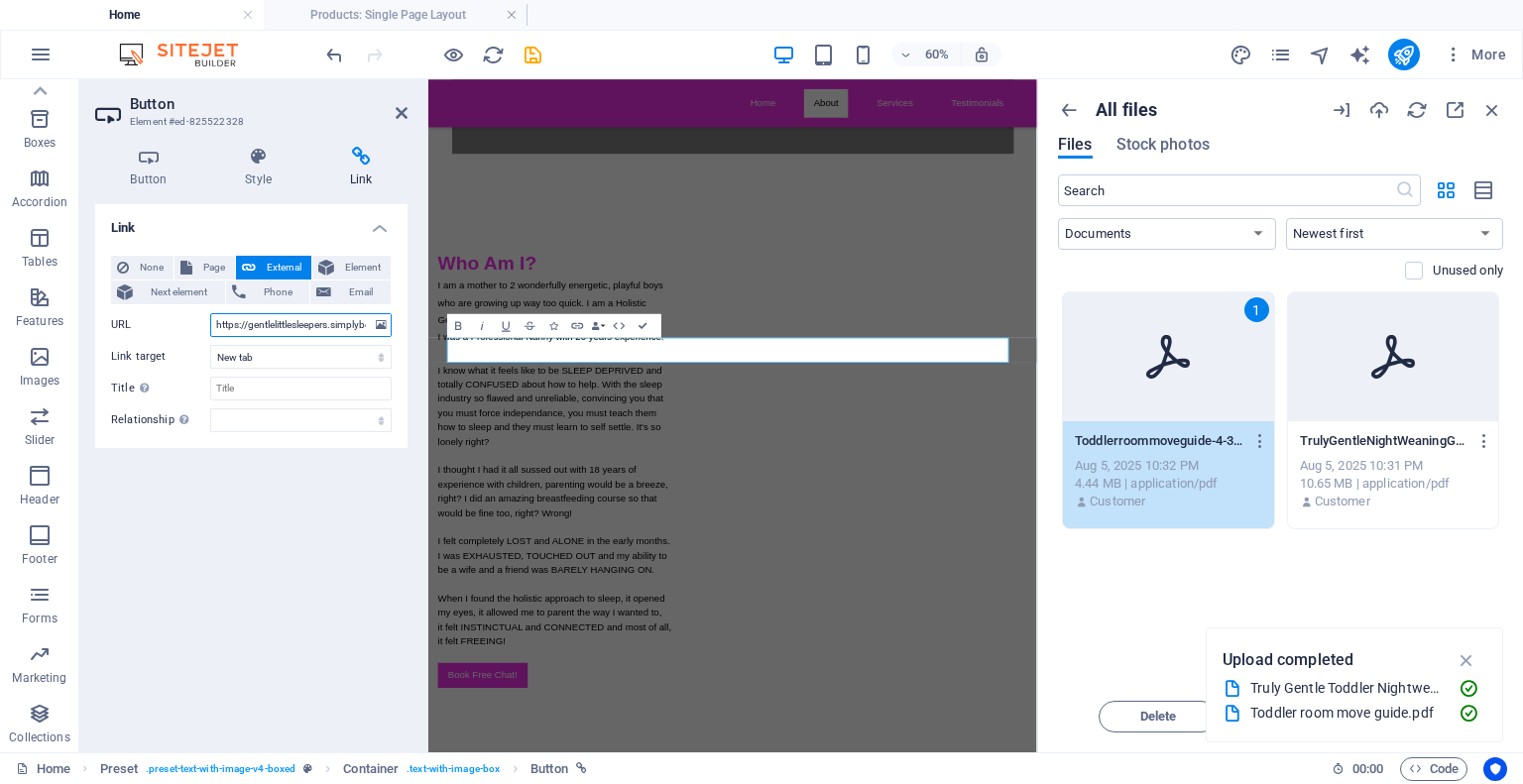 click on "https://gentlelittlesleepers.simplybook.it/v2/#book/service/5/count/1/provider/2/" at bounding box center (300, 325) 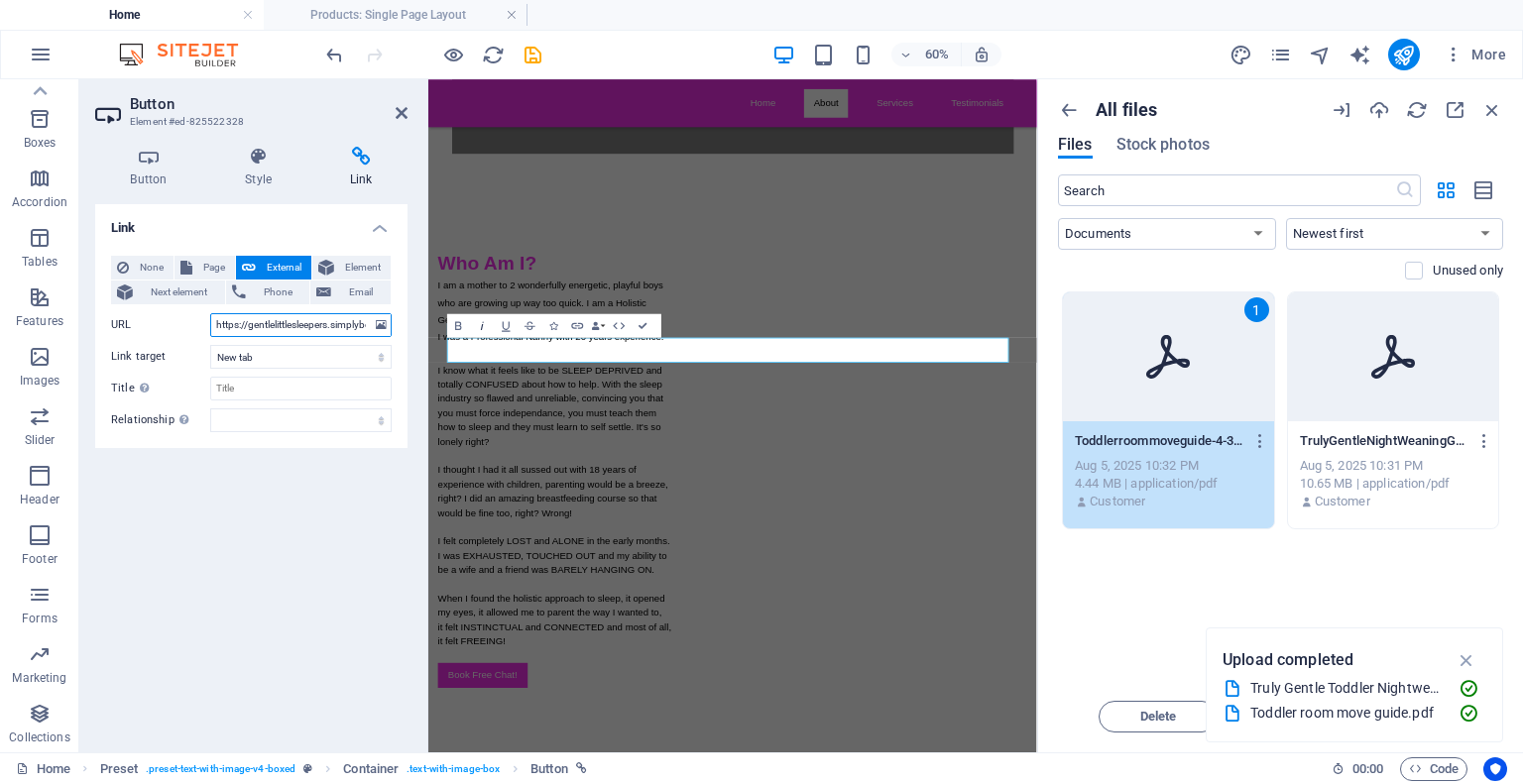 scroll, scrollTop: 0, scrollLeft: 210, axis: horizontal 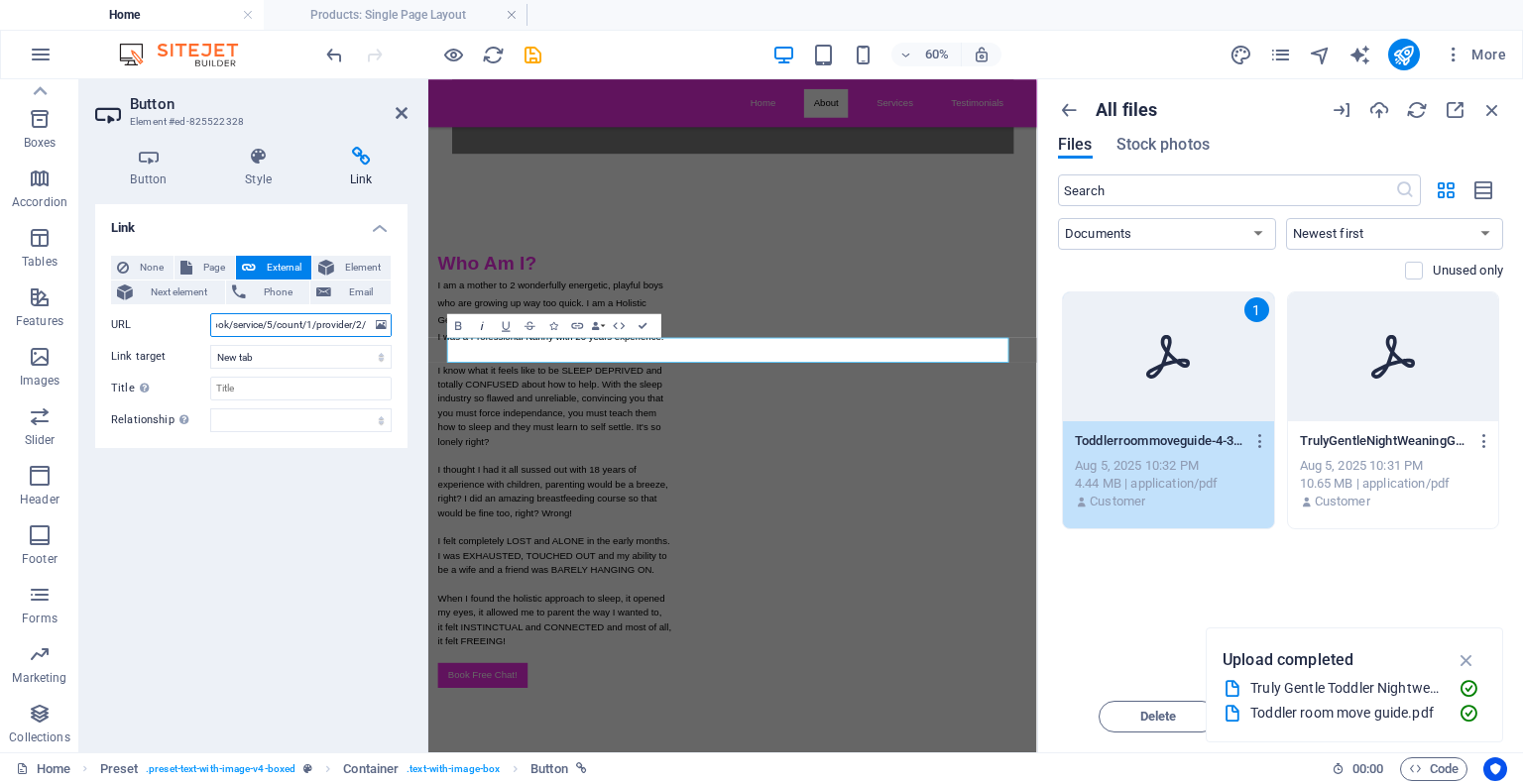 drag, startPoint x: 214, startPoint y: 320, endPoint x: 476, endPoint y: 326, distance: 262.06869 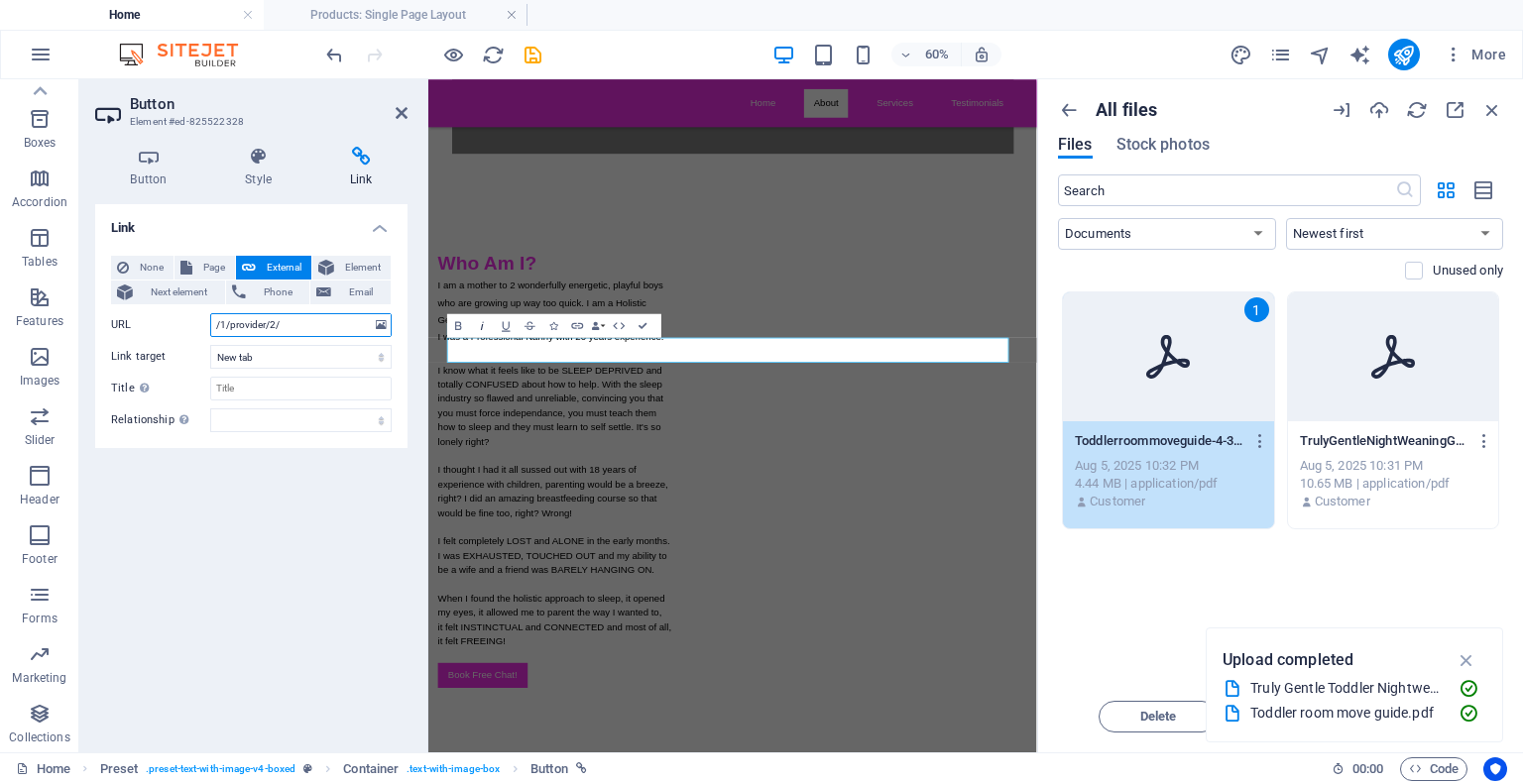 scroll, scrollTop: 0, scrollLeft: 0, axis: both 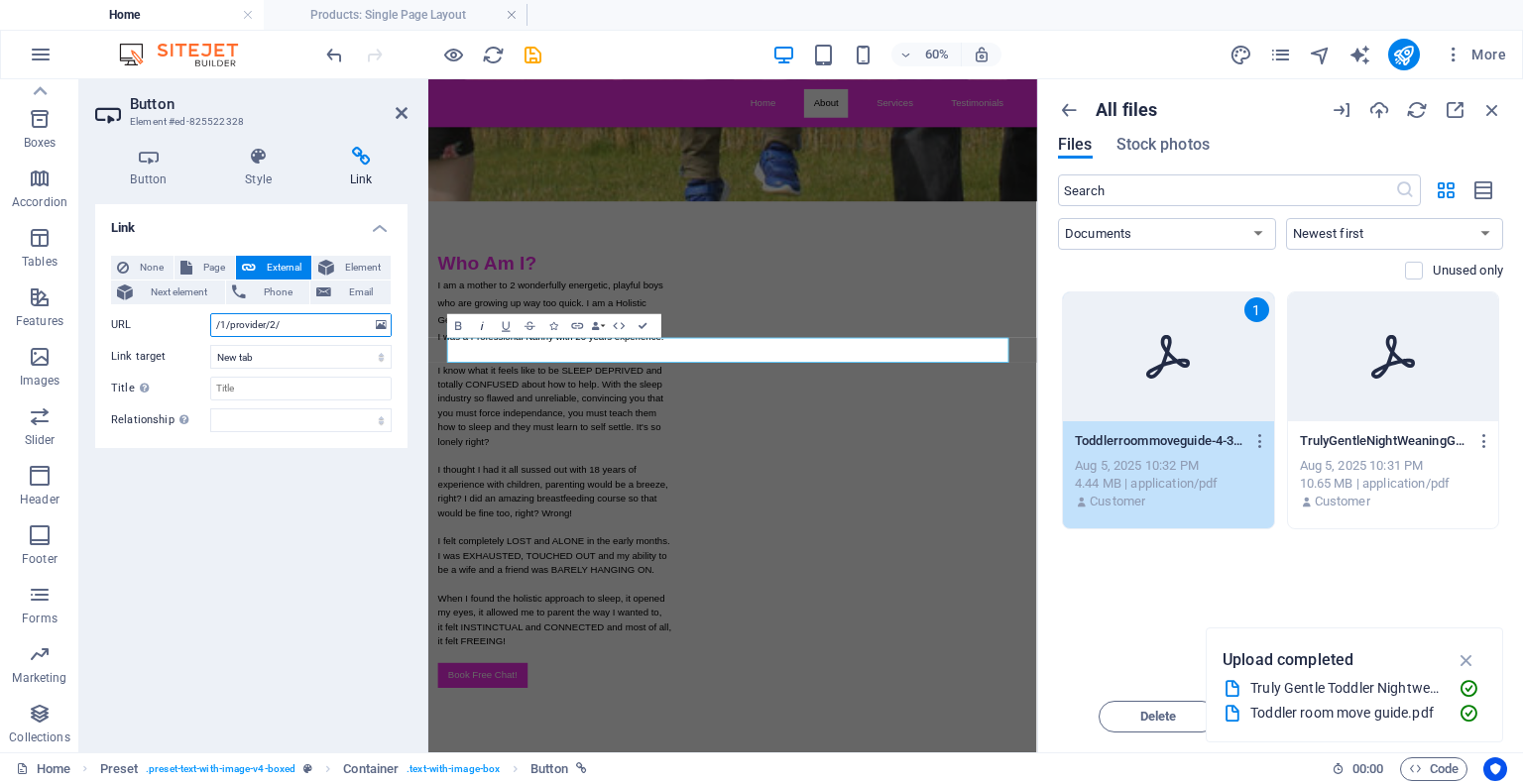 type on "1/provider/2/" 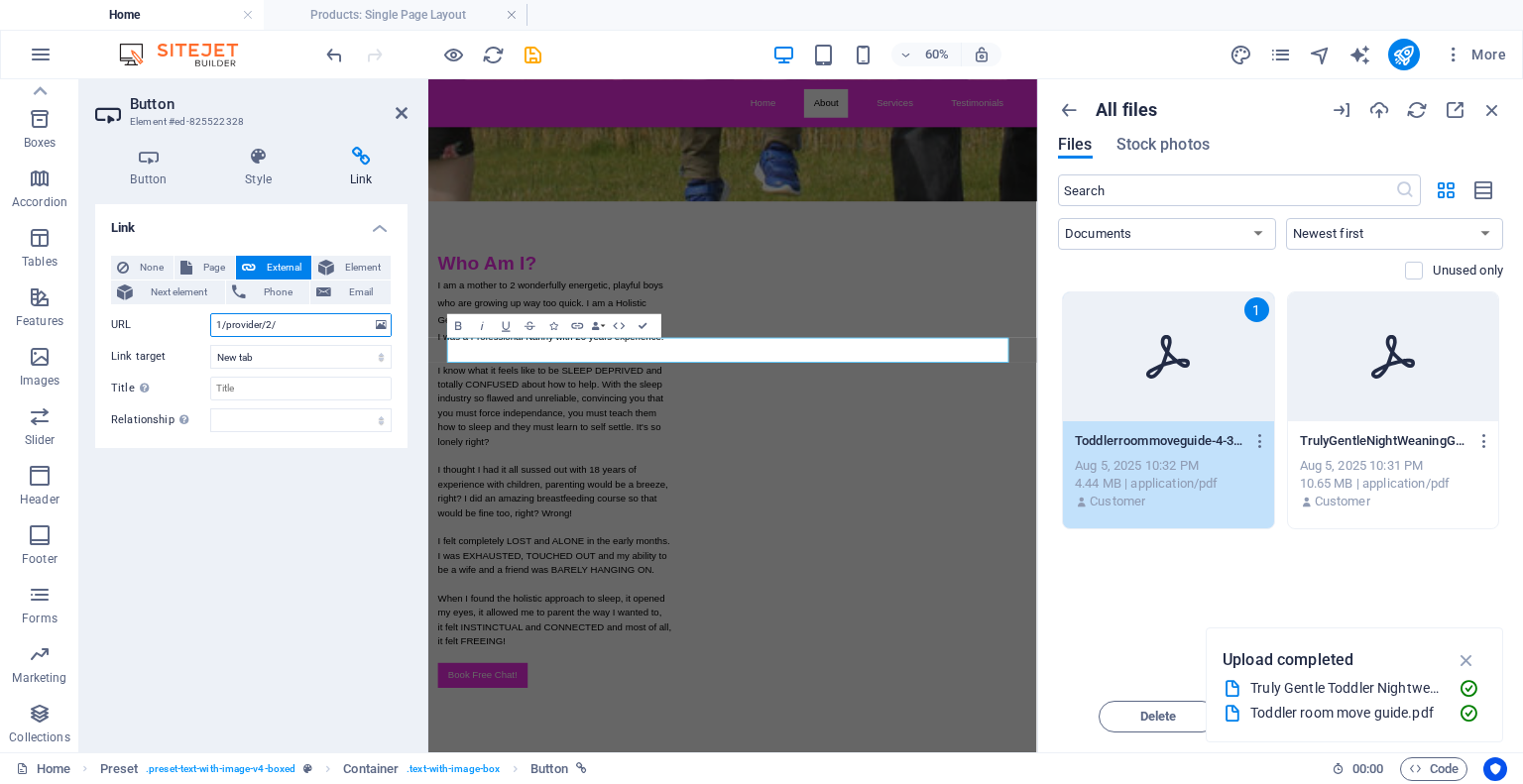 drag, startPoint x: 285, startPoint y: 324, endPoint x: 176, endPoint y: 323, distance: 109.00459 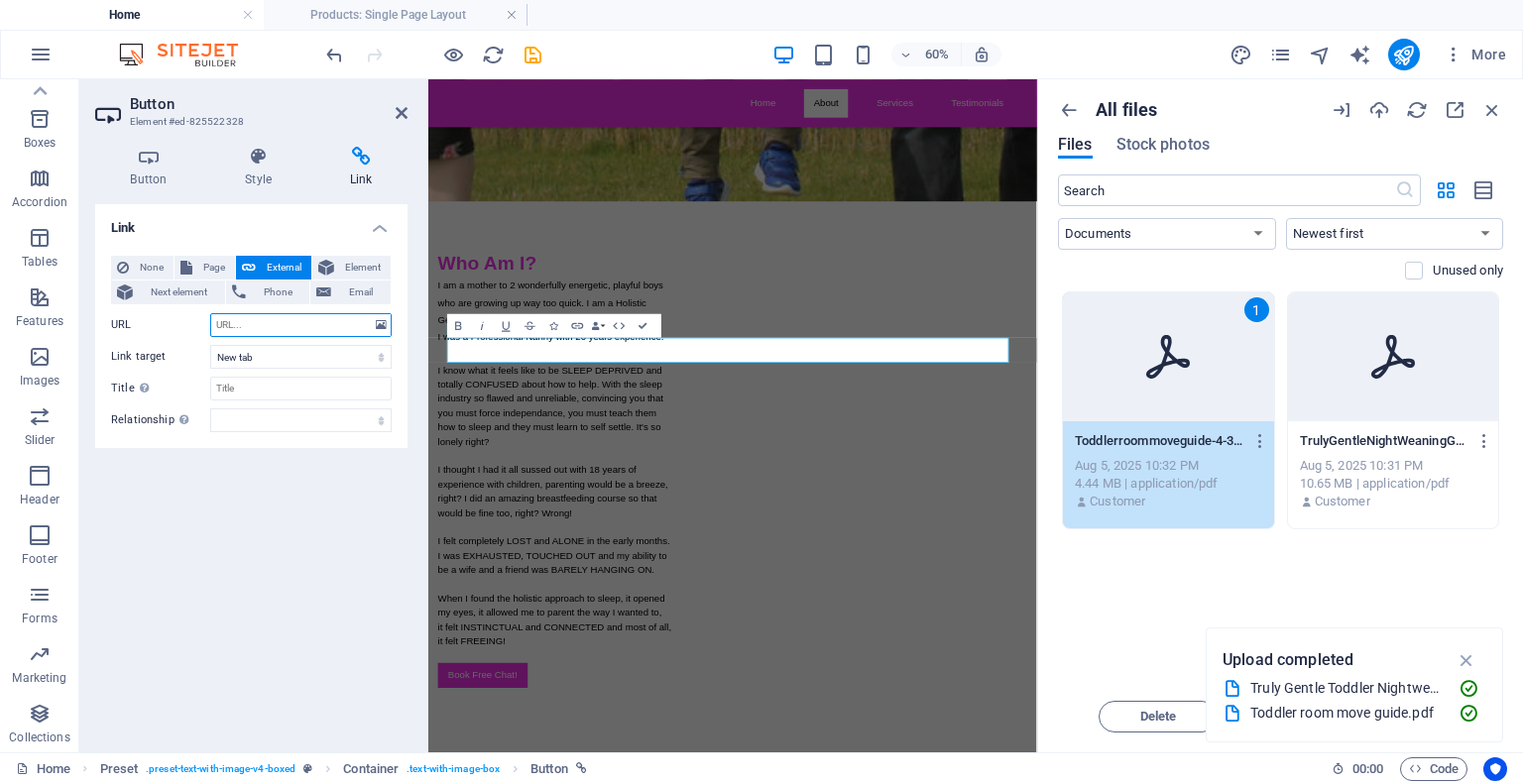 paste on "https://calendly.com/patricegentlelittlesleepers/intro-call" 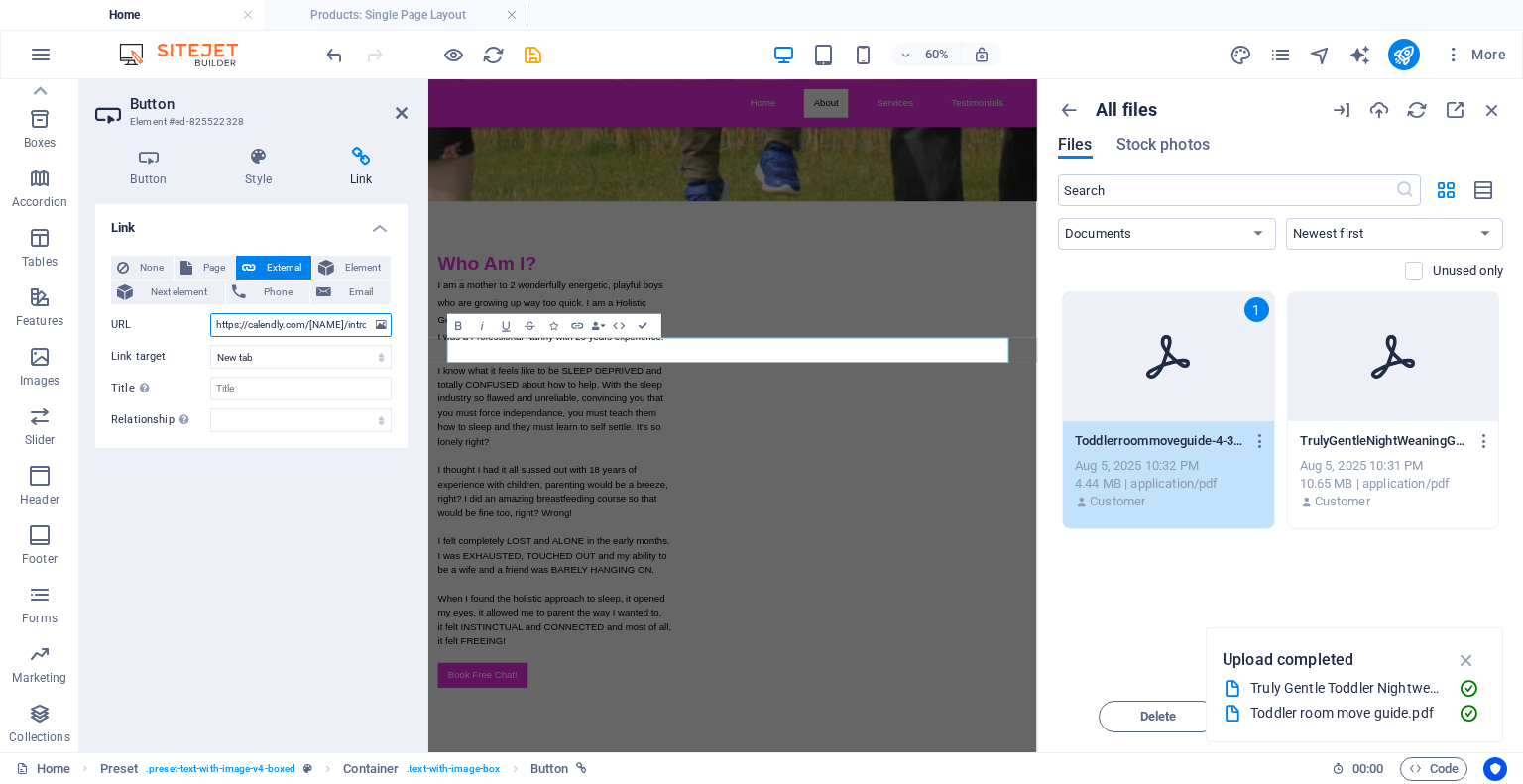 scroll, scrollTop: 0, scrollLeft: 99, axis: horizontal 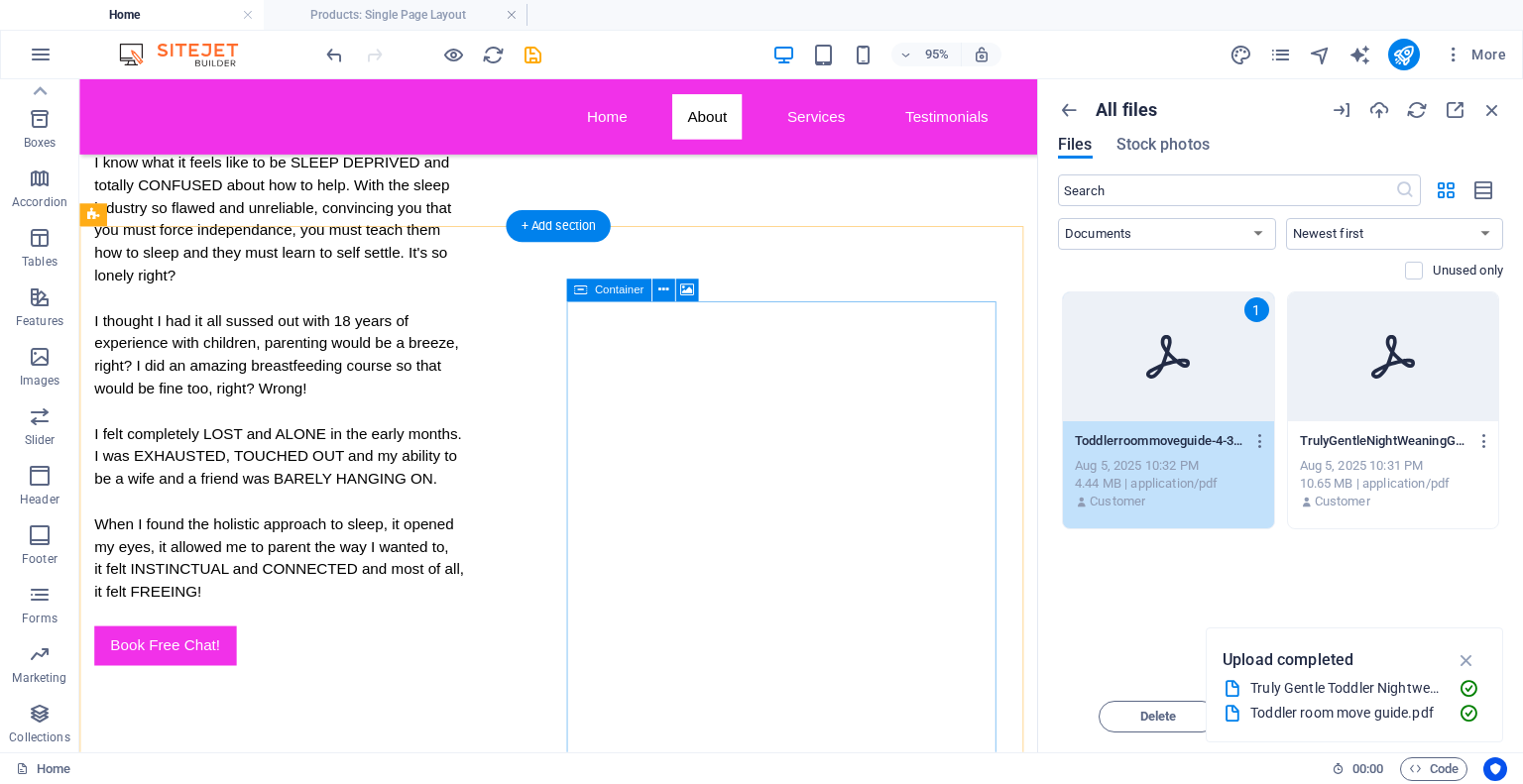 click on "Drop content here or  Add elements  Paste clipboard" at bounding box center (563, 2683) 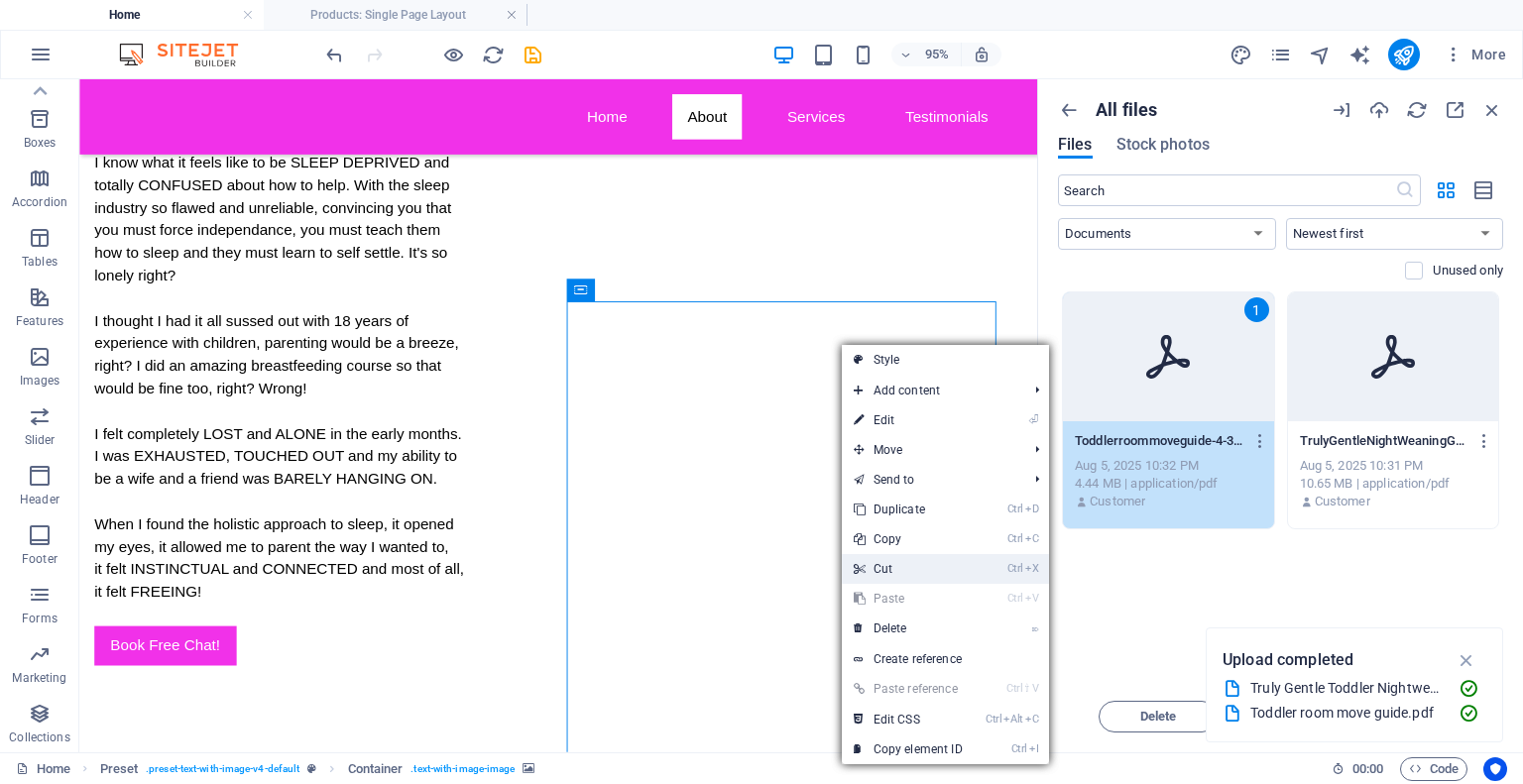 click on "Ctrl X  Cut" at bounding box center (908, 569) 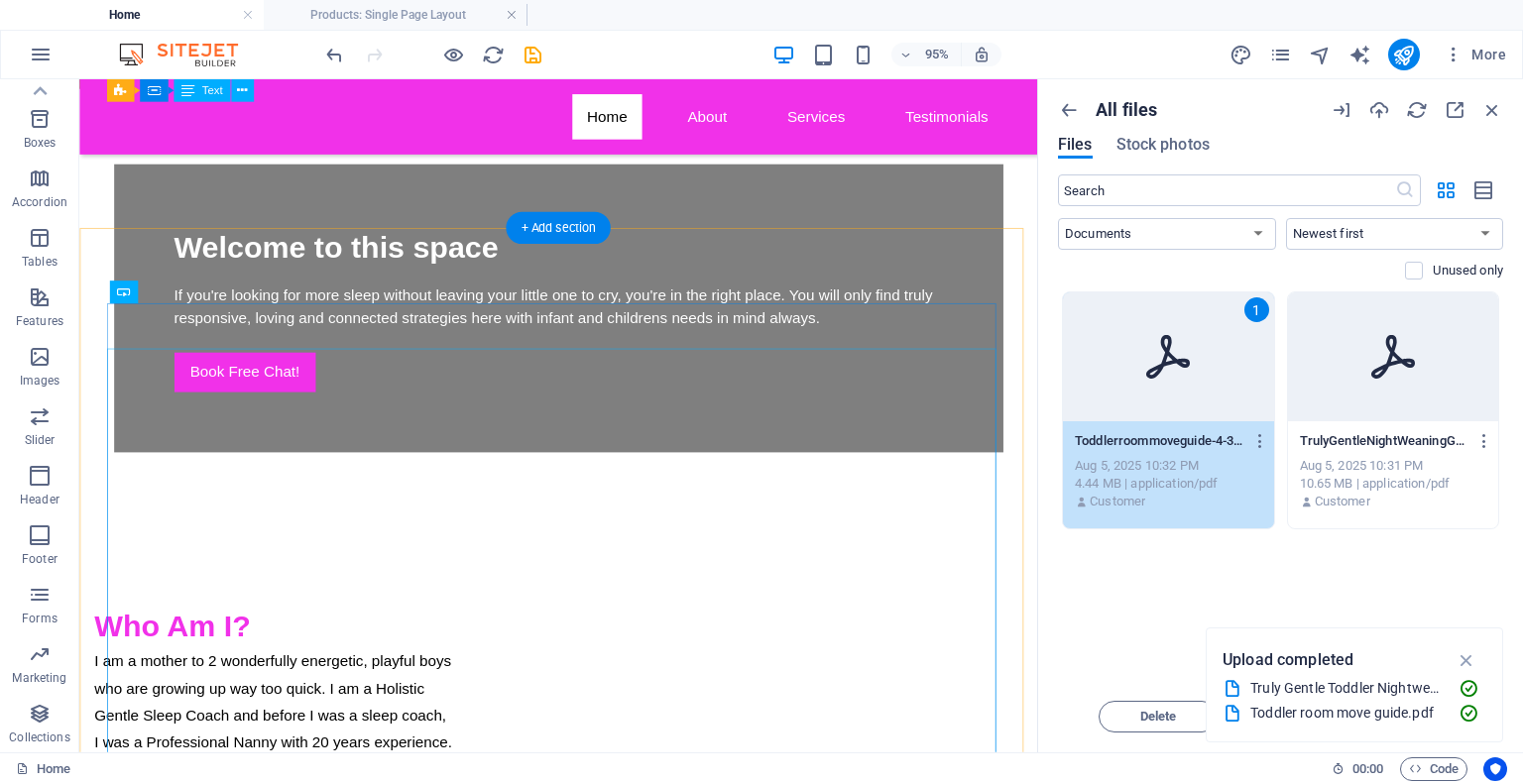 scroll, scrollTop: 661, scrollLeft: 0, axis: vertical 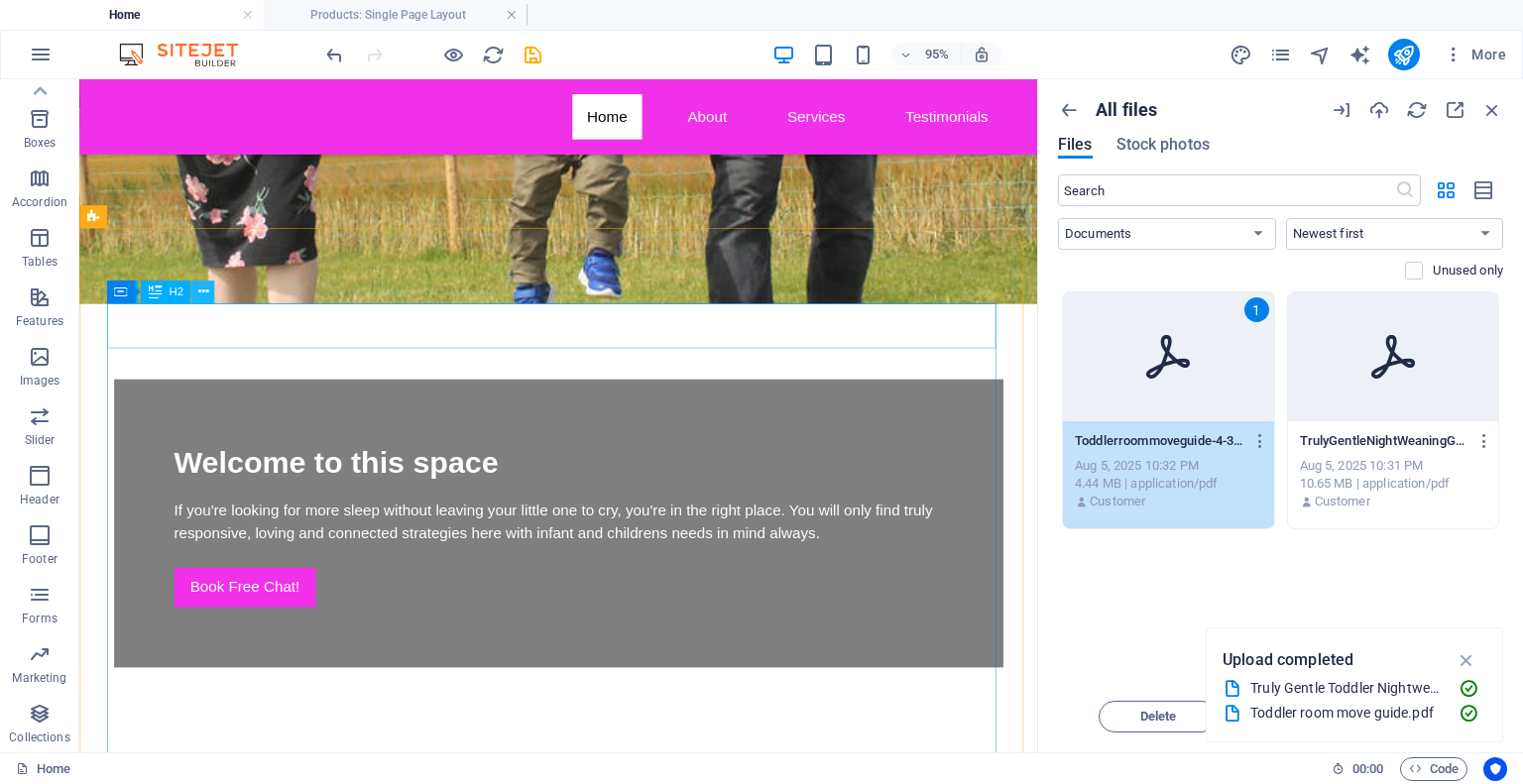 click at bounding box center [202, 292] 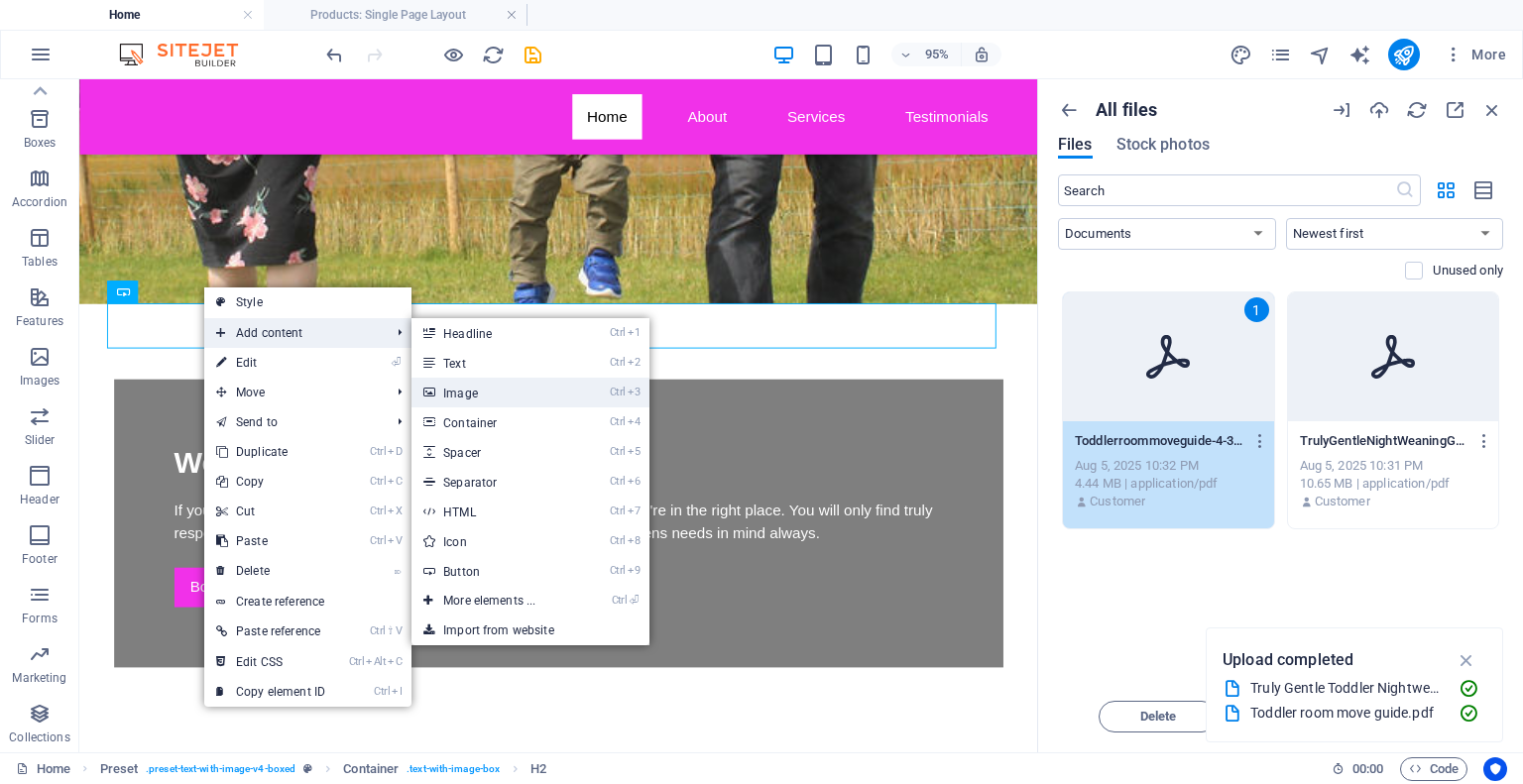 click on "Ctrl 3  Image" at bounding box center (493, 392) 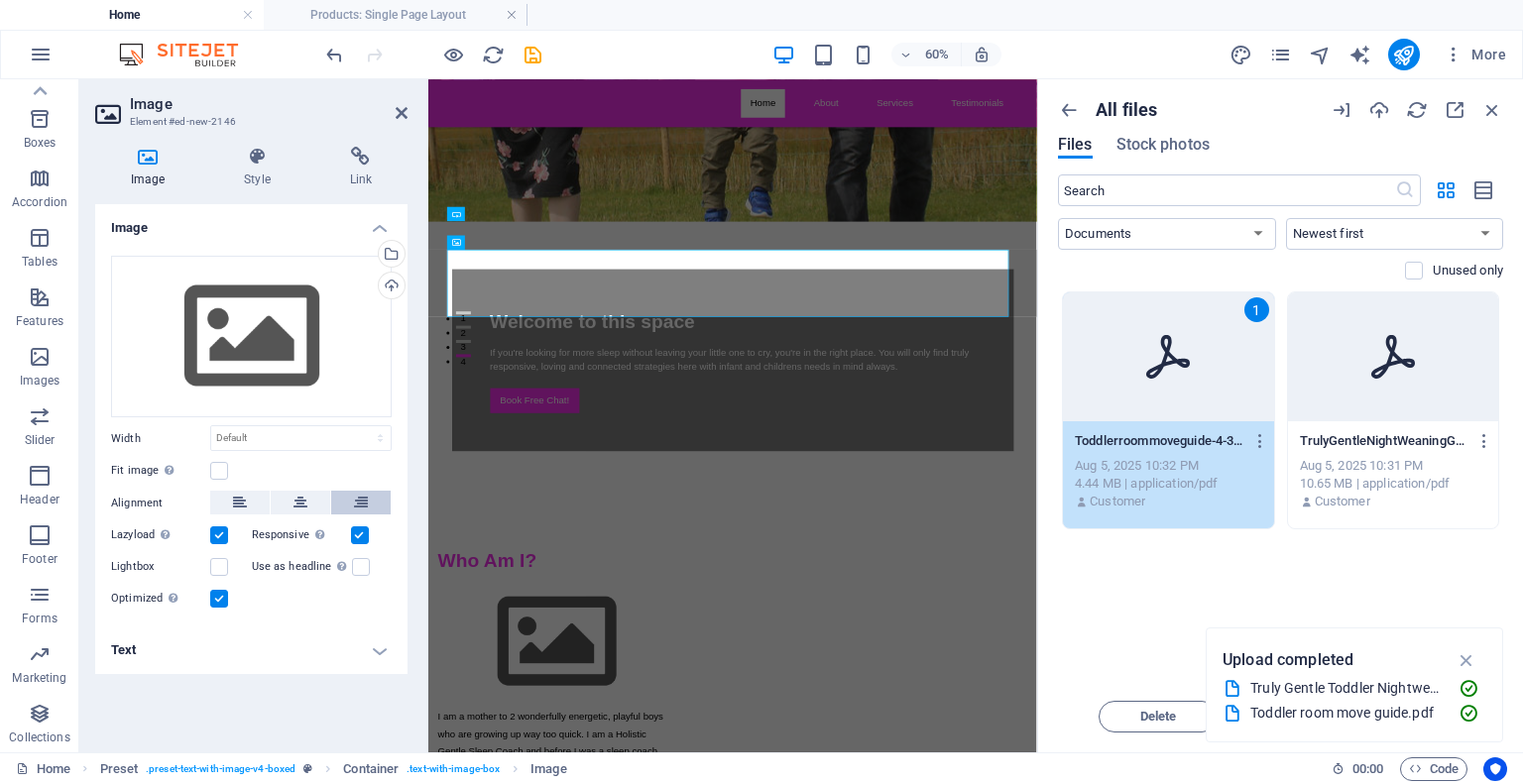 click at bounding box center [361, 503] 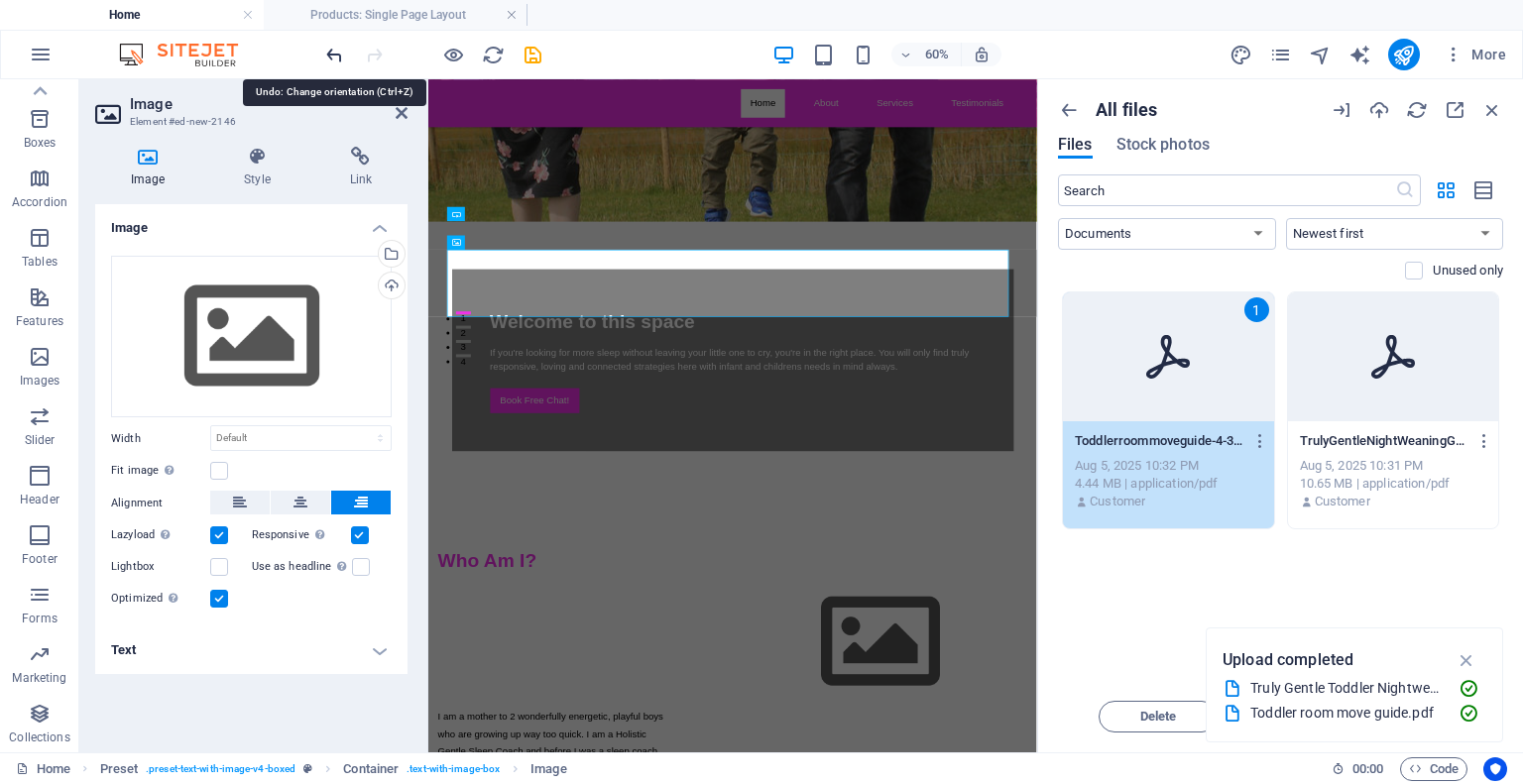 click at bounding box center [334, 55] 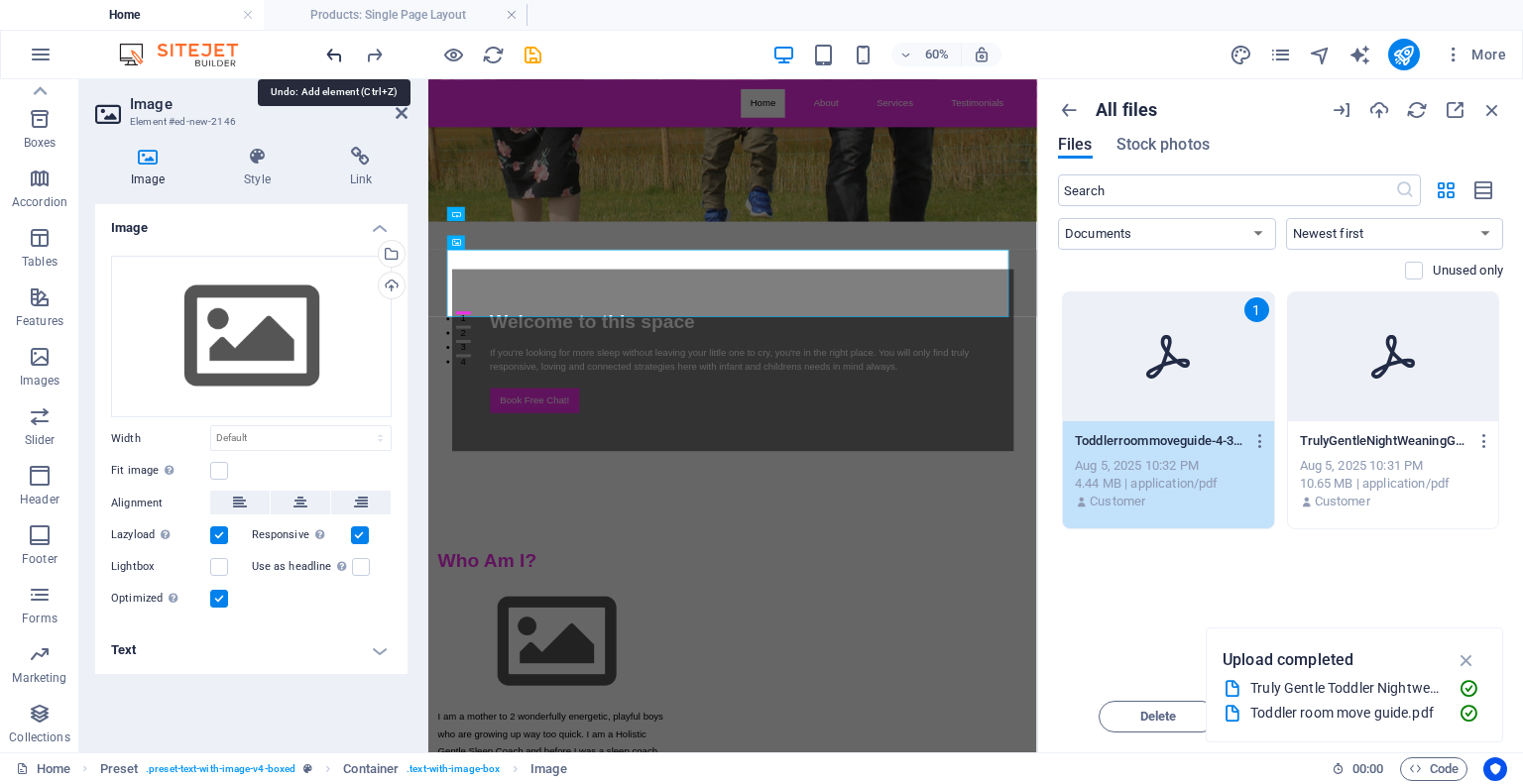 click at bounding box center [334, 55] 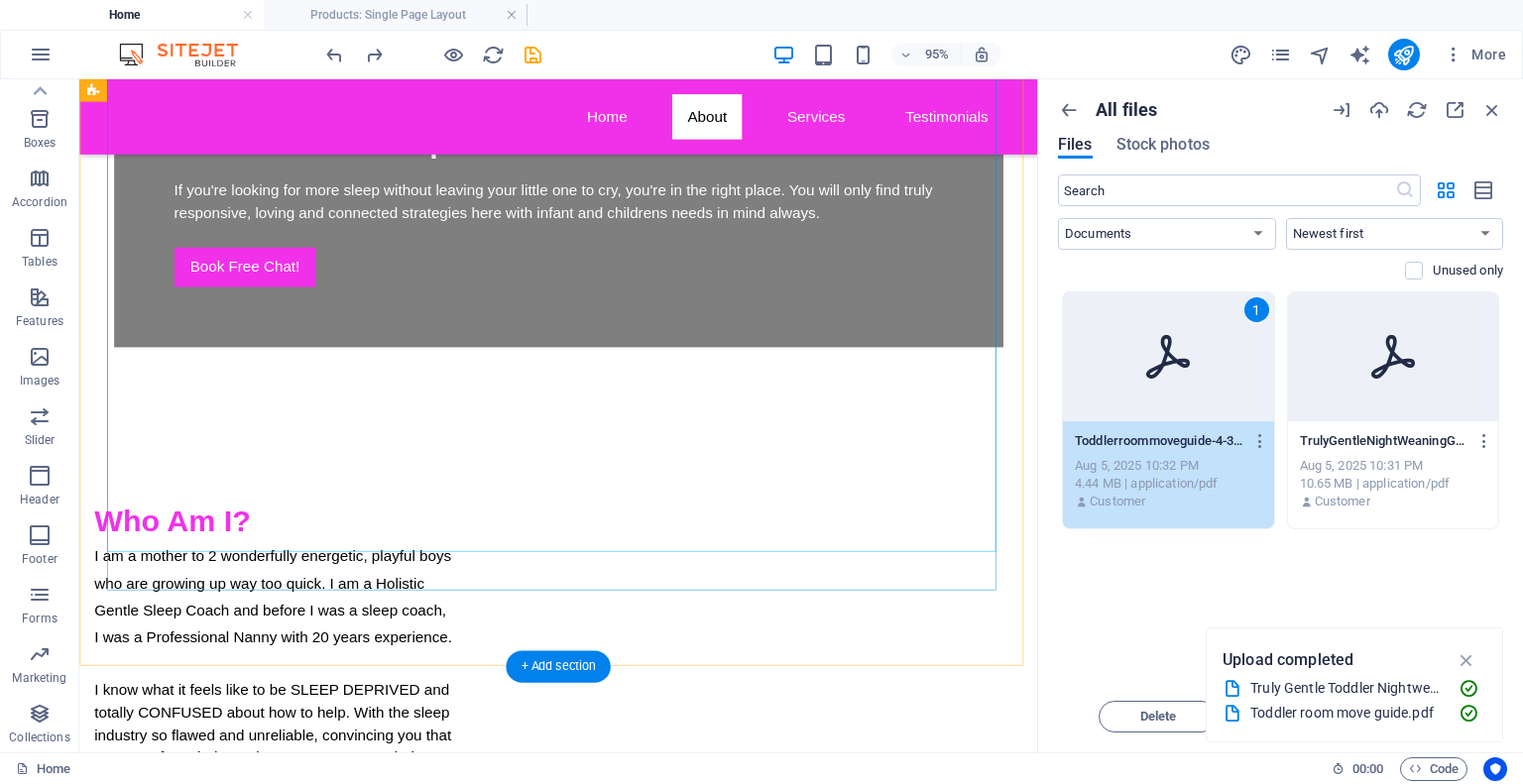 scroll, scrollTop: 1157, scrollLeft: 0, axis: vertical 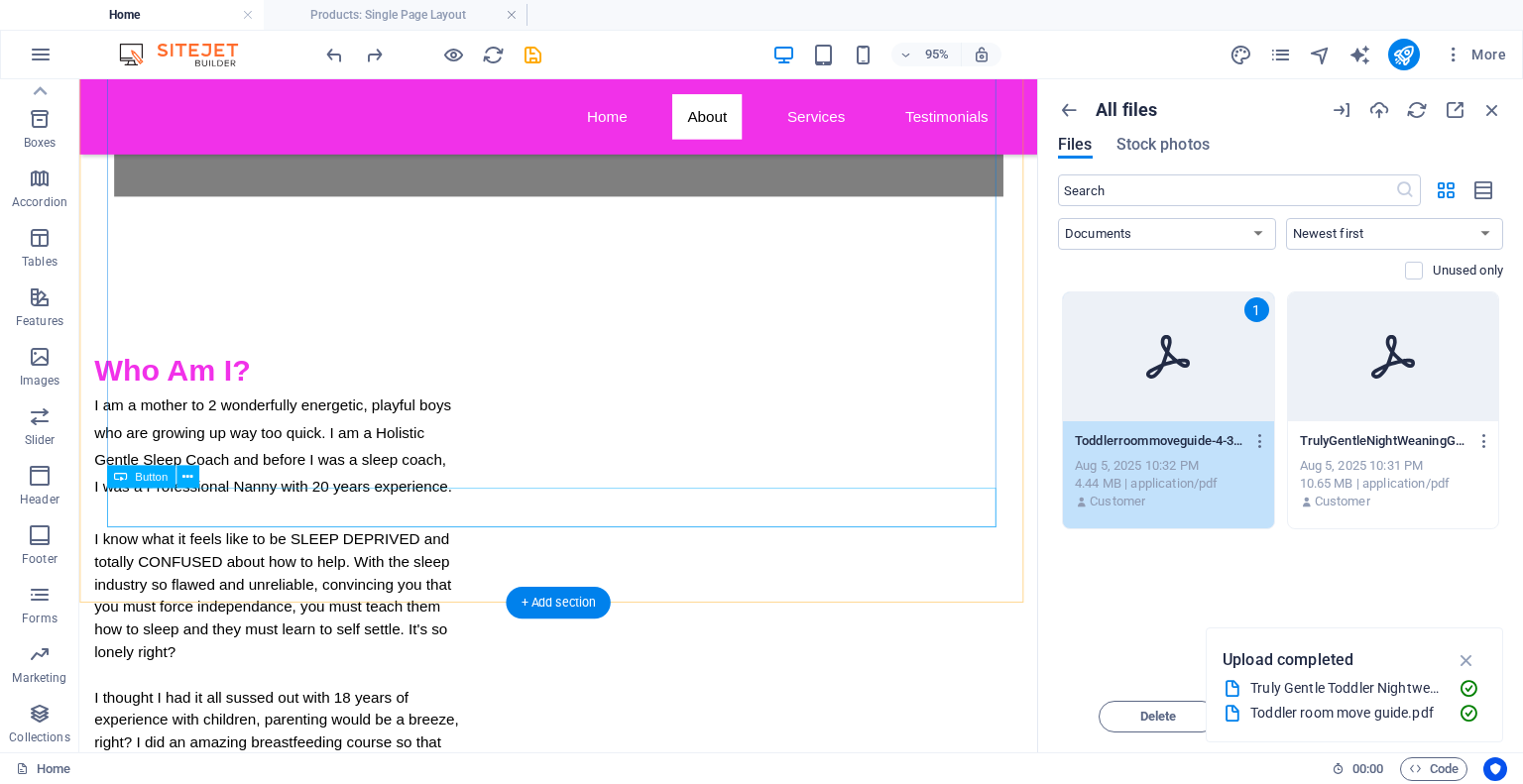 click on "Book Free Chat!" at bounding box center [563, 1072] 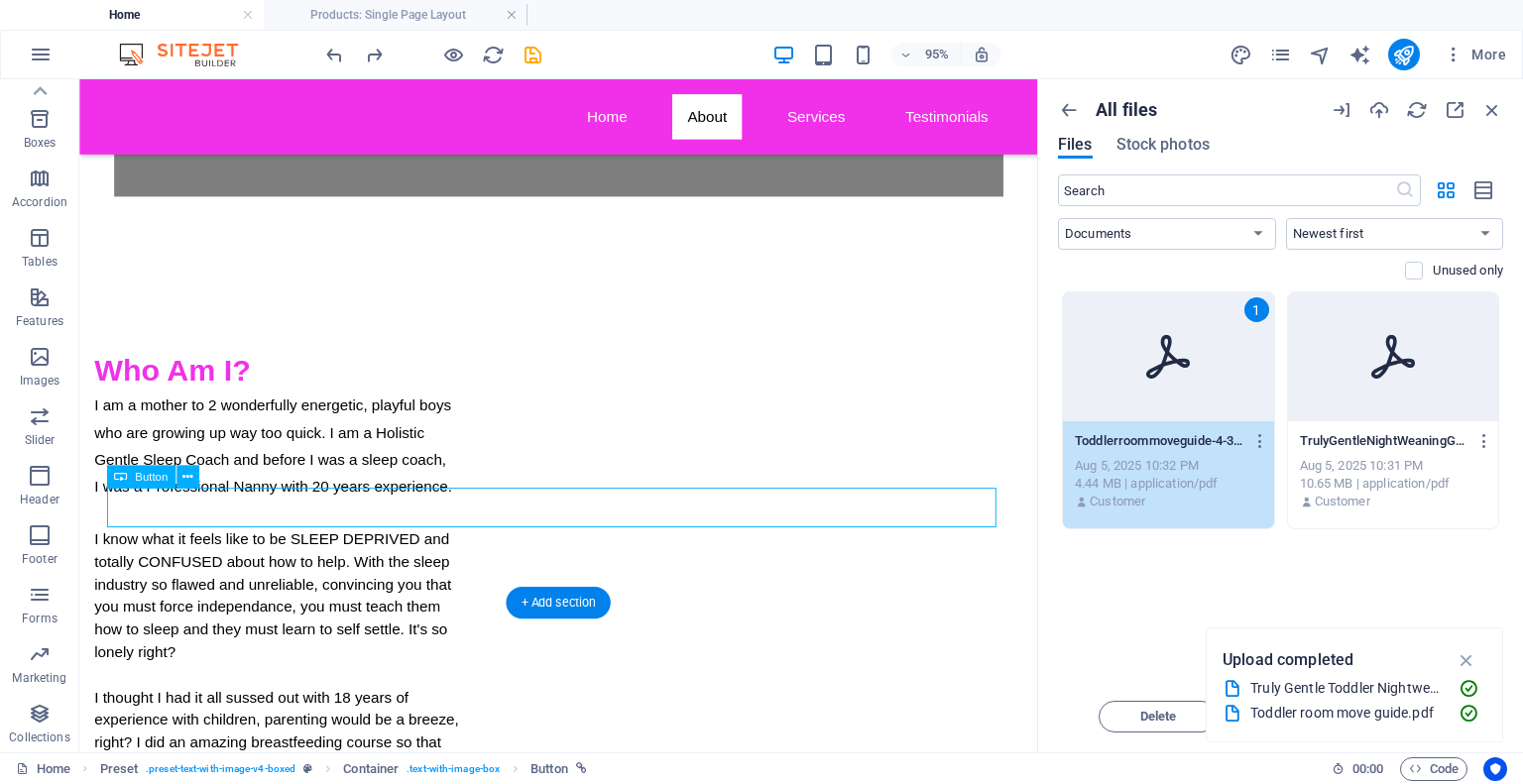 click on "Book Free Chat!" at bounding box center (563, 1072) 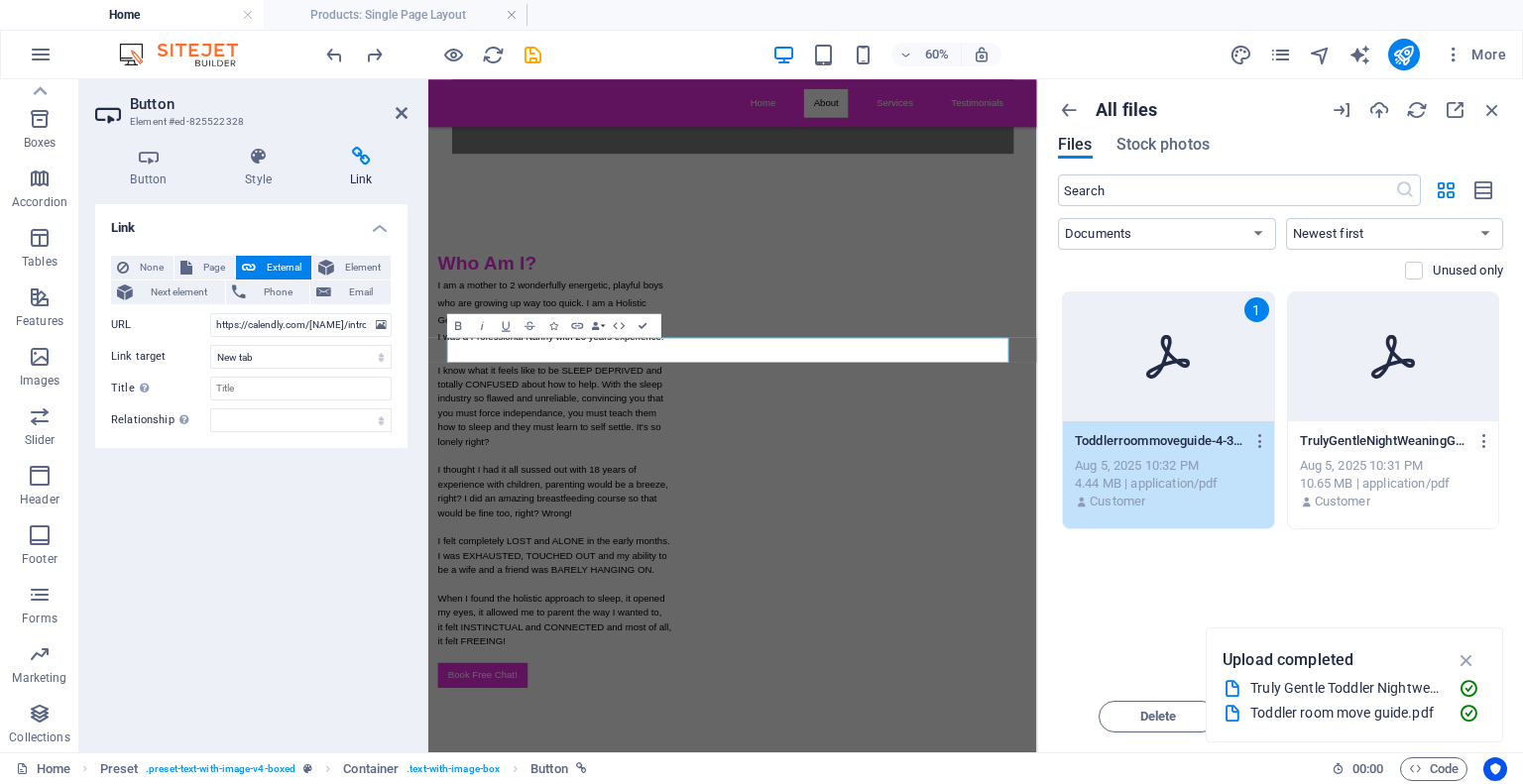 click on "Link" at bounding box center [361, 168] 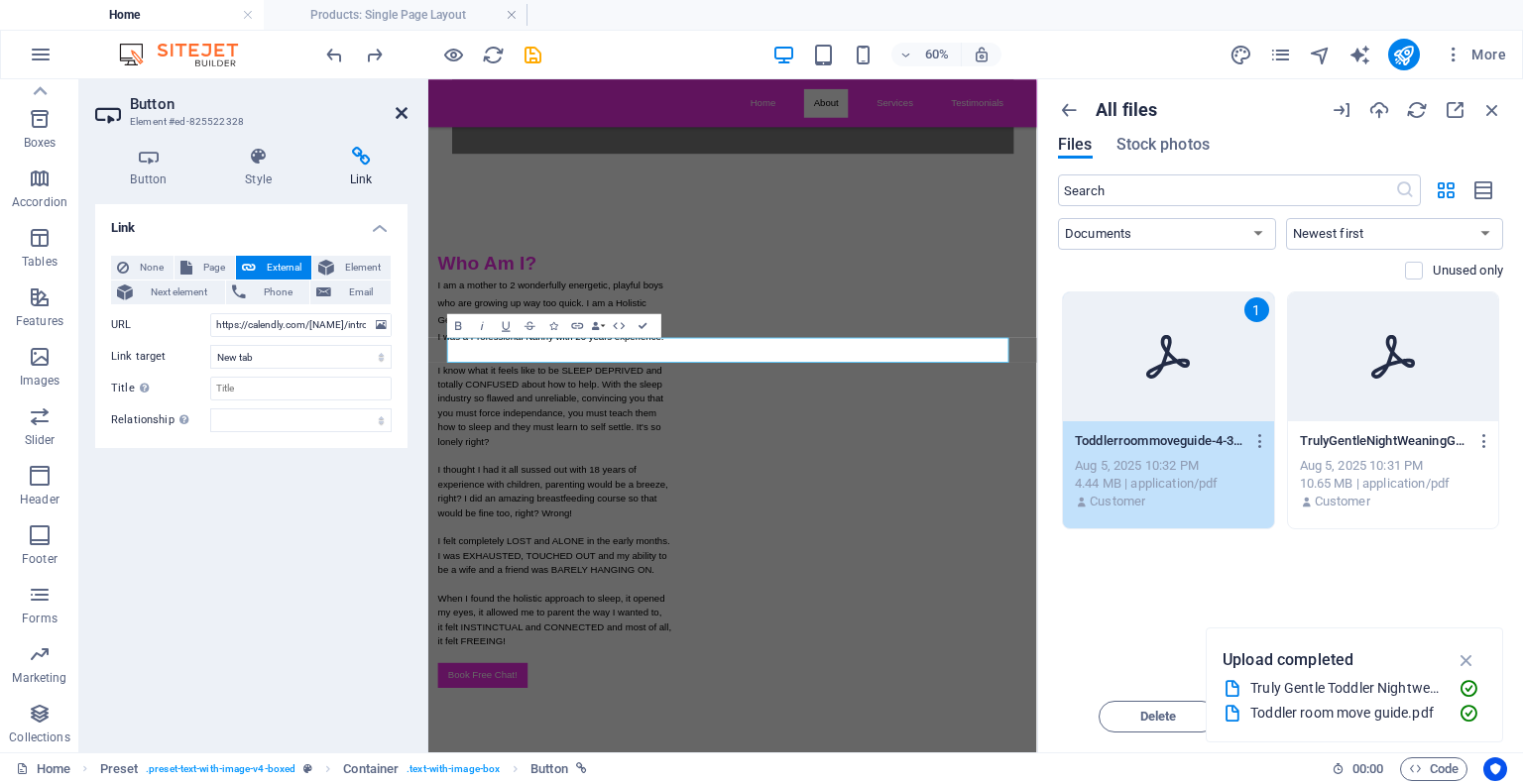 click at bounding box center [402, 113] 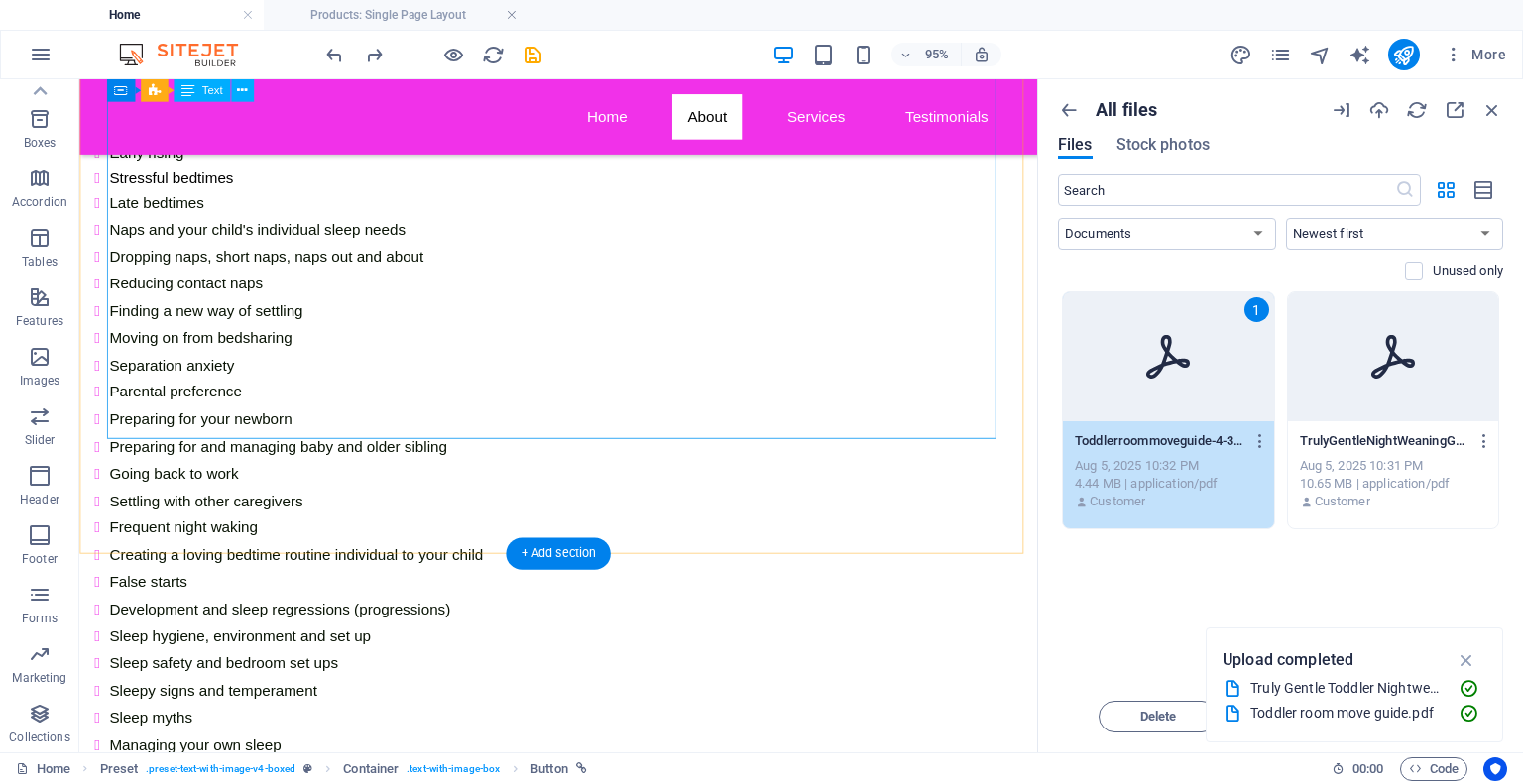 scroll, scrollTop: 2346, scrollLeft: 0, axis: vertical 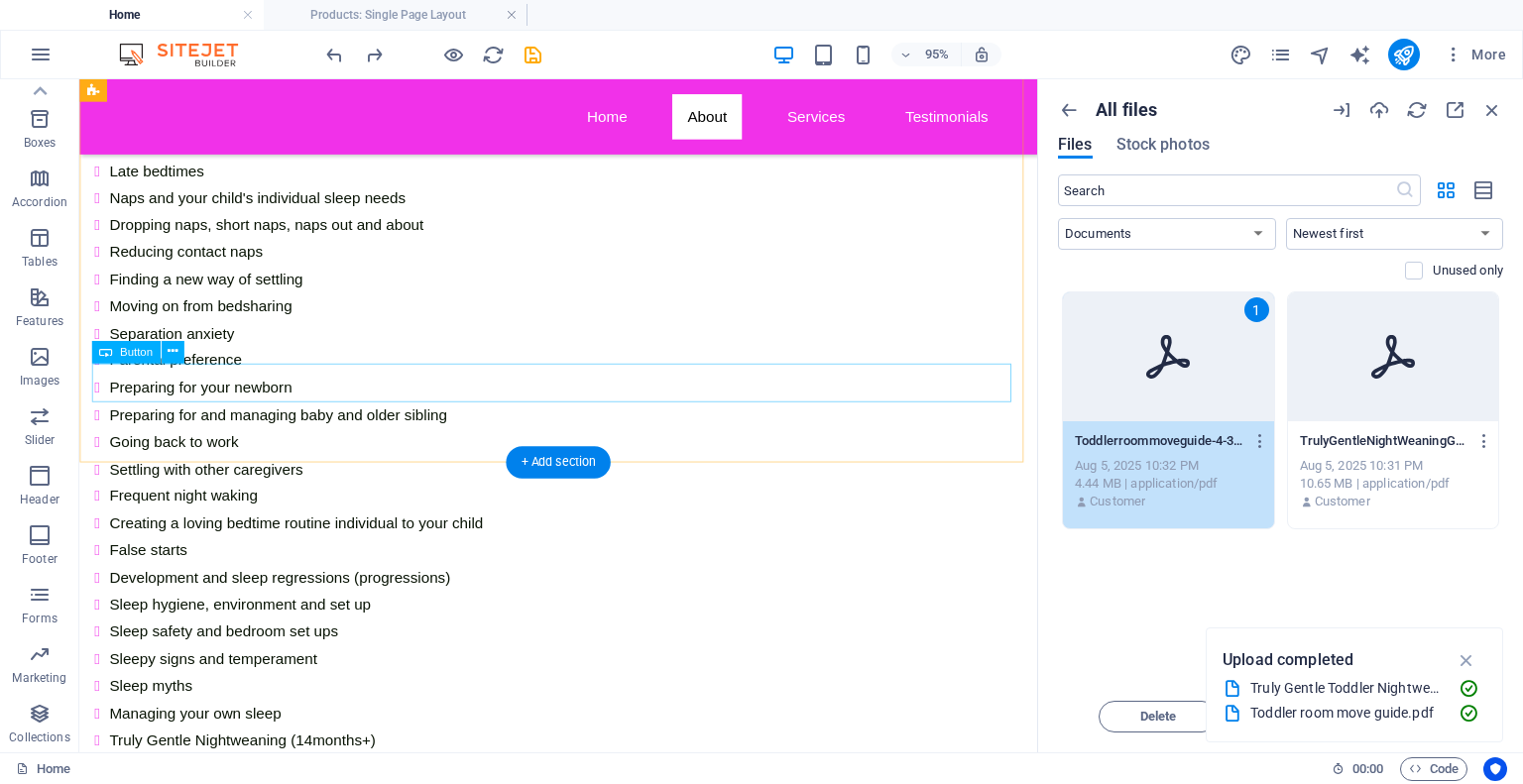 click on "Book Free Chat!" at bounding box center (563, 942) 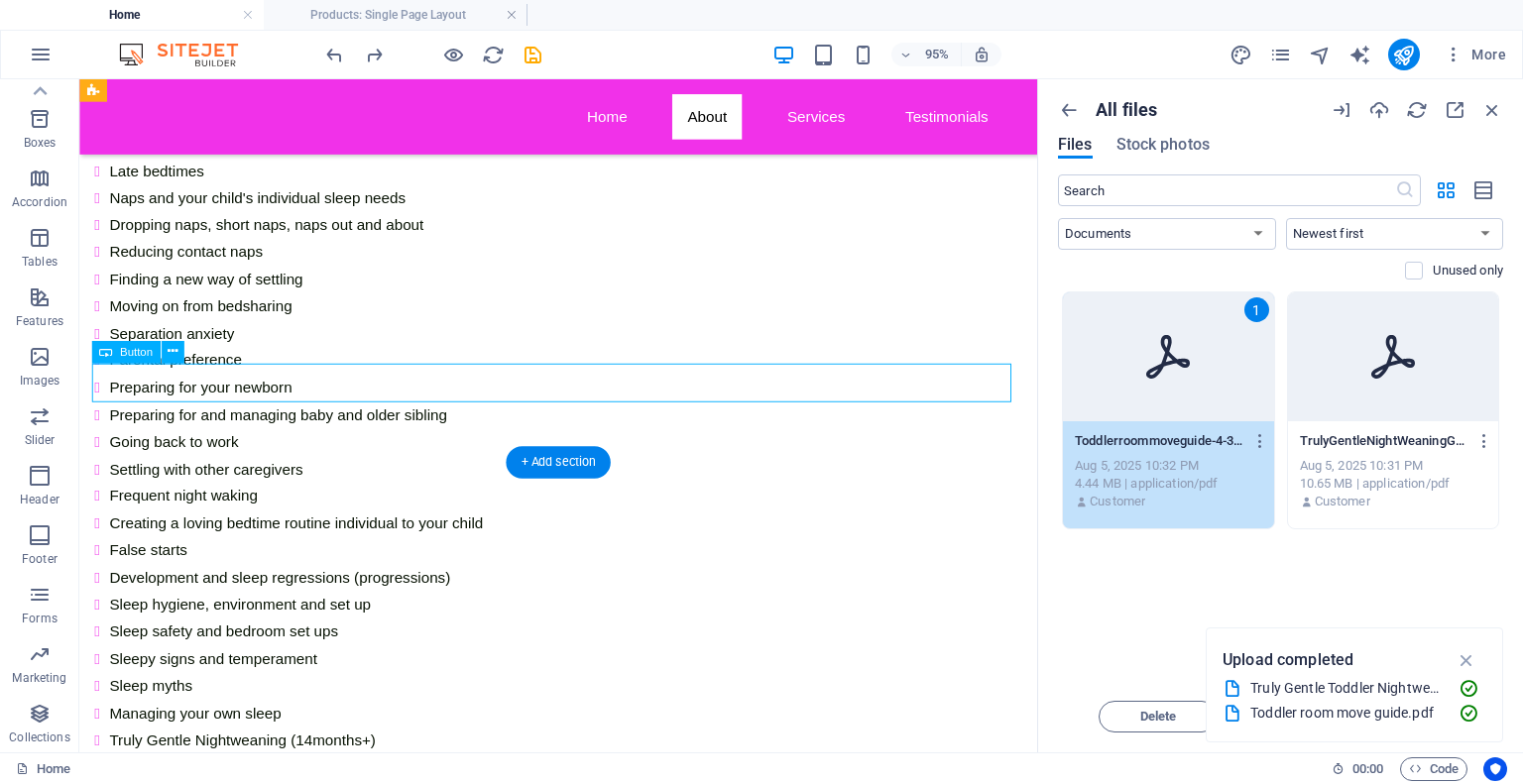 click on "Book Free Chat!" at bounding box center (563, 942) 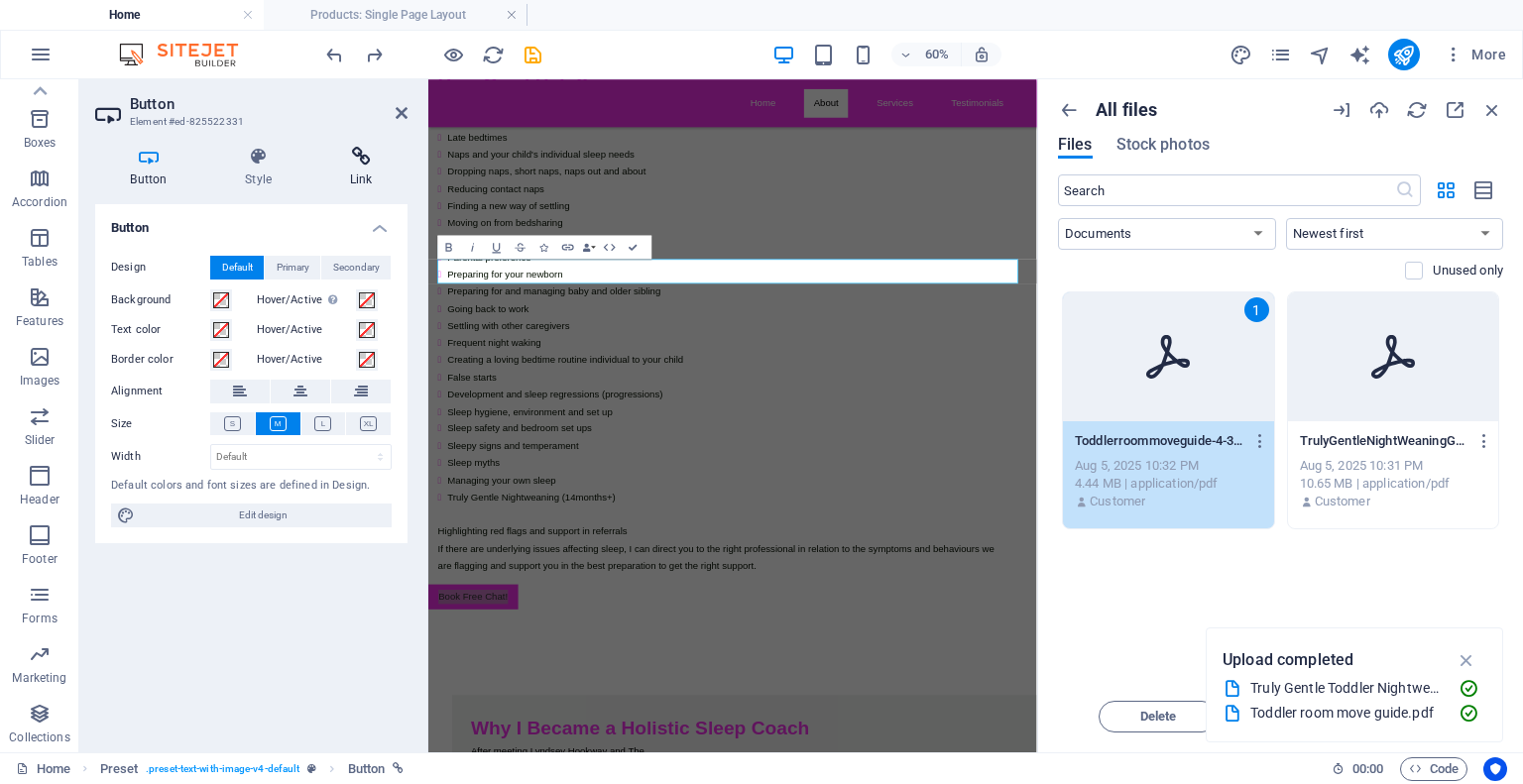 click on "Link" at bounding box center (361, 168) 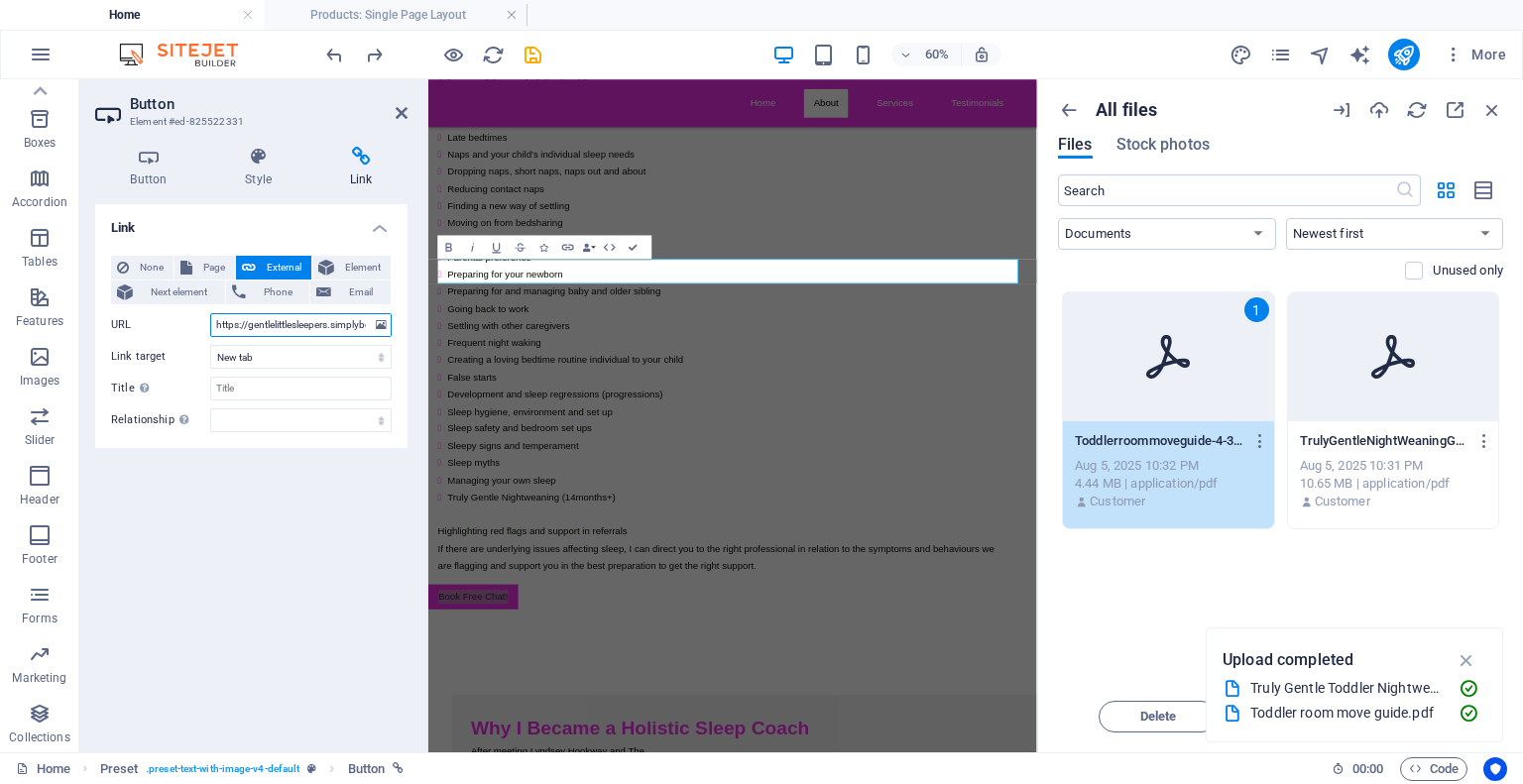 click on "https://gentlelittlesleepers.simplybook.it/v2/#book/service/5/count/1/provider/2/" at bounding box center [300, 325] 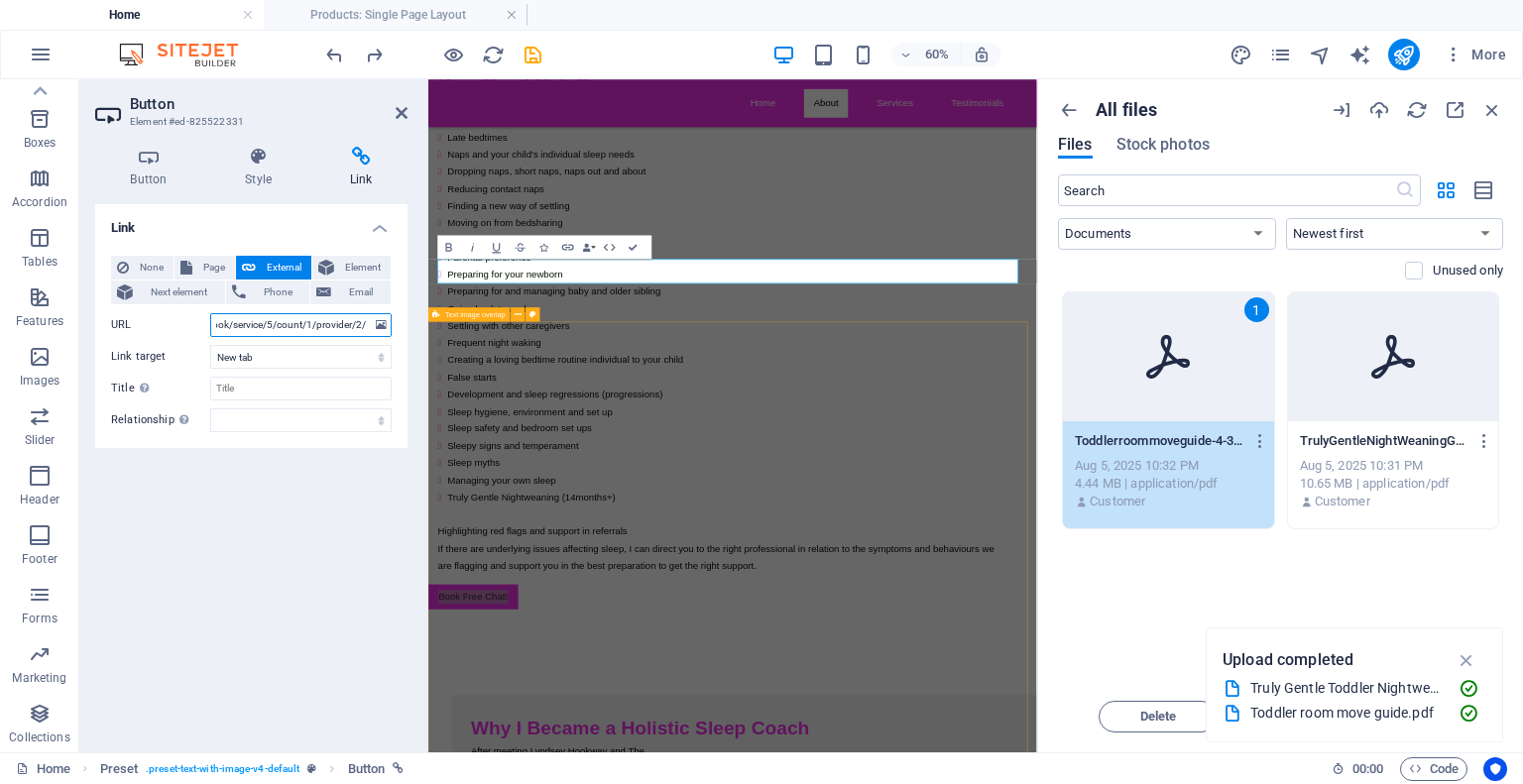 drag, startPoint x: 644, startPoint y: 403, endPoint x: 788, endPoint y: 530, distance: 192.0026 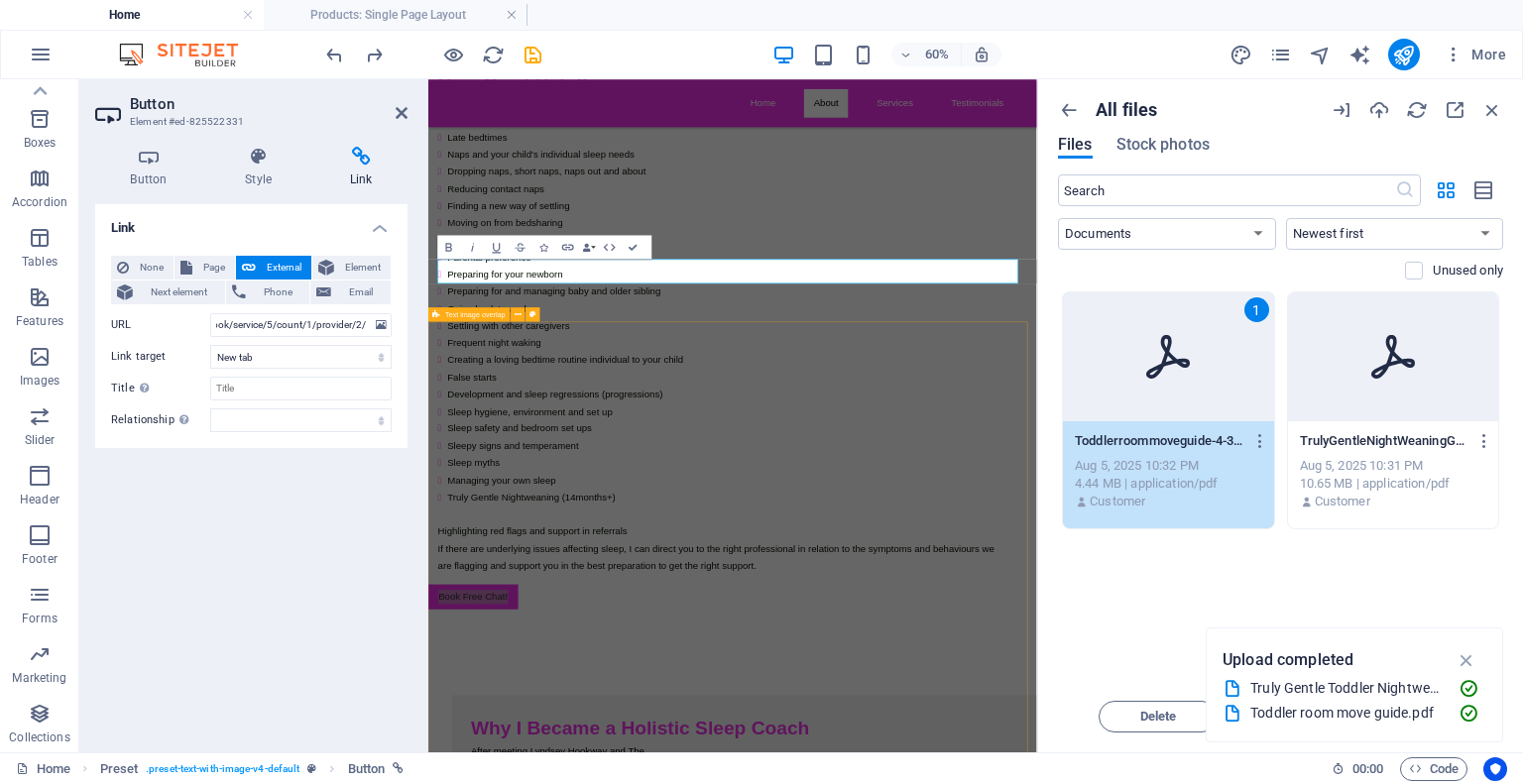 scroll, scrollTop: 0, scrollLeft: 0, axis: both 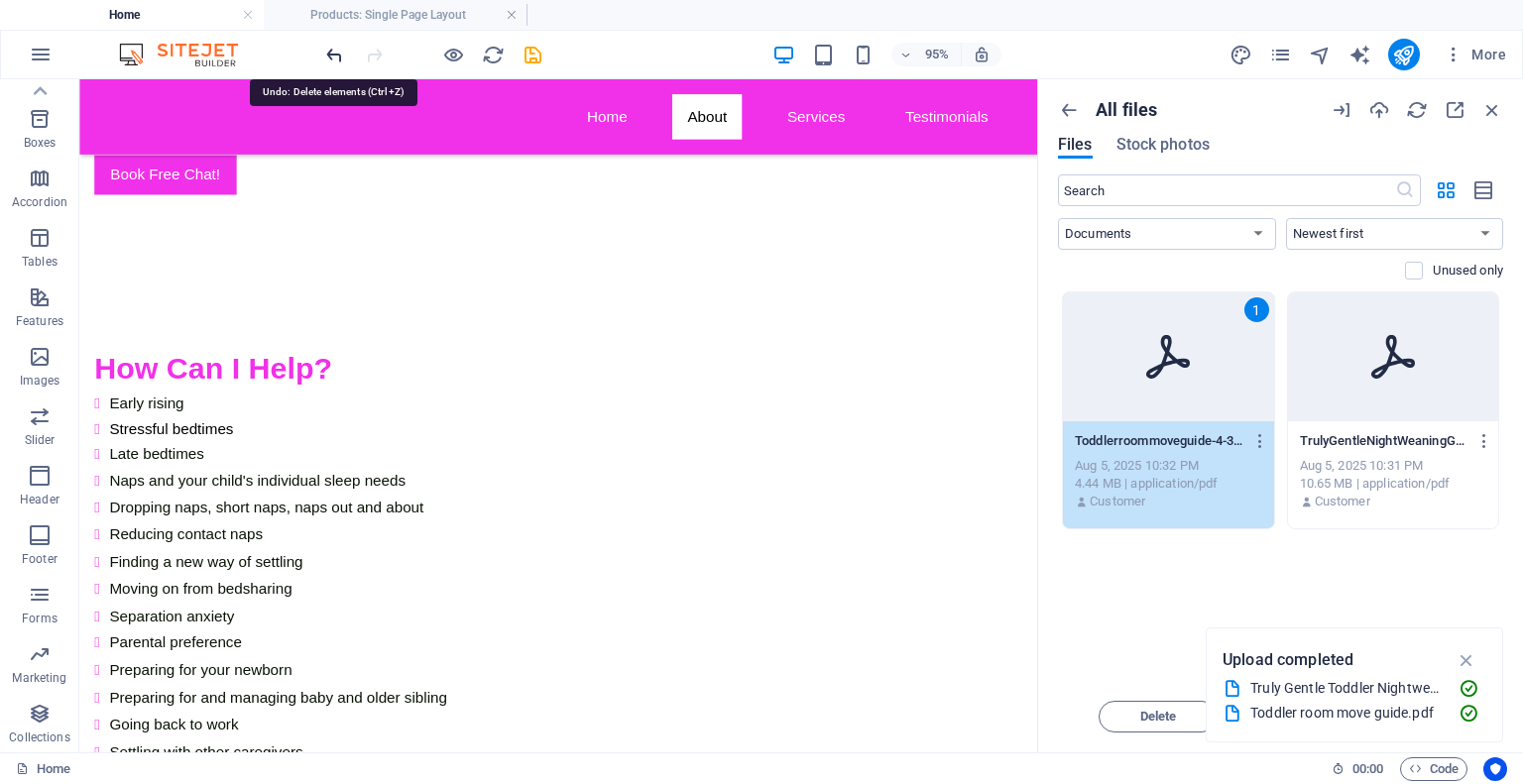 click at bounding box center (334, 55) 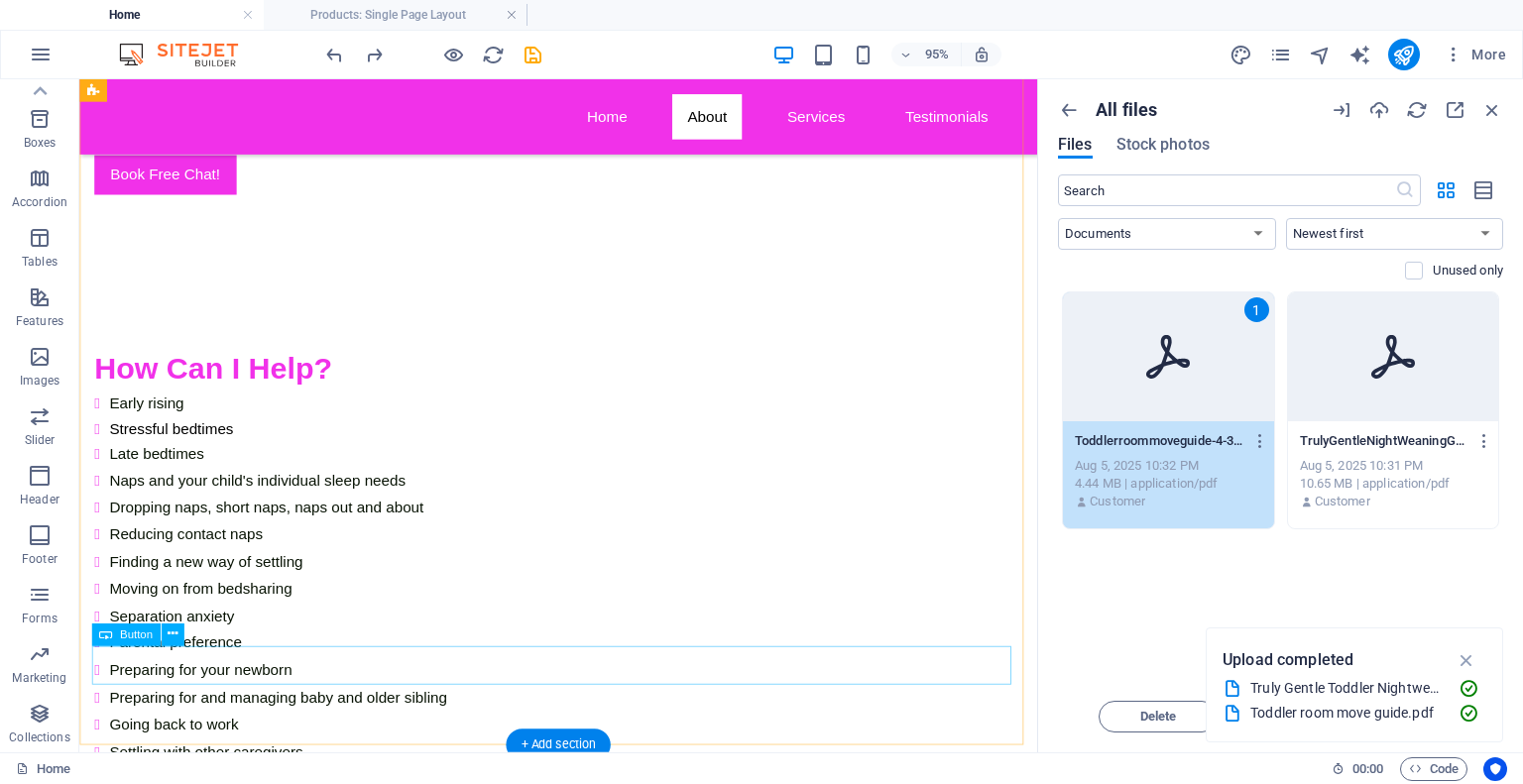 click on "Book Free Chat!" at bounding box center [563, 1239] 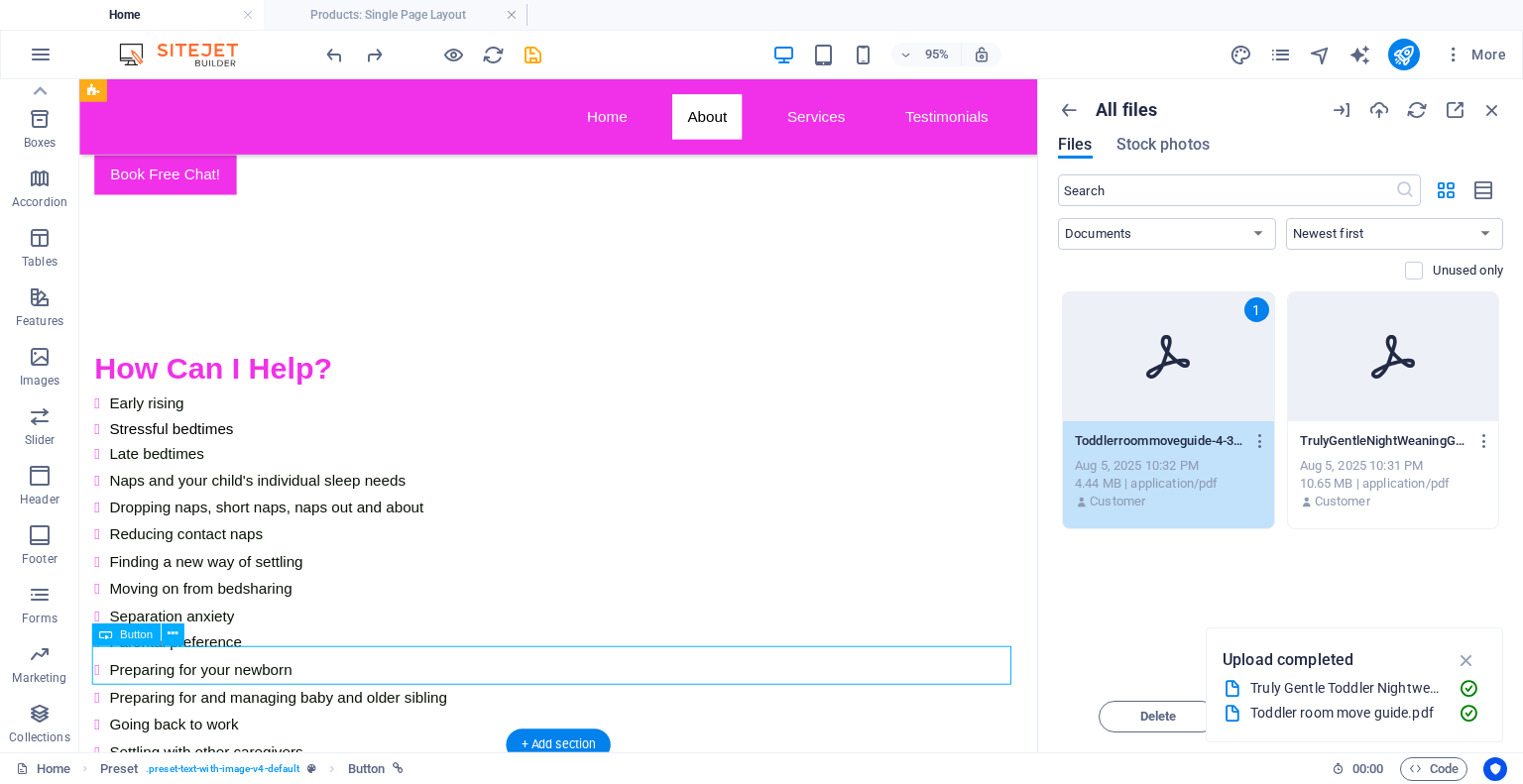 click on "Book Free Chat!" at bounding box center [563, 1239] 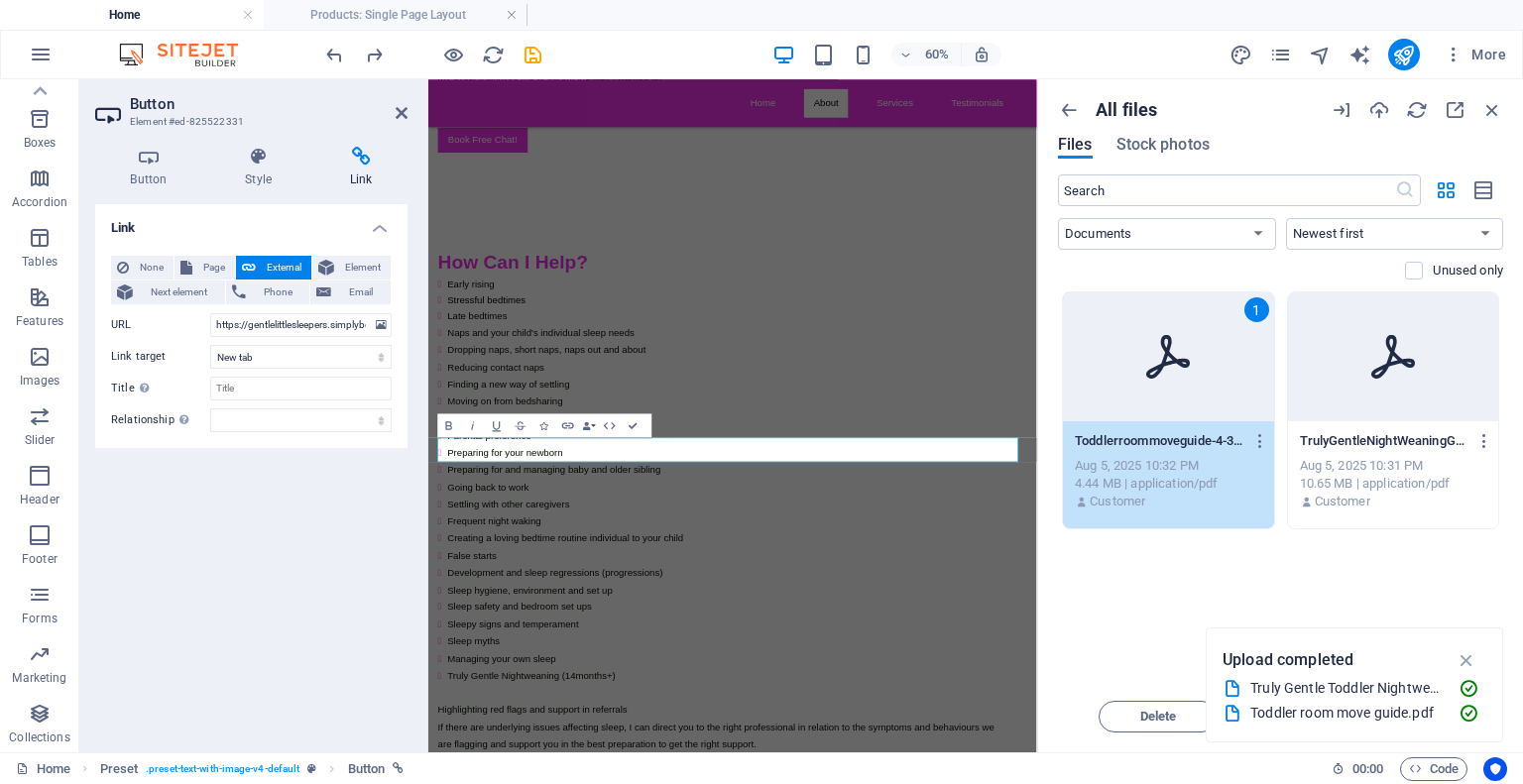 click at bounding box center (361, 157) 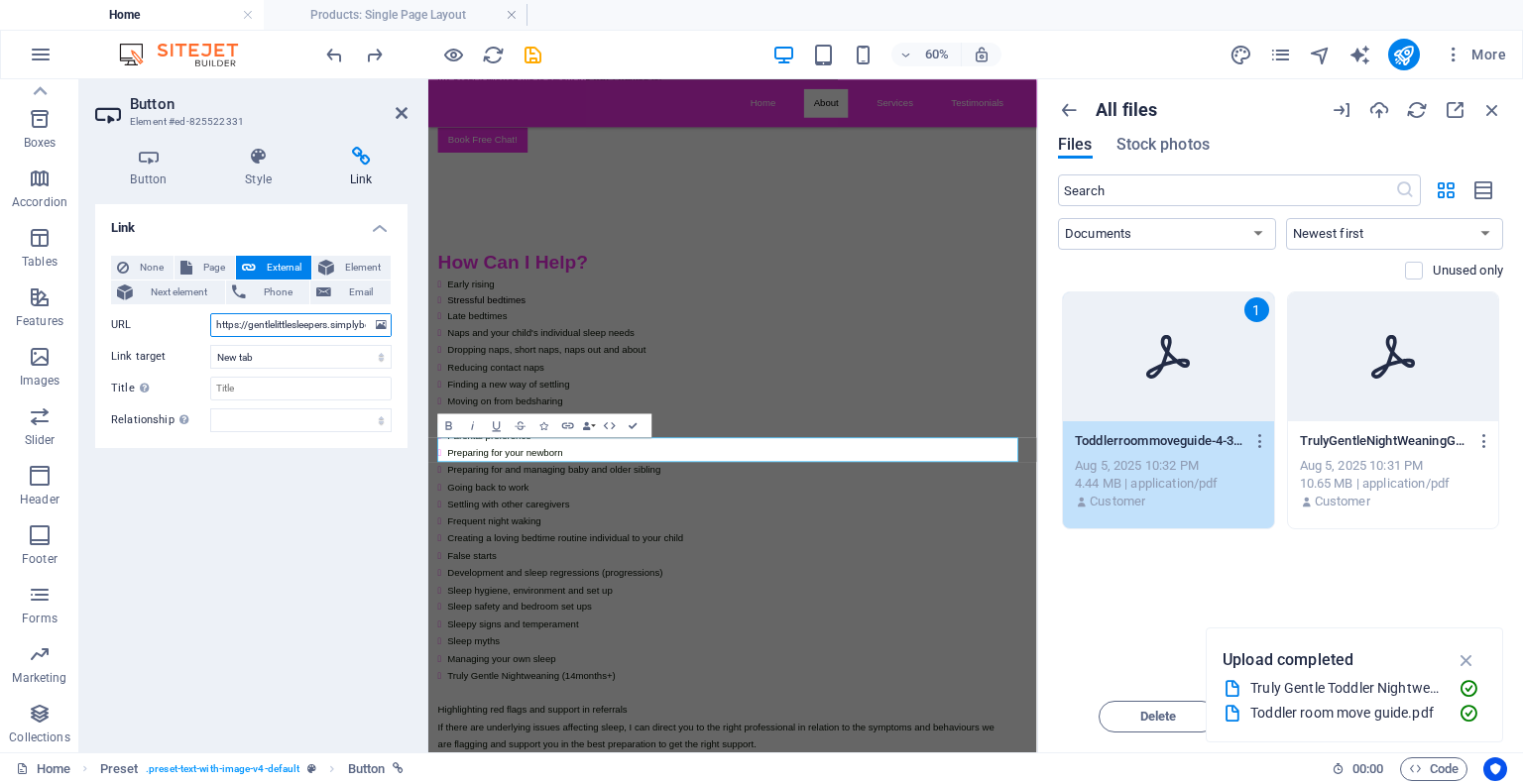 click on "https://gentlelittlesleepers.simplybook.it/v2/#book/service/5/count/1/provider/2/" at bounding box center (300, 325) 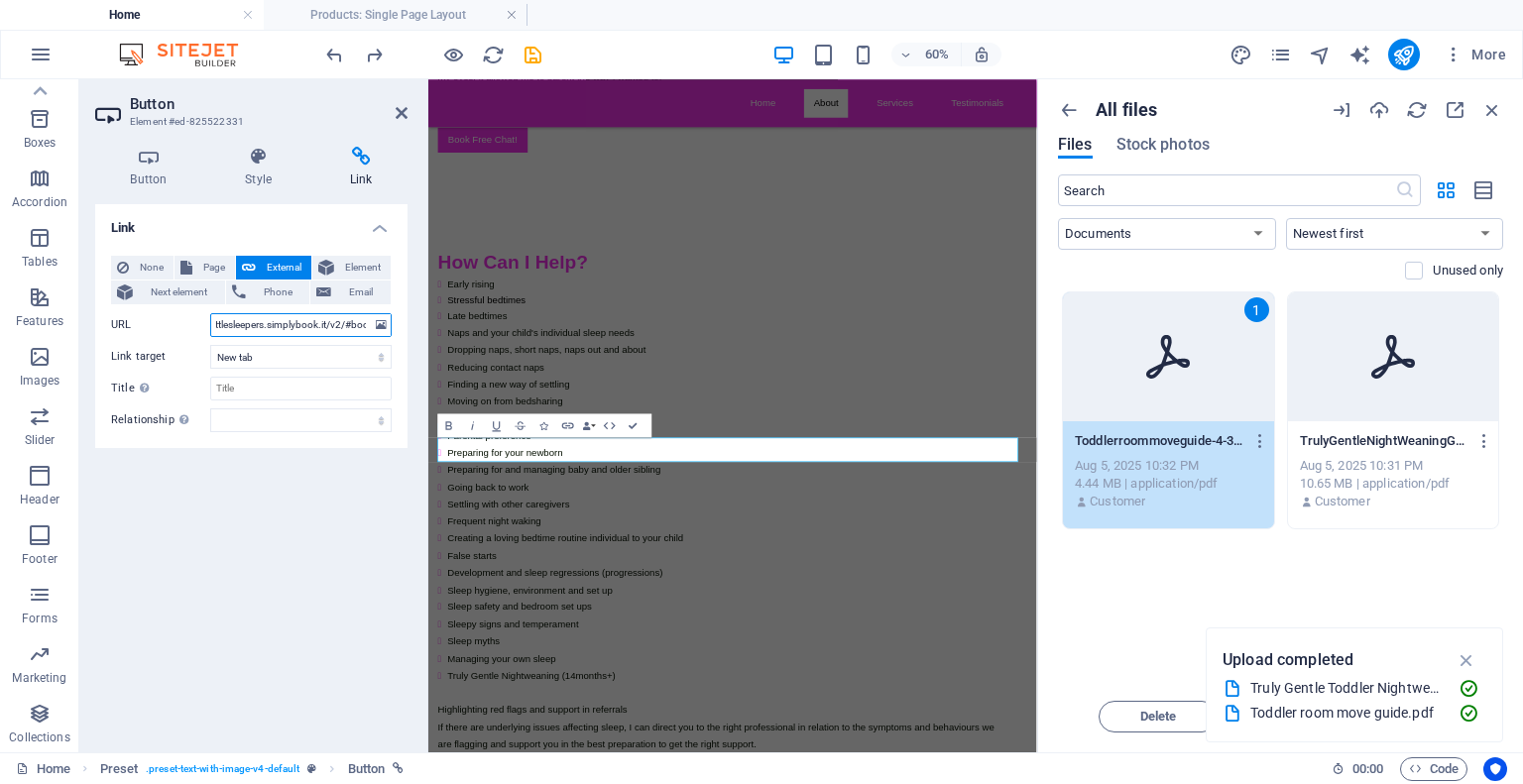 scroll, scrollTop: 0, scrollLeft: 210, axis: horizontal 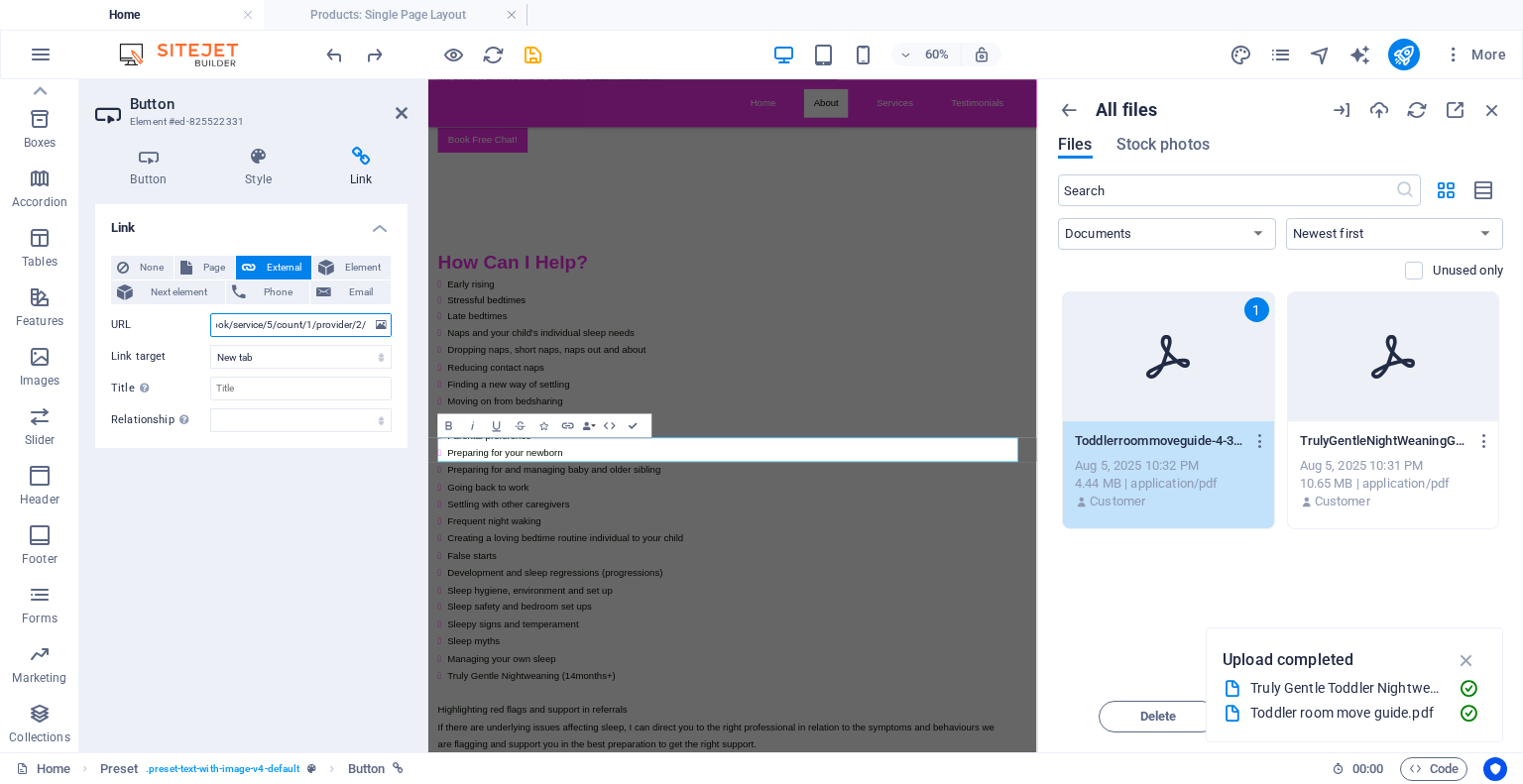 drag, startPoint x: 217, startPoint y: 321, endPoint x: 402, endPoint y: 335, distance: 185.52897 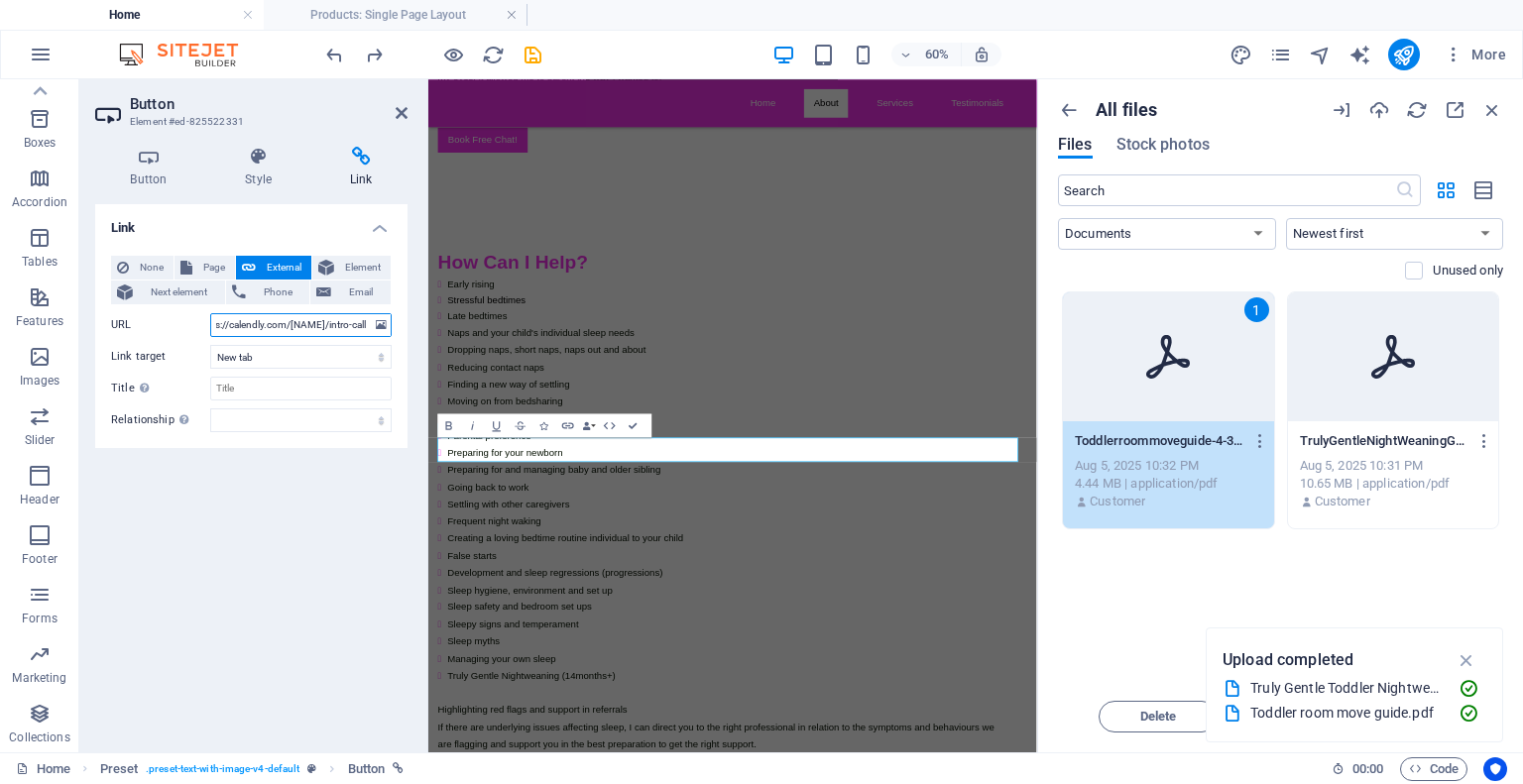scroll, scrollTop: 0, scrollLeft: 99, axis: horizontal 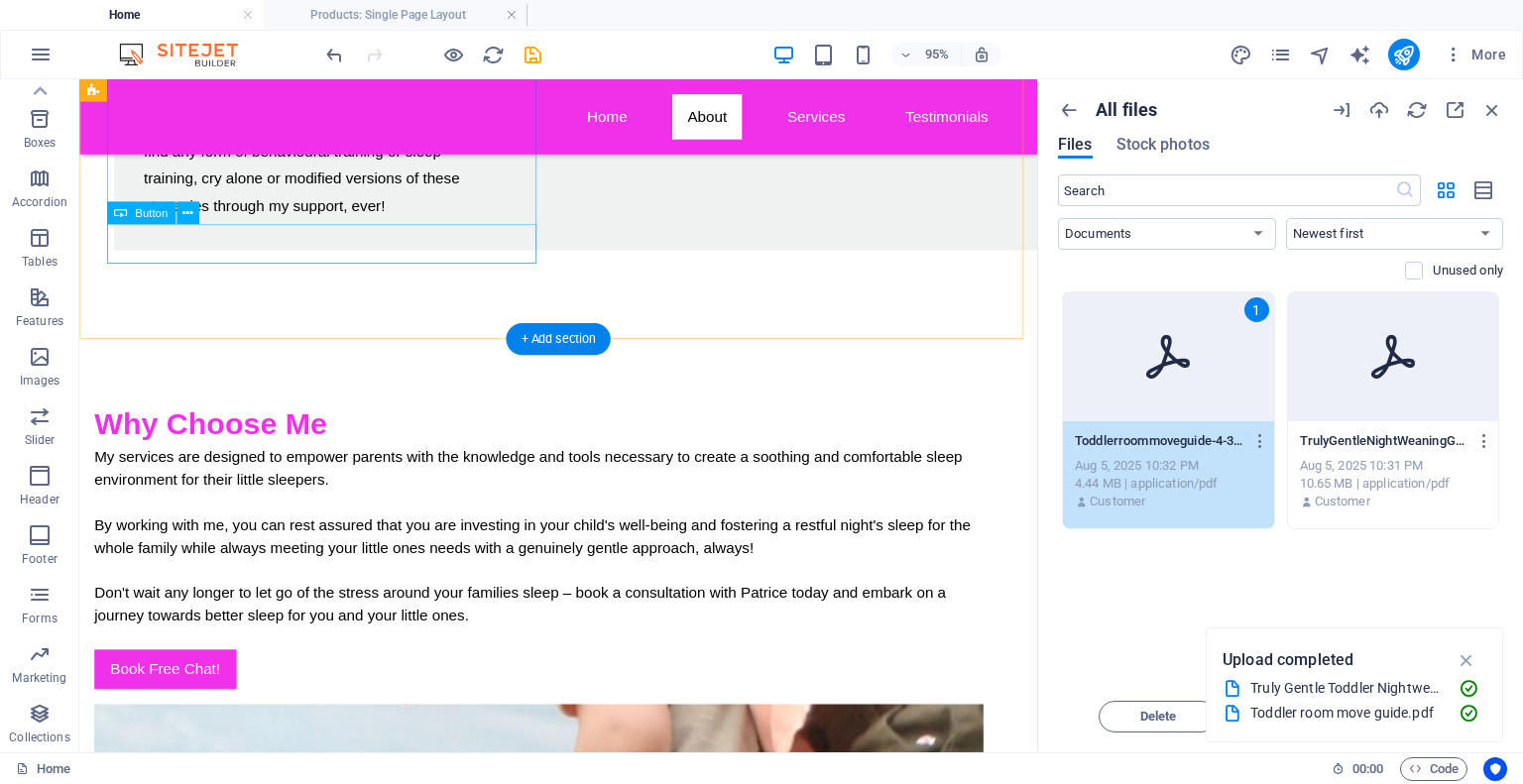 click on "Book Free Chat!" at bounding box center [563, 701] 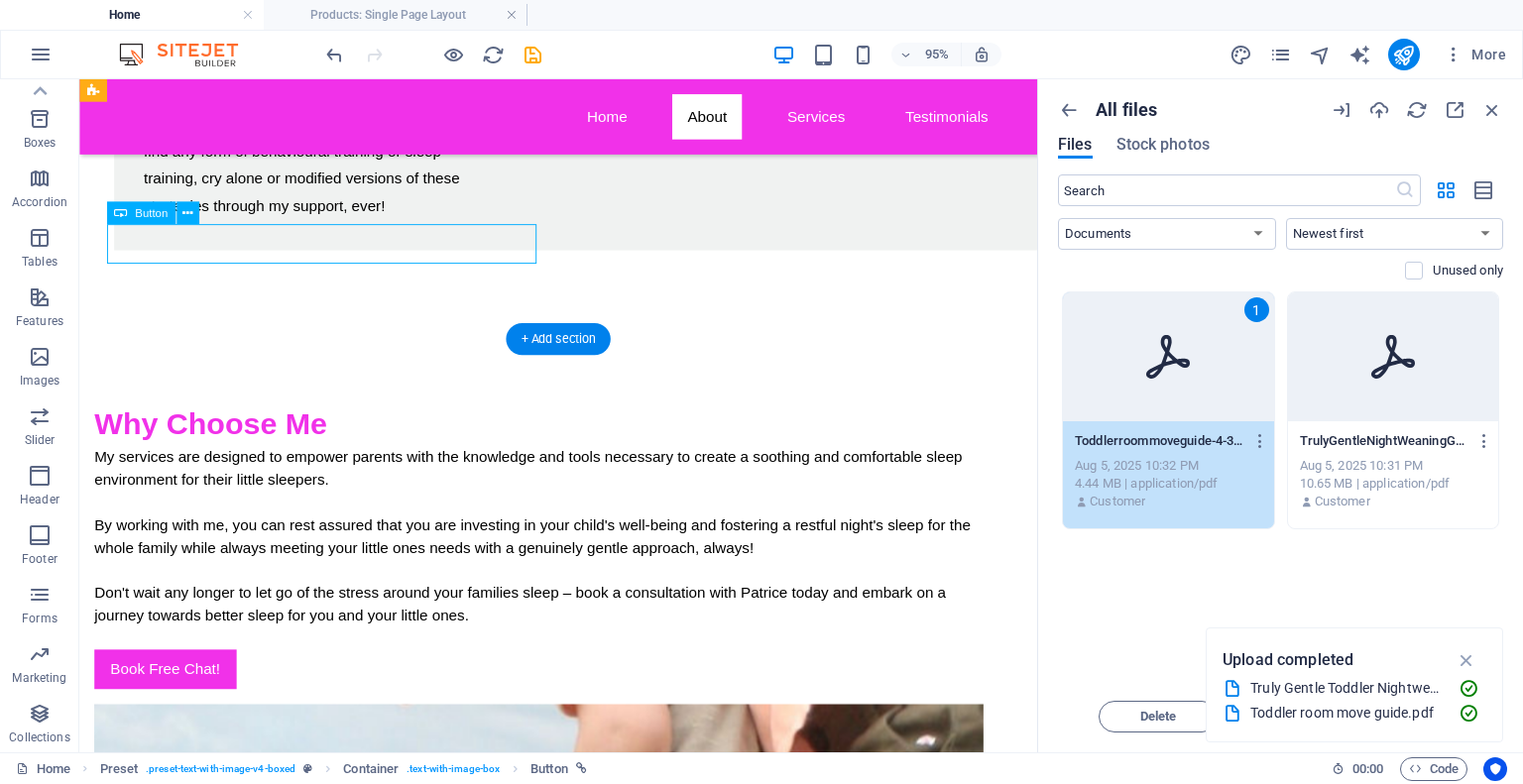 click on "Book Free Chat!" at bounding box center (563, 701) 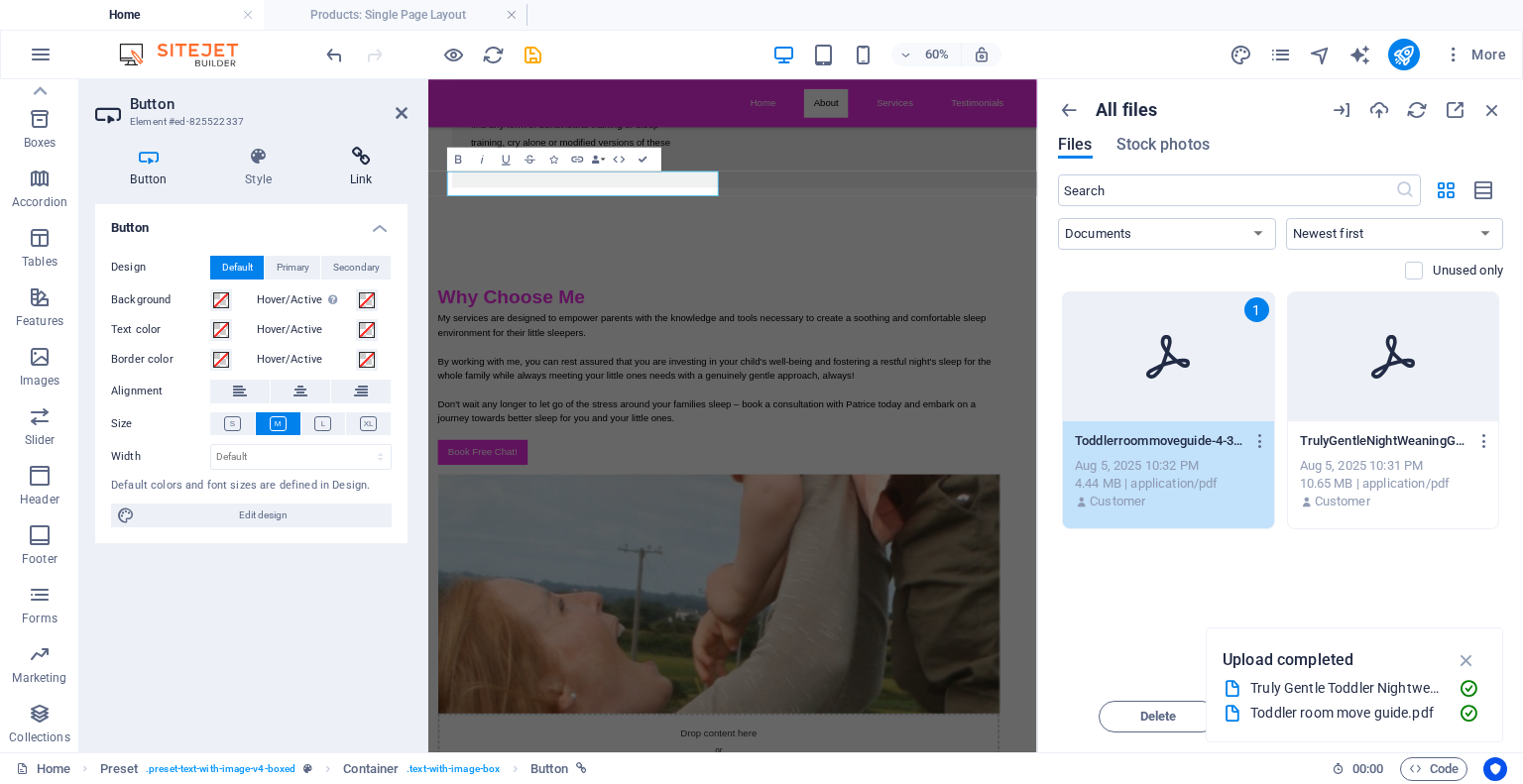 click on "Link" at bounding box center [361, 168] 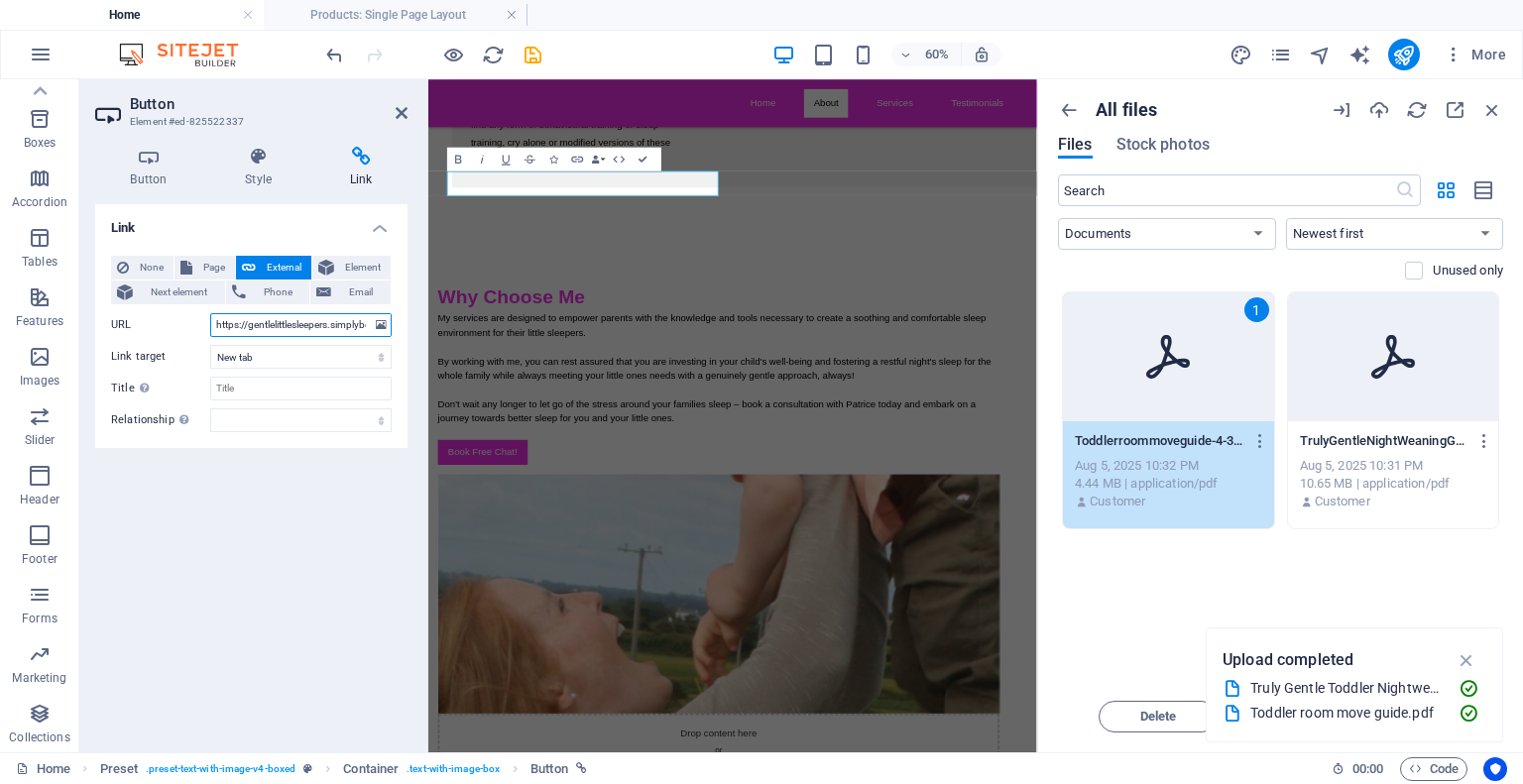 click on "https://gentlelittlesleepers.simplybook.it/v2/#book/service/5/count/1/provider/2/" at bounding box center (300, 325) 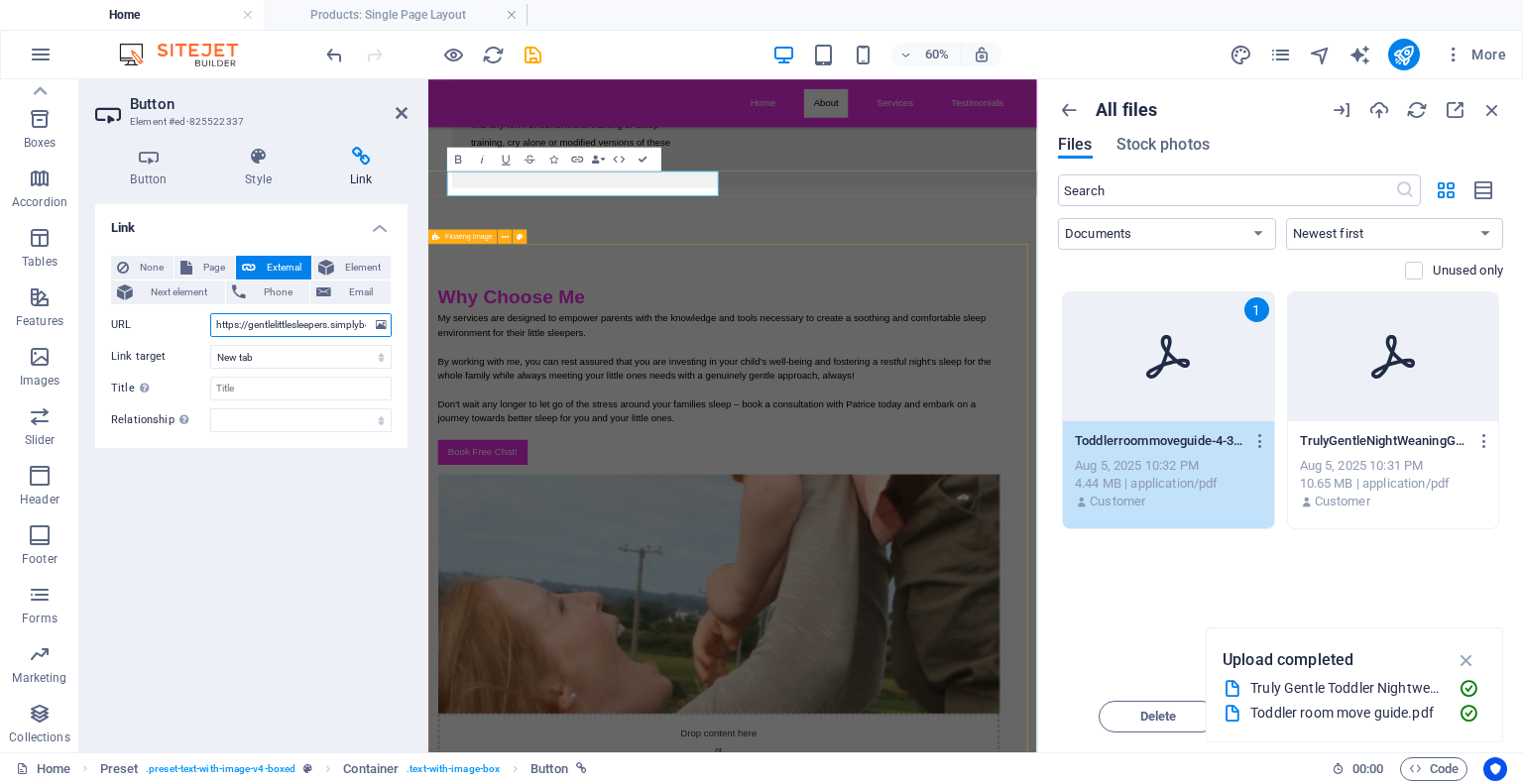 scroll, scrollTop: 0, scrollLeft: 210, axis: horizontal 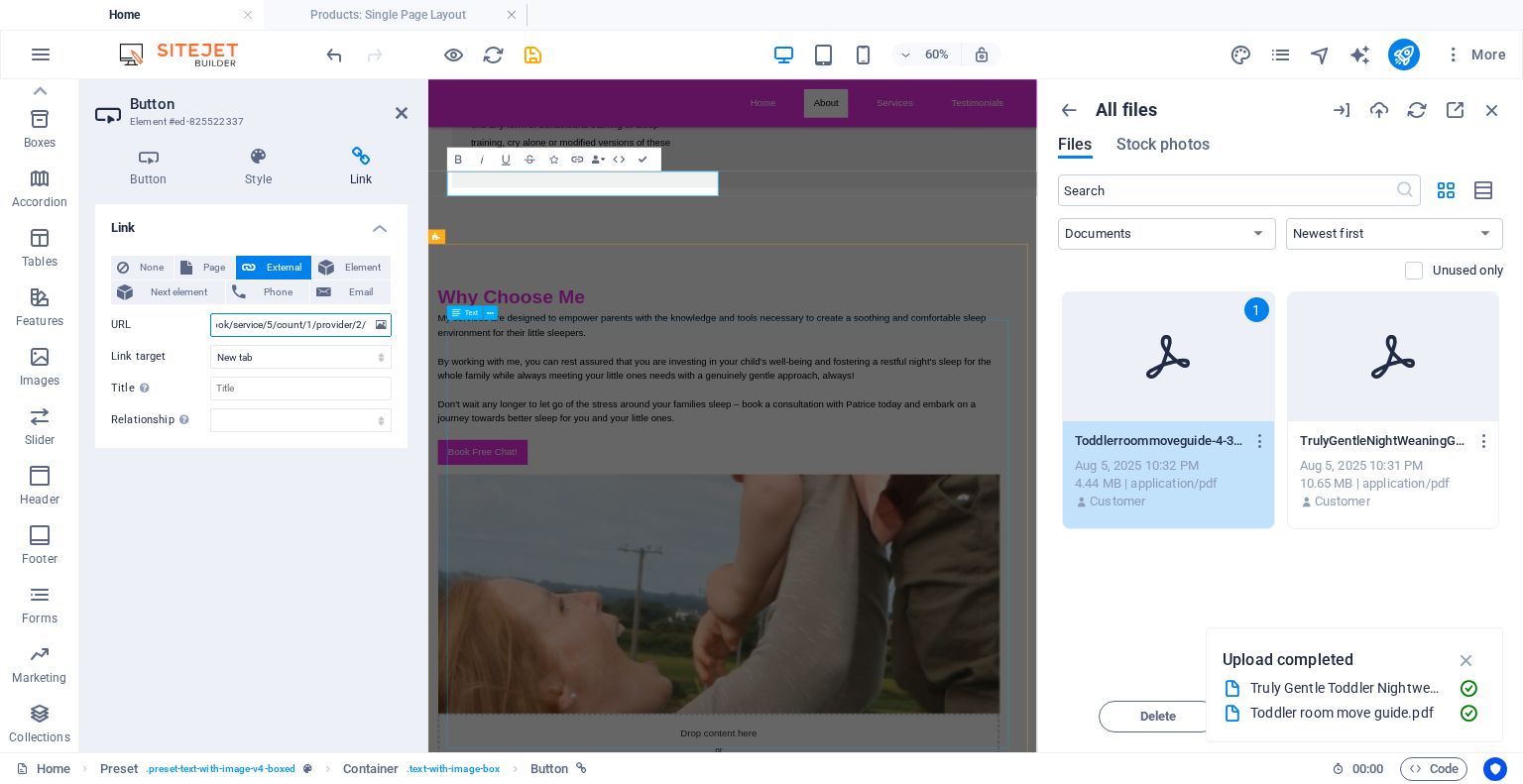 drag, startPoint x: 639, startPoint y: 401, endPoint x: 633, endPoint y: 512, distance: 111.162 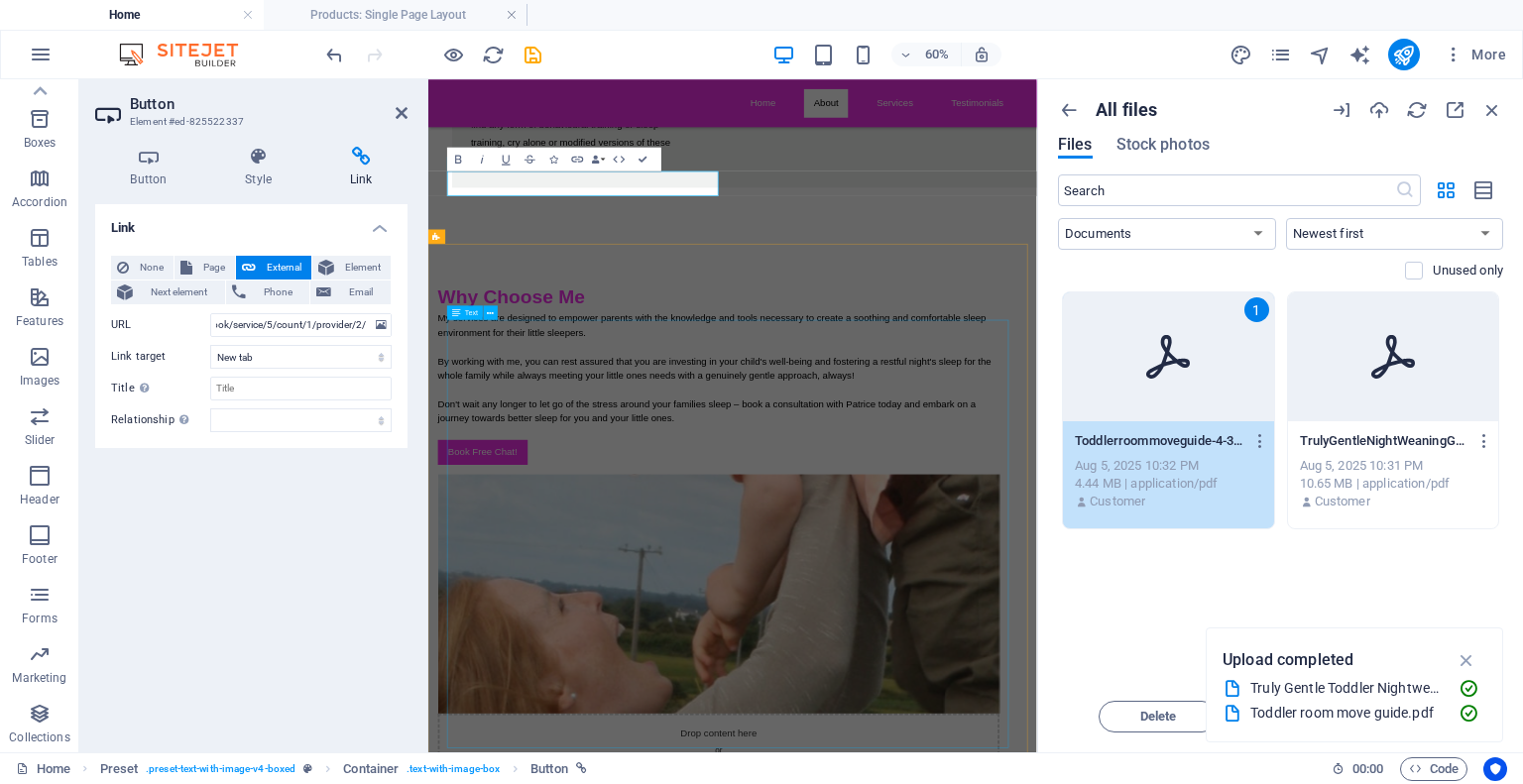 scroll, scrollTop: 0, scrollLeft: 0, axis: both 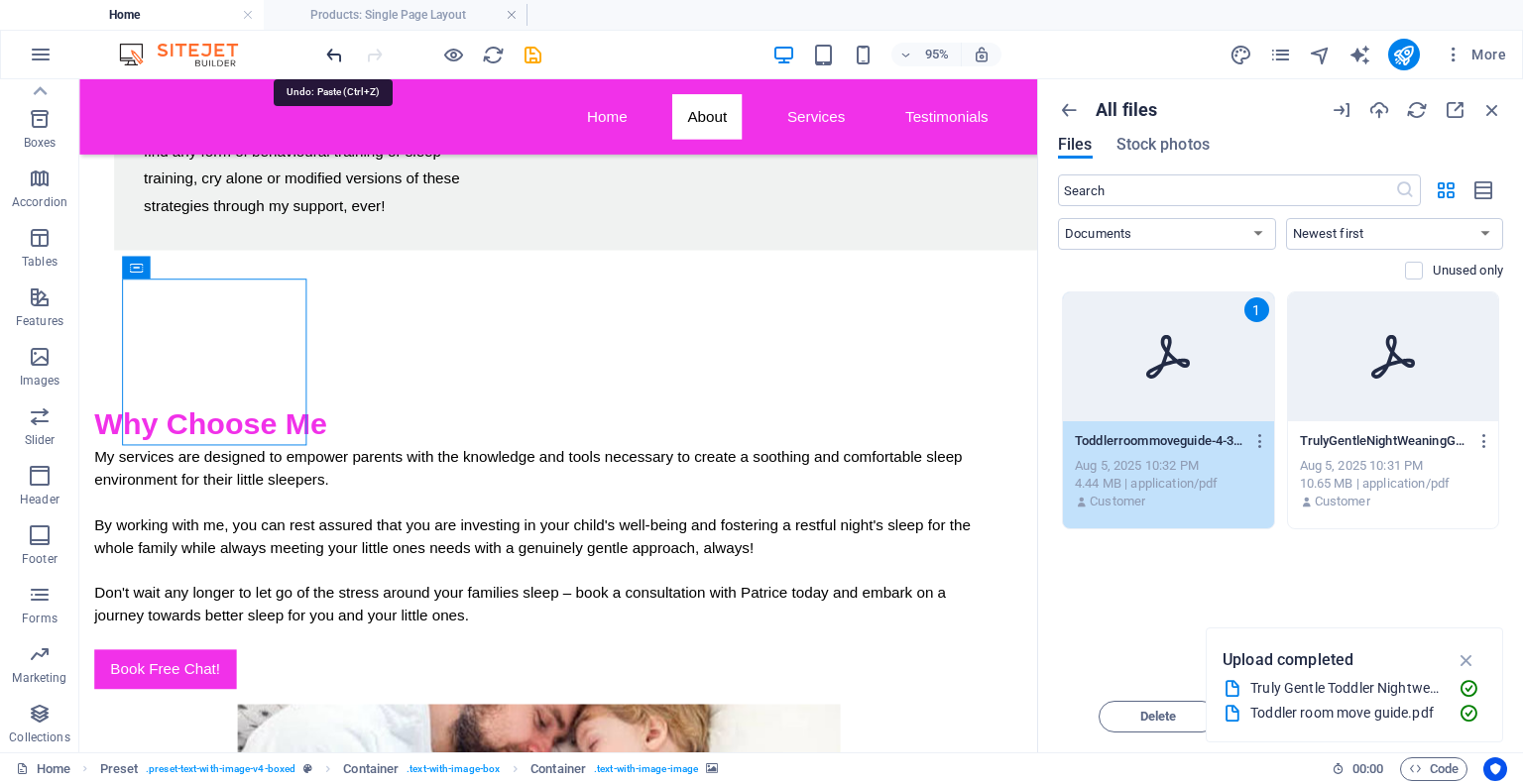 click at bounding box center (334, 55) 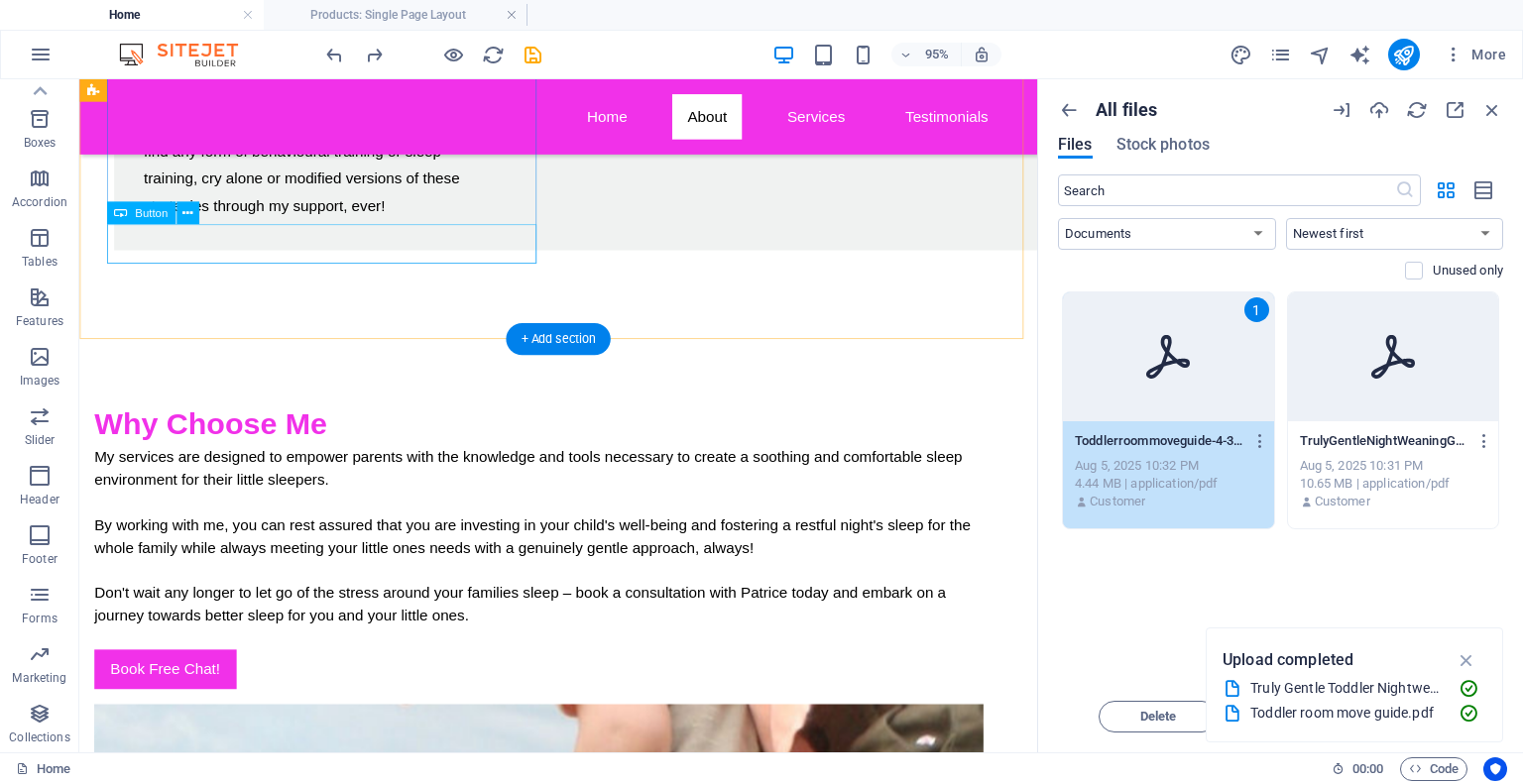 click on "Book Free Chat!" at bounding box center [563, 701] 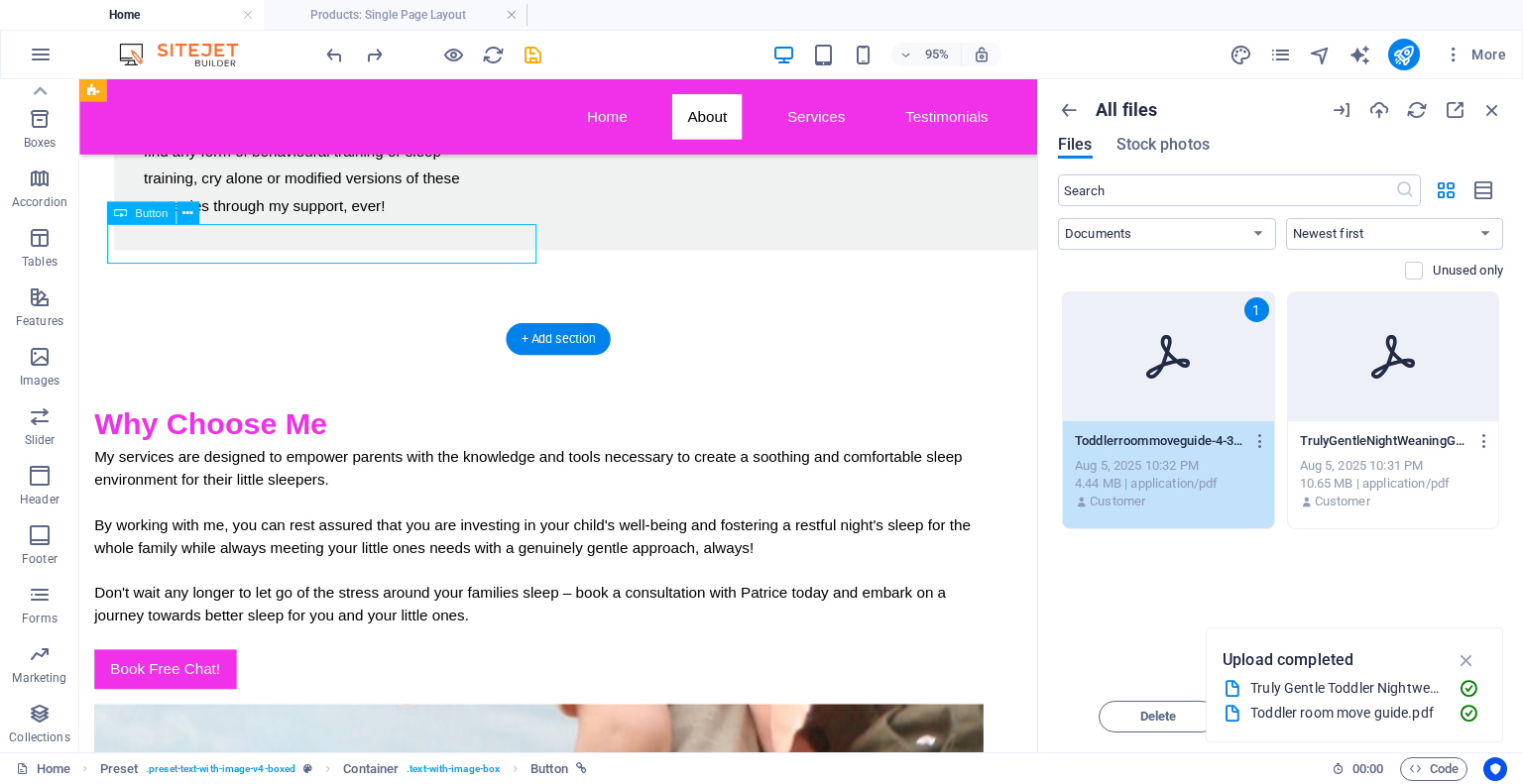 click on "Book Free Chat!" at bounding box center [563, 701] 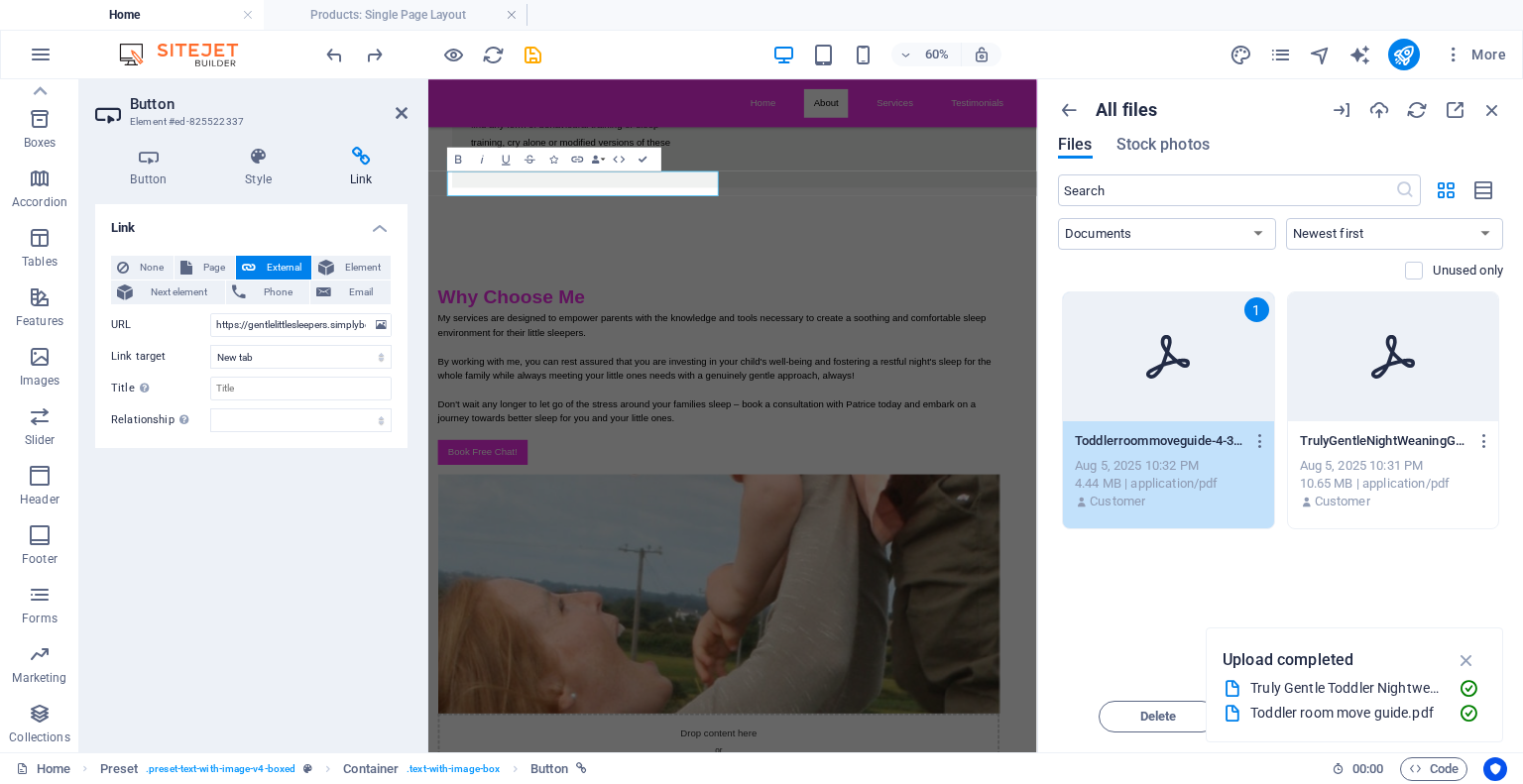 click at bounding box center [361, 157] 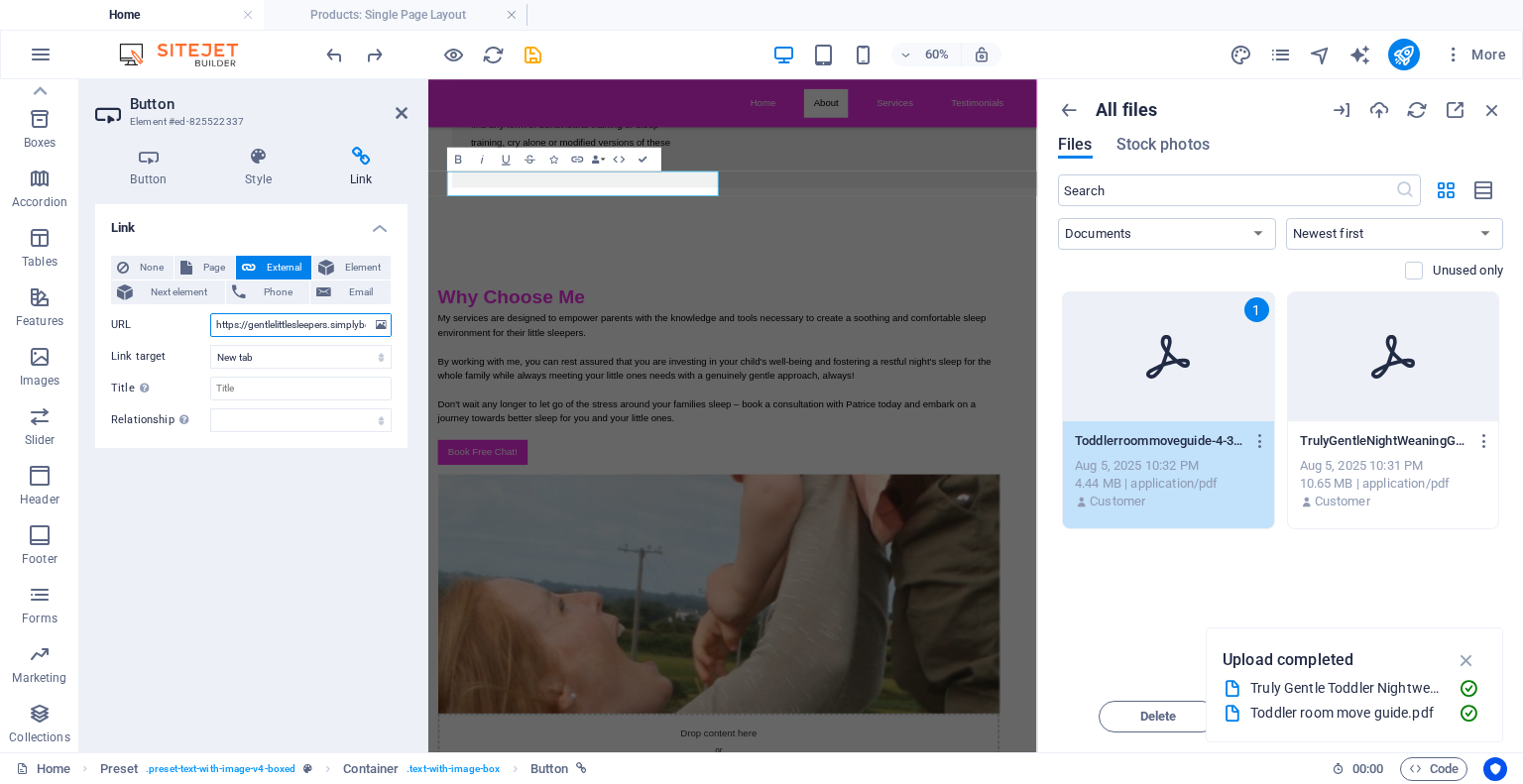 scroll, scrollTop: 0, scrollLeft: 210, axis: horizontal 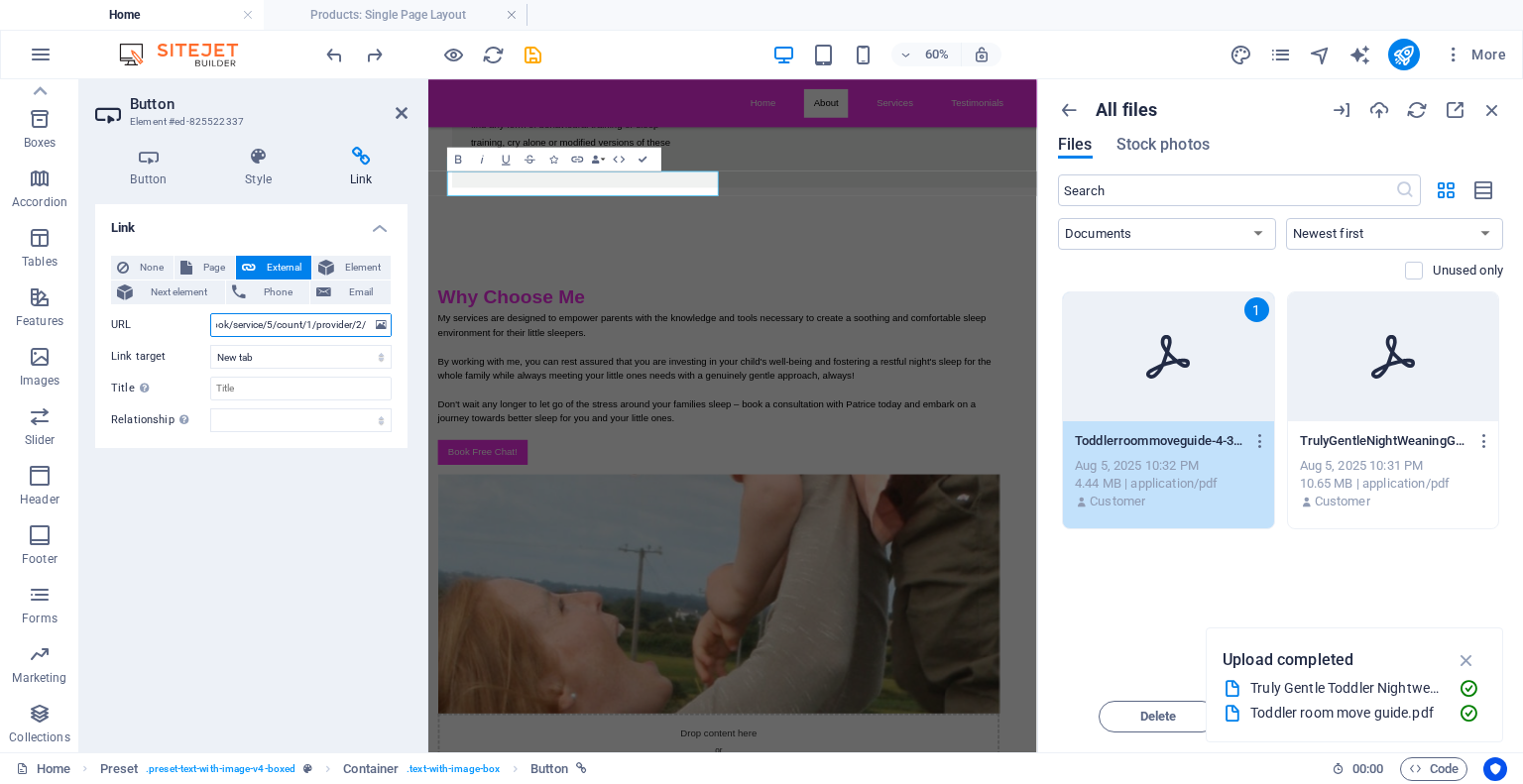 drag, startPoint x: 216, startPoint y: 325, endPoint x: 413, endPoint y: 334, distance: 197.20548 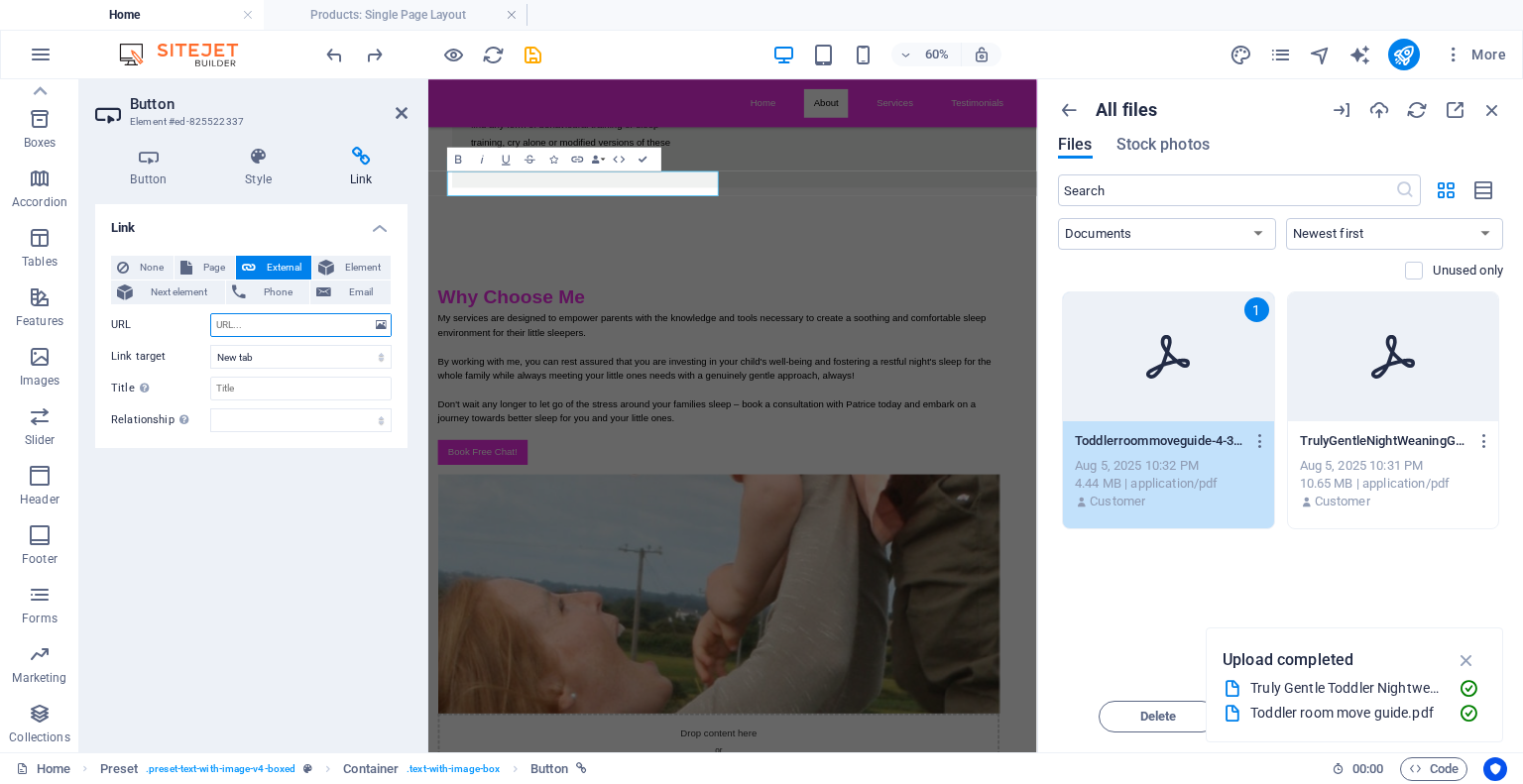 scroll, scrollTop: 0, scrollLeft: 0, axis: both 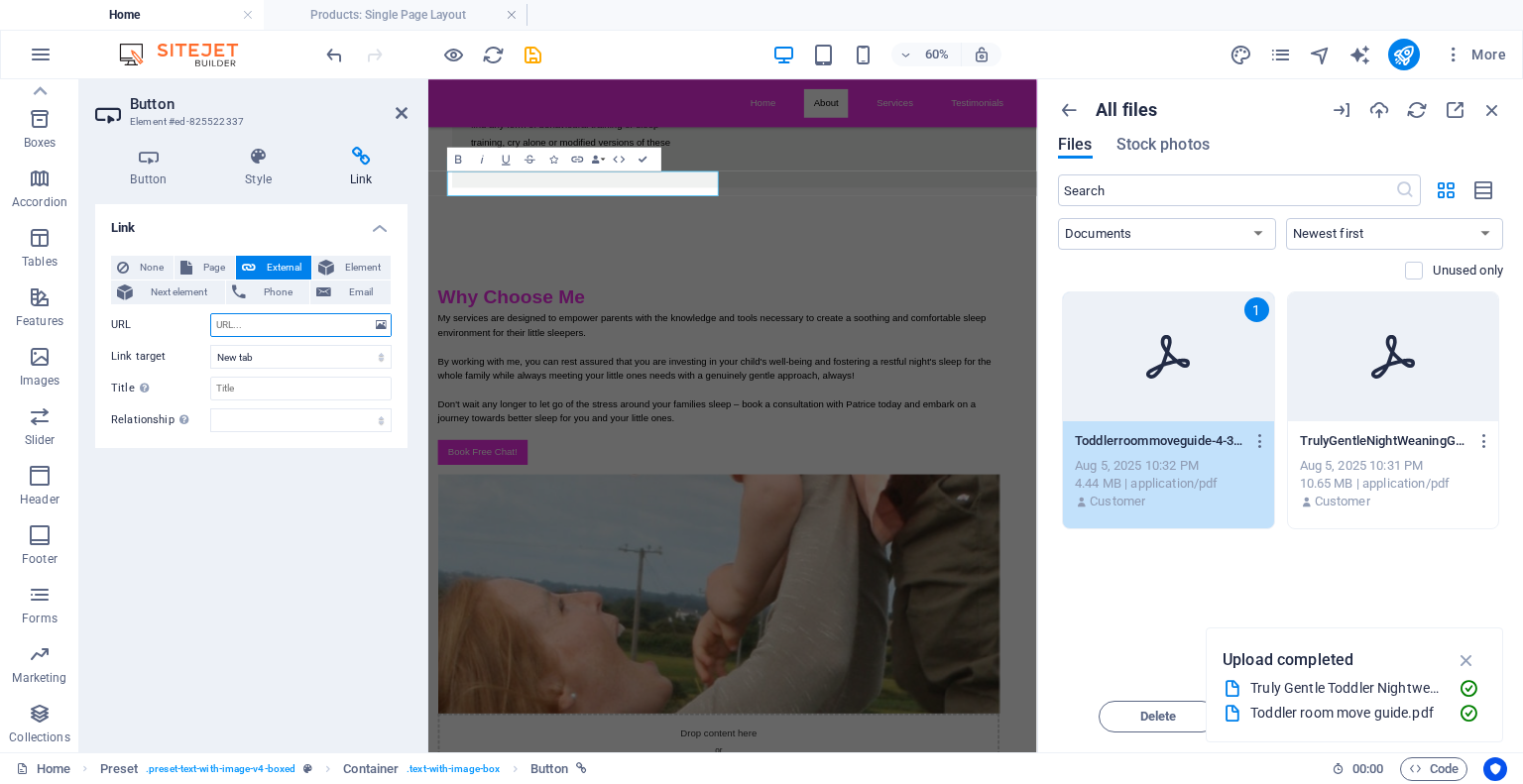 paste on "https://calendly.com/patricegentlelittlesleepers/intro-call" 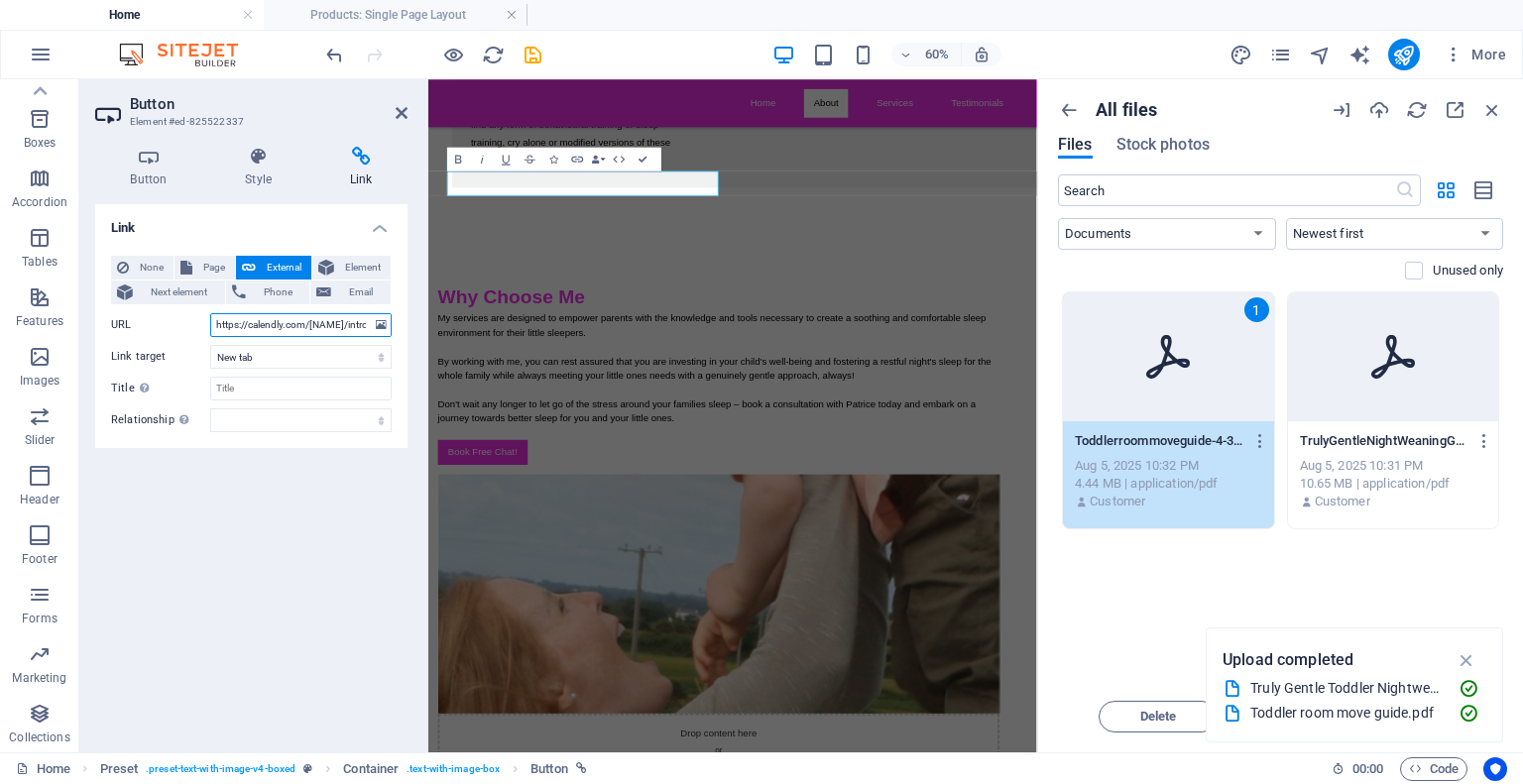 scroll, scrollTop: 0, scrollLeft: 99, axis: horizontal 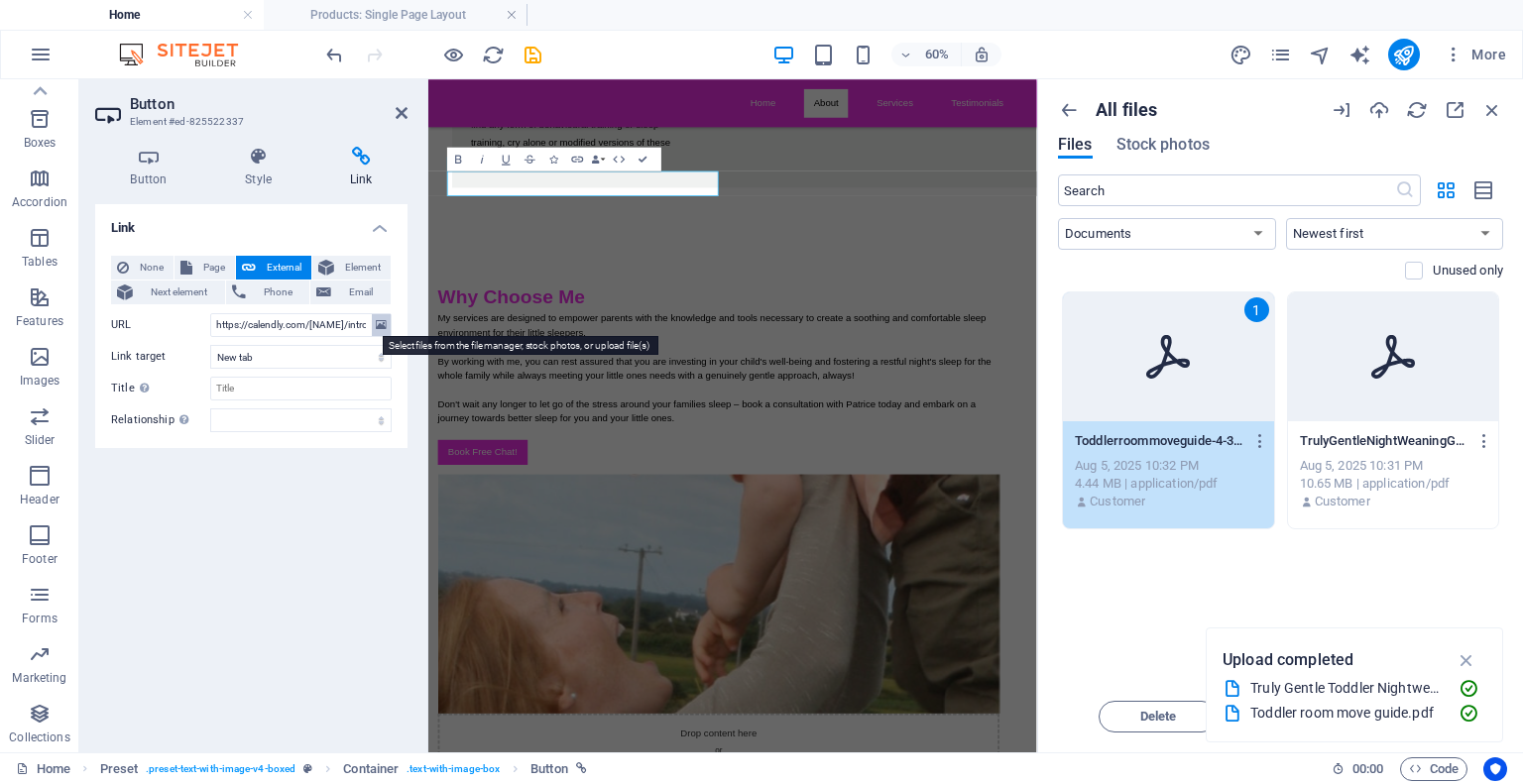 click at bounding box center (381, 325) 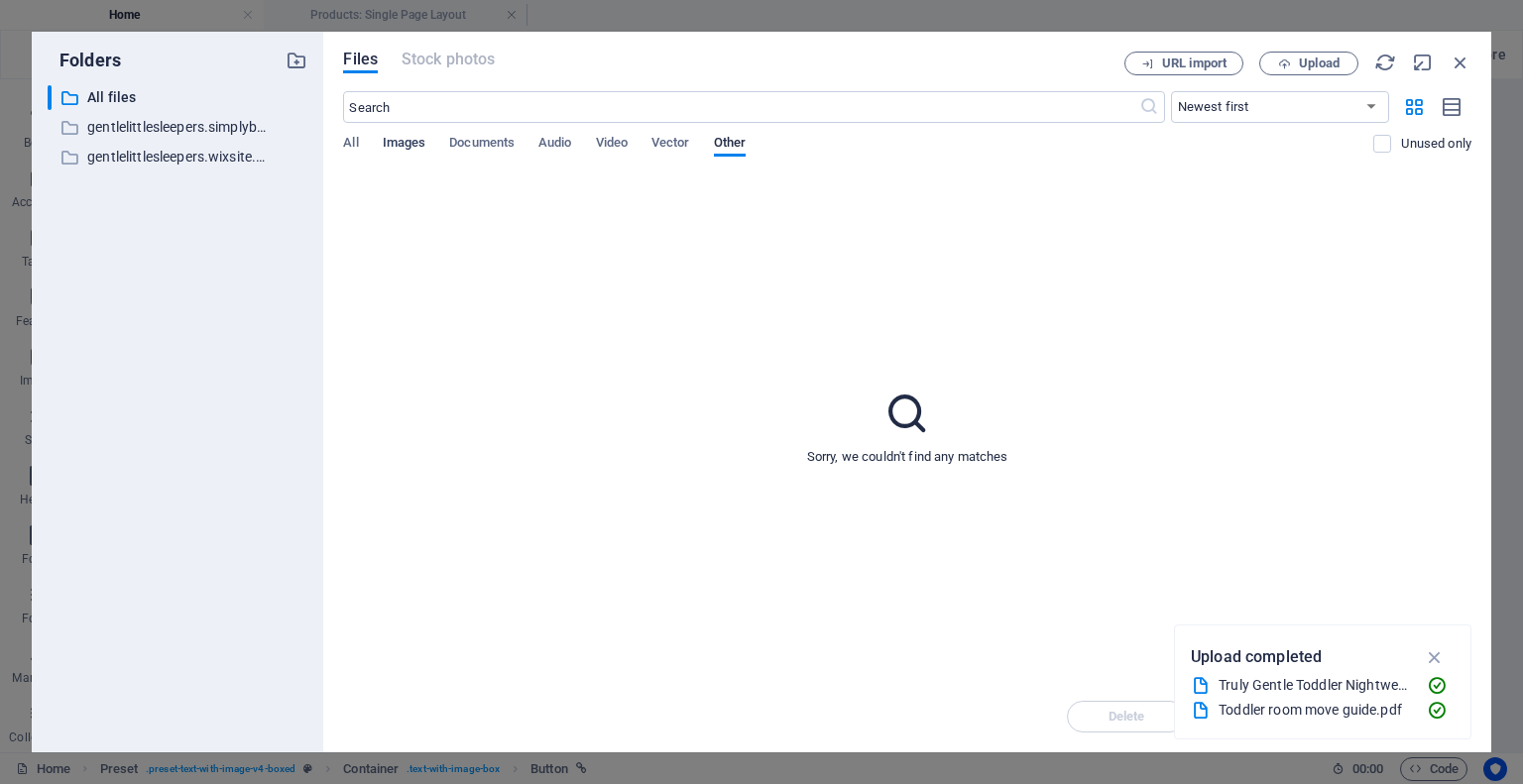 click on "Images" at bounding box center [405, 145] 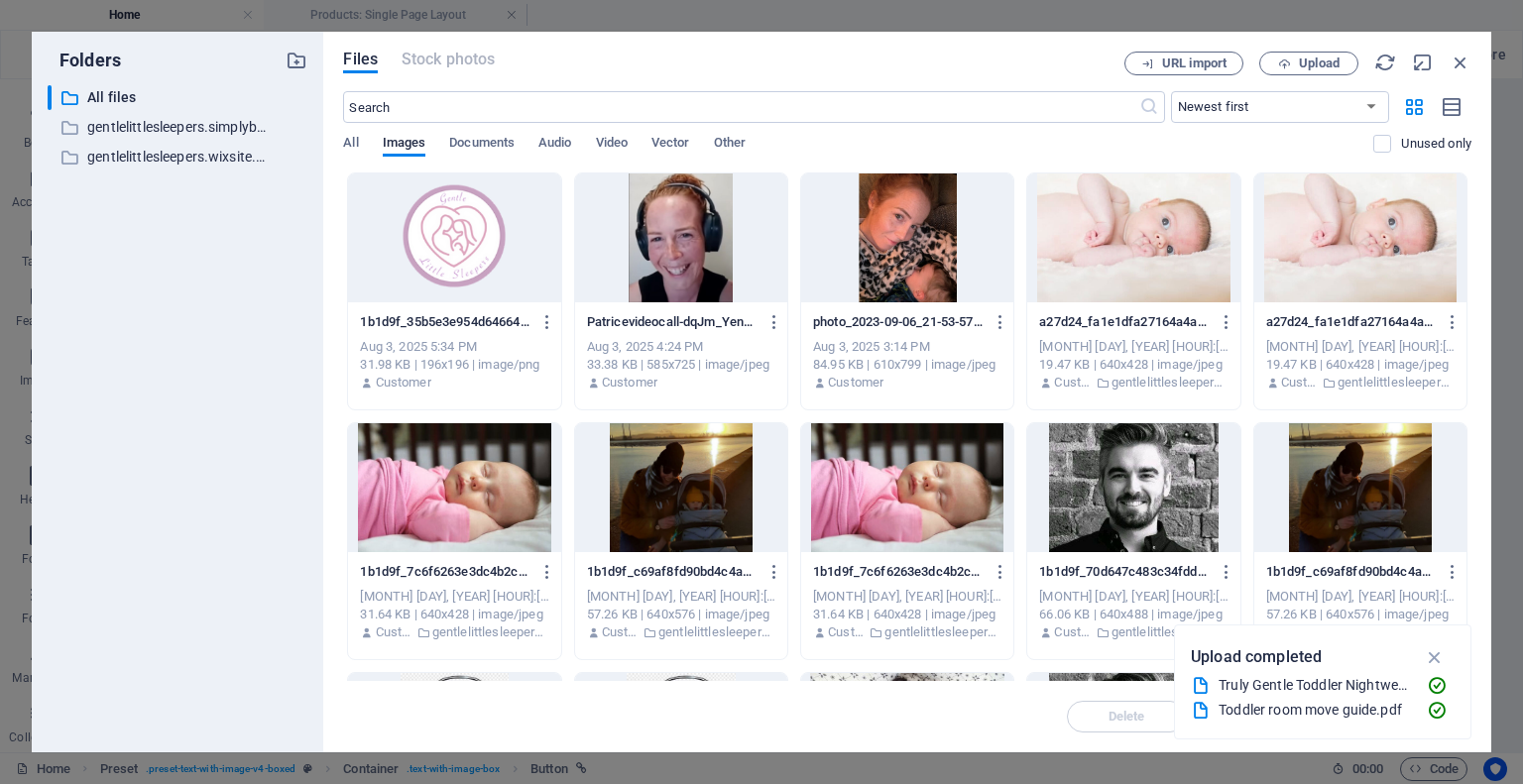 click at bounding box center [454, 488] 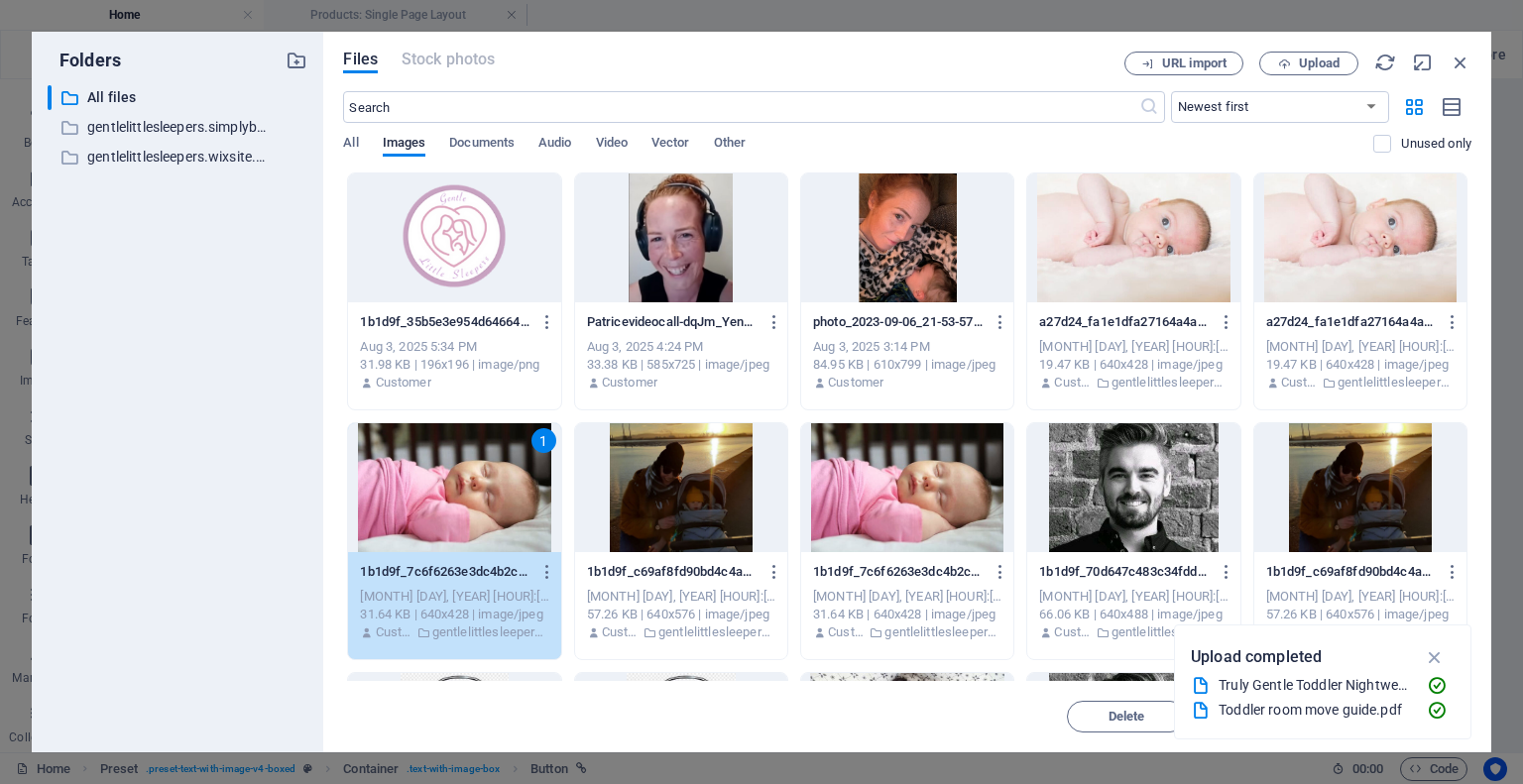 click on "1" at bounding box center [454, 488] 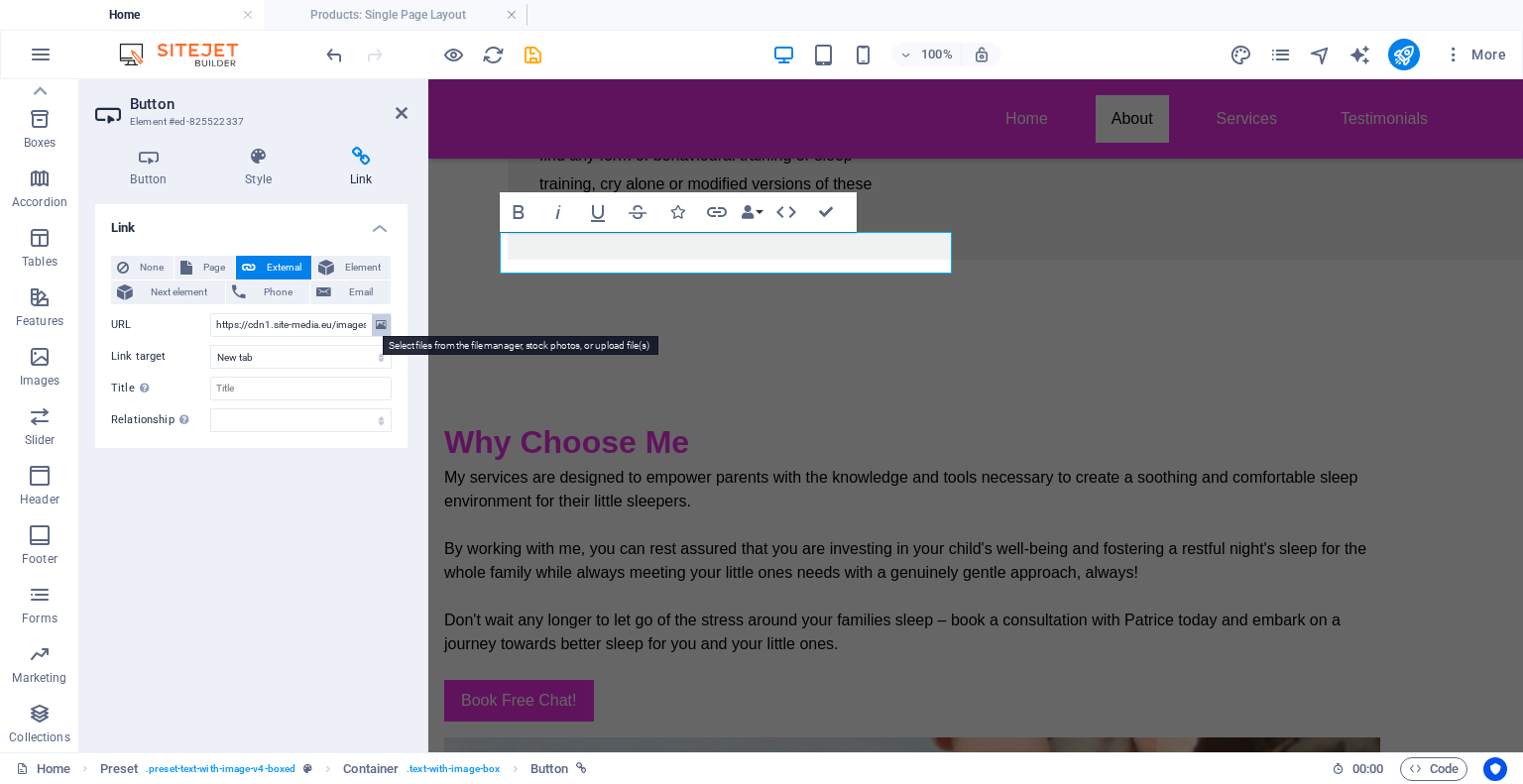 click at bounding box center (381, 325) 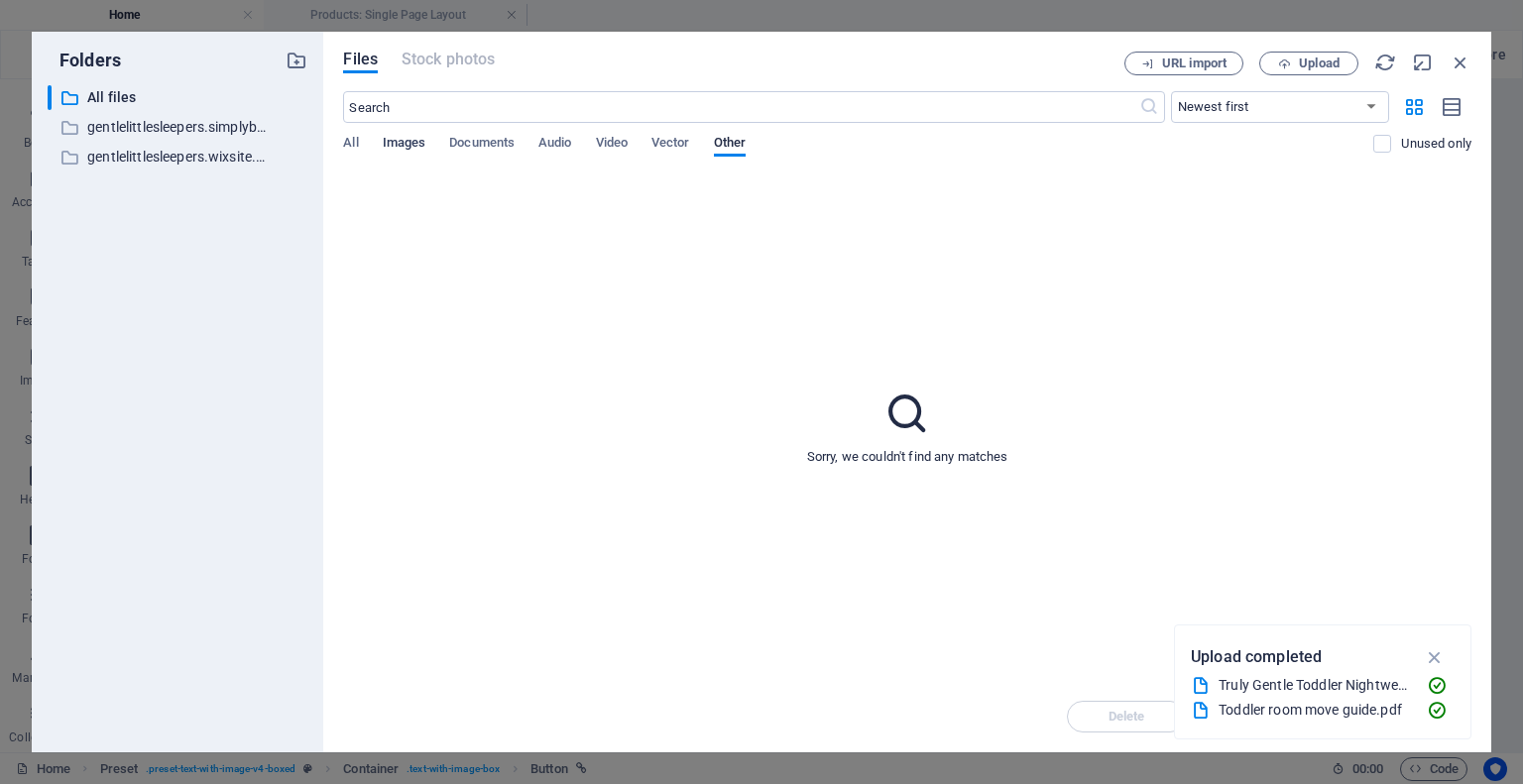 click on "Images" at bounding box center (405, 145) 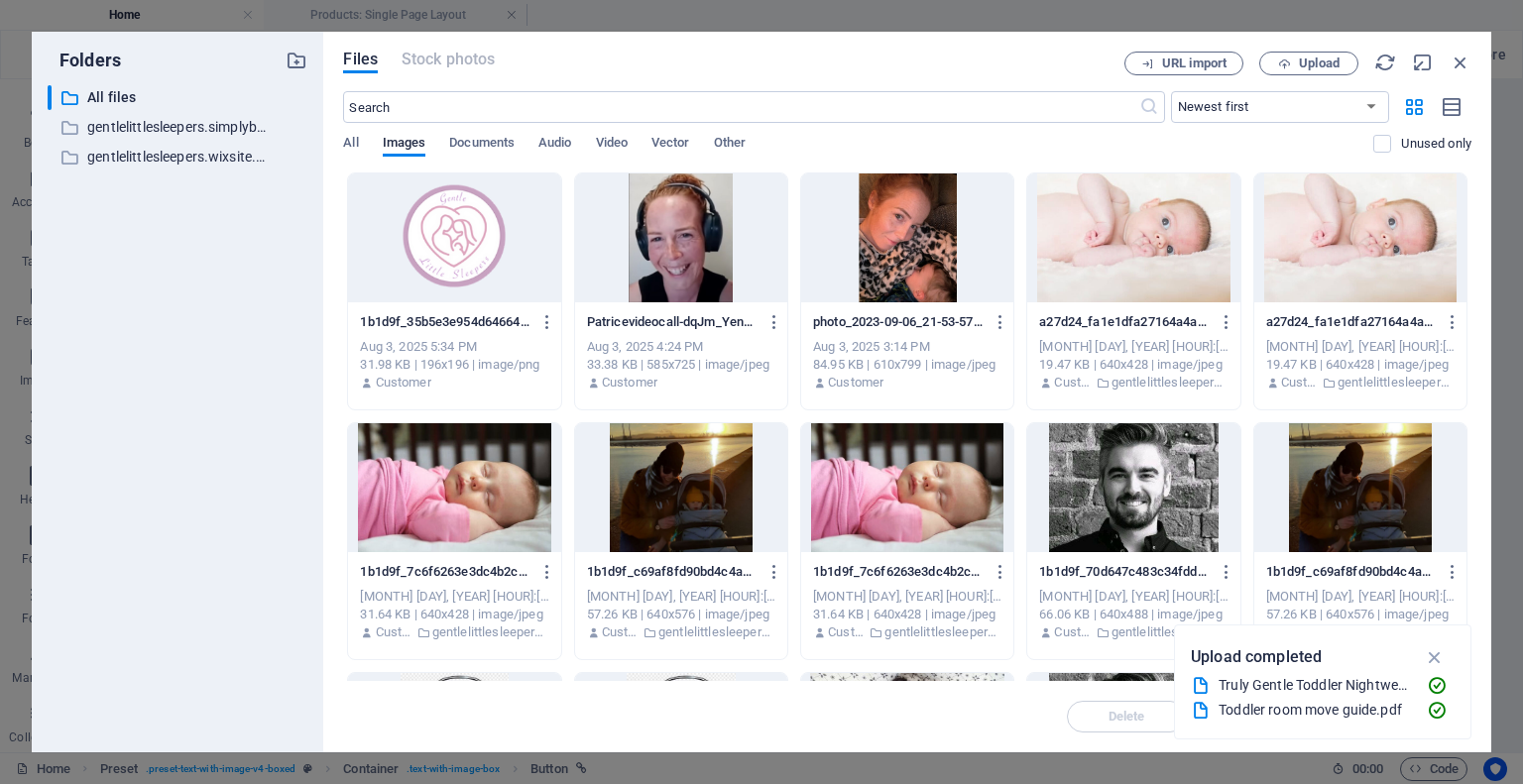 click at bounding box center (681, 238) 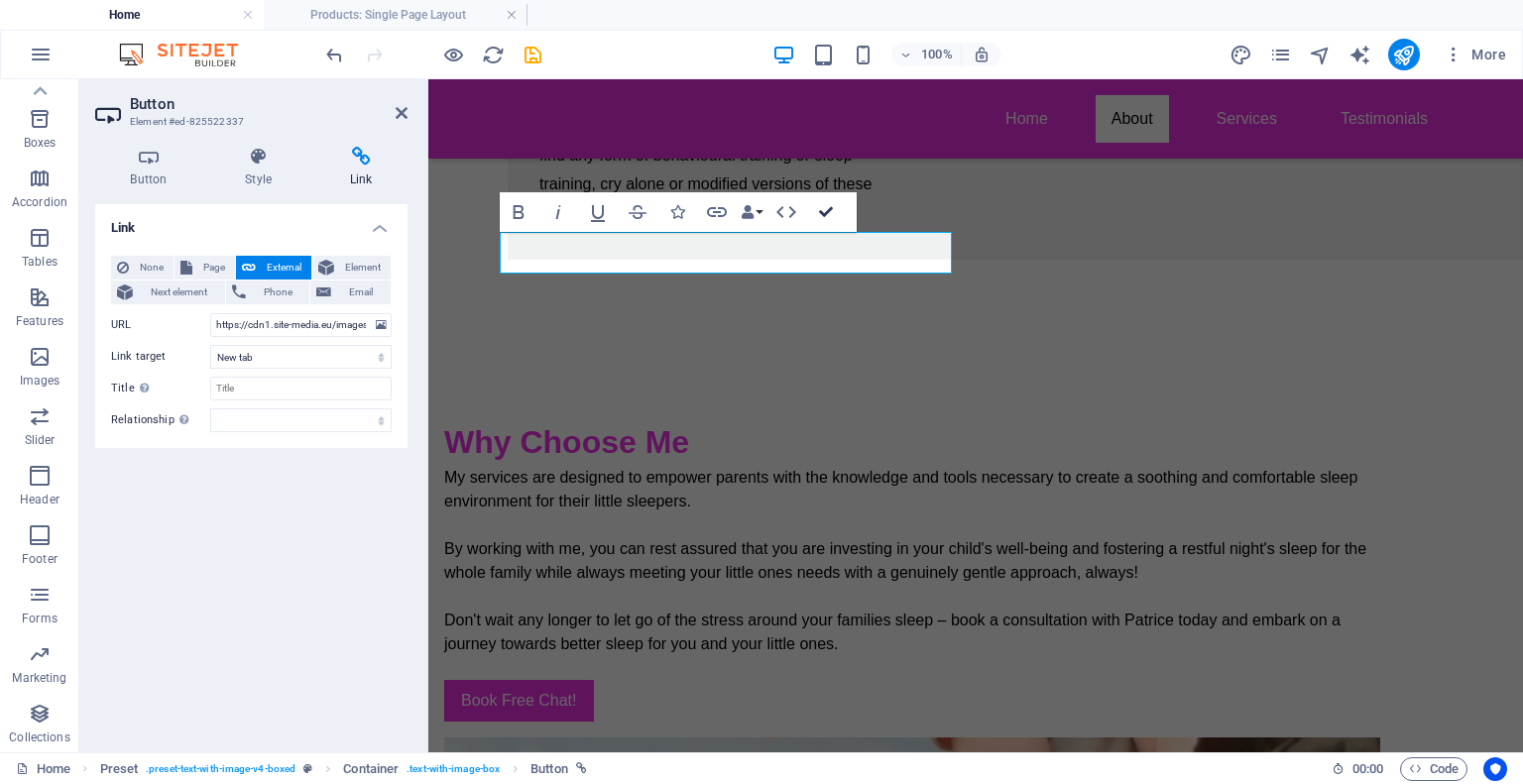 drag, startPoint x: 755, startPoint y: 130, endPoint x: 834, endPoint y: 209, distance: 111.722871 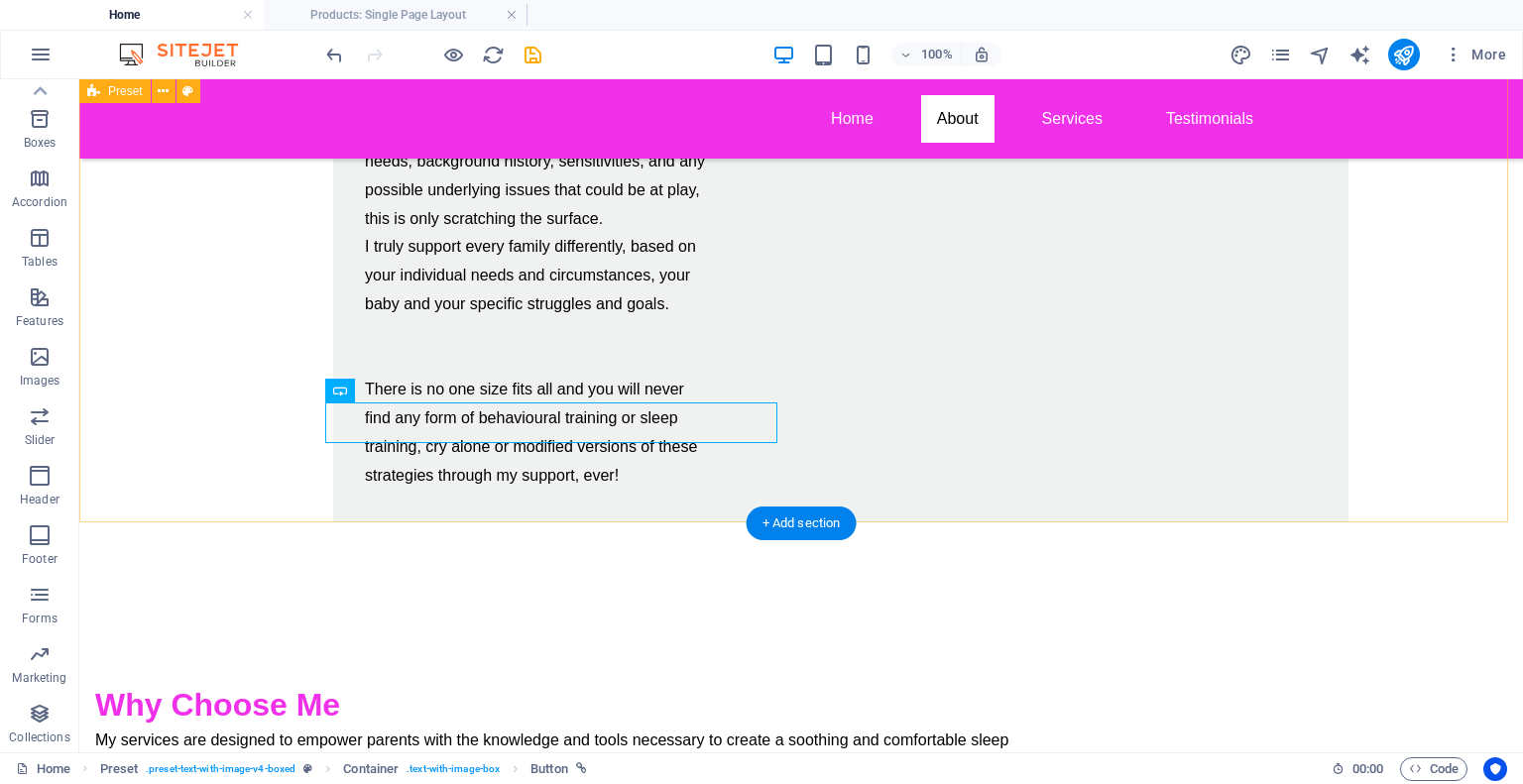 scroll, scrollTop: 4031, scrollLeft: 0, axis: vertical 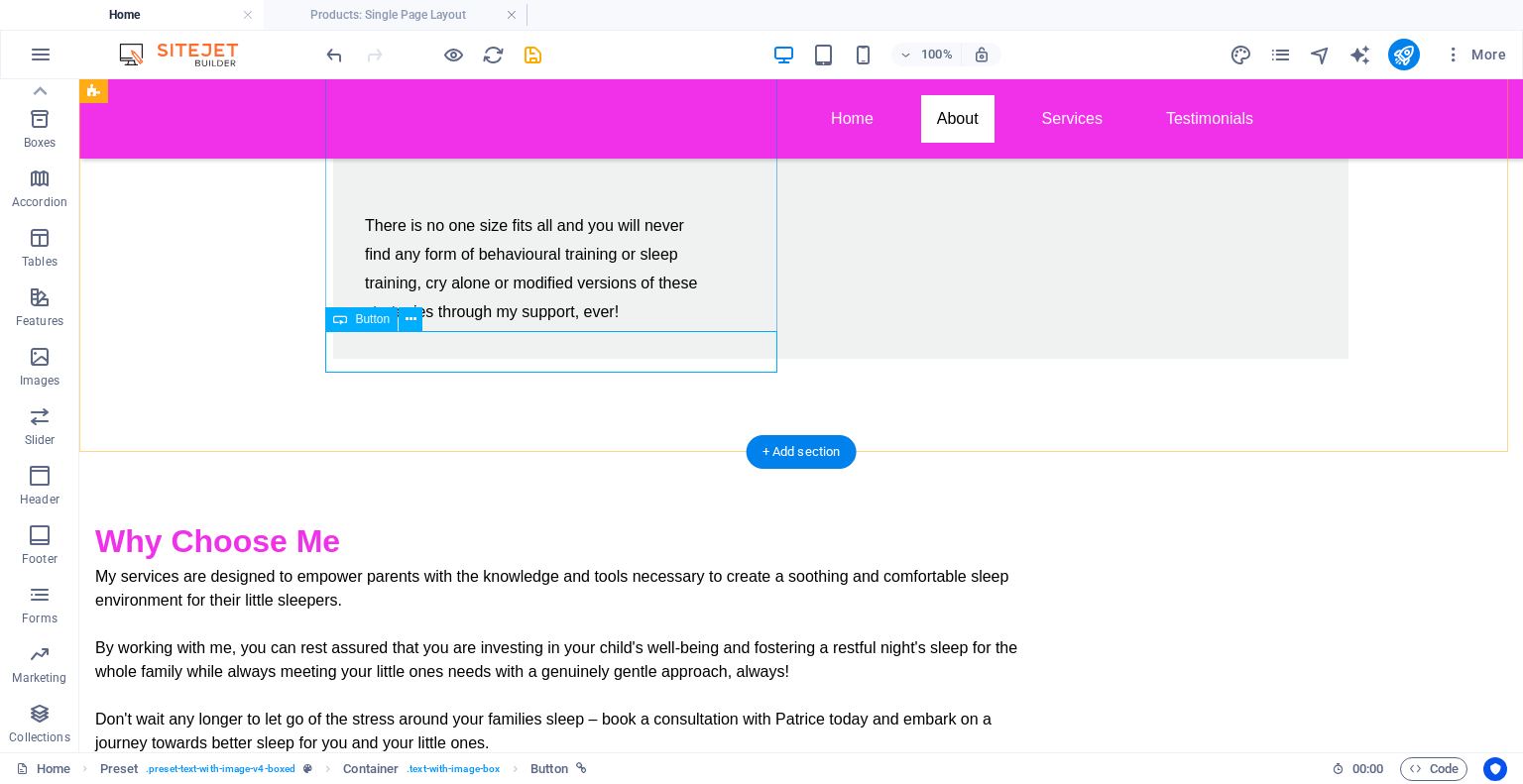 click on "Book Free Chat!" at bounding box center [563, 800] 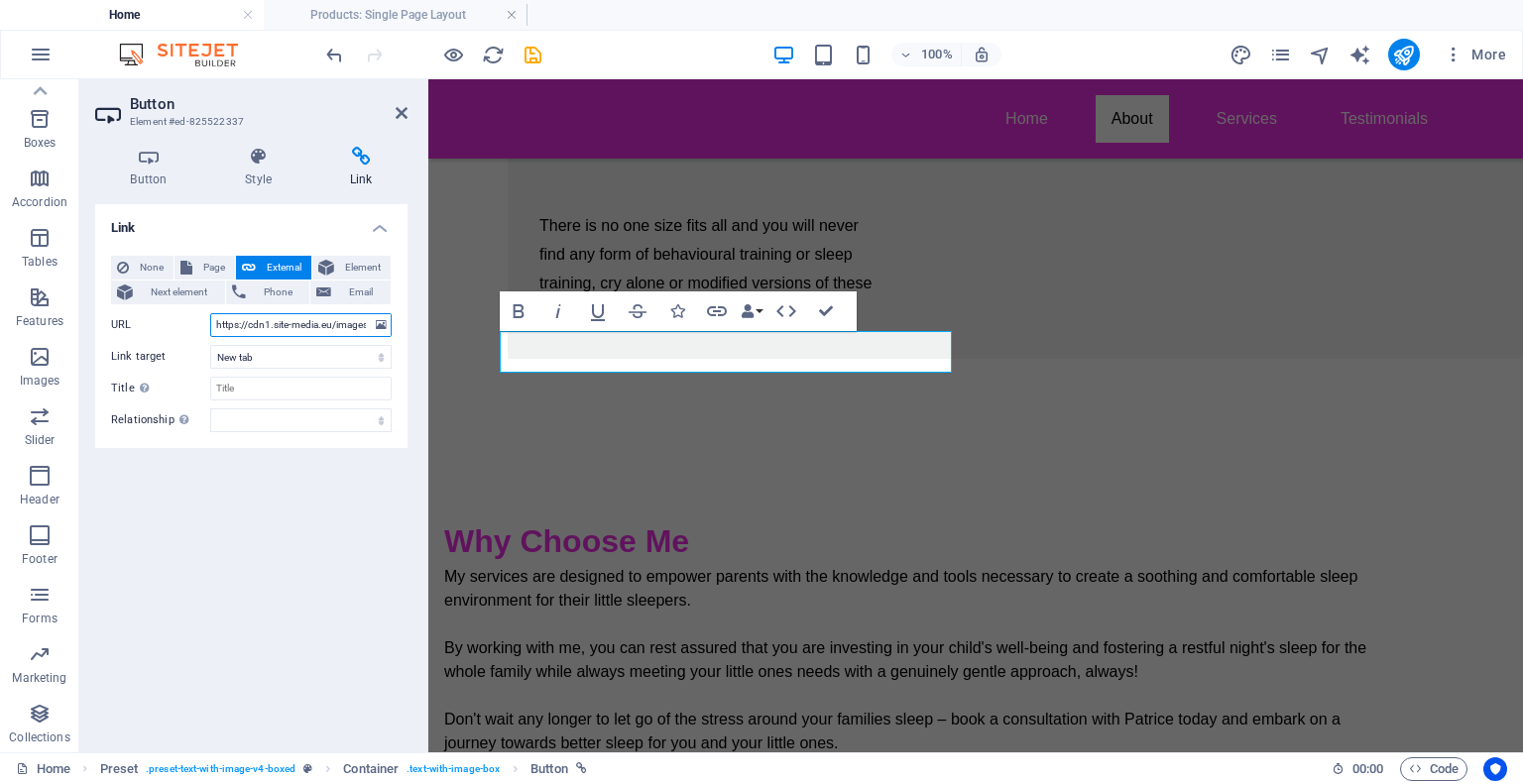 click on "https://cdn1.site-media.eu/images/0/18103084/Patricevideocall-dqJm_Yen_pV5MAqatsrmFQ.jpg" at bounding box center (300, 325) 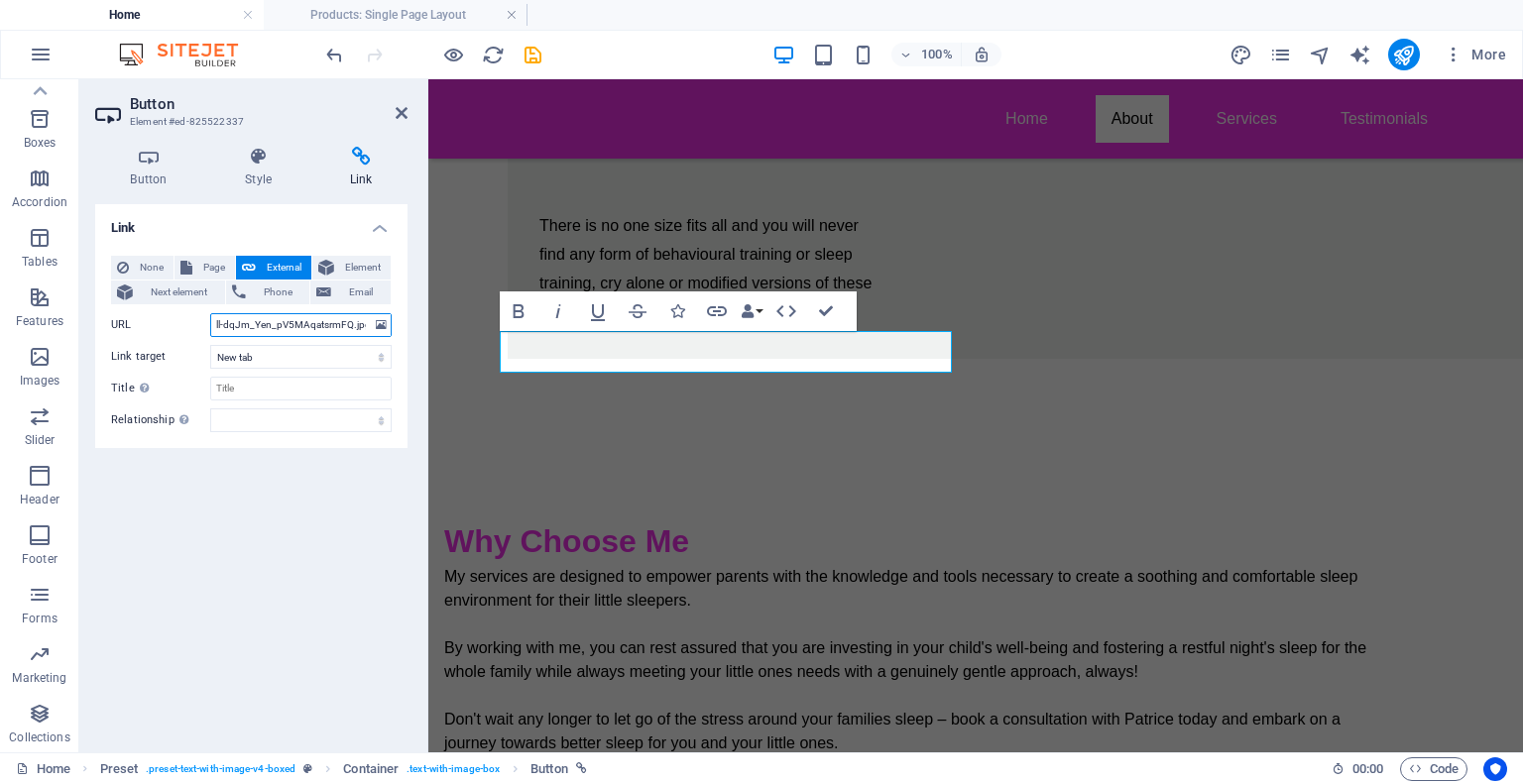 drag, startPoint x: 215, startPoint y: 325, endPoint x: 411, endPoint y: 327, distance: 196.0102 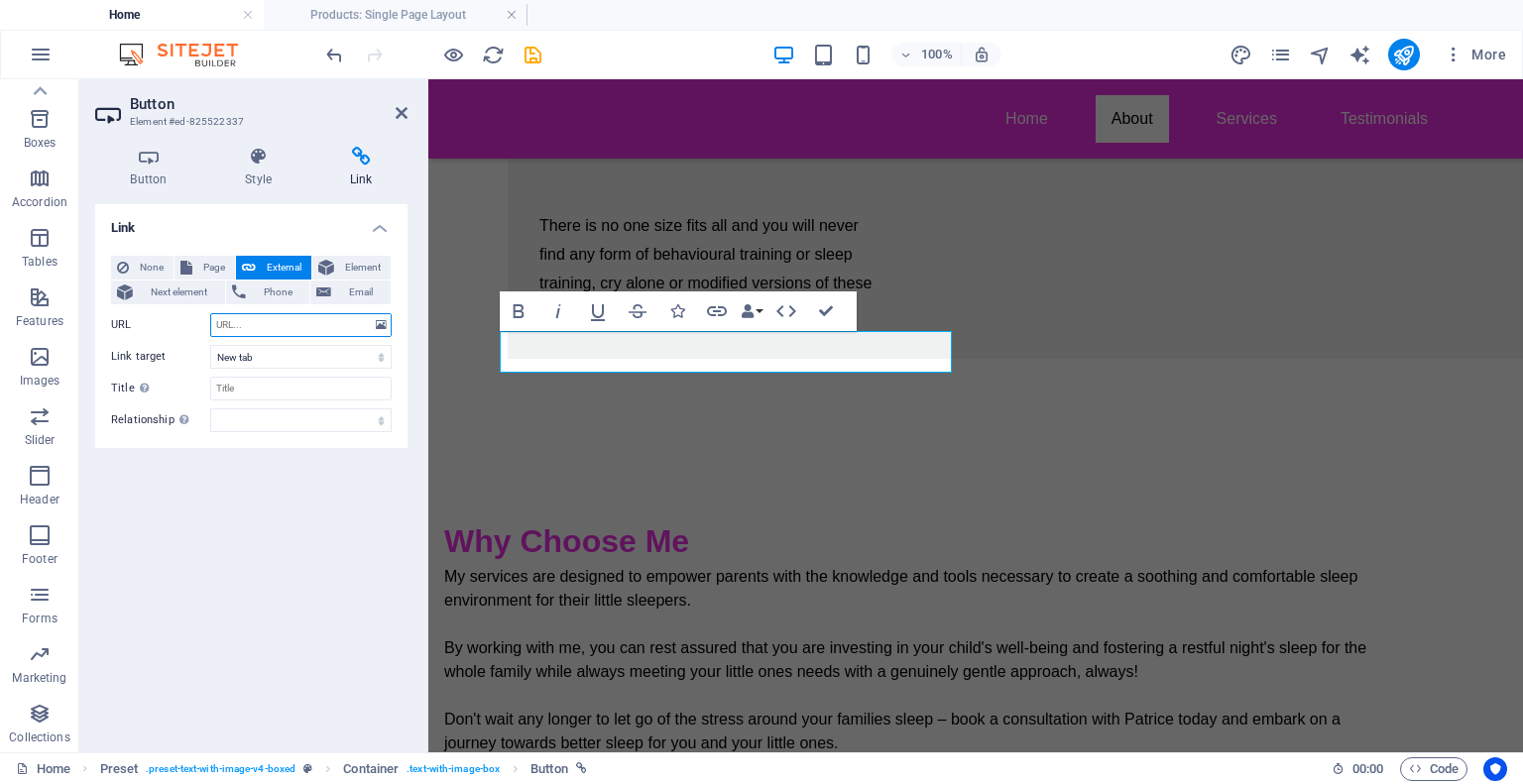 scroll, scrollTop: 0, scrollLeft: 0, axis: both 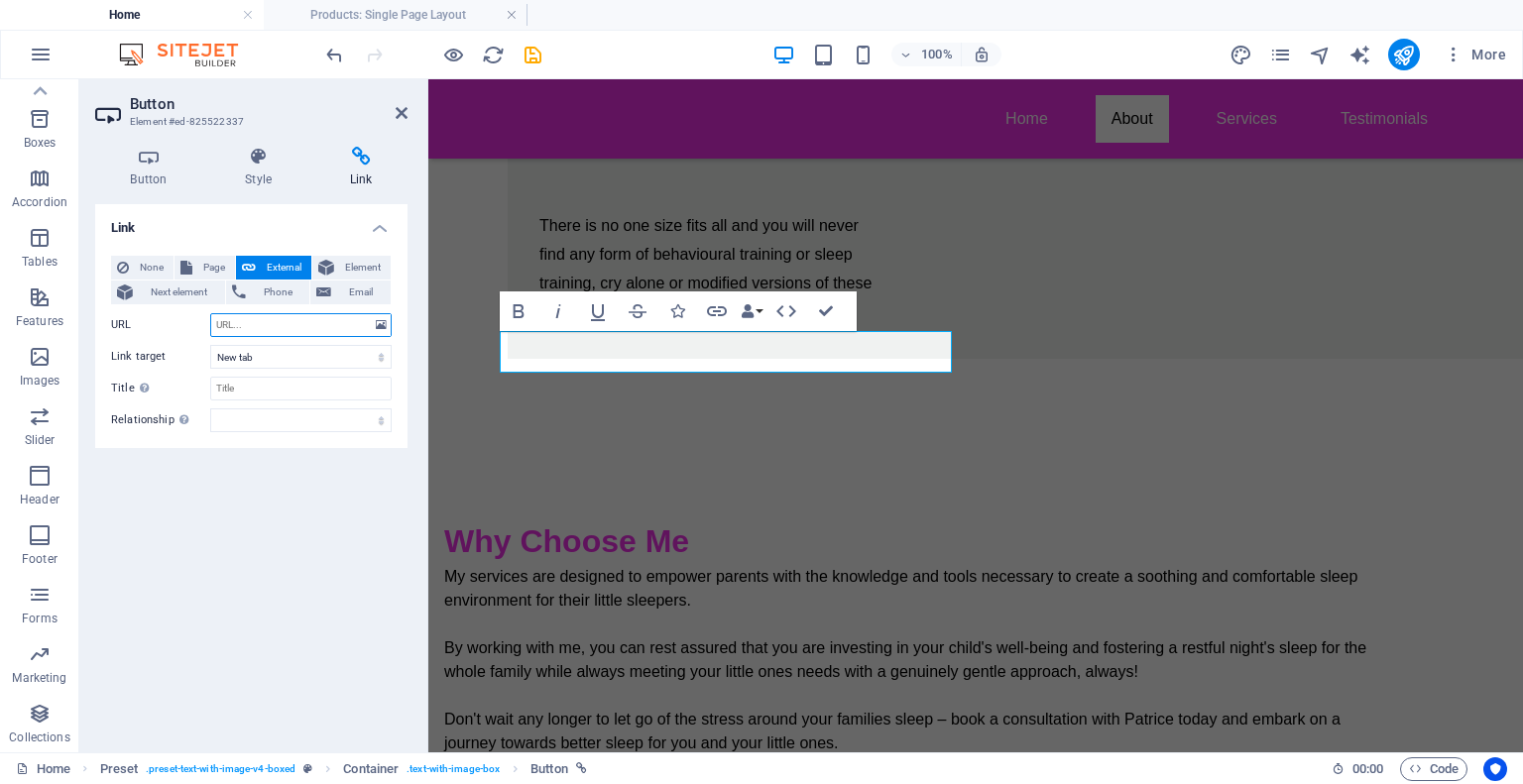 type on "https://calendly.com/patricegentlelittlesleepers/intro-call" 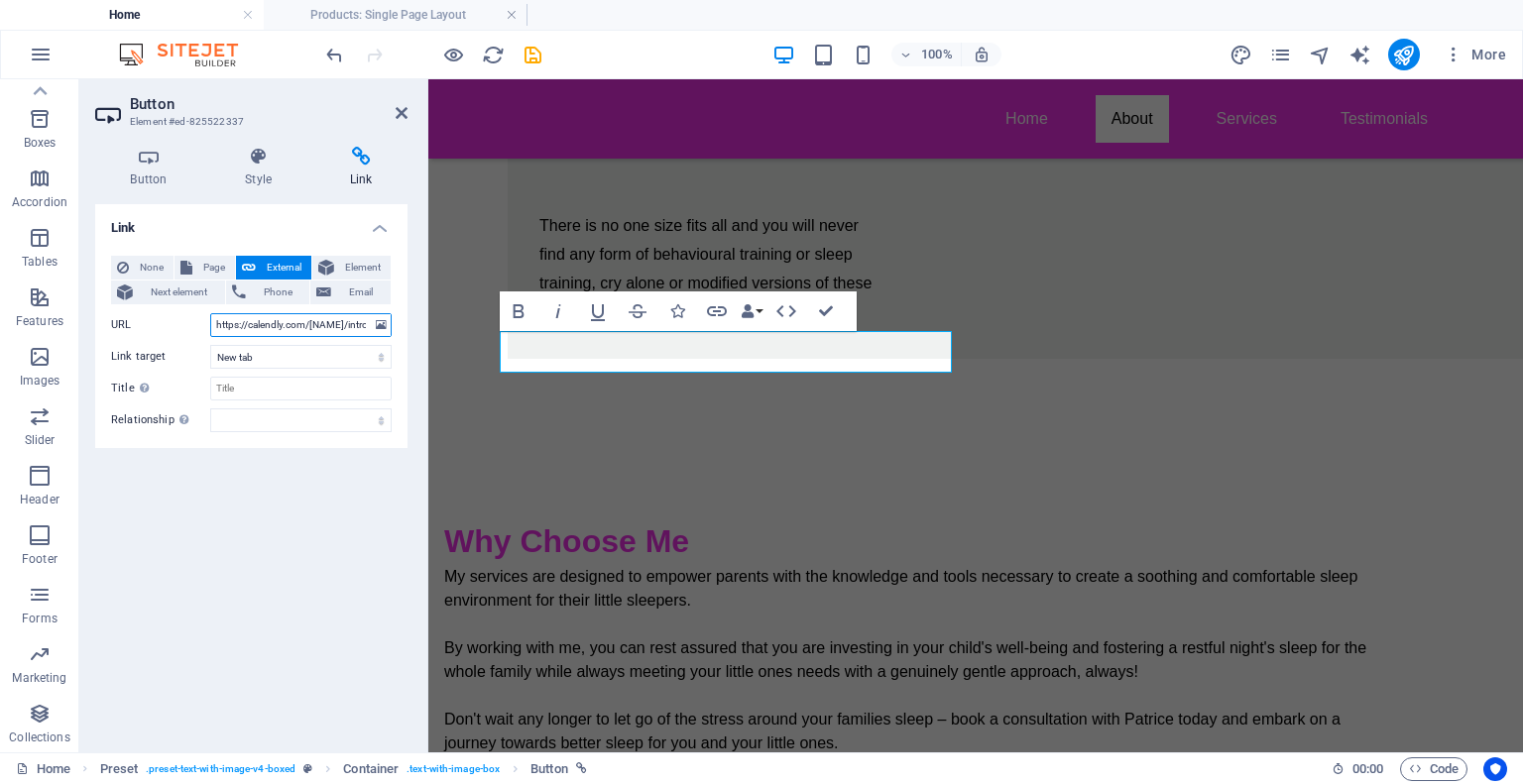 scroll, scrollTop: 0, scrollLeft: 99, axis: horizontal 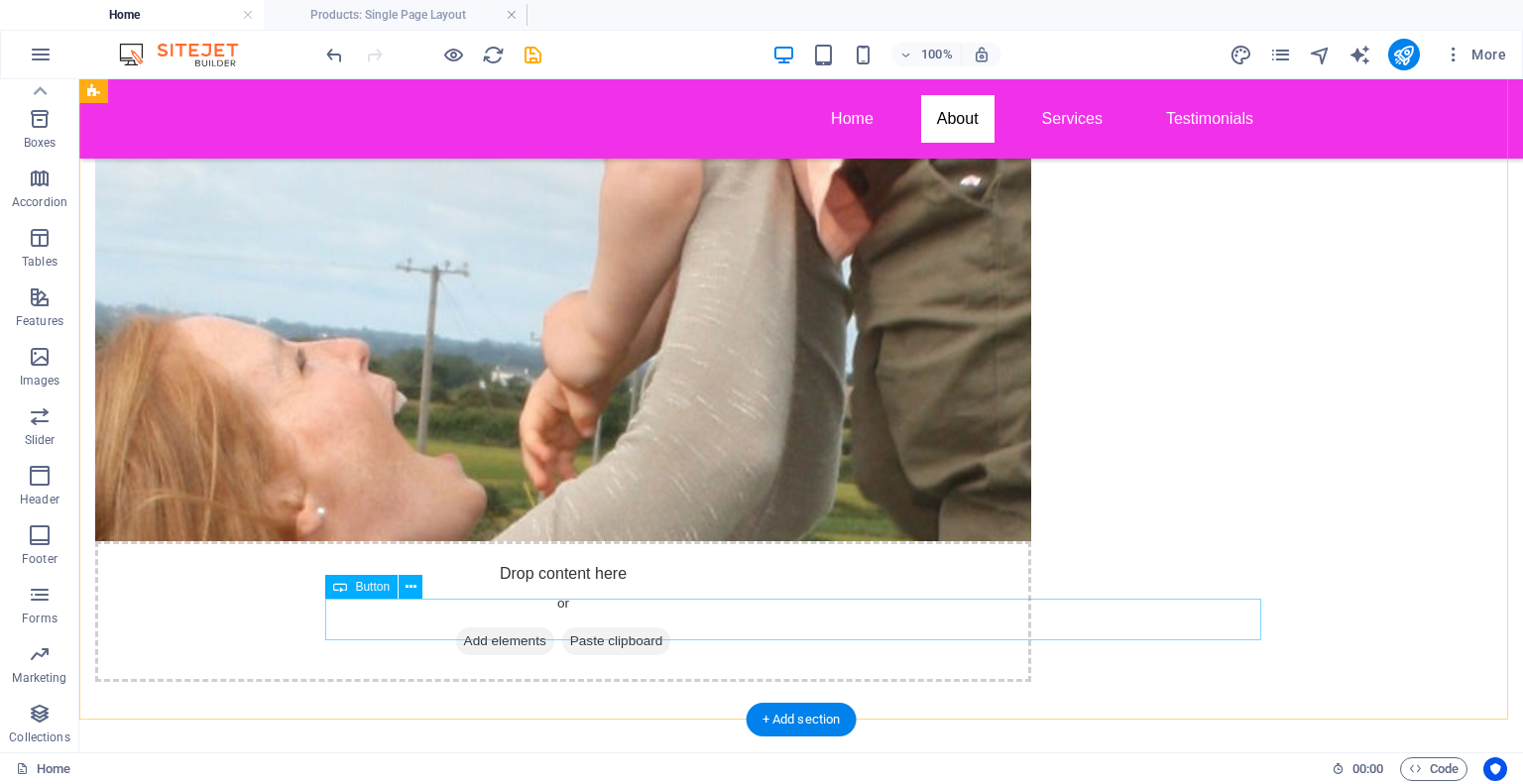 click on "Book Free Chat!" at bounding box center (801, 1623) 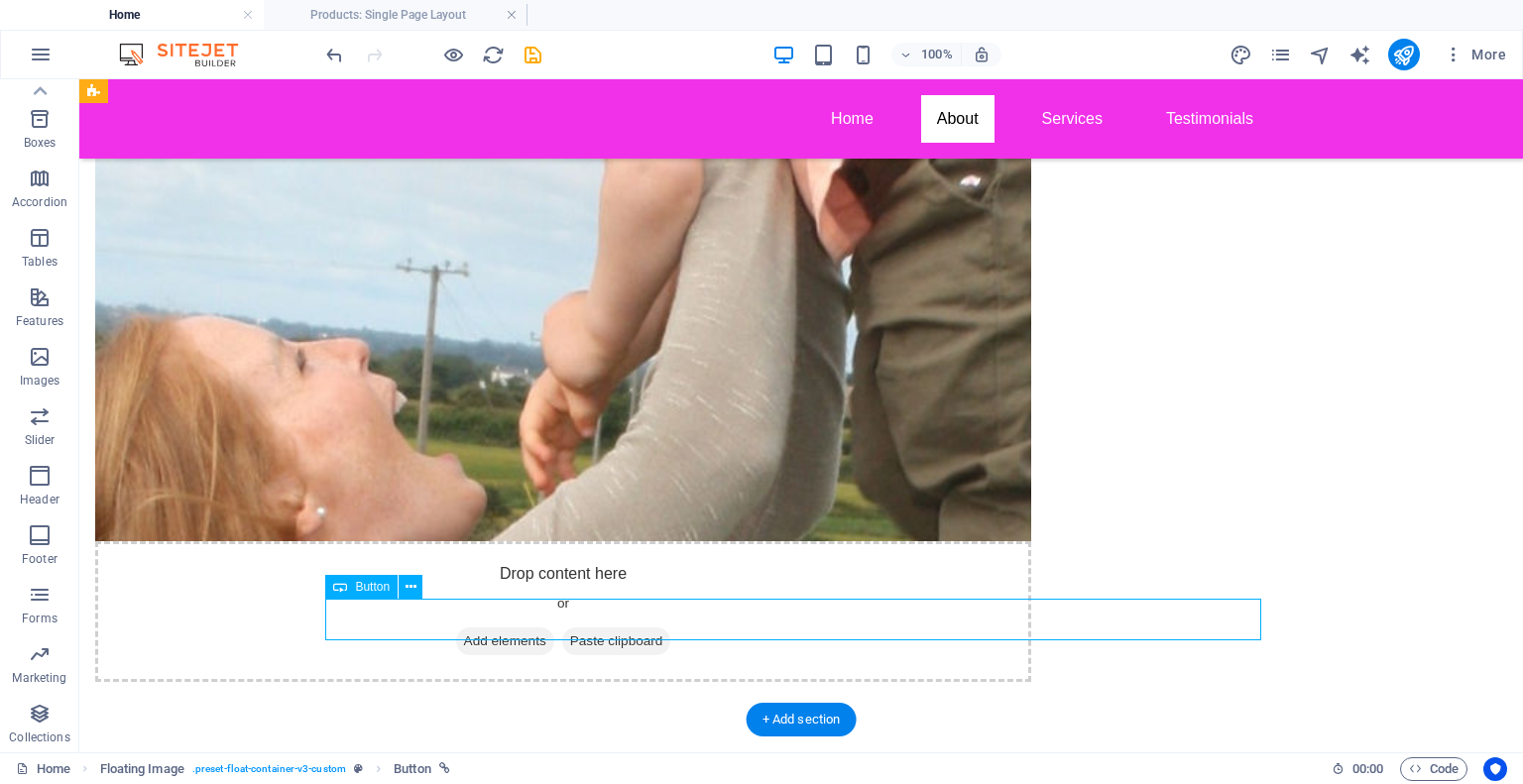 click on "Book Free Chat!" at bounding box center [801, 1623] 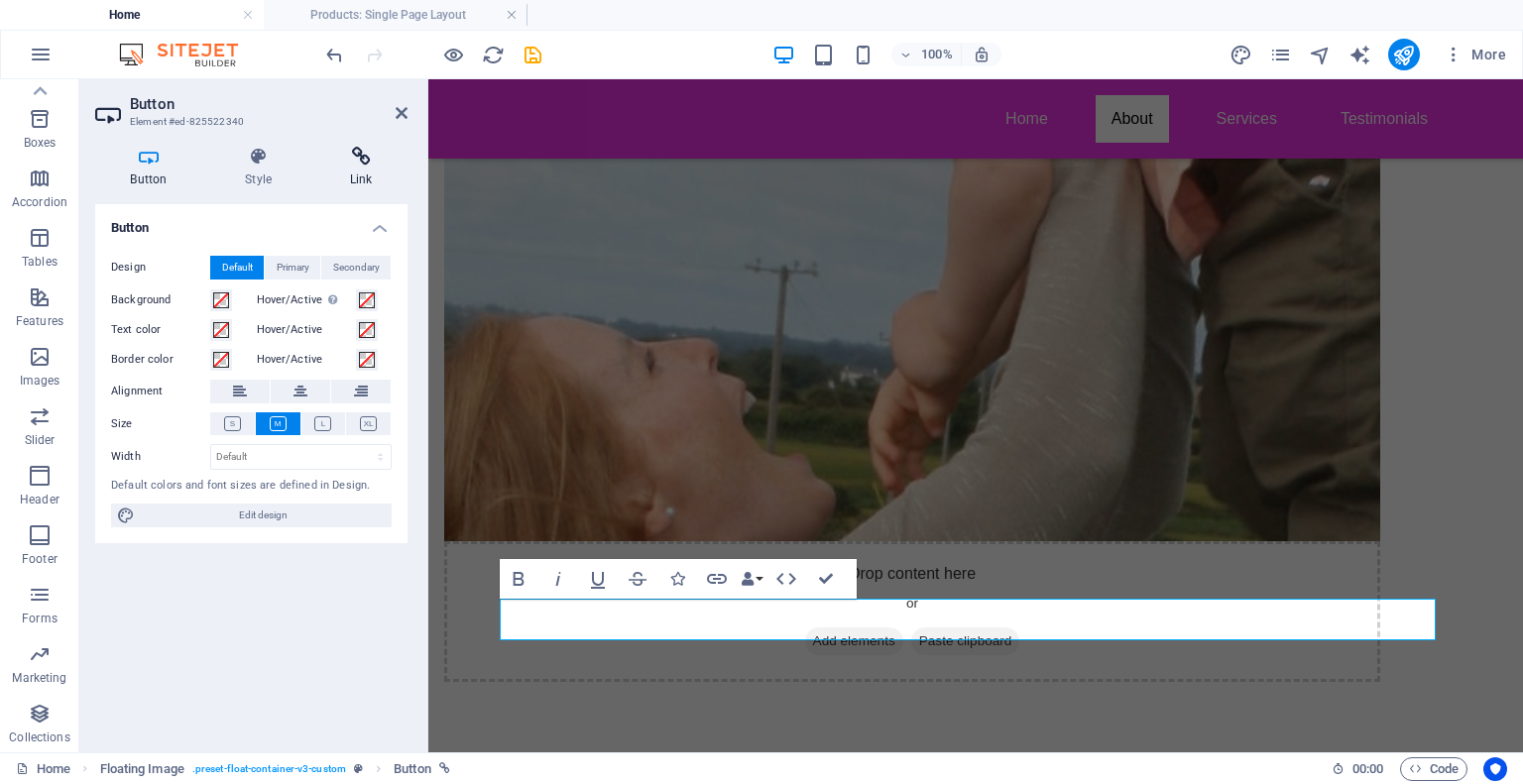 click on "Link" at bounding box center (361, 168) 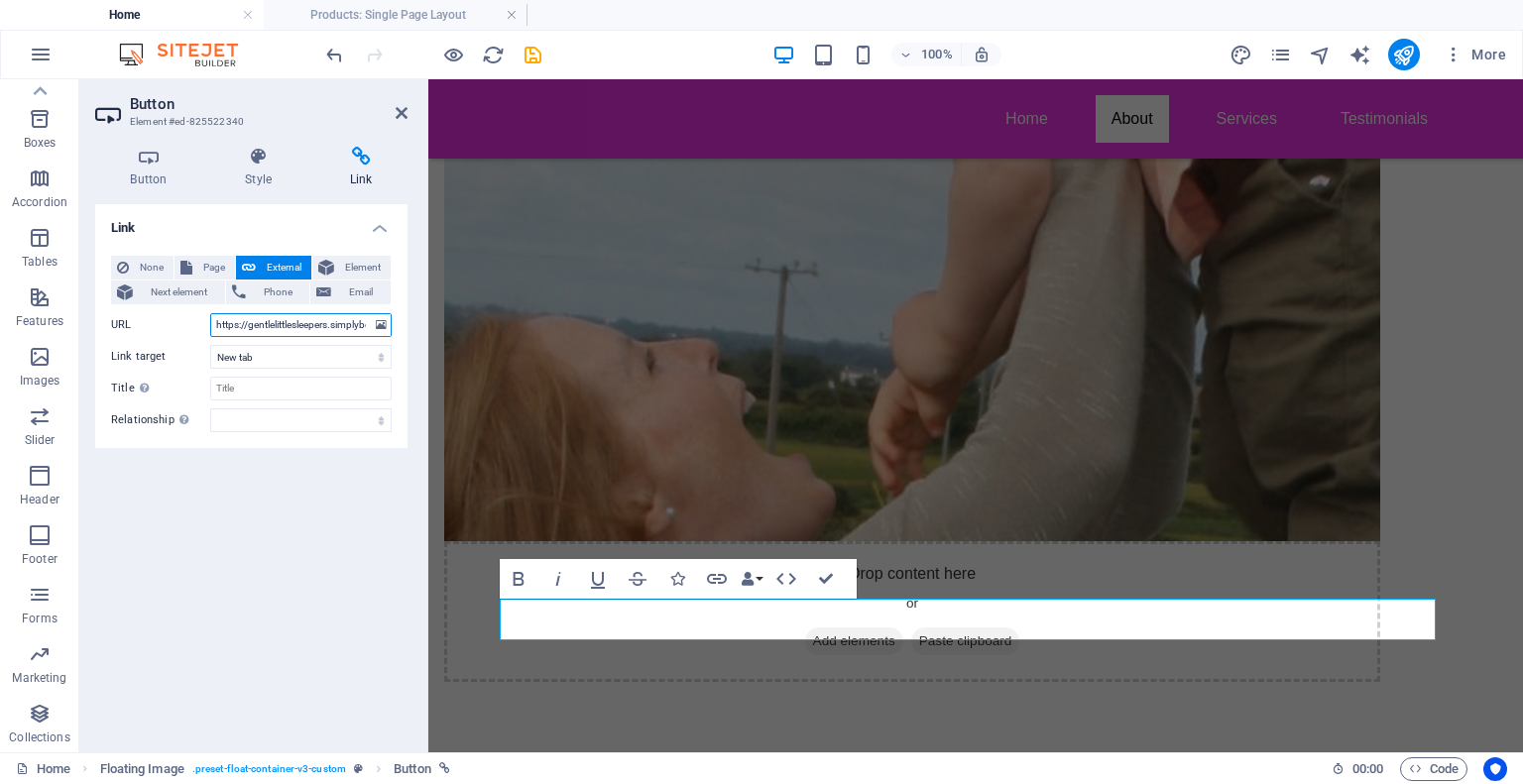 scroll, scrollTop: 0, scrollLeft: 210, axis: horizontal 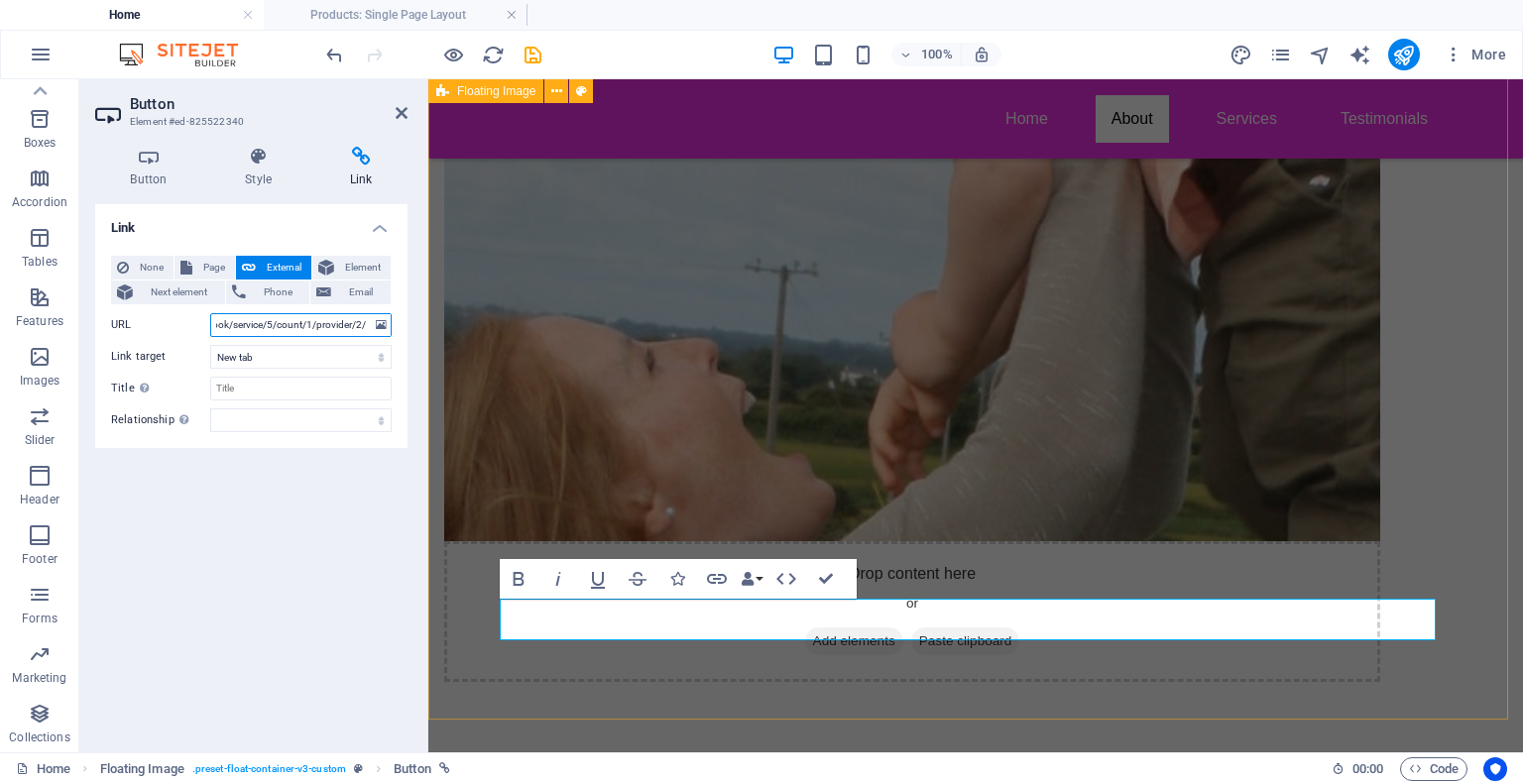 drag, startPoint x: 644, startPoint y: 403, endPoint x: 473, endPoint y: 333, distance: 184.77283 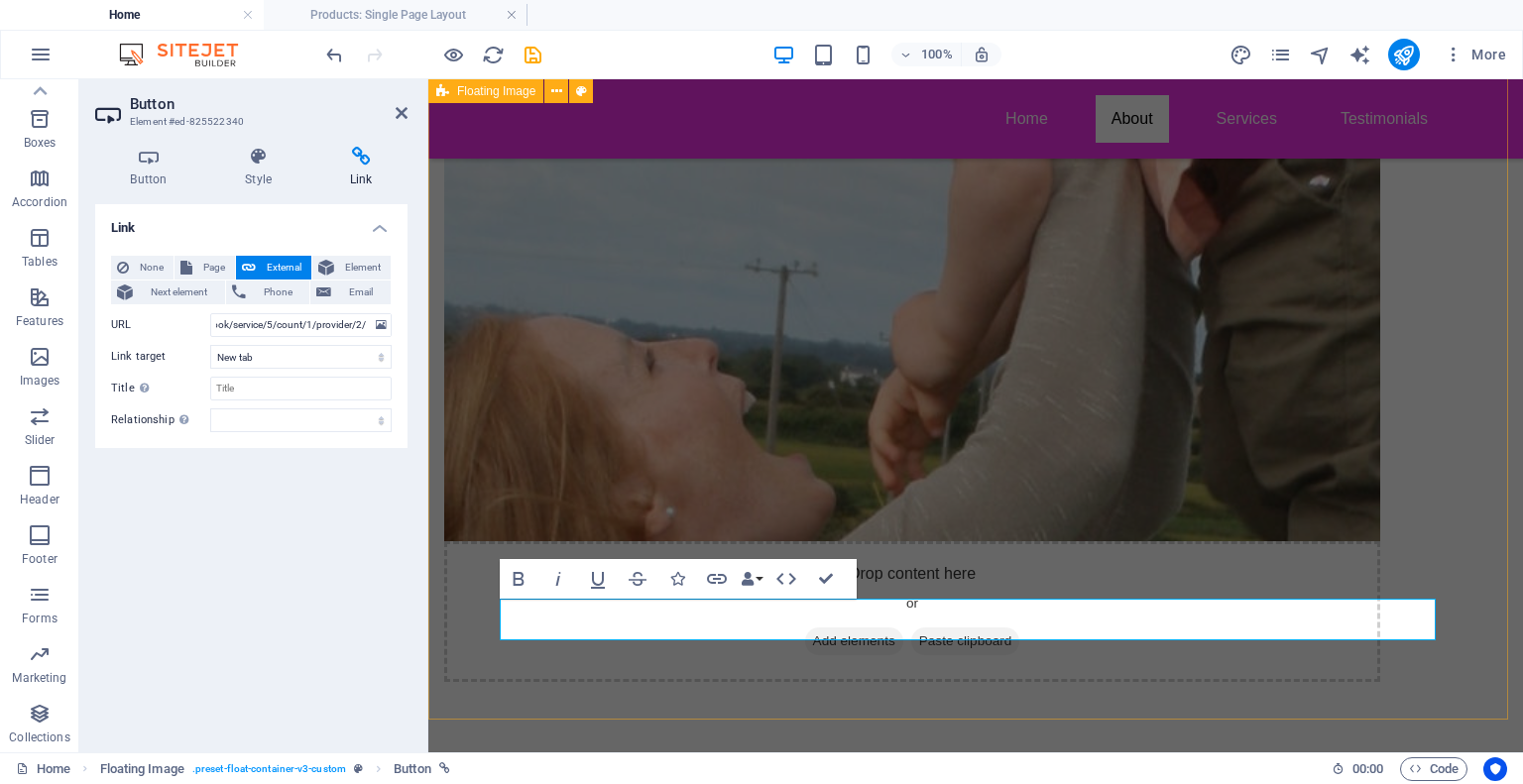 scroll, scrollTop: 0, scrollLeft: 0, axis: both 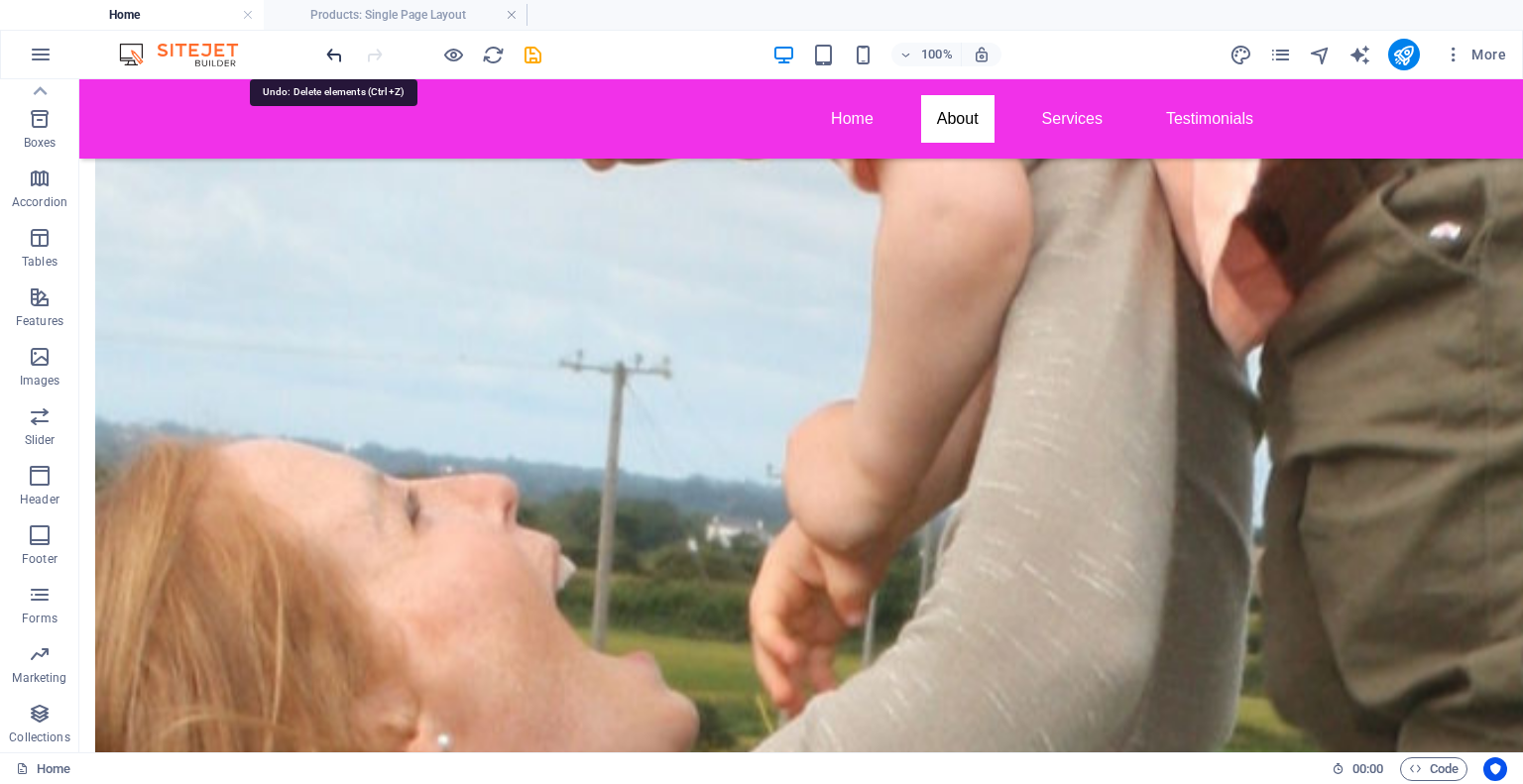 click at bounding box center [334, 55] 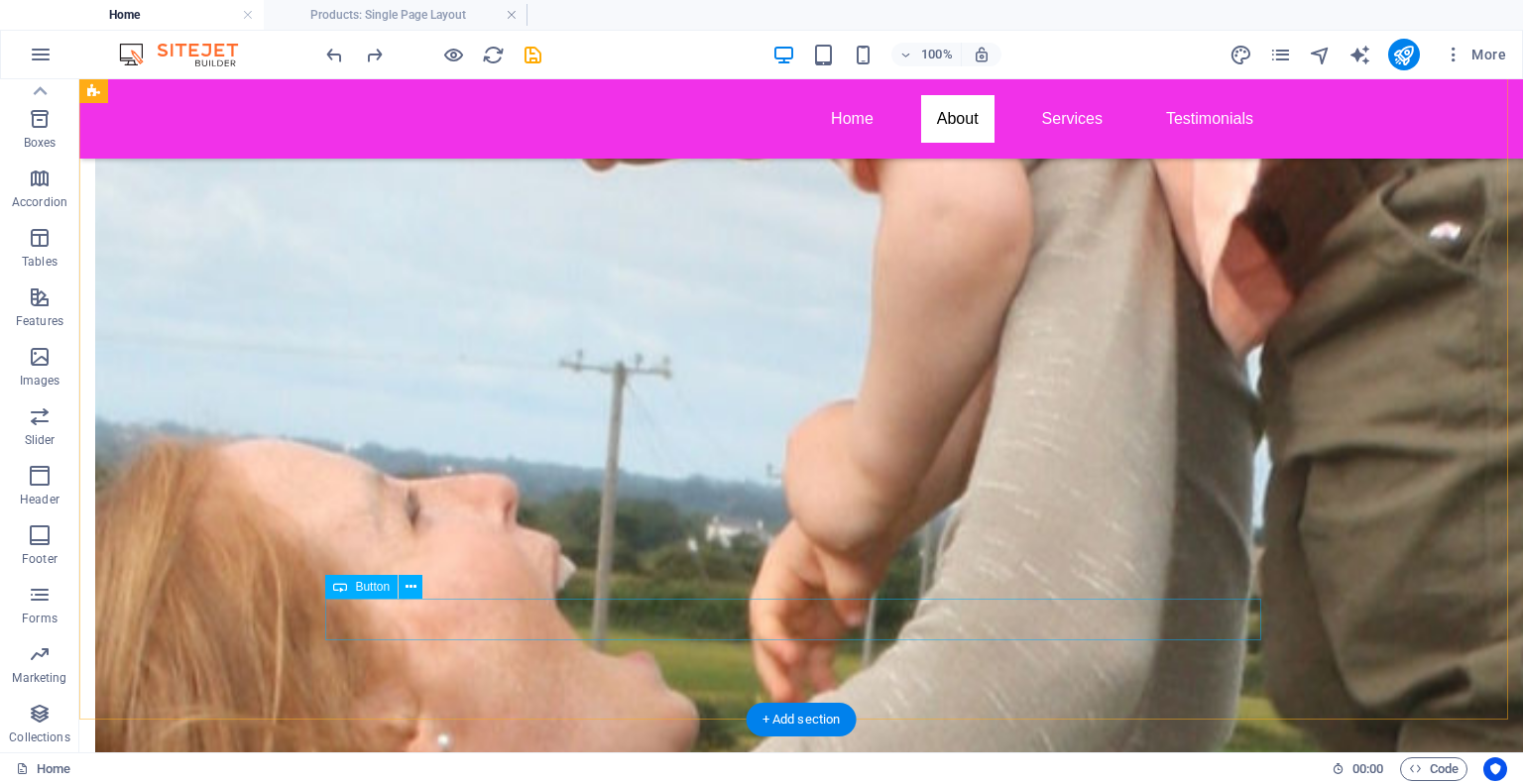click on "Book Free Chat!" at bounding box center [801, 1623] 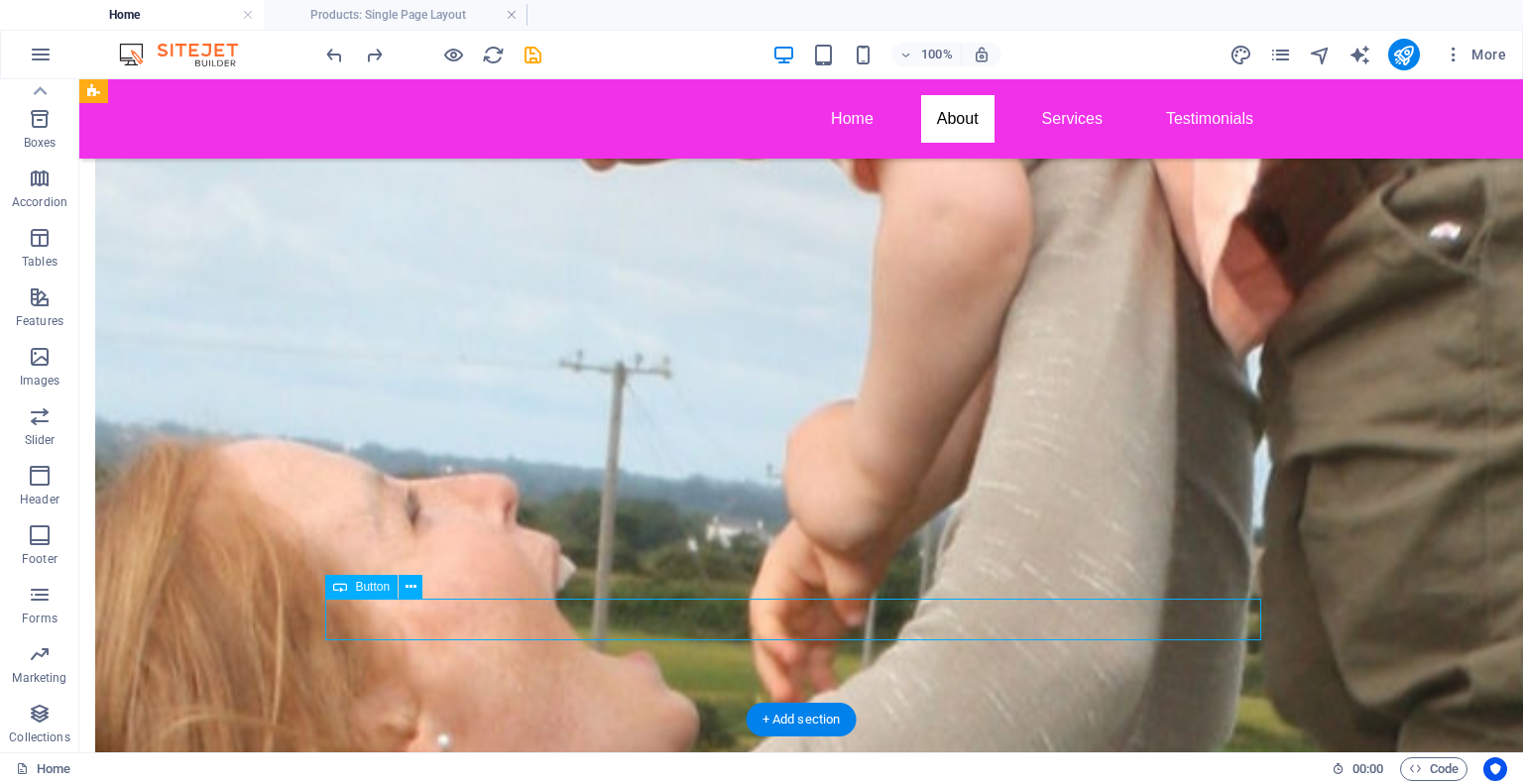 click on "Book Free Chat!" at bounding box center [801, 1623] 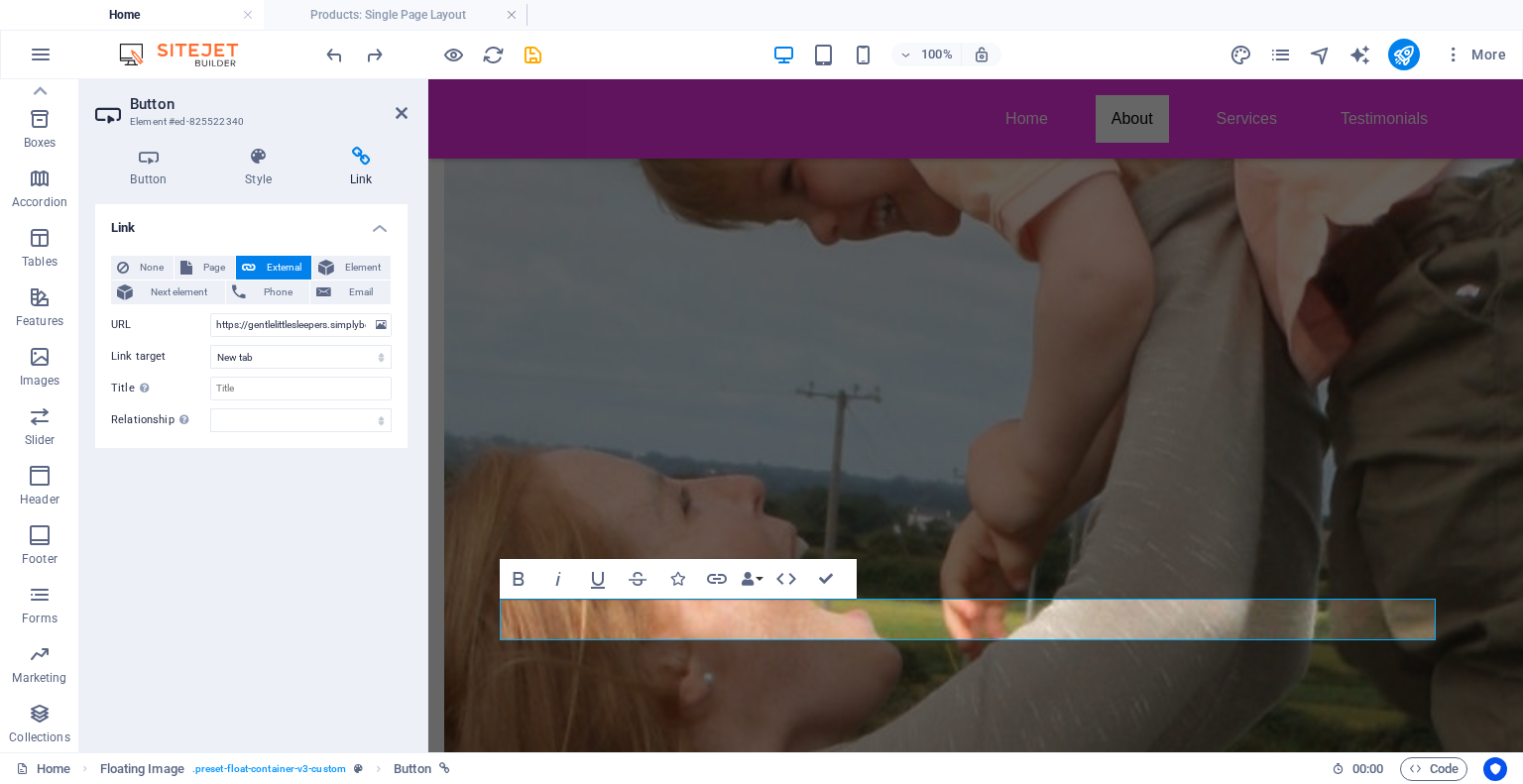 click at bounding box center [361, 157] 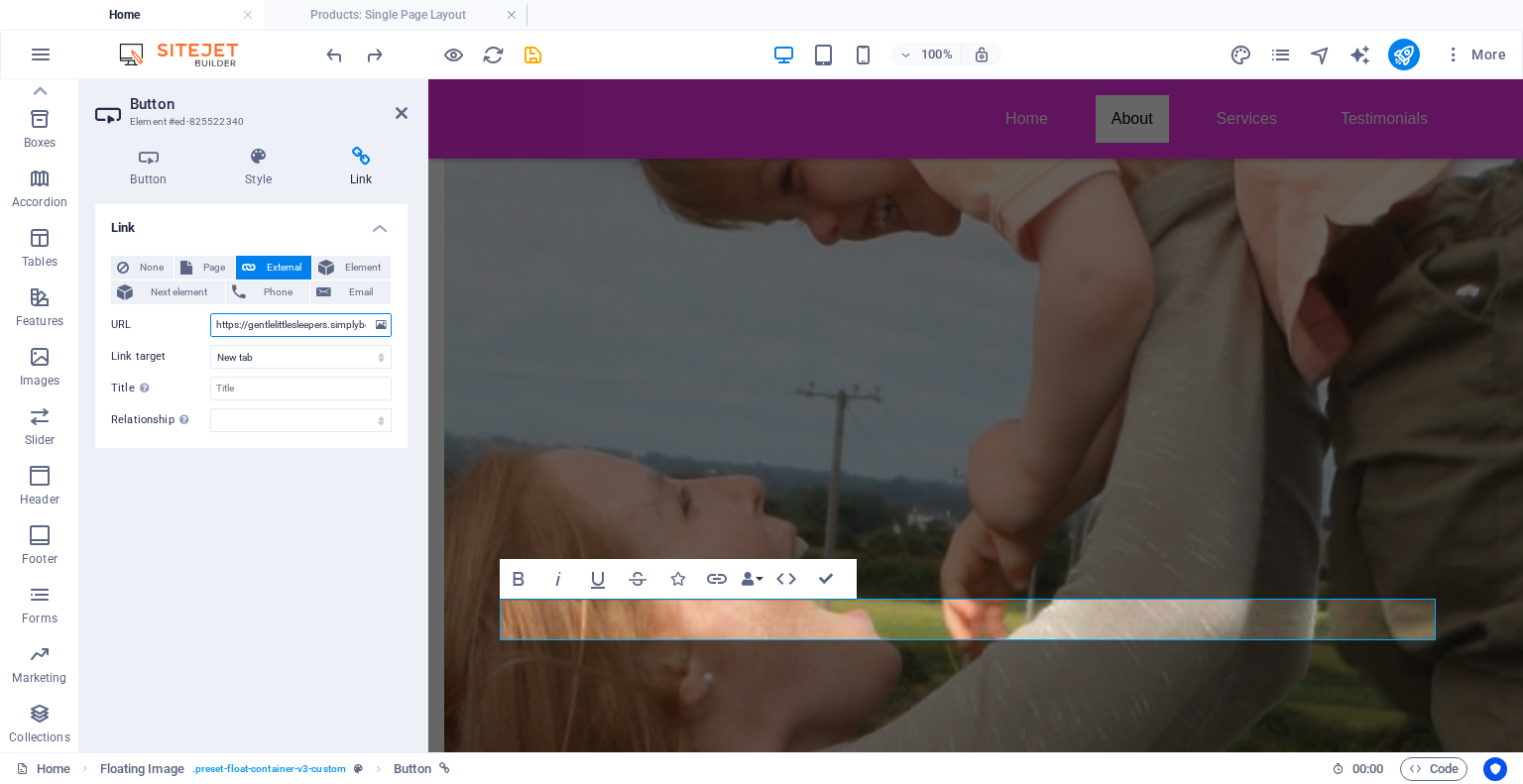 click on "https://gentlelittlesleepers.simplybook.it/v2/#book/service/5/count/1/provider/2/" at bounding box center (300, 325) 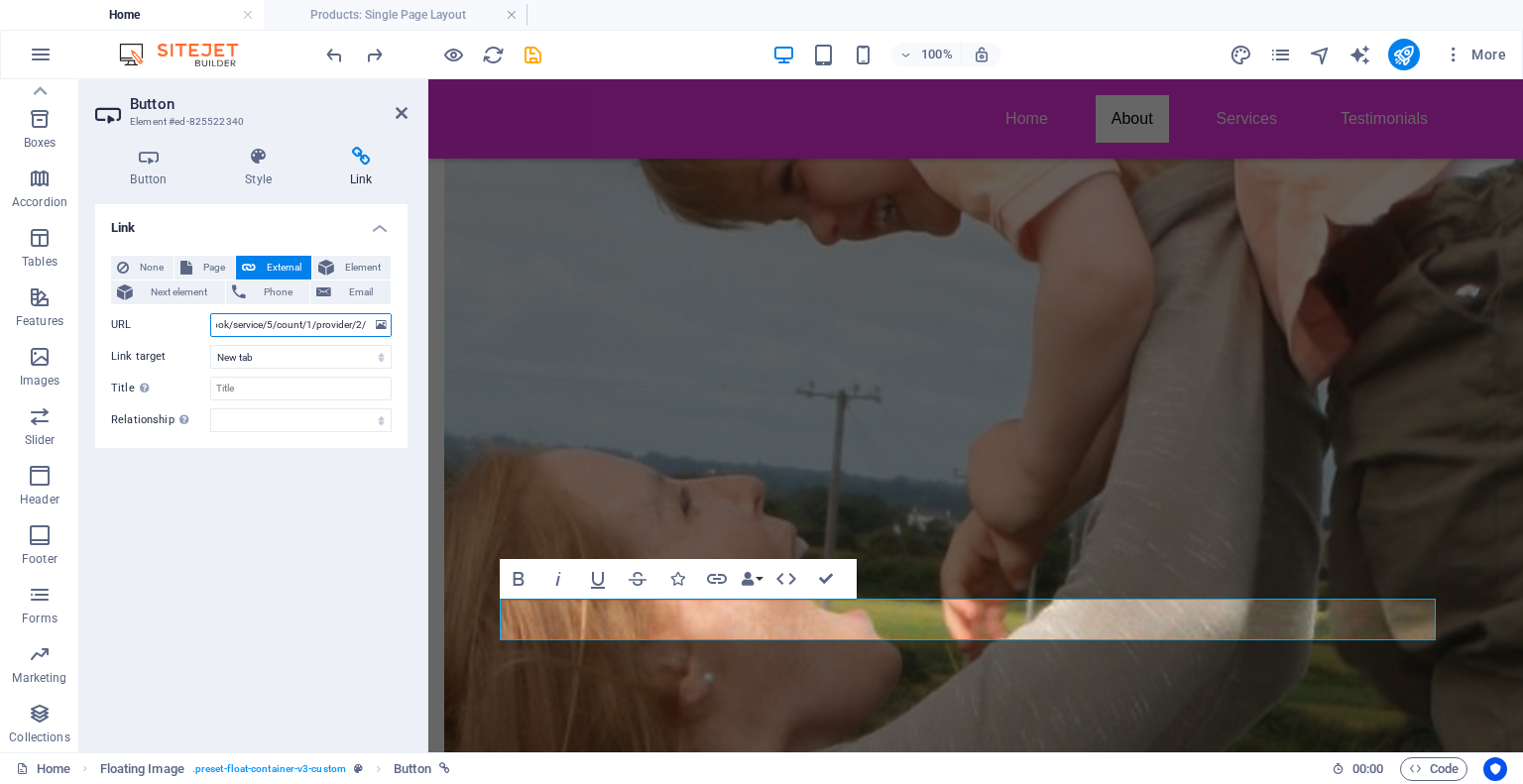 drag, startPoint x: 213, startPoint y: 324, endPoint x: 411, endPoint y: 345, distance: 199.11052 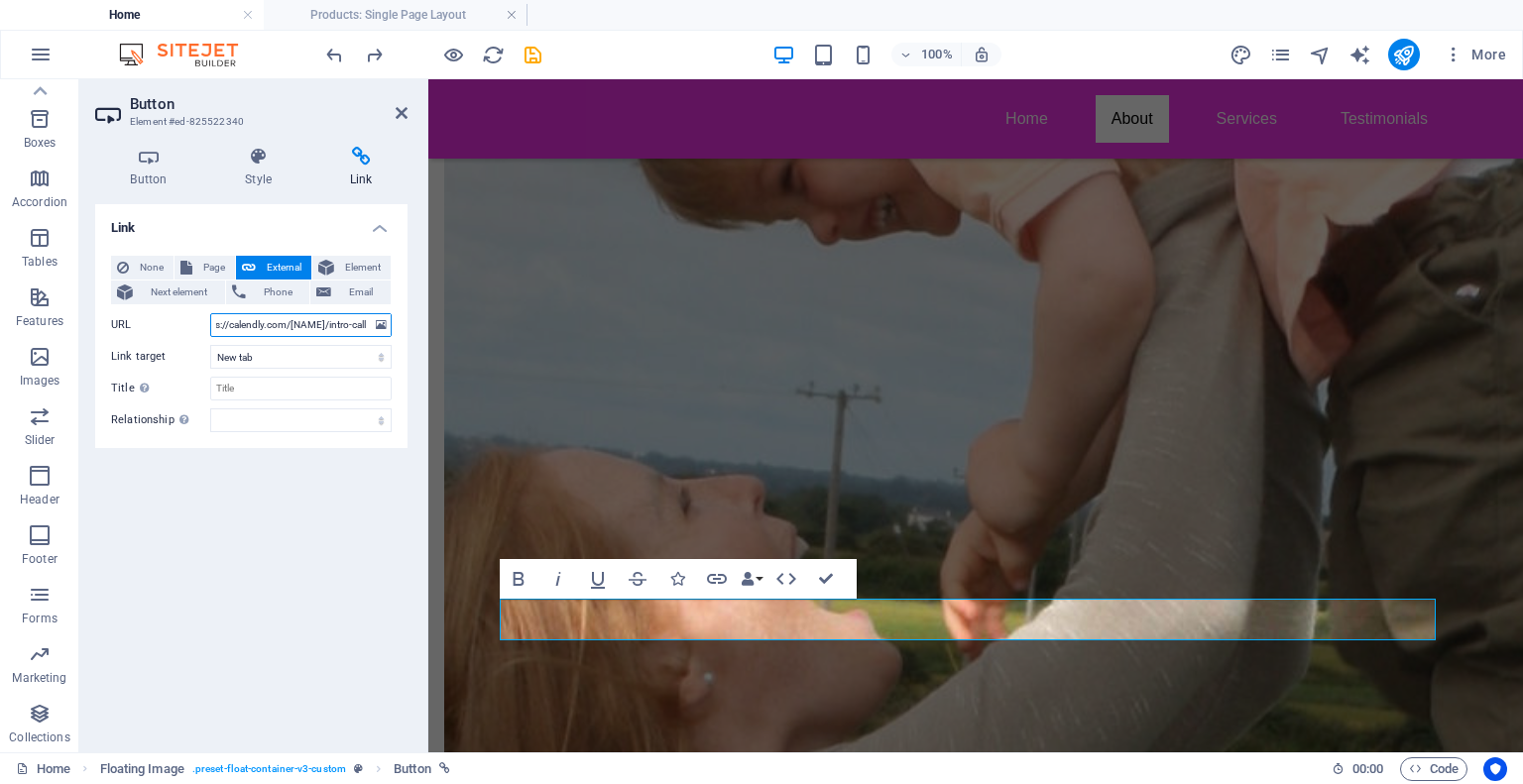 scroll, scrollTop: 0, scrollLeft: 99, axis: horizontal 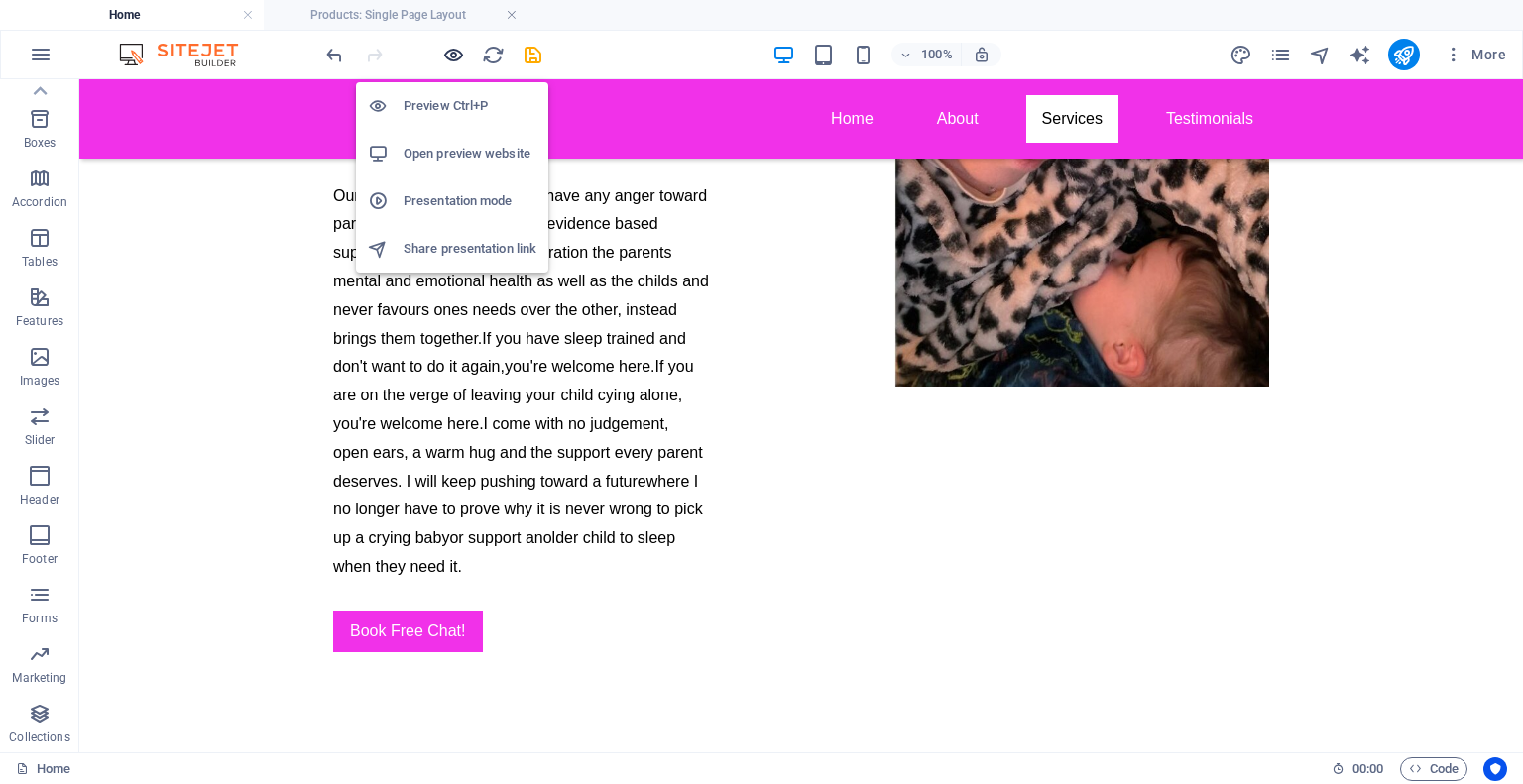 click at bounding box center [453, 55] 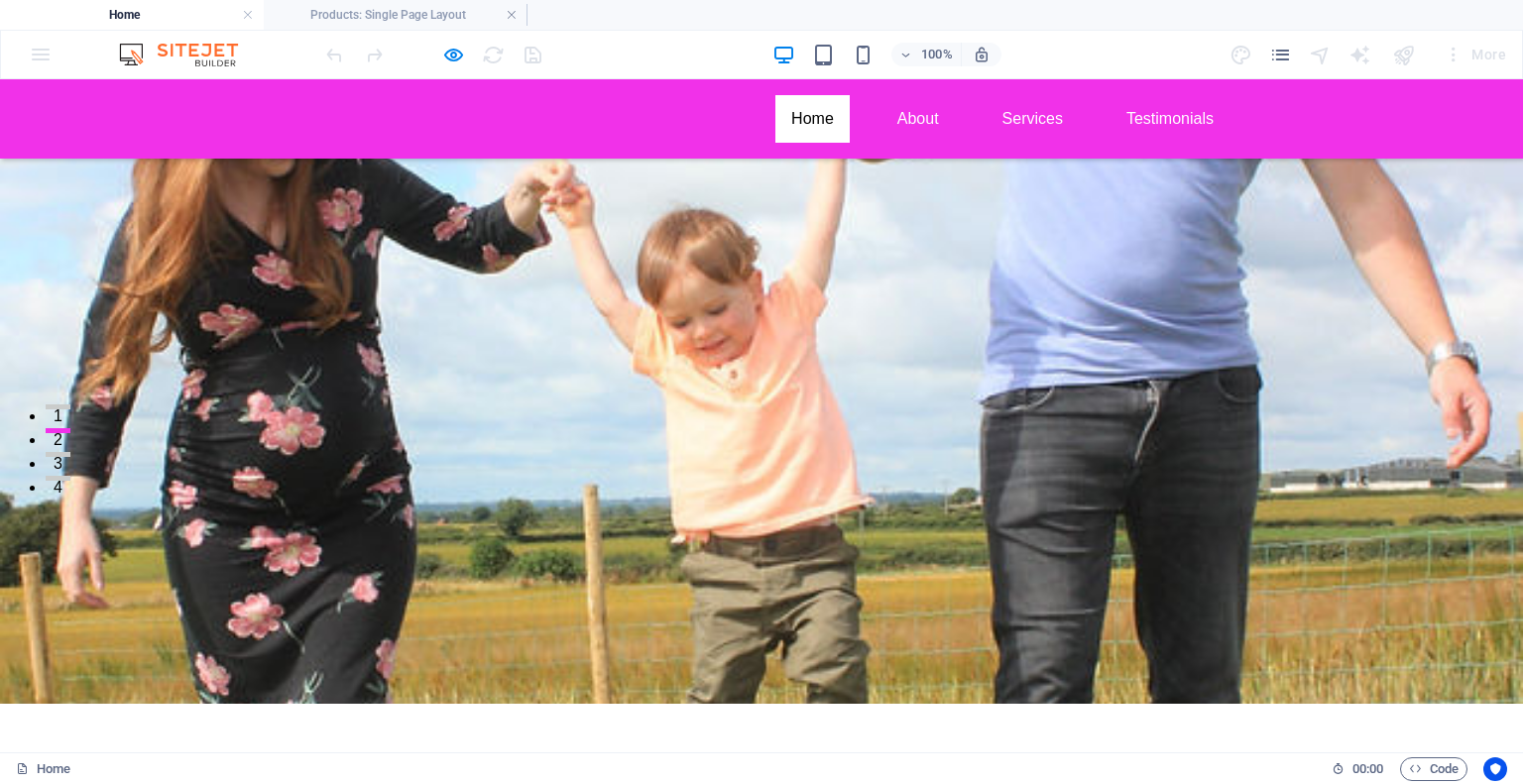 scroll, scrollTop: 147, scrollLeft: 0, axis: vertical 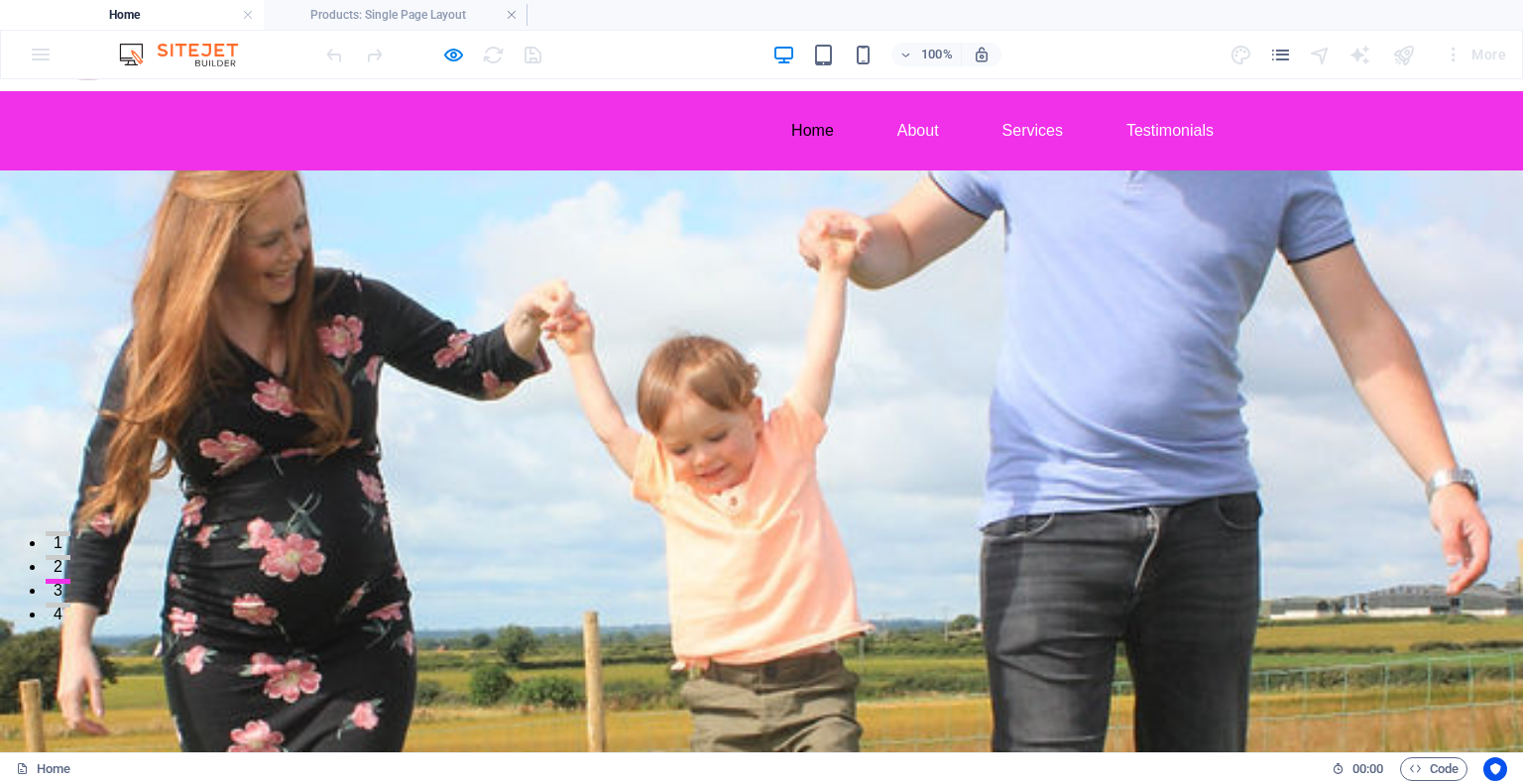 click on "Book Free Chat!" at bounding box center (431, 1129) 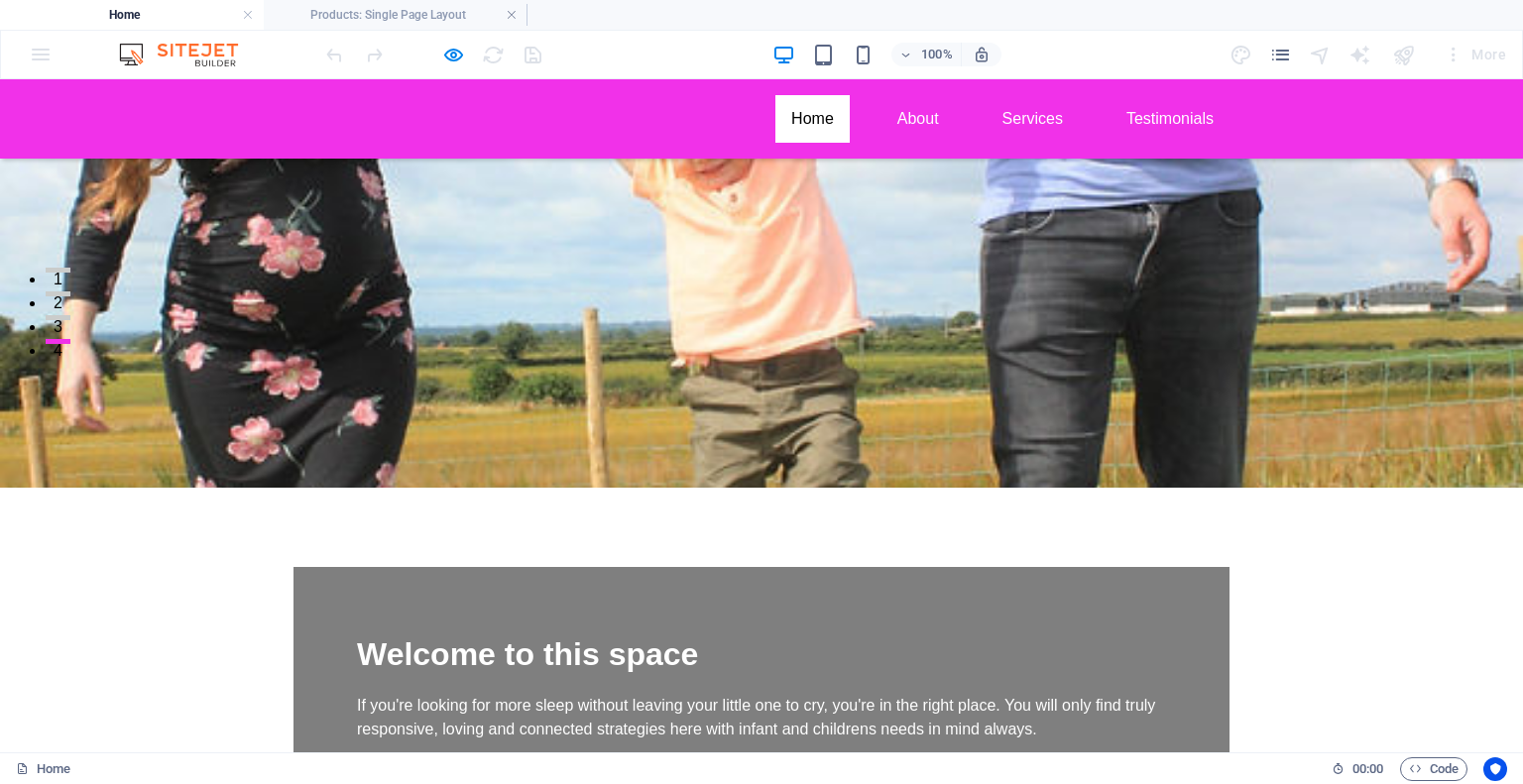 scroll, scrollTop: 444, scrollLeft: 0, axis: vertical 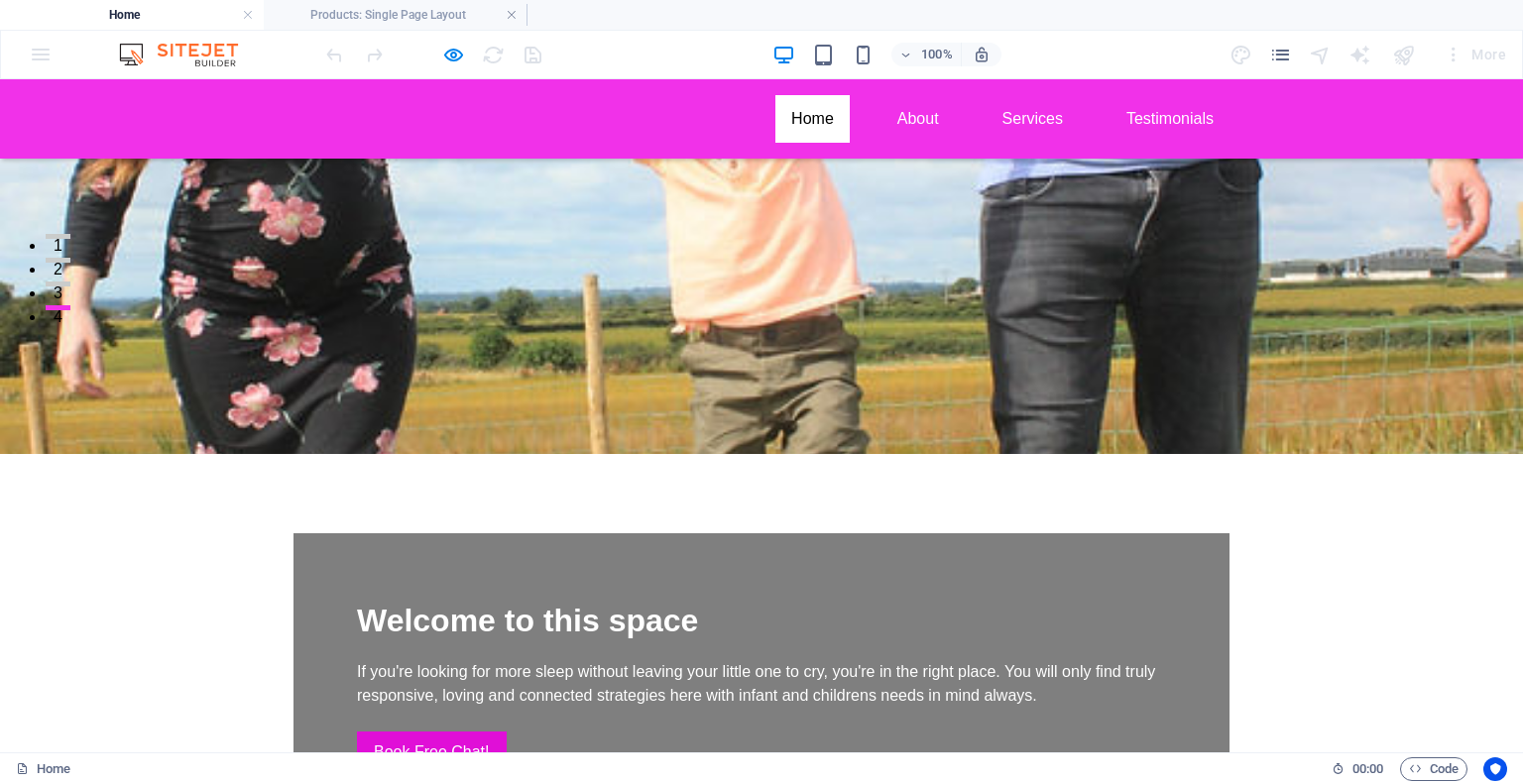 click on "Book Free Chat!" at bounding box center (431, 752) 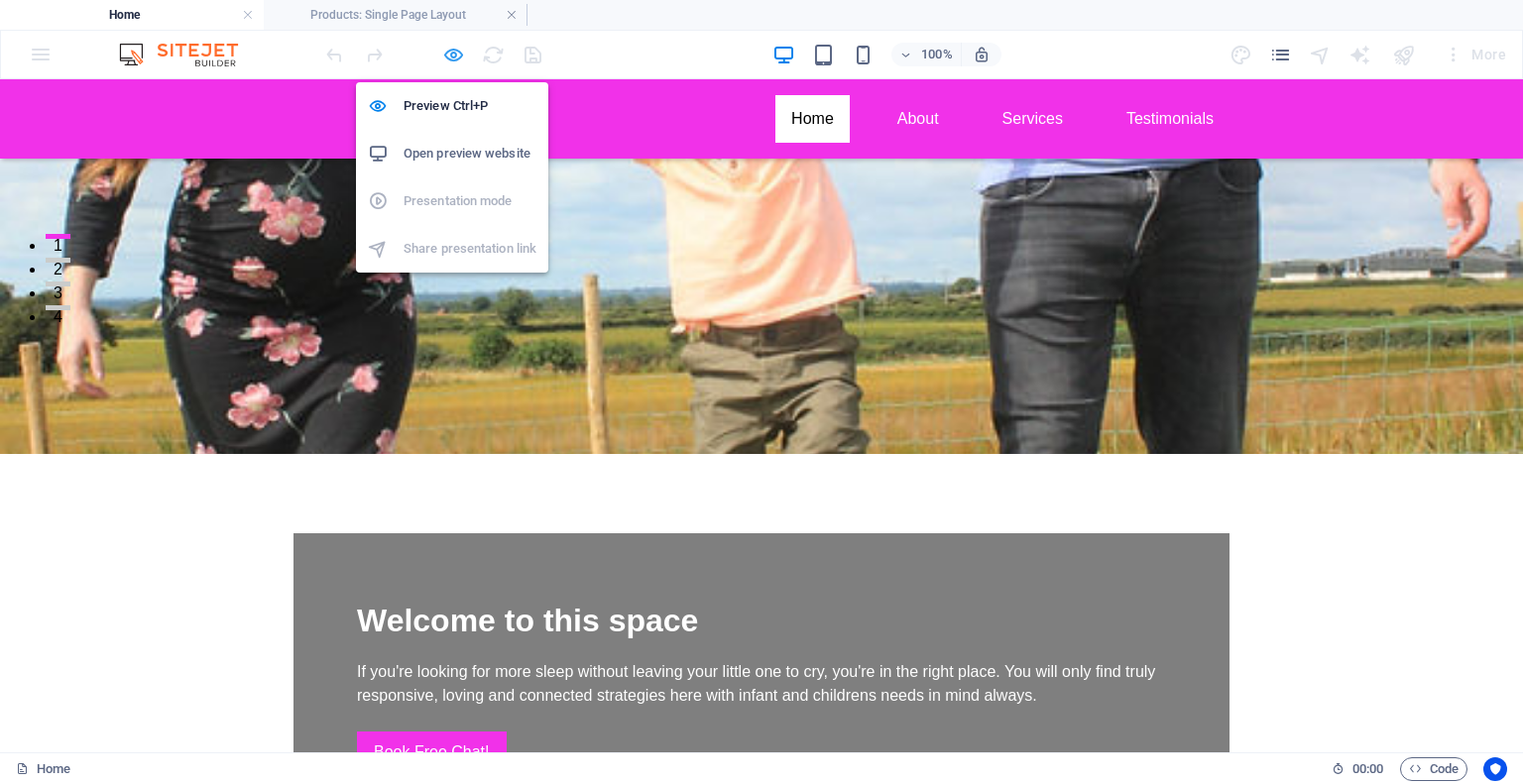 click at bounding box center [453, 55] 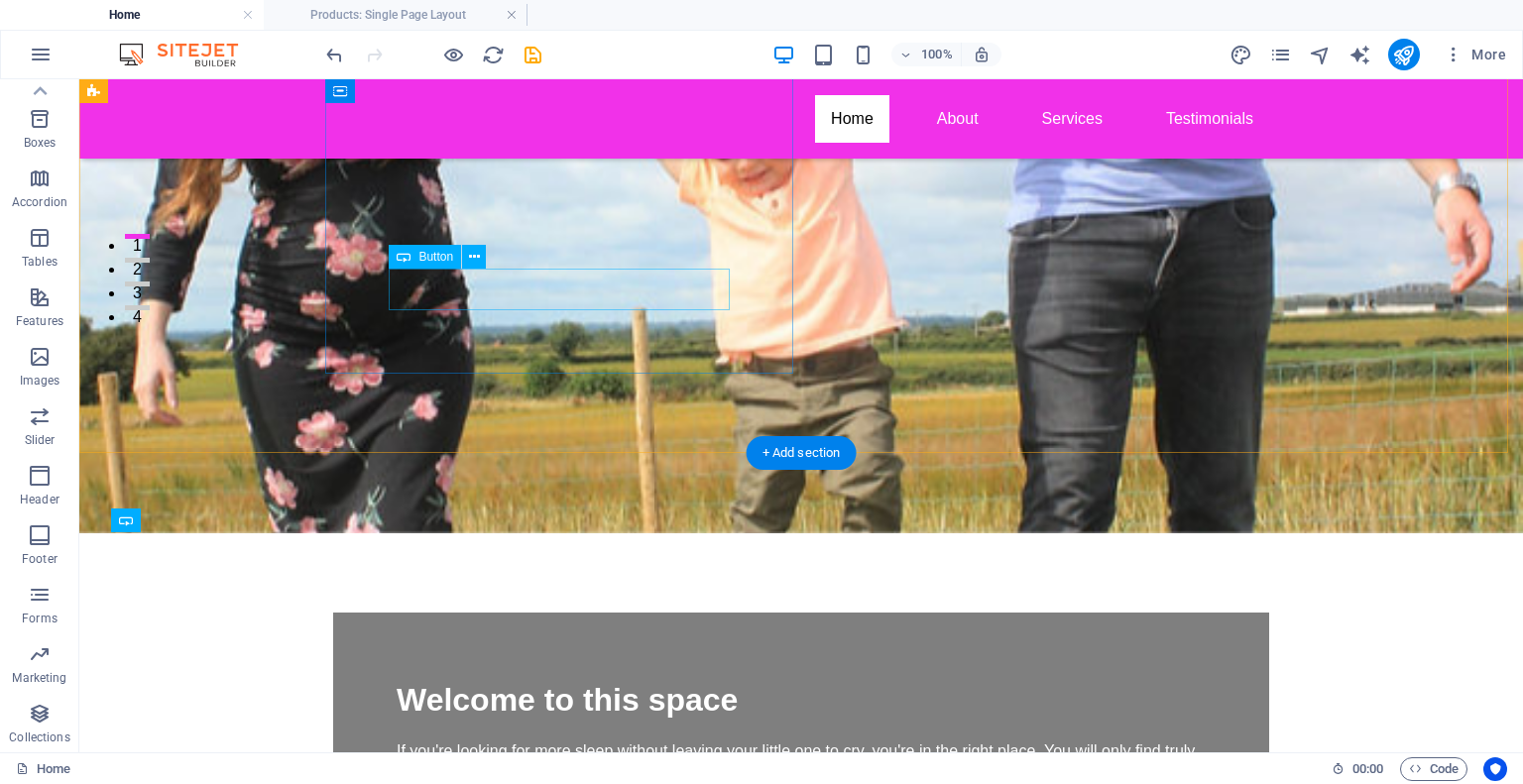 click on "Book Free Chat!" at bounding box center (801, 832) 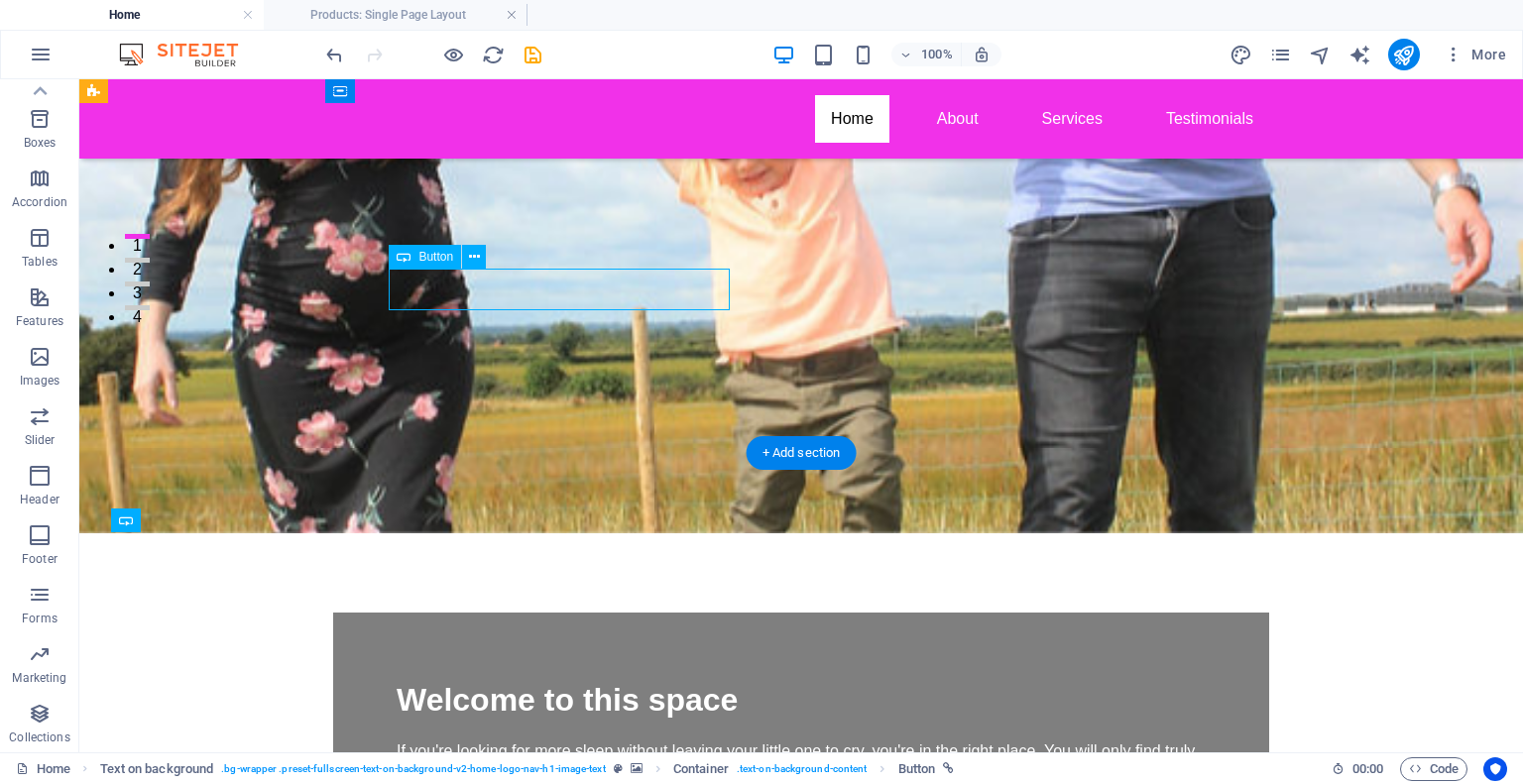 click on "Book Free Chat!" at bounding box center [801, 832] 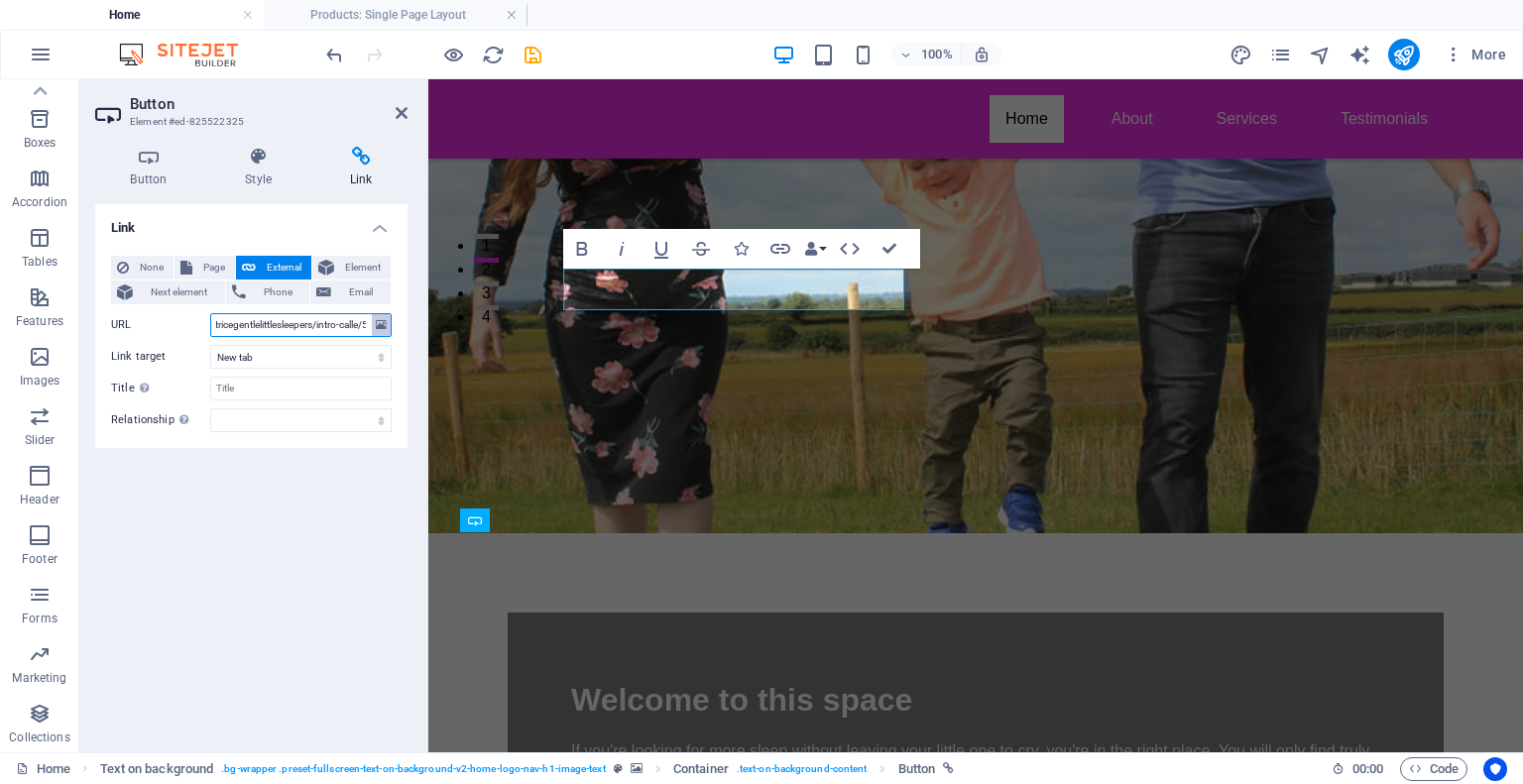 scroll, scrollTop: 0, scrollLeft: 206, axis: horizontal 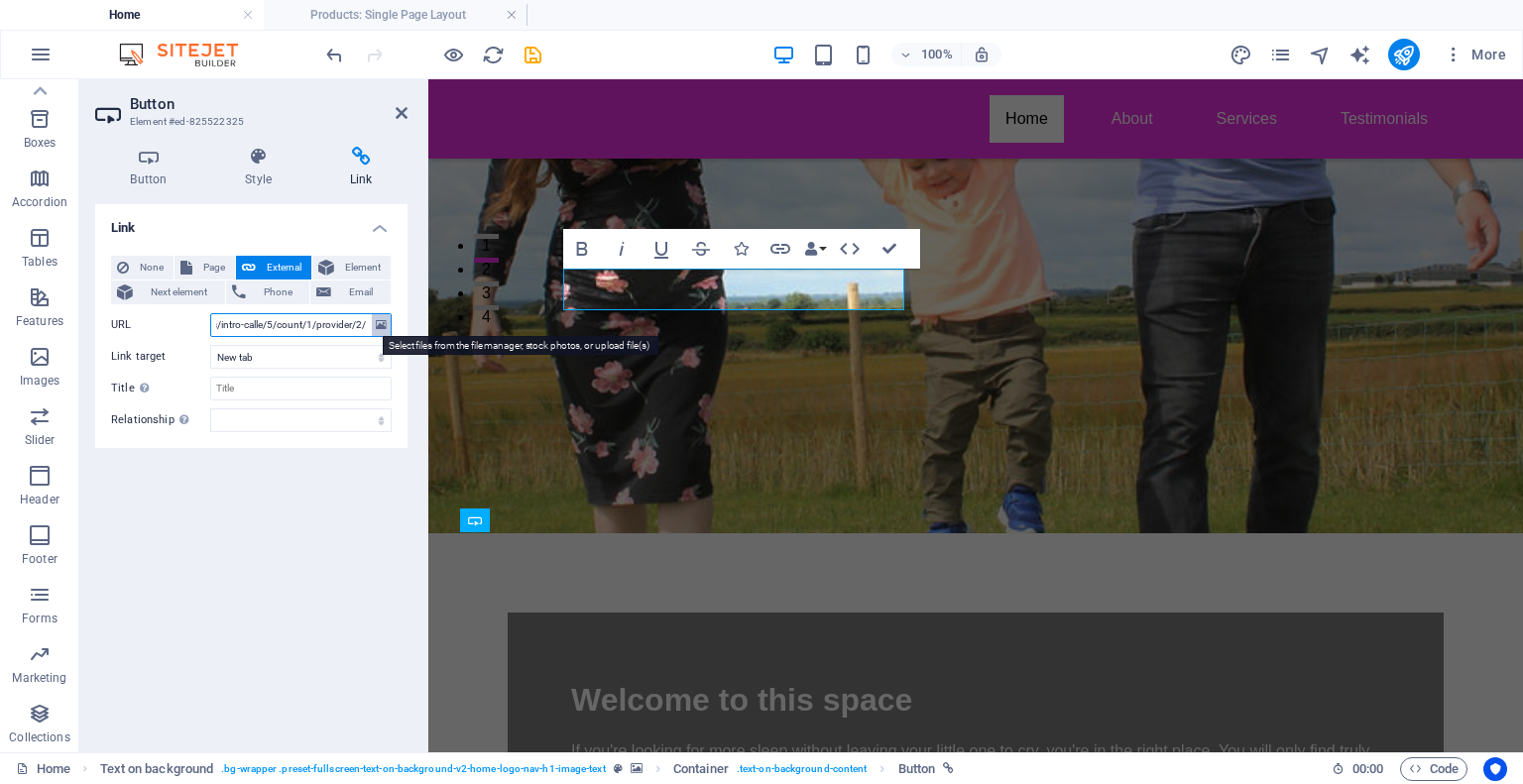 drag, startPoint x: 217, startPoint y: 324, endPoint x: 387, endPoint y: 332, distance: 170.18813 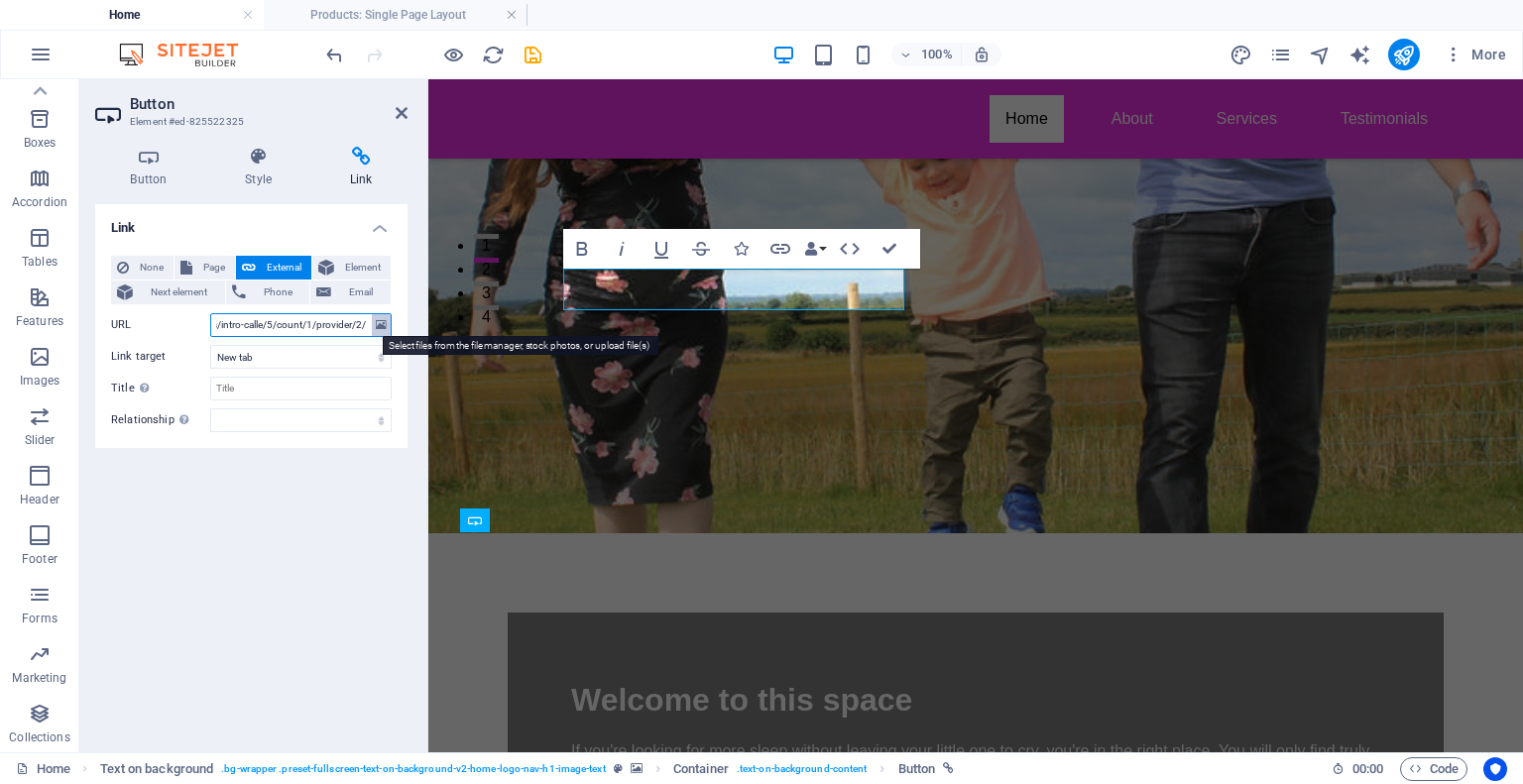 type on "https://calendly.com/patricegentlelittlesleepers/intro-call?month=2025-08" 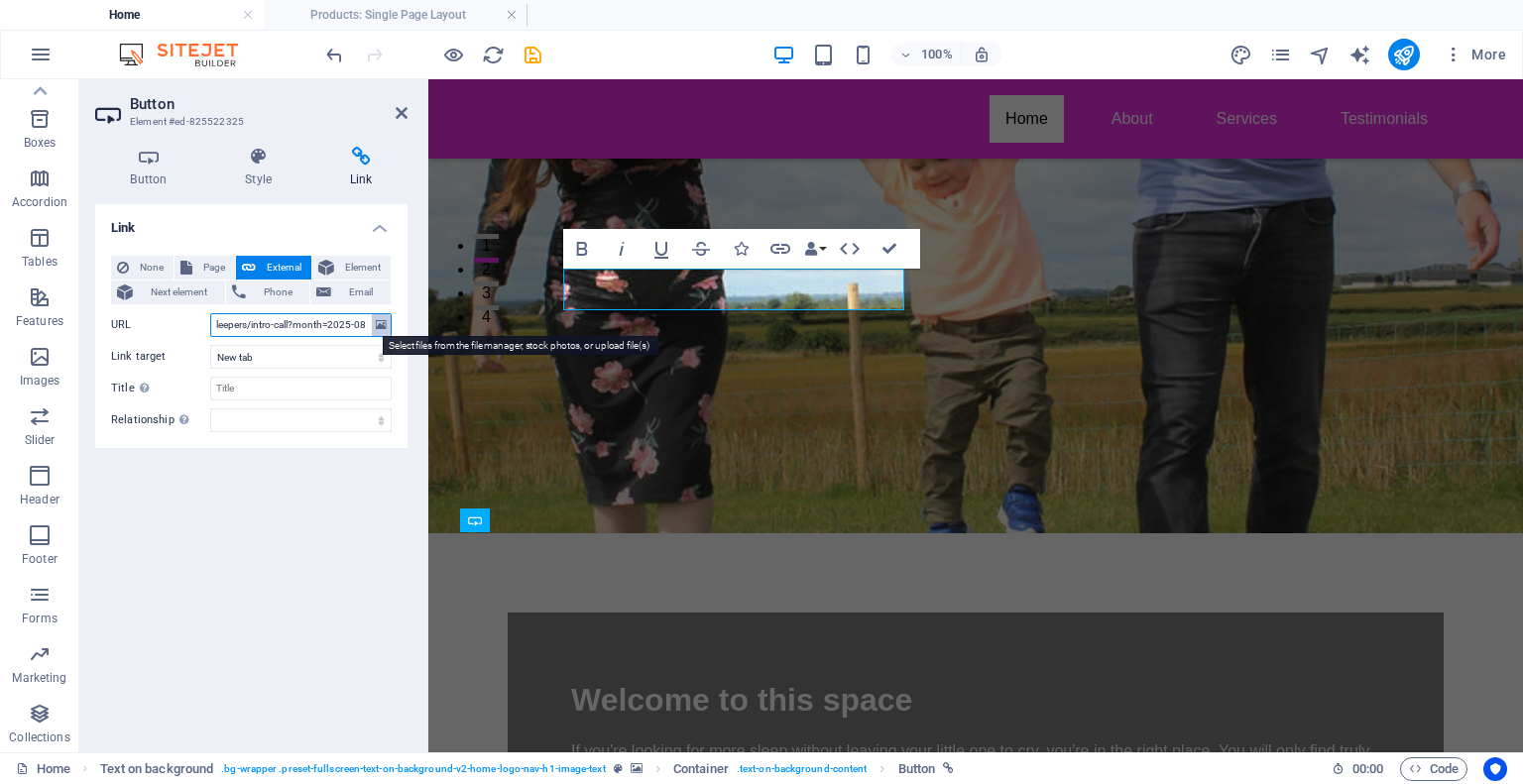 scroll, scrollTop: 0, scrollLeft: 175, axis: horizontal 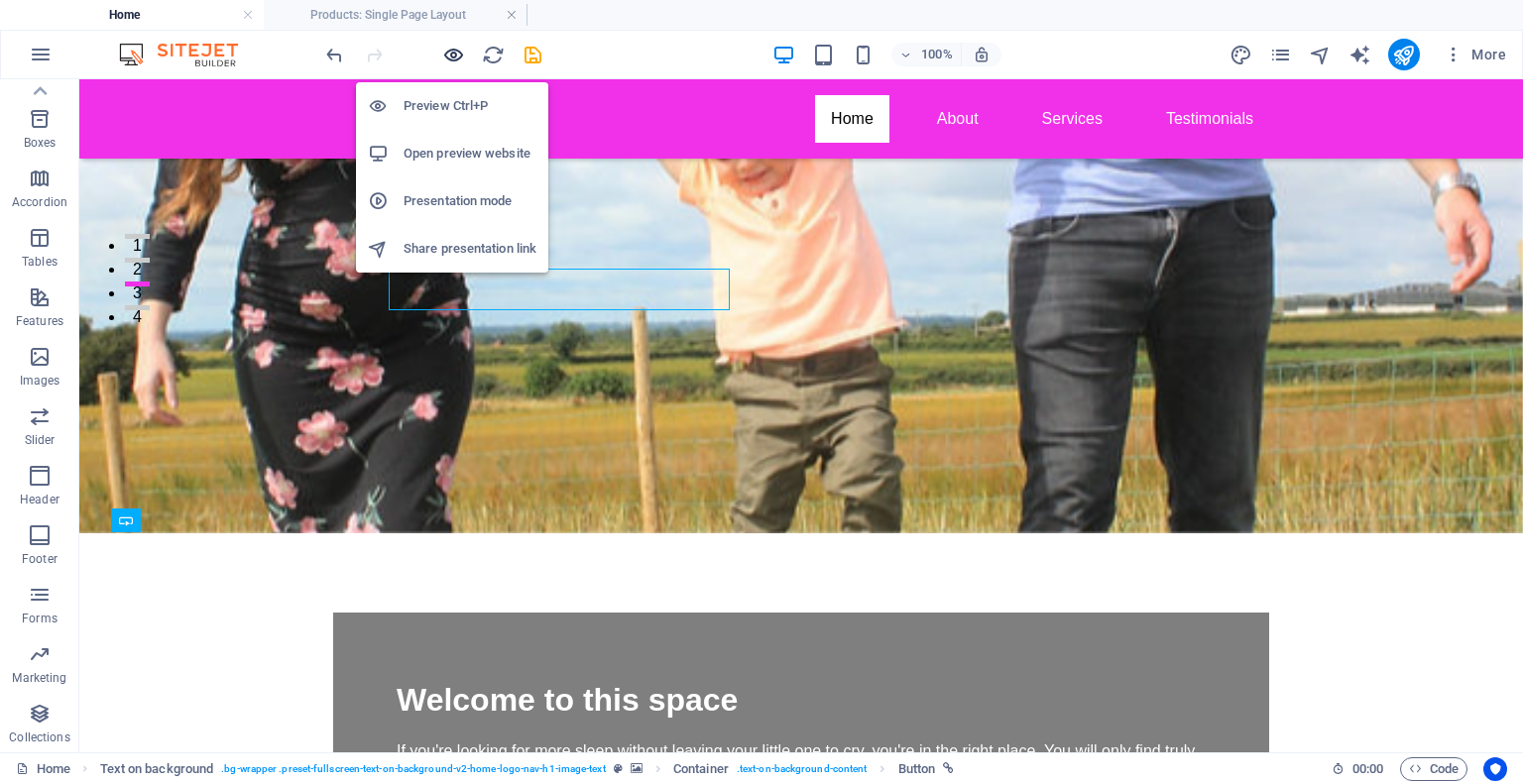 click at bounding box center [453, 55] 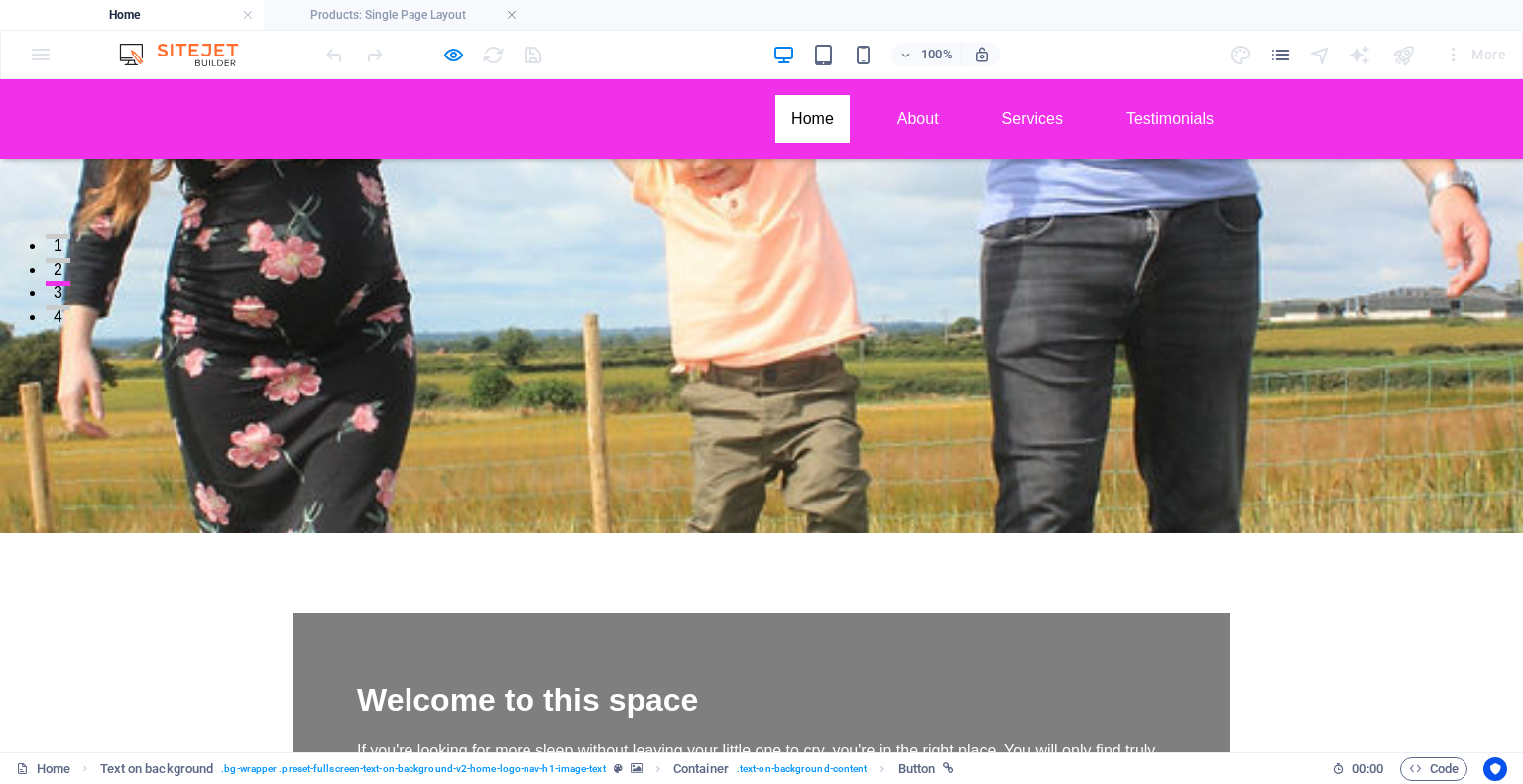 click on "Book Free Chat!" at bounding box center (431, 832) 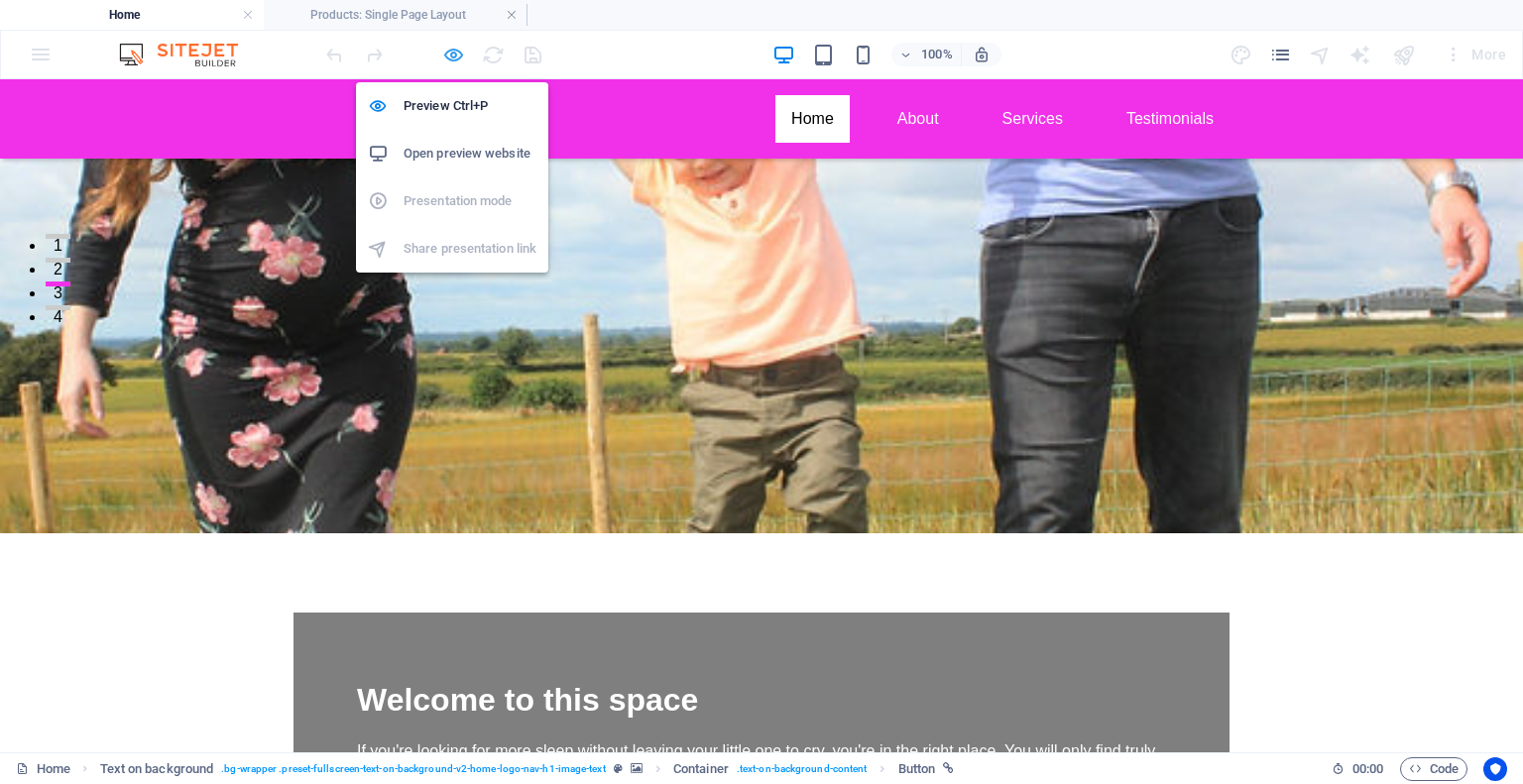 click at bounding box center (453, 55) 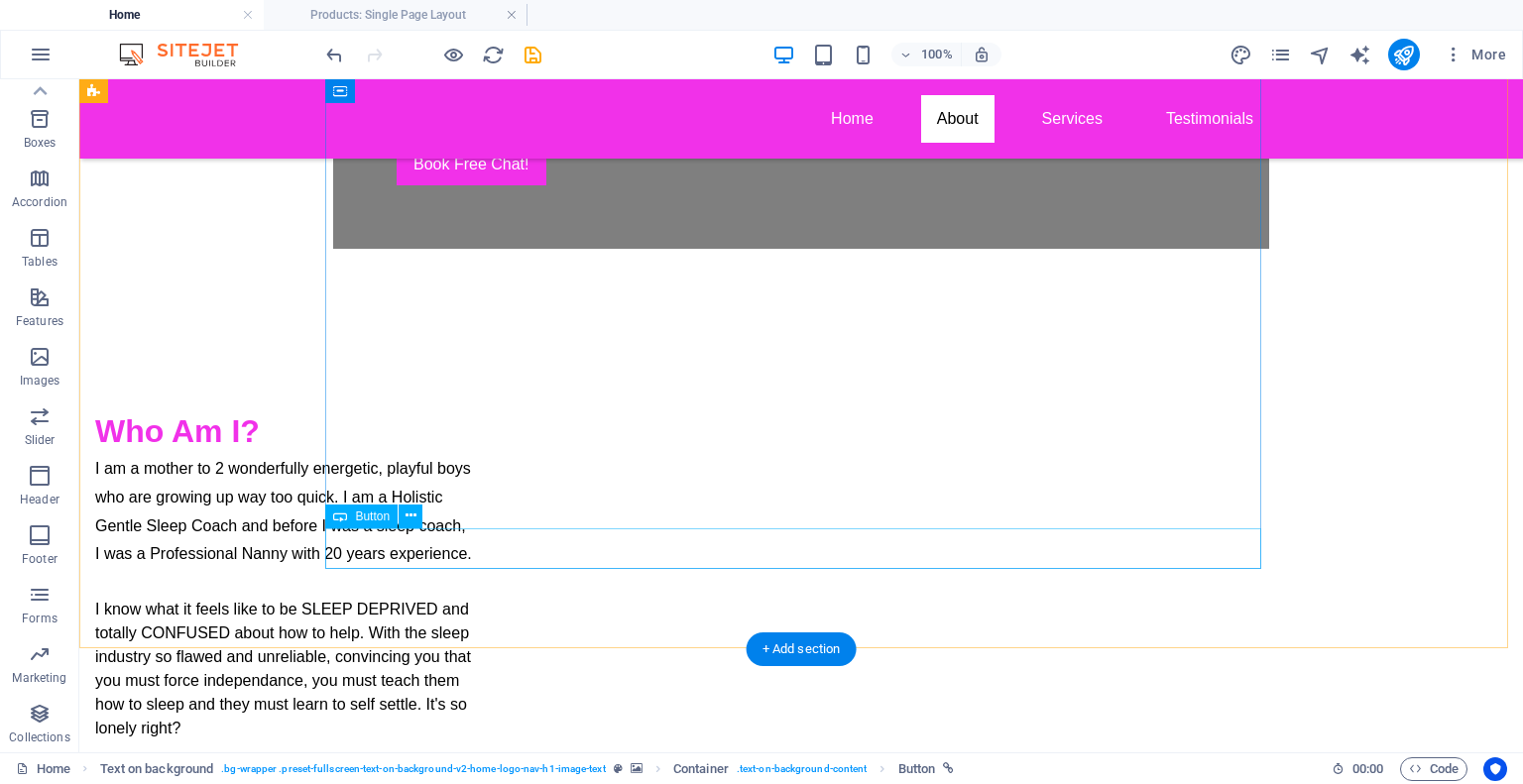 scroll, scrollTop: 1138, scrollLeft: 0, axis: vertical 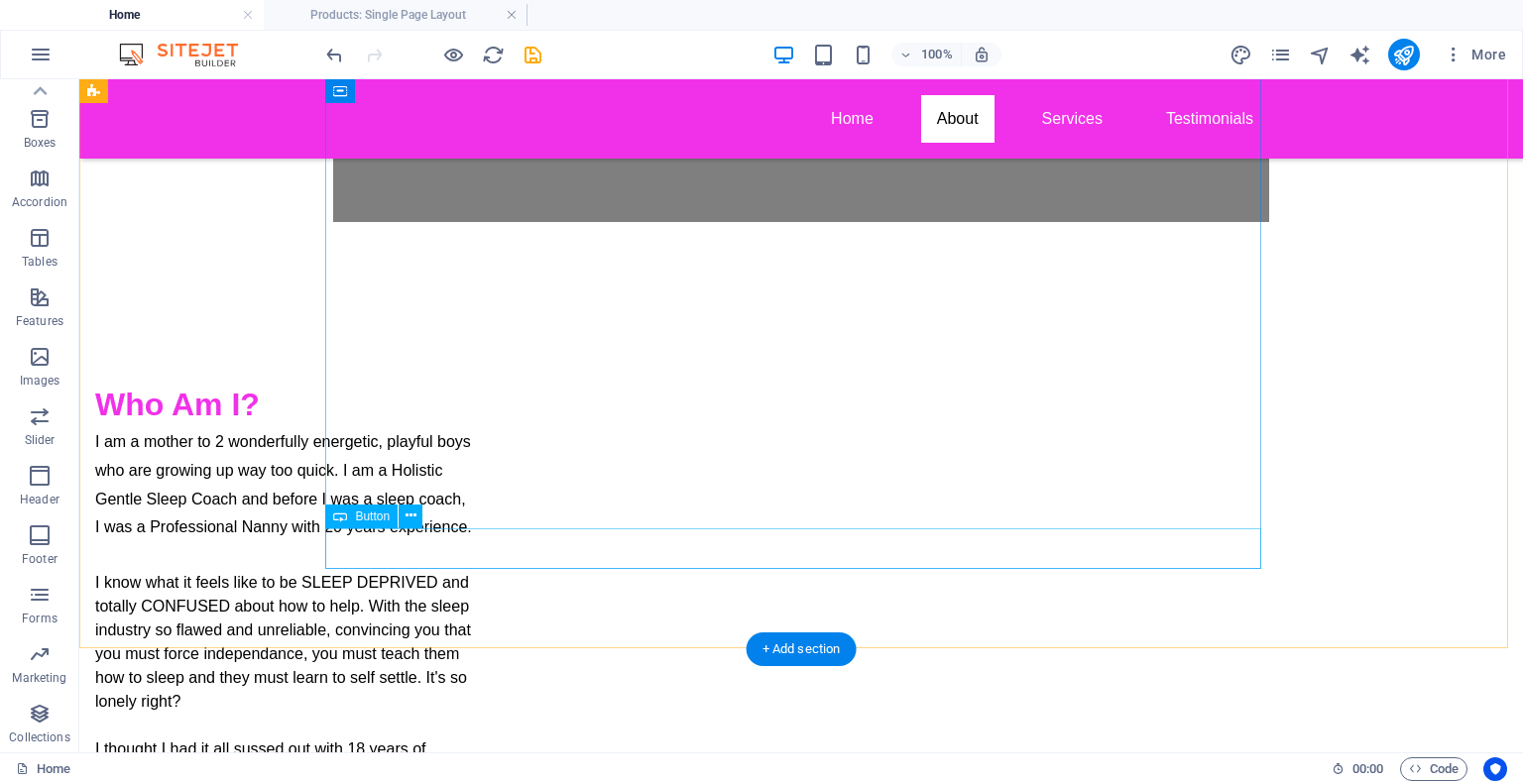 click on "Book Free Chat!" at bounding box center [563, 1091] 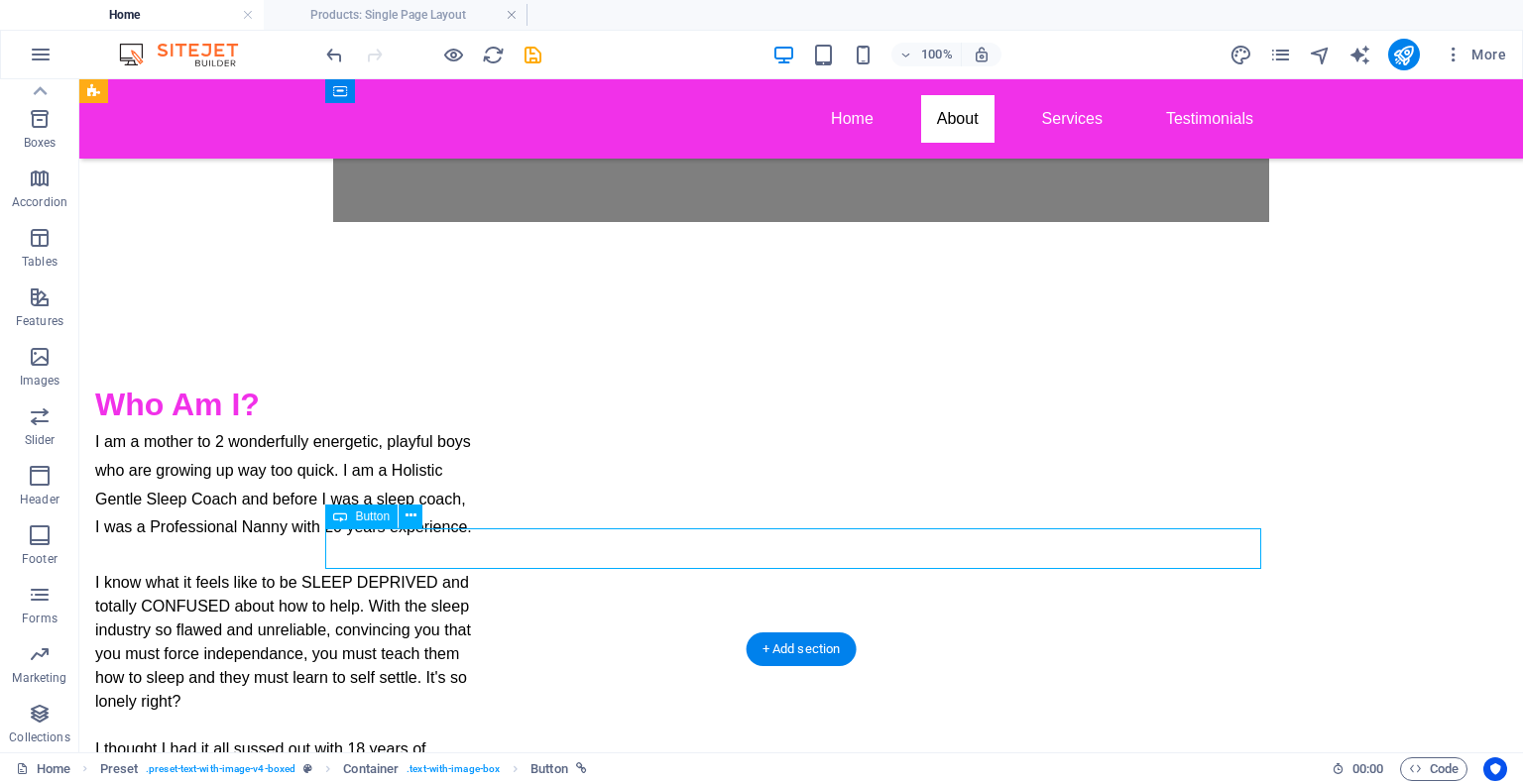 click on "Book Free Chat!" at bounding box center [563, 1091] 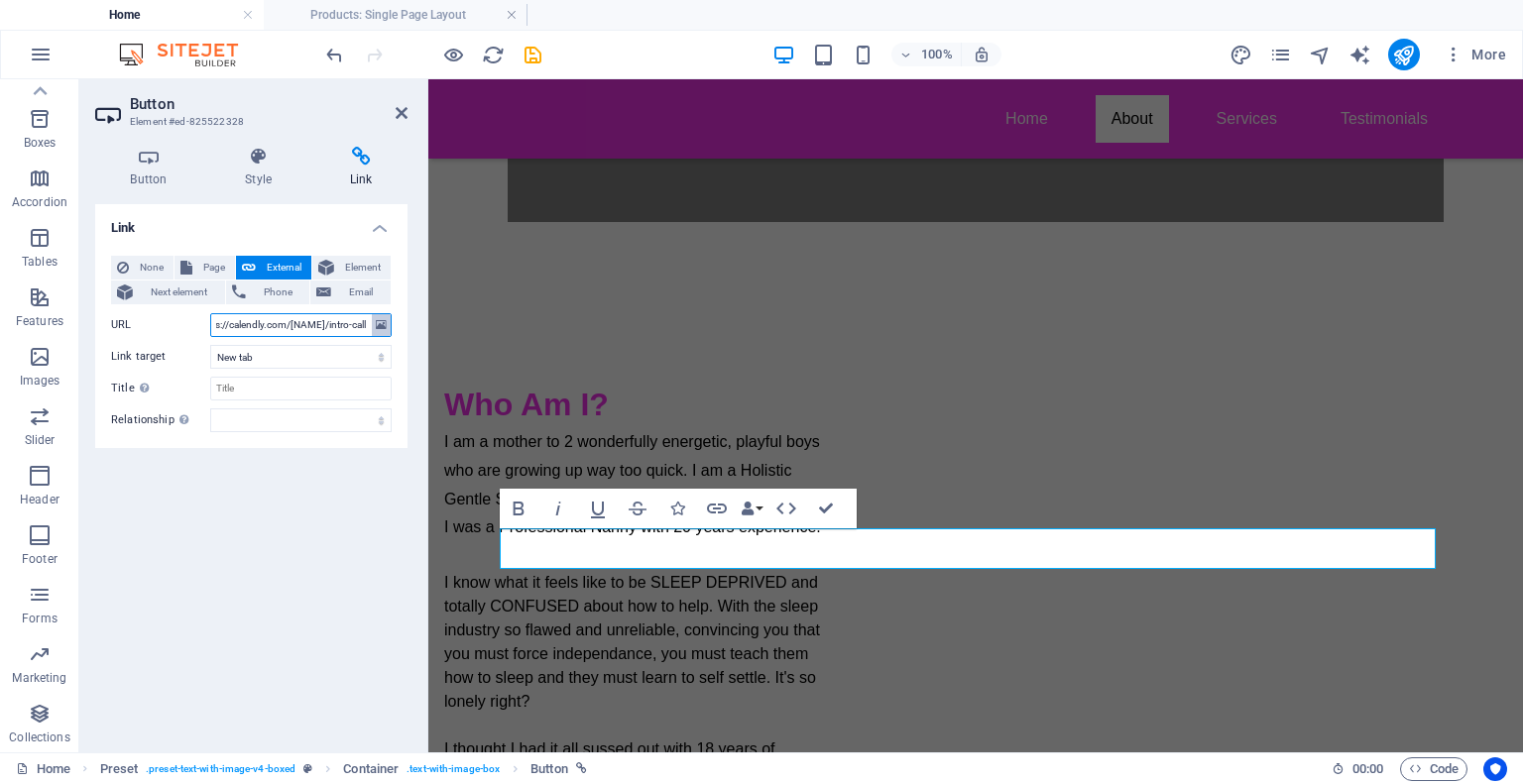 scroll, scrollTop: 0, scrollLeft: 99, axis: horizontal 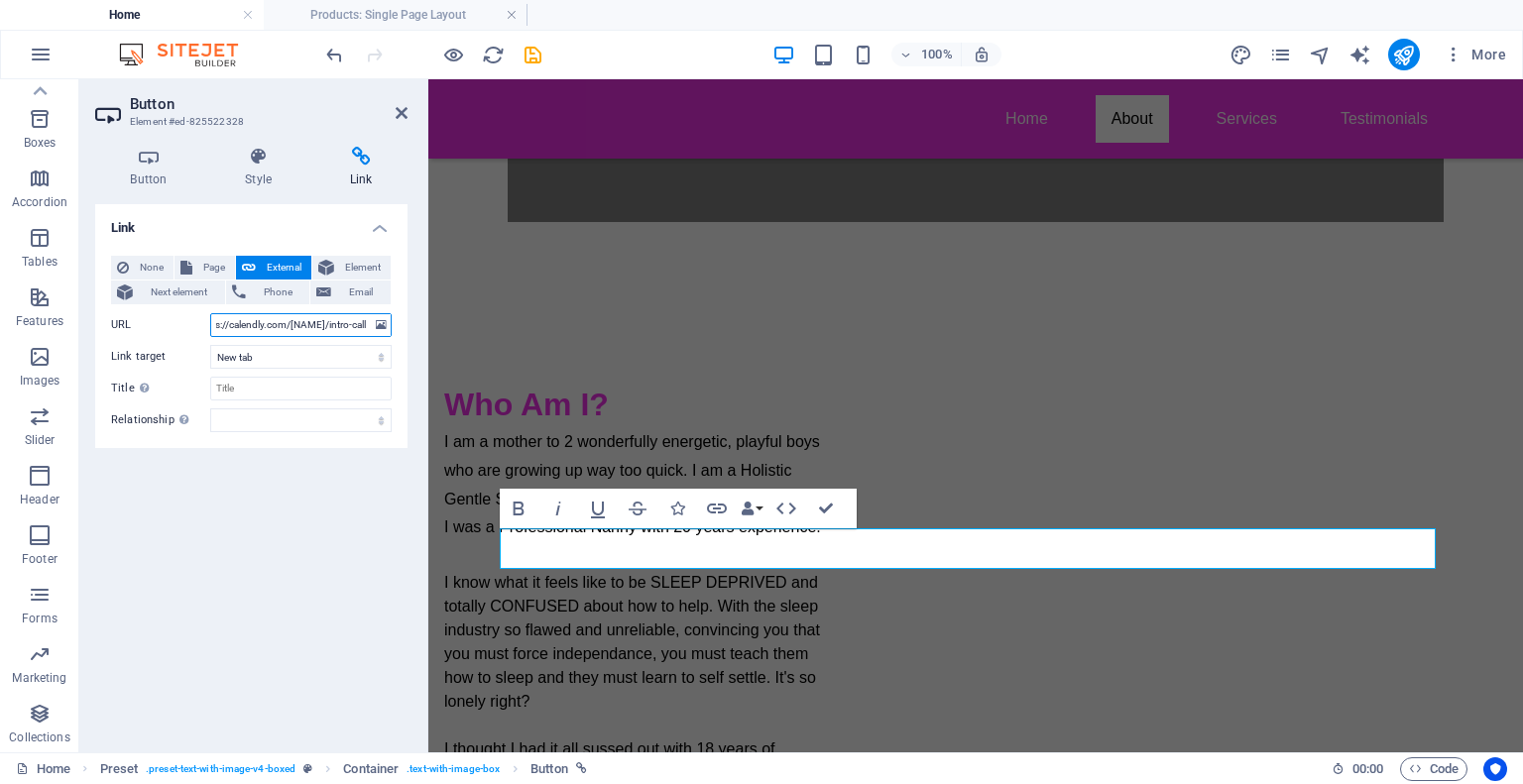 drag, startPoint x: 214, startPoint y: 321, endPoint x: 409, endPoint y: 324, distance: 195.02308 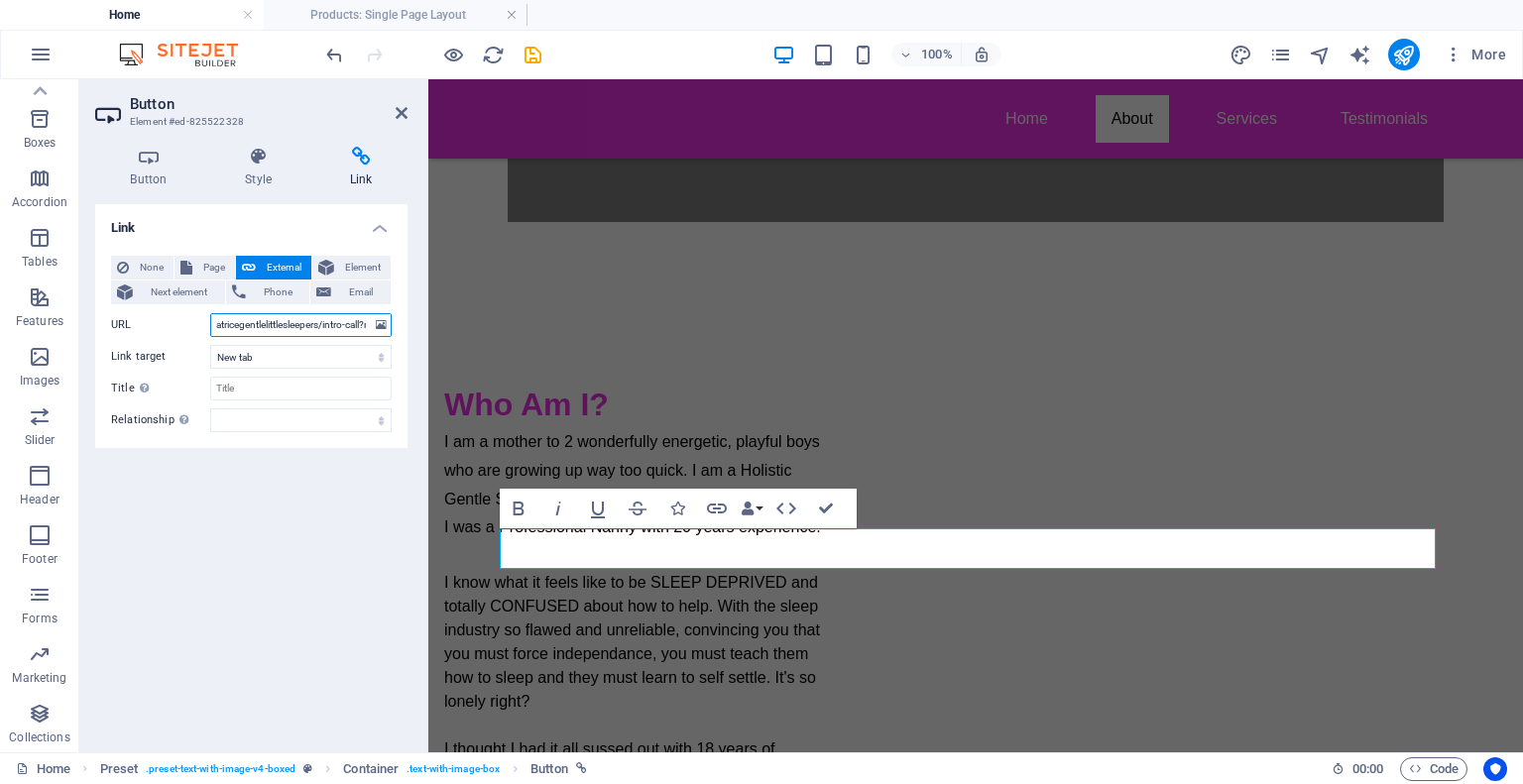 scroll, scrollTop: 0, scrollLeft: 175, axis: horizontal 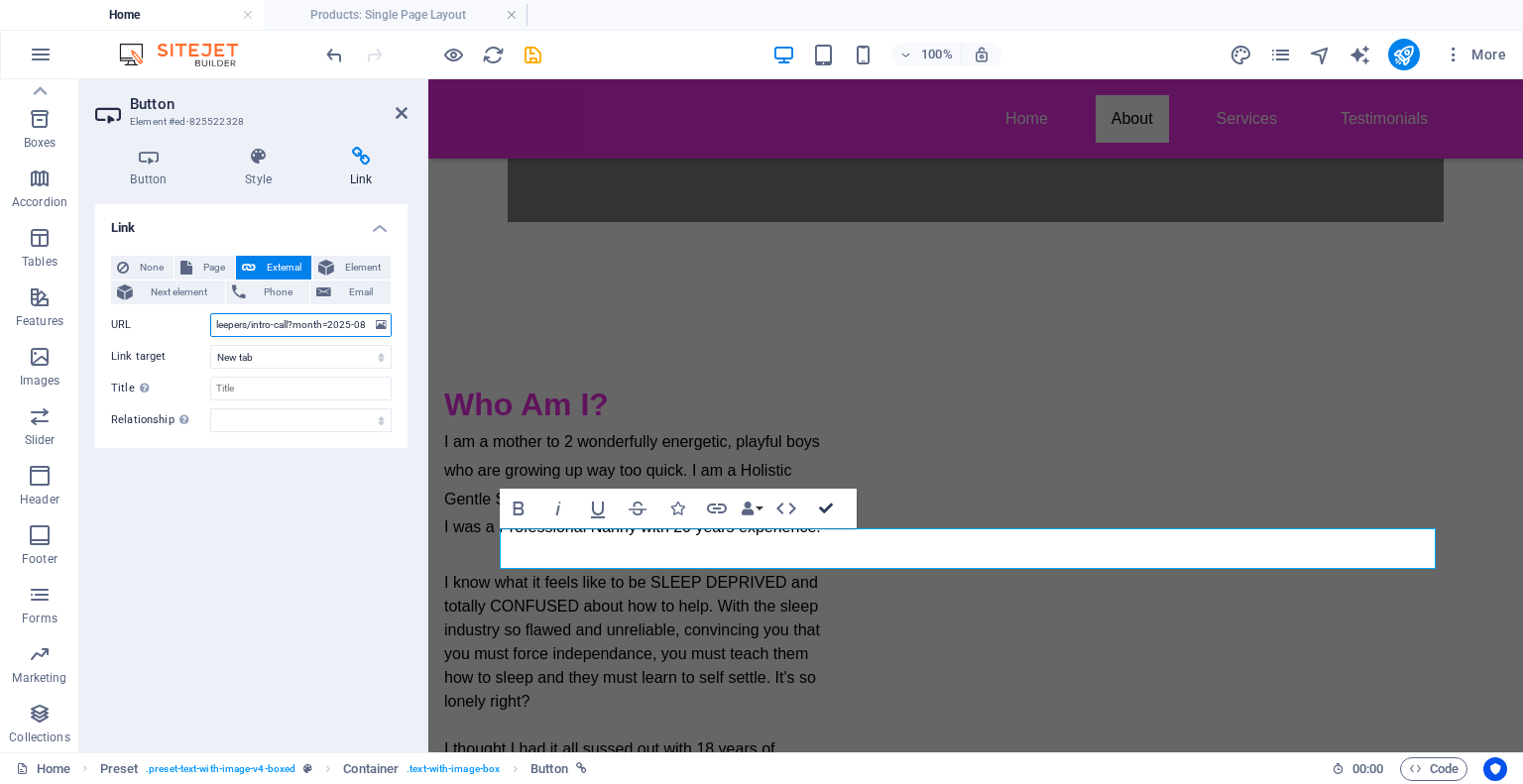 drag, startPoint x: 827, startPoint y: 502, endPoint x: 748, endPoint y: 425, distance: 110.31772 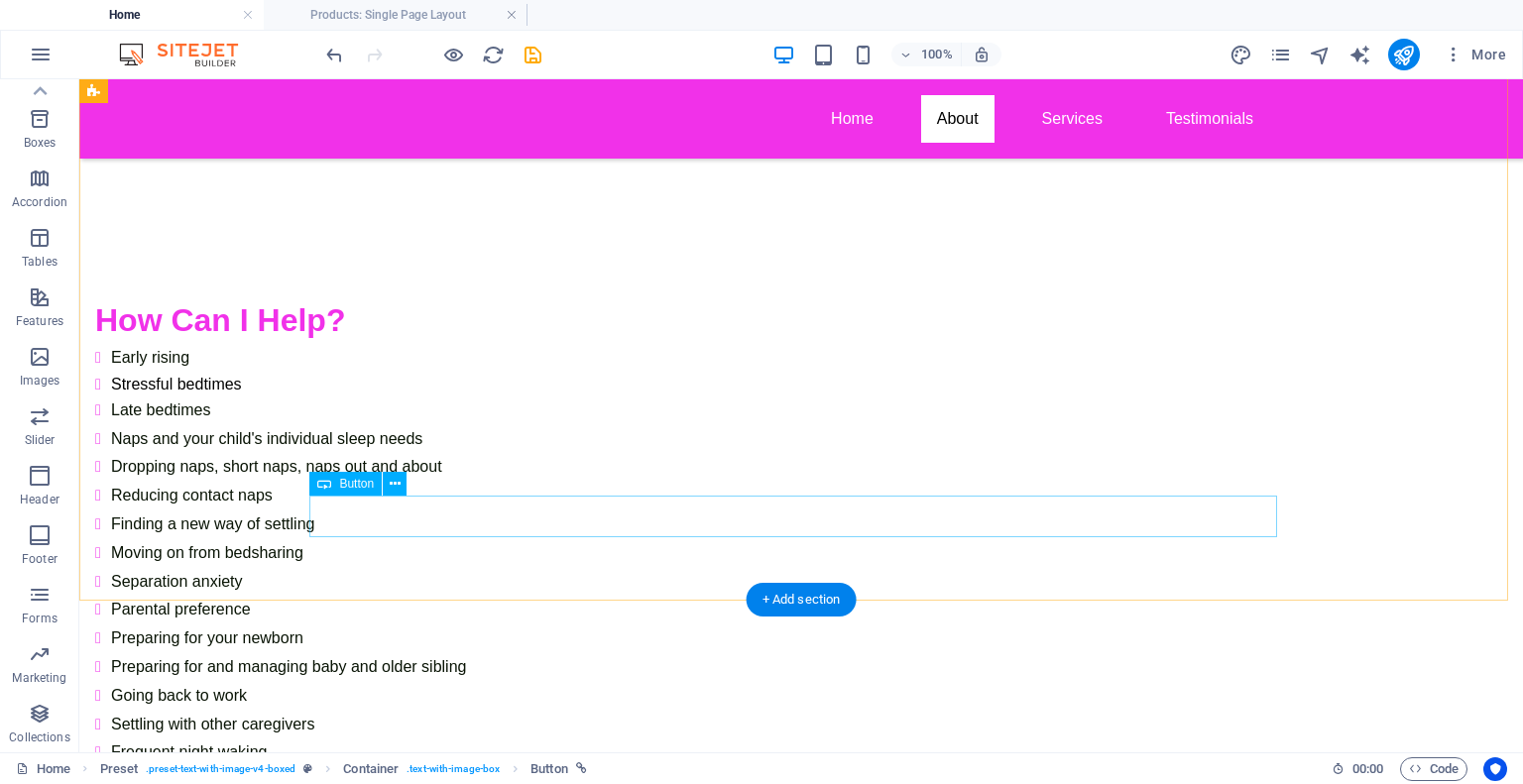scroll, scrollTop: 2228, scrollLeft: 0, axis: vertical 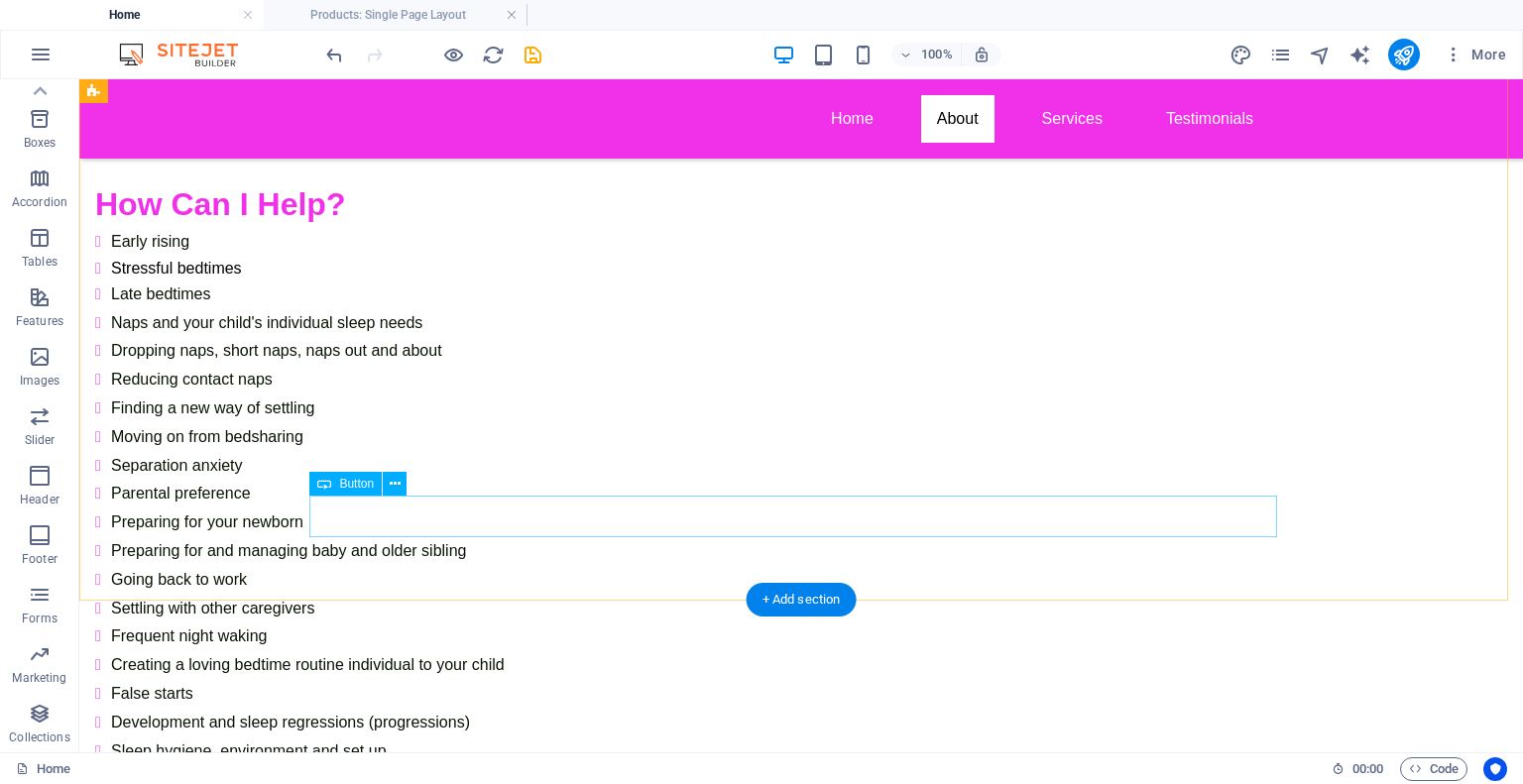 click on "Book Free Chat!" at bounding box center [563, 1060] 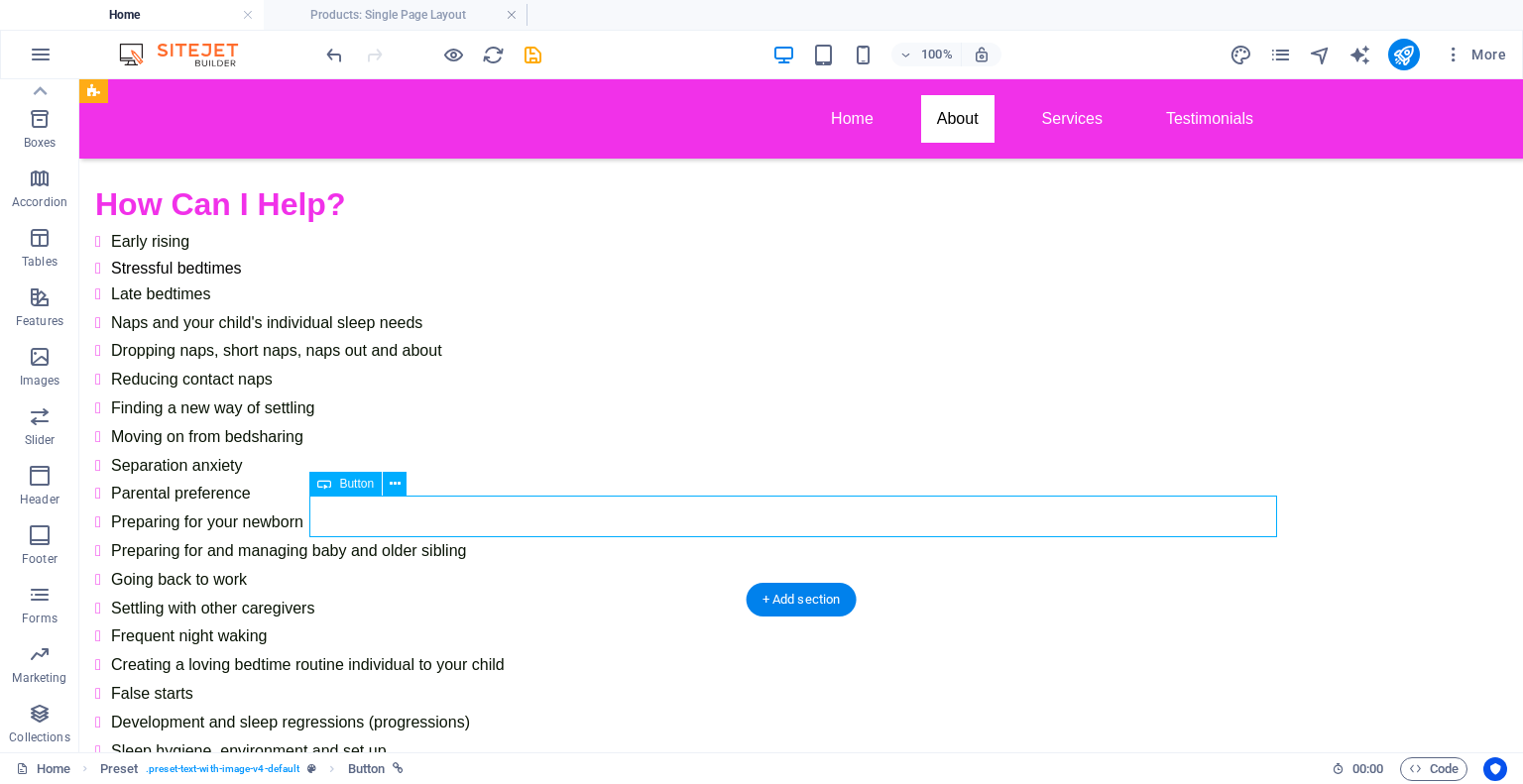 click on "Book Free Chat!" at bounding box center [563, 1060] 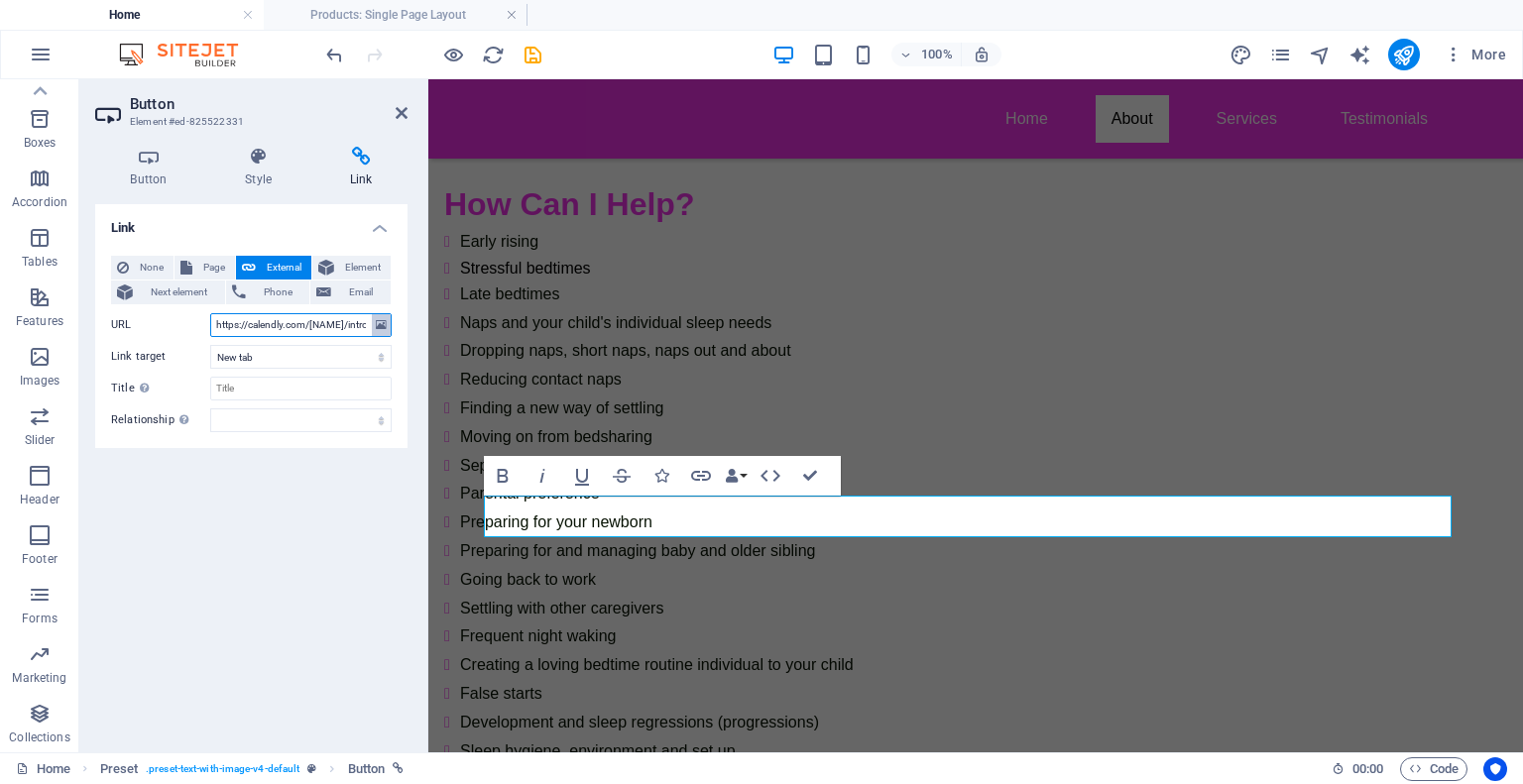 scroll, scrollTop: 0, scrollLeft: 99, axis: horizontal 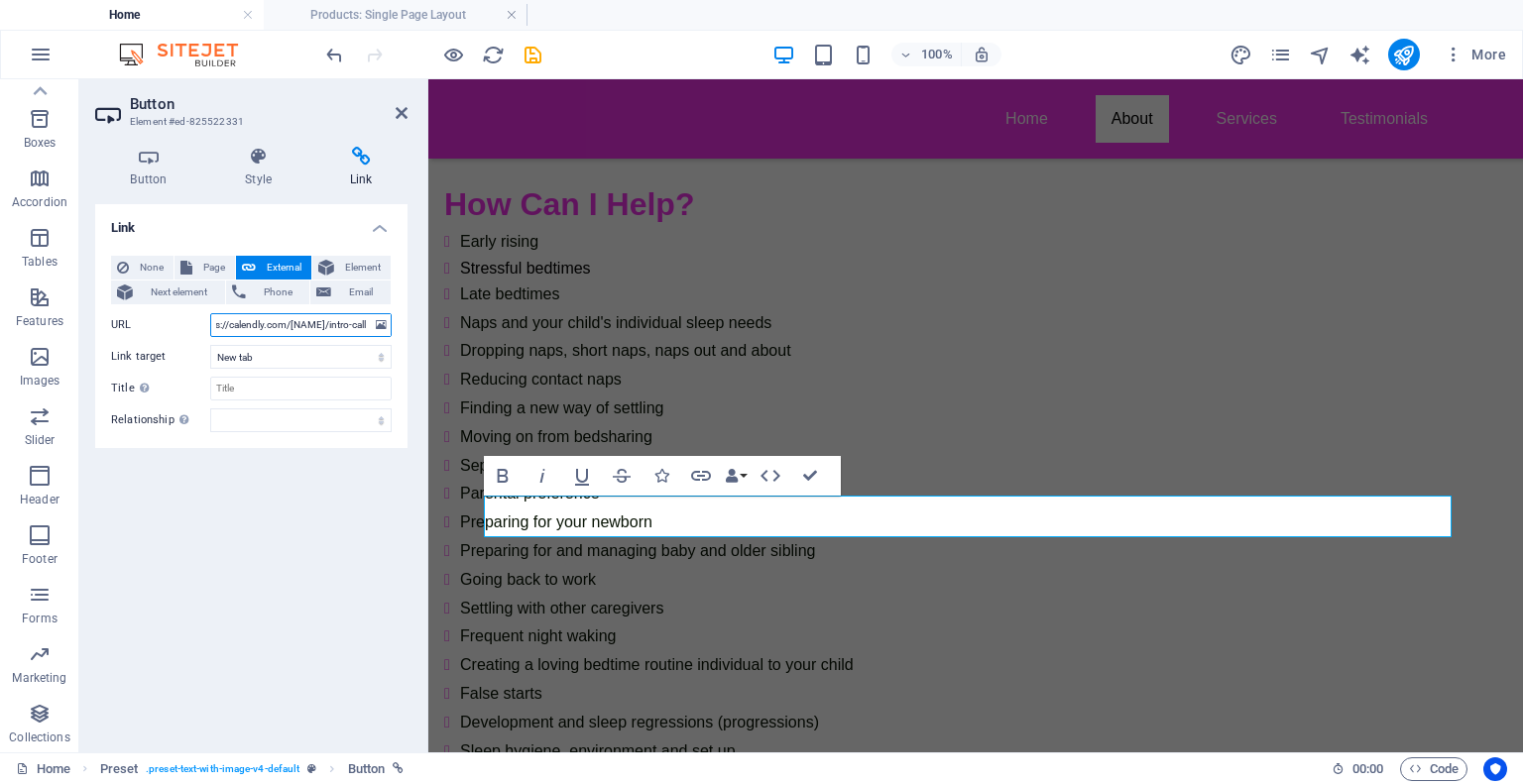 drag, startPoint x: 216, startPoint y: 324, endPoint x: 412, endPoint y: 330, distance: 196.09182 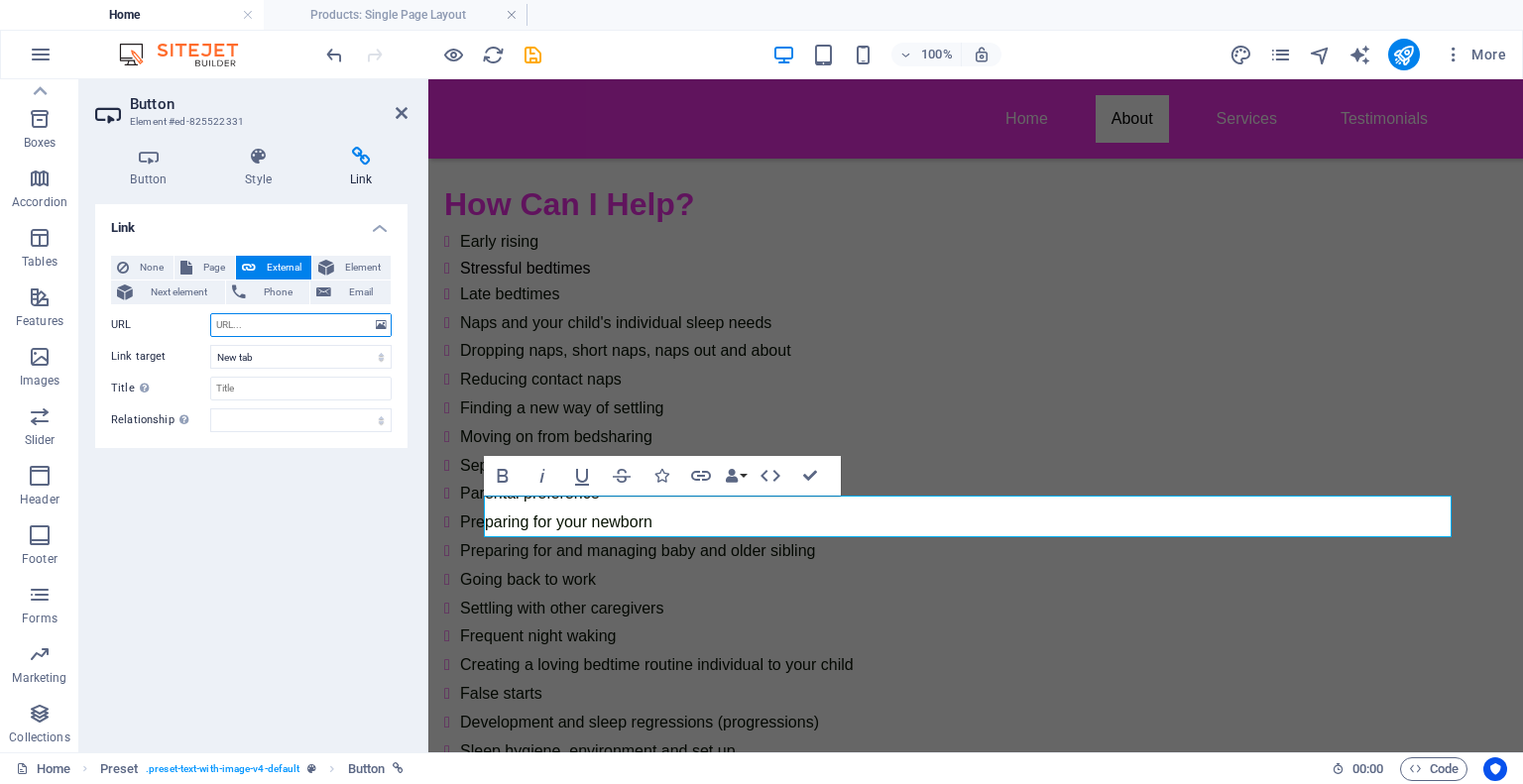 scroll, scrollTop: 0, scrollLeft: 0, axis: both 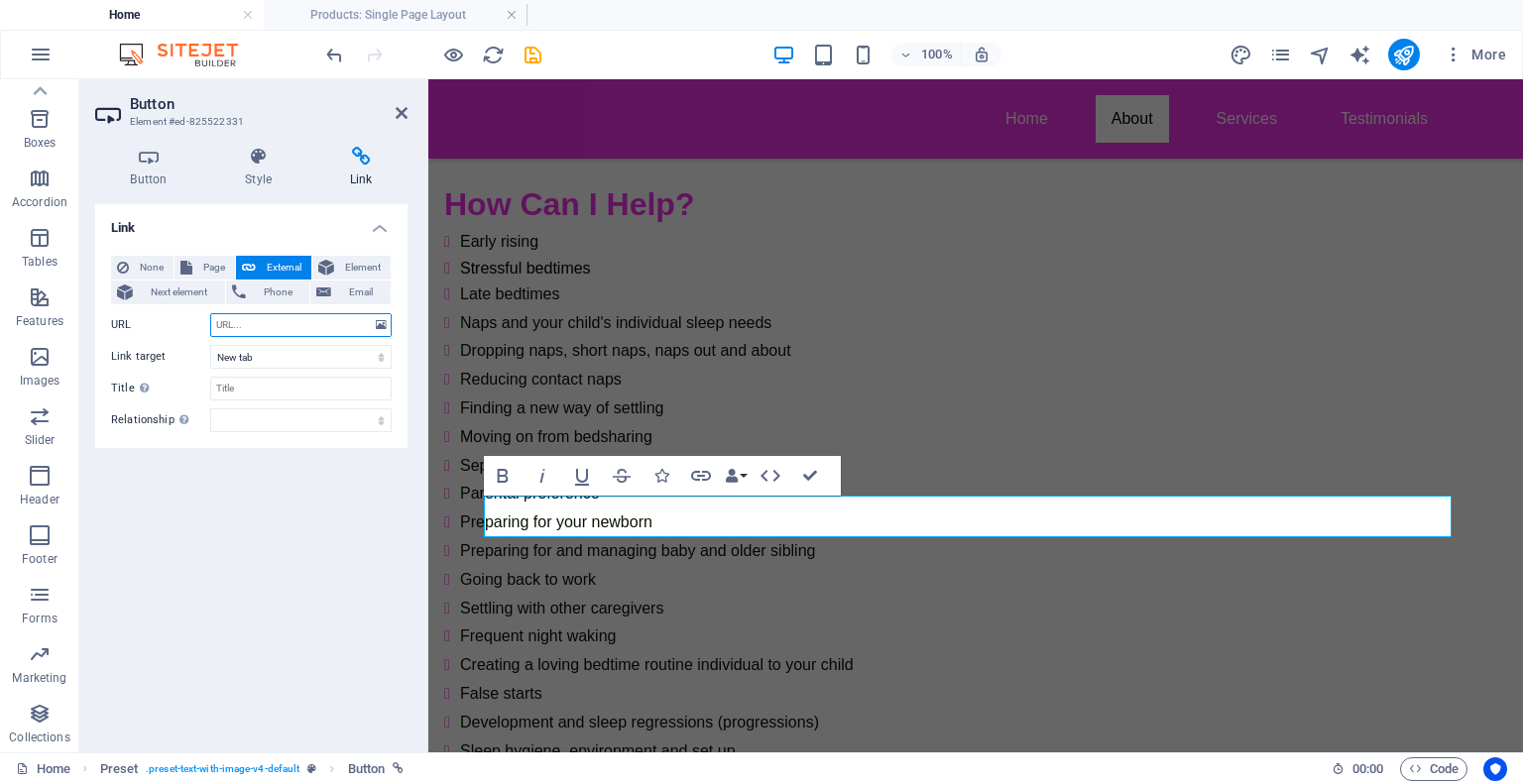 paste on "https://calendly.com/patricegentlelittlesleepers/intro-call?month=2025-08" 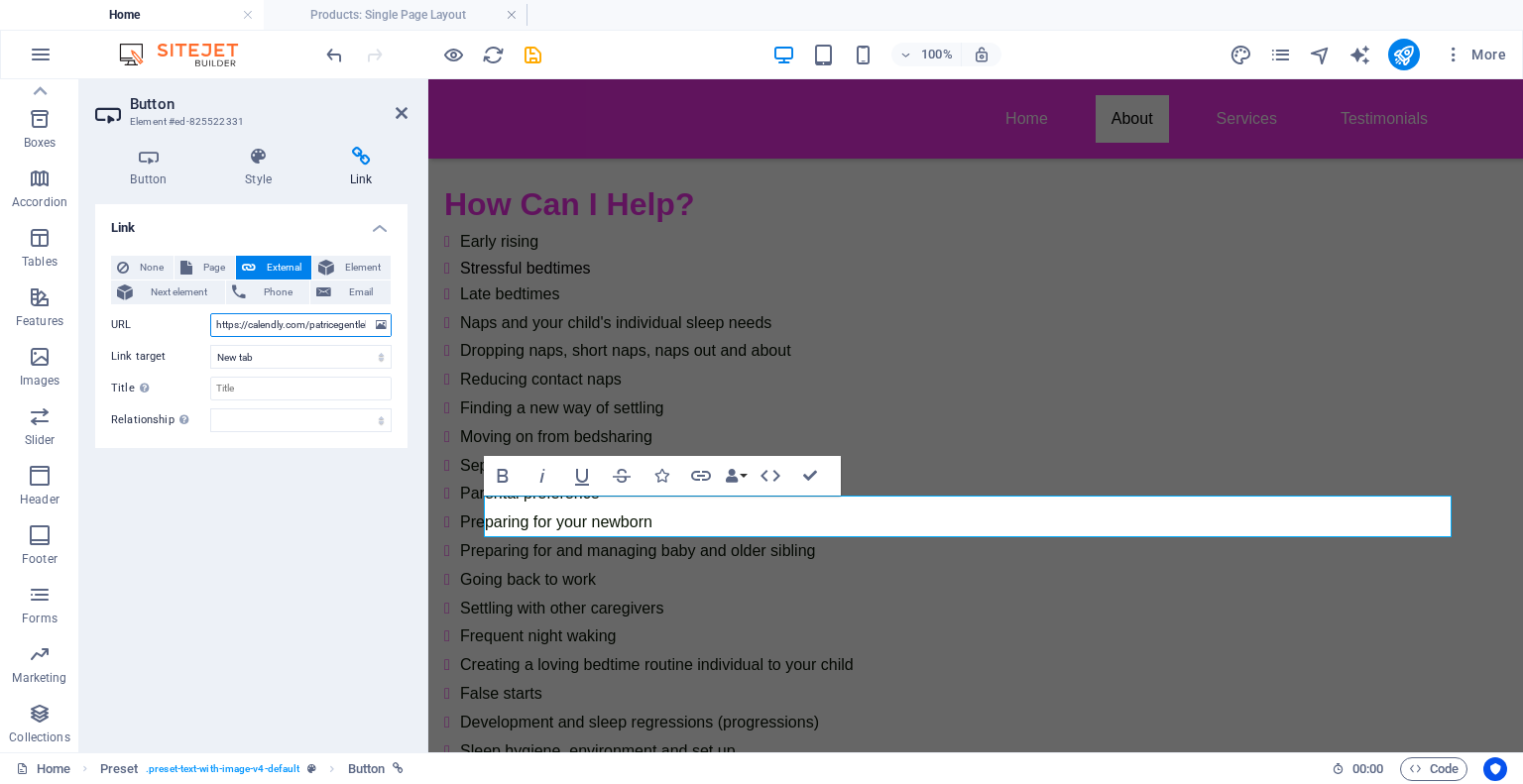scroll, scrollTop: 0, scrollLeft: 175, axis: horizontal 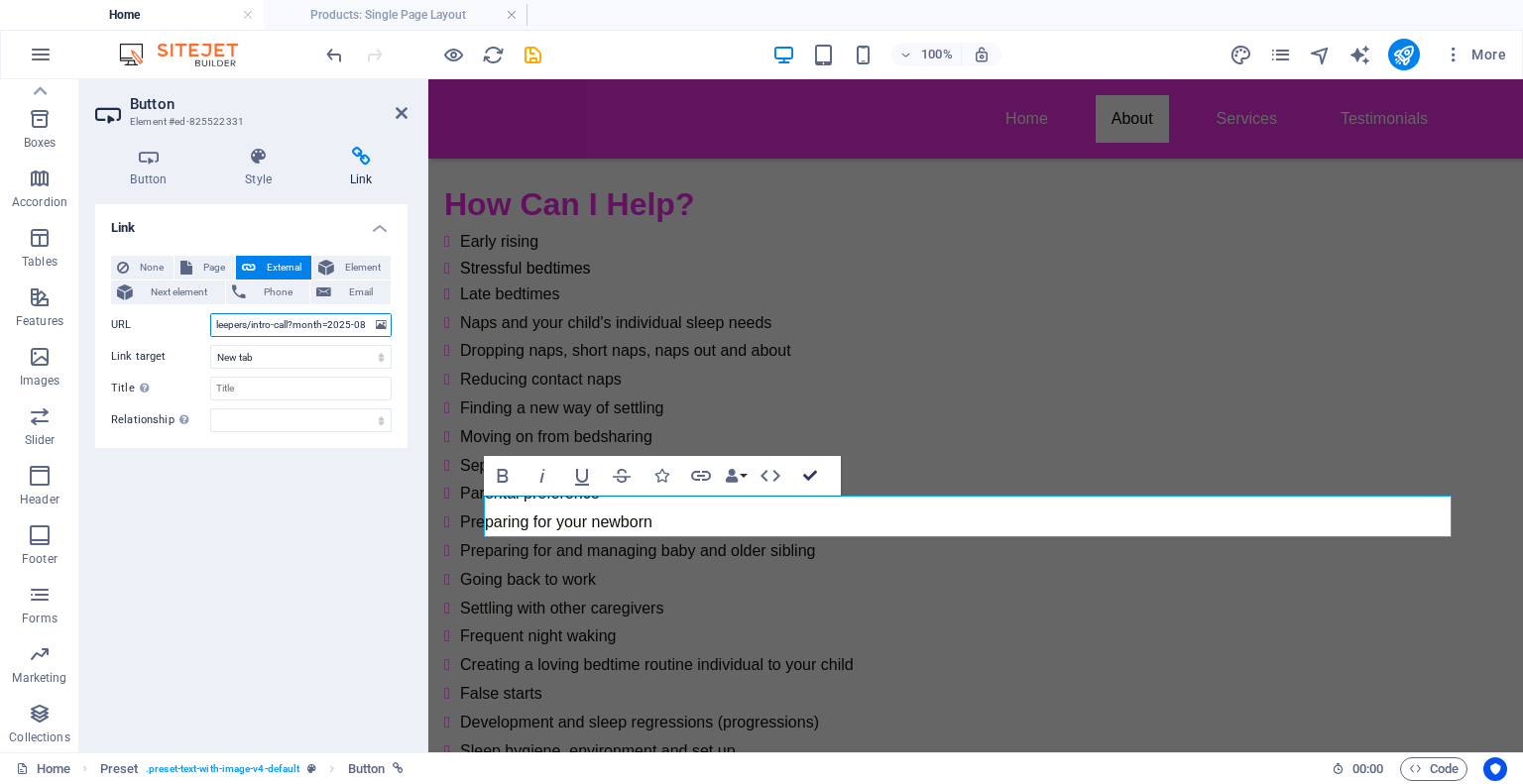 drag, startPoint x: 813, startPoint y: 469, endPoint x: 735, endPoint y: 392, distance: 109.60383 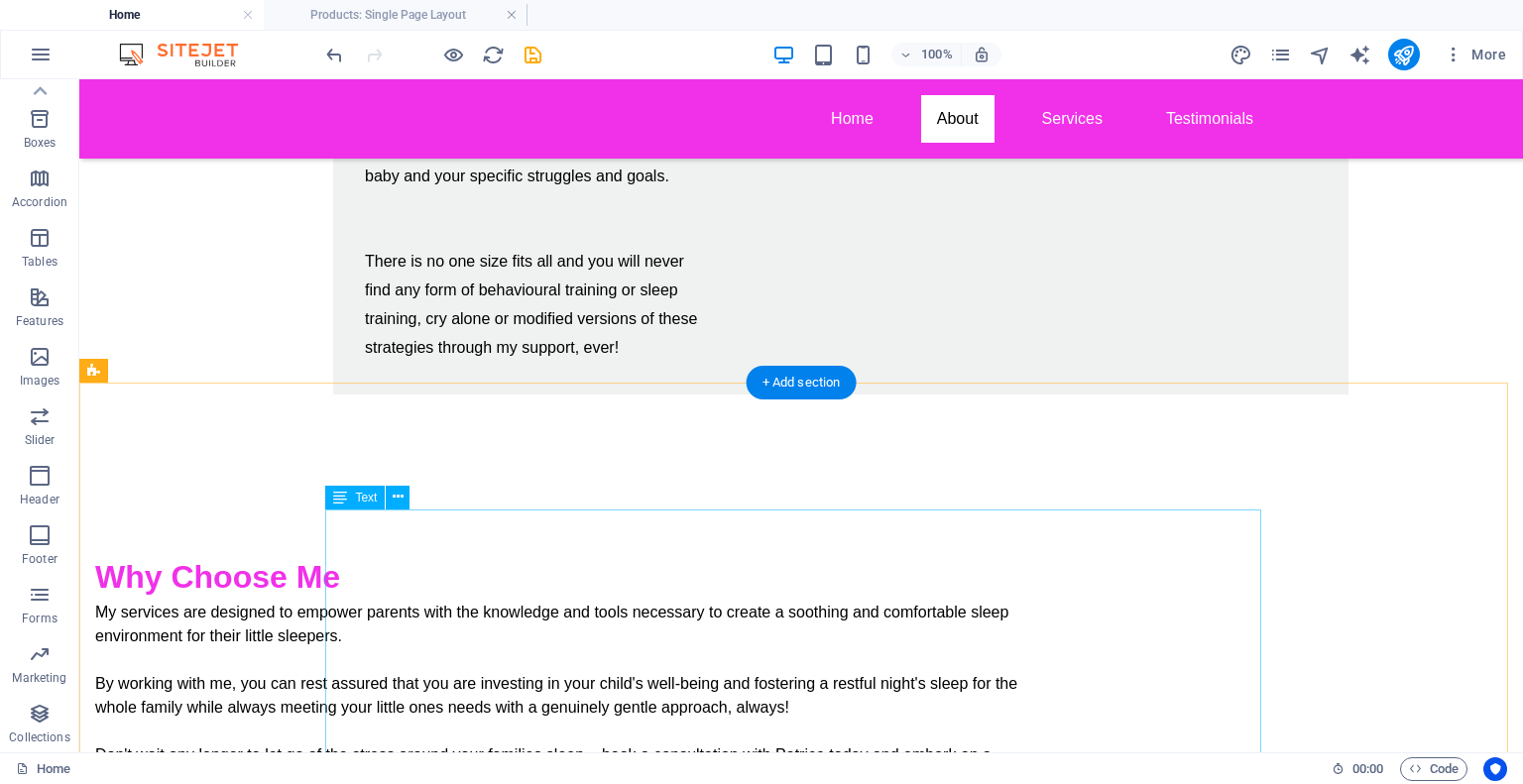 scroll, scrollTop: 4111, scrollLeft: 0, axis: vertical 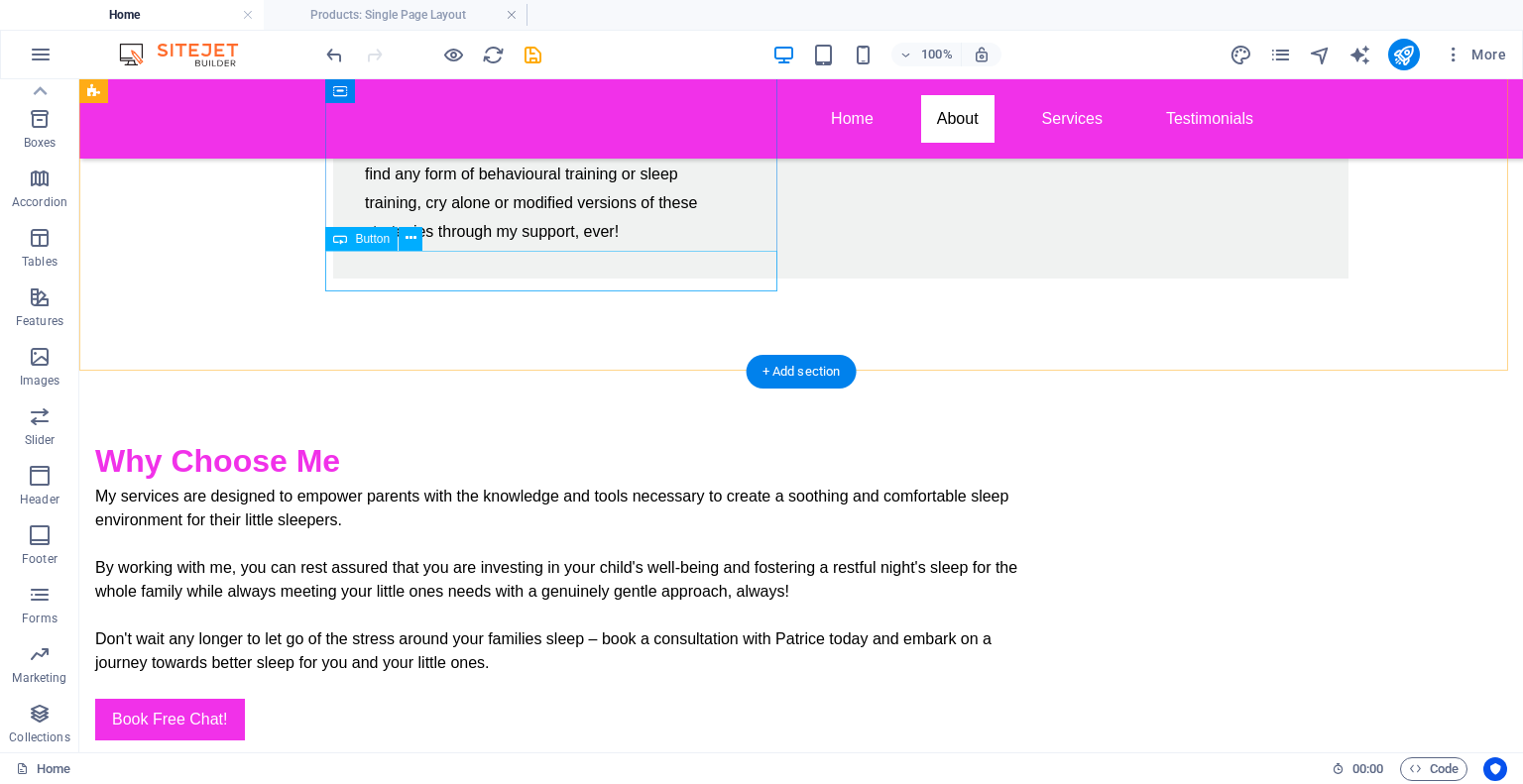 click on "Book Free Chat!" at bounding box center (563, 720) 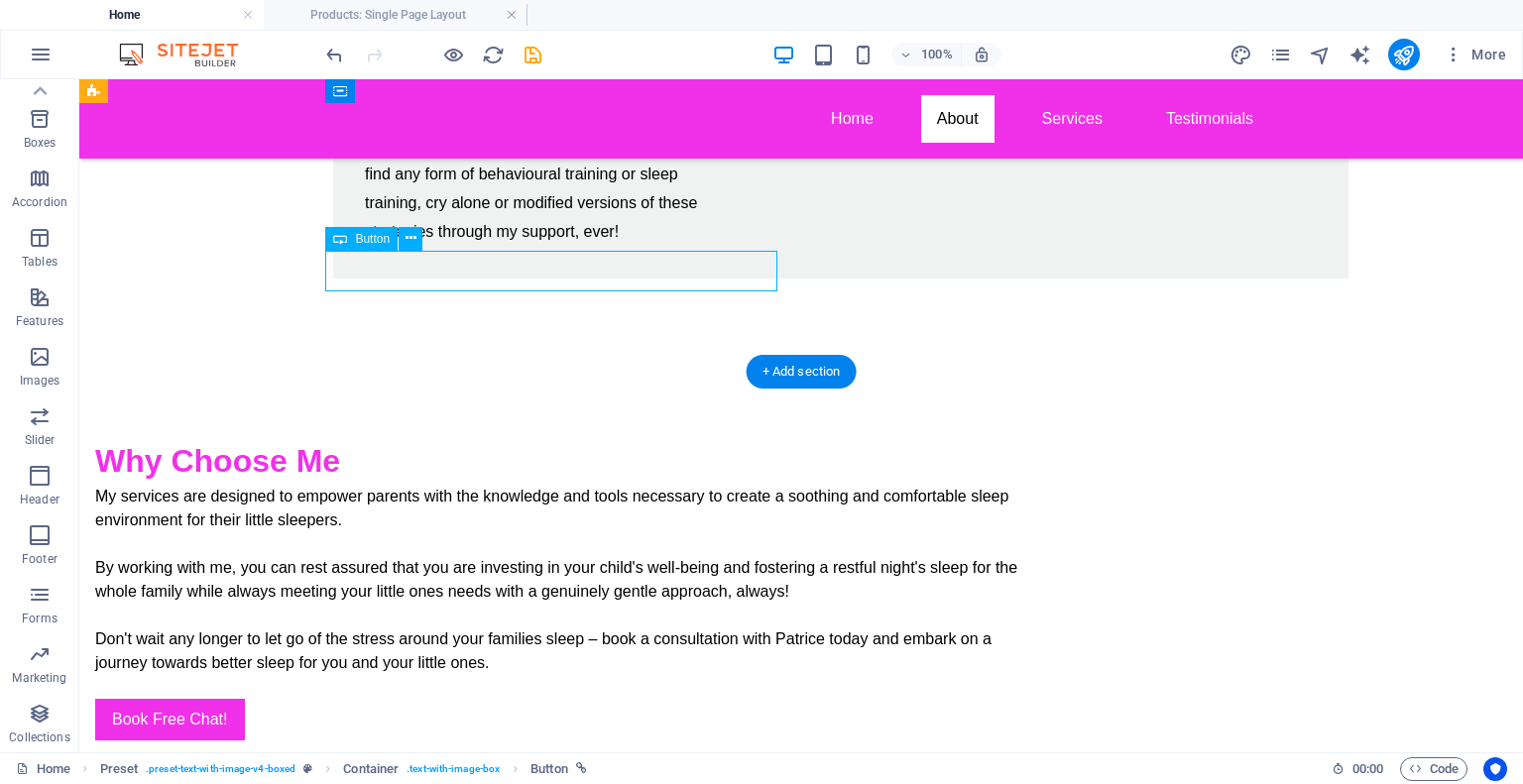 click on "Book Free Chat!" at bounding box center [563, 720] 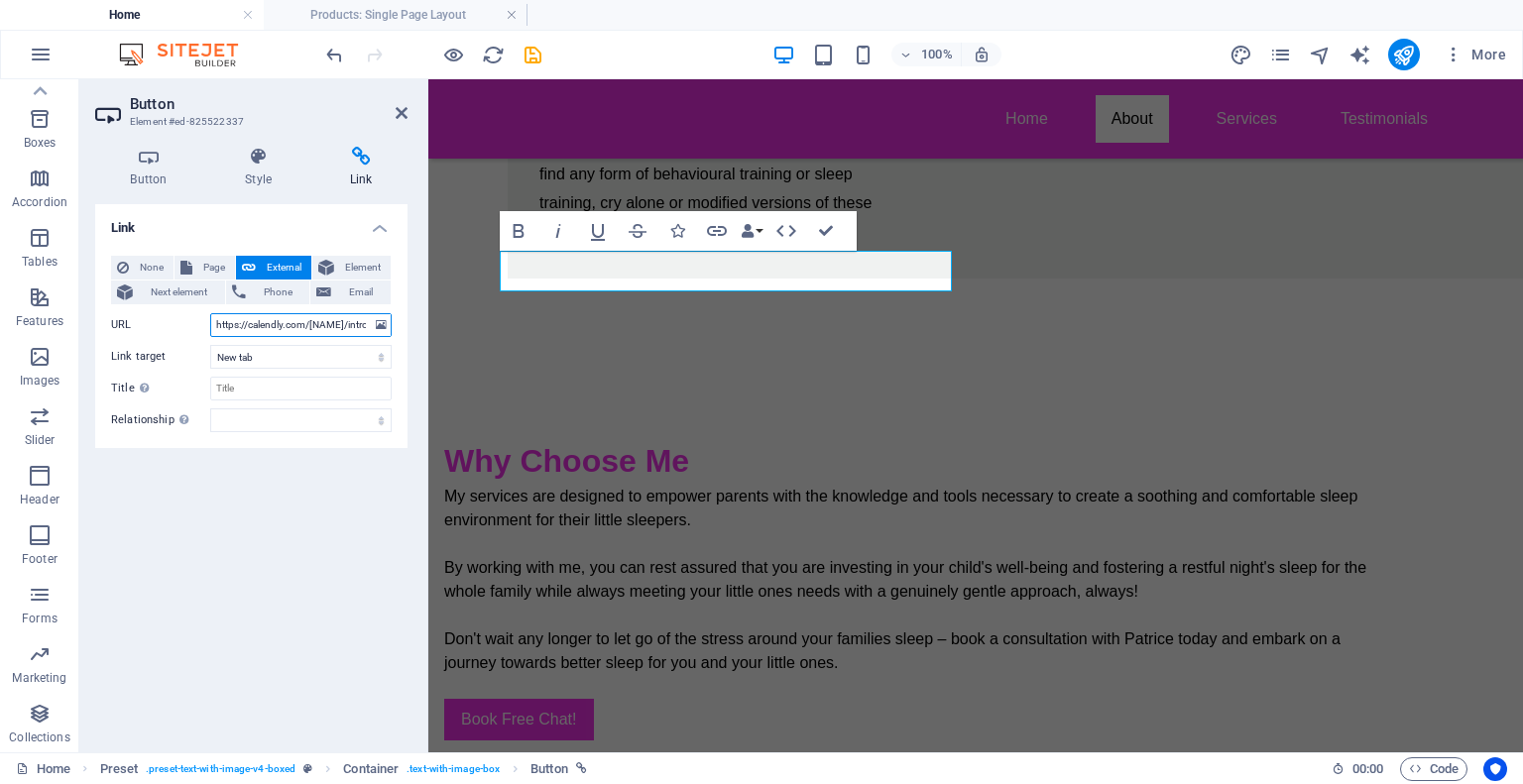 scroll, scrollTop: 0, scrollLeft: 99, axis: horizontal 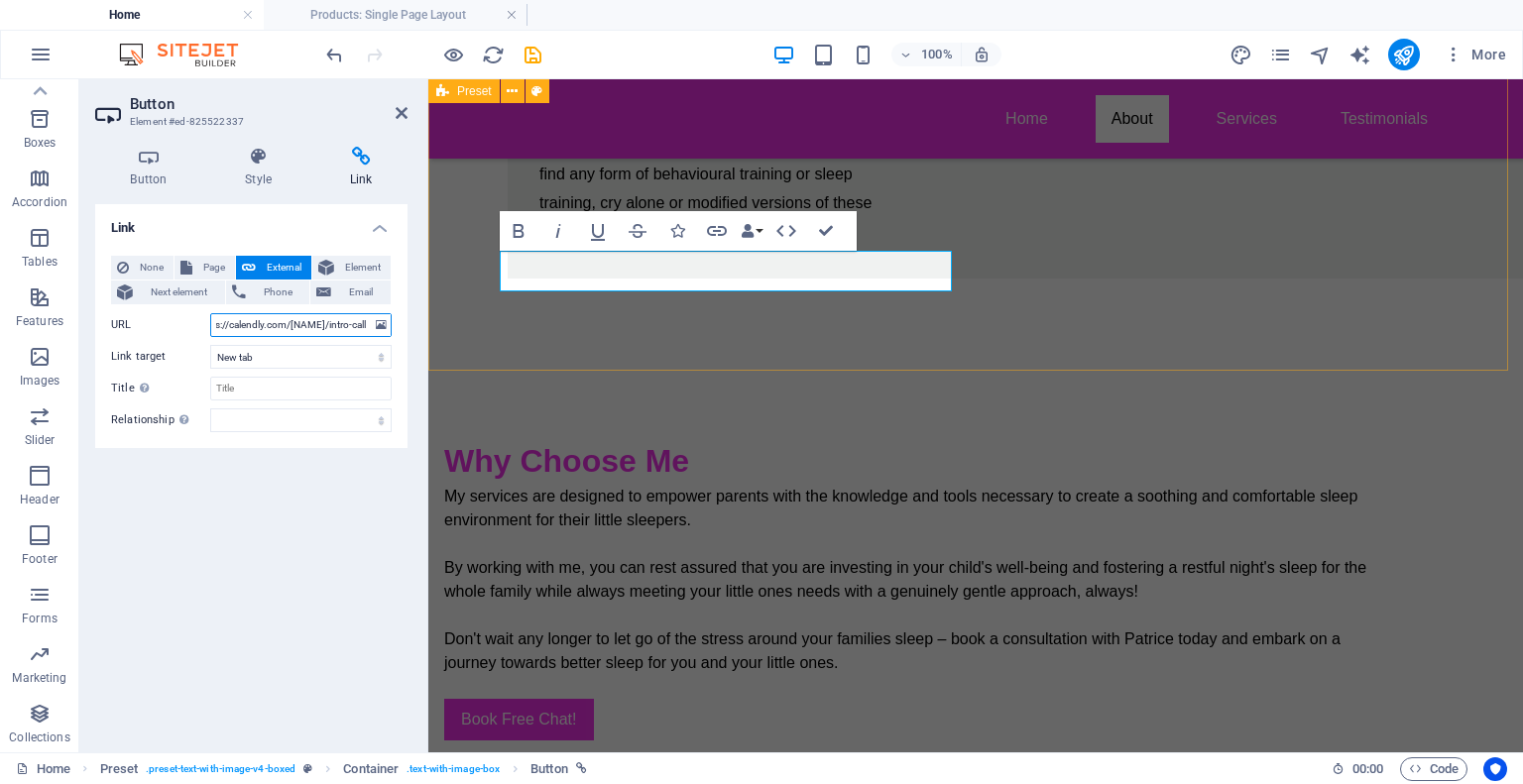 drag, startPoint x: 644, startPoint y: 404, endPoint x: 450, endPoint y: 327, distance: 208.7223 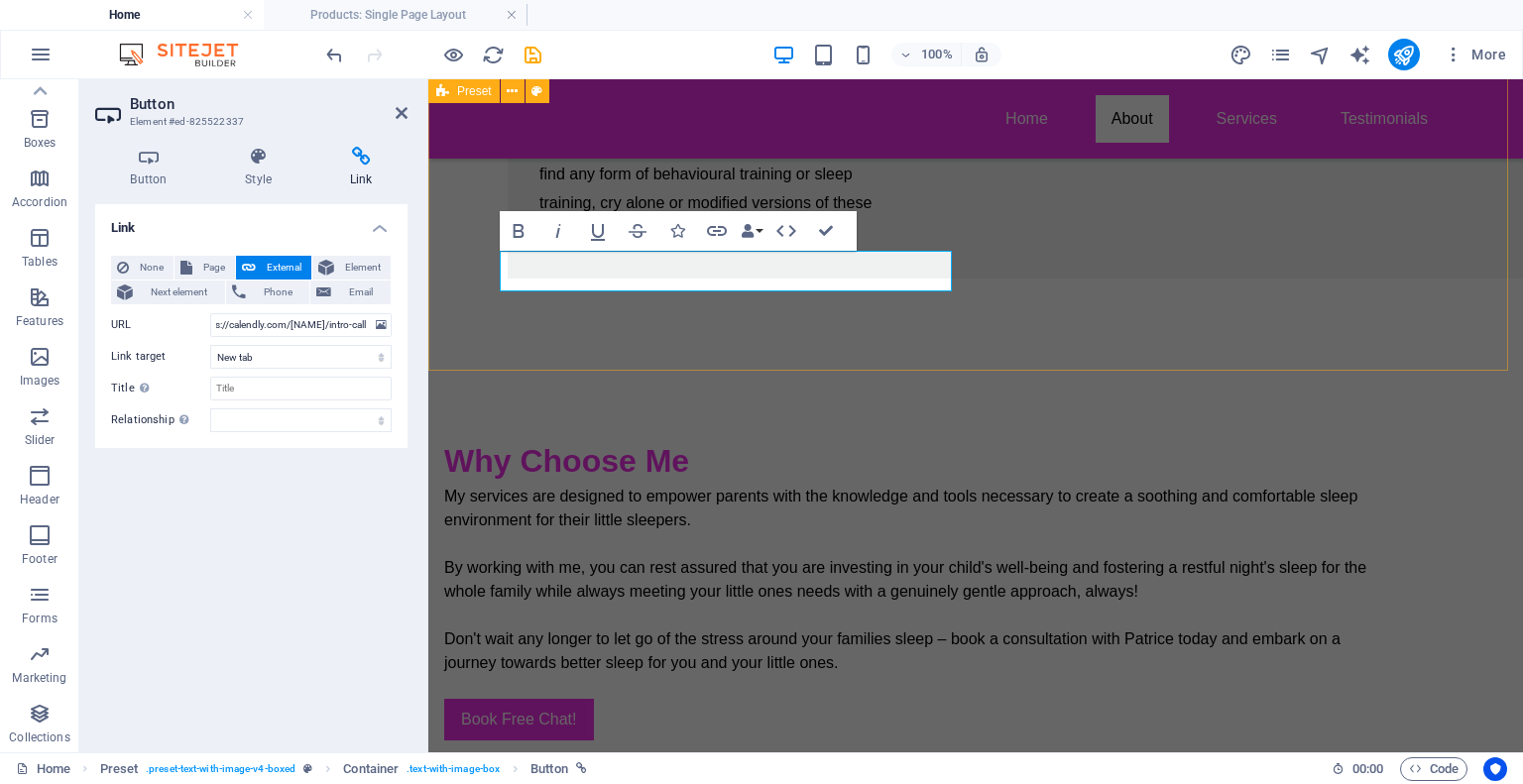 scroll, scrollTop: 0, scrollLeft: 0, axis: both 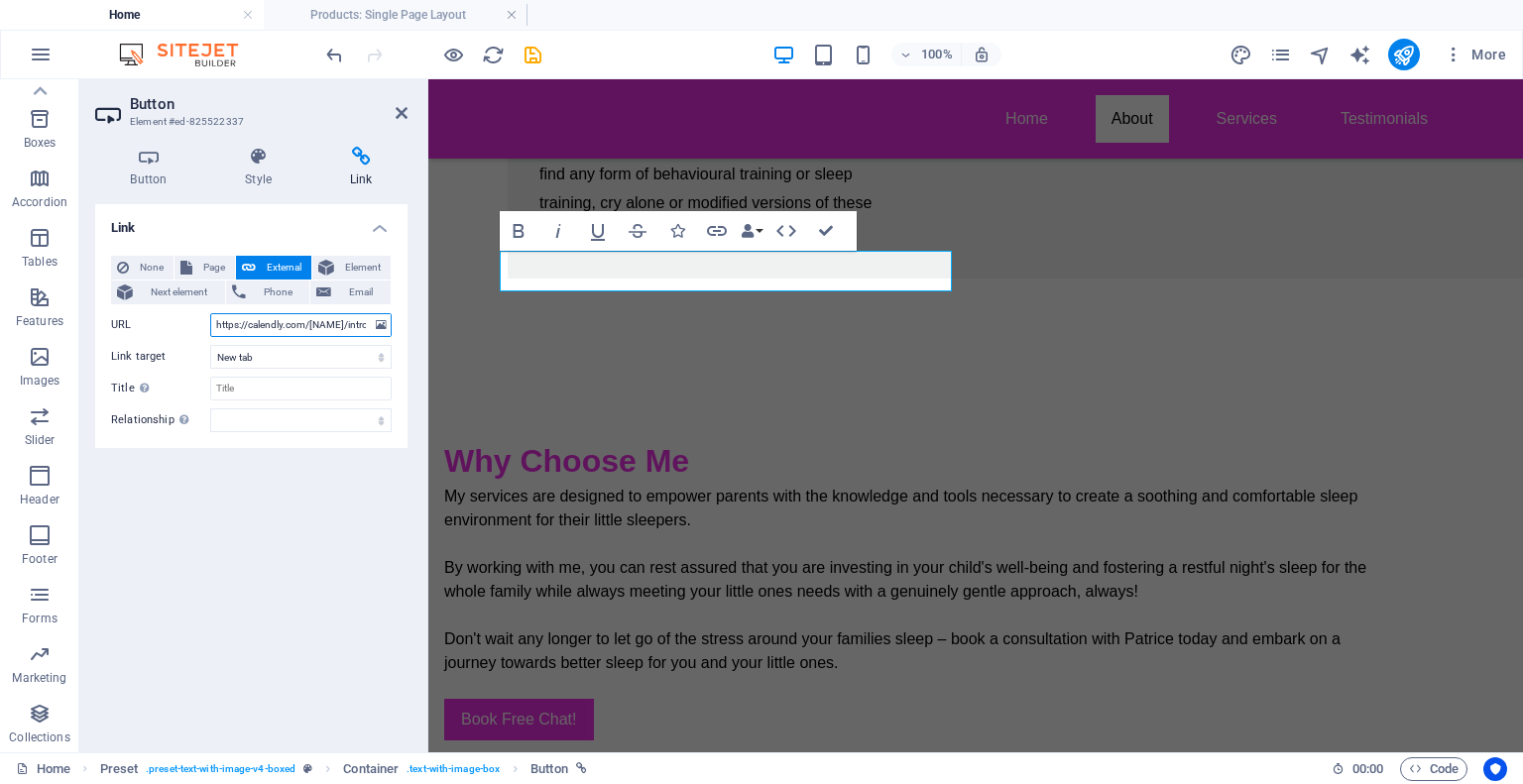 paste on "?month=2025-08" 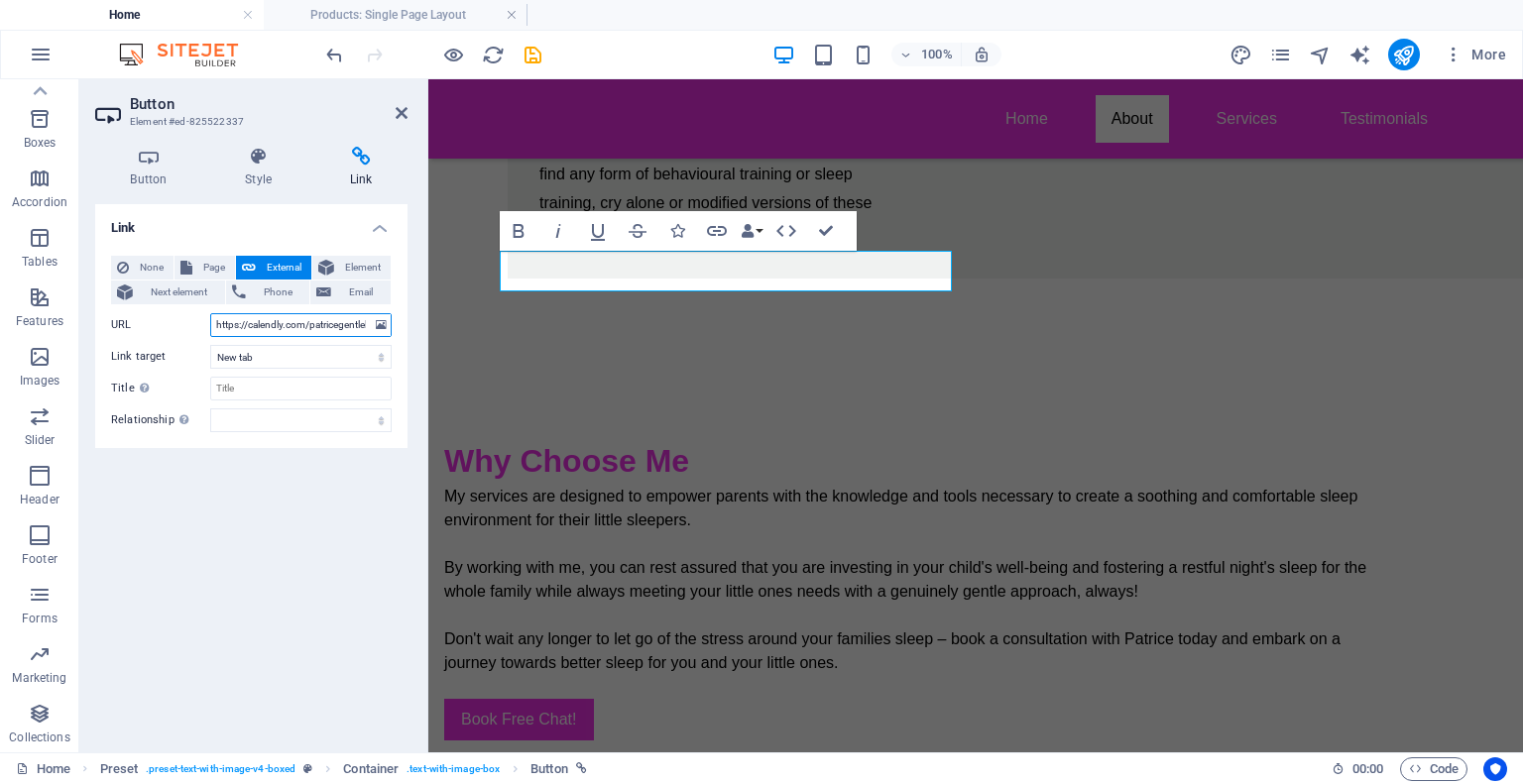 scroll, scrollTop: 0, scrollLeft: 175, axis: horizontal 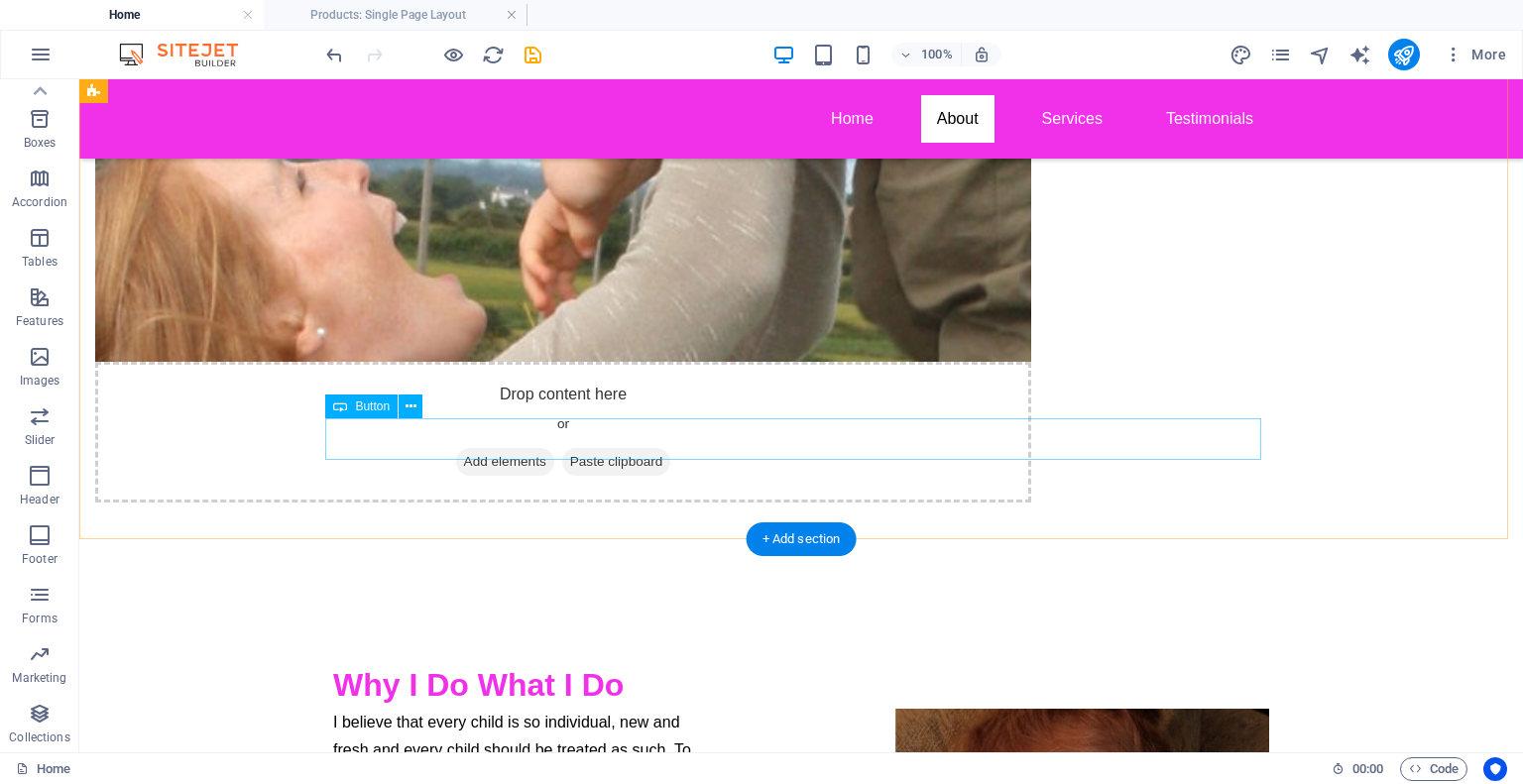 click on "Book Free Chat!" at bounding box center (801, 1443) 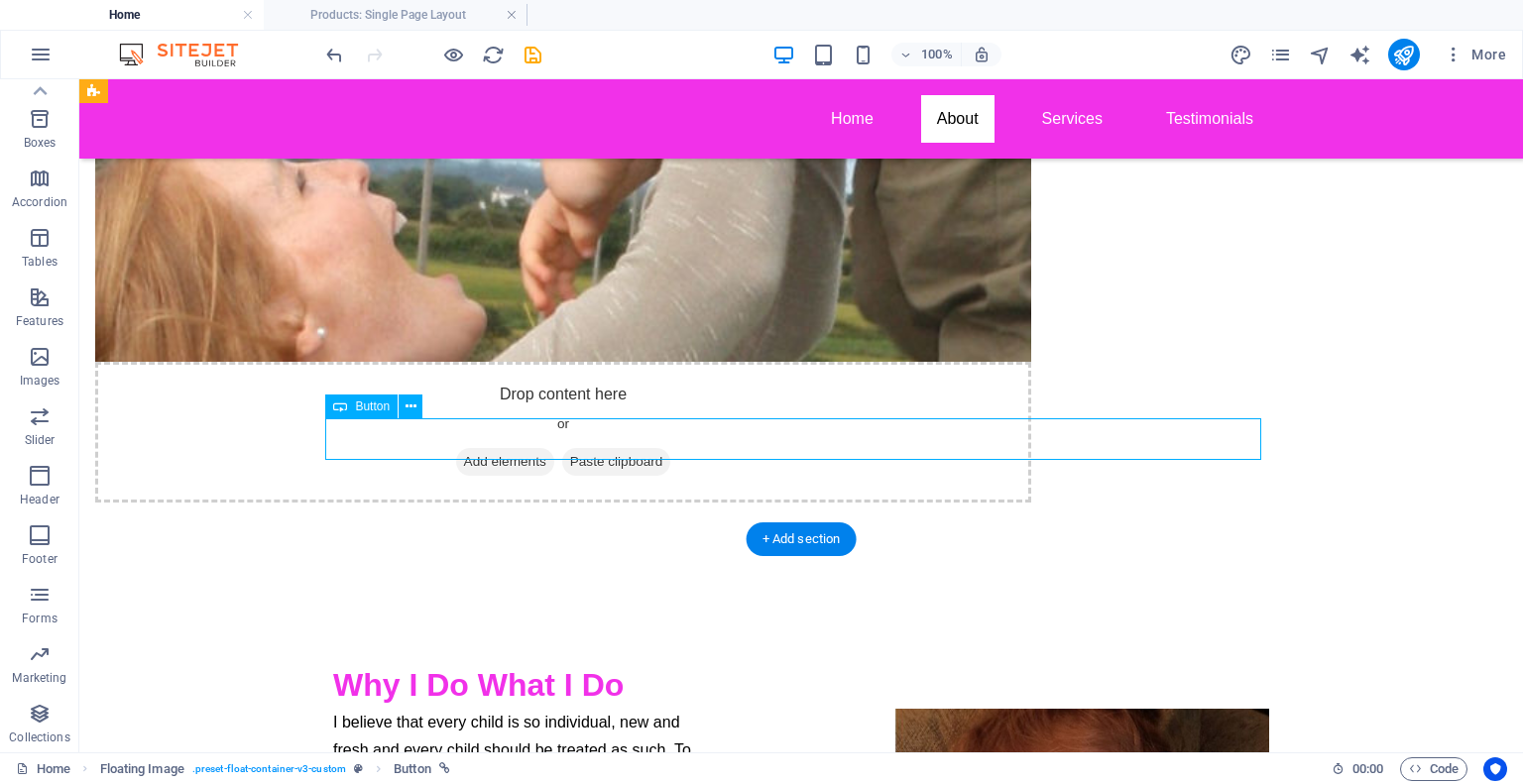 click on "Book Free Chat!" at bounding box center (801, 1443) 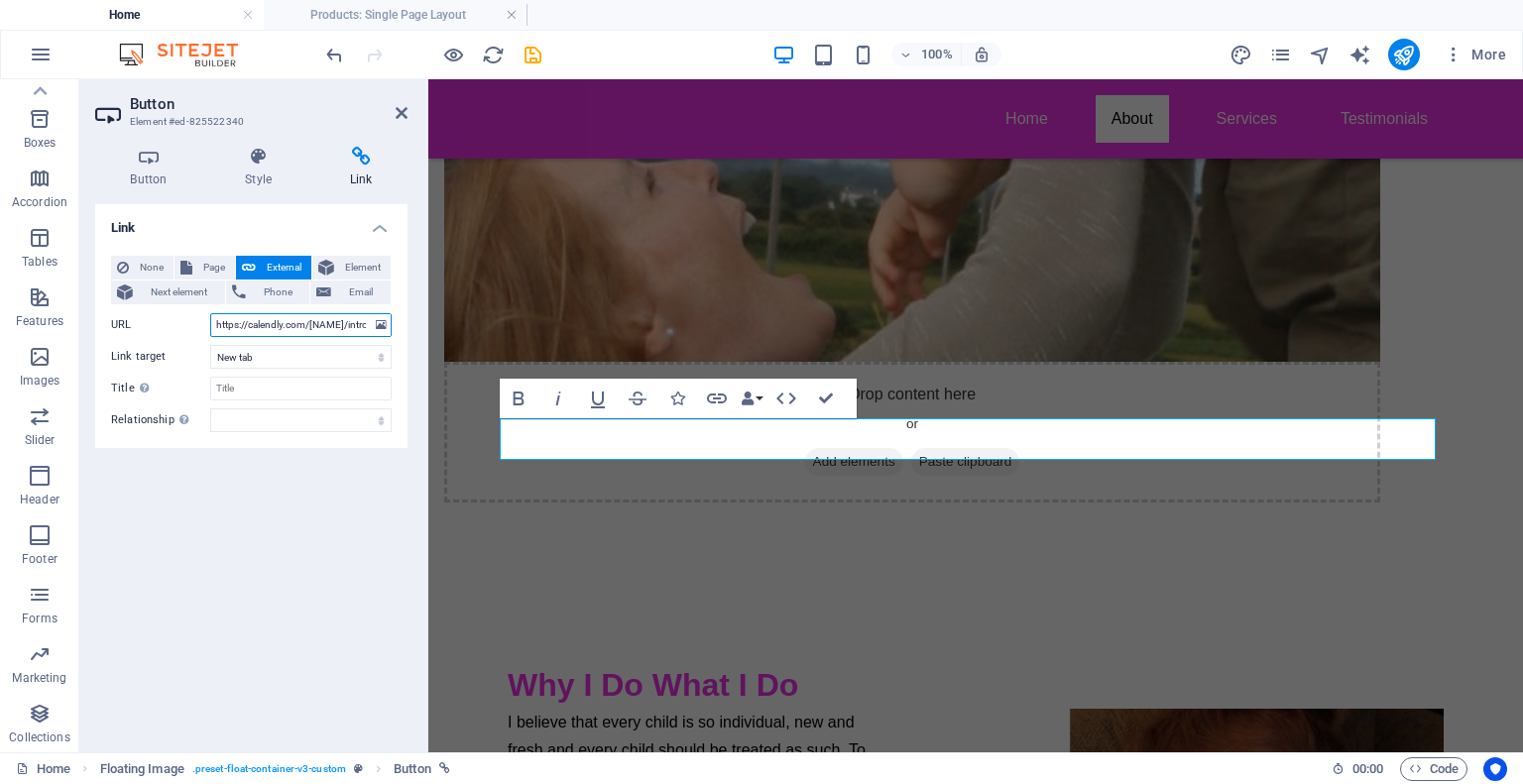 scroll, scrollTop: 0, scrollLeft: 99, axis: horizontal 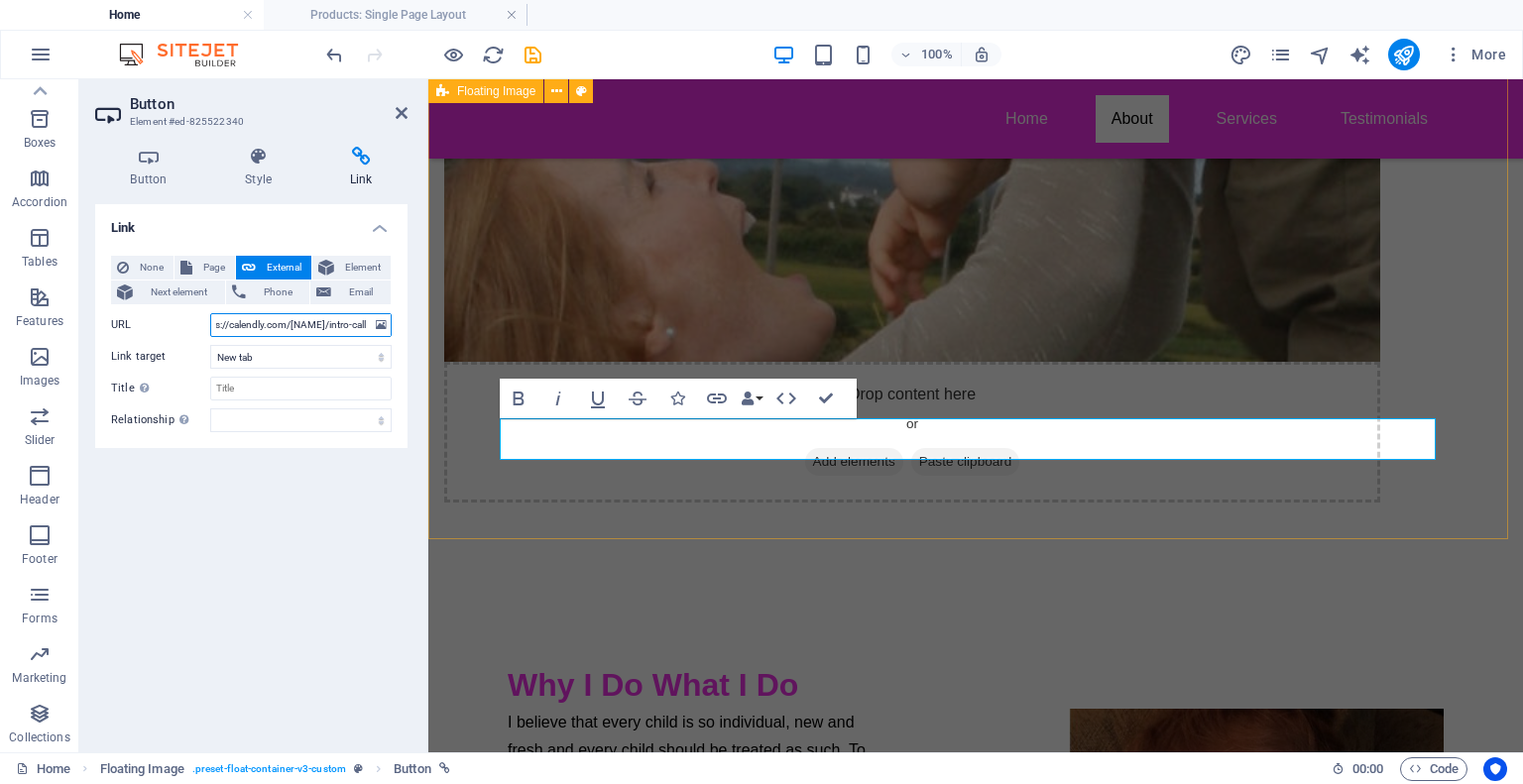 drag, startPoint x: 644, startPoint y: 400, endPoint x: 437, endPoint y: 336, distance: 216.66795 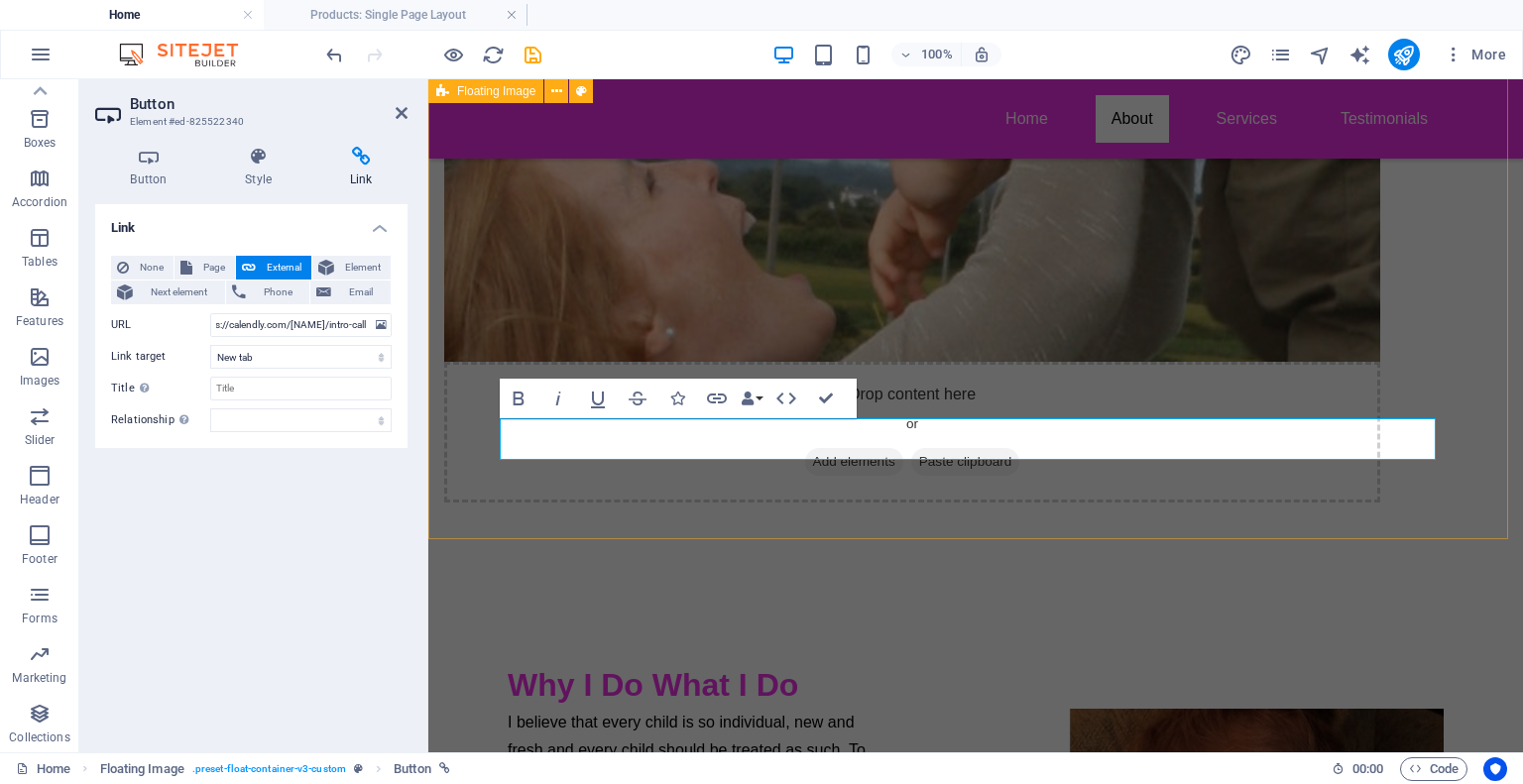 scroll, scrollTop: 0, scrollLeft: 0, axis: both 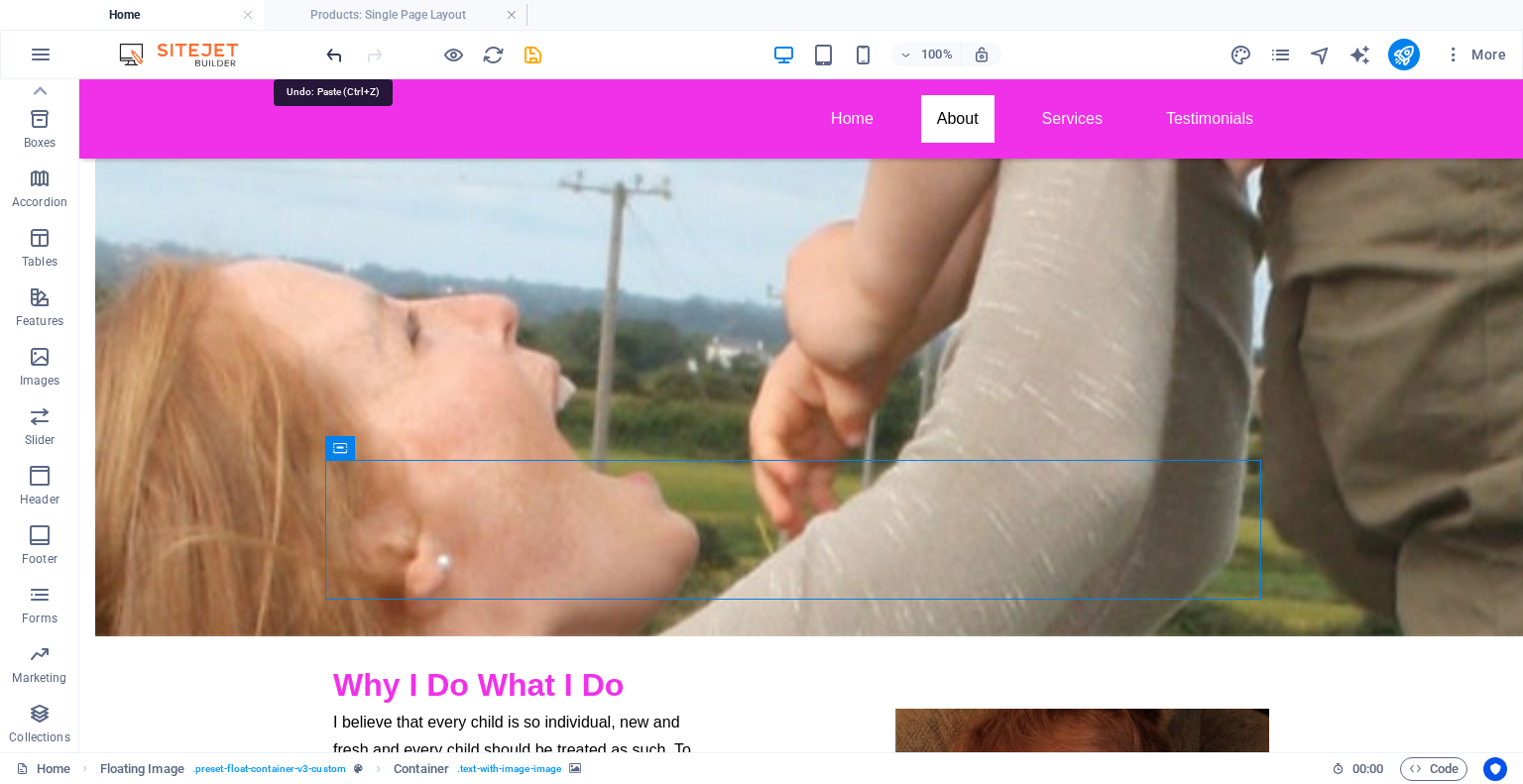 click at bounding box center (334, 55) 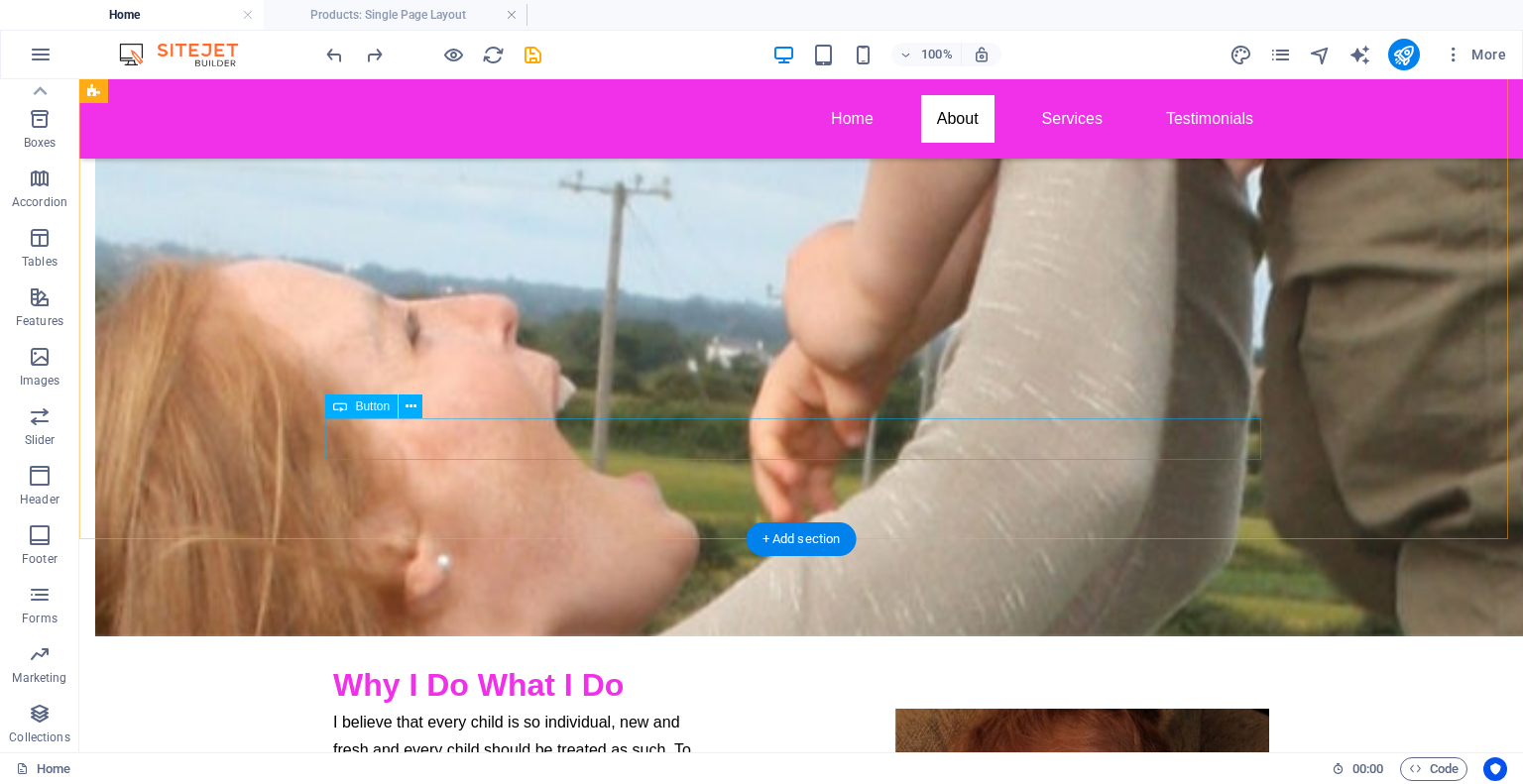 click on "Book Free Chat!" at bounding box center [801, 1443] 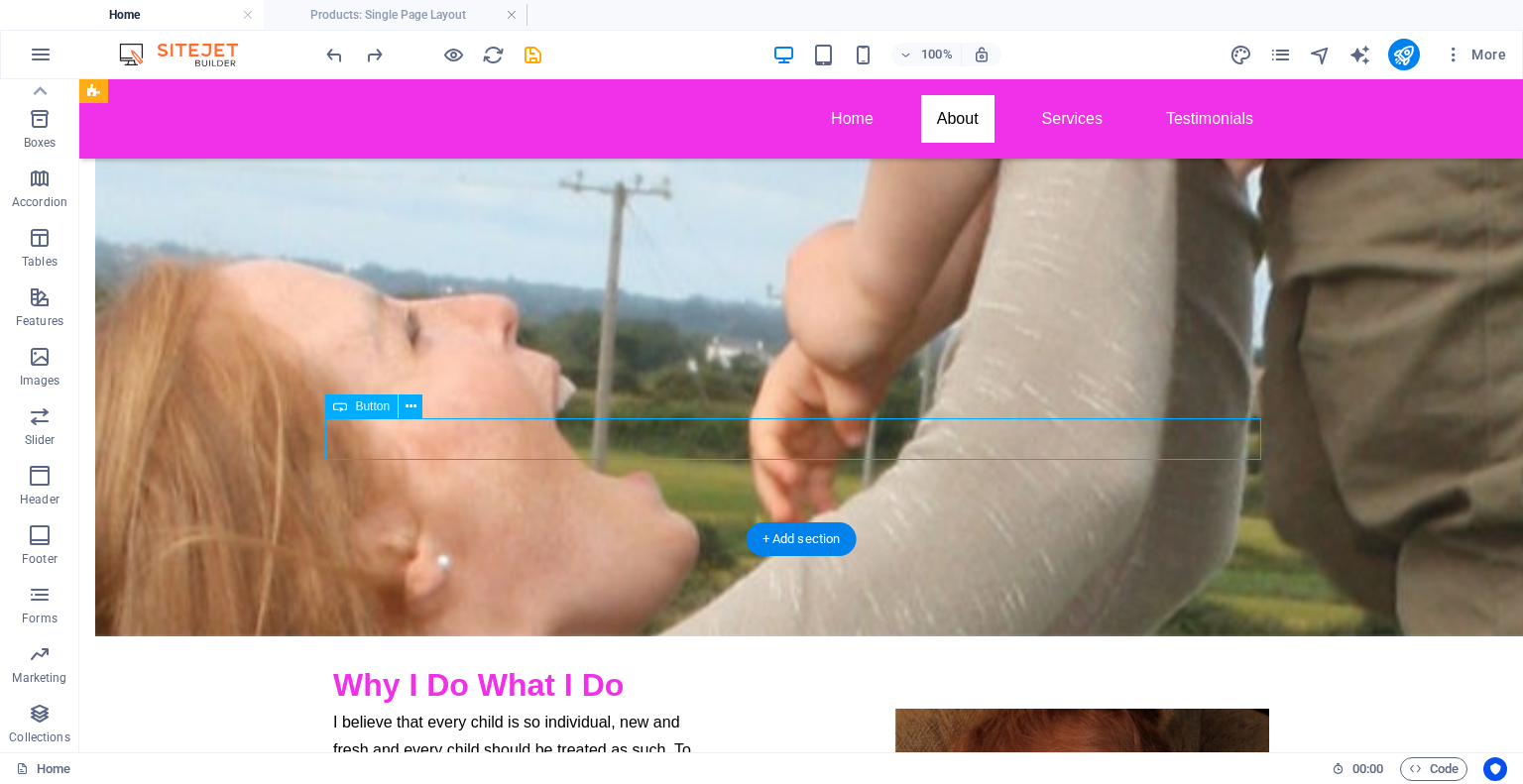 click on "Book Free Chat!" at bounding box center [801, 1443] 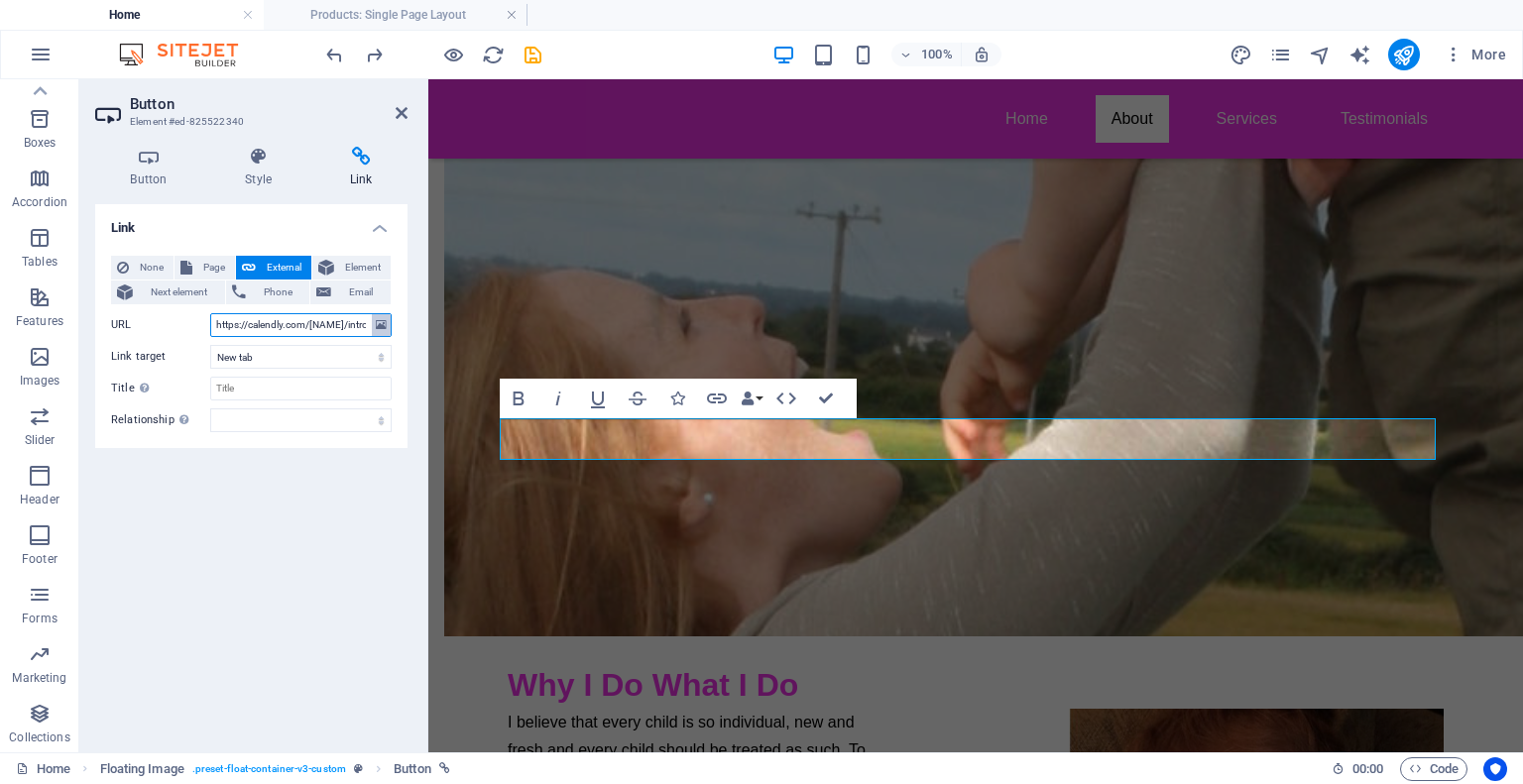 scroll, scrollTop: 0, scrollLeft: 99, axis: horizontal 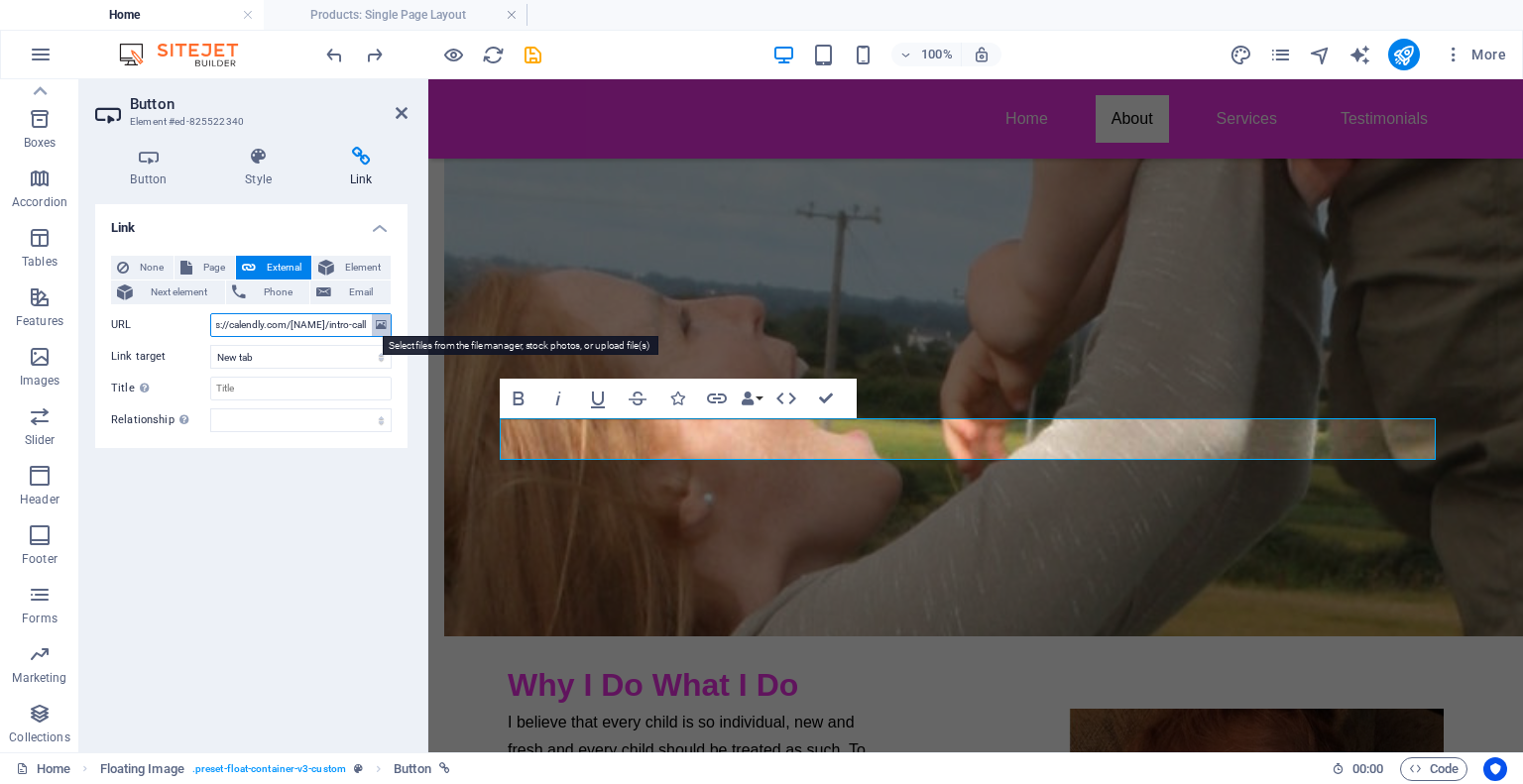 drag, startPoint x: 215, startPoint y: 324, endPoint x: 390, endPoint y: 327, distance: 175.02571 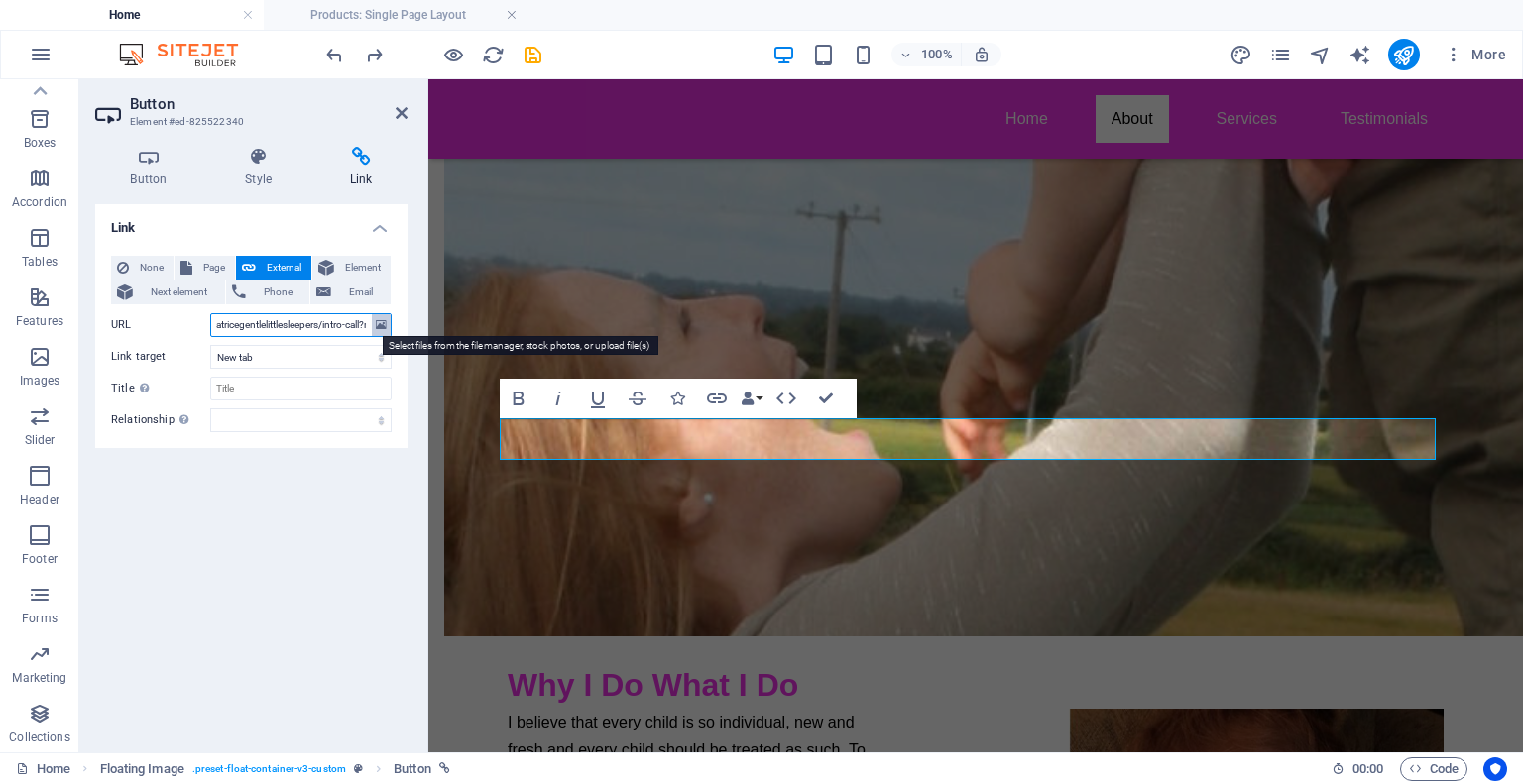 scroll, scrollTop: 0, scrollLeft: 175, axis: horizontal 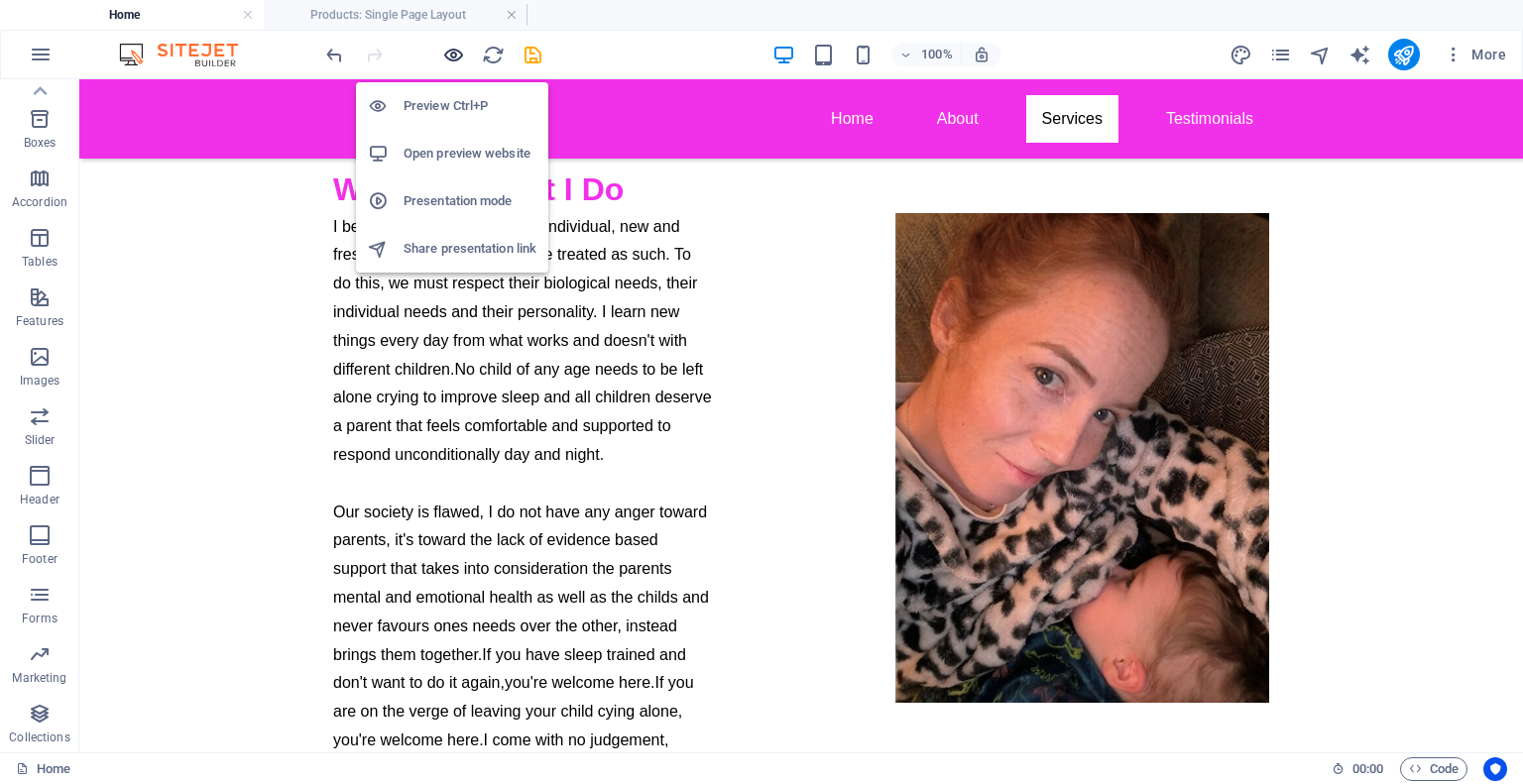 click at bounding box center (453, 55) 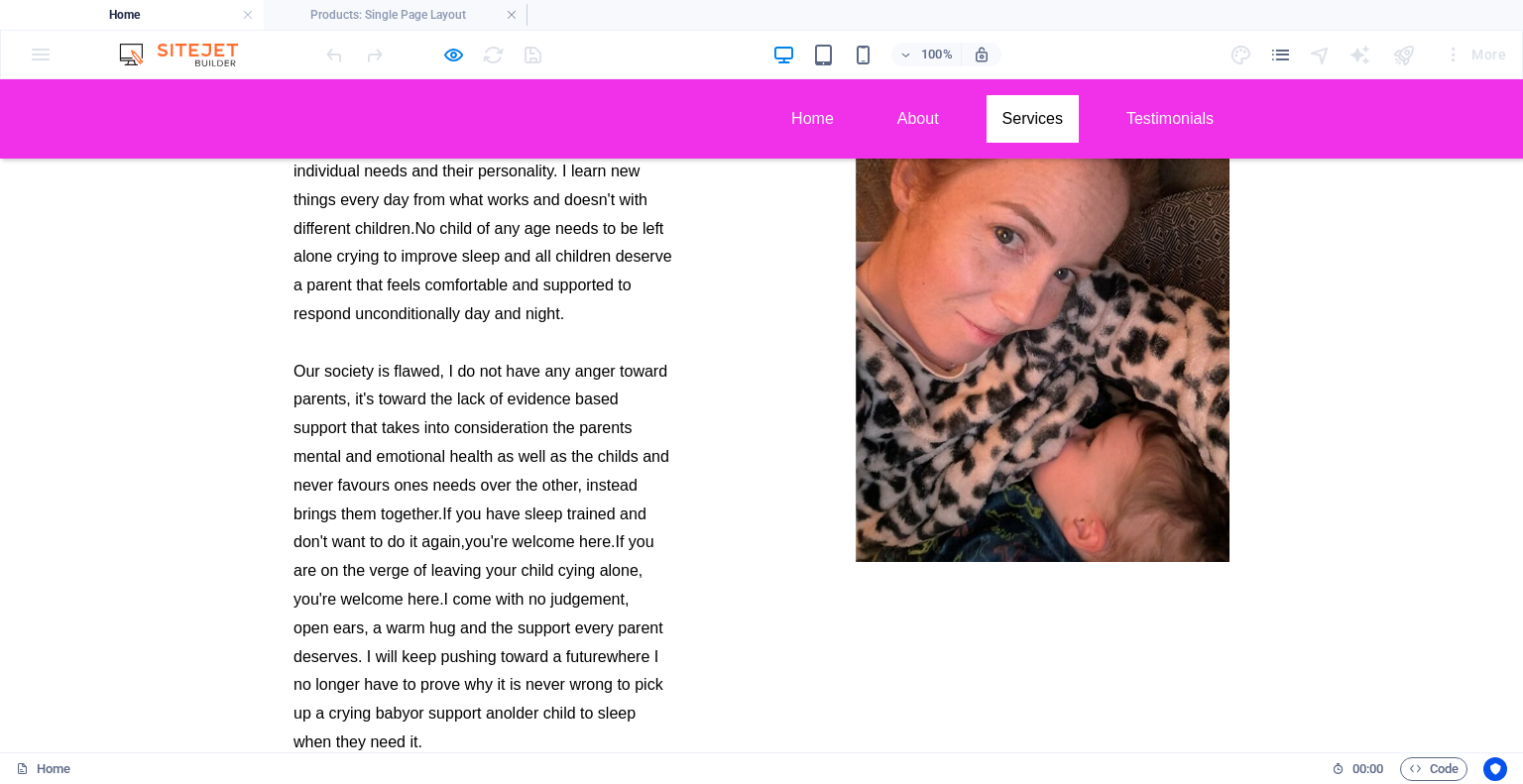 scroll, scrollTop: 5003, scrollLeft: 0, axis: vertical 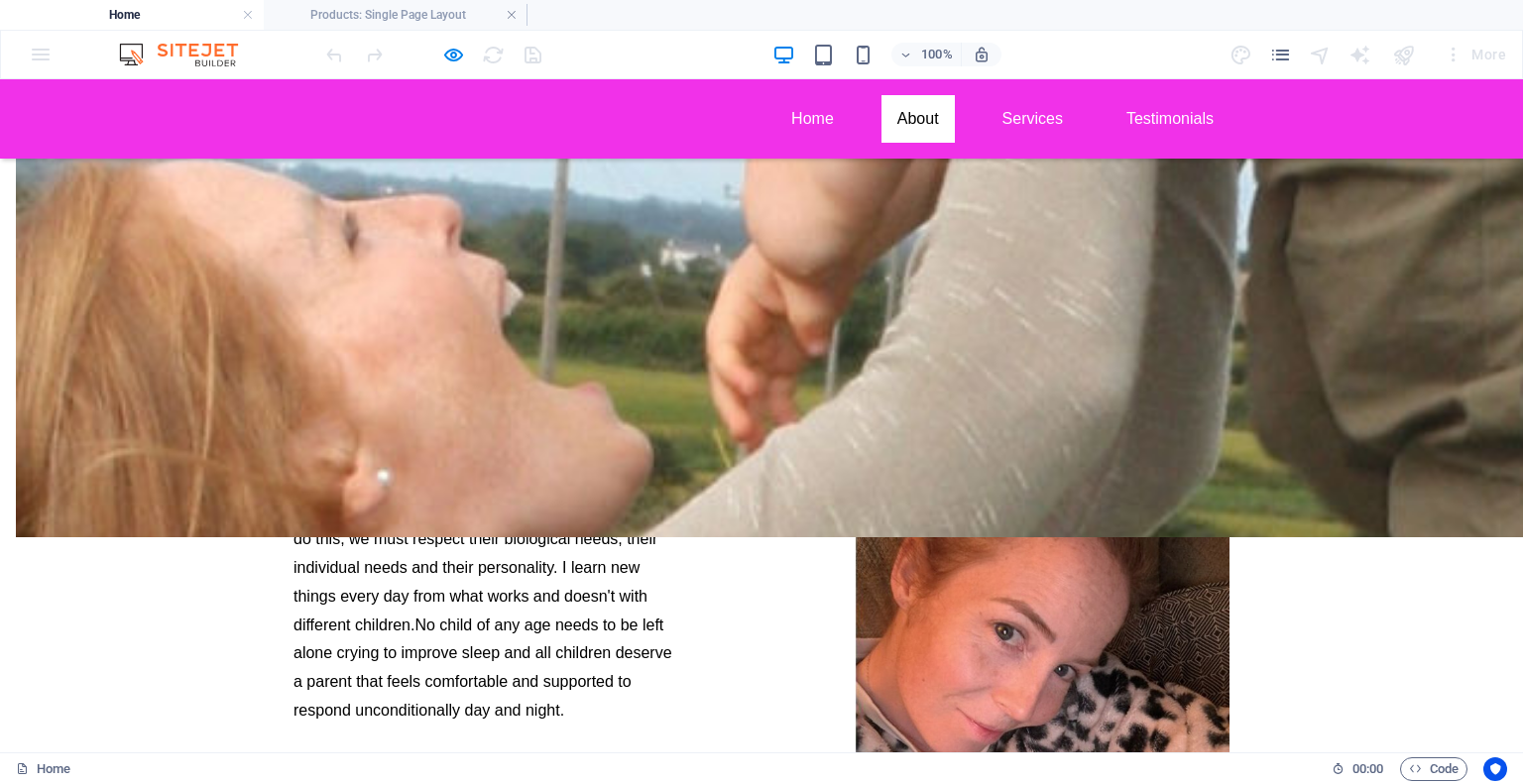 click on "Book Free Chat!" at bounding box center [368, 1203] 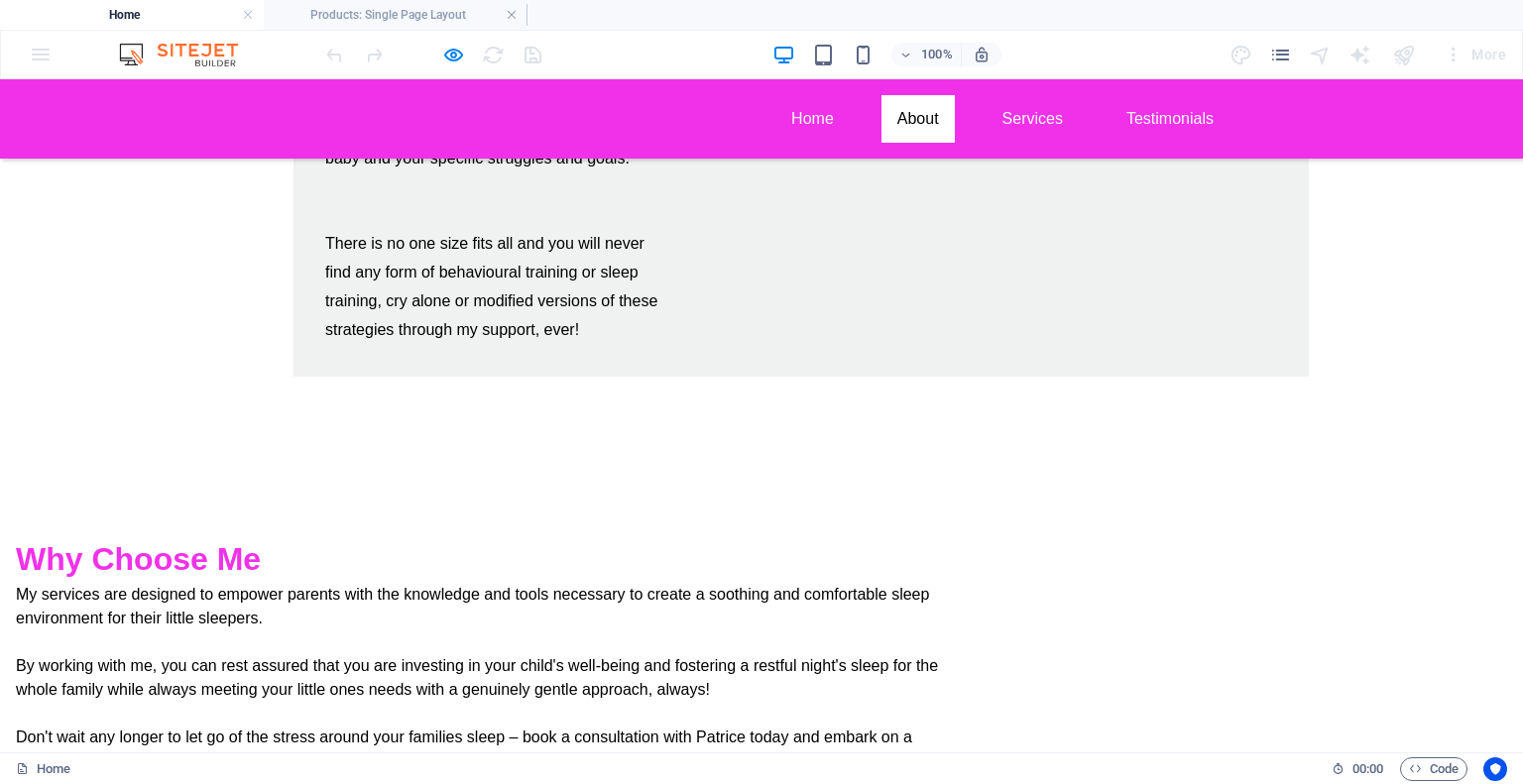scroll, scrollTop: 4012, scrollLeft: 0, axis: vertical 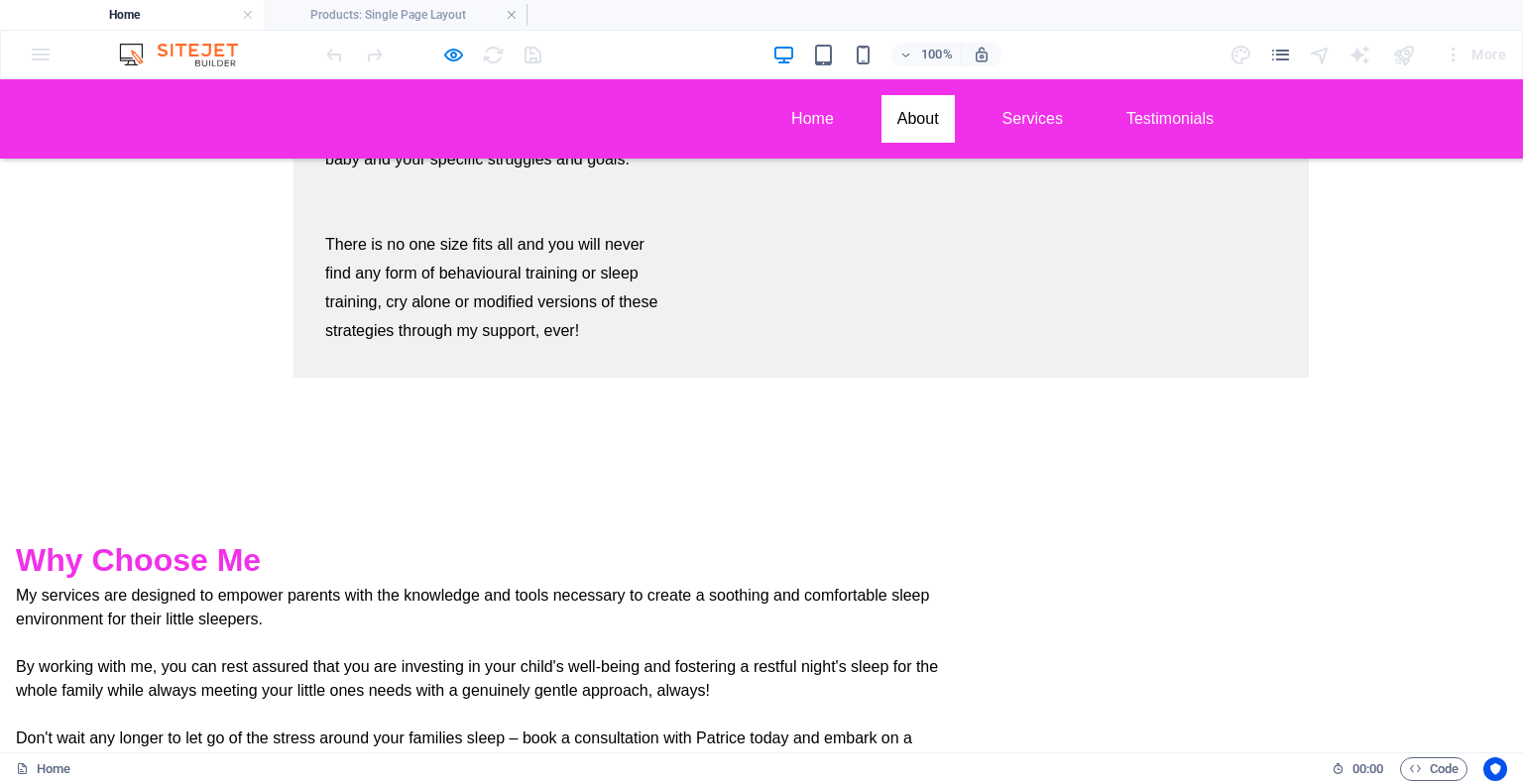 click on "Book Free Chat!" at bounding box center [90, 819] 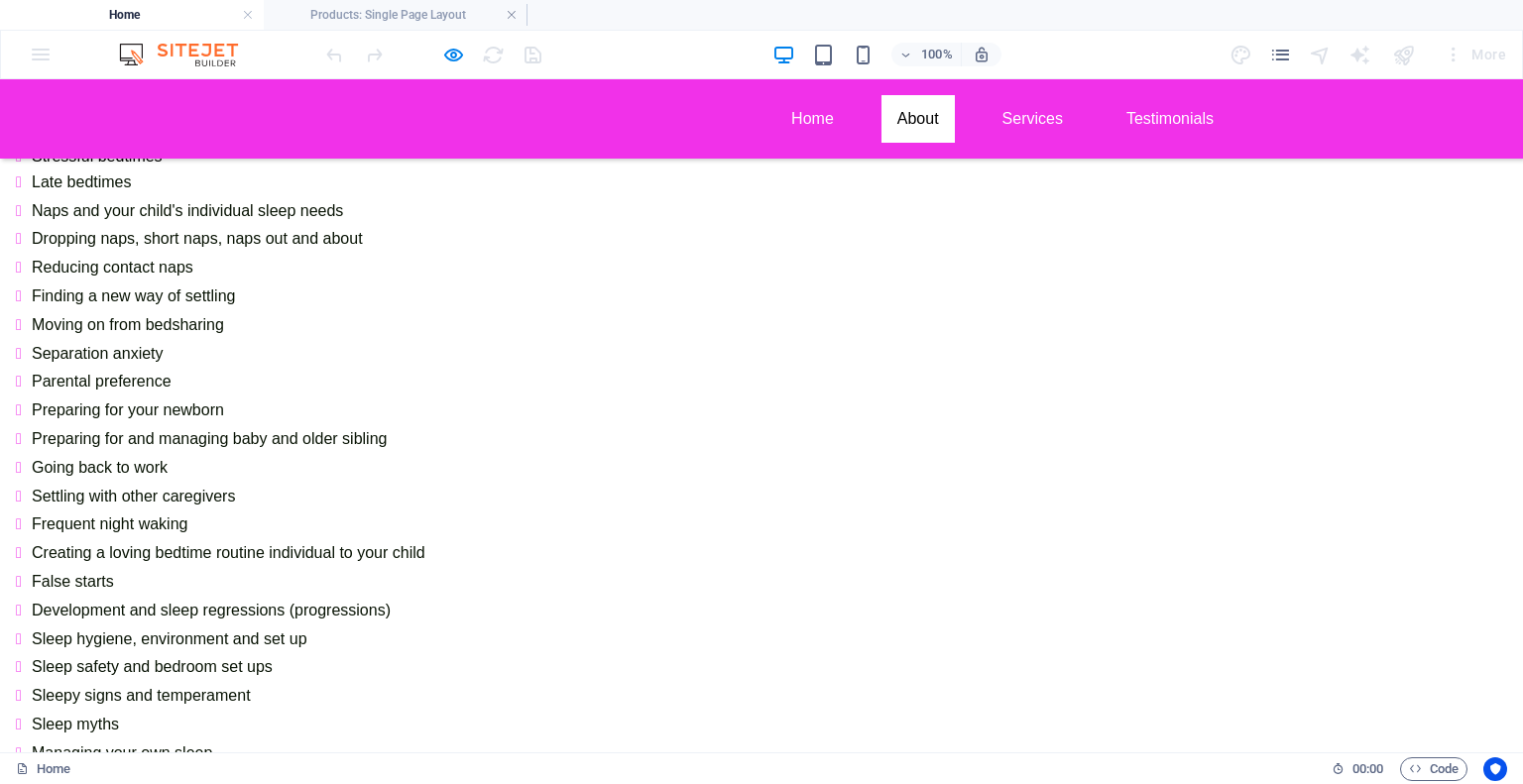 scroll, scrollTop: 2327, scrollLeft: 0, axis: vertical 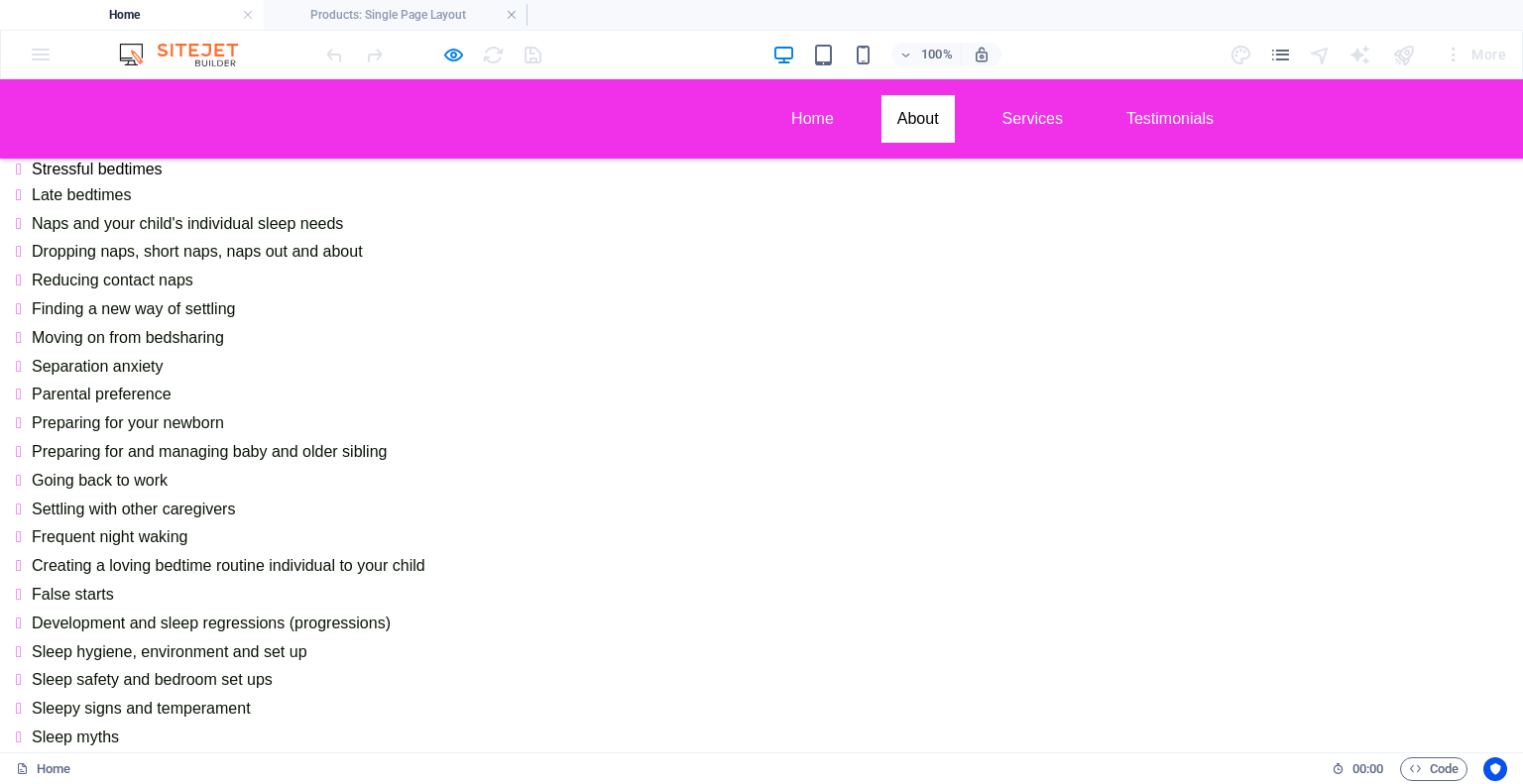 click on "Book Free Chat!" at bounding box center [74, 960] 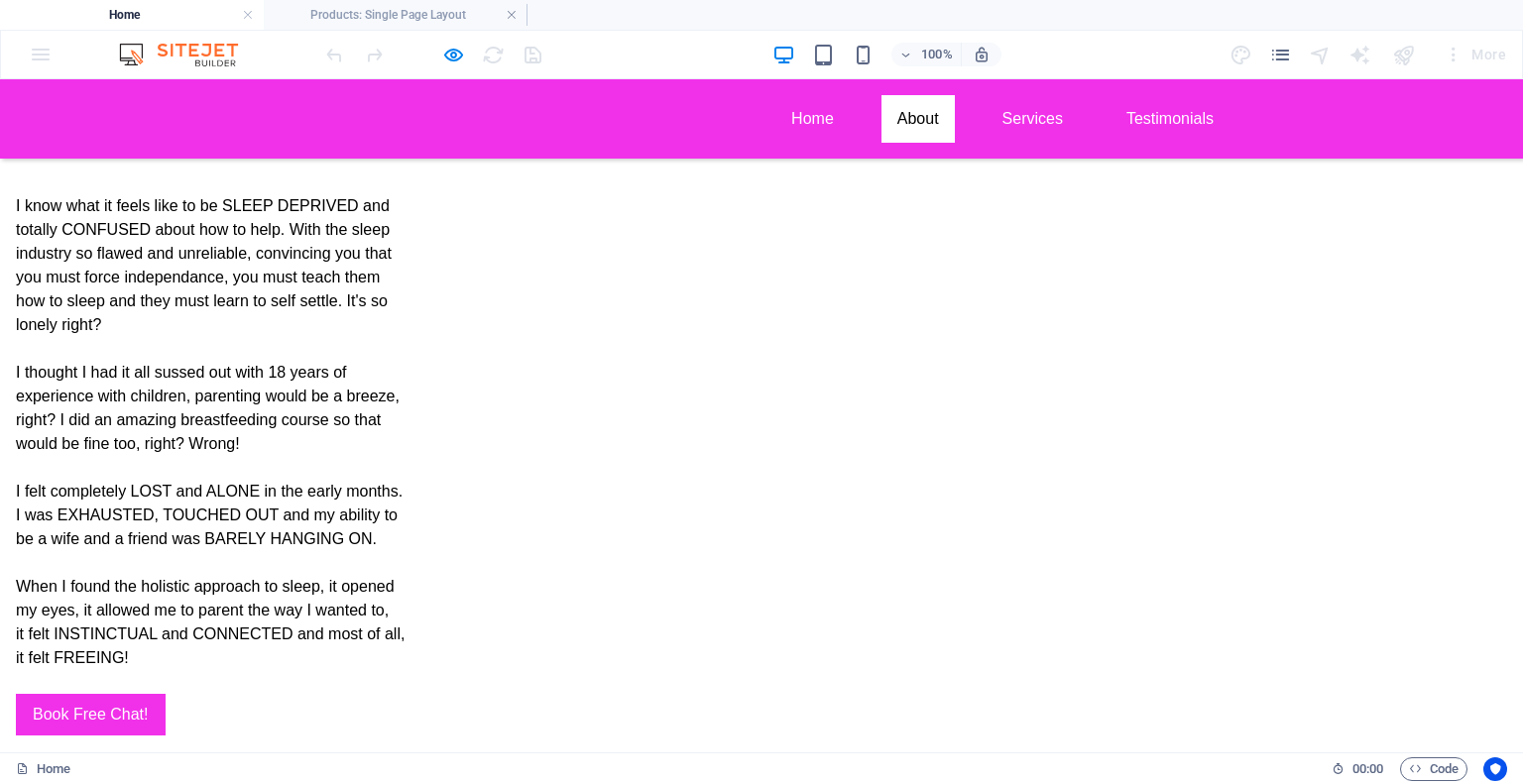 scroll, scrollTop: 1336, scrollLeft: 0, axis: vertical 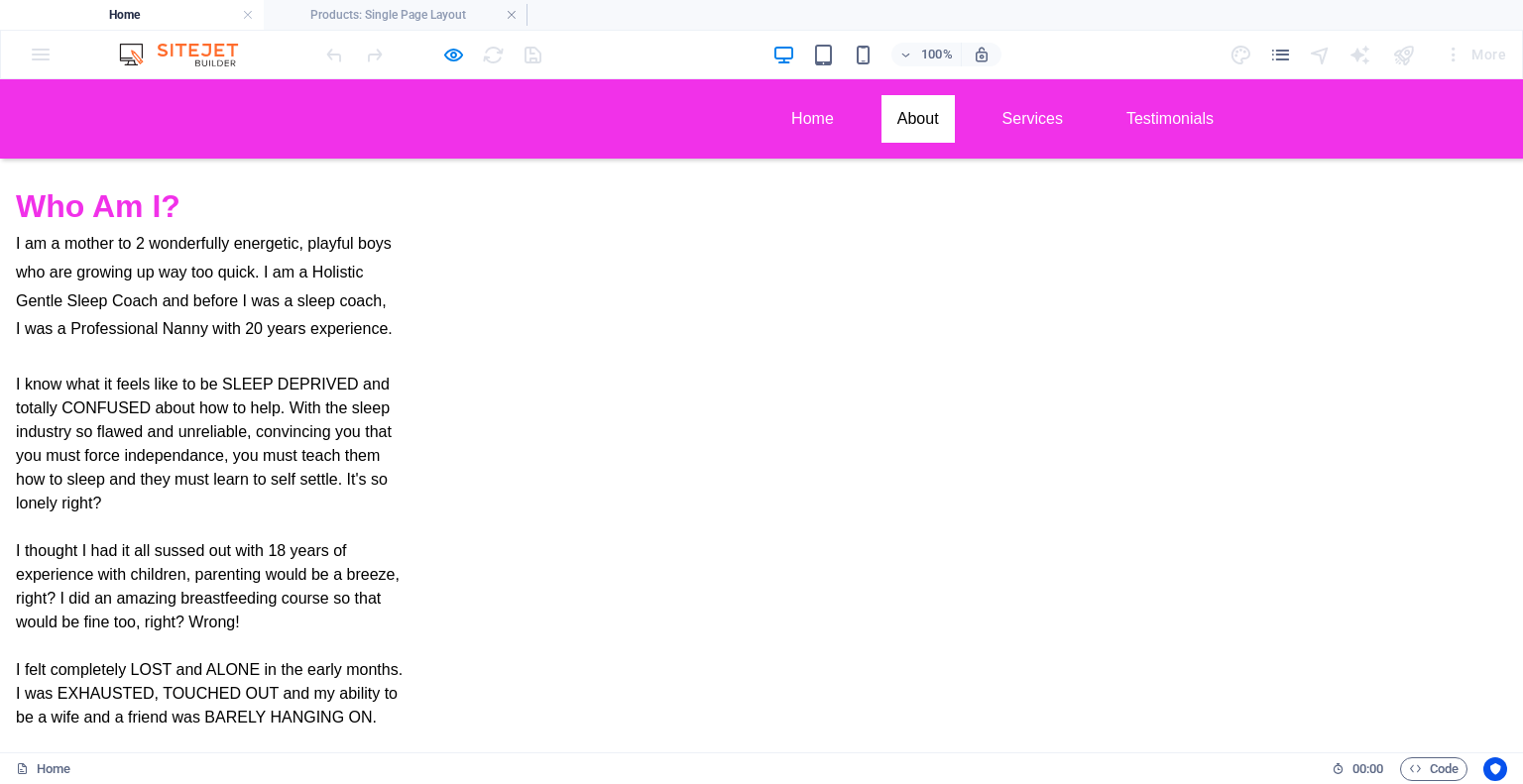 click on "Book Free Chat!" at bounding box center [90, 893] 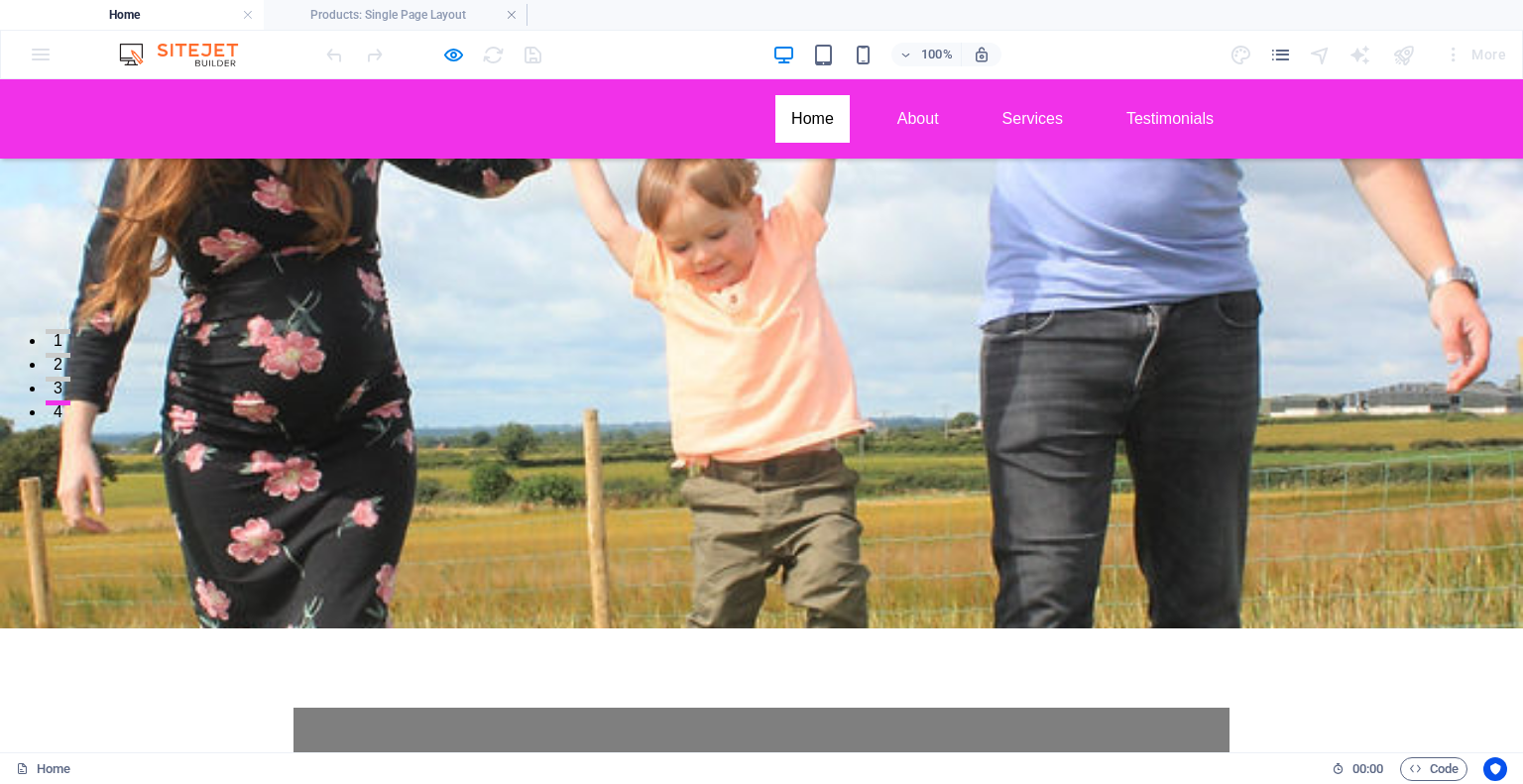 scroll, scrollTop: 345, scrollLeft: 0, axis: vertical 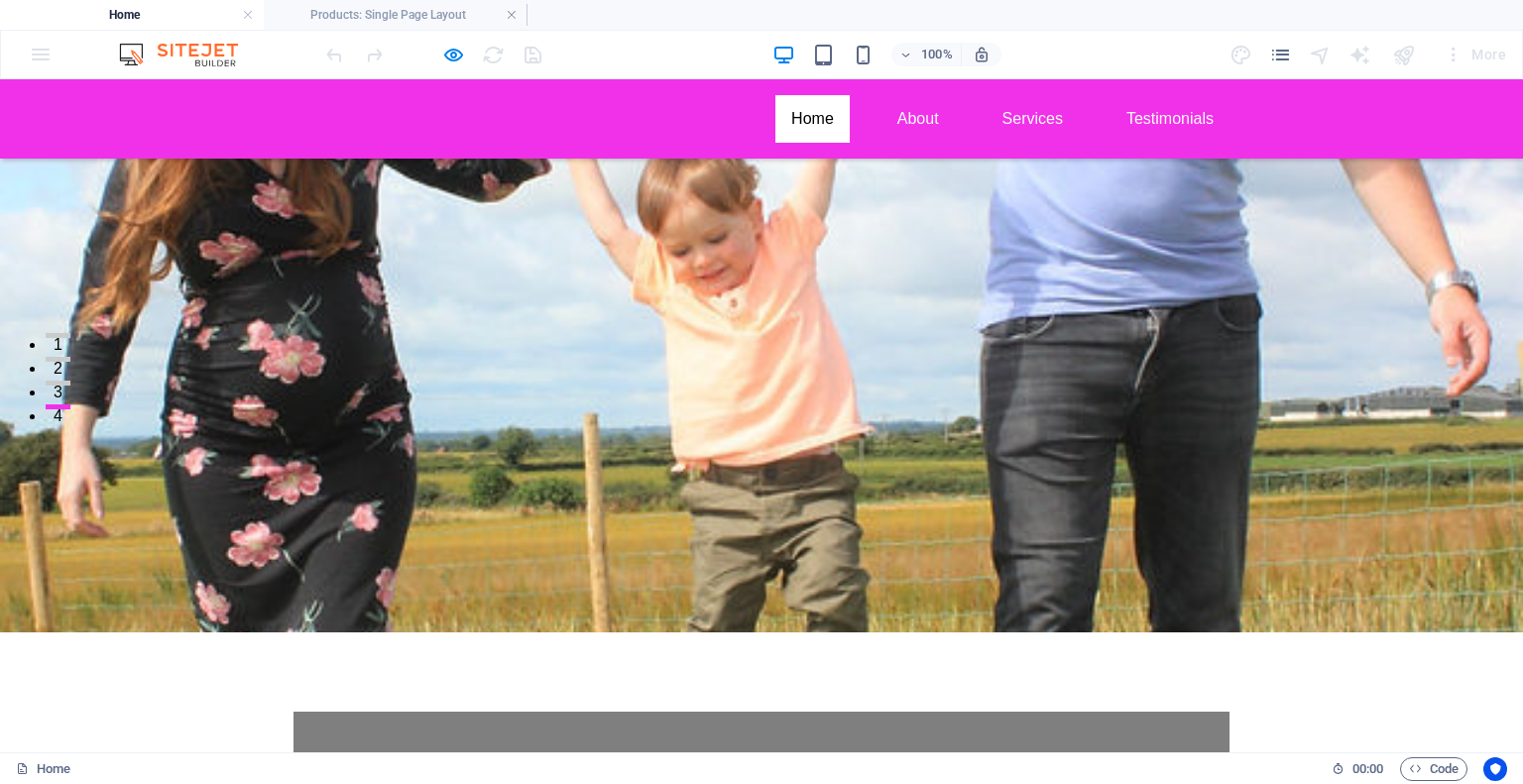 click on "Book Free Chat!" at bounding box center [431, 931] 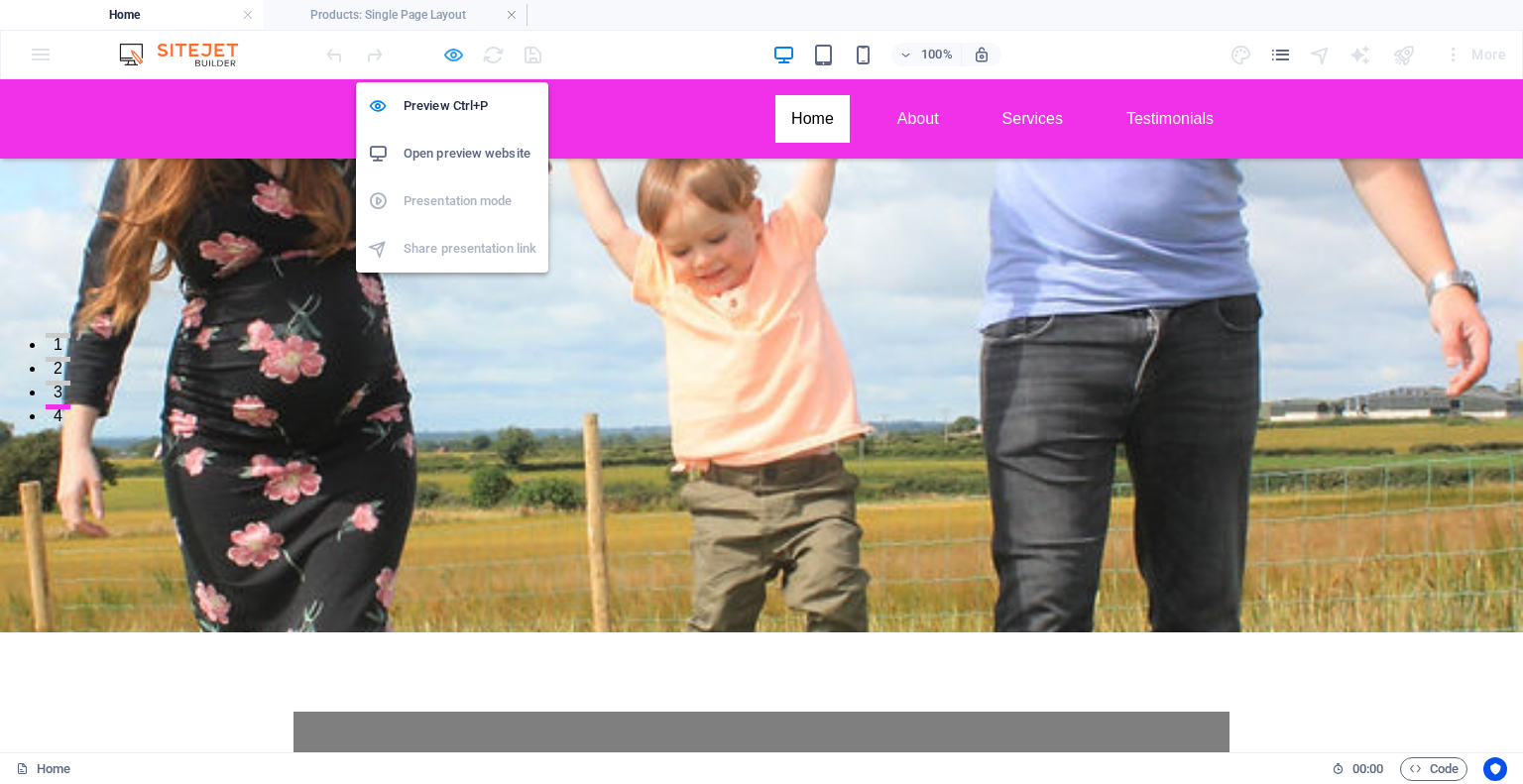 click at bounding box center (453, 55) 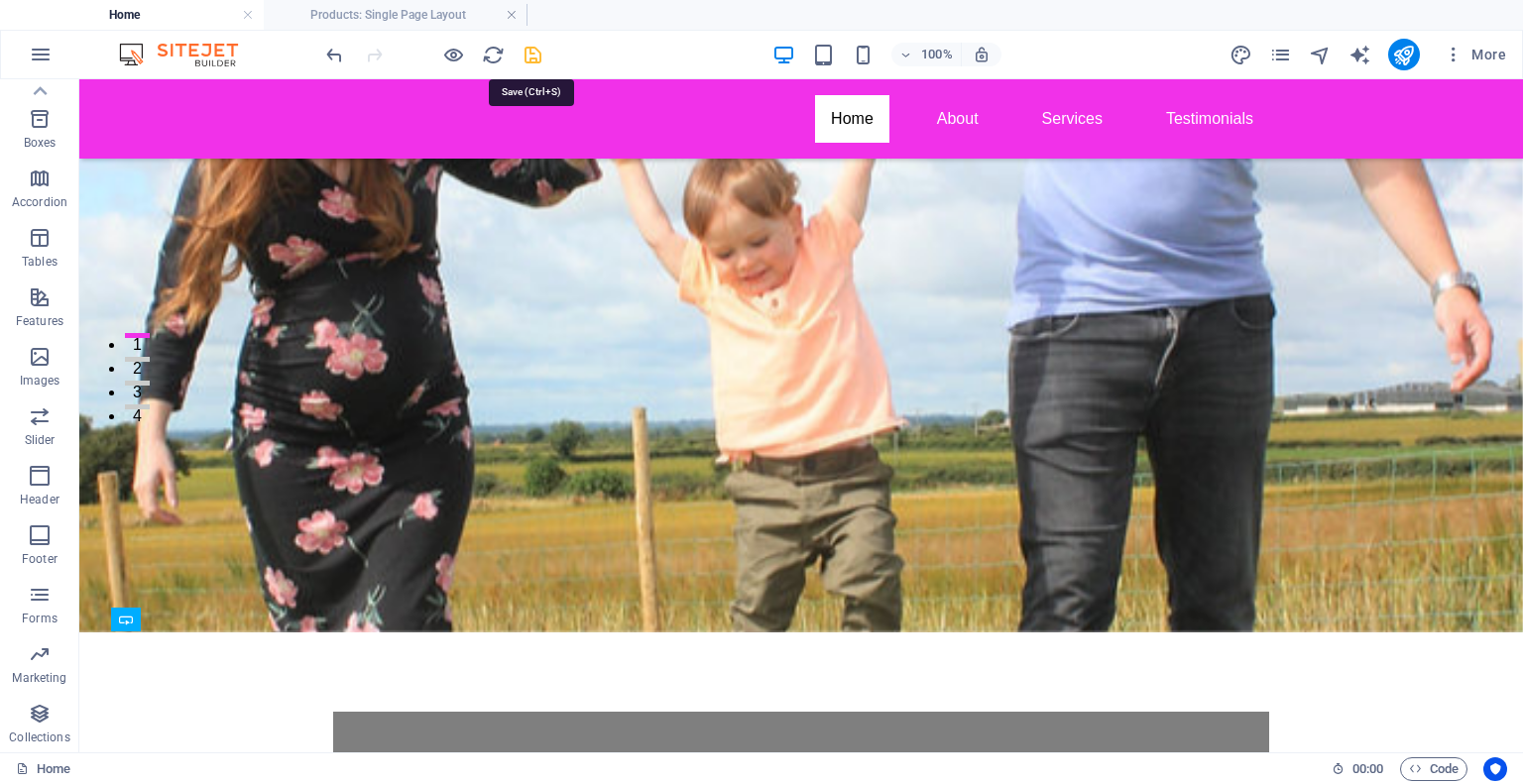 click at bounding box center [532, 55] 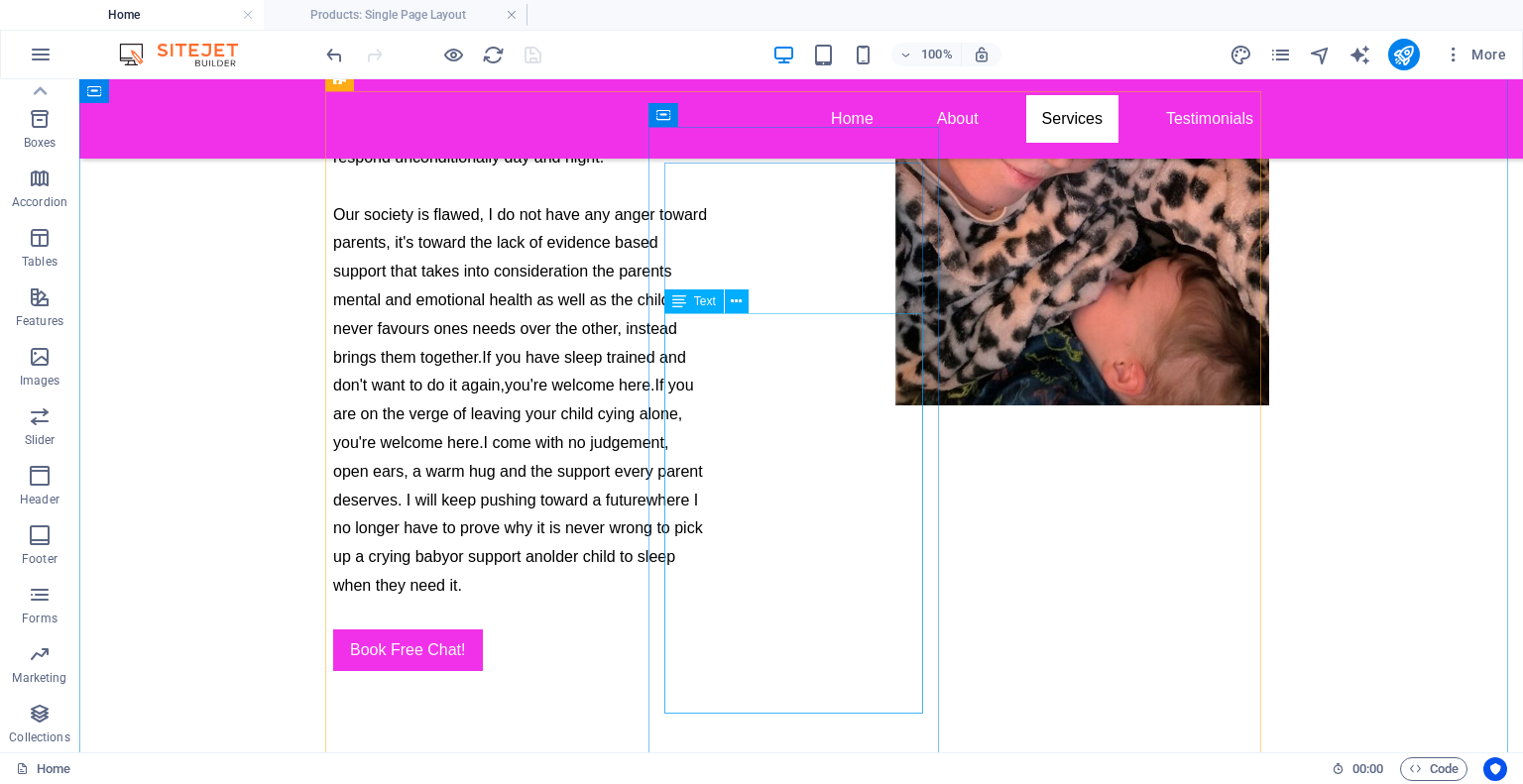 scroll, scrollTop: 6094, scrollLeft: 0, axis: vertical 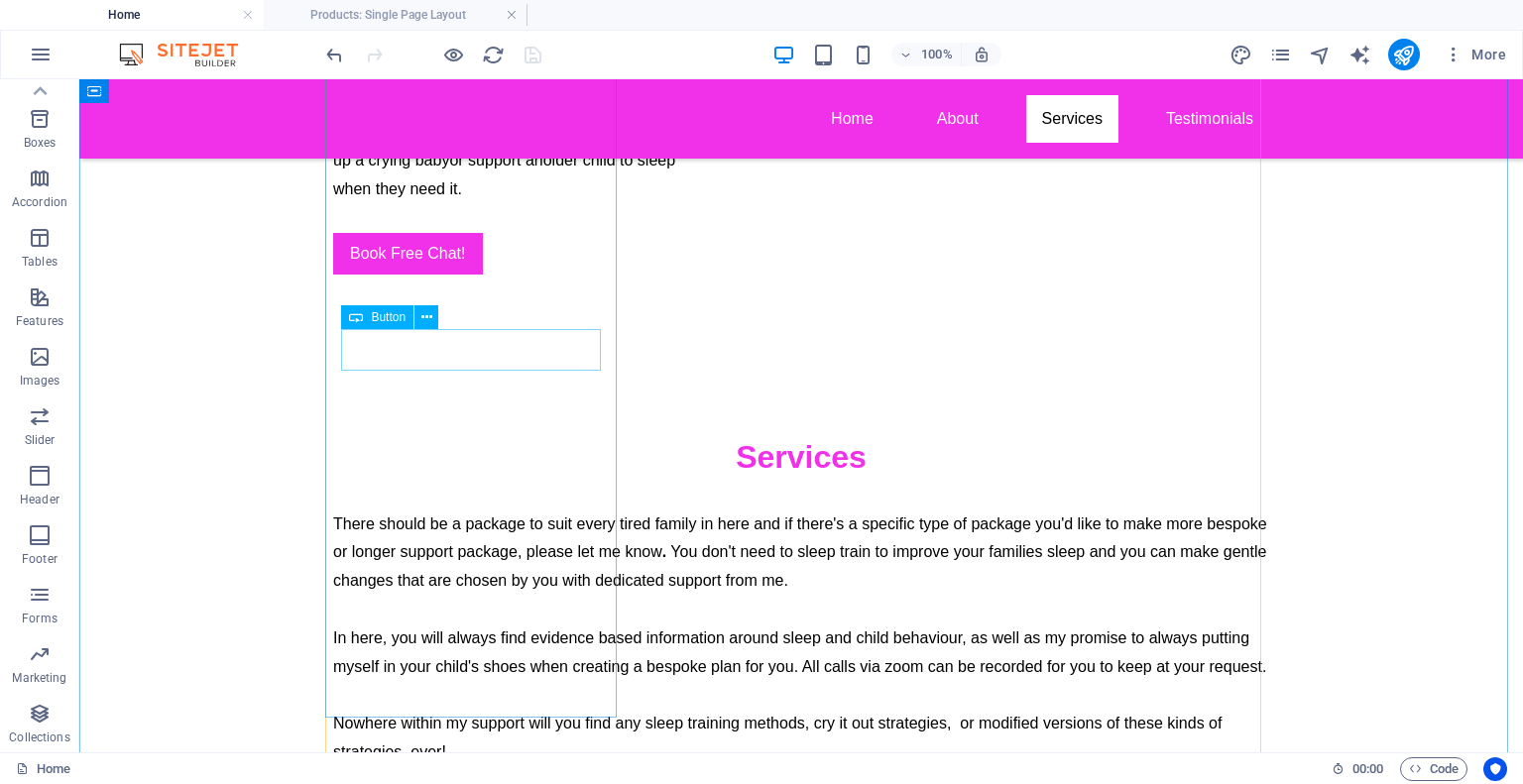 click on "Book Here" at bounding box center (478, 1353) 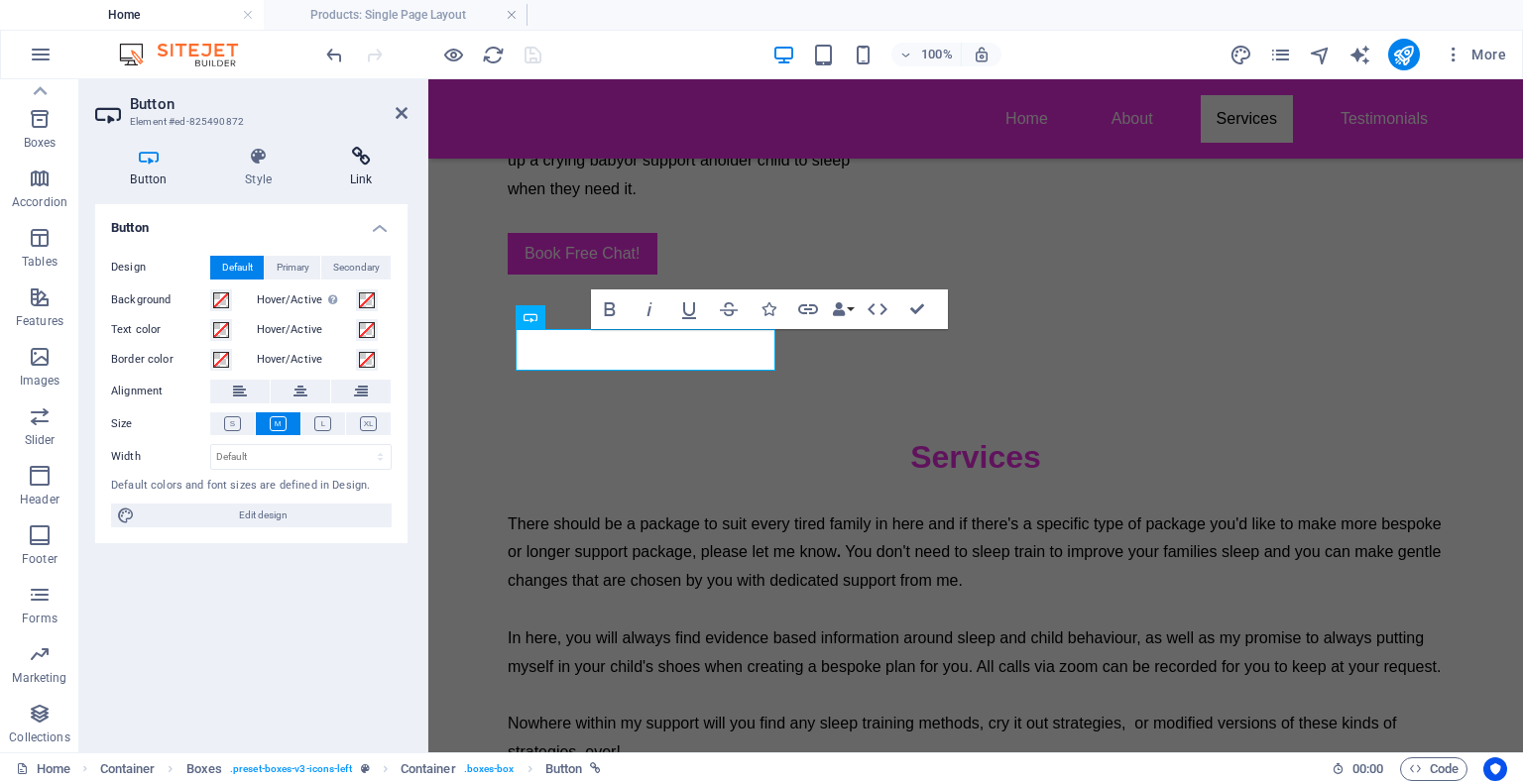 click at bounding box center (361, 157) 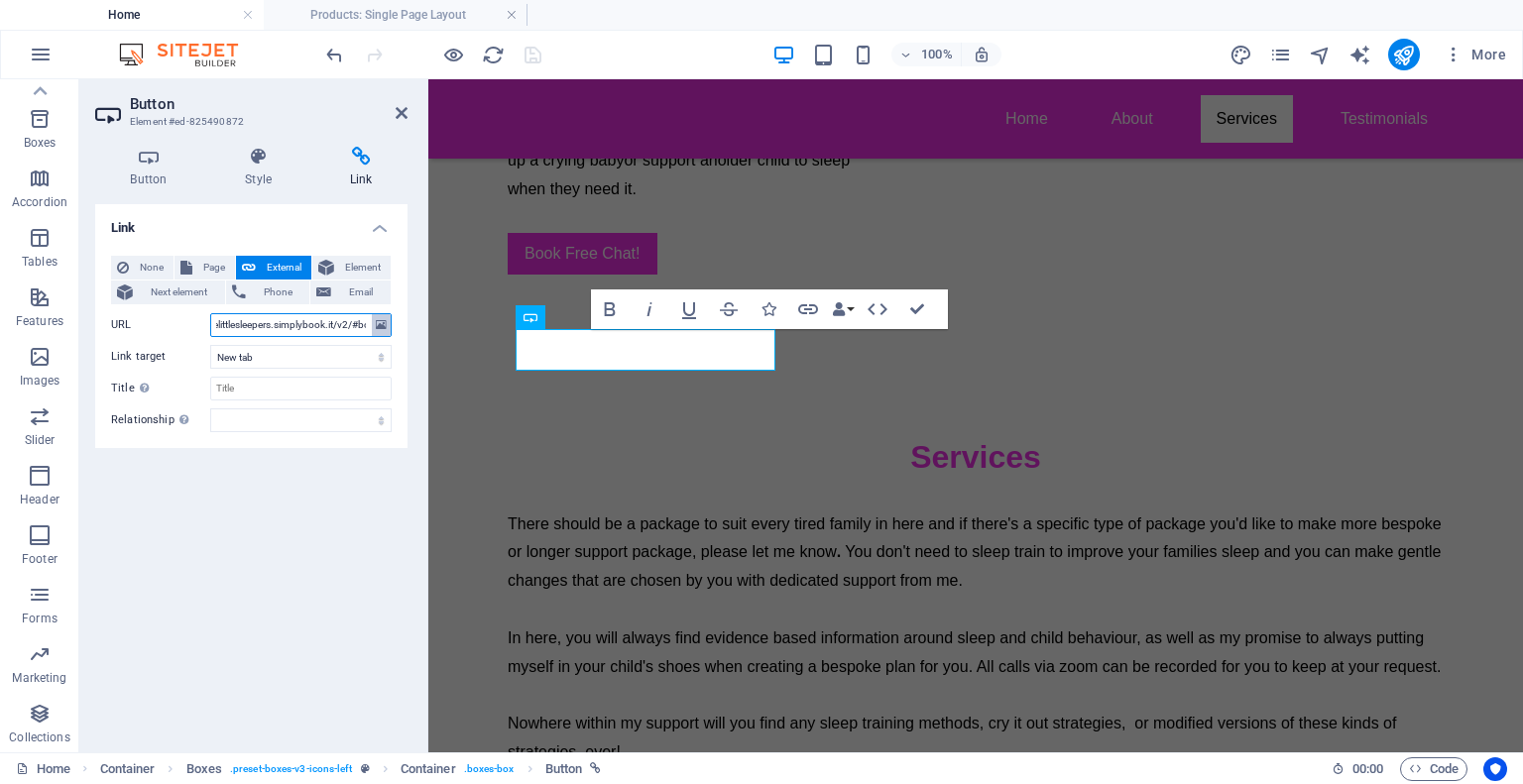 scroll, scrollTop: 0, scrollLeft: 210, axis: horizontal 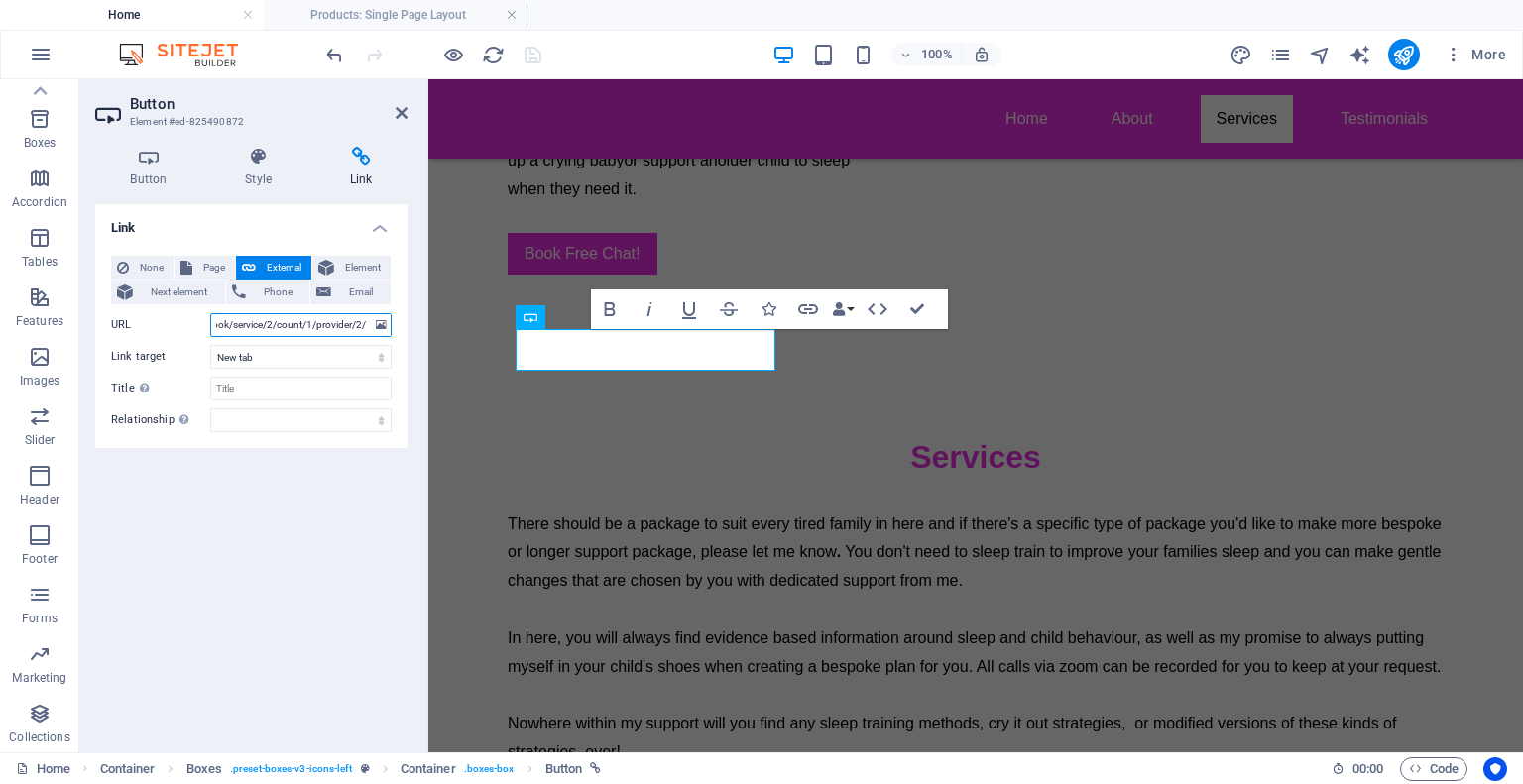 drag, startPoint x: 214, startPoint y: 320, endPoint x: 401, endPoint y: 336, distance: 187.68324 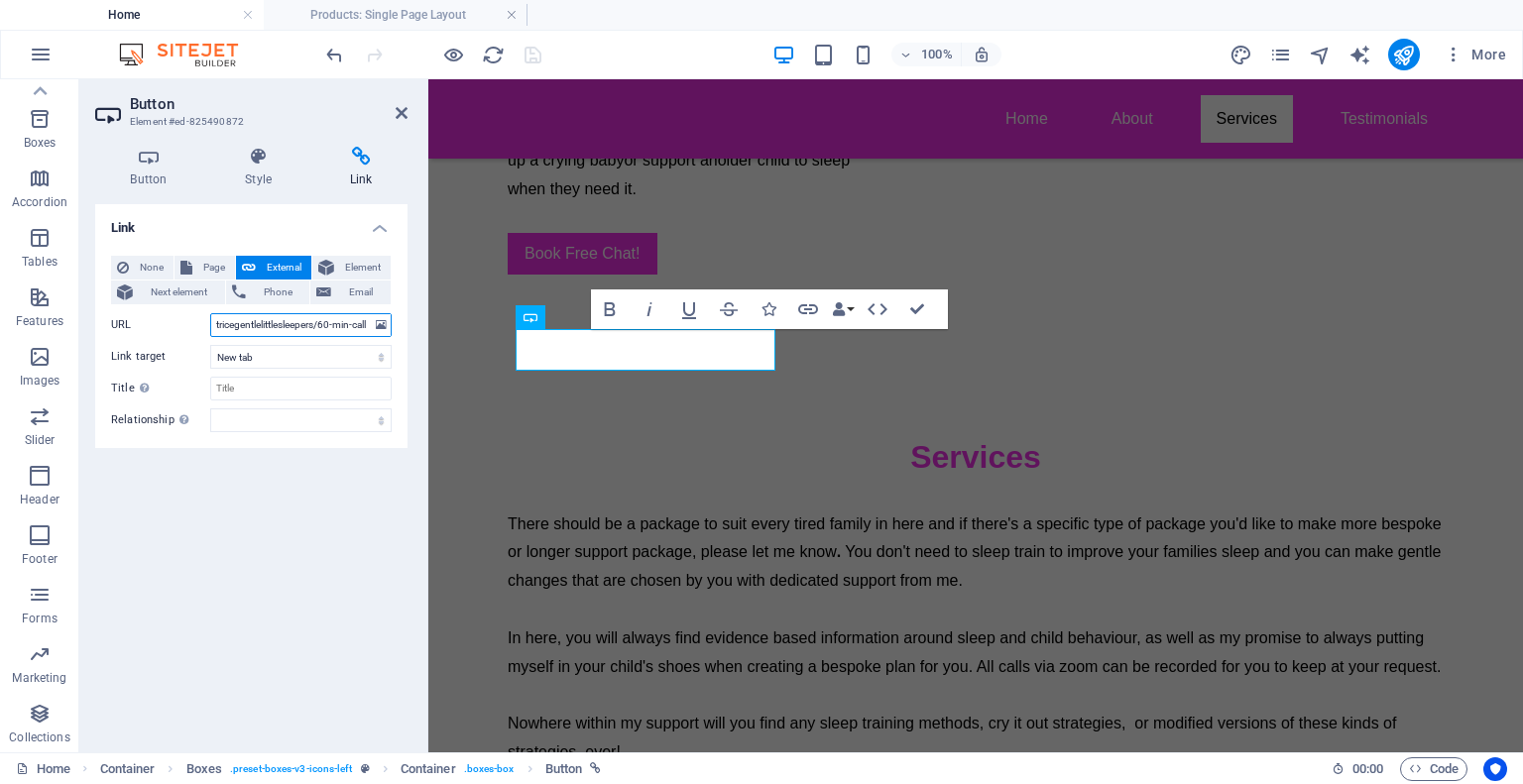 scroll, scrollTop: 0, scrollLeft: 110, axis: horizontal 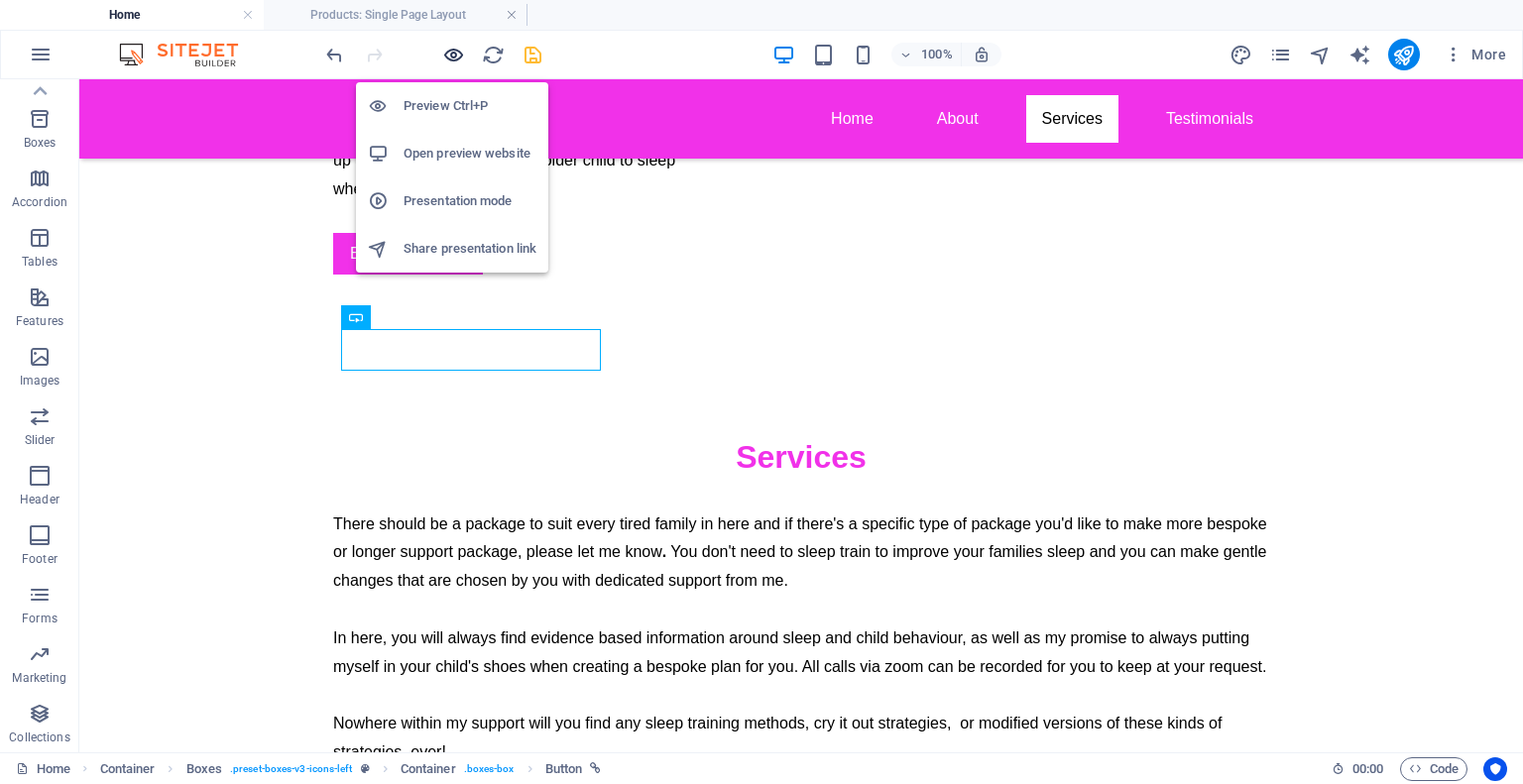 click at bounding box center [453, 55] 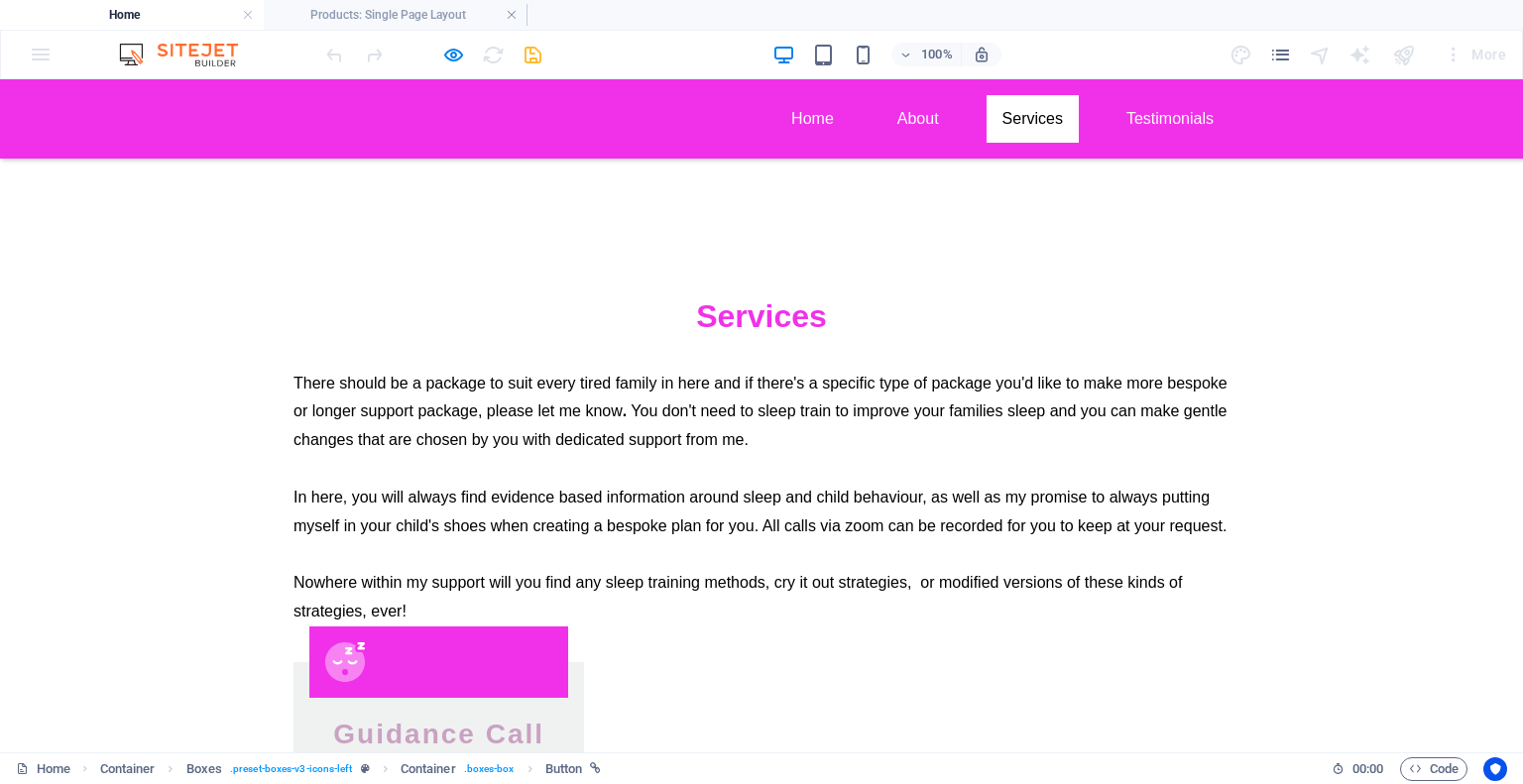 click on "Book Here" at bounding box center (439, 1212) 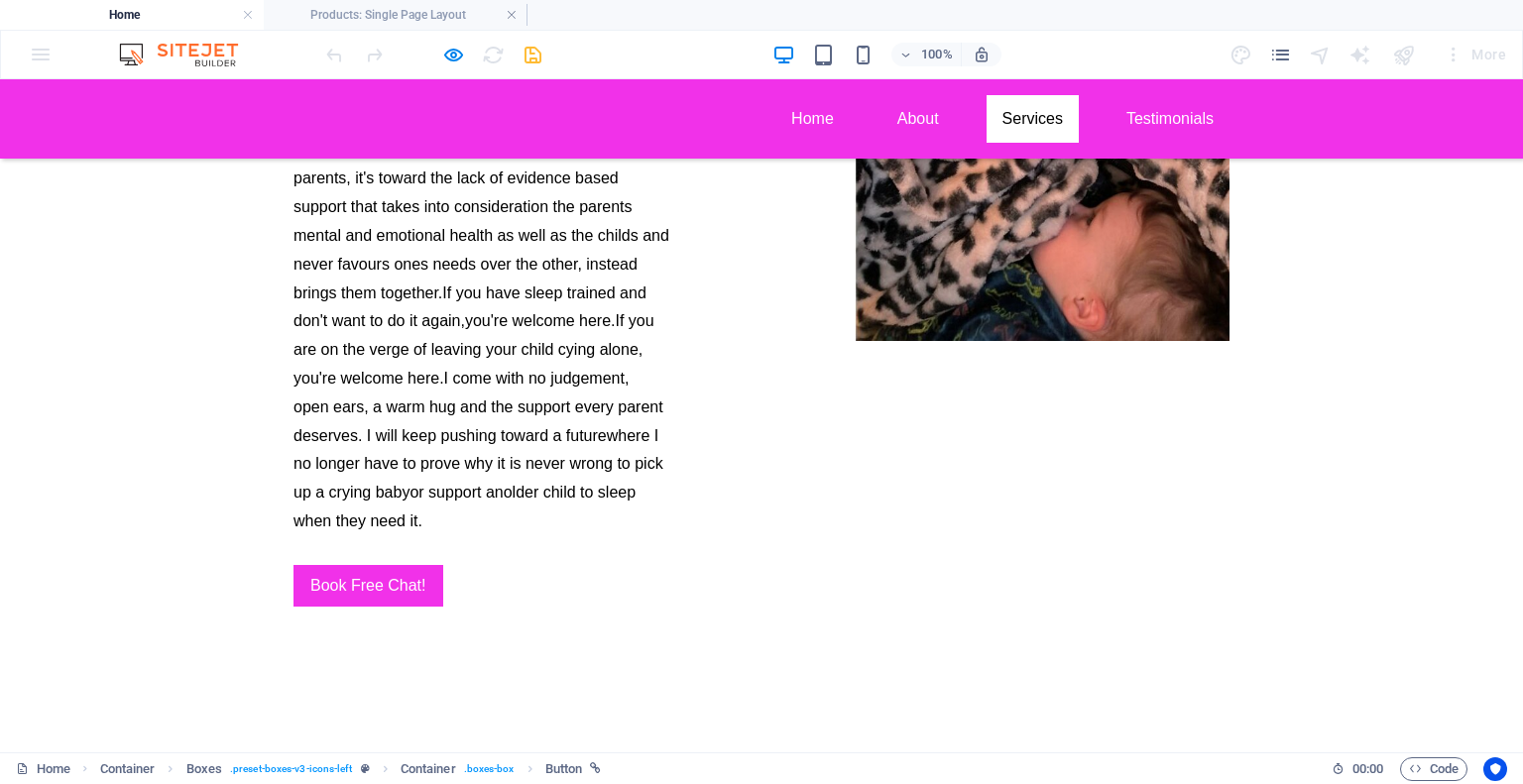 scroll, scrollTop: 5796, scrollLeft: 0, axis: vertical 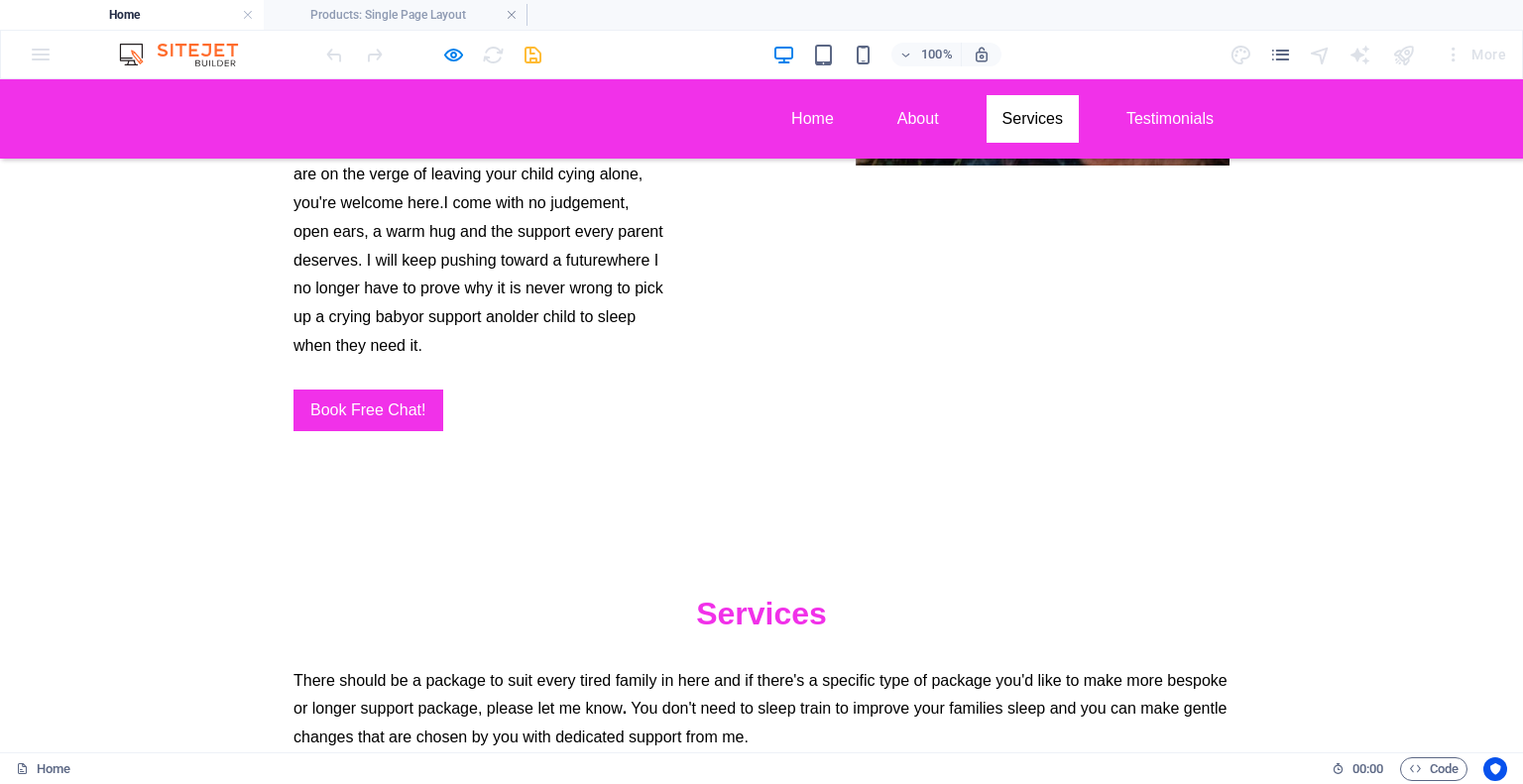 click on "Book Here" at bounding box center (439, 2205) 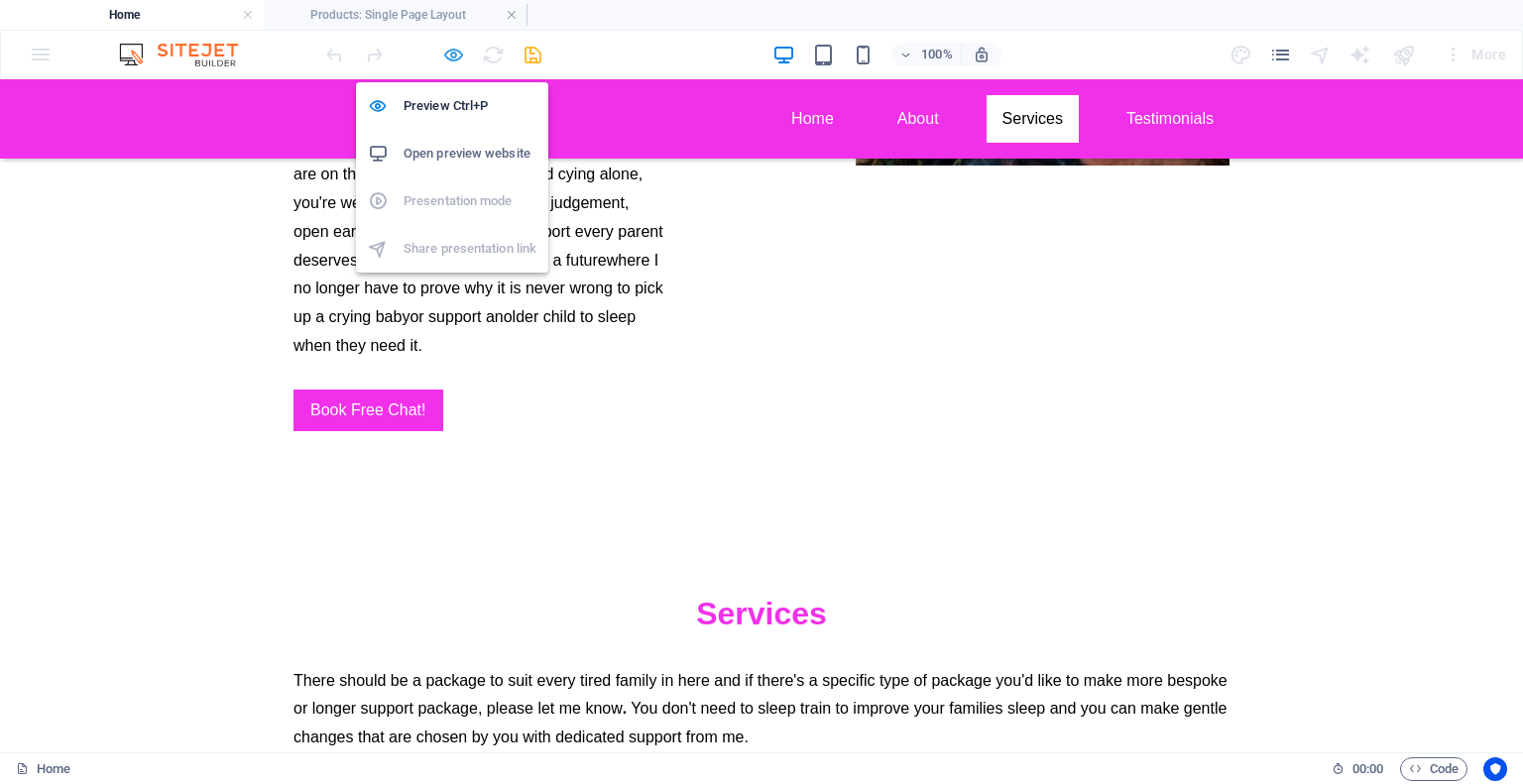 click at bounding box center [453, 55] 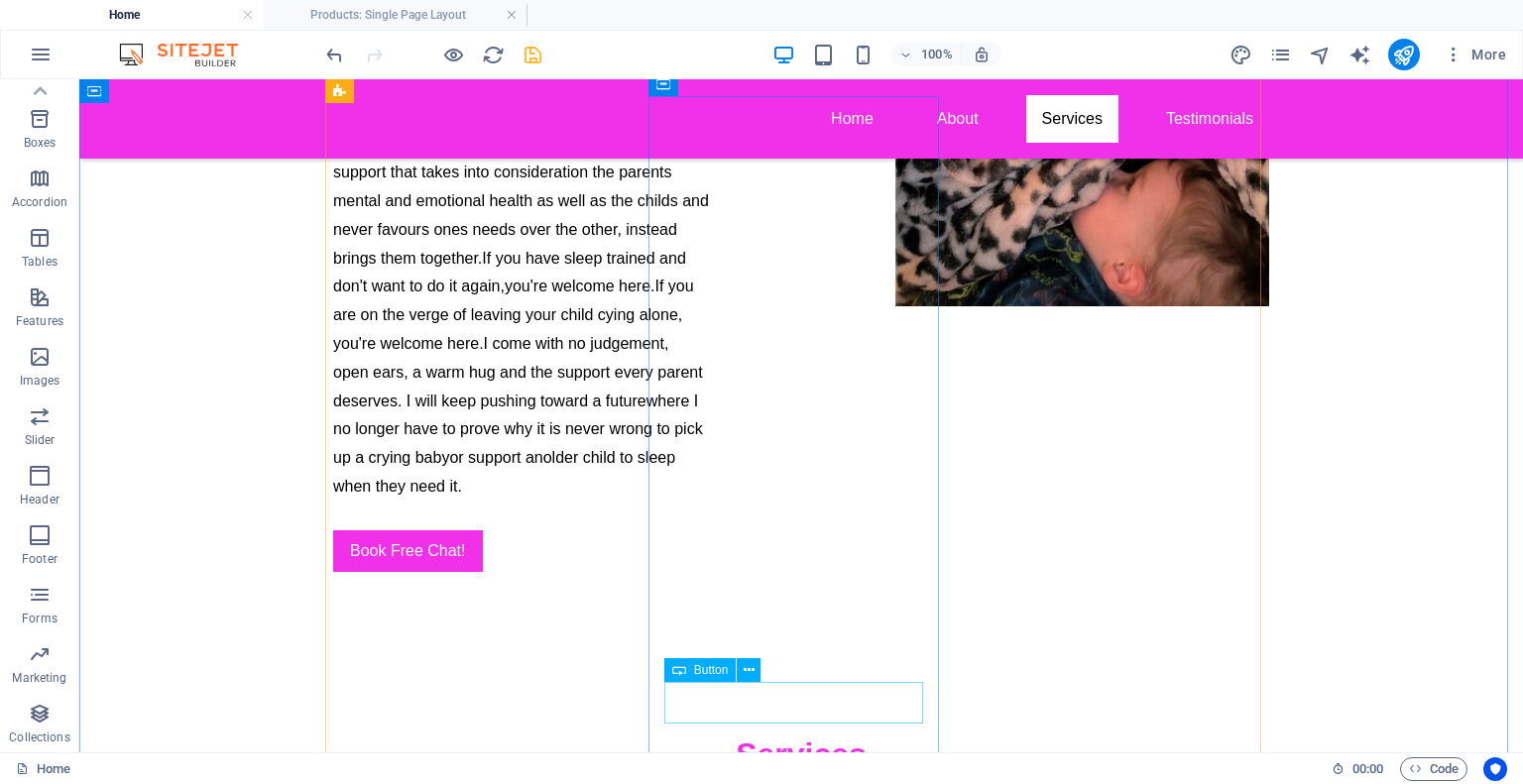 click on "Book Here" at bounding box center (478, 2346) 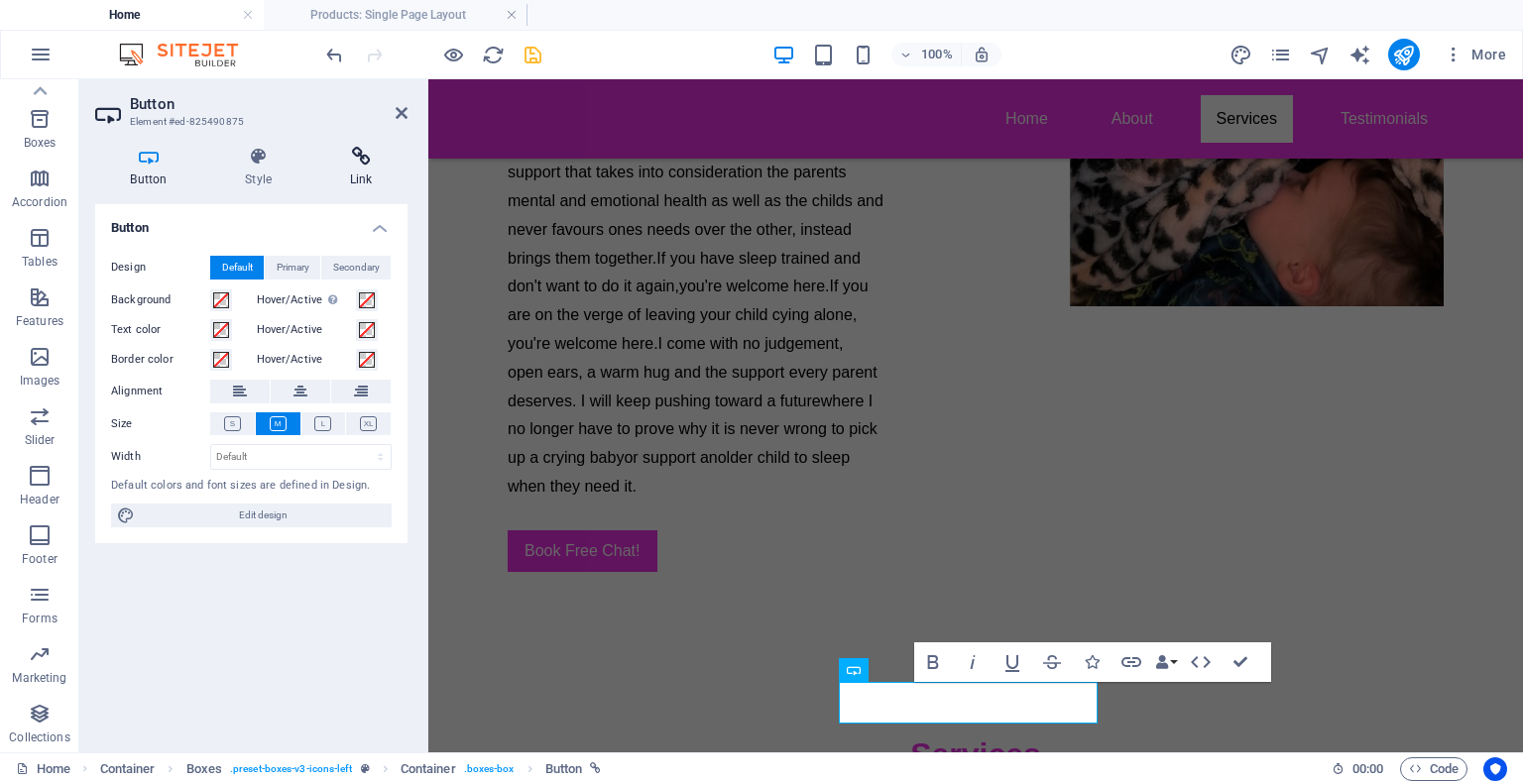 click at bounding box center (361, 157) 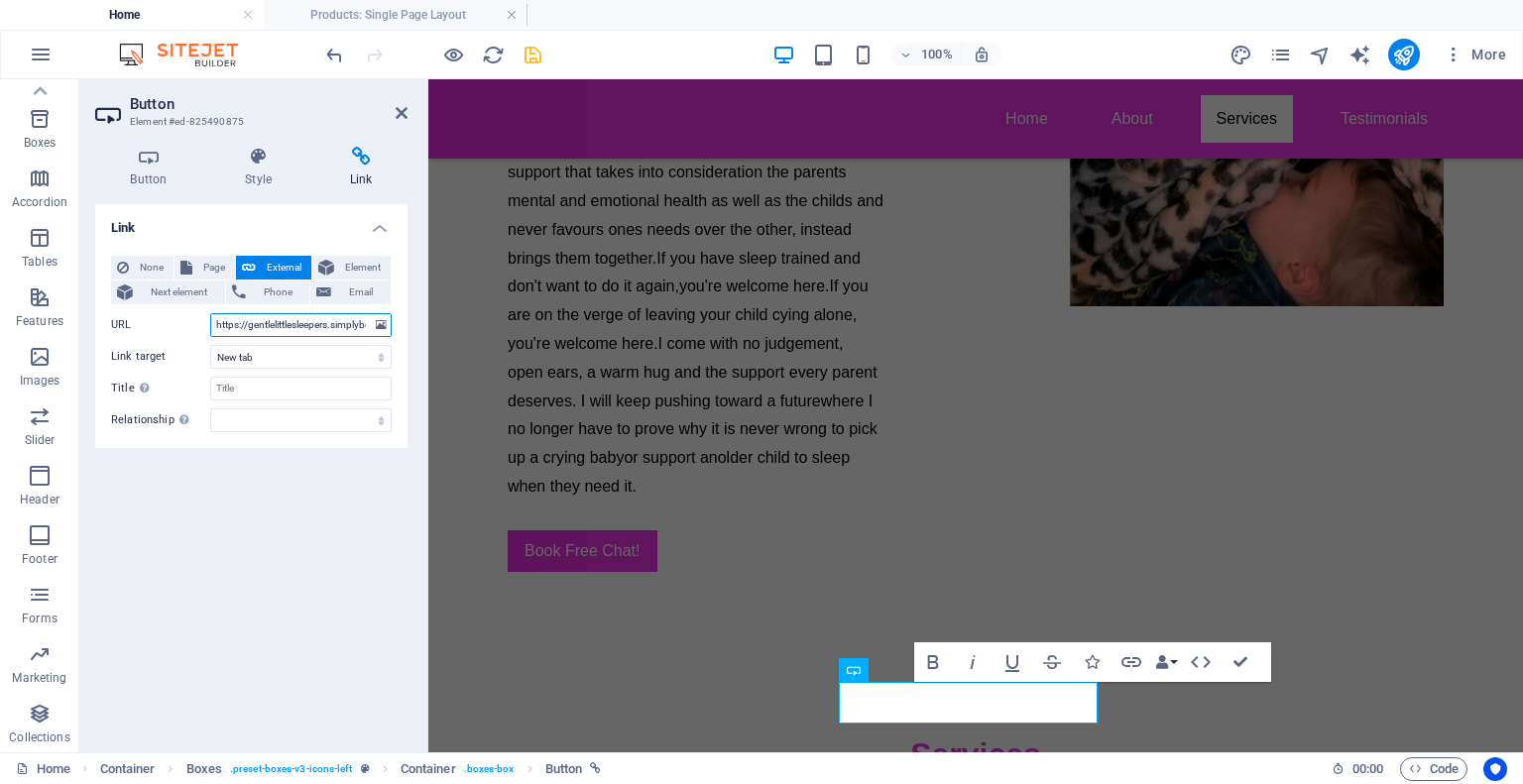 scroll, scrollTop: 0, scrollLeft: 210, axis: horizontal 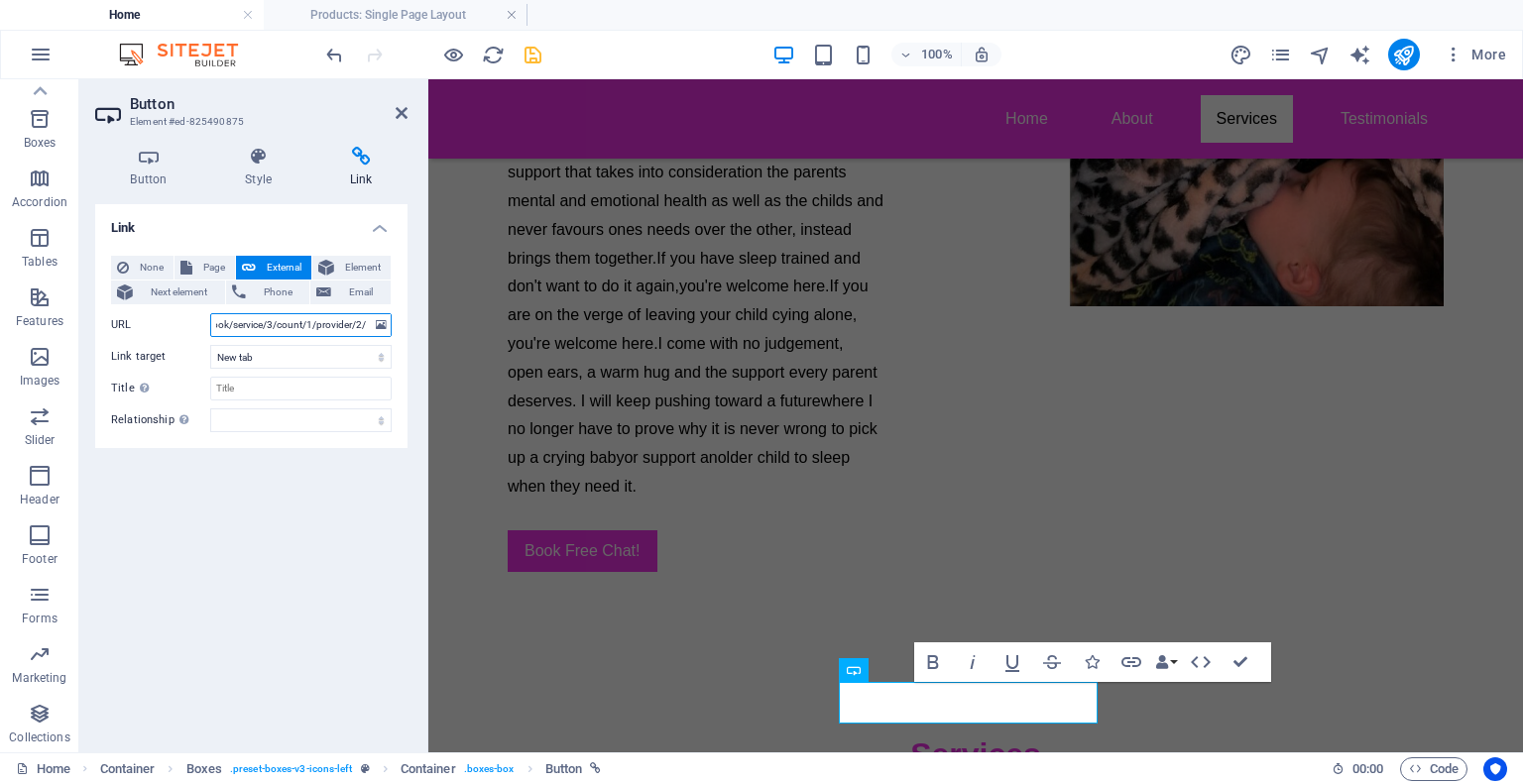 drag, startPoint x: 213, startPoint y: 323, endPoint x: 424, endPoint y: 339, distance: 211.6058 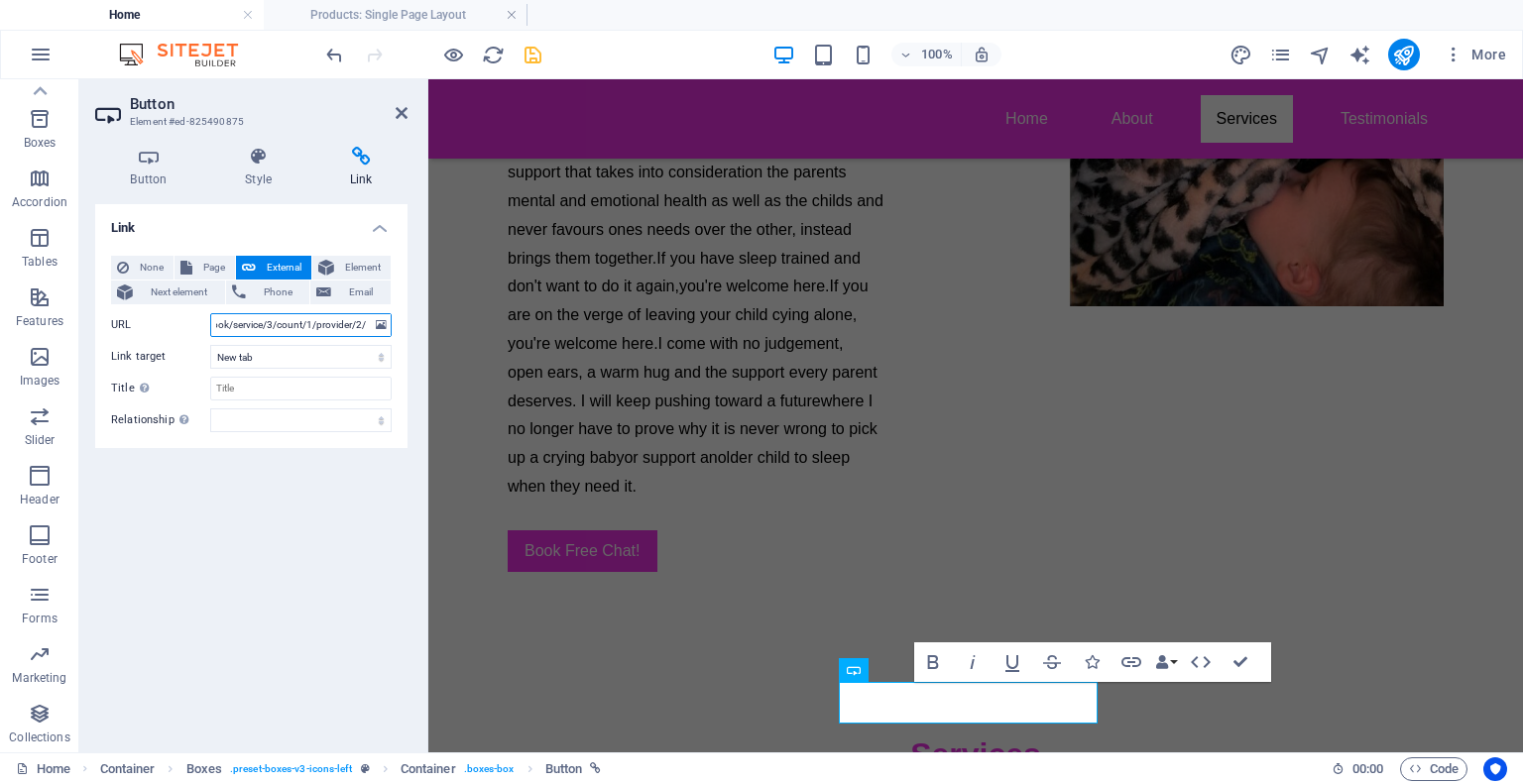 paste on "calendly.com/patricegentlelittlesleepers/sleep-support-call-90-clone" 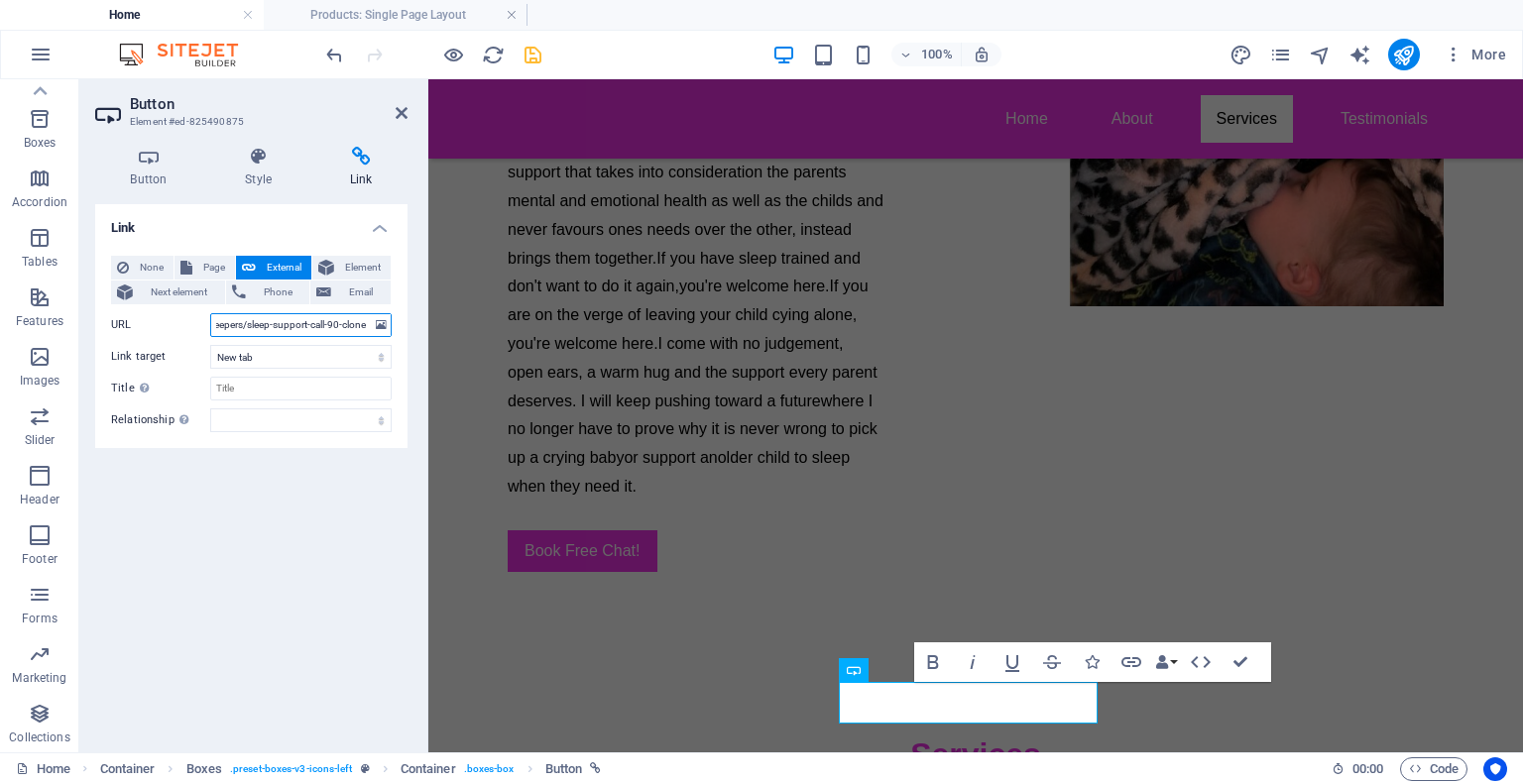 scroll, scrollTop: 0, scrollLeft: 180, axis: horizontal 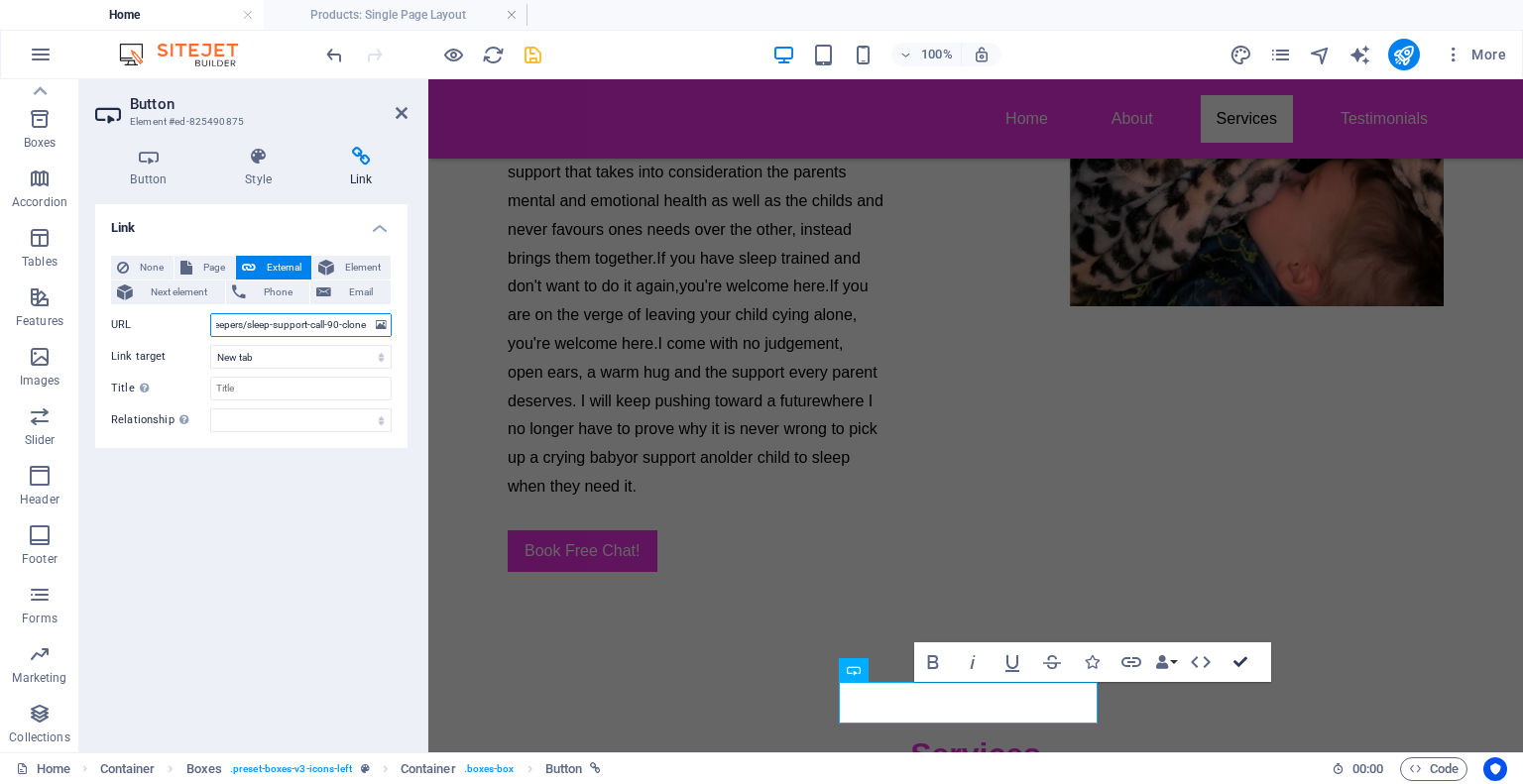 drag, startPoint x: 1237, startPoint y: 657, endPoint x: 1159, endPoint y: 578, distance: 111.018017 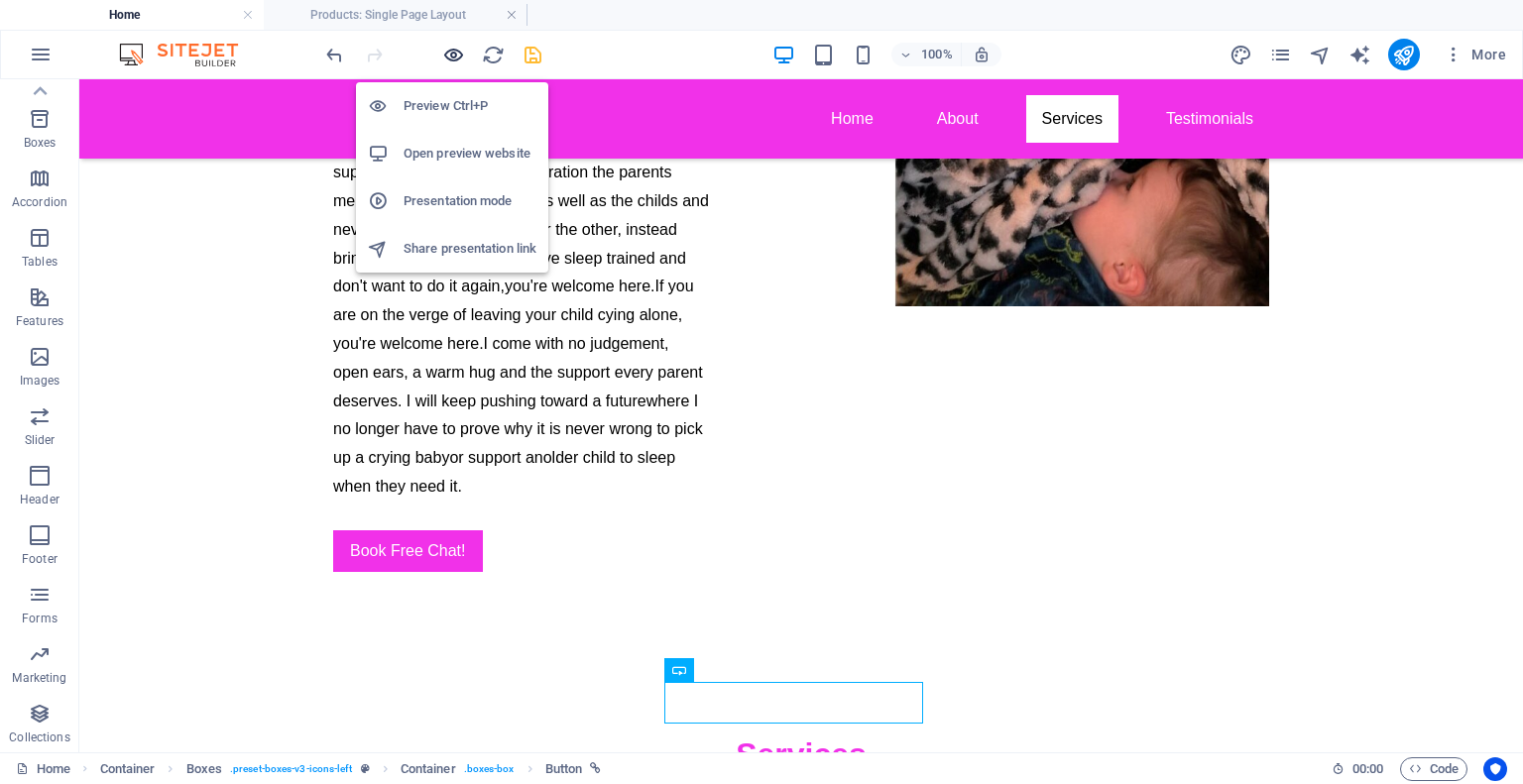 click at bounding box center (453, 55) 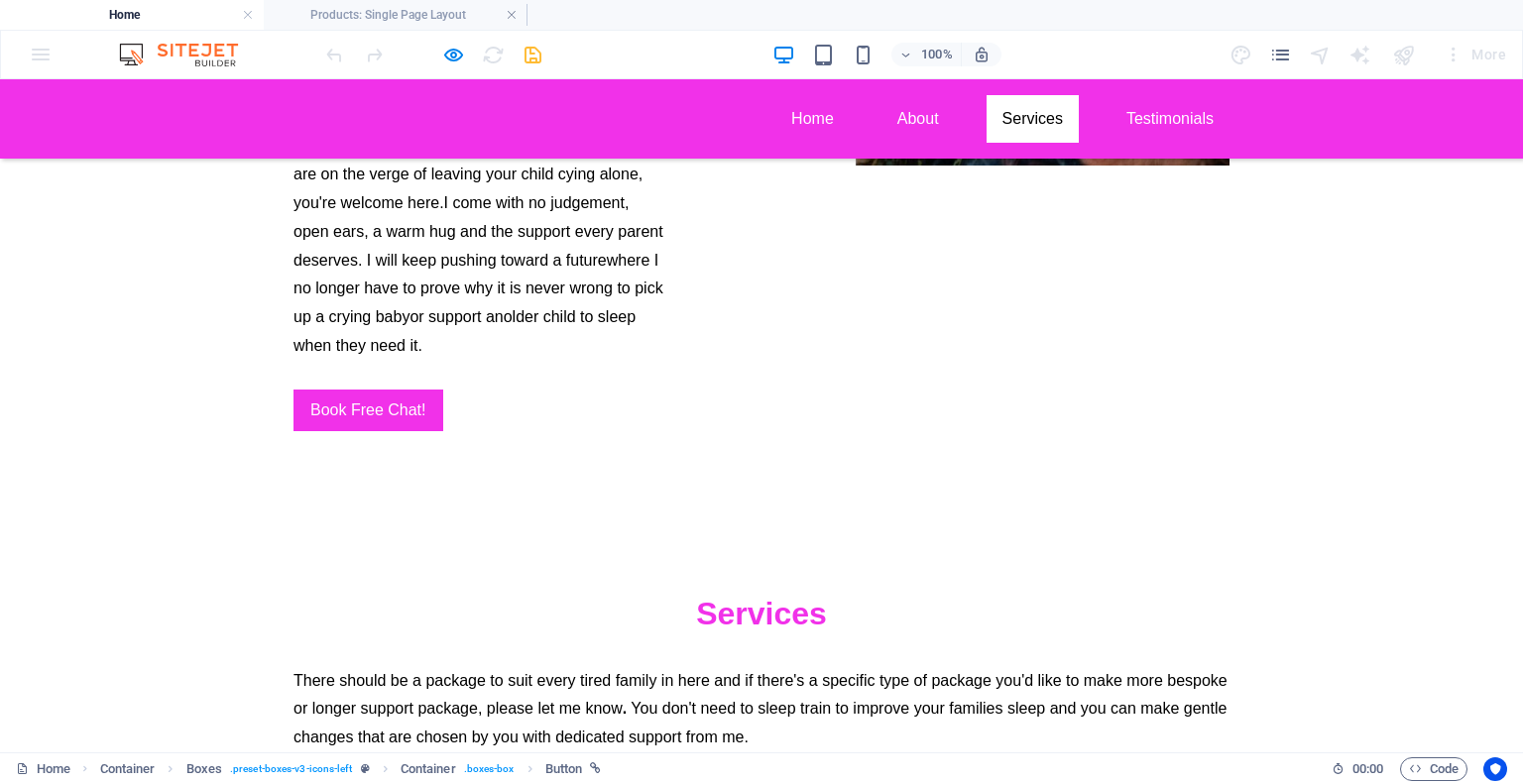 click on "Book Here" at bounding box center (439, 2205) 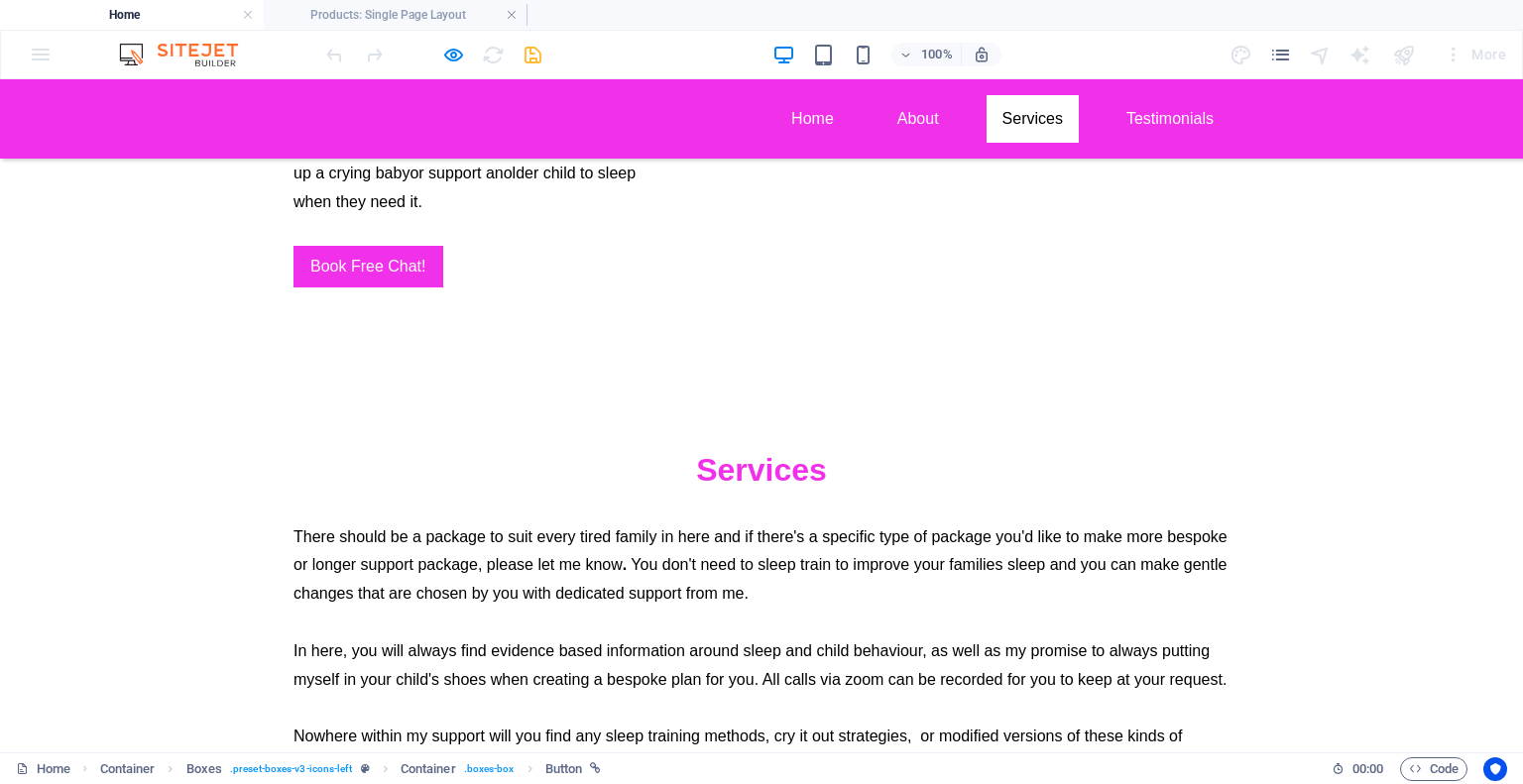 scroll, scrollTop: 6094, scrollLeft: 0, axis: vertical 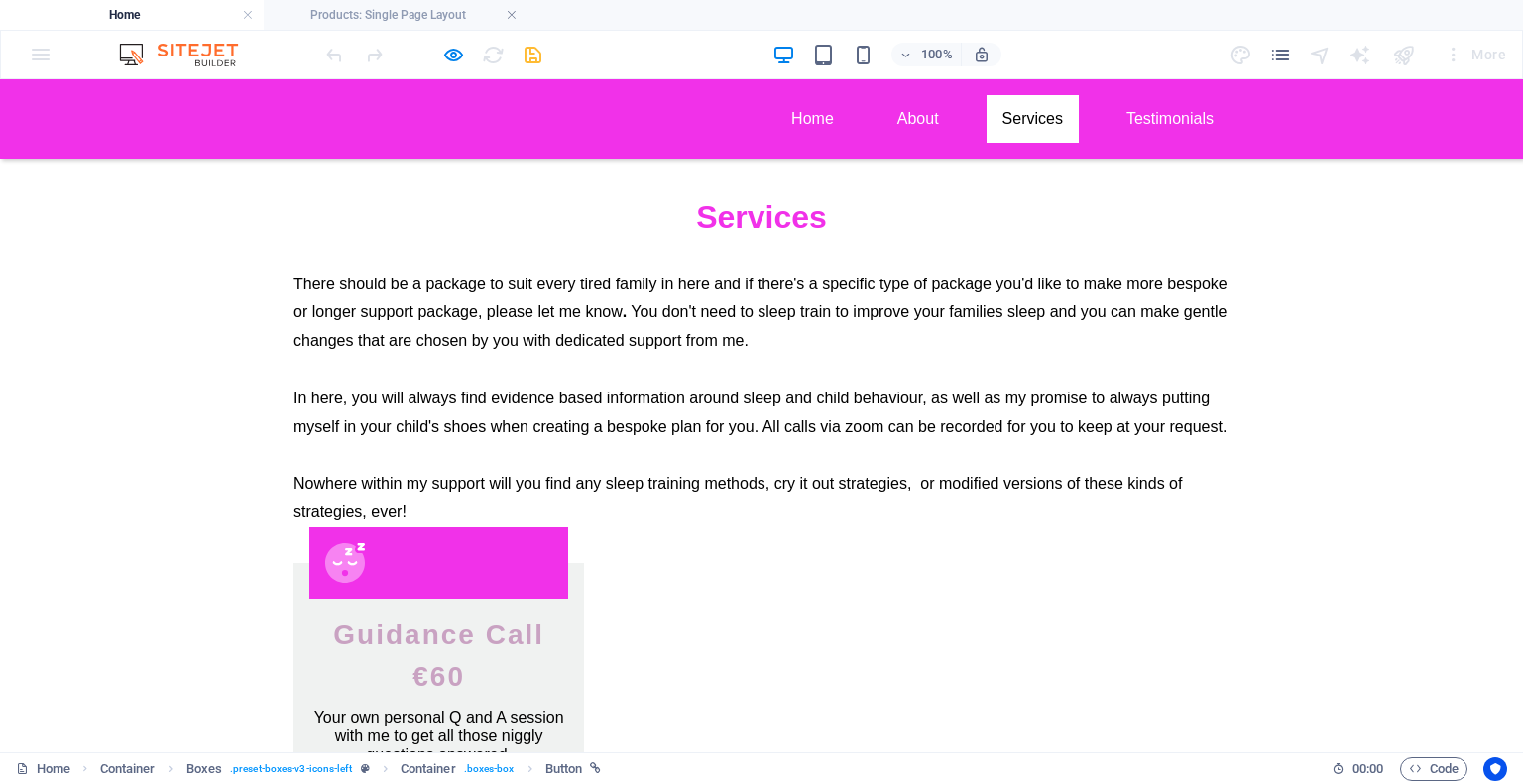 click on "Book Here" at bounding box center [439, 2779] 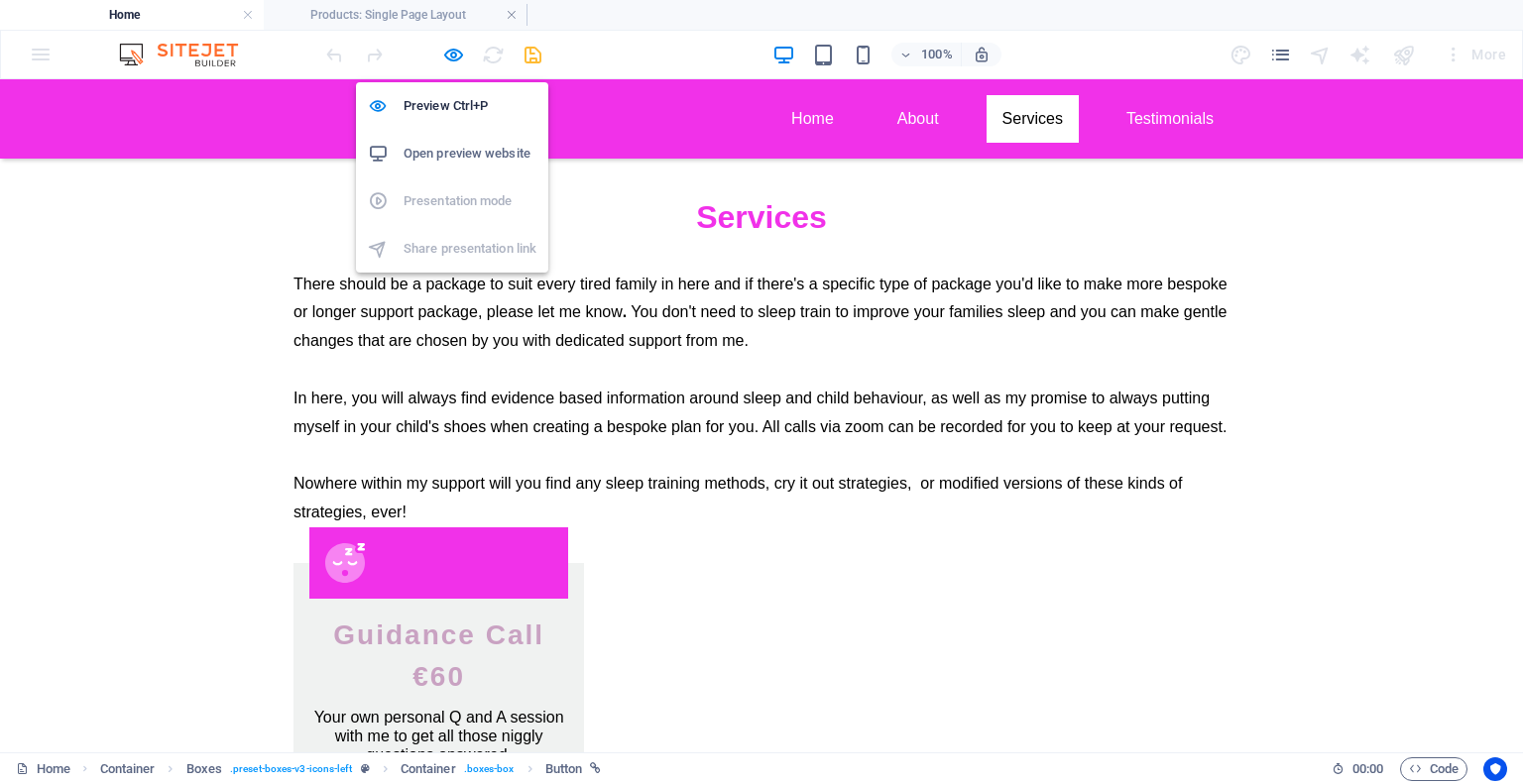 drag, startPoint x: 452, startPoint y: 57, endPoint x: 459, endPoint y: 77, distance: 21.18962 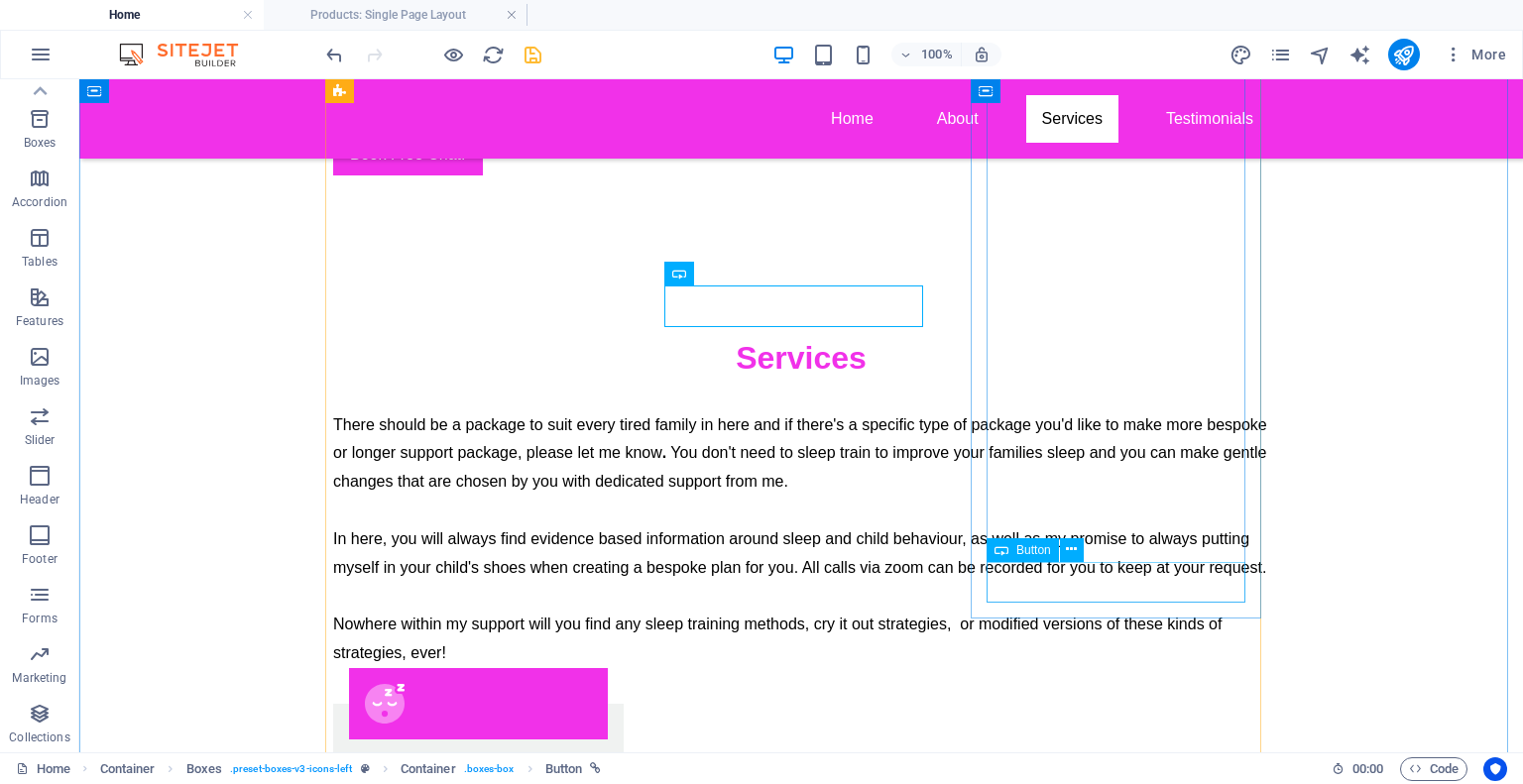 click on "Book Here" at bounding box center [478, 2920] 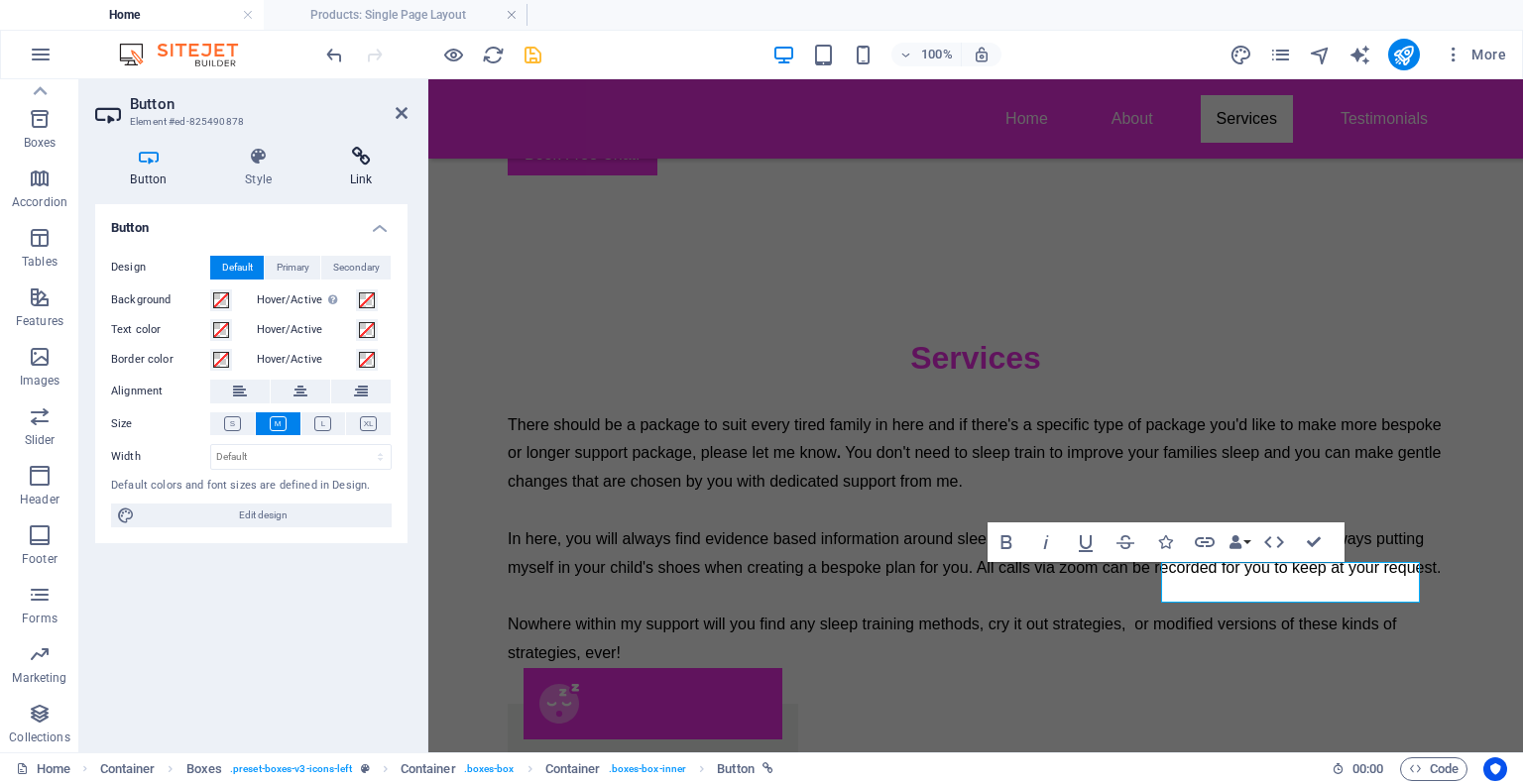 click at bounding box center [361, 157] 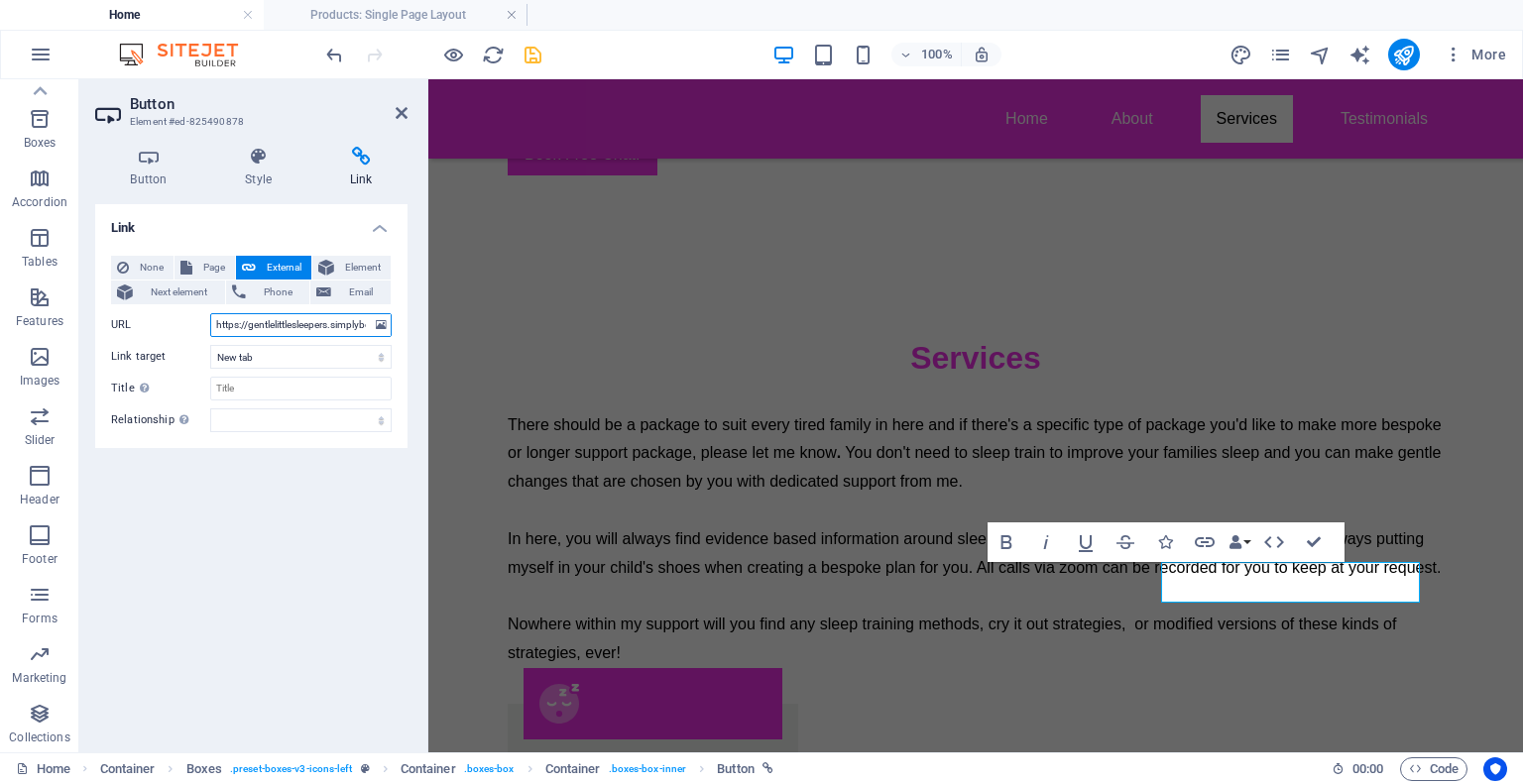 scroll, scrollTop: 0, scrollLeft: 210, axis: horizontal 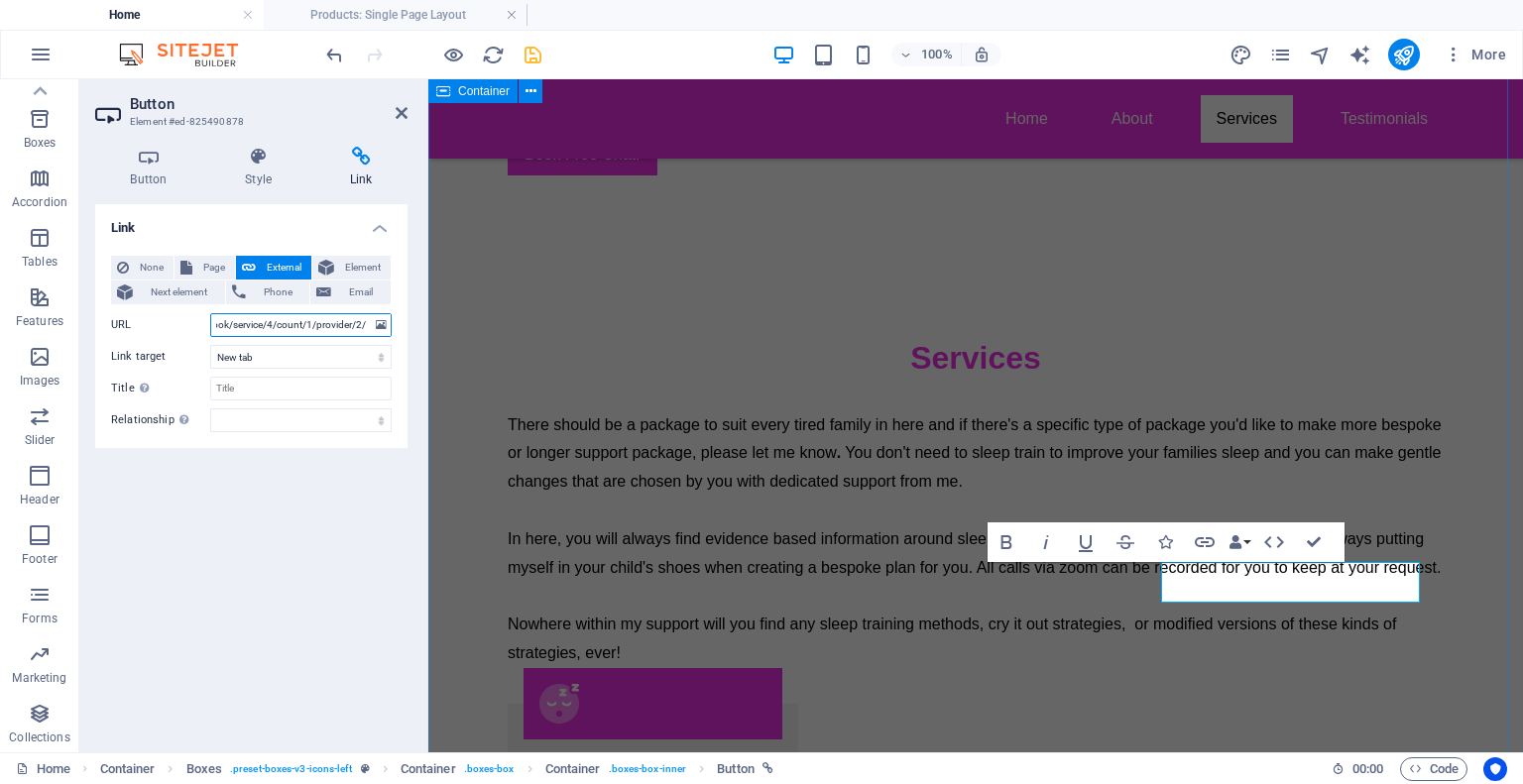 drag, startPoint x: 644, startPoint y: 399, endPoint x: 856, endPoint y: 403, distance: 212.03773 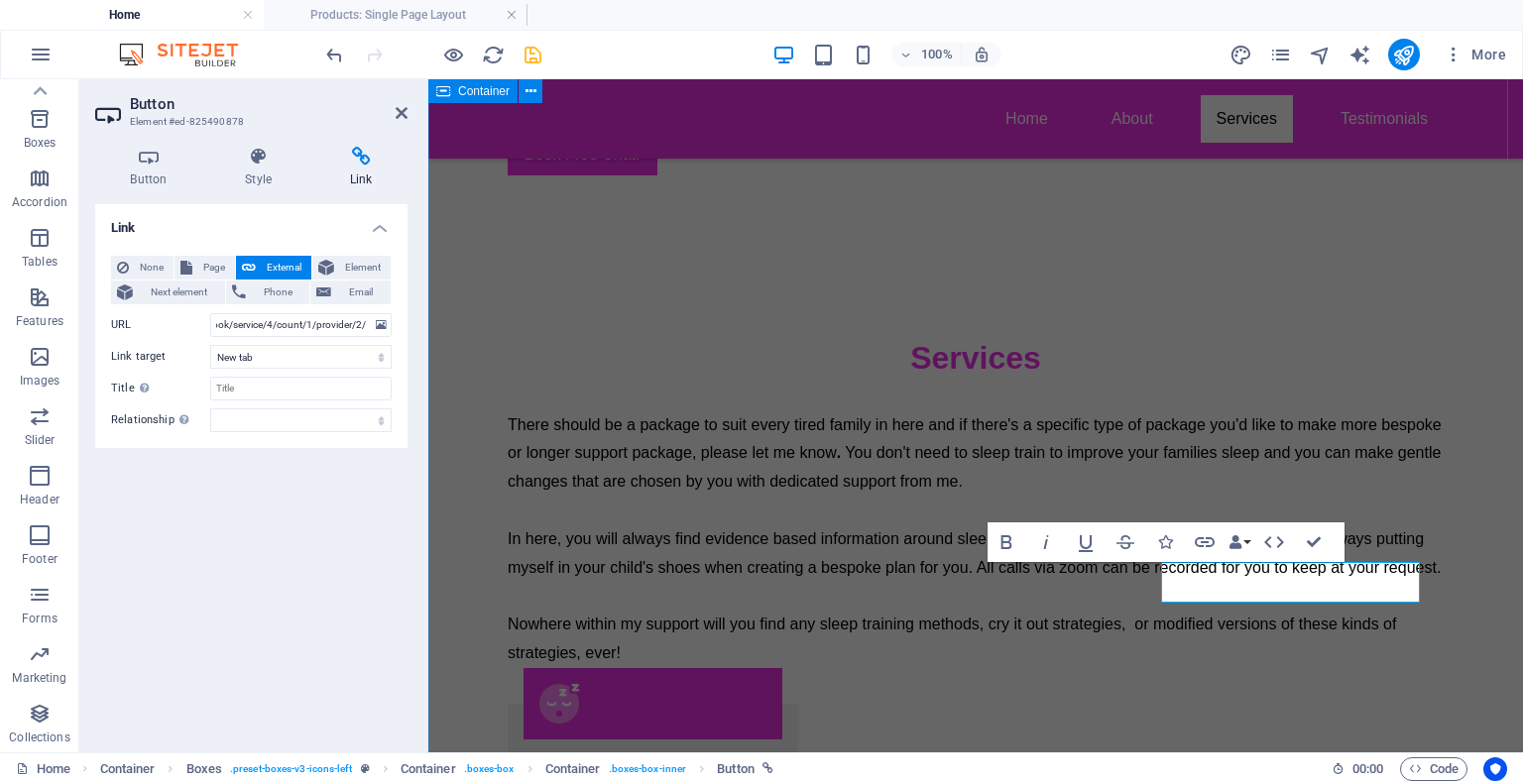 scroll, scrollTop: 0, scrollLeft: 0, axis: both 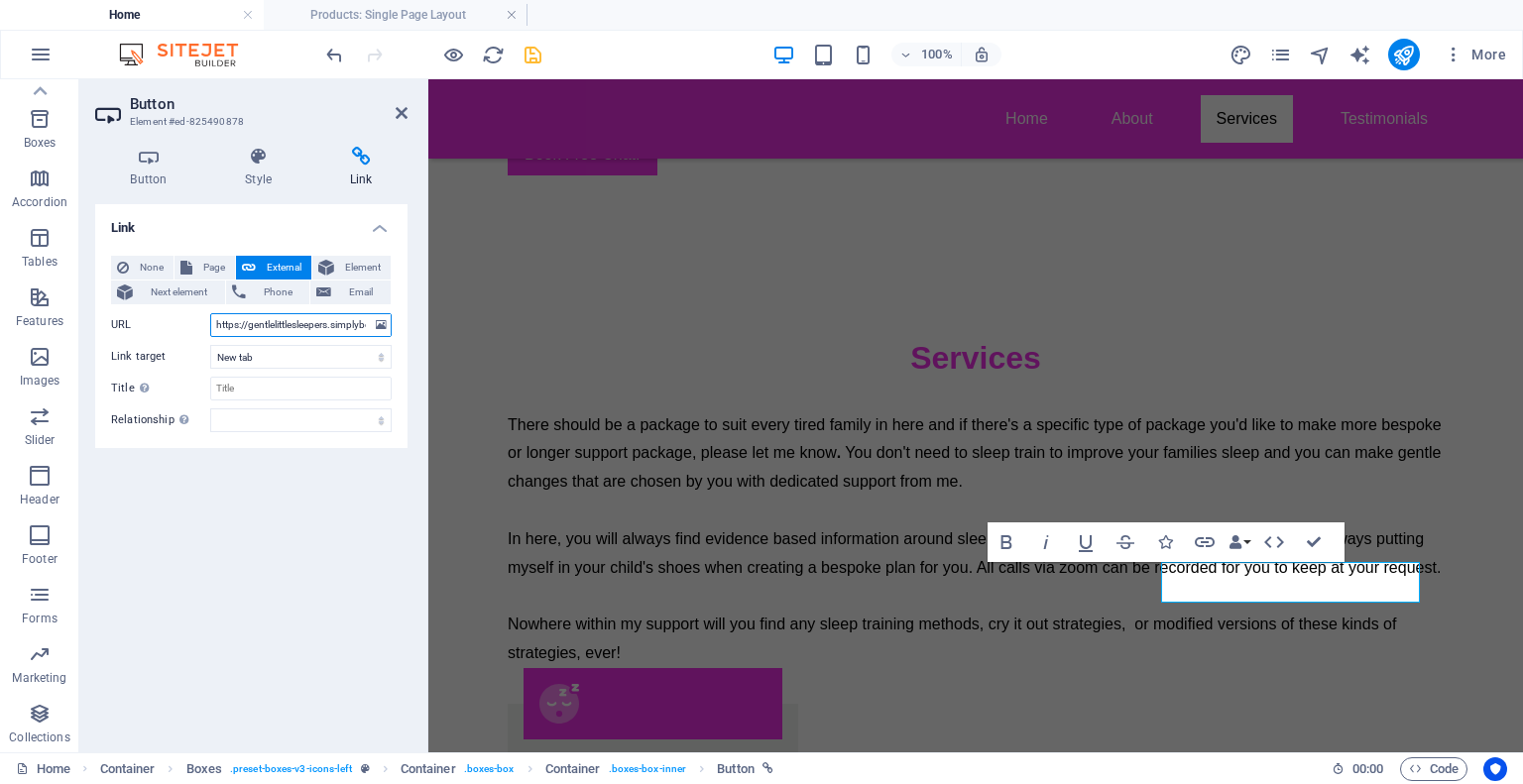 paste on "calendly.com/patricegentlelittlesleepers/60mins" 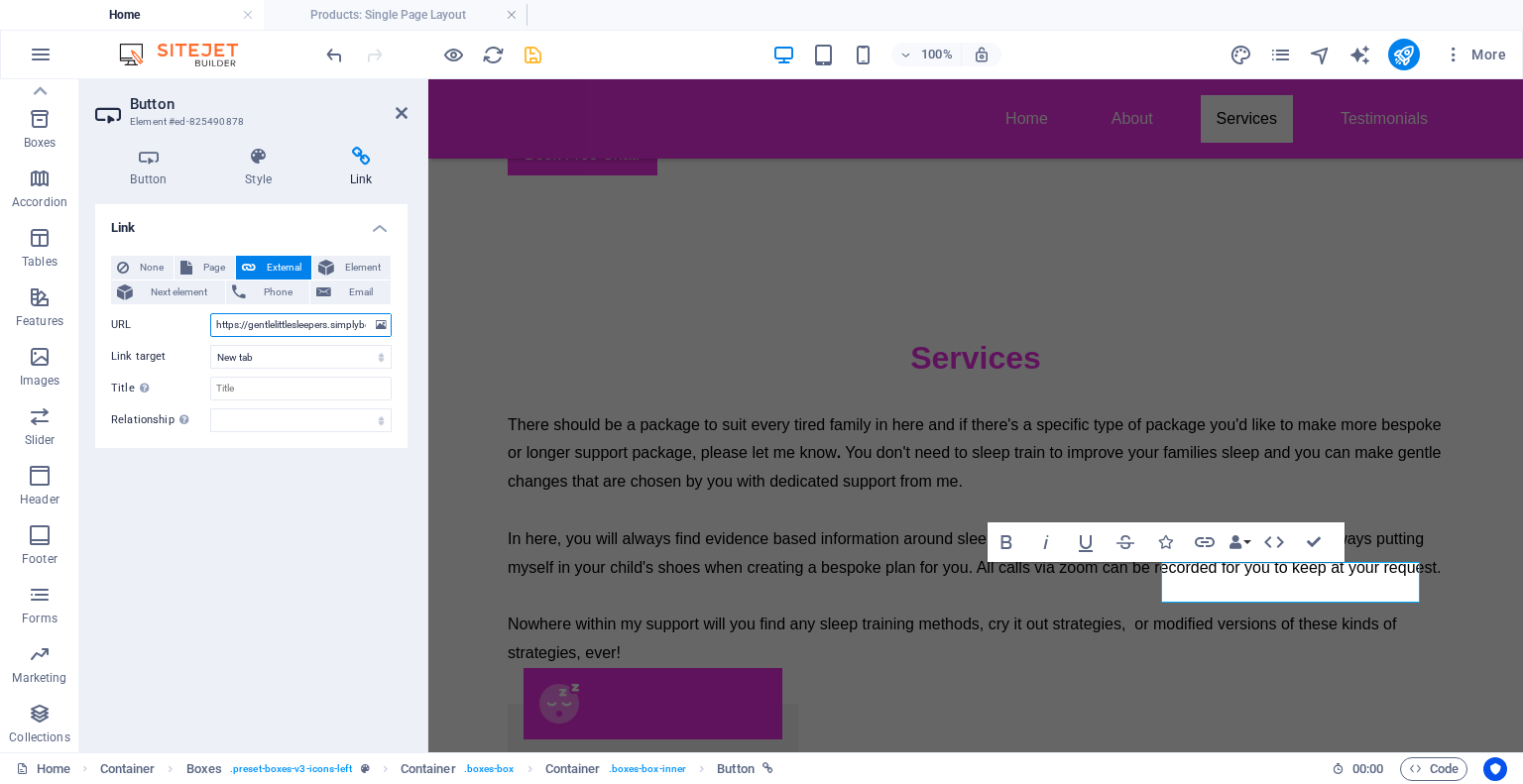 type on "https://calendly.com/patricegentlelittlesleepers/60mins" 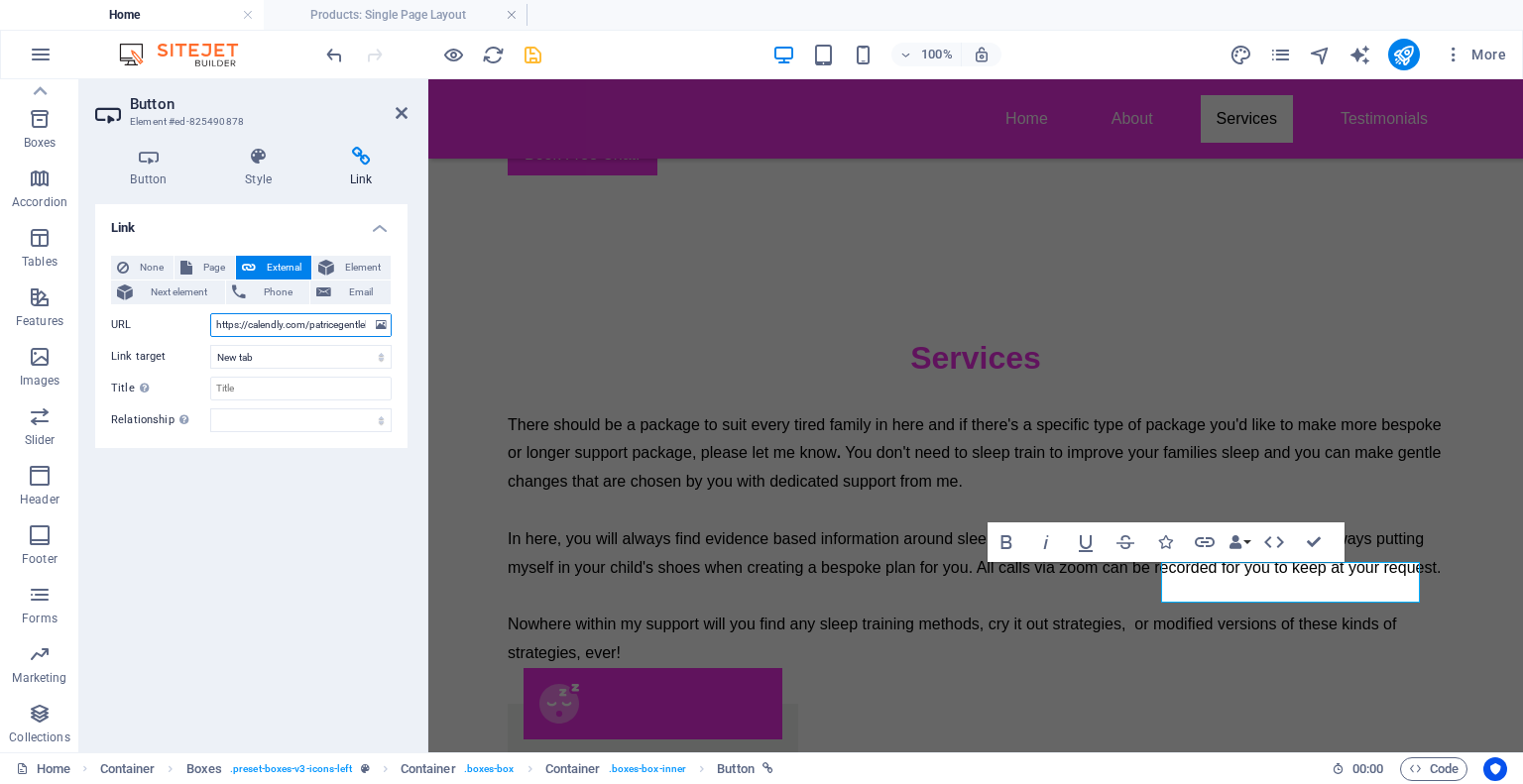 scroll, scrollTop: 0, scrollLeft: 94, axis: horizontal 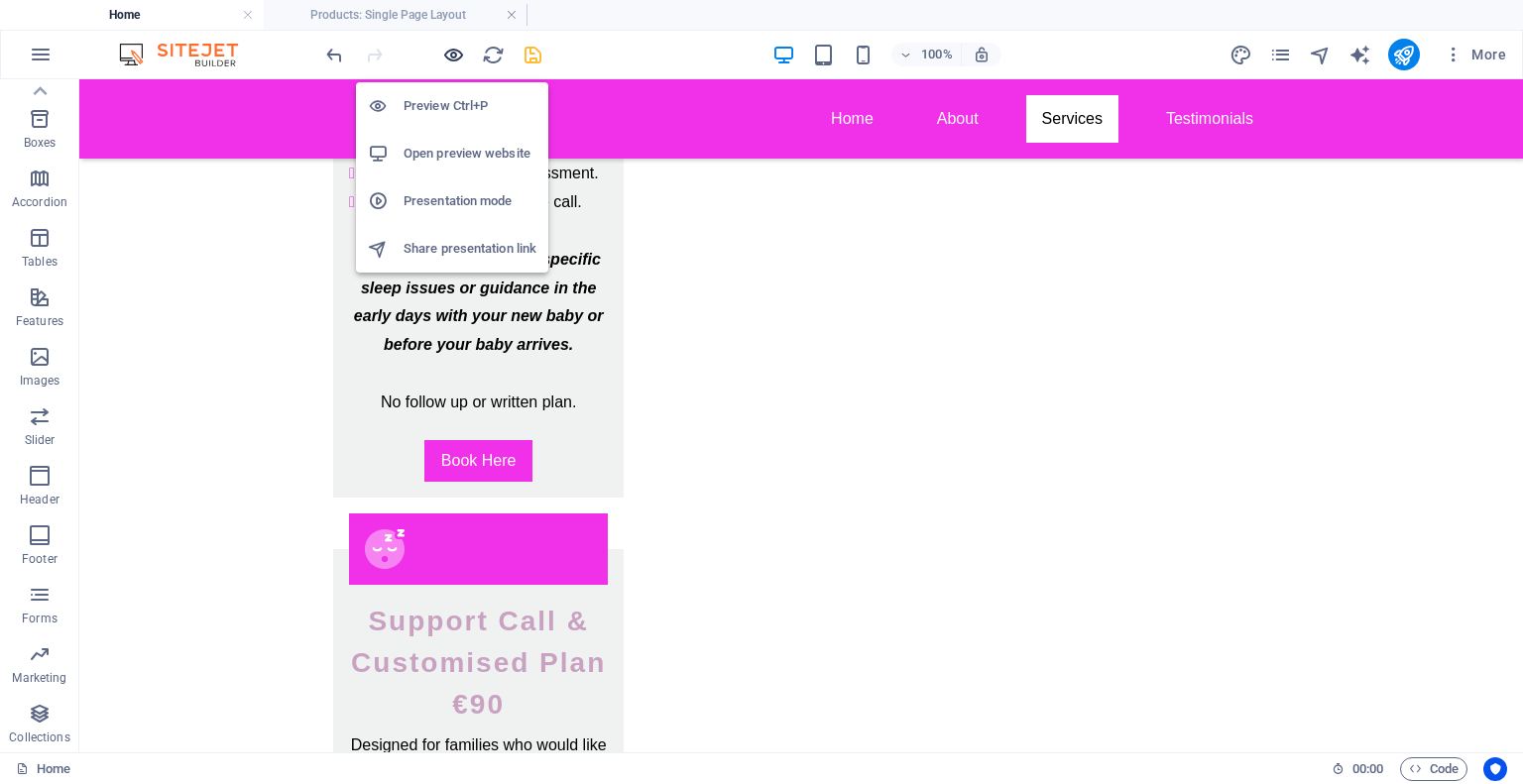 click at bounding box center (453, 55) 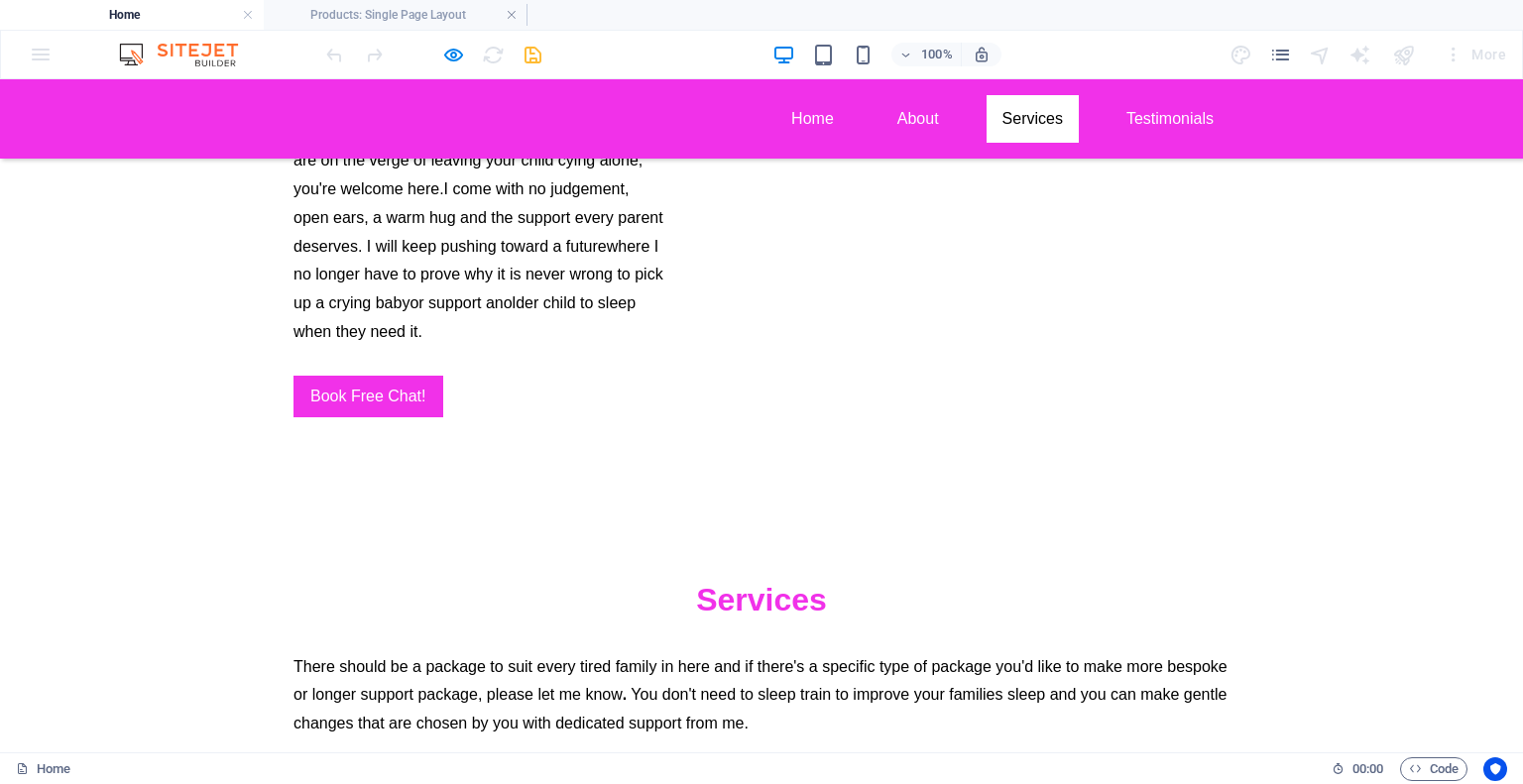 scroll, scrollTop: 5796, scrollLeft: 0, axis: vertical 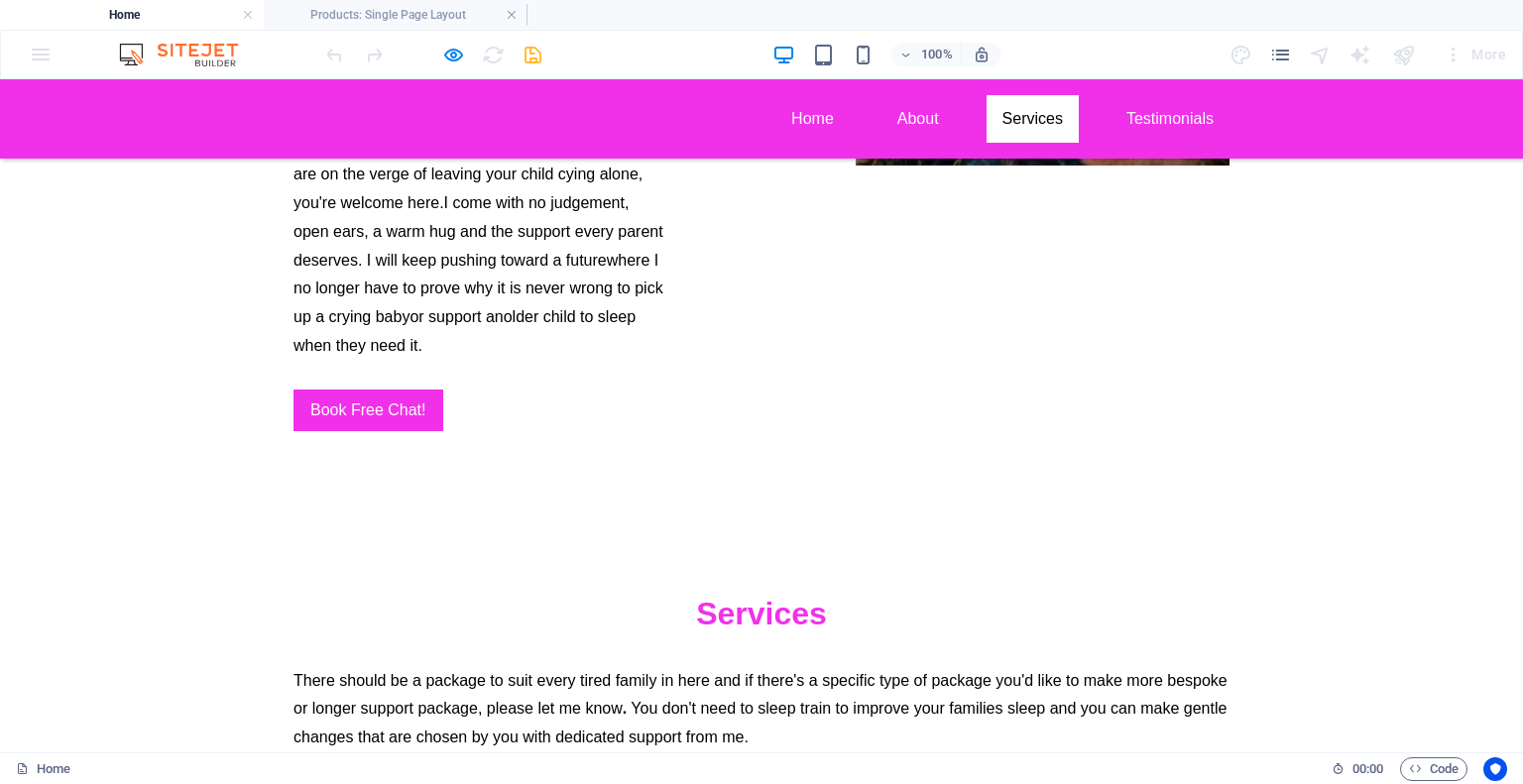 click on "Book Here" at bounding box center (439, 2205) 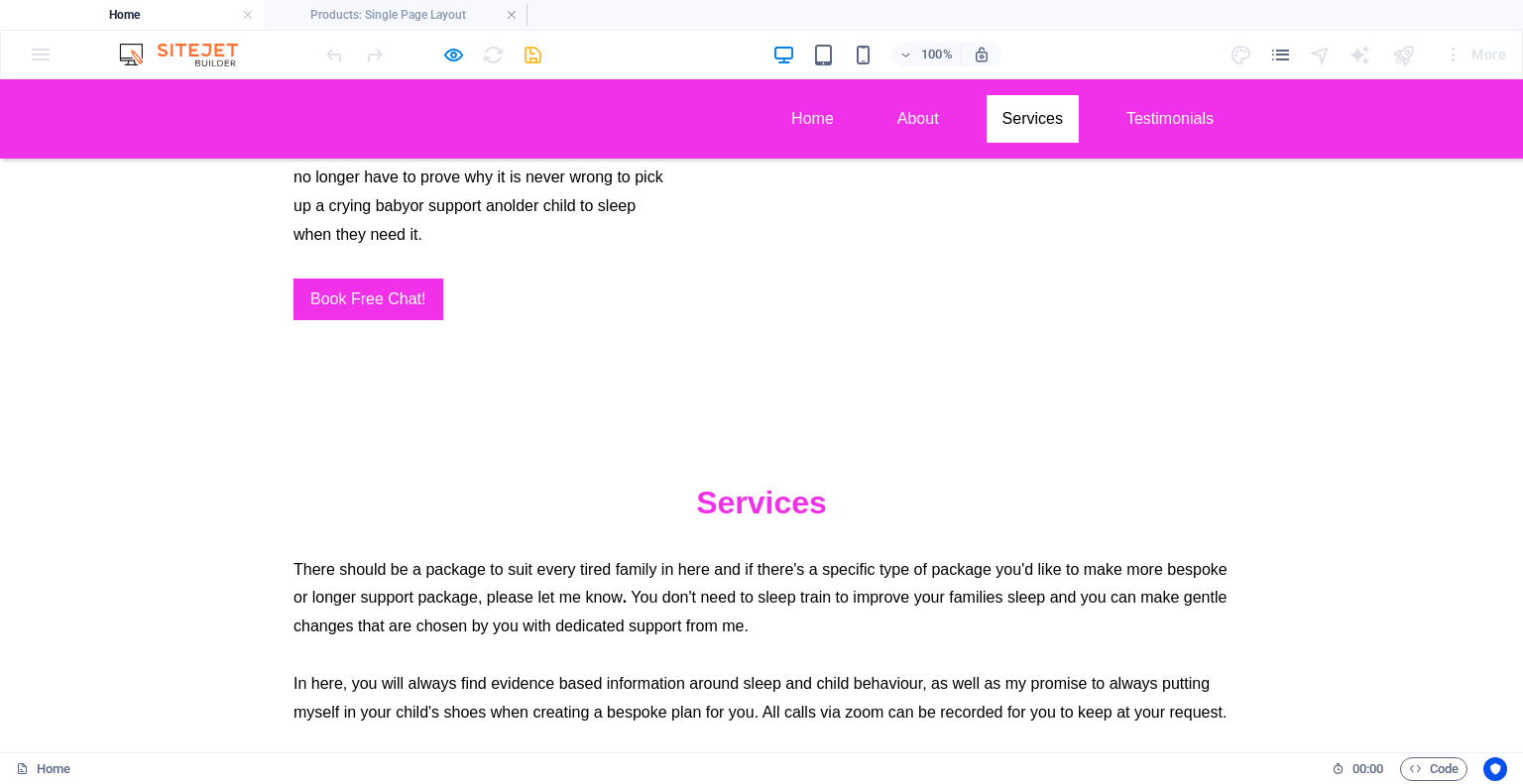 scroll, scrollTop: 6094, scrollLeft: 0, axis: vertical 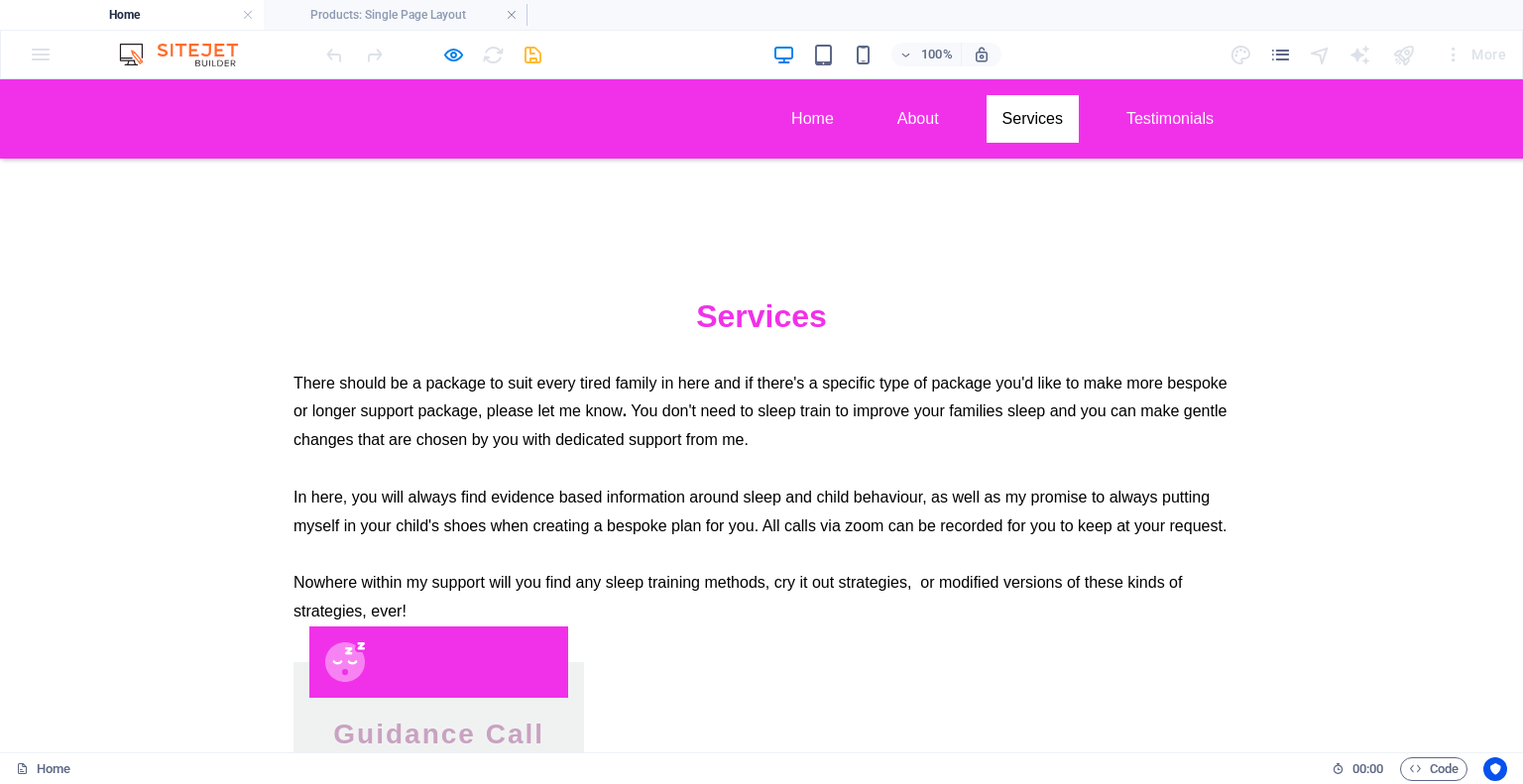 click on "Book Here" at bounding box center [439, 2878] 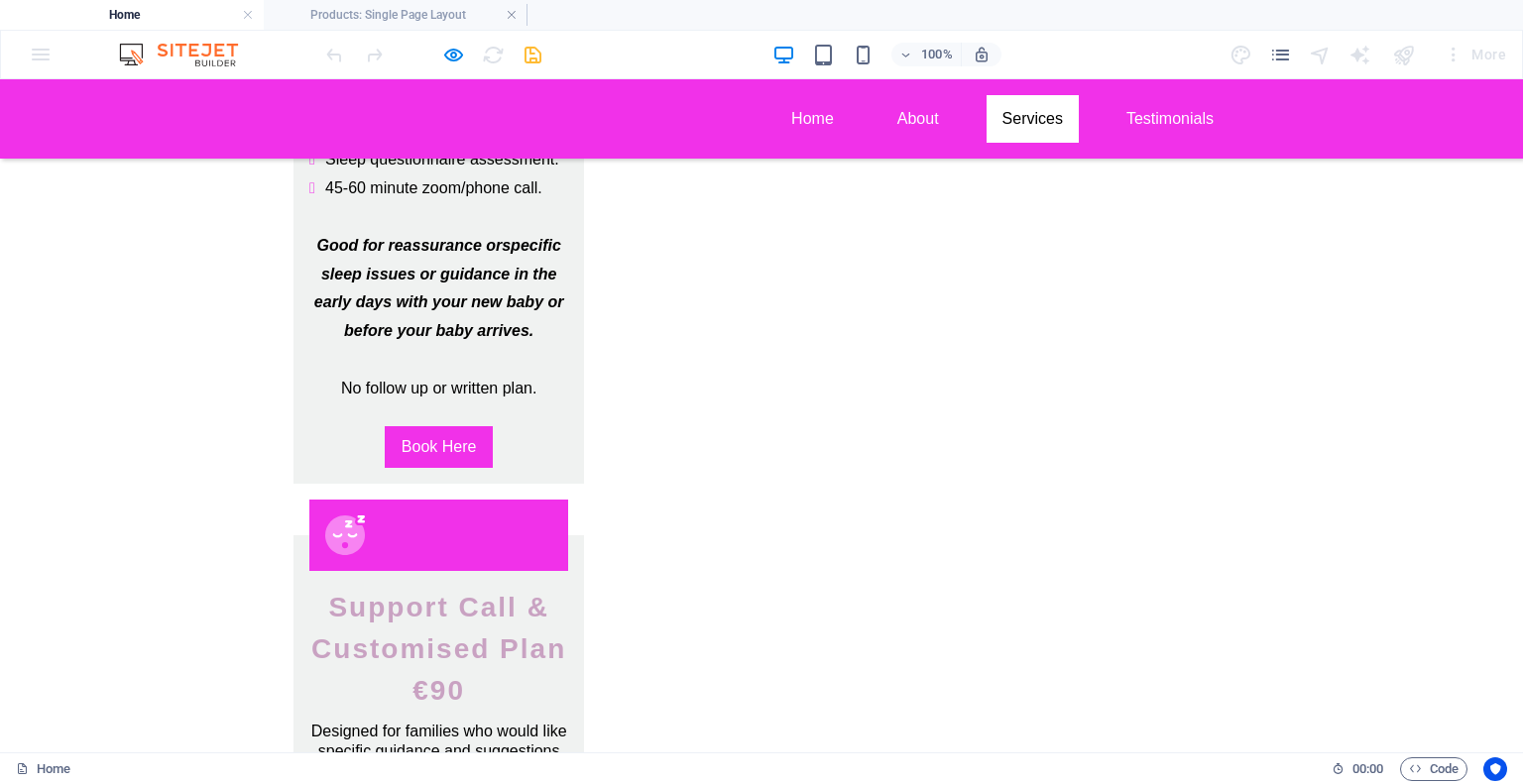 scroll, scrollTop: 6986, scrollLeft: 0, axis: vertical 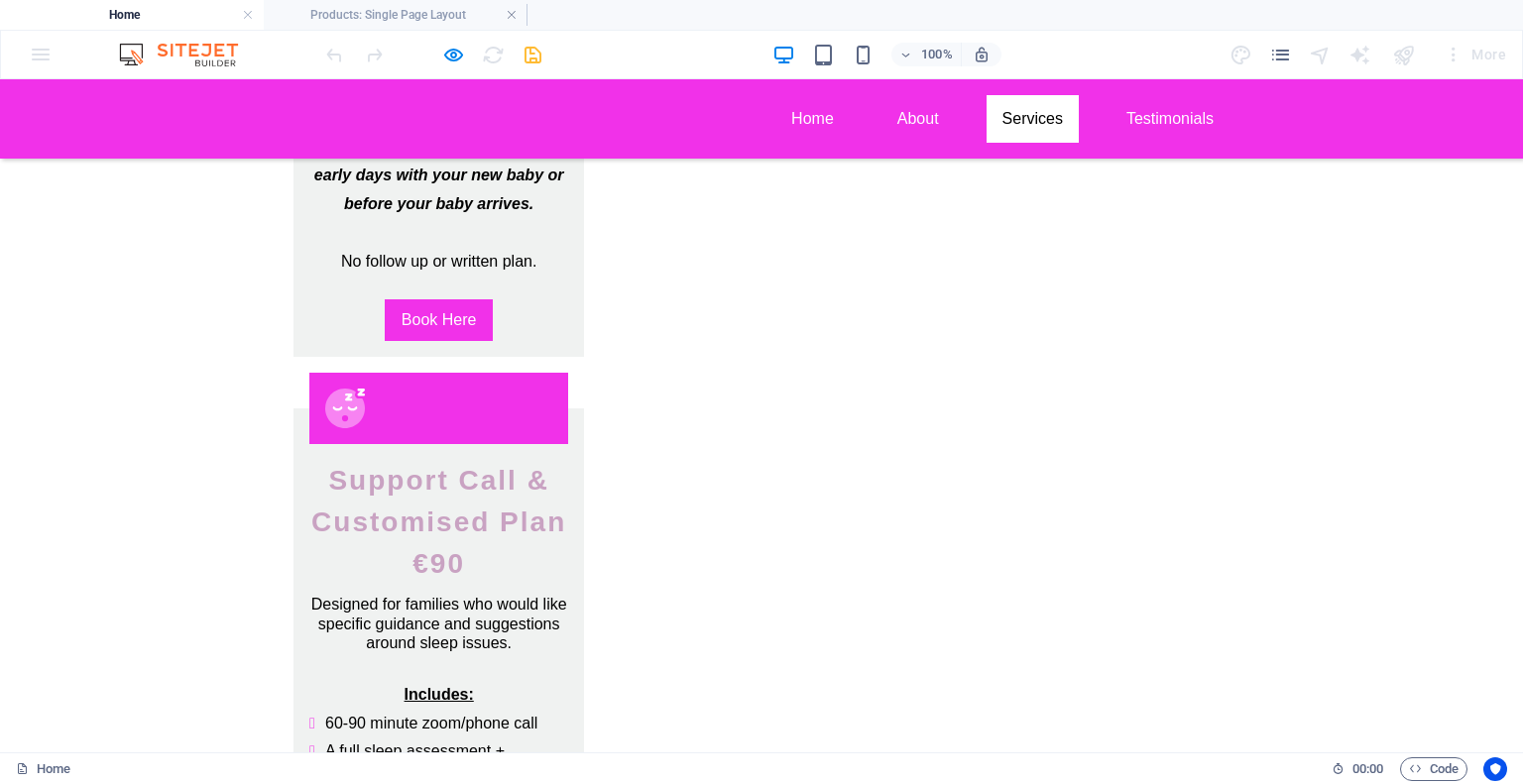 click on "Show Interest!" at bounding box center [439, 2793] 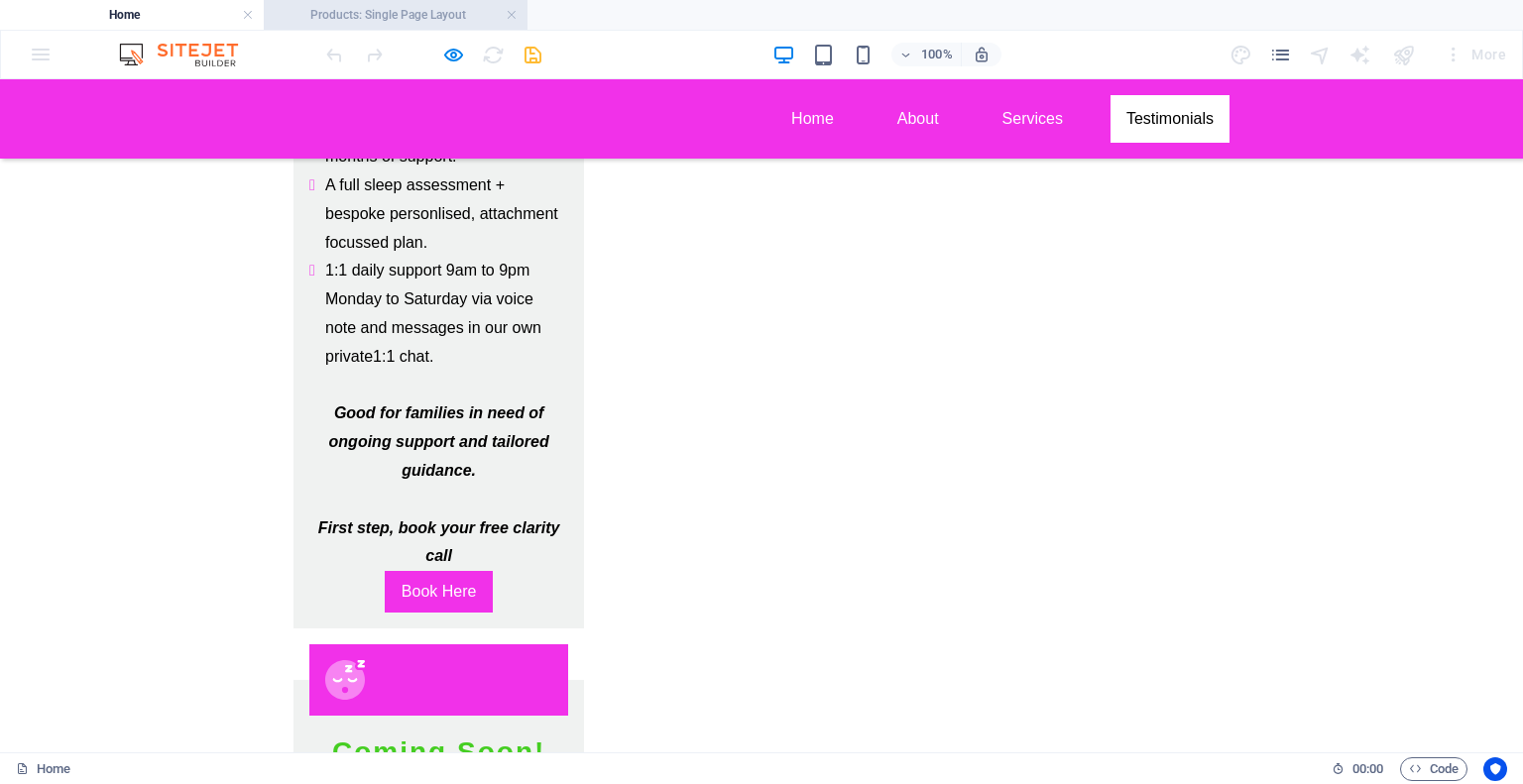 scroll, scrollTop: 8255, scrollLeft: 0, axis: vertical 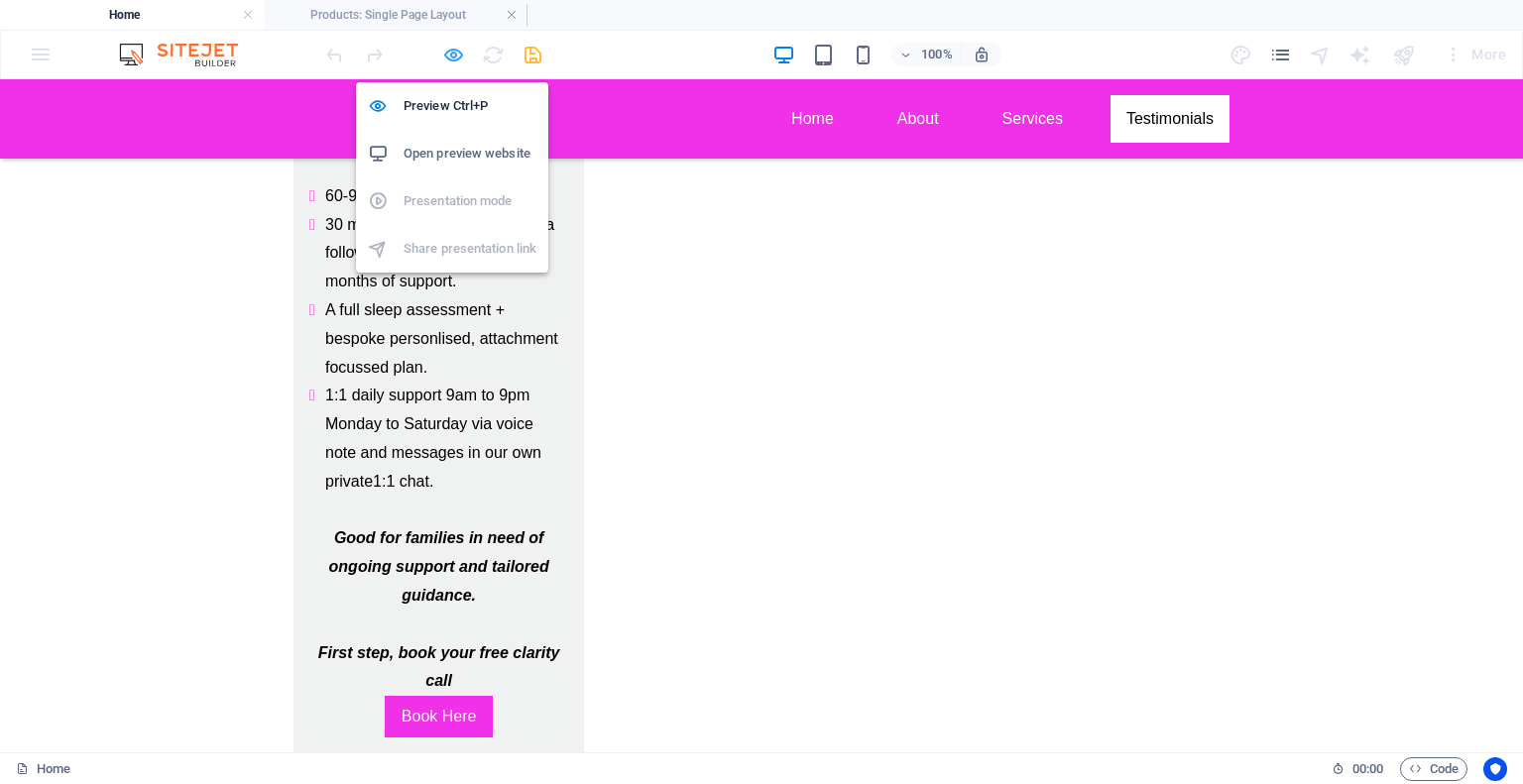 click at bounding box center (453, 55) 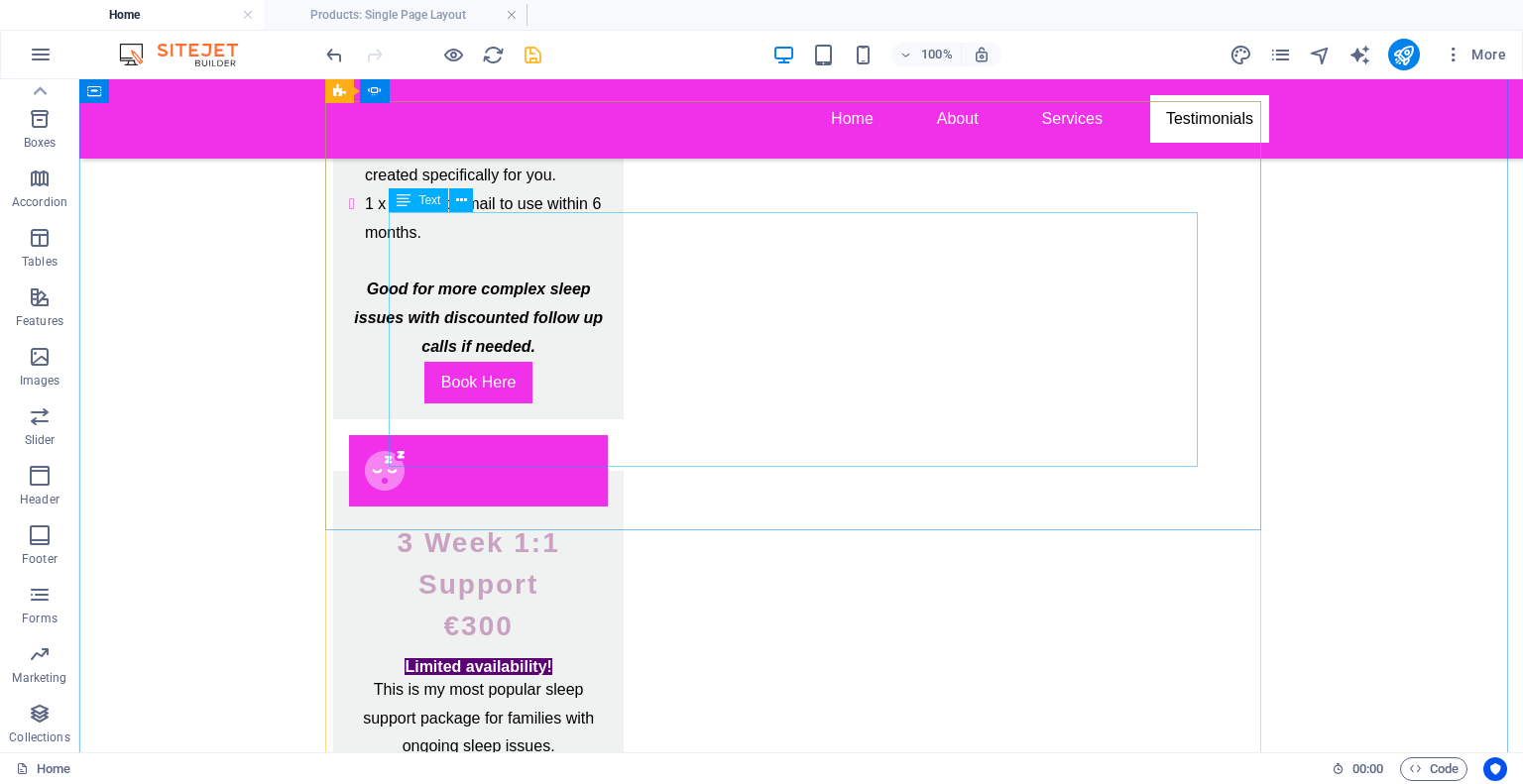 scroll, scrollTop: 7363, scrollLeft: 0, axis: vertical 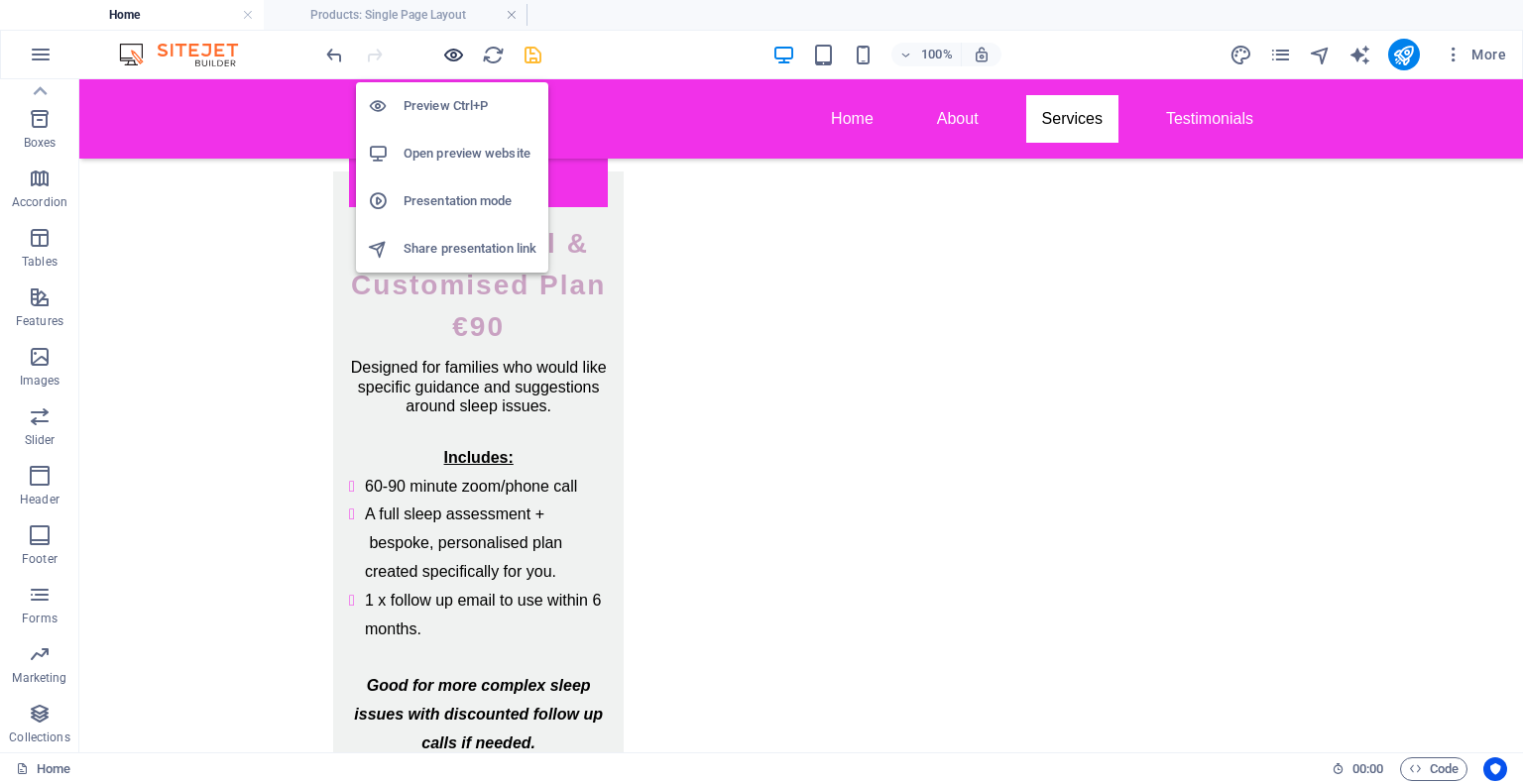 click at bounding box center (453, 55) 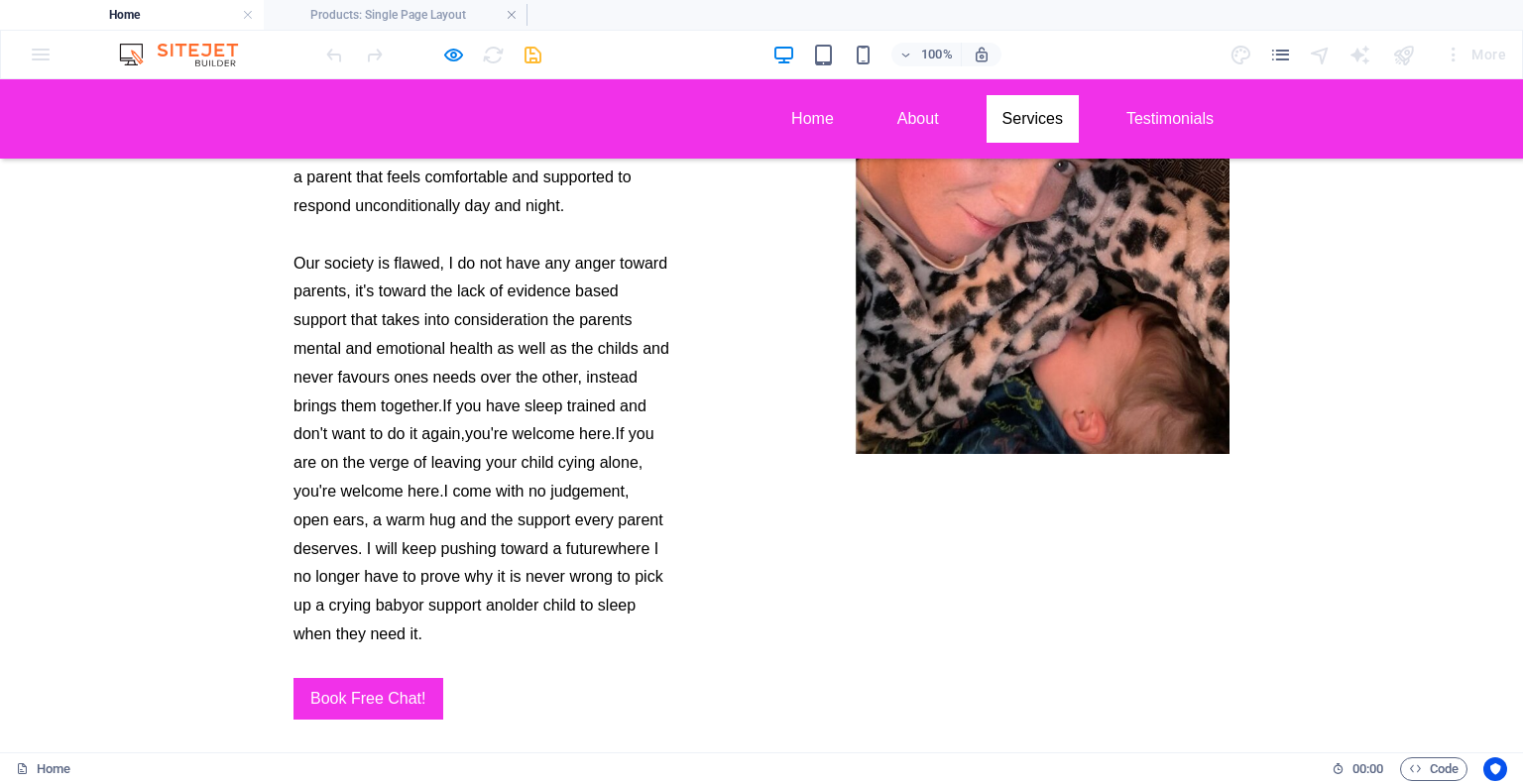 scroll, scrollTop: 5777, scrollLeft: 0, axis: vertical 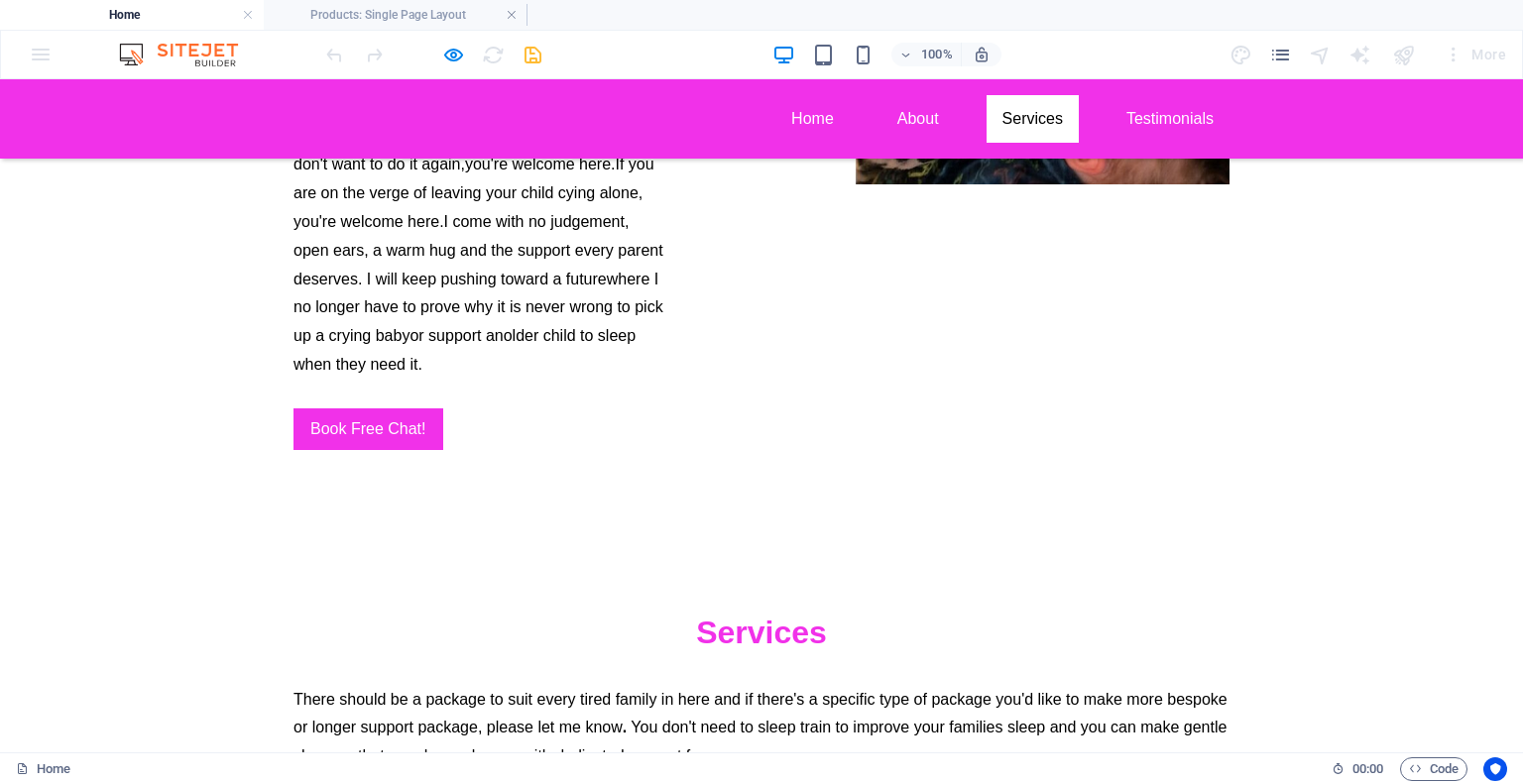 click on "Book Here" at bounding box center [439, 1528] 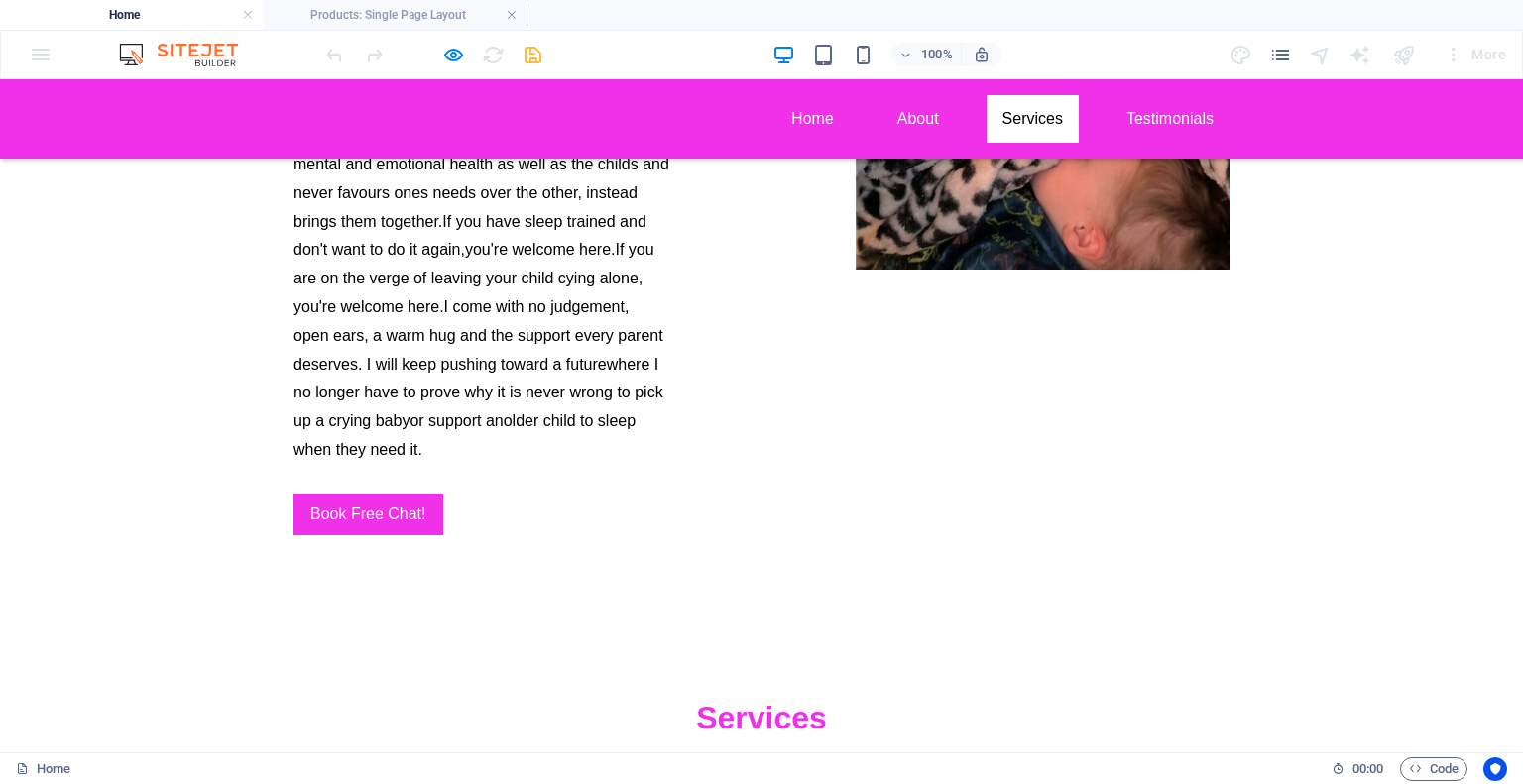 scroll, scrollTop: 5877, scrollLeft: 0, axis: vertical 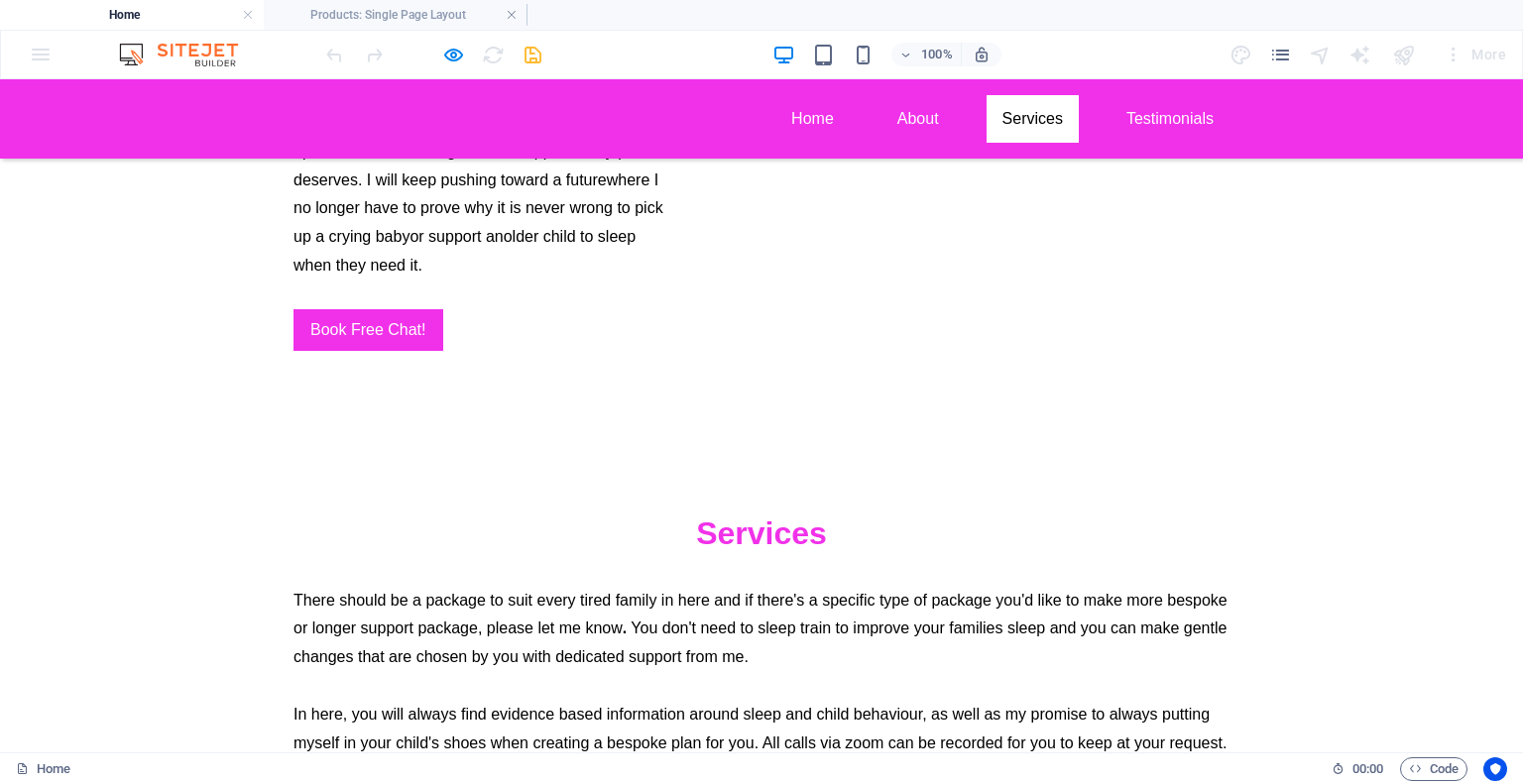 click on "Book Here" at bounding box center (439, 1429) 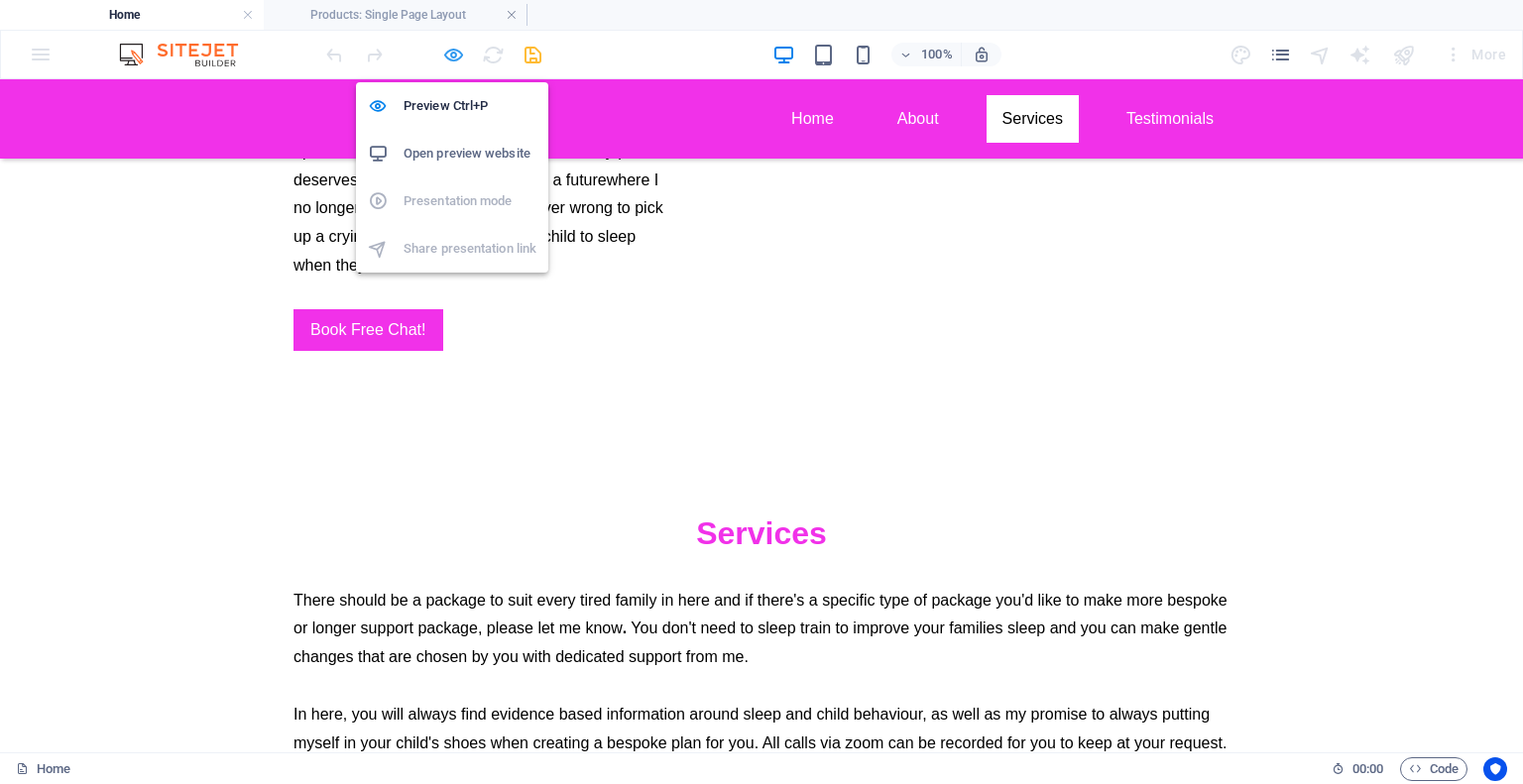 click at bounding box center (453, 55) 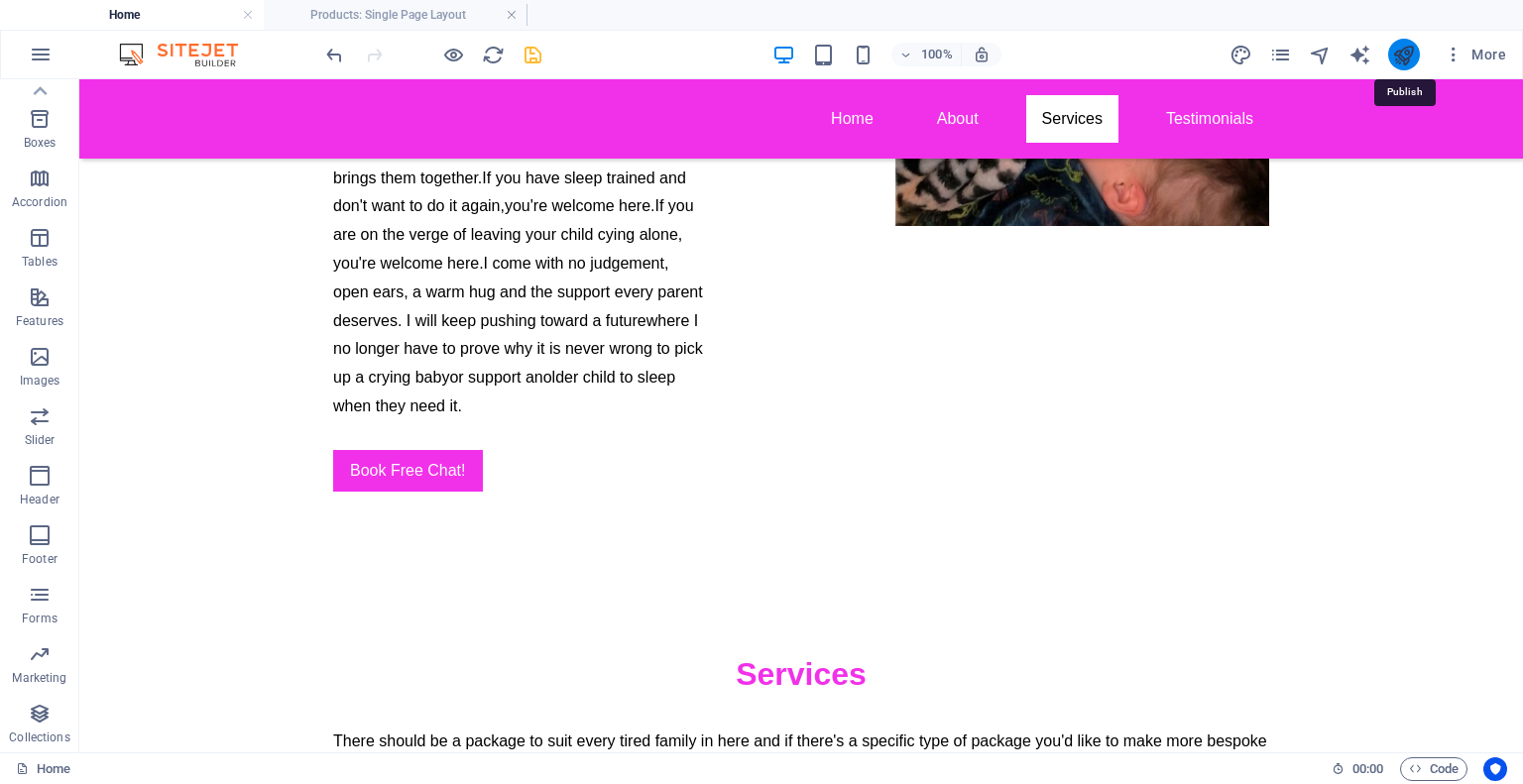 click at bounding box center (1403, 55) 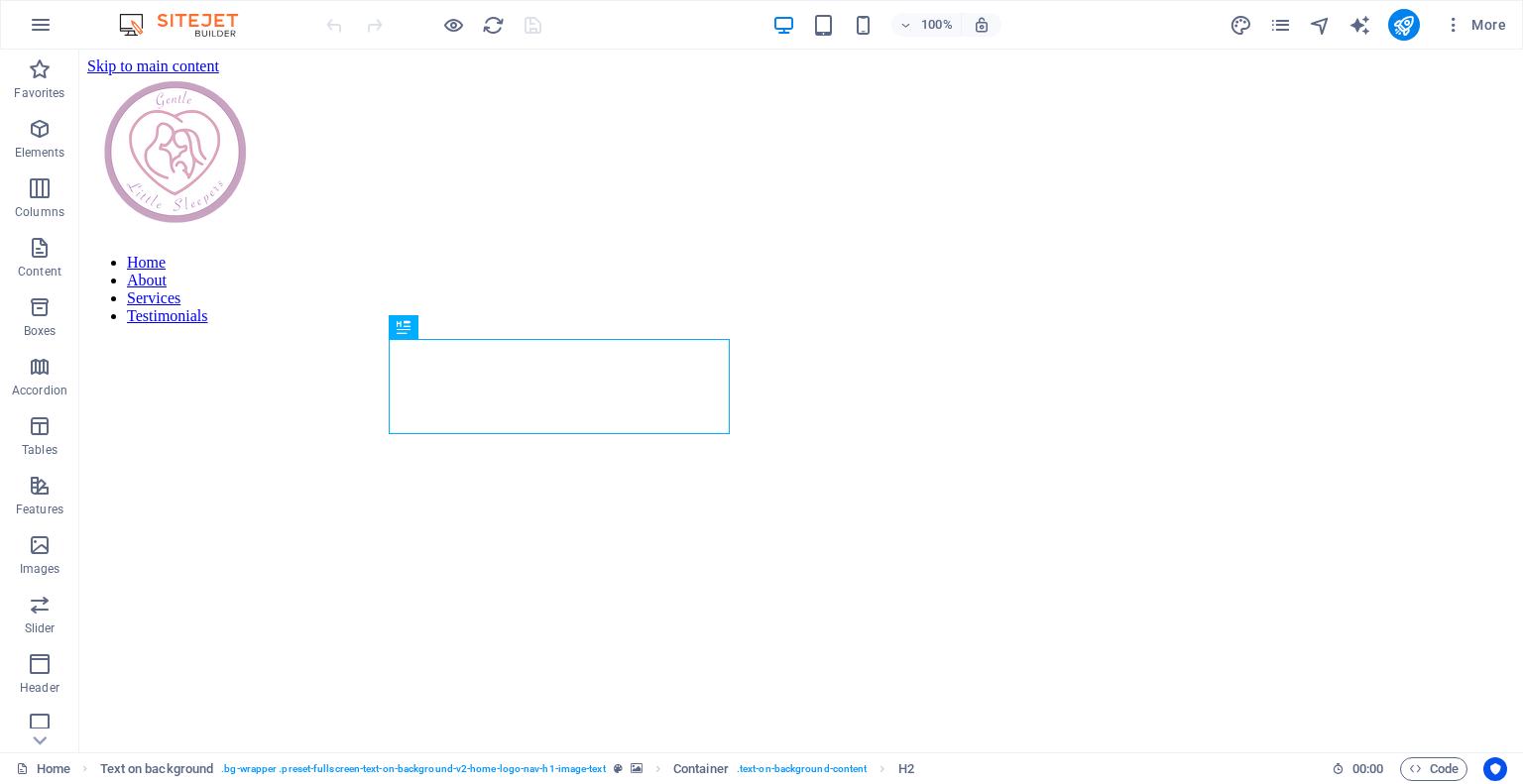 scroll, scrollTop: 396, scrollLeft: 0, axis: vertical 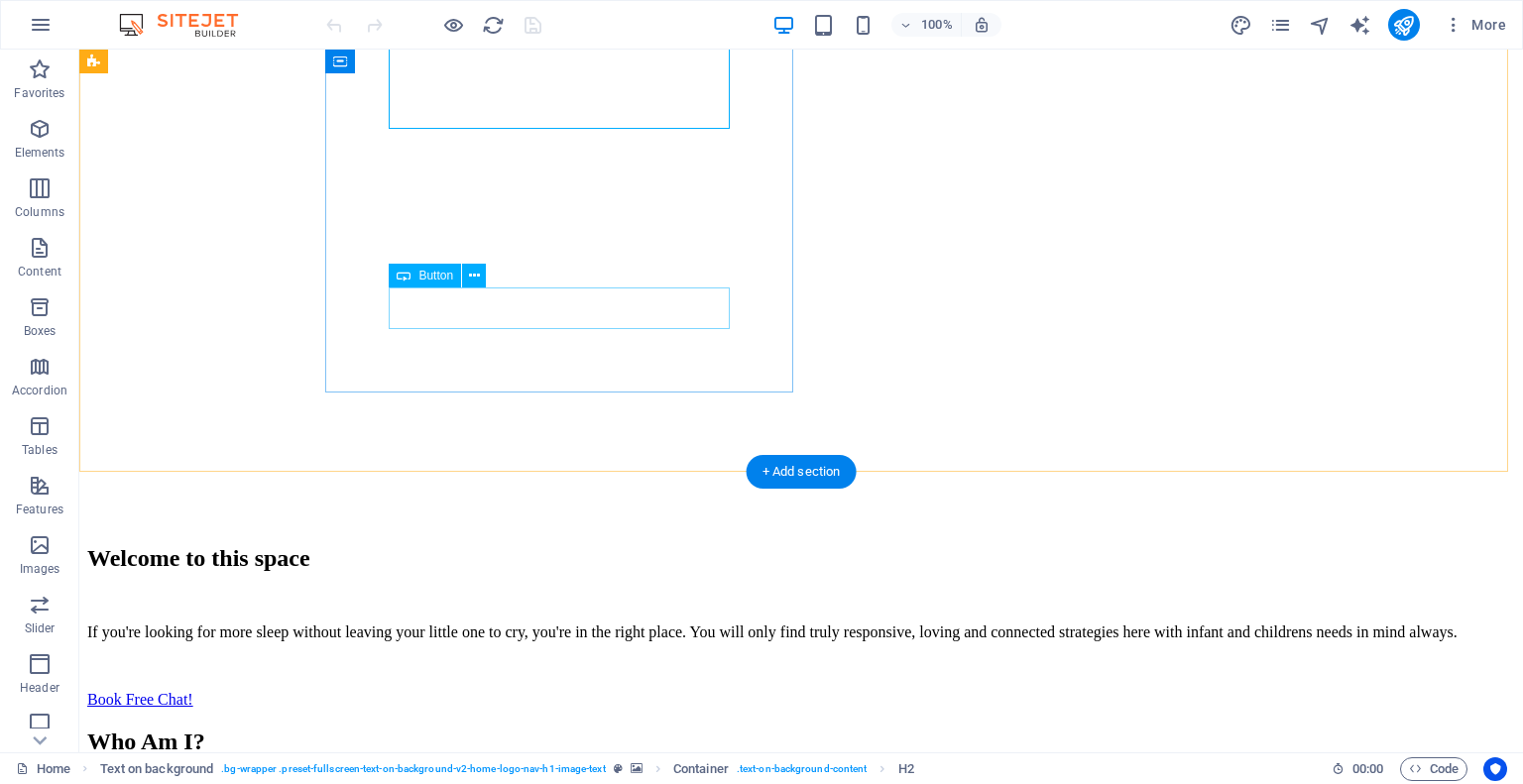 click on "Book Free Chat!" at bounding box center (801, 700) 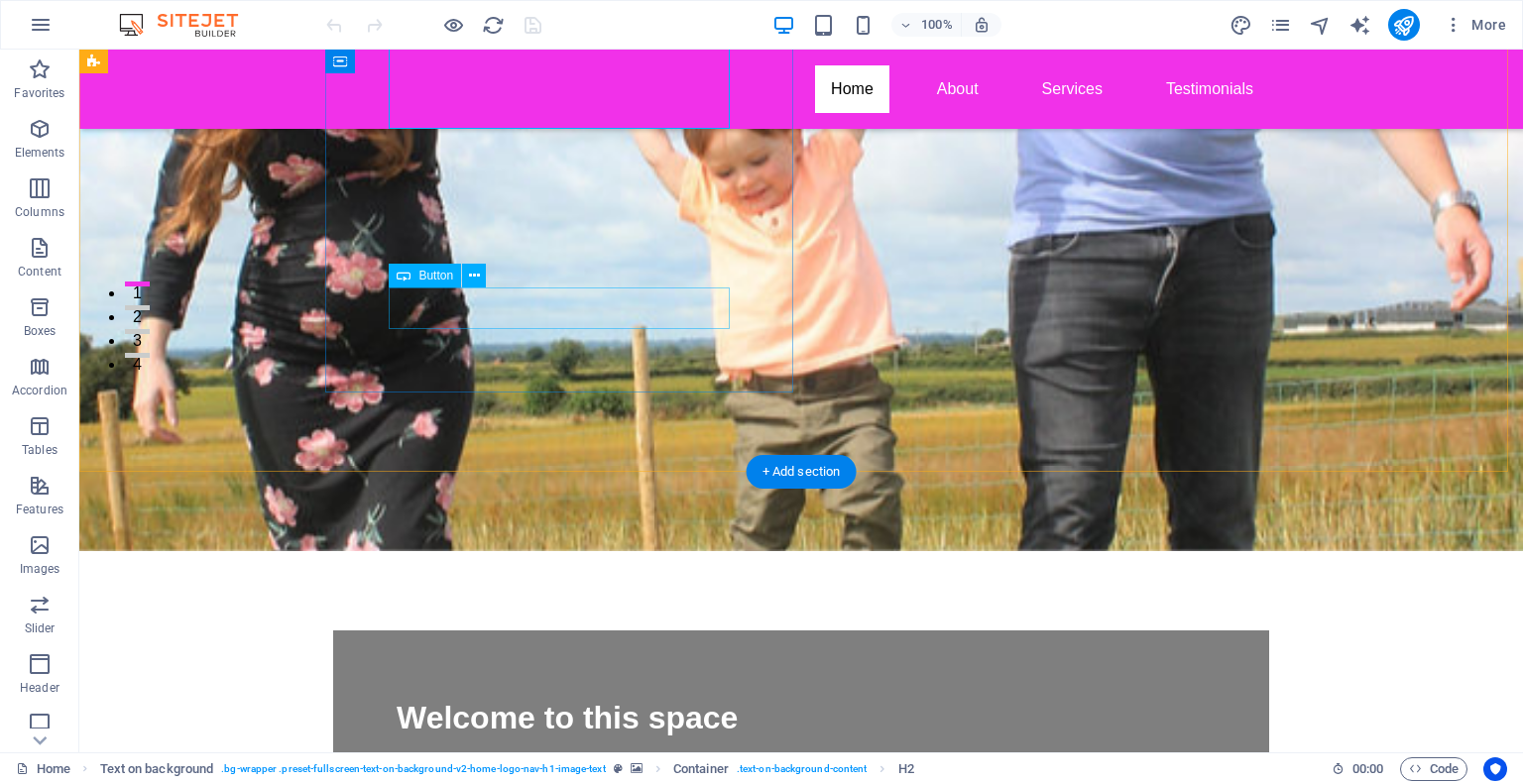 scroll, scrollTop: 0, scrollLeft: 0, axis: both 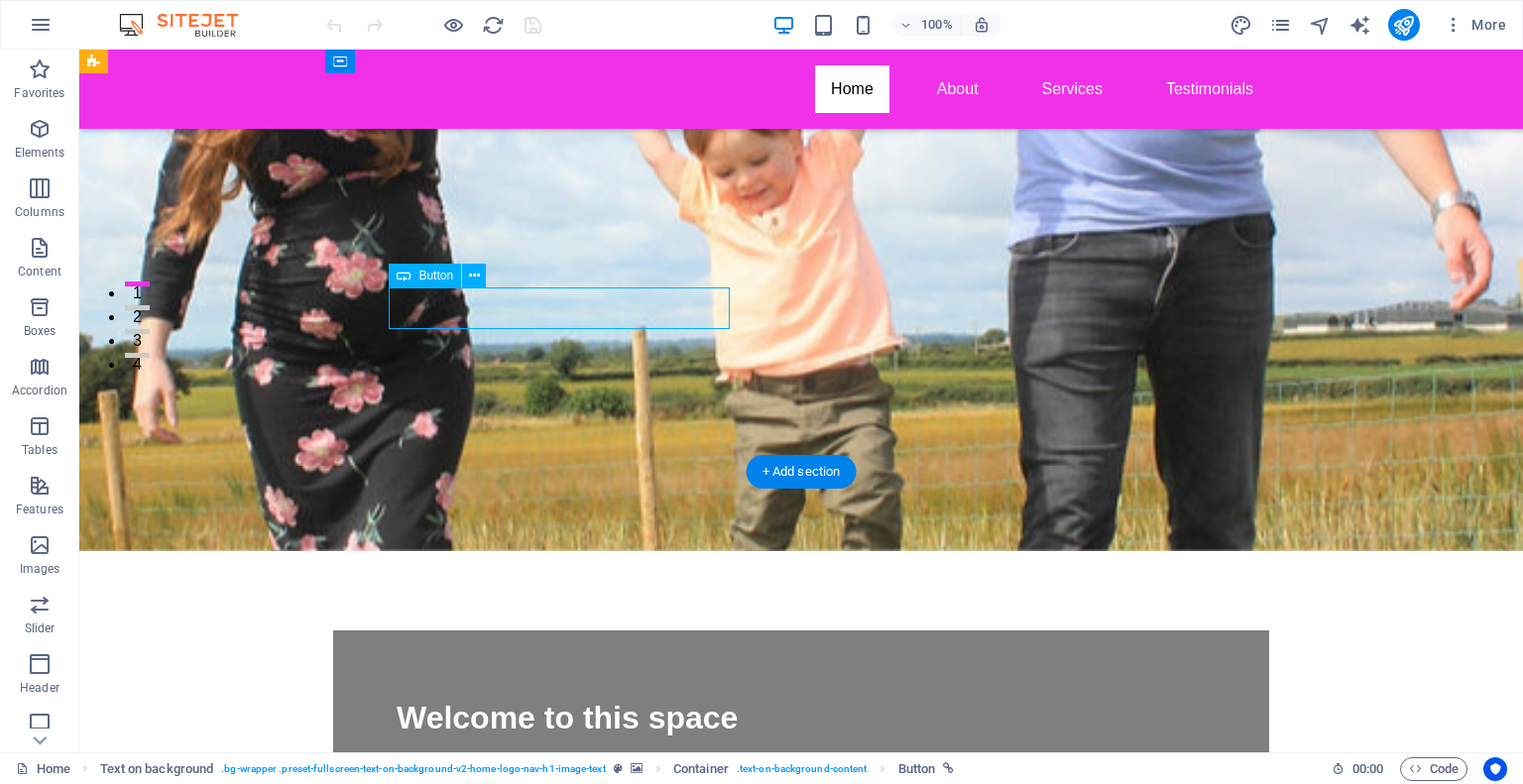 click on "Book Free Chat!" at bounding box center [801, 849] 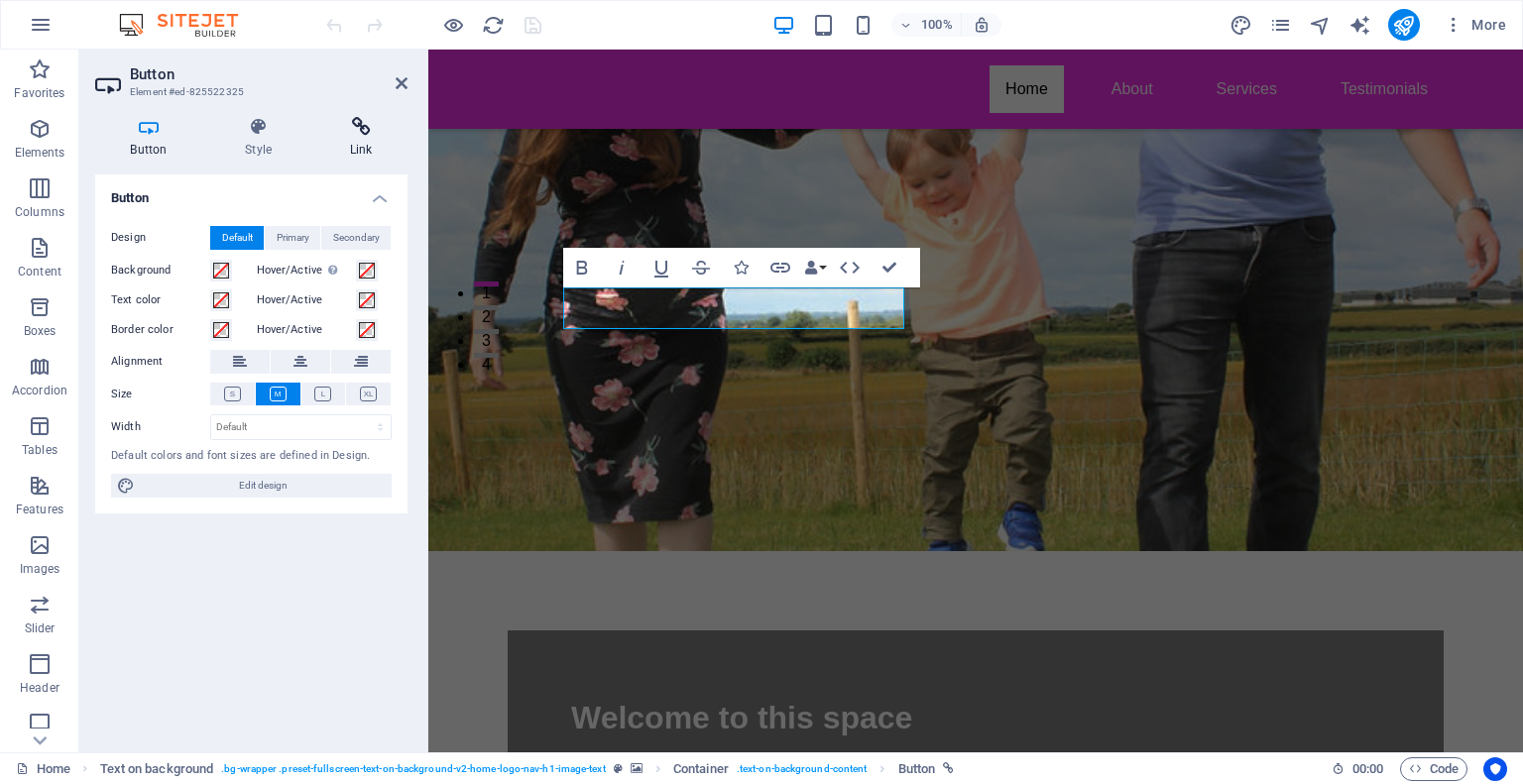 click at bounding box center (361, 127) 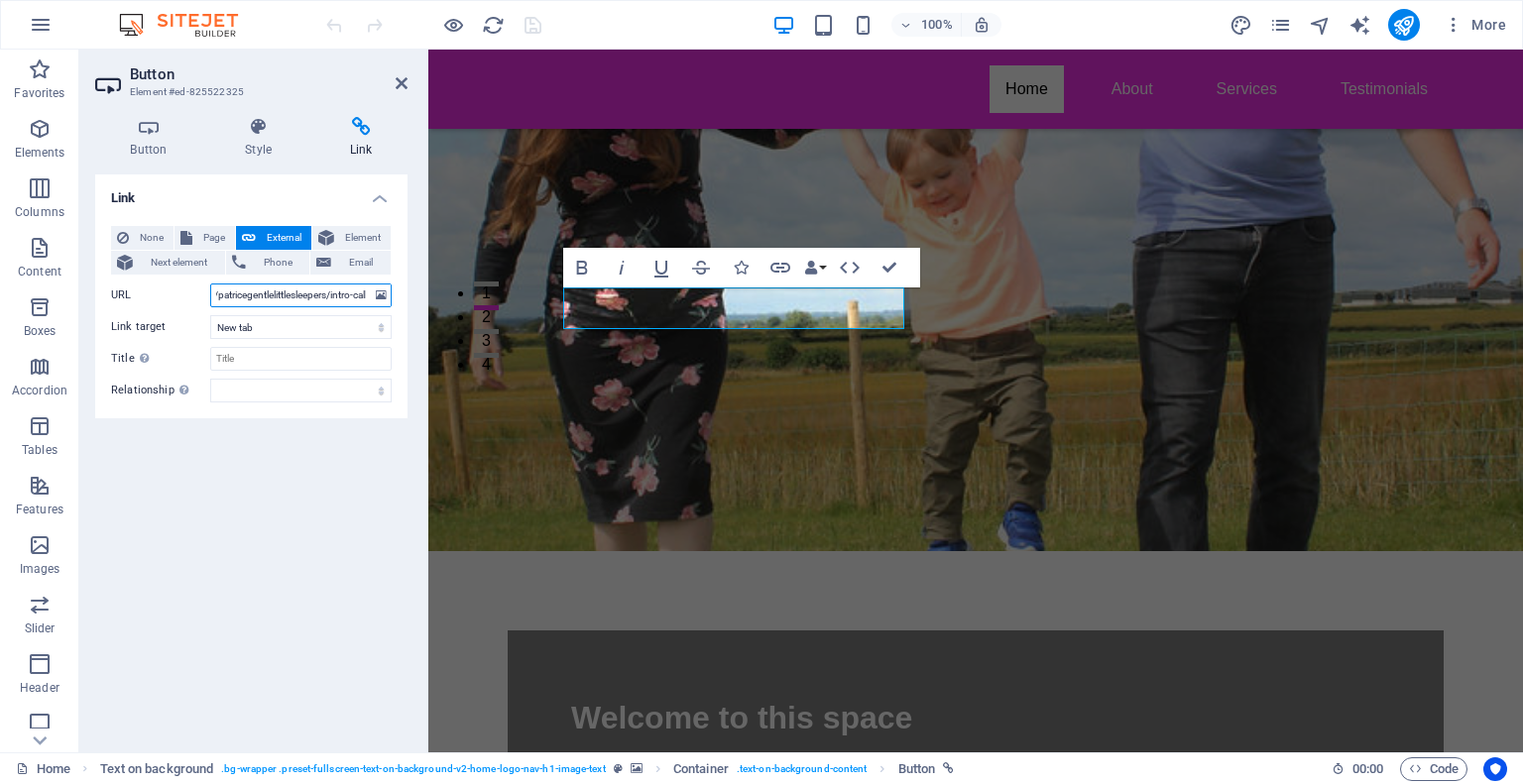 scroll, scrollTop: 0, scrollLeft: 175, axis: horizontal 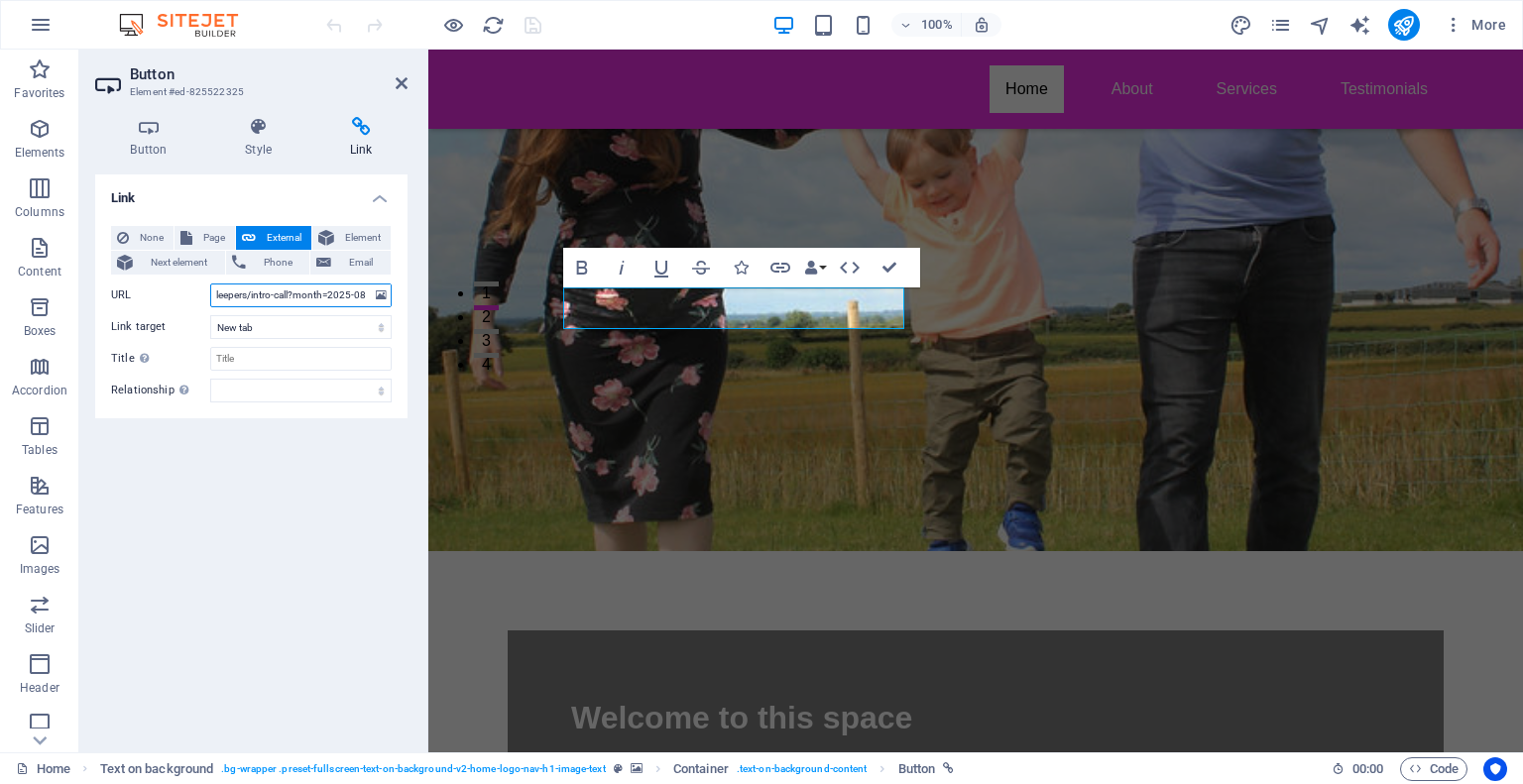 drag, startPoint x: 214, startPoint y: 293, endPoint x: 415, endPoint y: 293, distance: 201 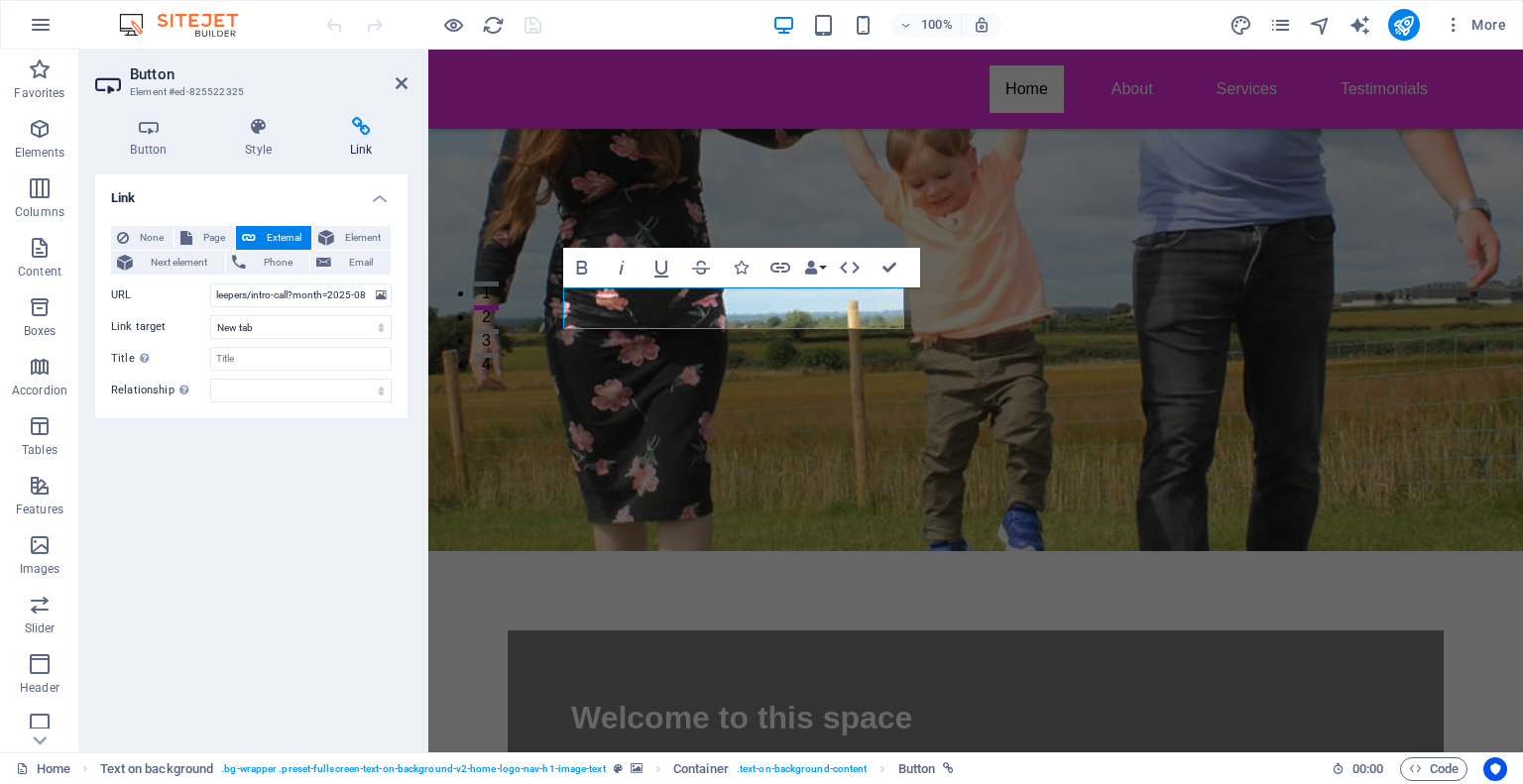 scroll, scrollTop: 0, scrollLeft: 0, axis: both 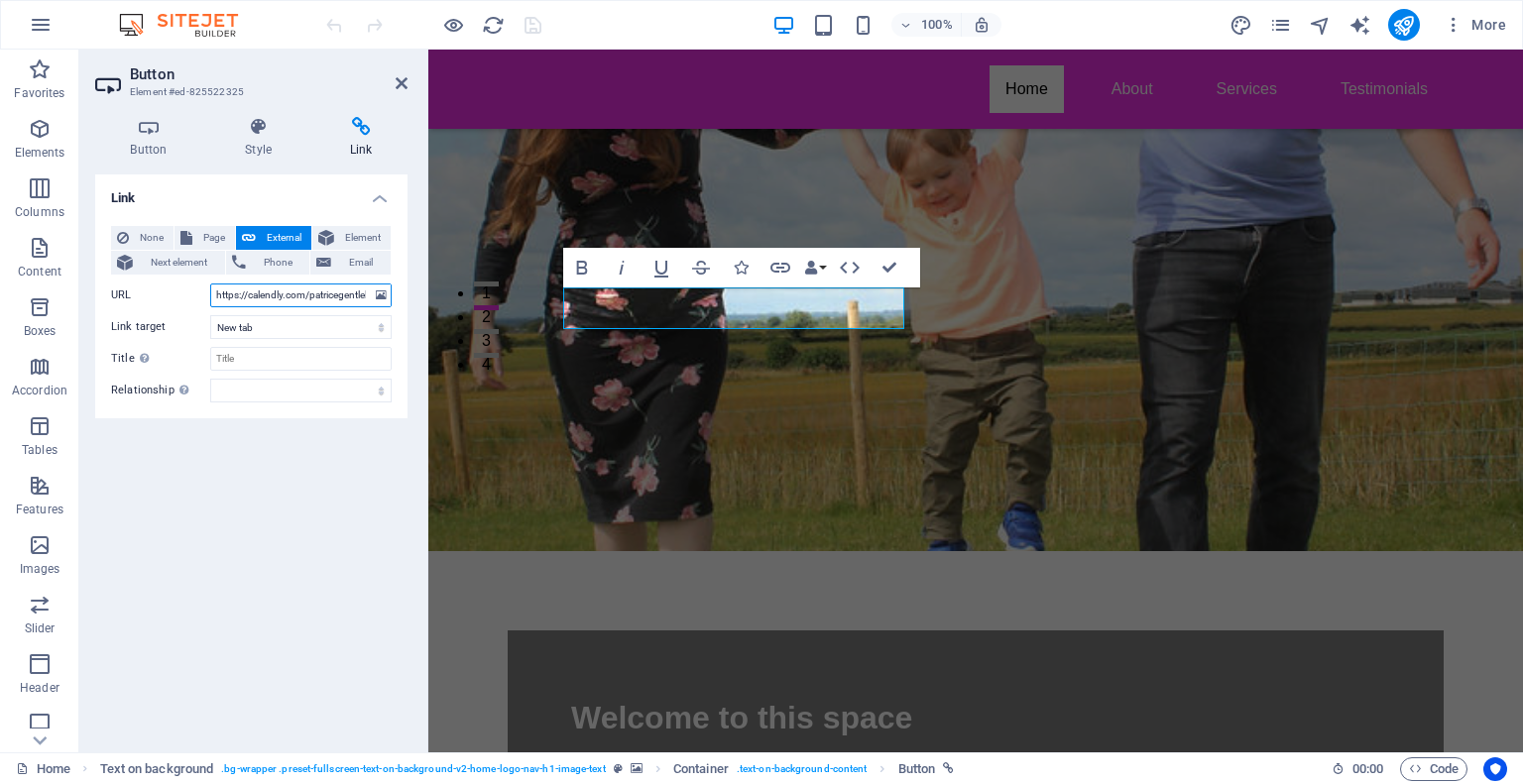 paste on "freechat" 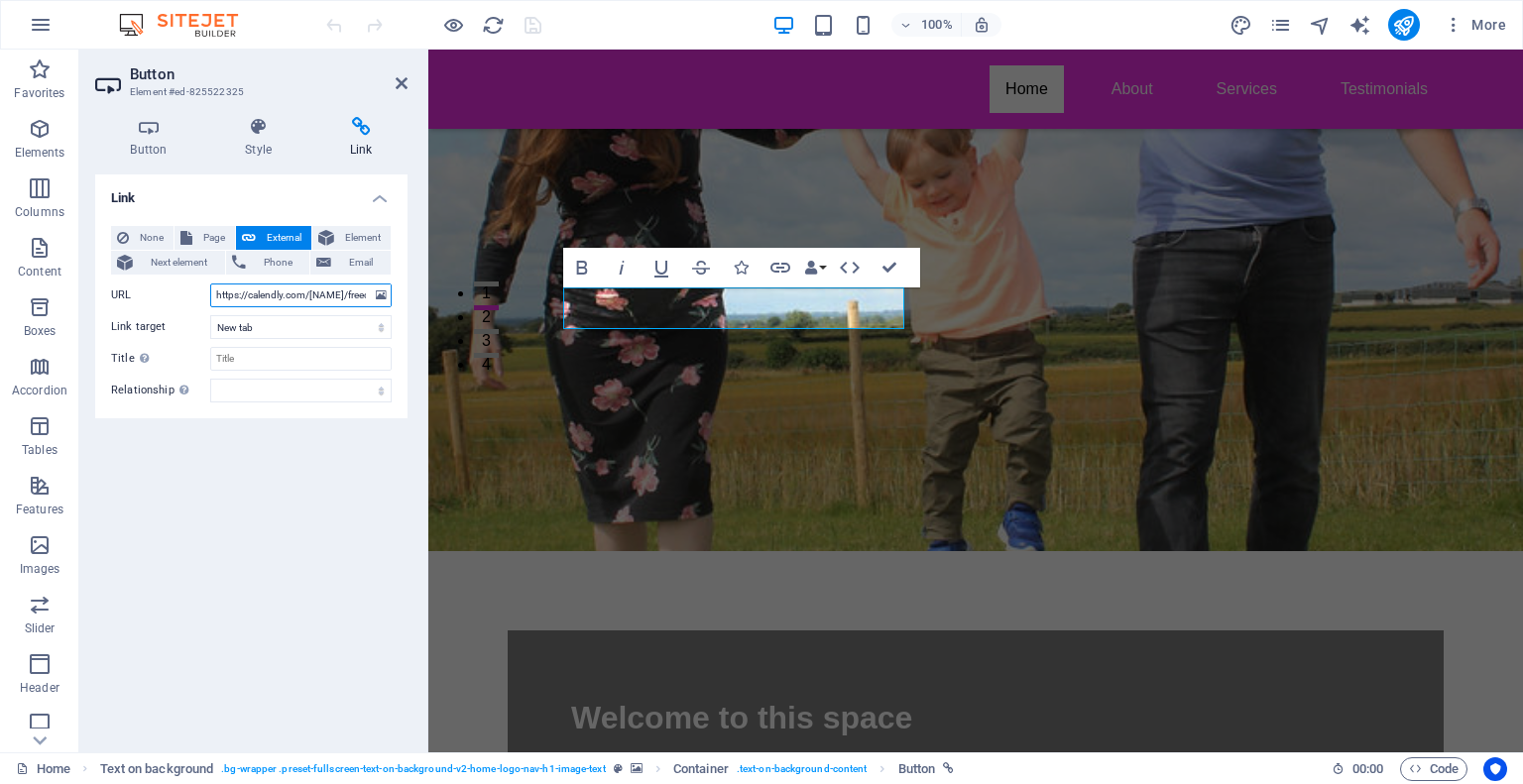 scroll, scrollTop: 0, scrollLeft: 98, axis: horizontal 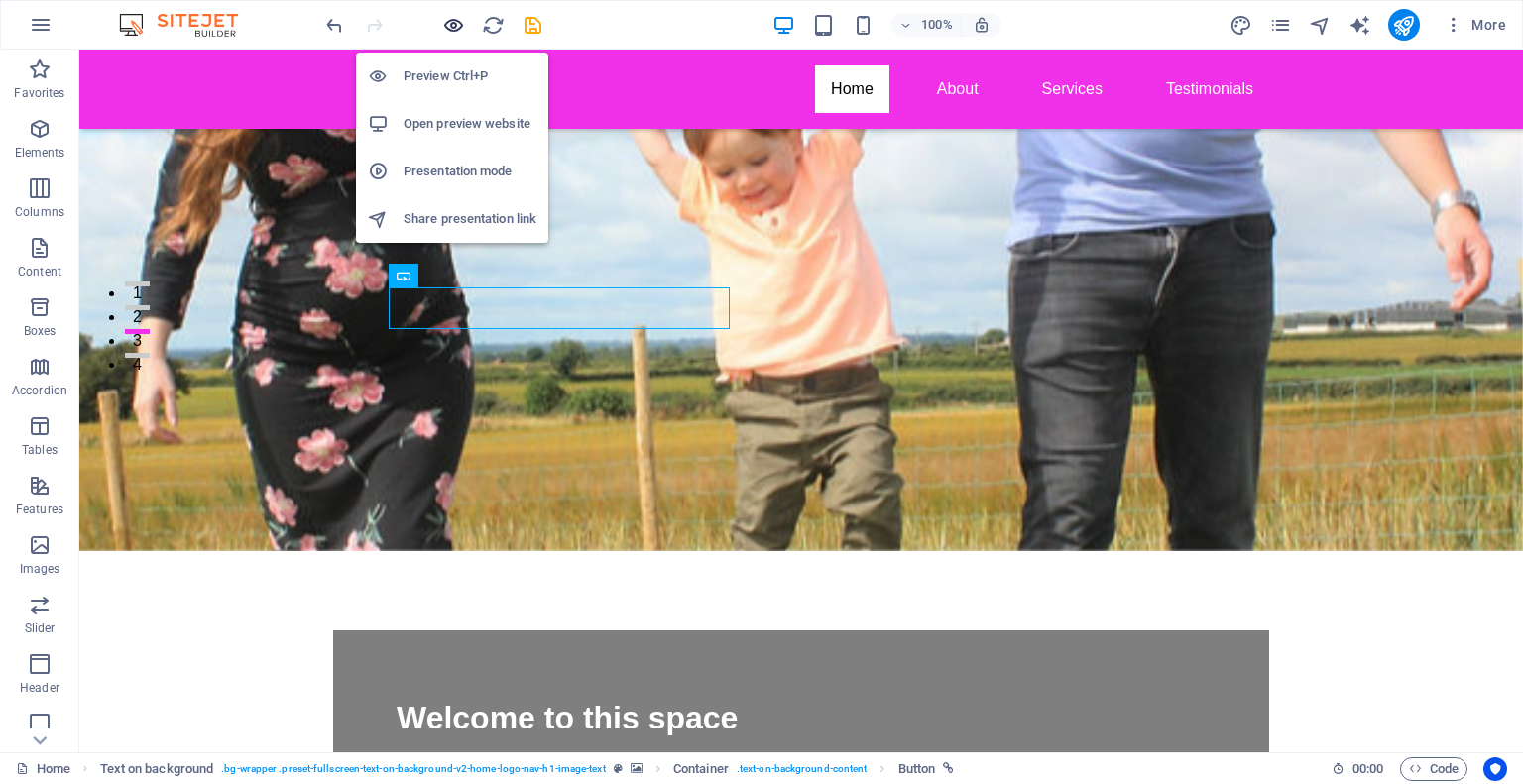 click at bounding box center [453, 25] 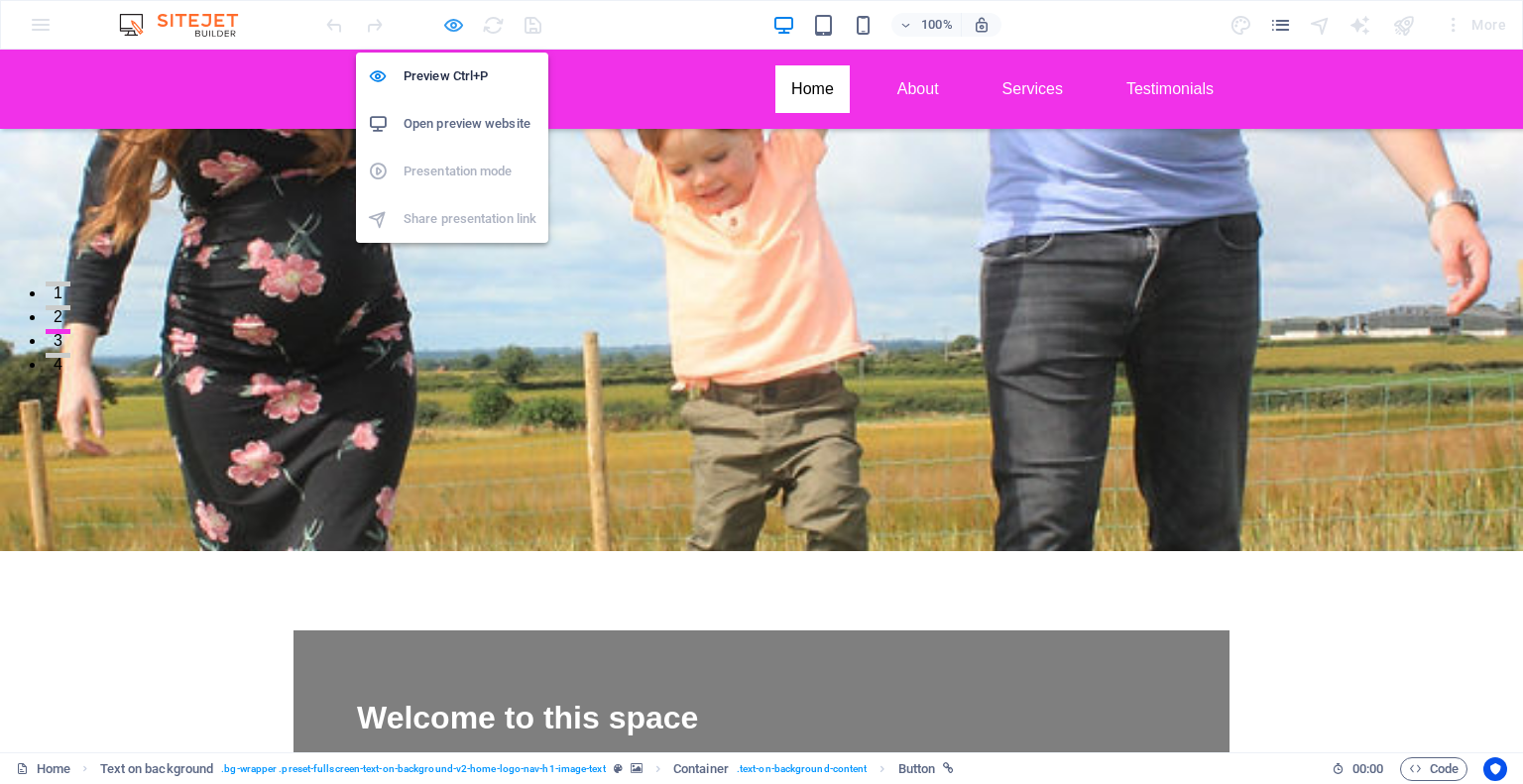 click at bounding box center [453, 25] 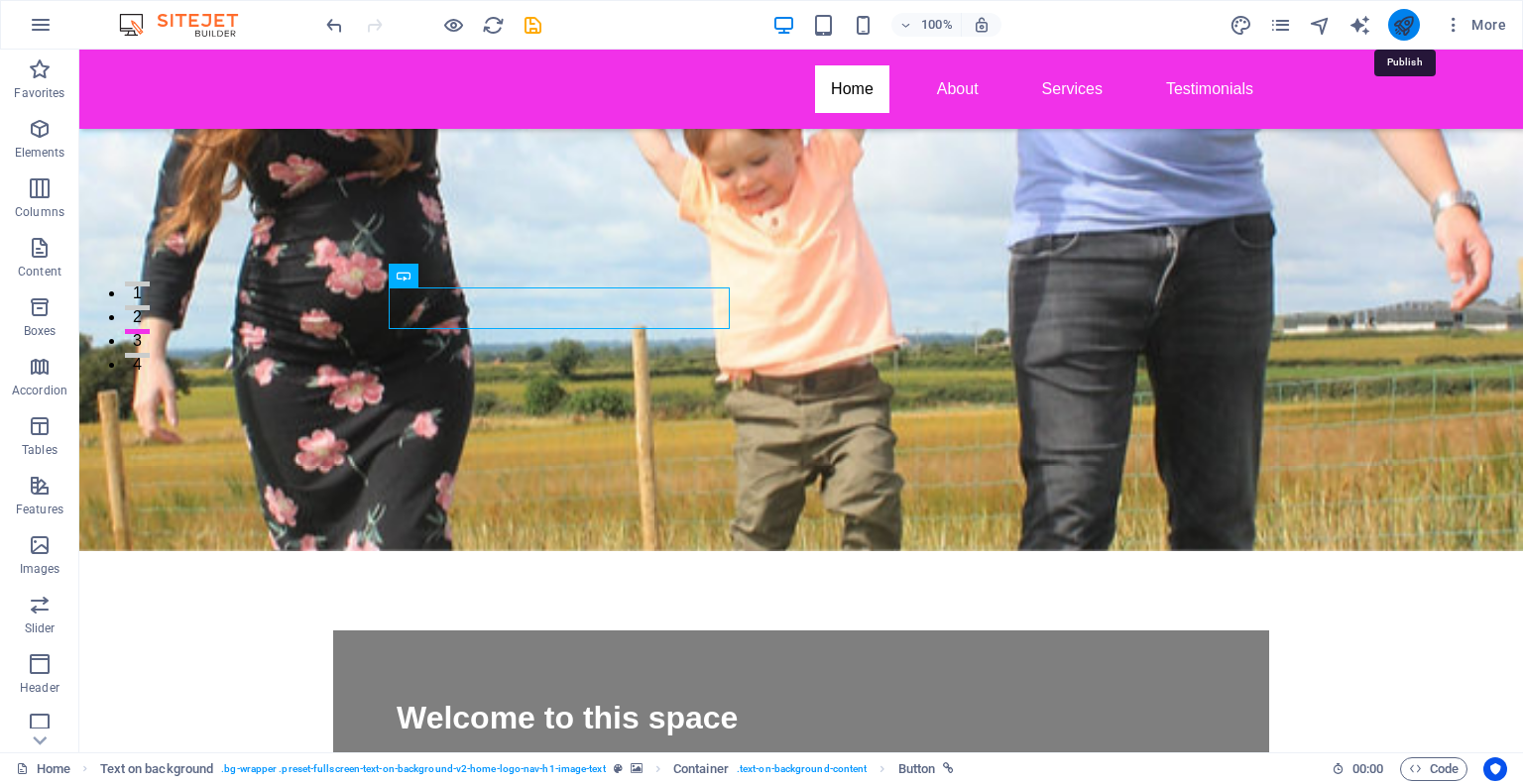 click at bounding box center [1403, 25] 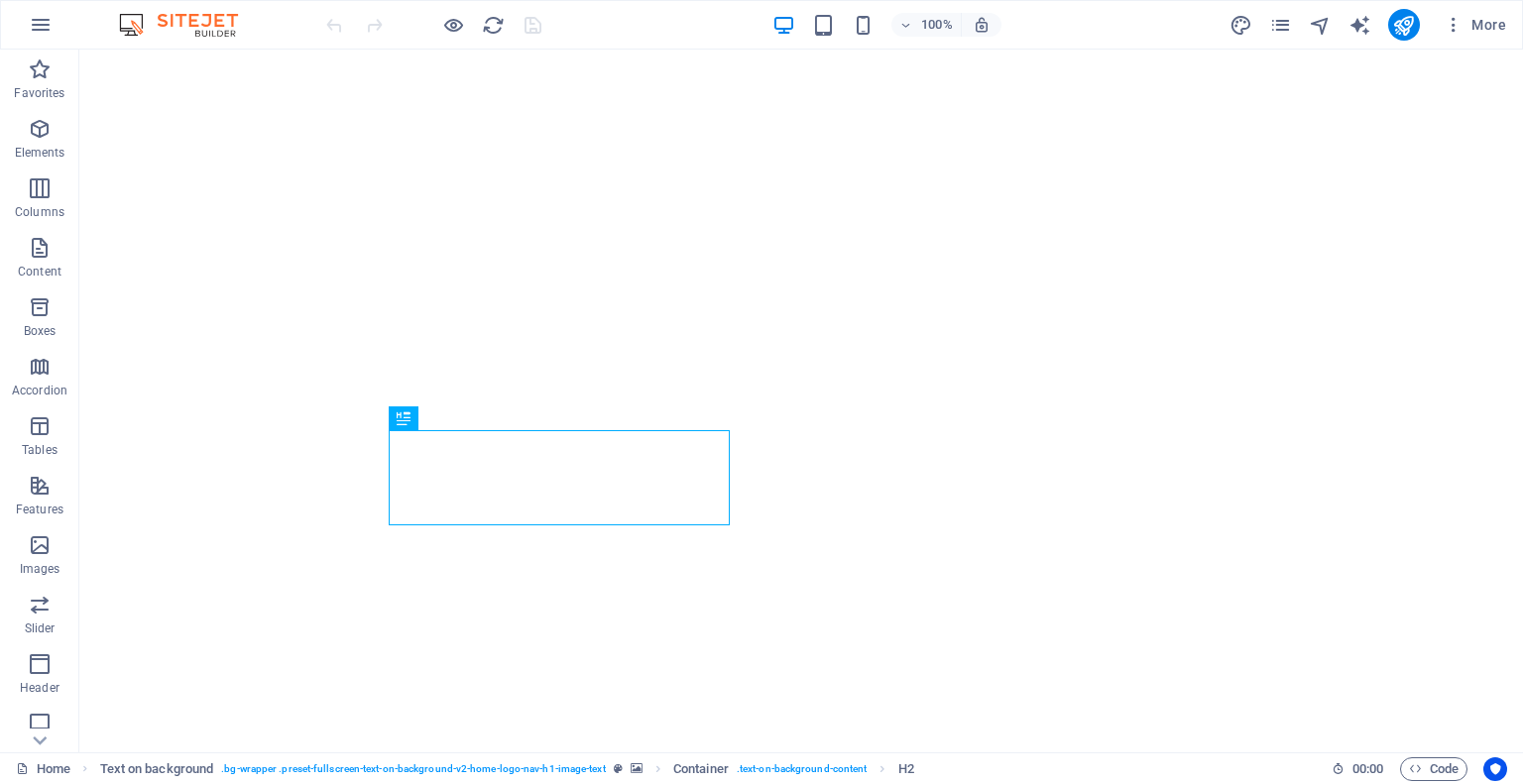 scroll, scrollTop: 0, scrollLeft: 0, axis: both 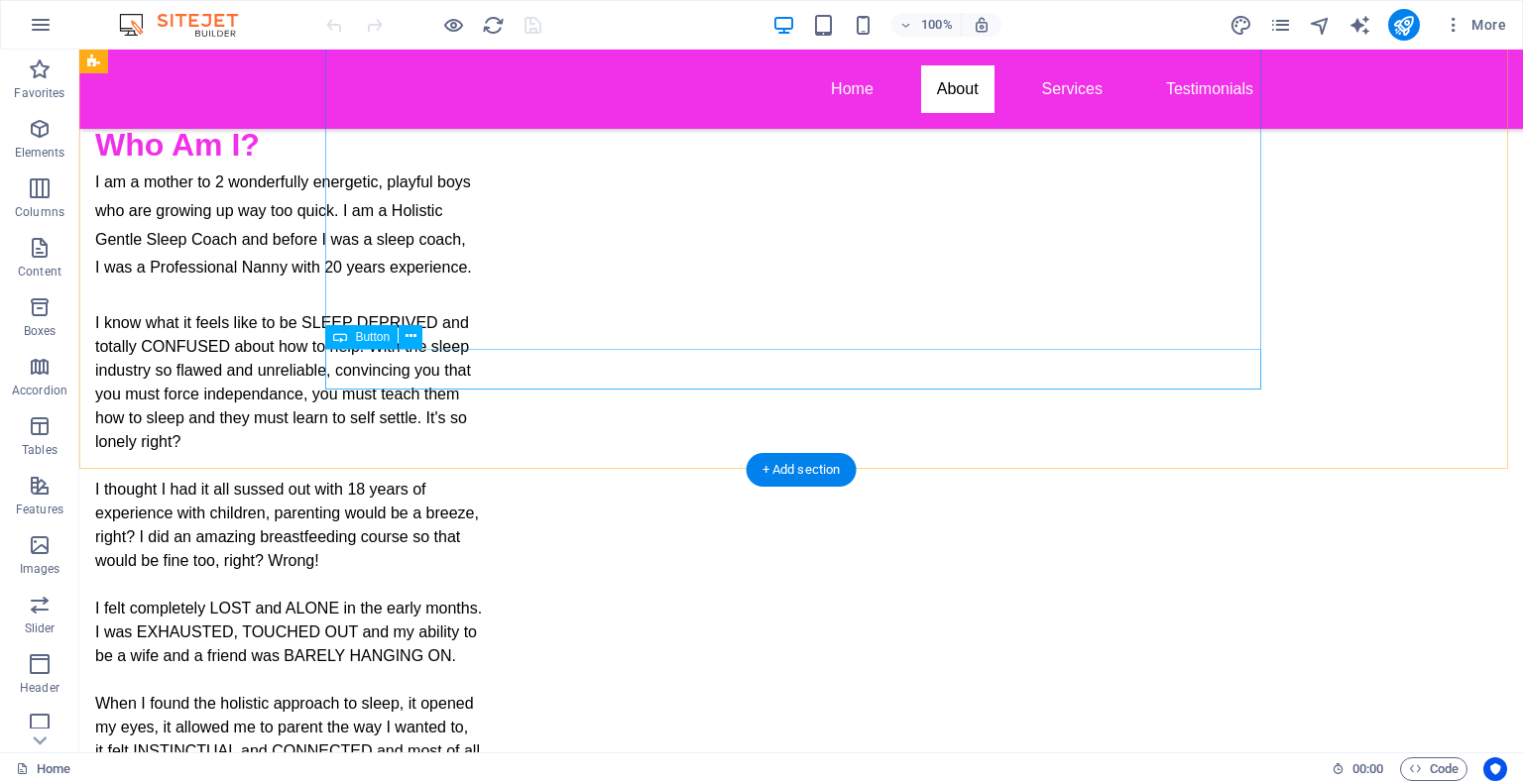 click on "Book Free Chat!" at bounding box center (563, 832) 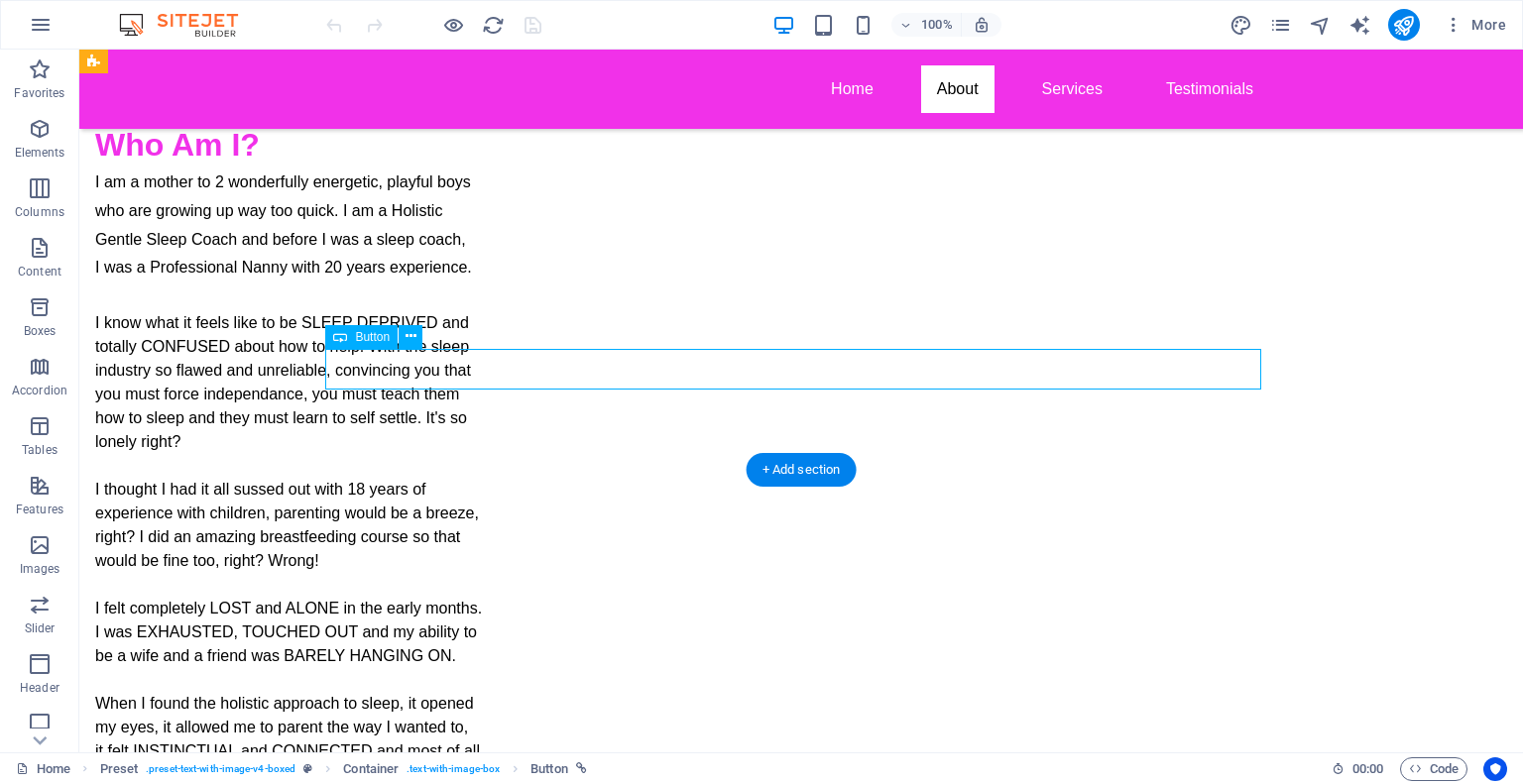 click on "Book Free Chat!" at bounding box center (563, 832) 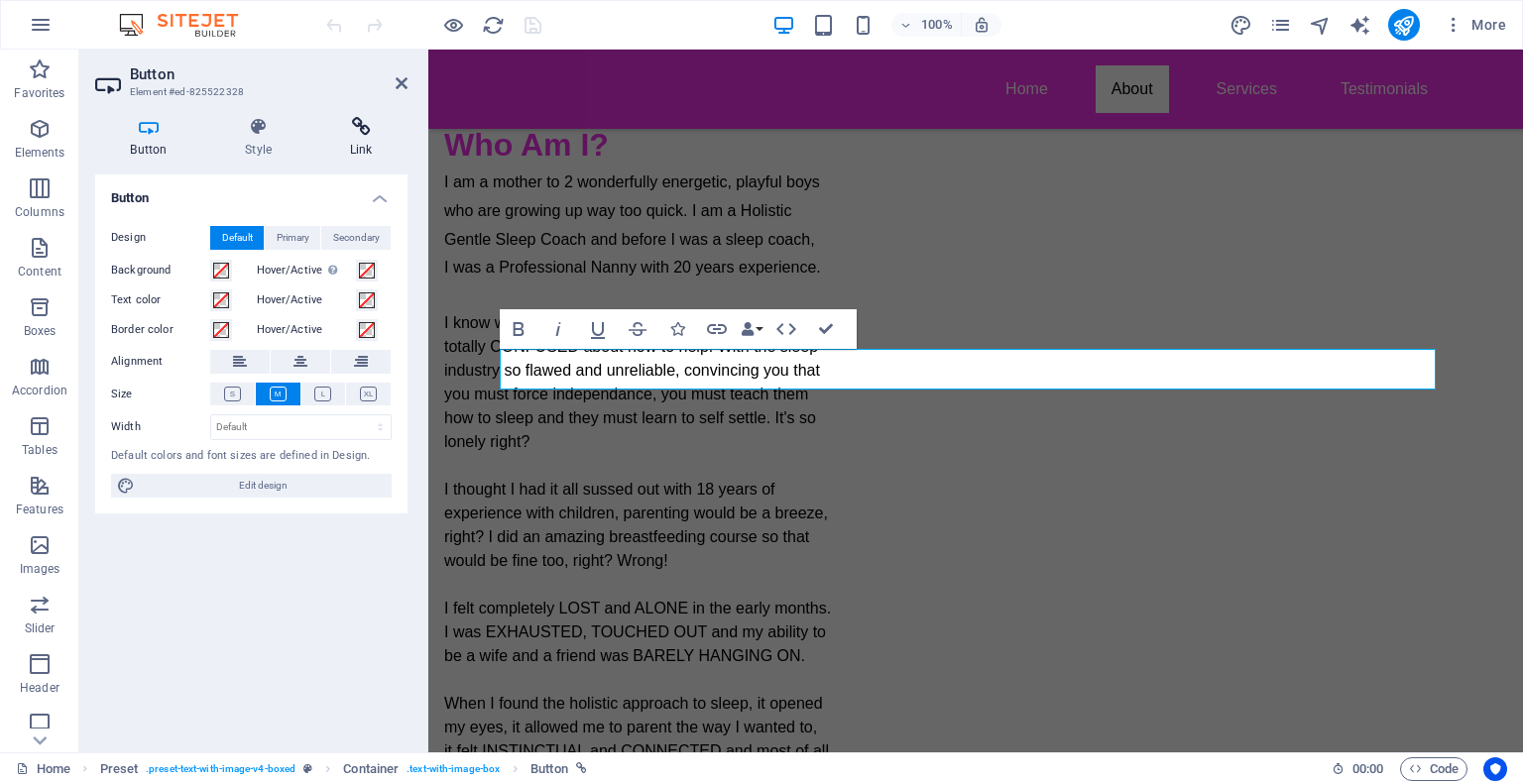 click on "Link" at bounding box center [361, 138] 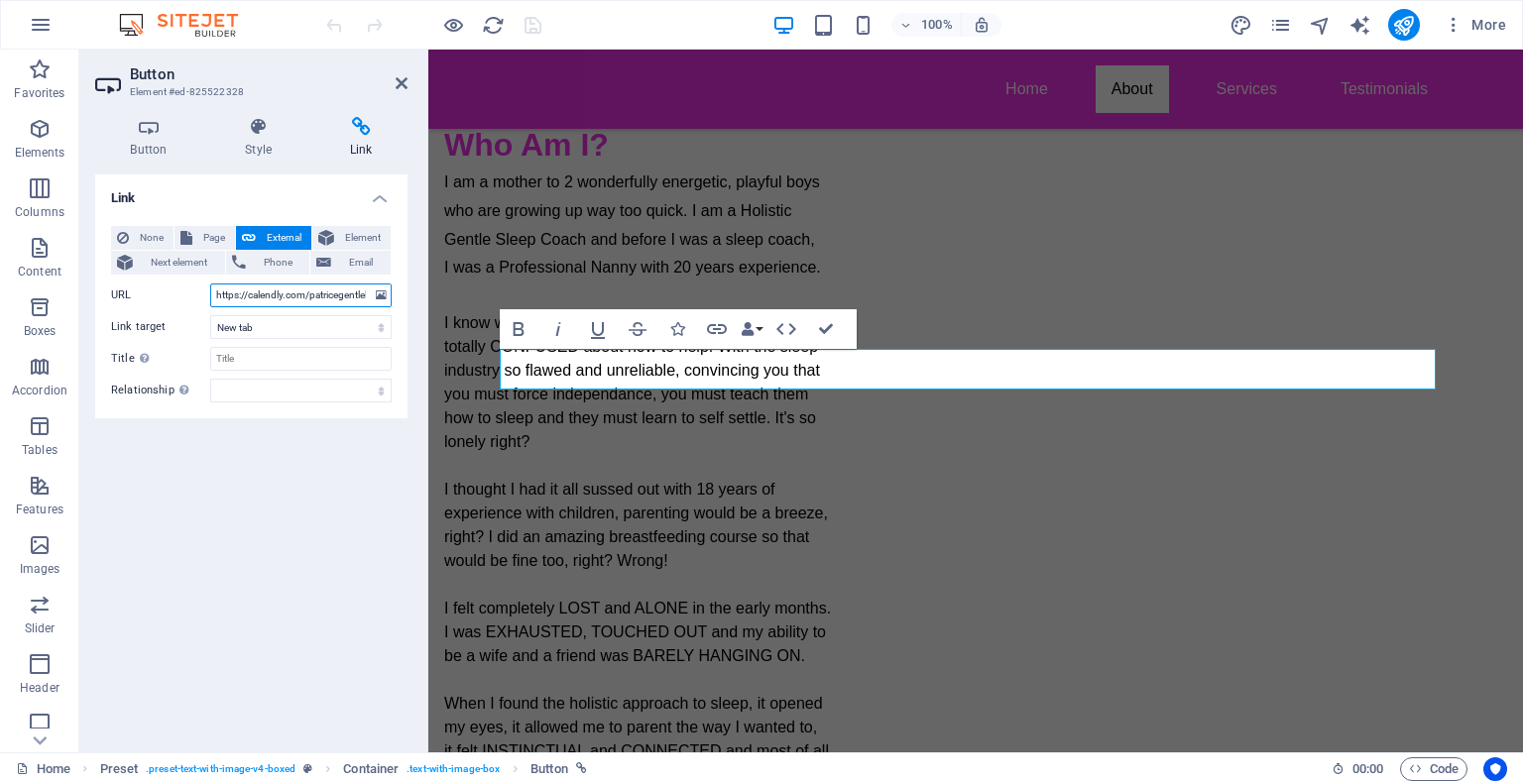 scroll, scrollTop: 0, scrollLeft: 175, axis: horizontal 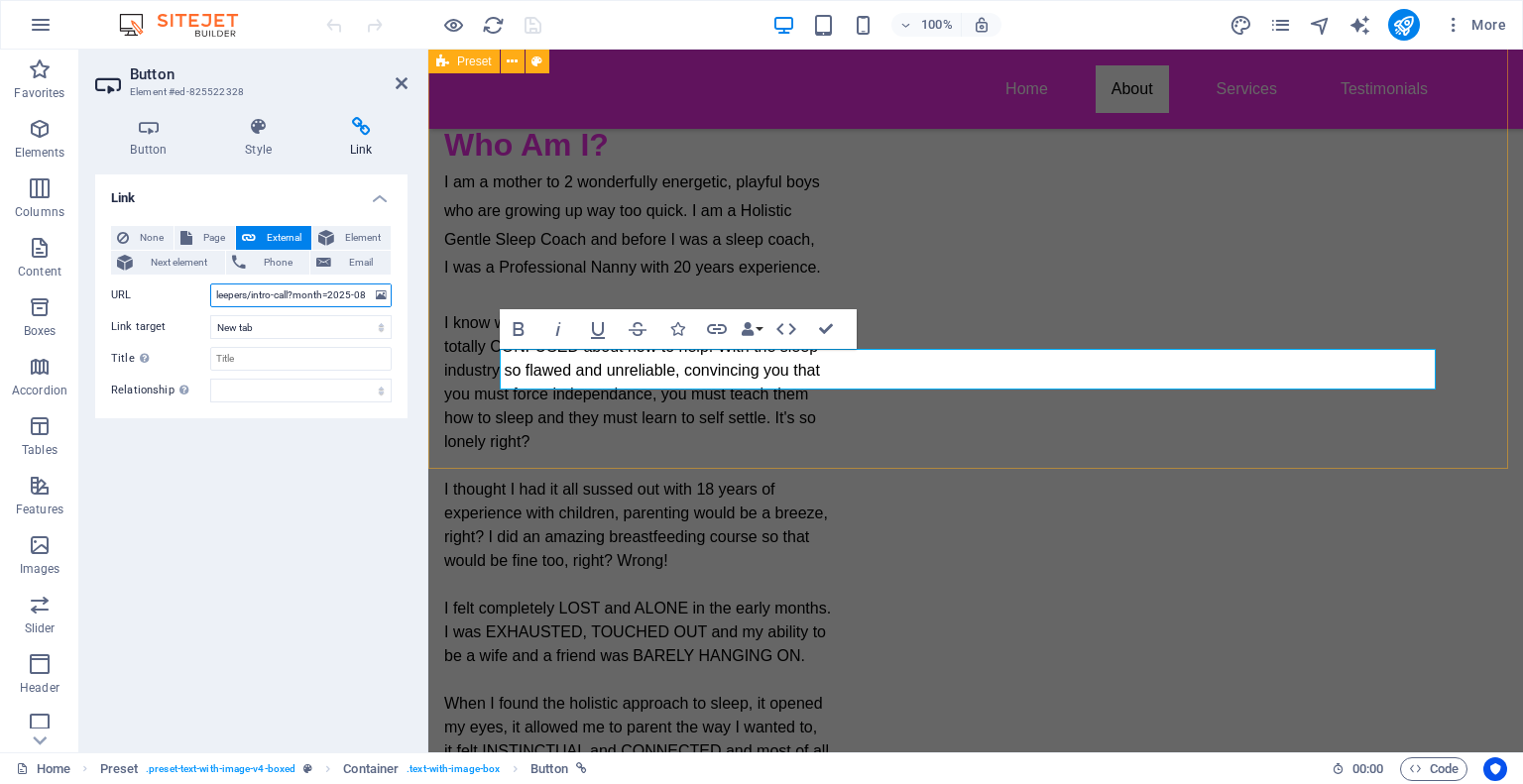 drag, startPoint x: 643, startPoint y: 340, endPoint x: 466, endPoint y: 288, distance: 184.48035 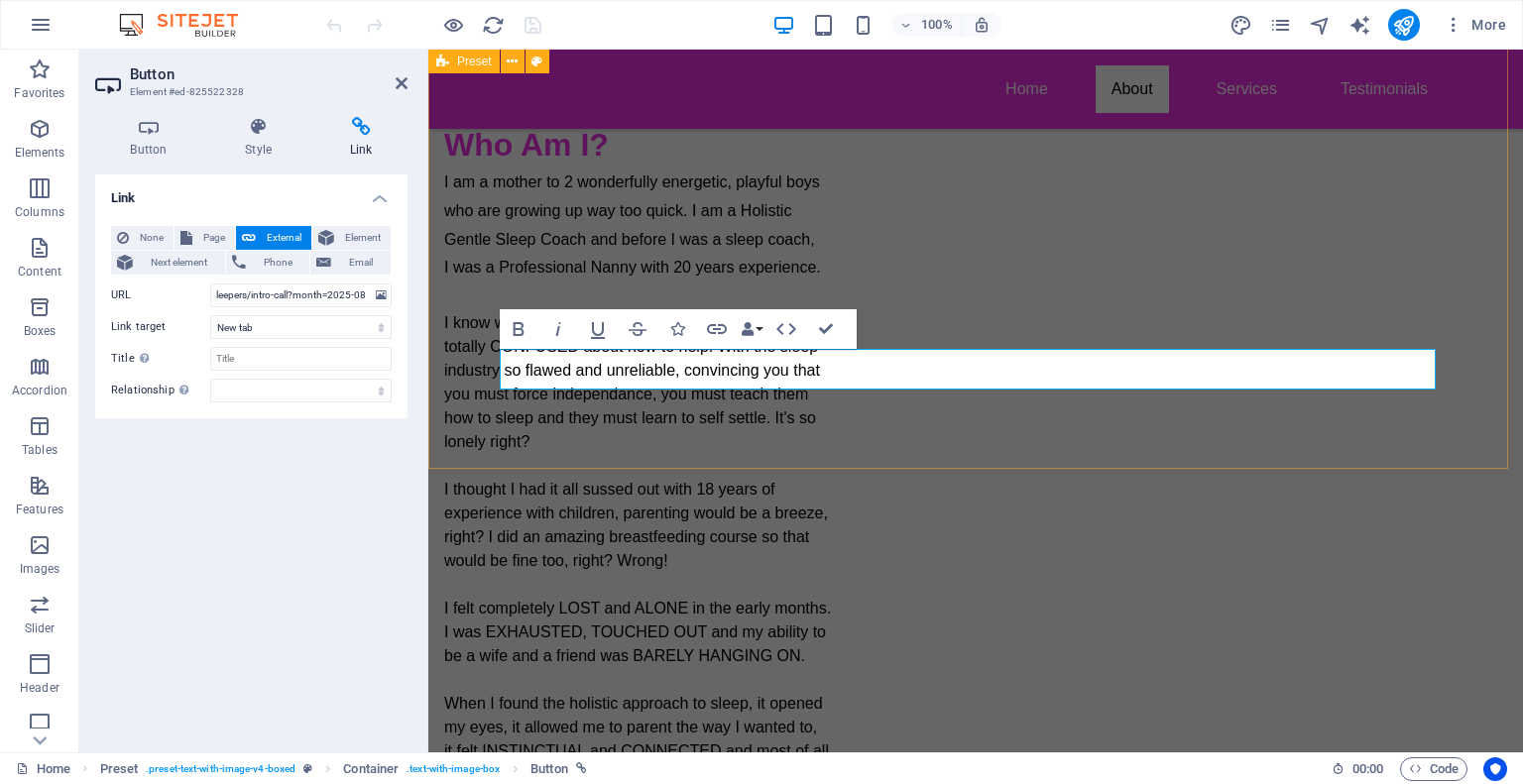 scroll, scrollTop: 0, scrollLeft: 0, axis: both 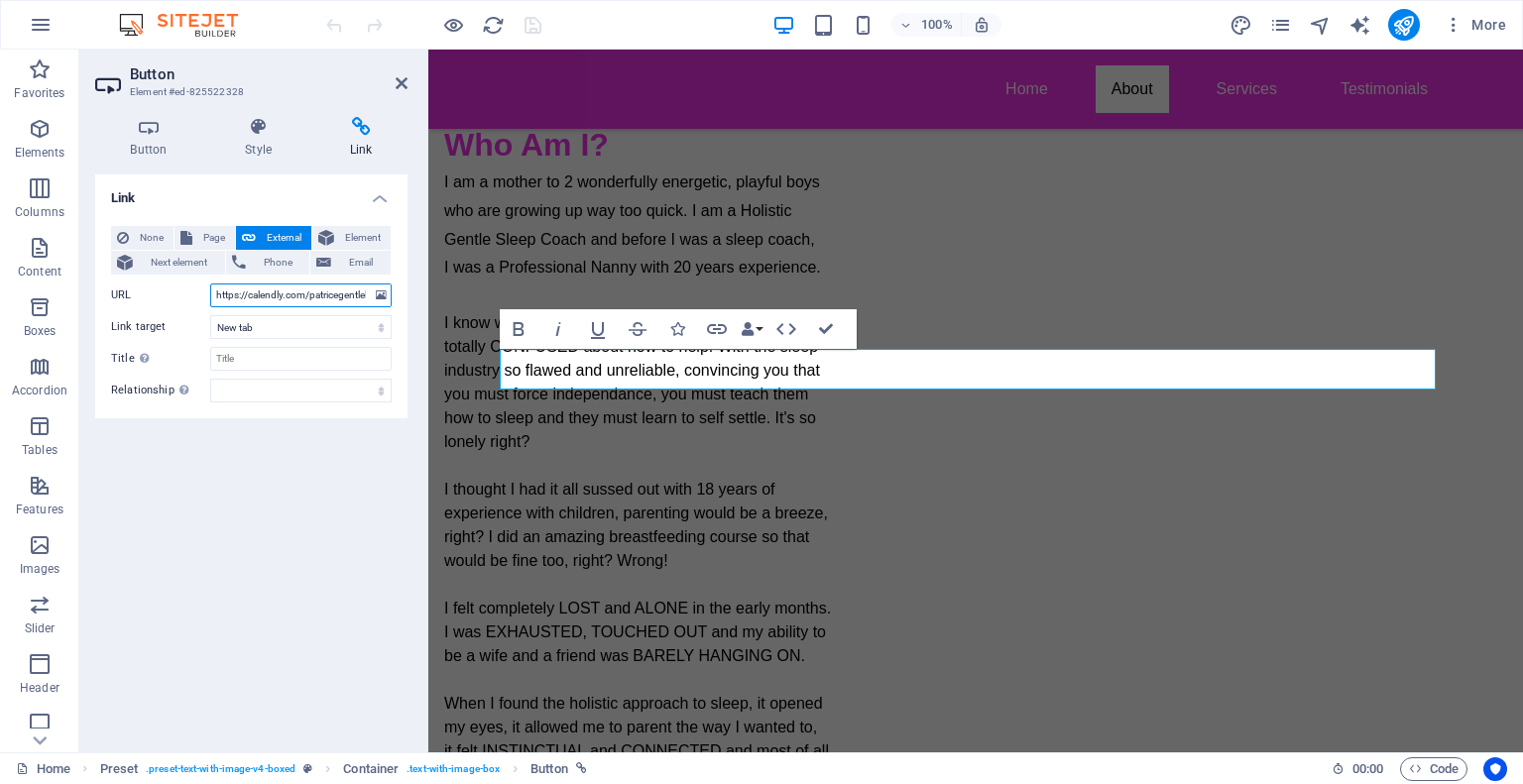 paste on "freechat" 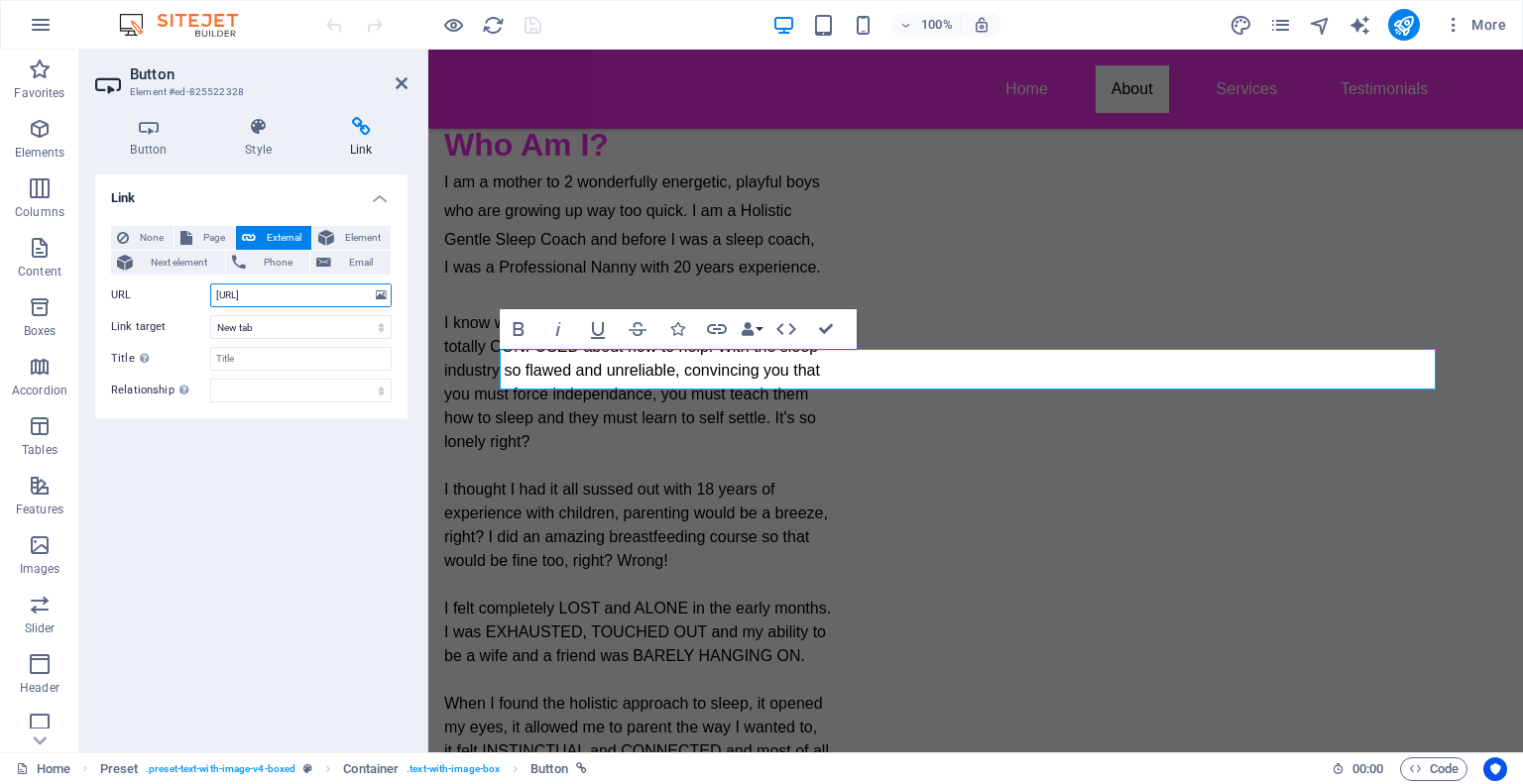 scroll, scrollTop: 0, scrollLeft: 98, axis: horizontal 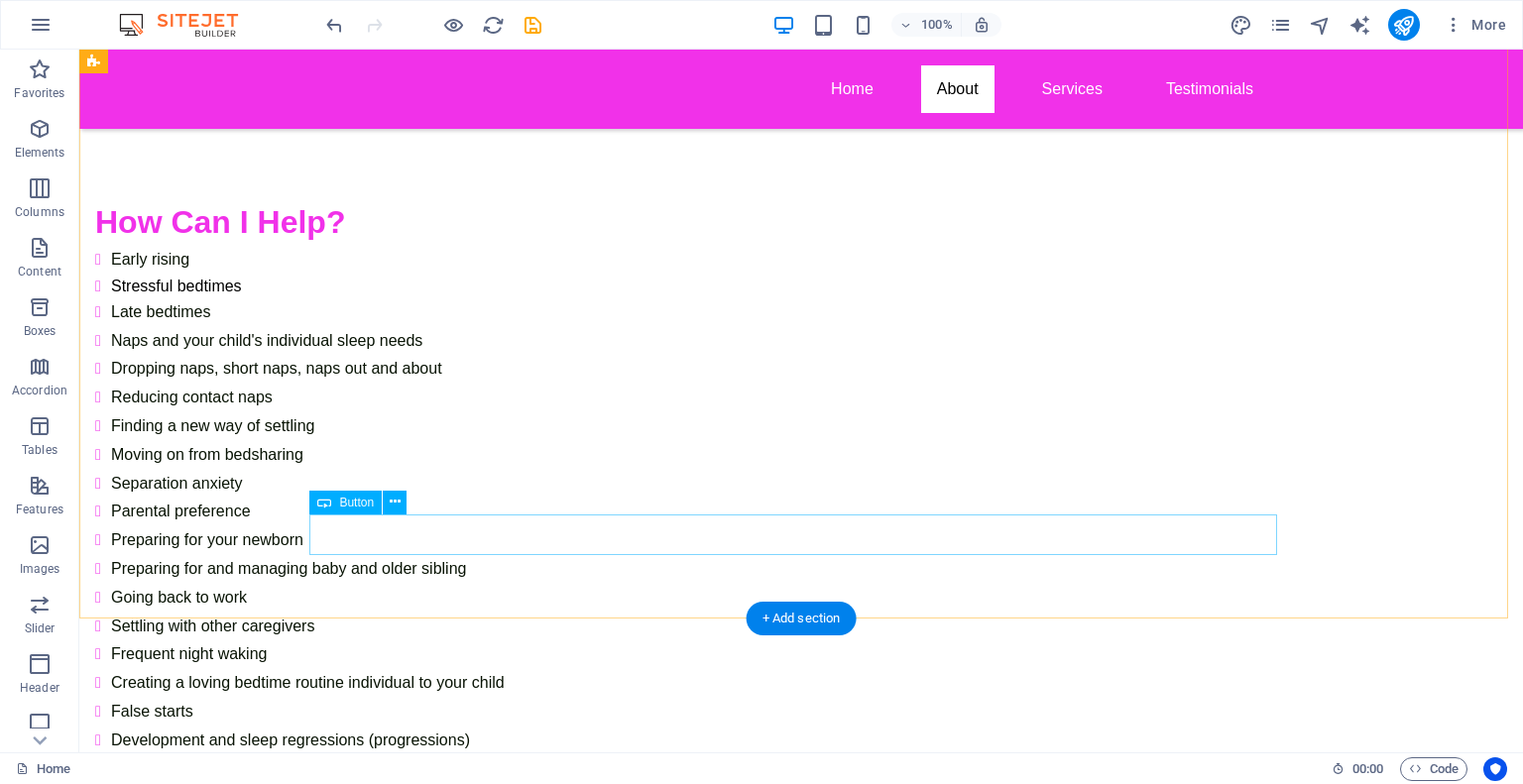 click on "Book Free Chat!" at bounding box center (563, 1077) 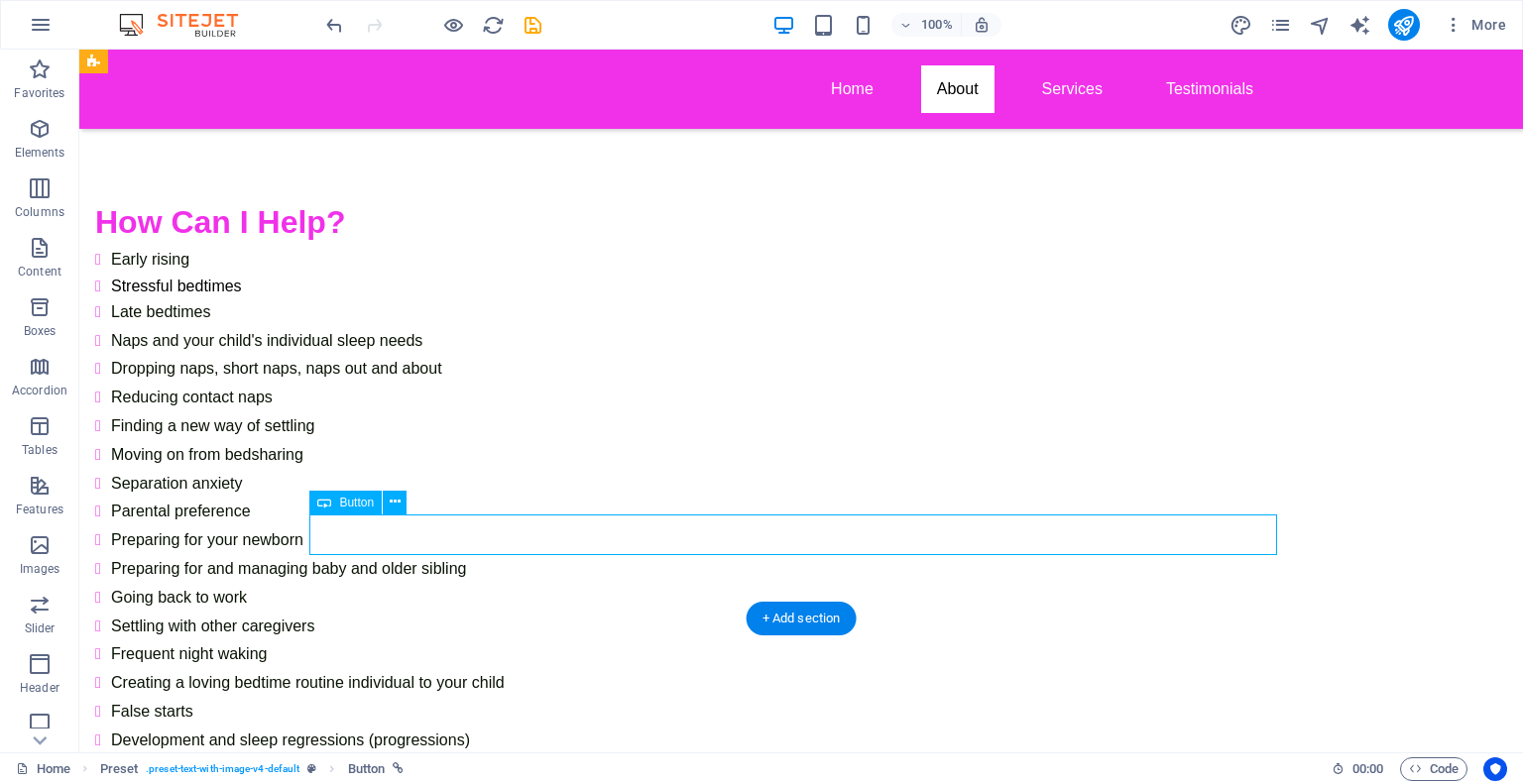click on "Book Free Chat!" at bounding box center [563, 1077] 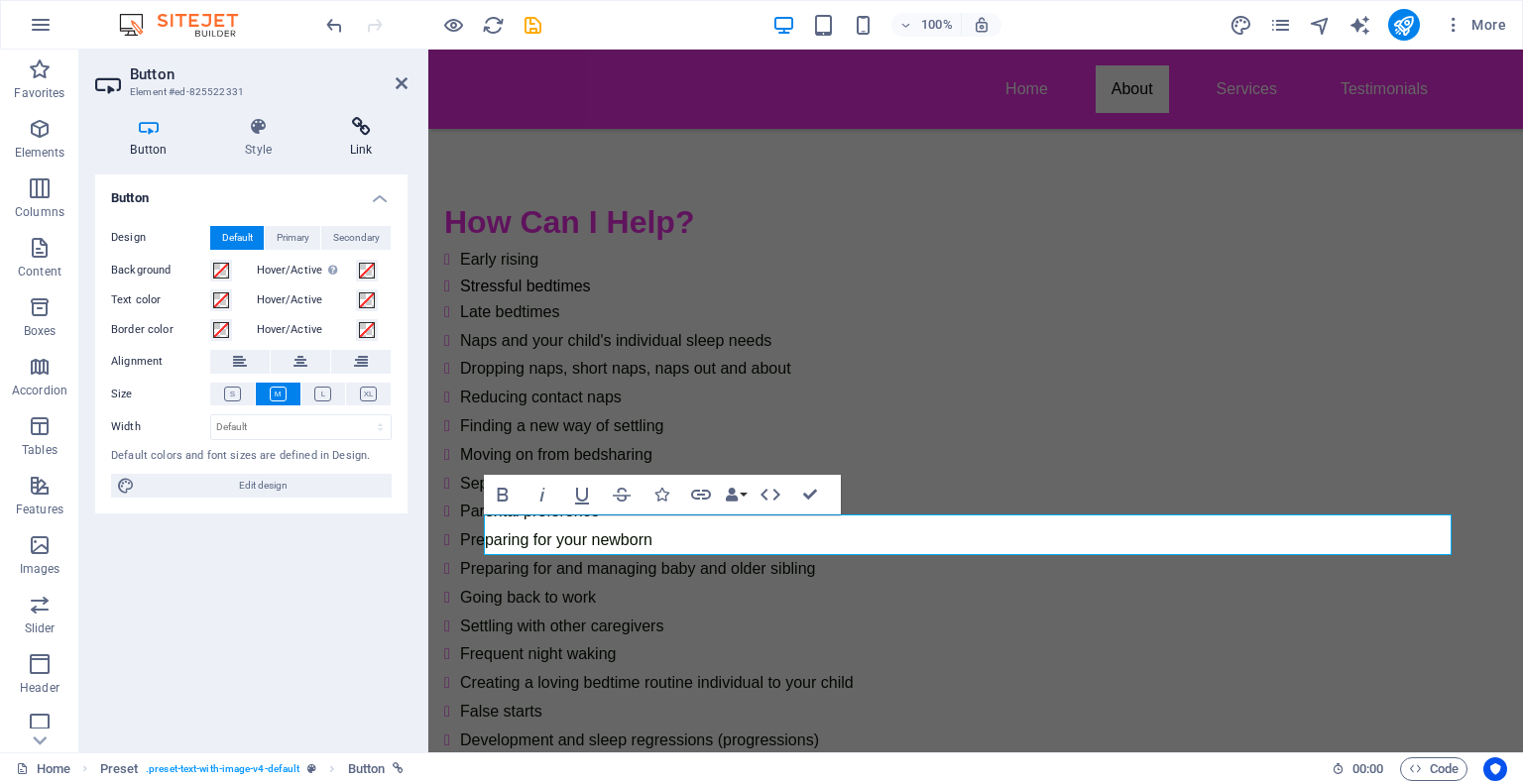 click at bounding box center (361, 127) 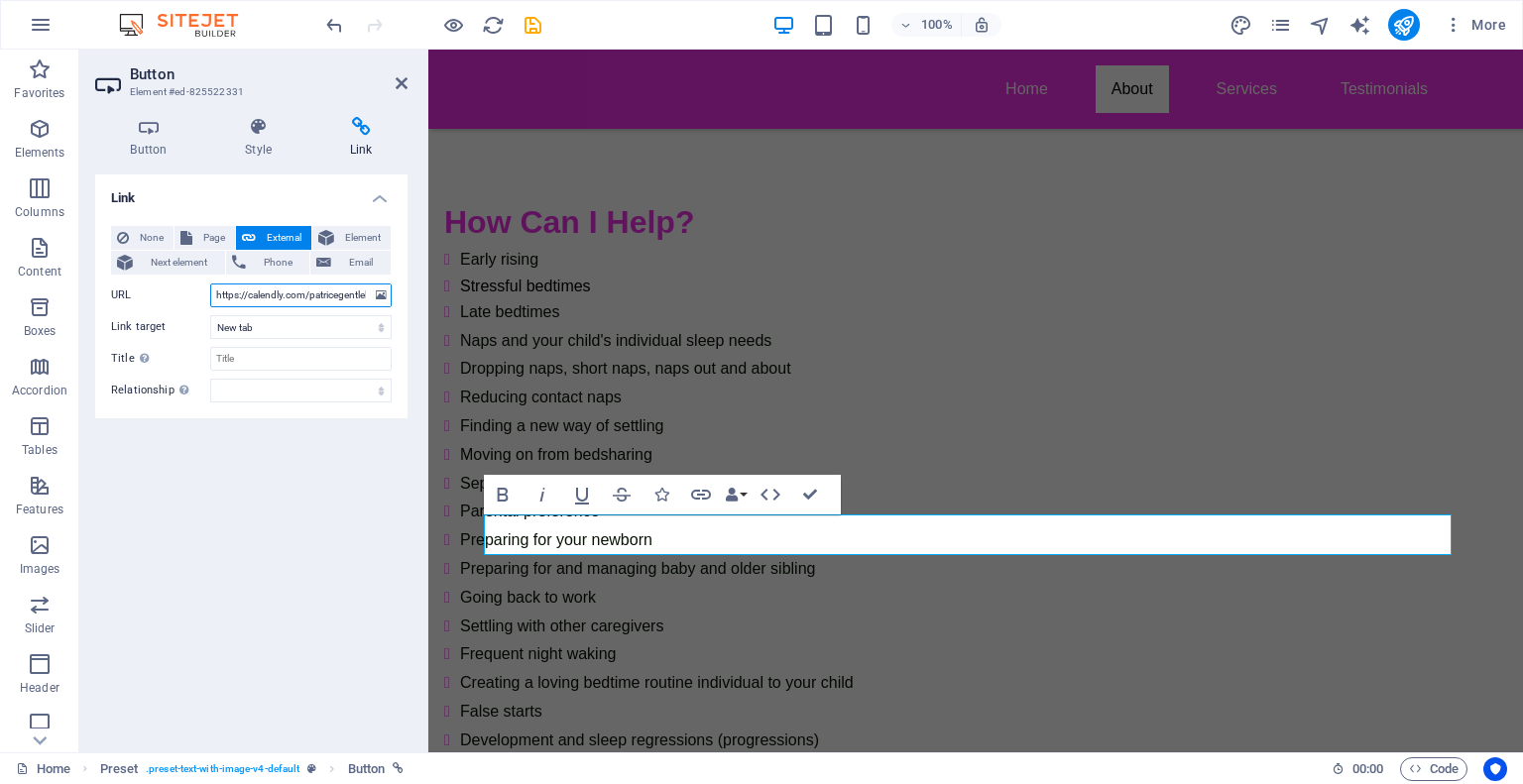 scroll, scrollTop: 0, scrollLeft: 175, axis: horizontal 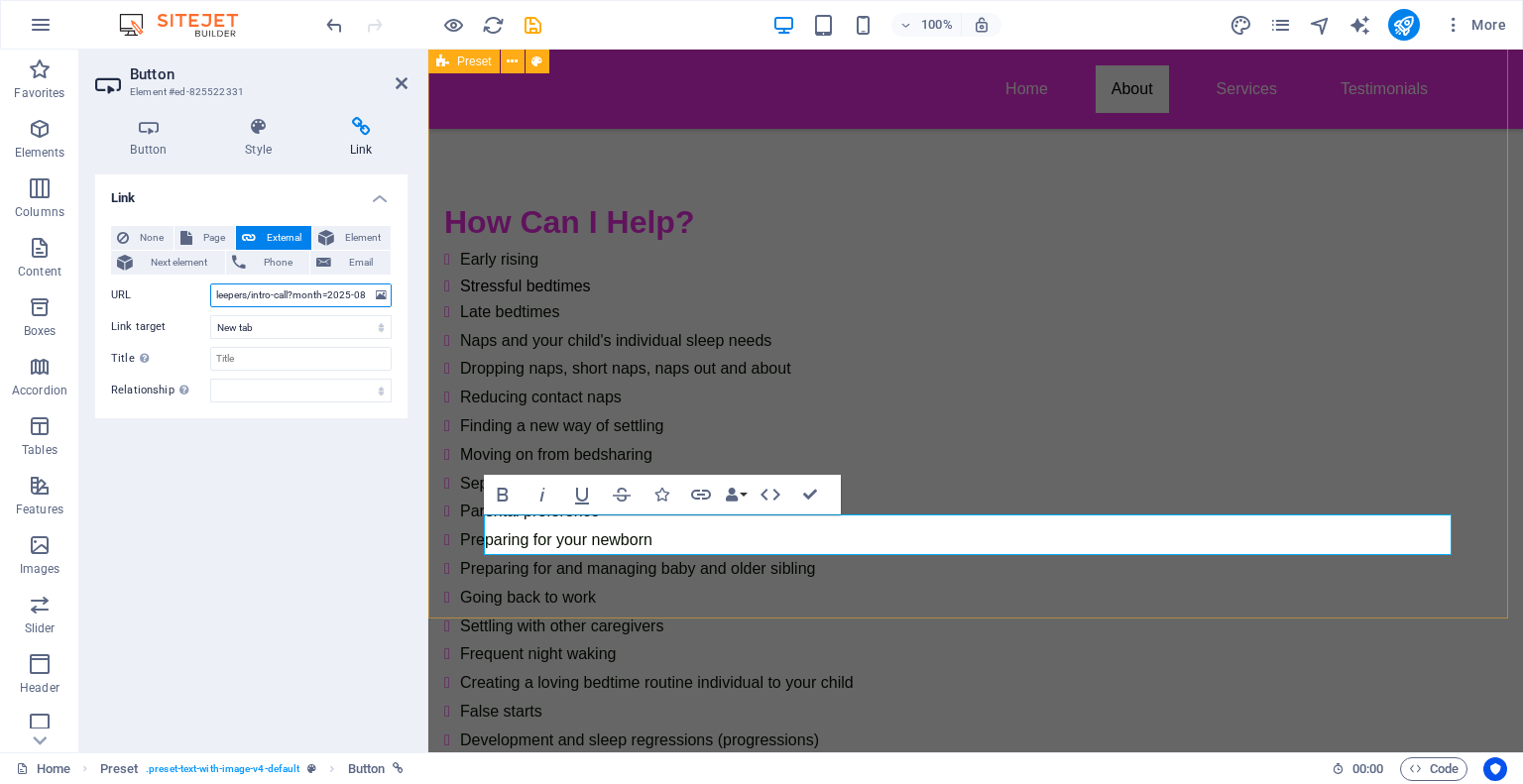 drag, startPoint x: 644, startPoint y: 339, endPoint x: 448, endPoint y: 294, distance: 201.09948 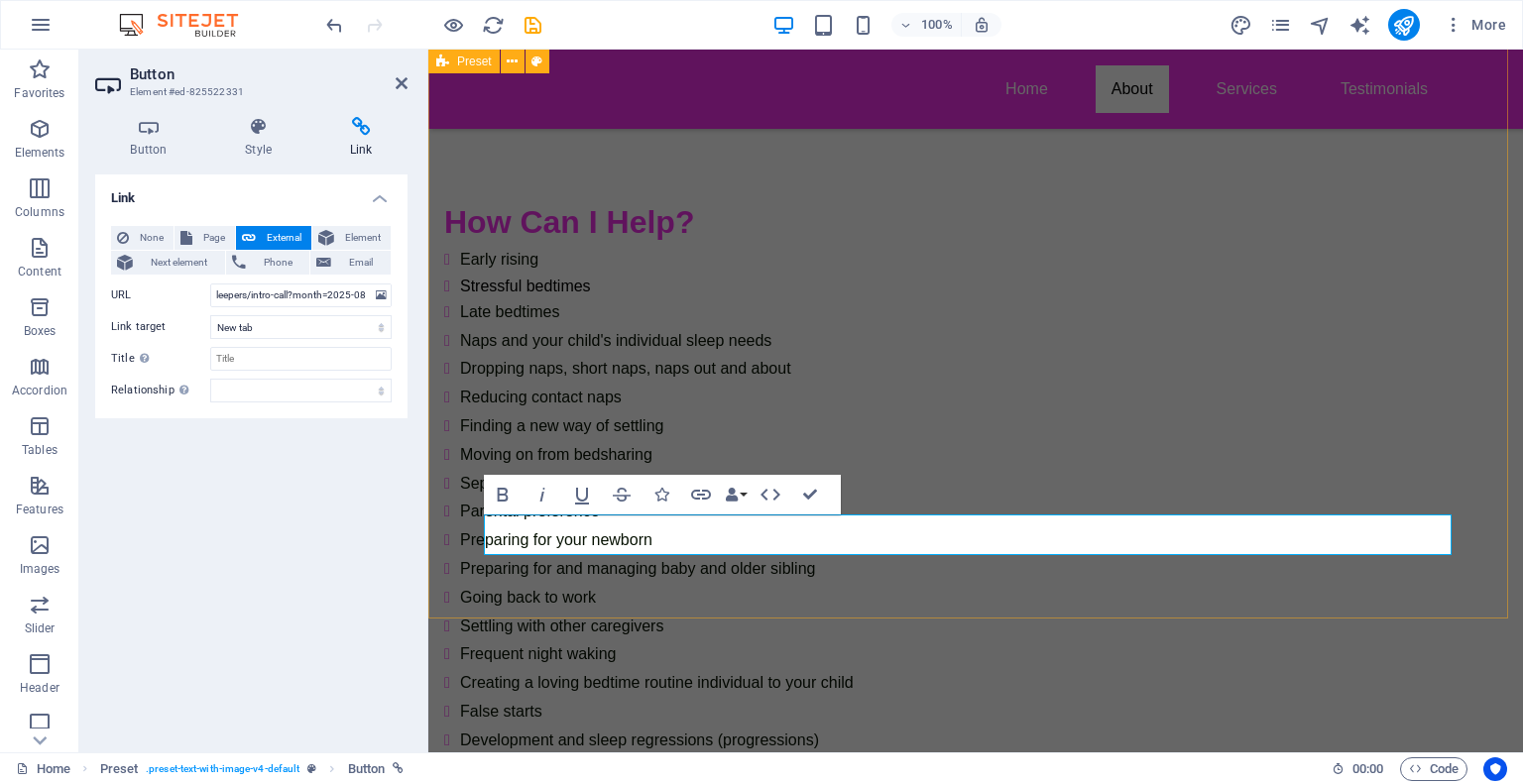scroll, scrollTop: 0, scrollLeft: 0, axis: both 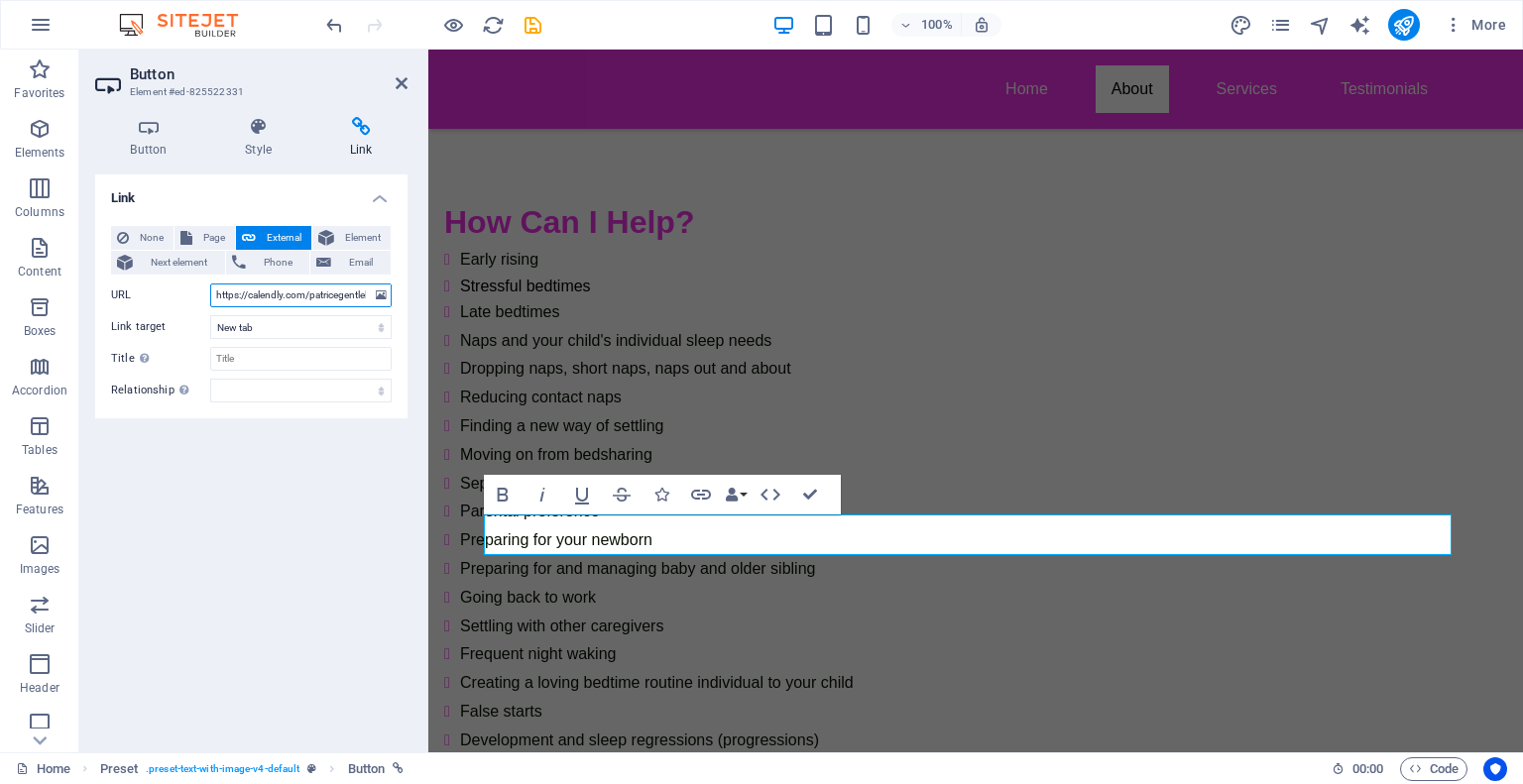 paste on "freechat" 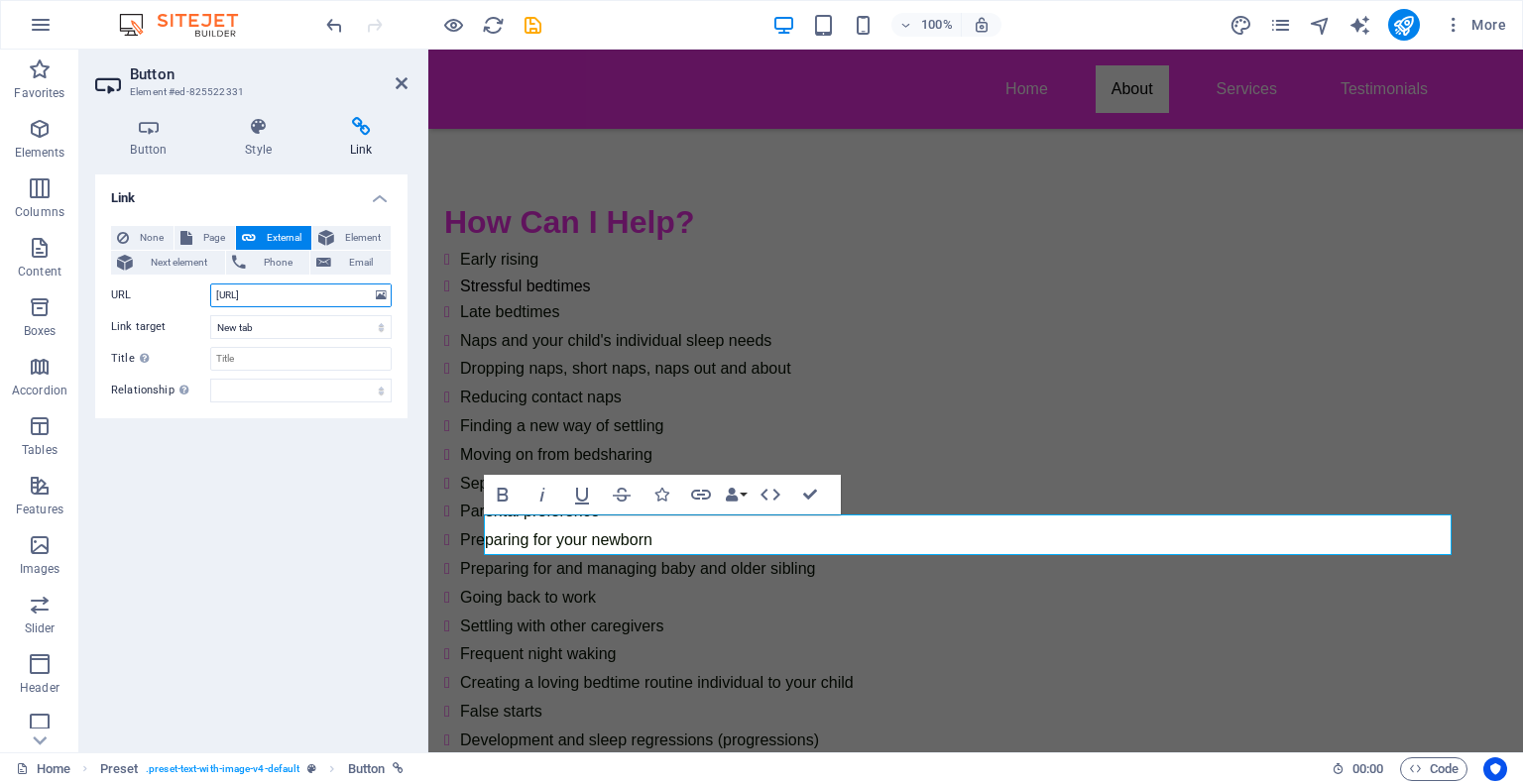 scroll, scrollTop: 0, scrollLeft: 98, axis: horizontal 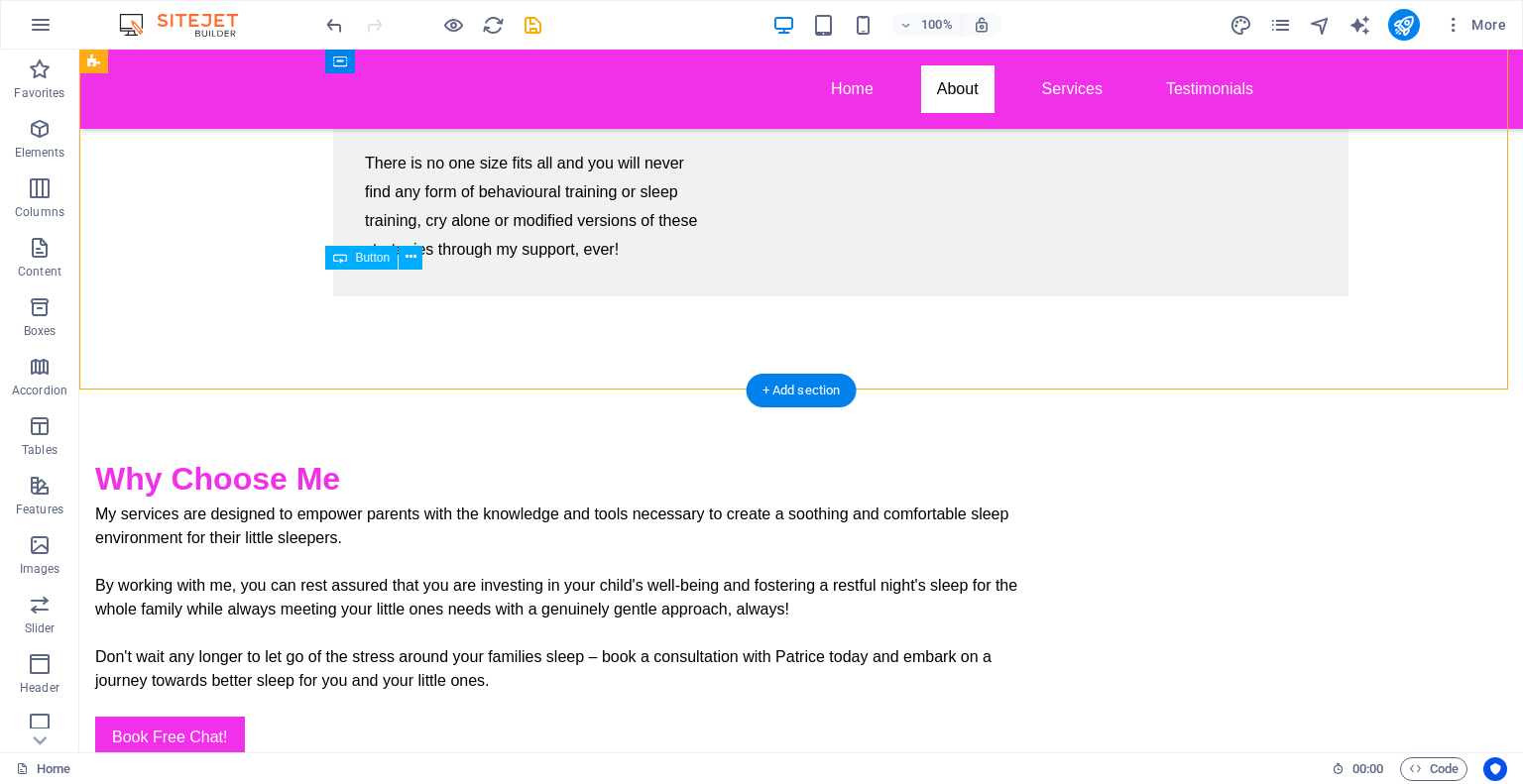 click on "Book Free Chat!" at bounding box center (563, 737) 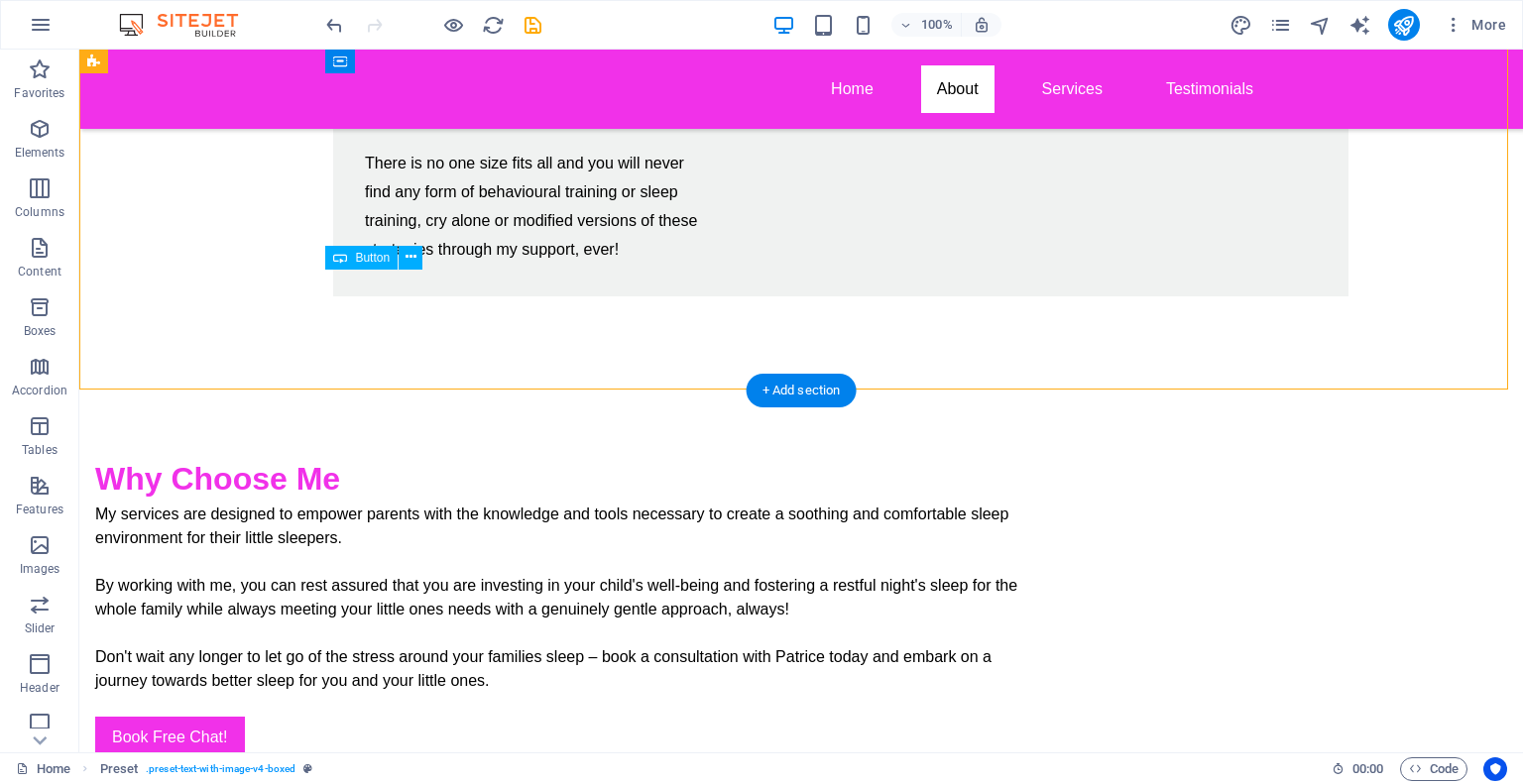 click on "Book Free Chat!" at bounding box center (563, 737) 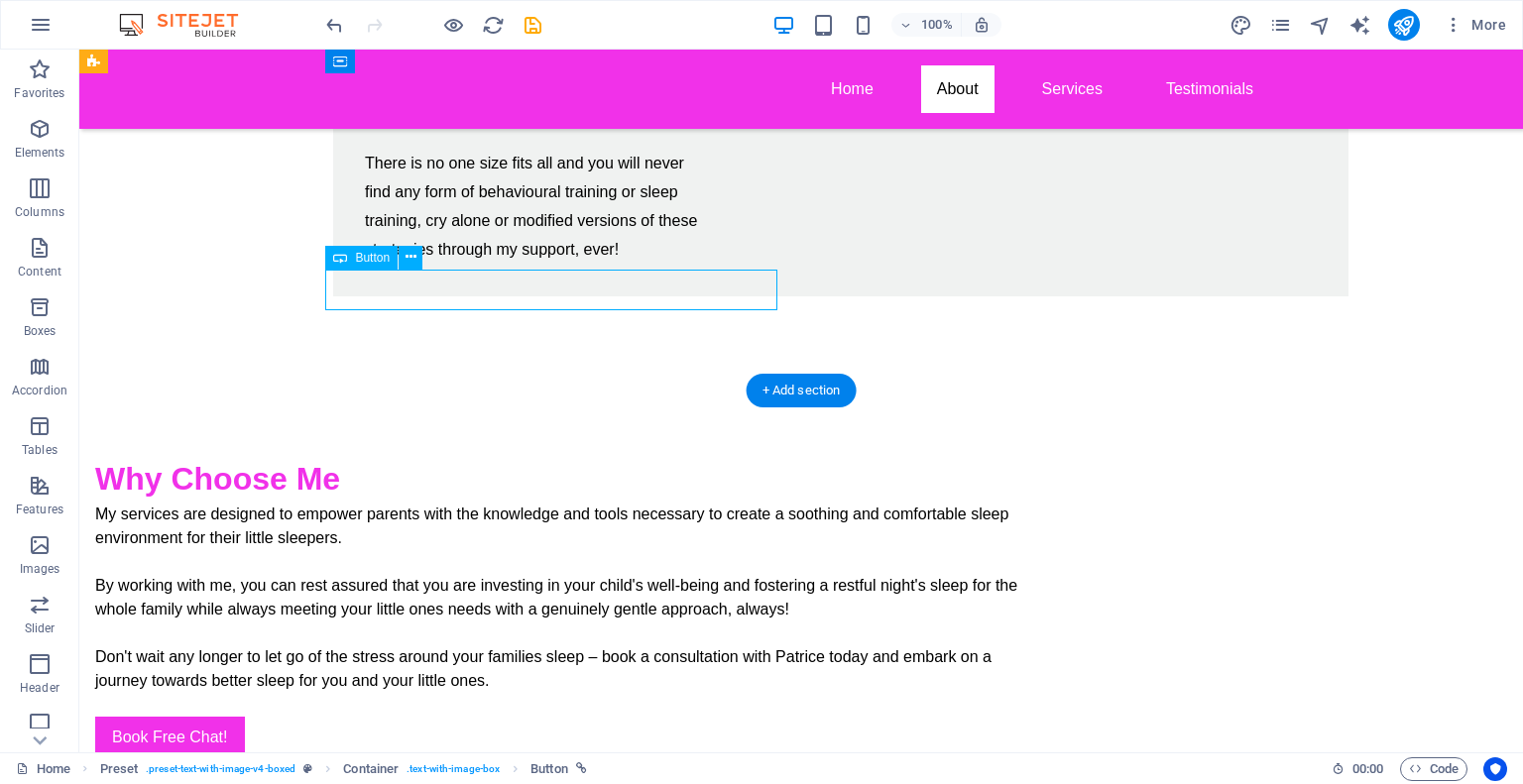 click on "Book Free Chat!" at bounding box center [563, 737] 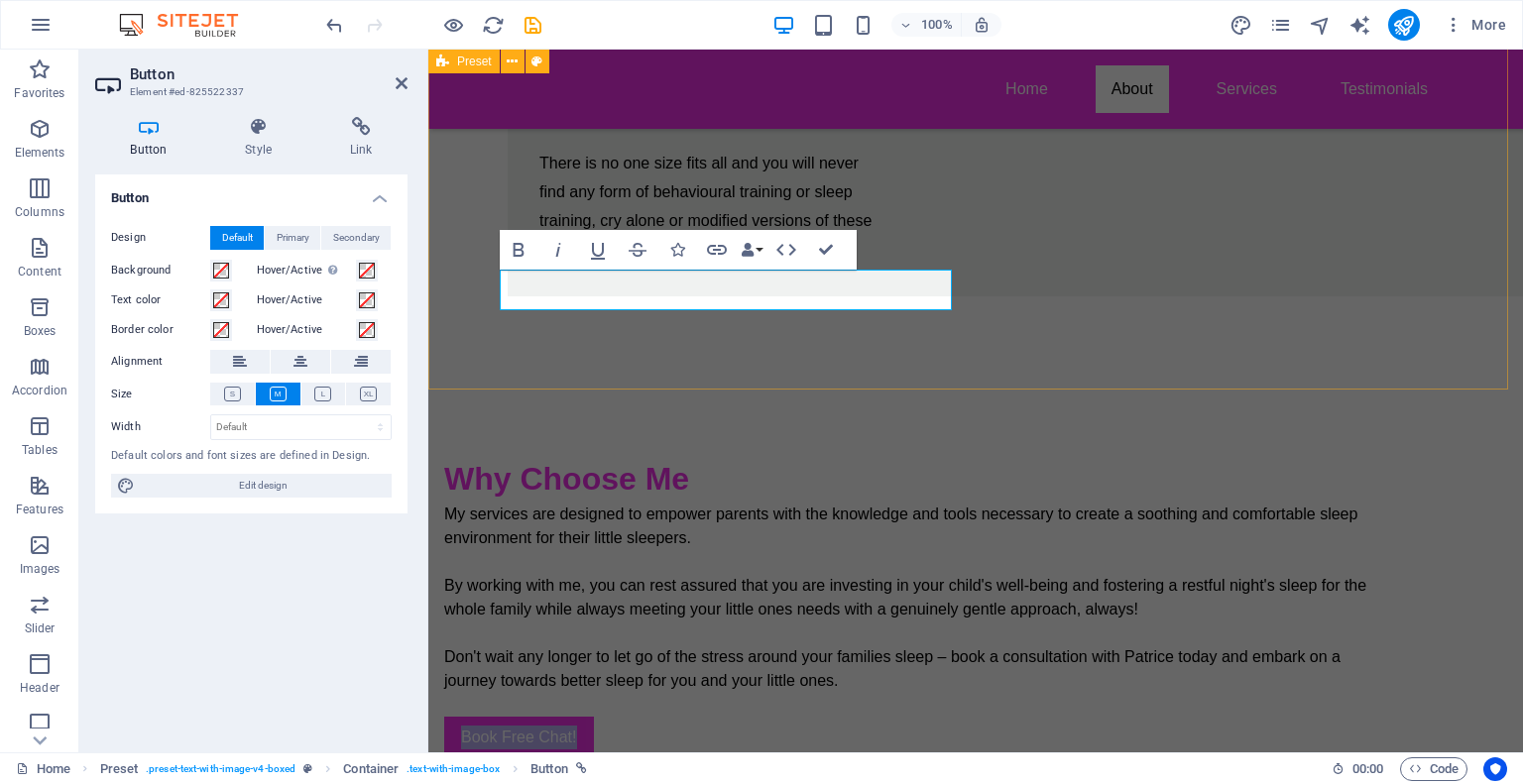 click on "Why Choose Me My services are designed to empower parents with the knowledge and tools necessary to create a soothing and comfortable sleep environment for their little sleepers. By working with me, you can rest assured that you are investing in your child's well-being and fostering a restful night's sleep for the whole family while always meeting your little ones needs with a genuinely gentle approach, always! Don't wait any longer to let go of the stress around your families sleep – book a consultation with Patrice today and embark on a journey towards better sleep for you and your little ones. Book Free Chat! Drop content here or  Add elements  Paste clipboard" at bounding box center (976, 884) 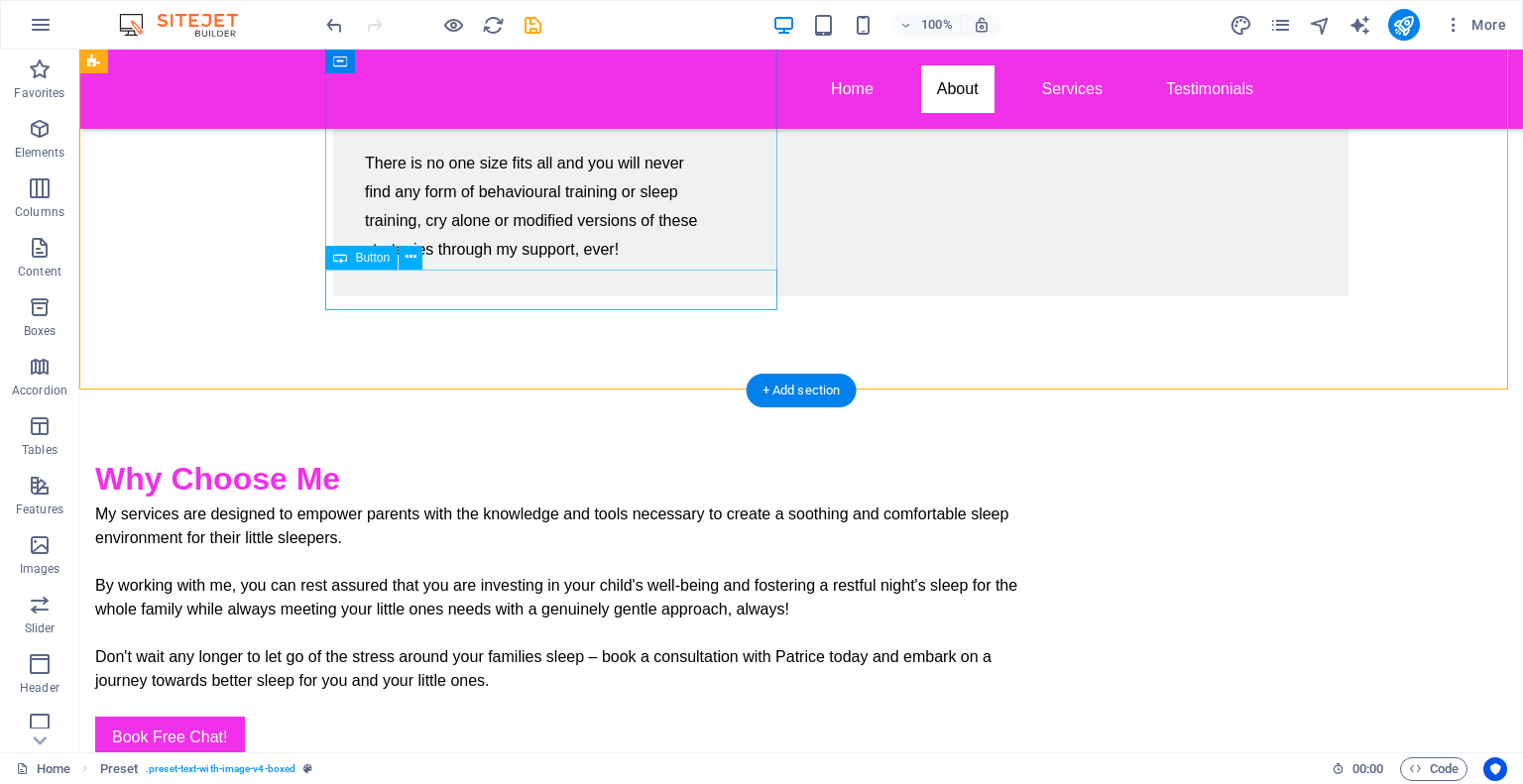 click on "Book Free Chat!" at bounding box center [563, 737] 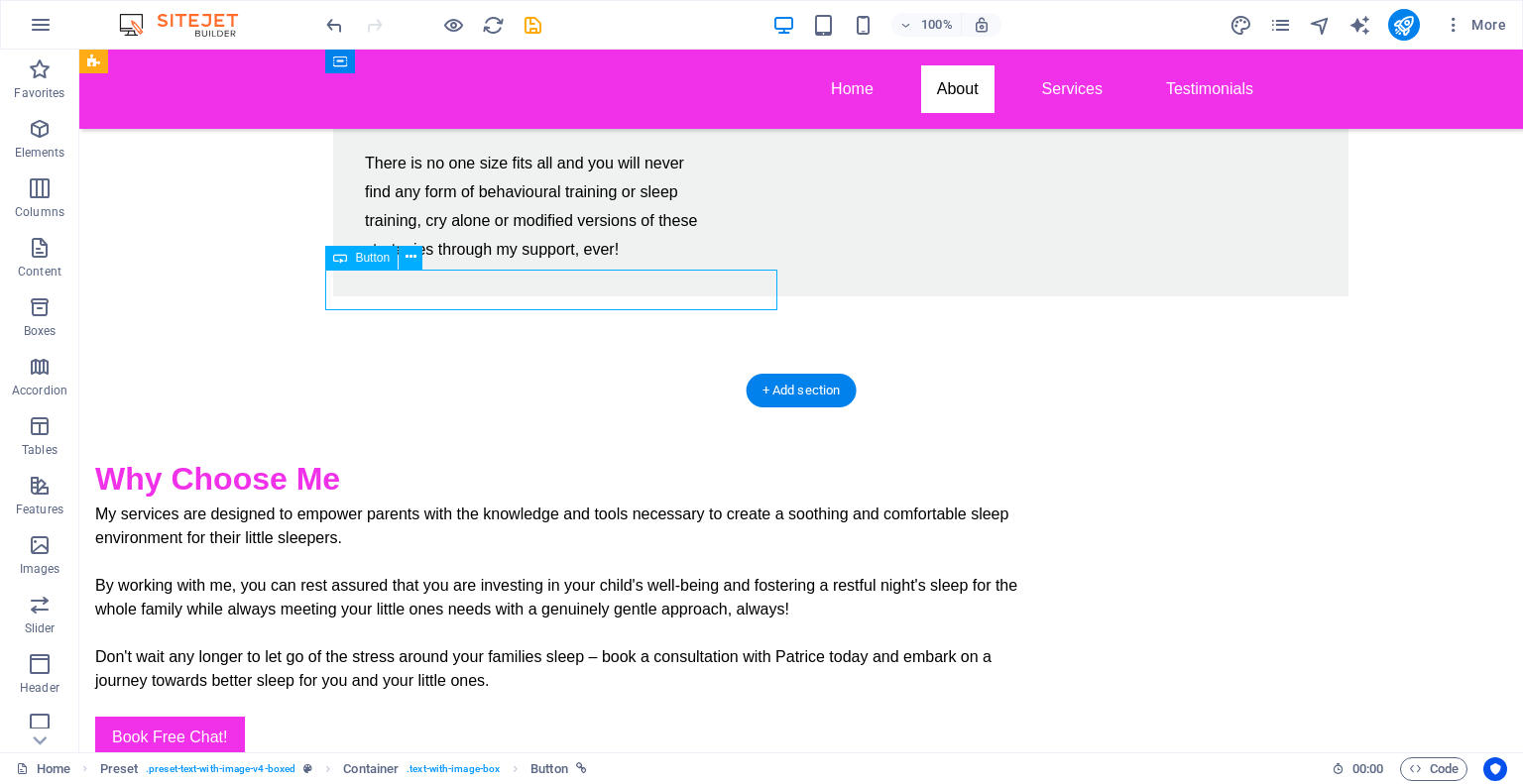 click on "Book Free Chat!" at bounding box center (563, 737) 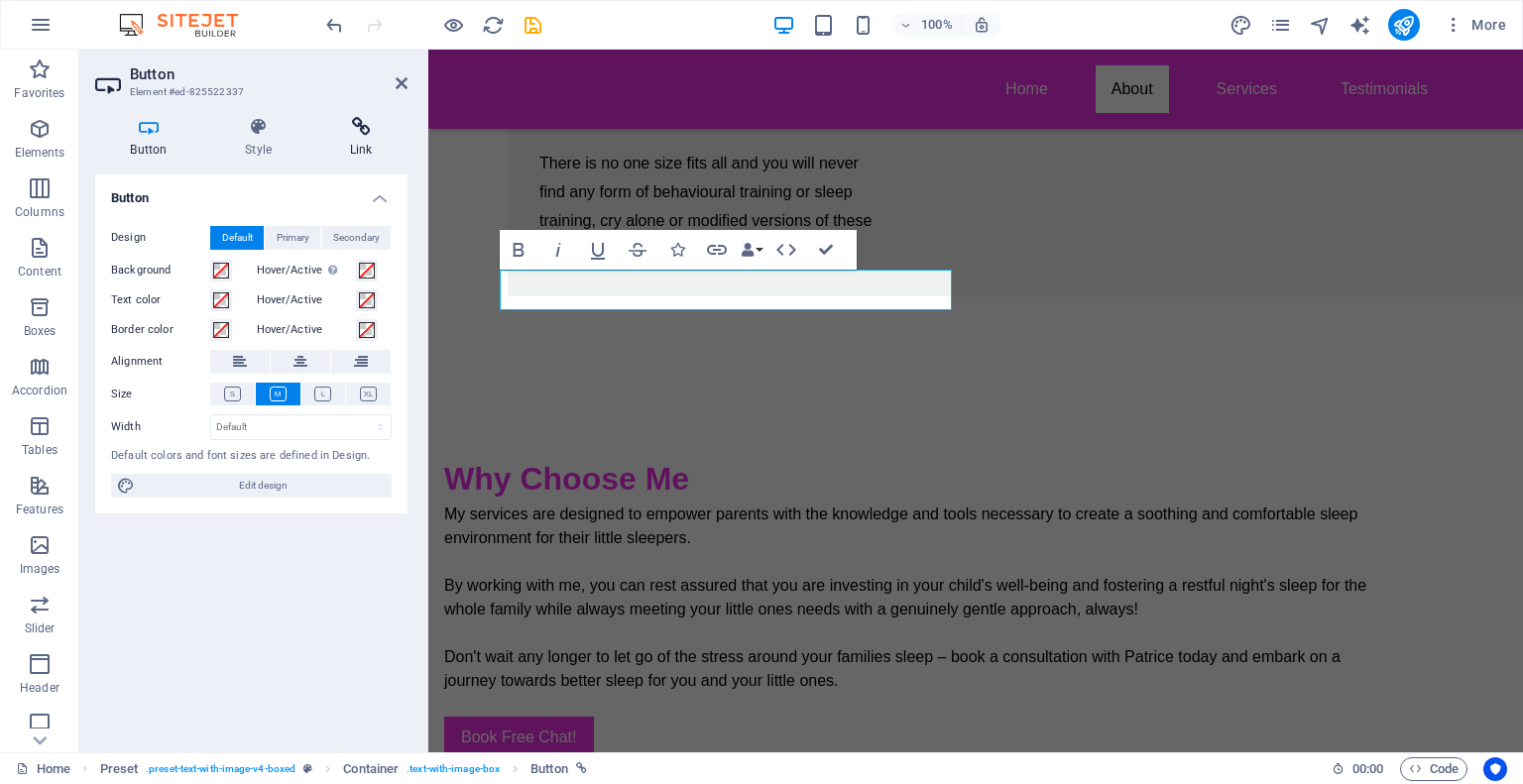click at bounding box center [361, 127] 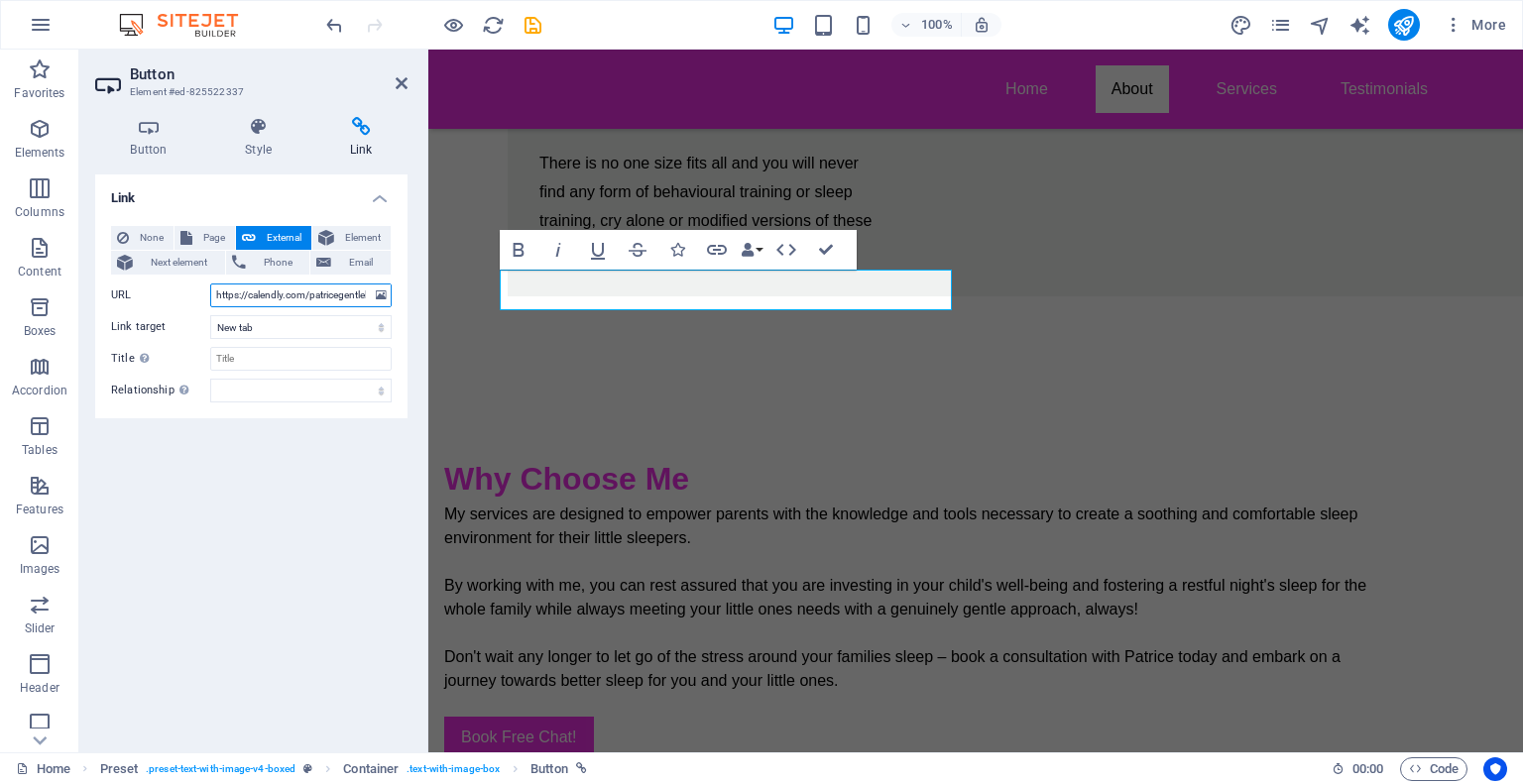 scroll, scrollTop: 0, scrollLeft: 175, axis: horizontal 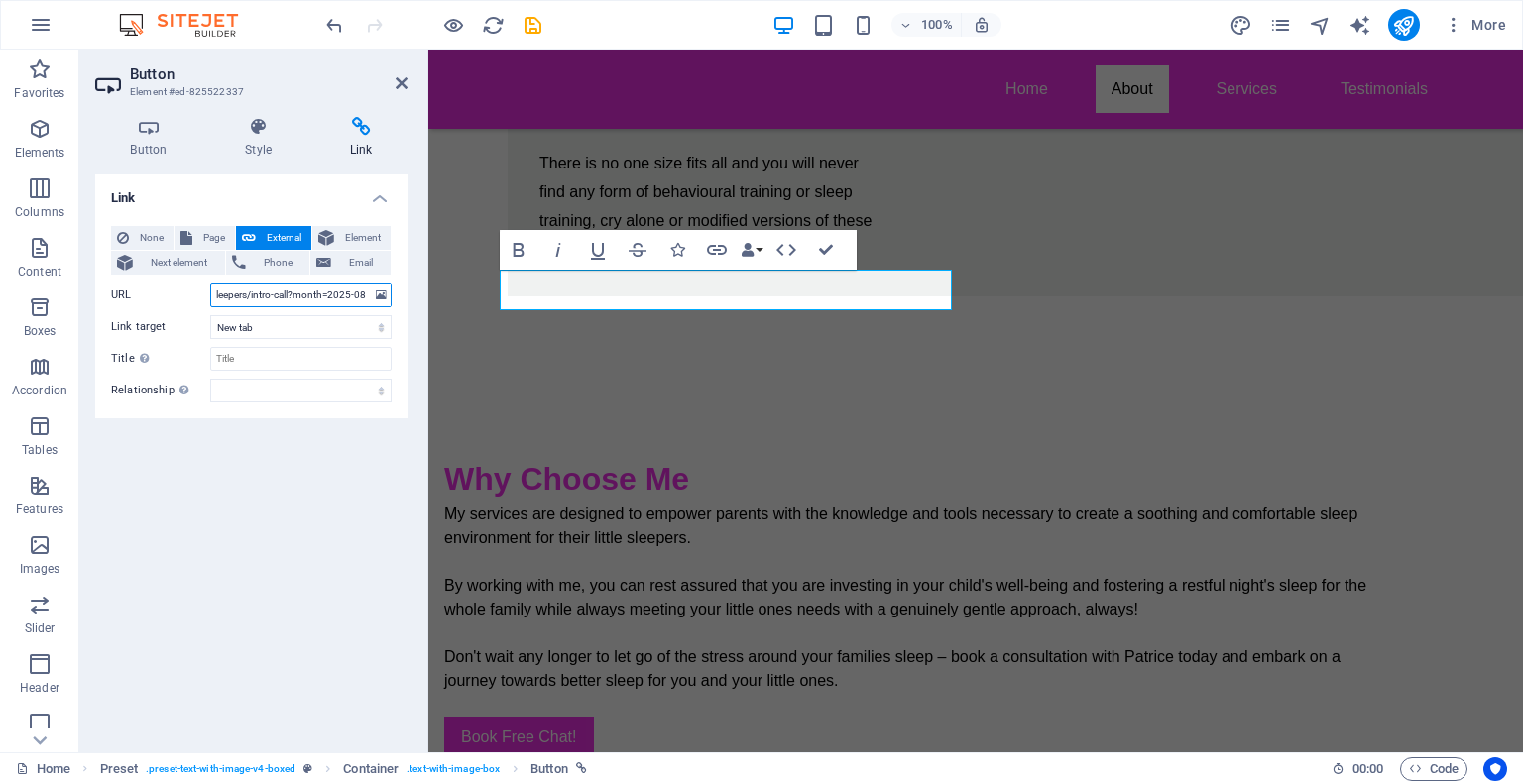 drag, startPoint x: 213, startPoint y: 292, endPoint x: 420, endPoint y: 296, distance: 207.03864 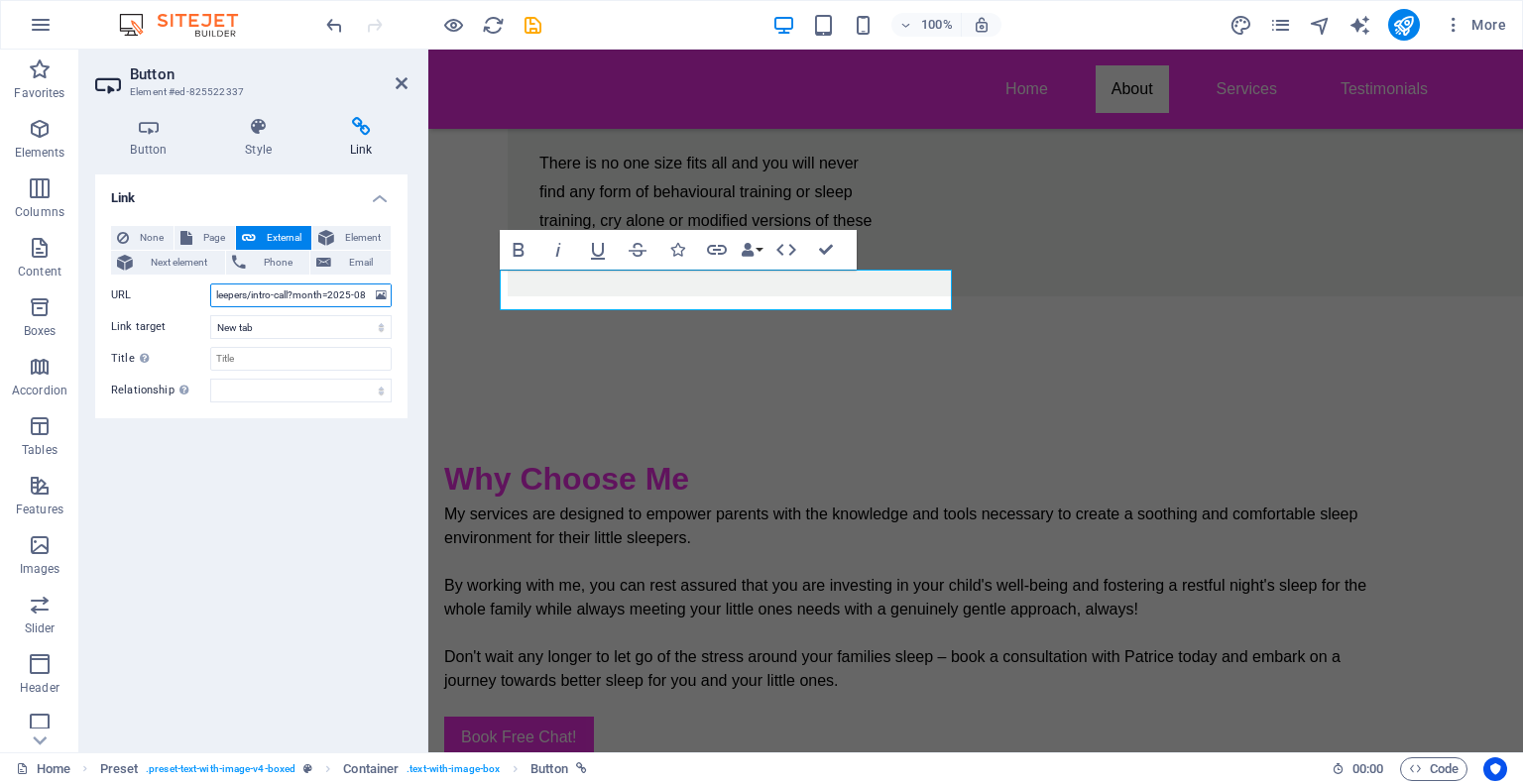 paste on "freechat" 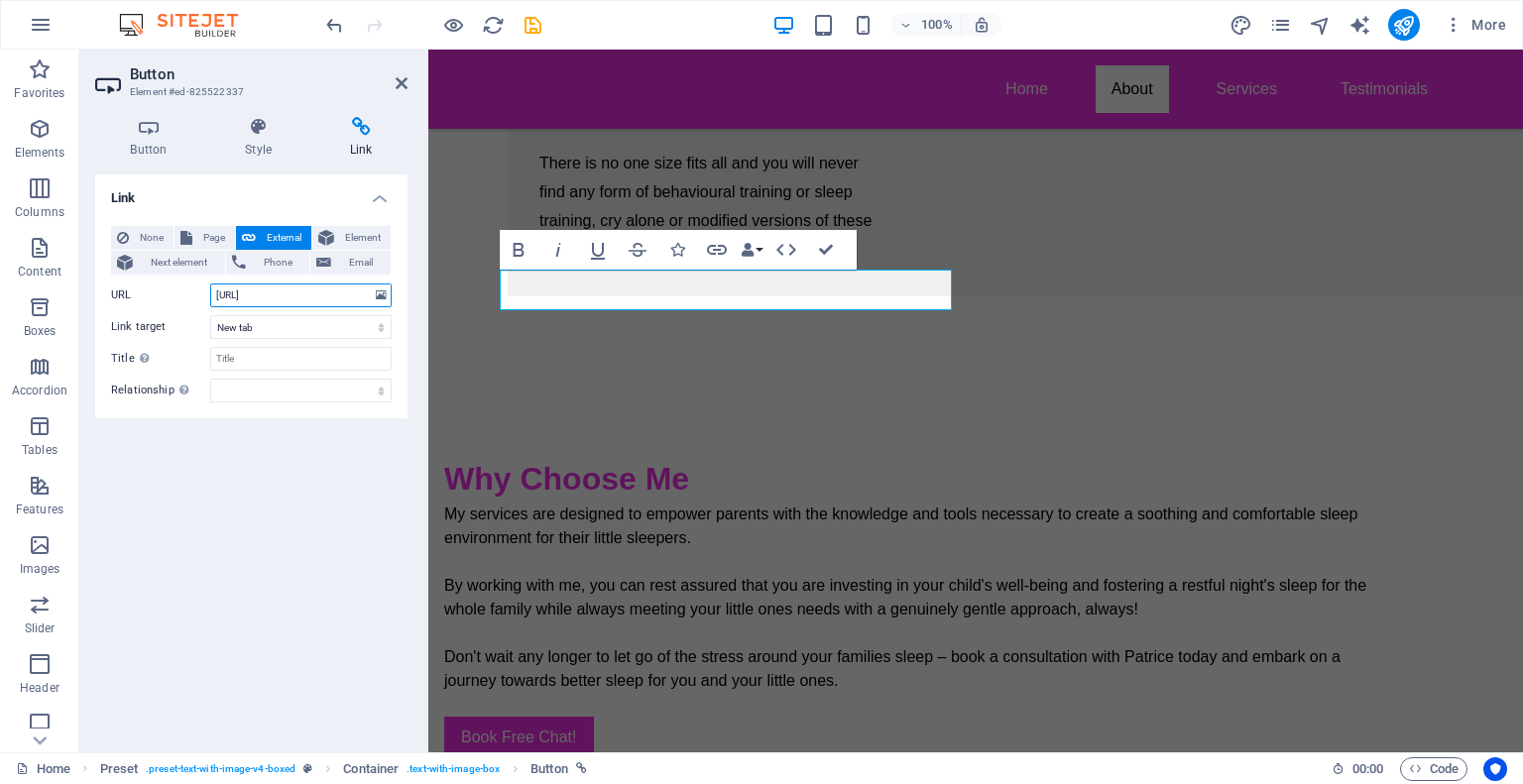 scroll, scrollTop: 0, scrollLeft: 98, axis: horizontal 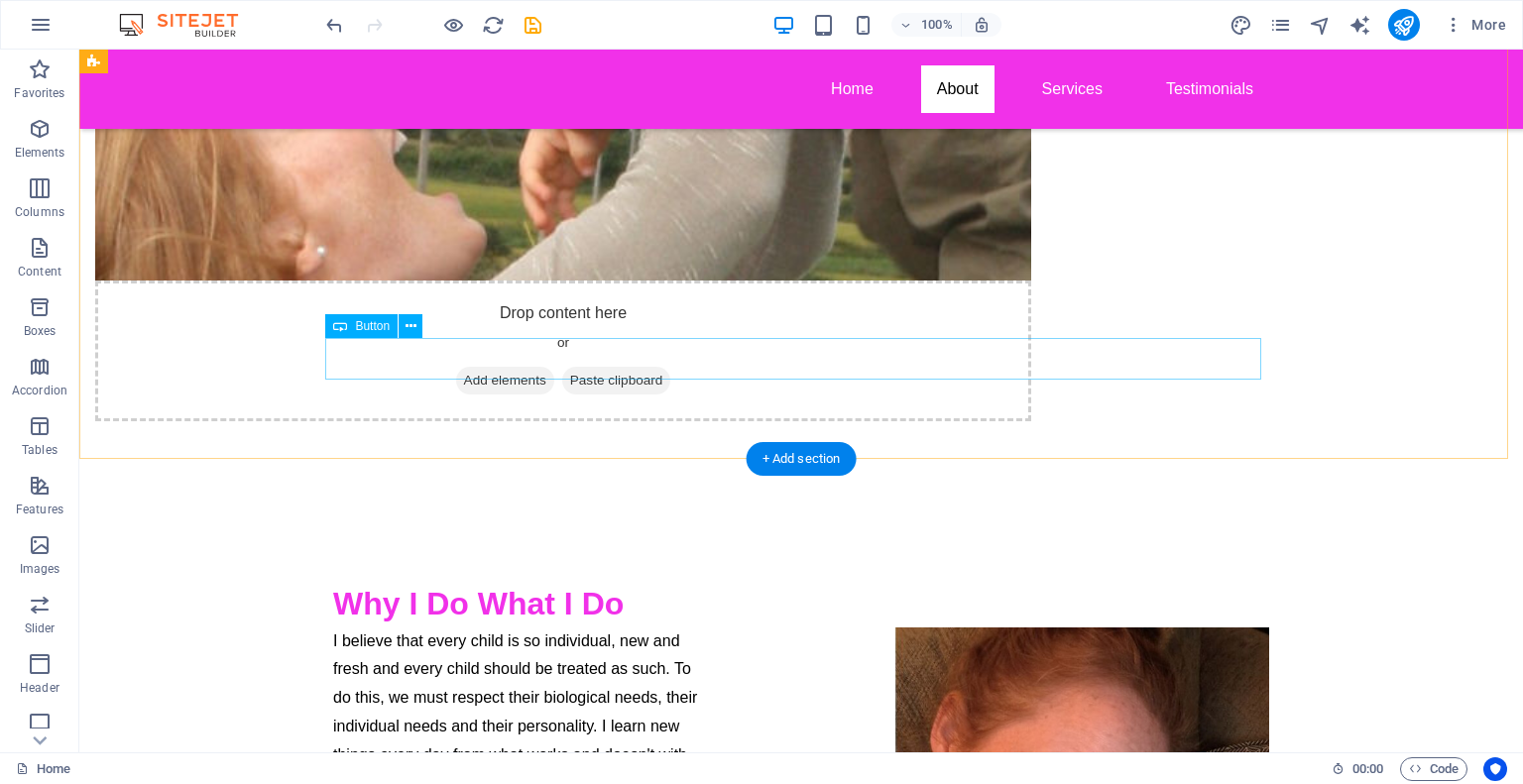 click on "Book Free Chat!" at bounding box center (801, 1362) 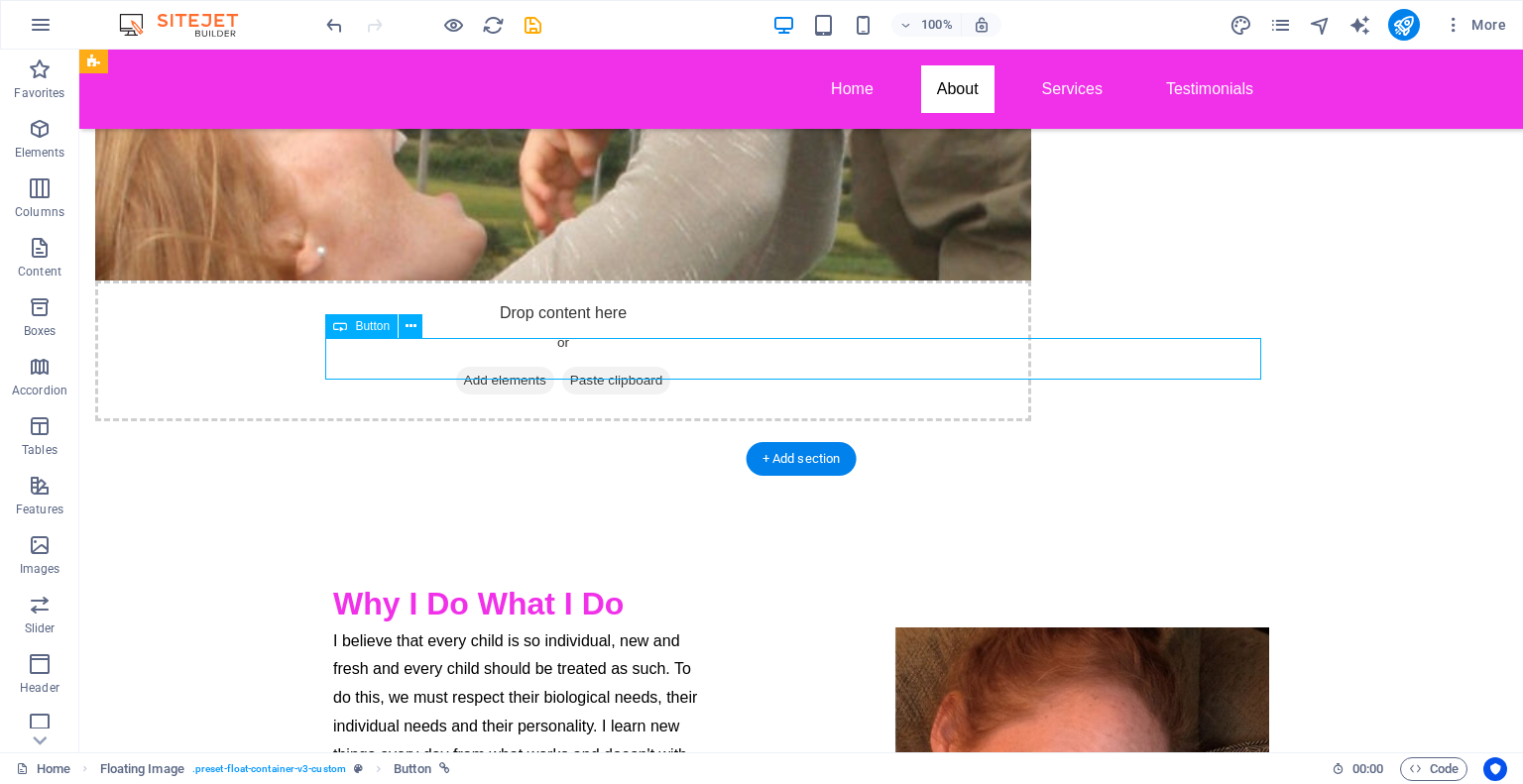 click on "Book Free Chat!" at bounding box center (801, 1362) 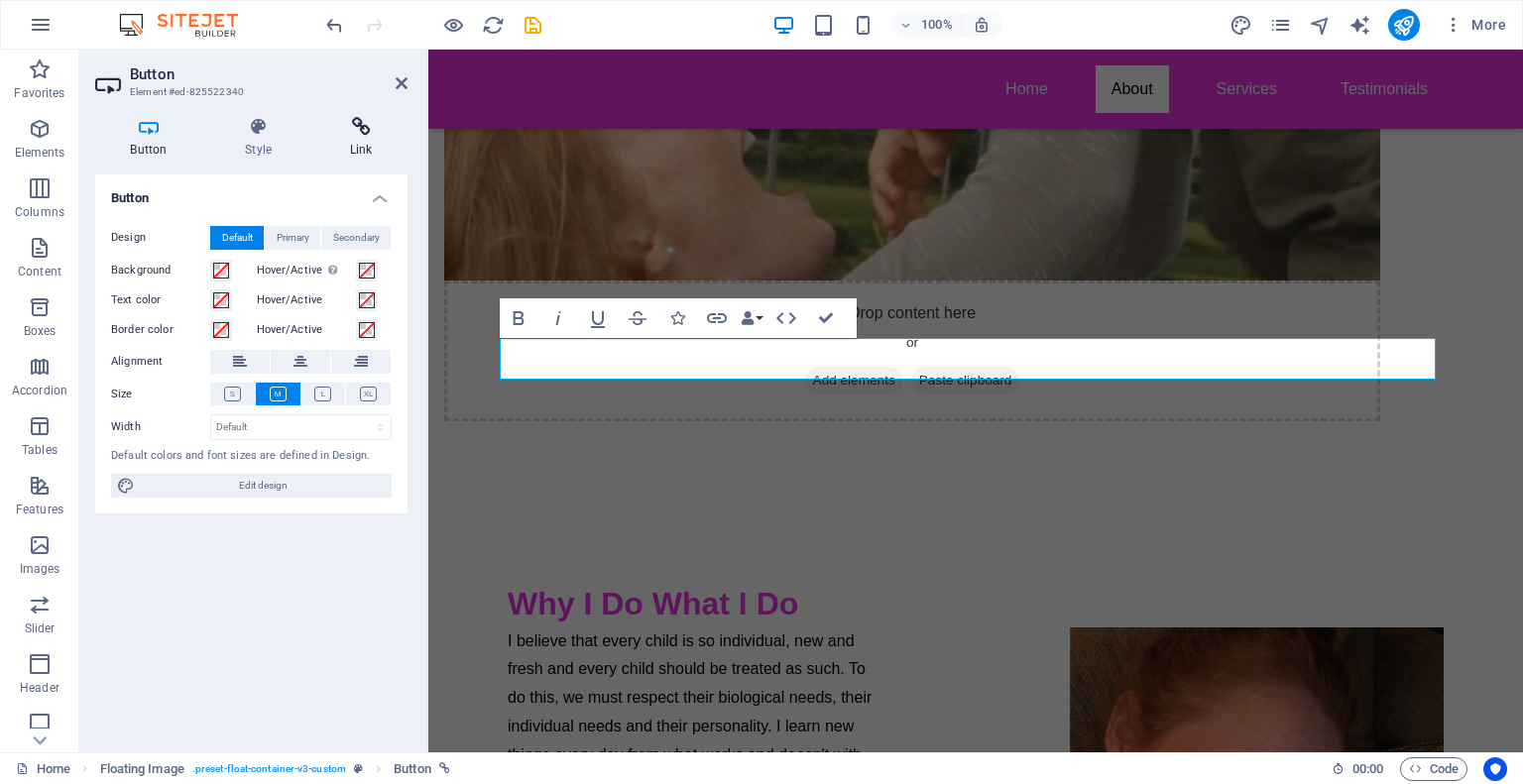 click at bounding box center (361, 127) 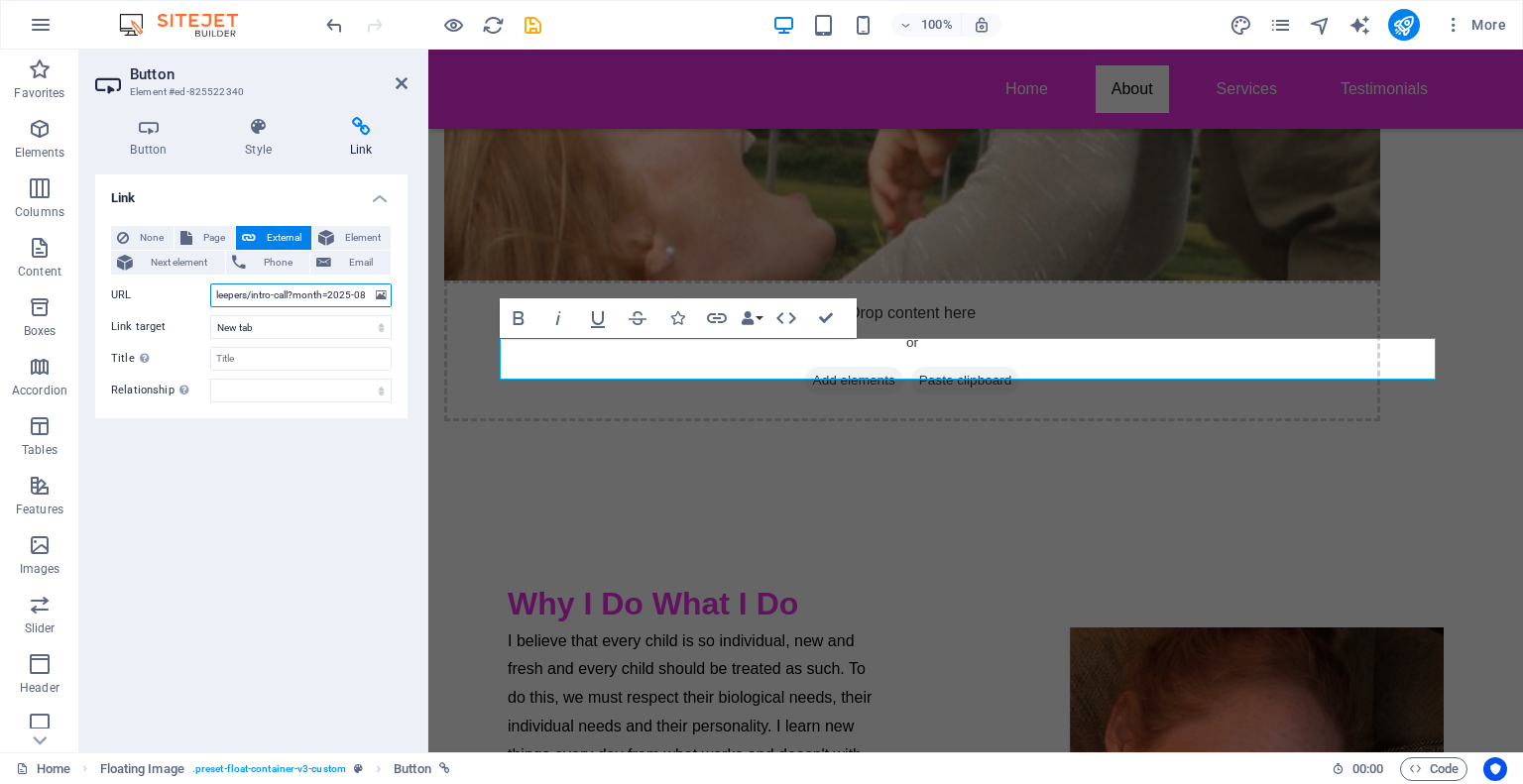scroll, scrollTop: 0, scrollLeft: 175, axis: horizontal 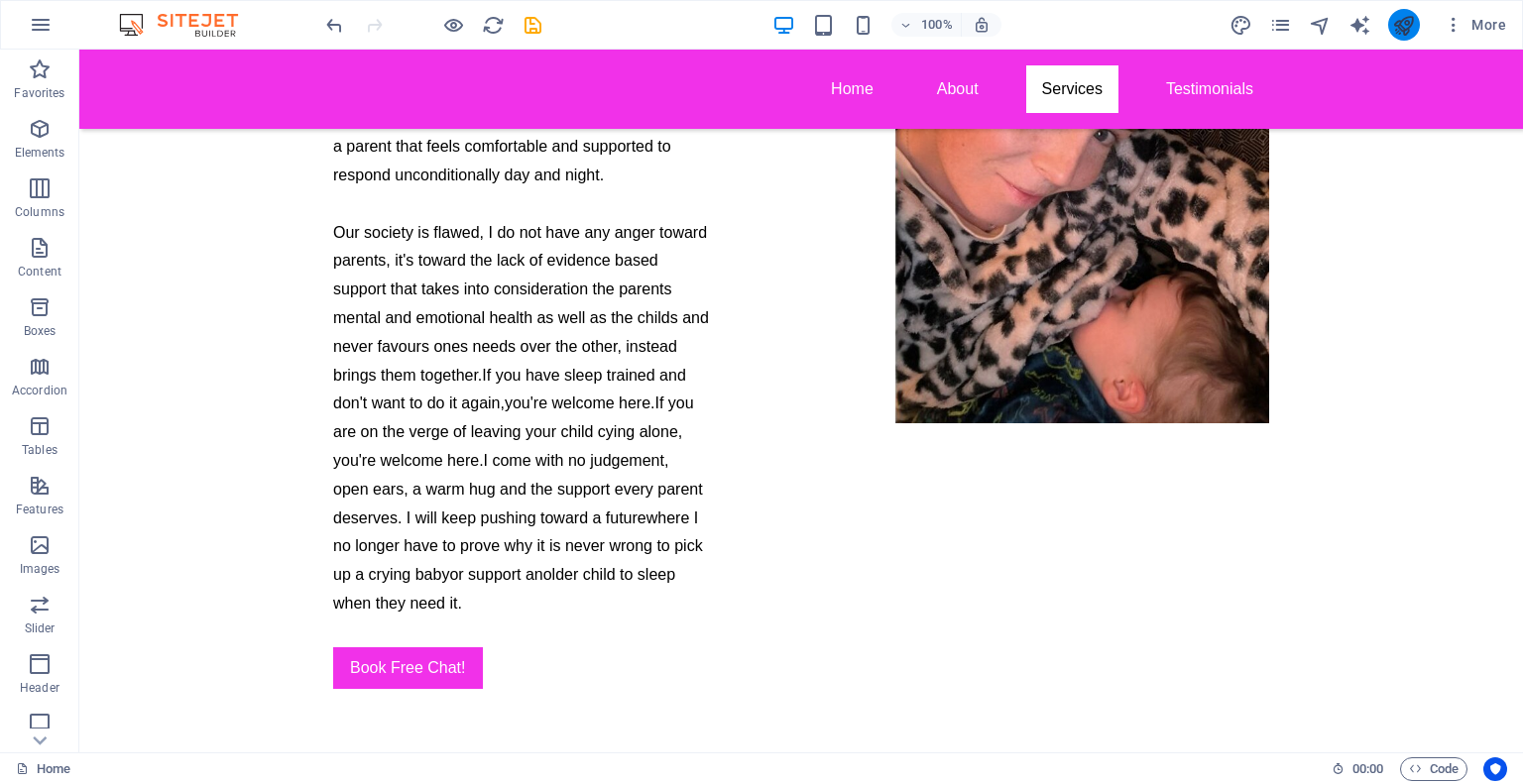 click at bounding box center (1404, 25) 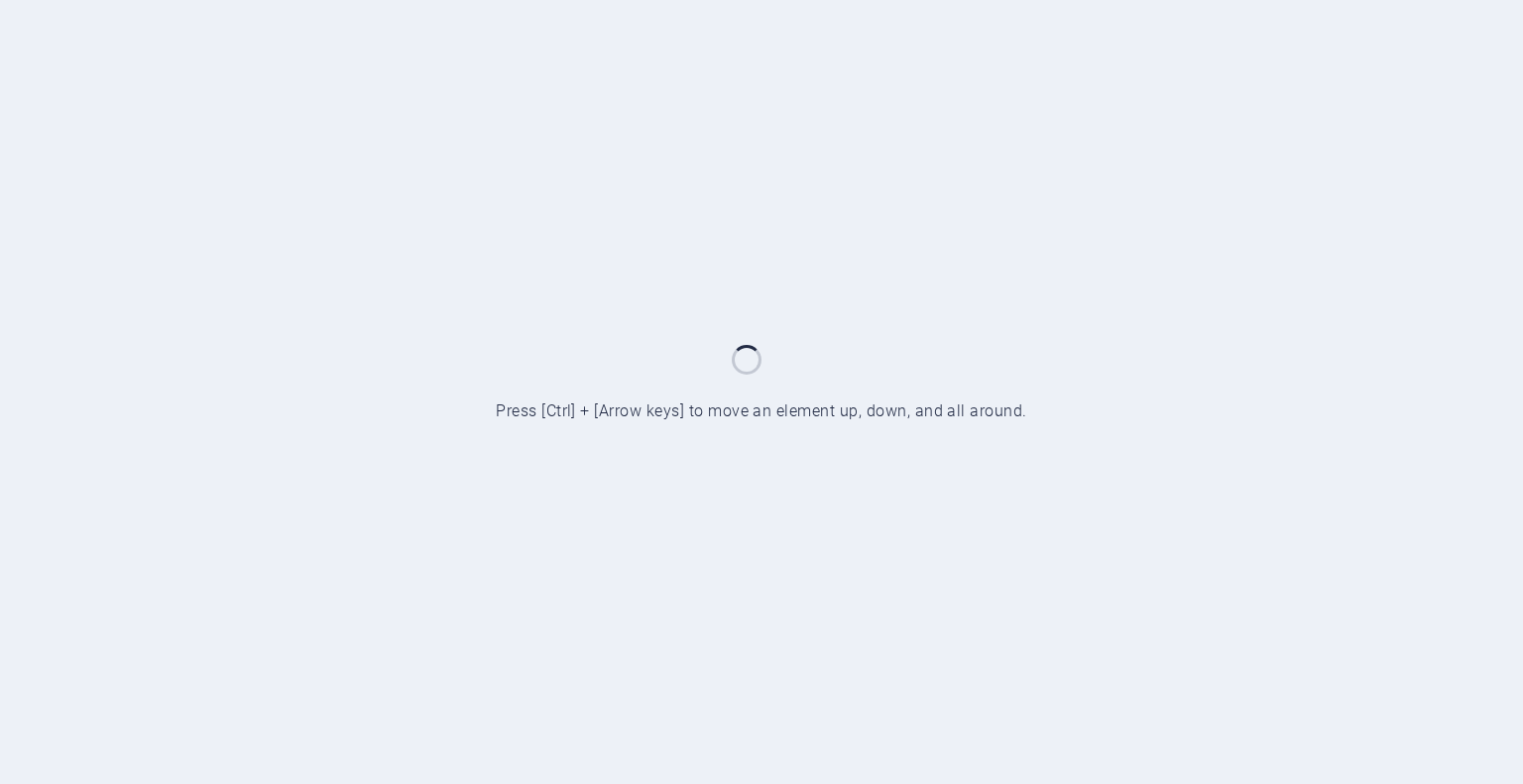 scroll, scrollTop: 0, scrollLeft: 0, axis: both 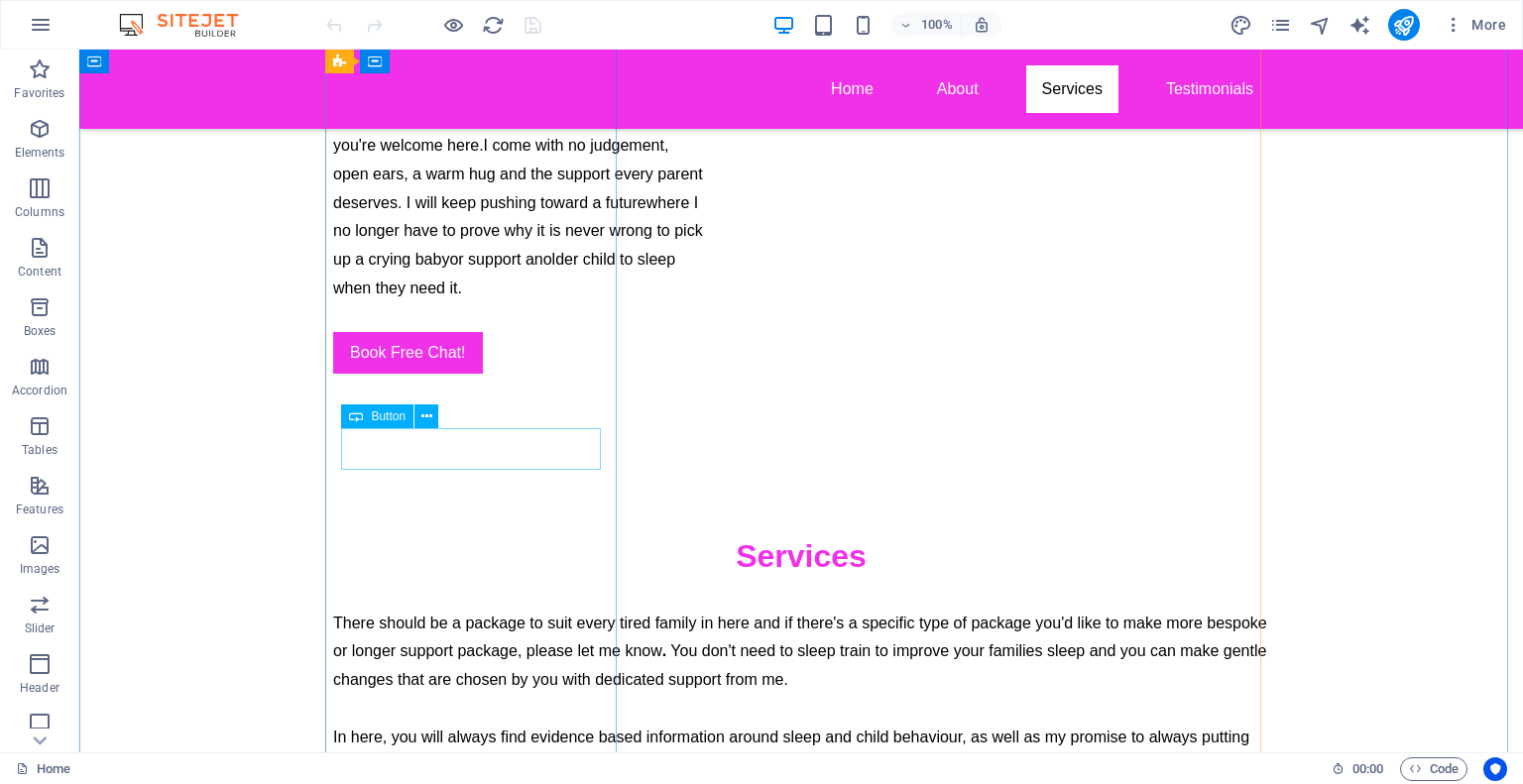 click on "Book Here" at bounding box center (478, 1452) 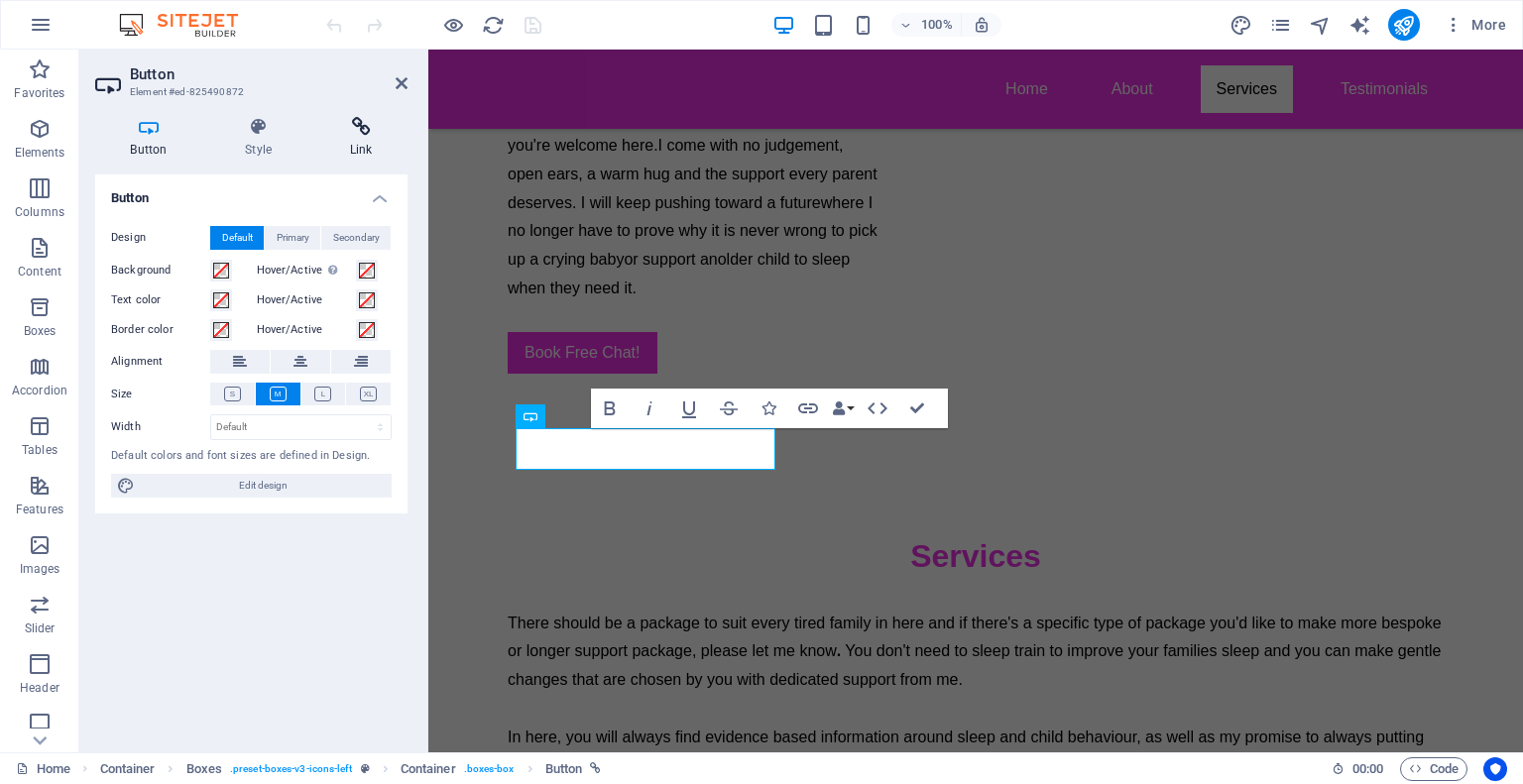 click at bounding box center (361, 127) 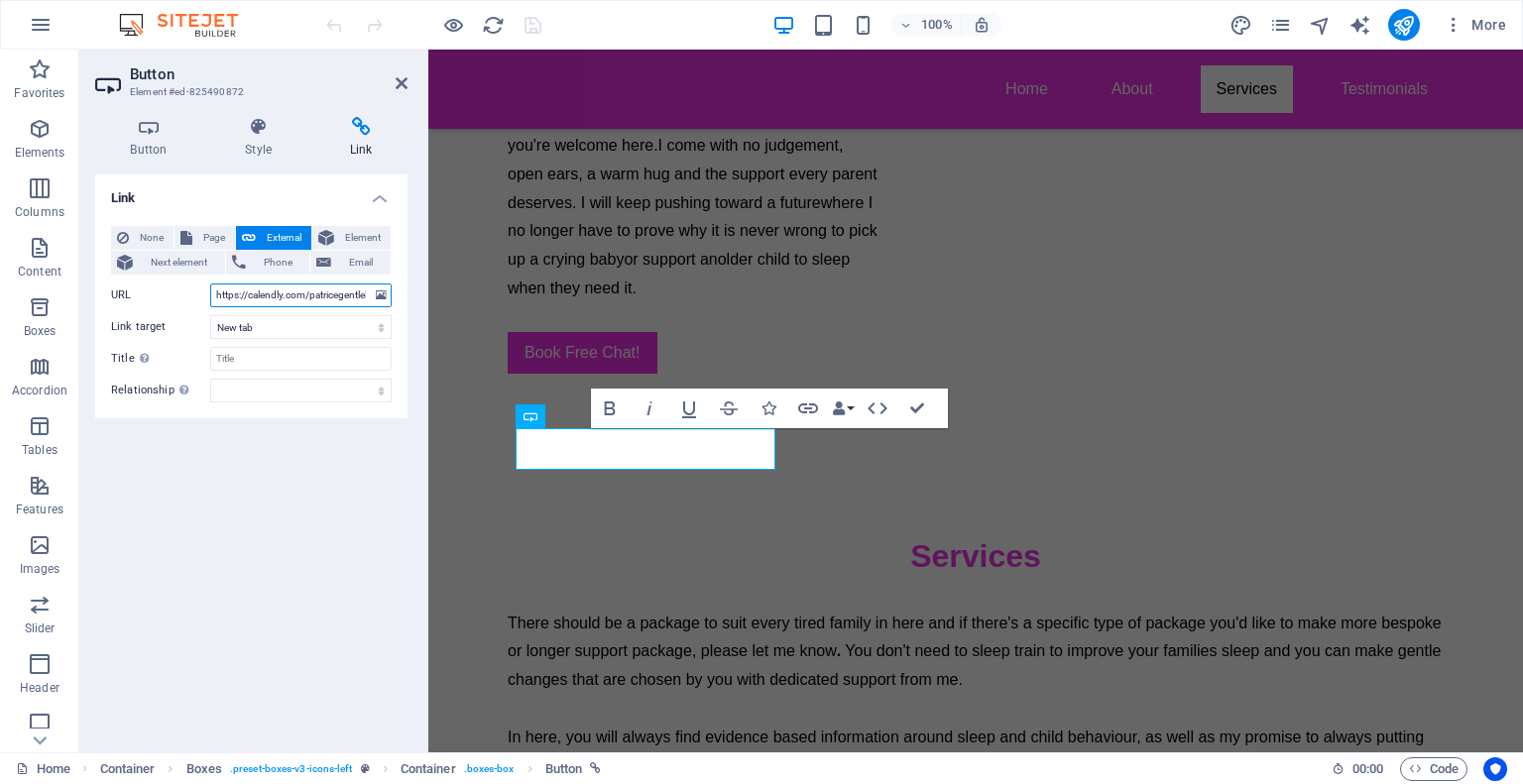 scroll, scrollTop: 0, scrollLeft: 110, axis: horizontal 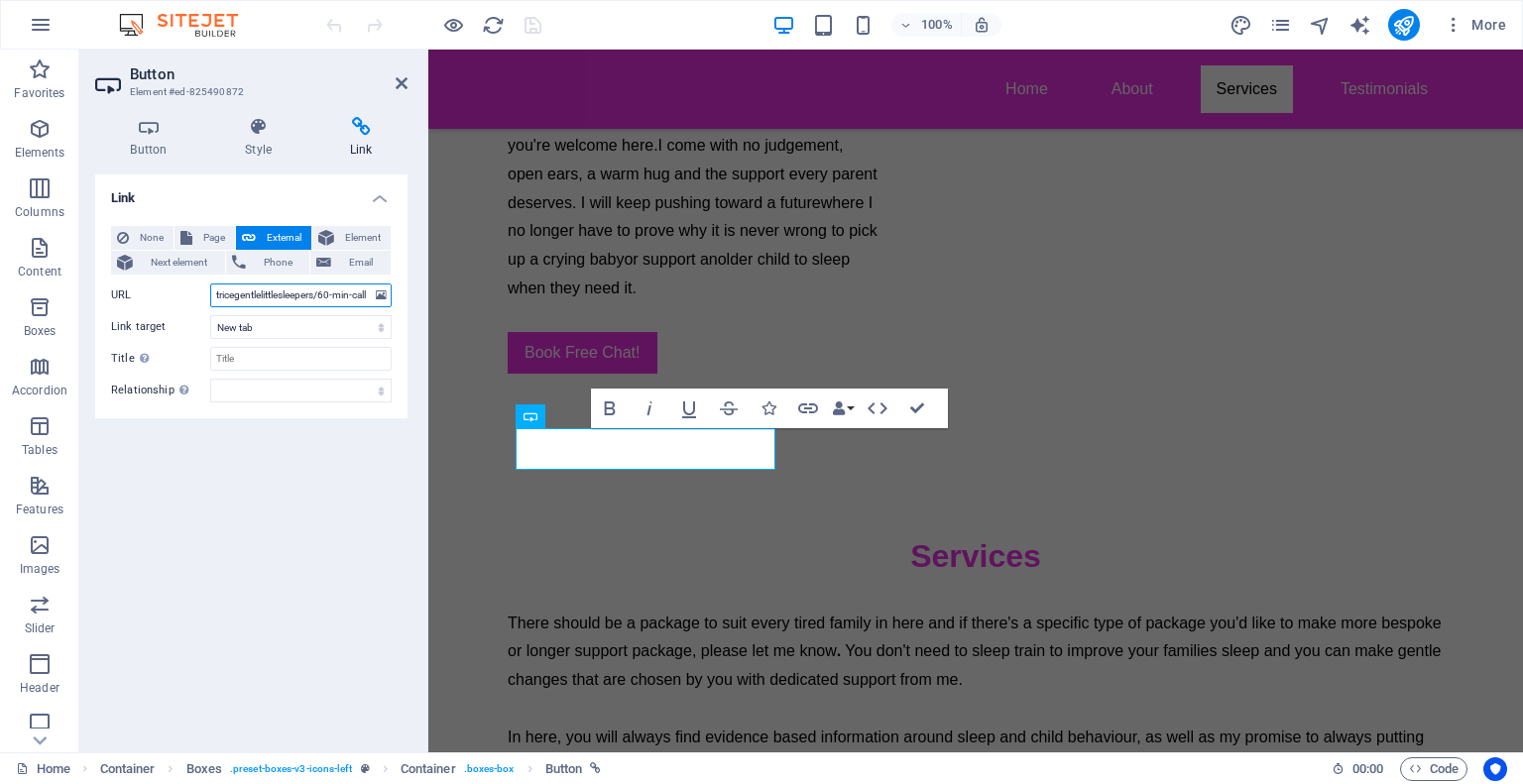 drag, startPoint x: 211, startPoint y: 291, endPoint x: 418, endPoint y: 304, distance: 207.40781 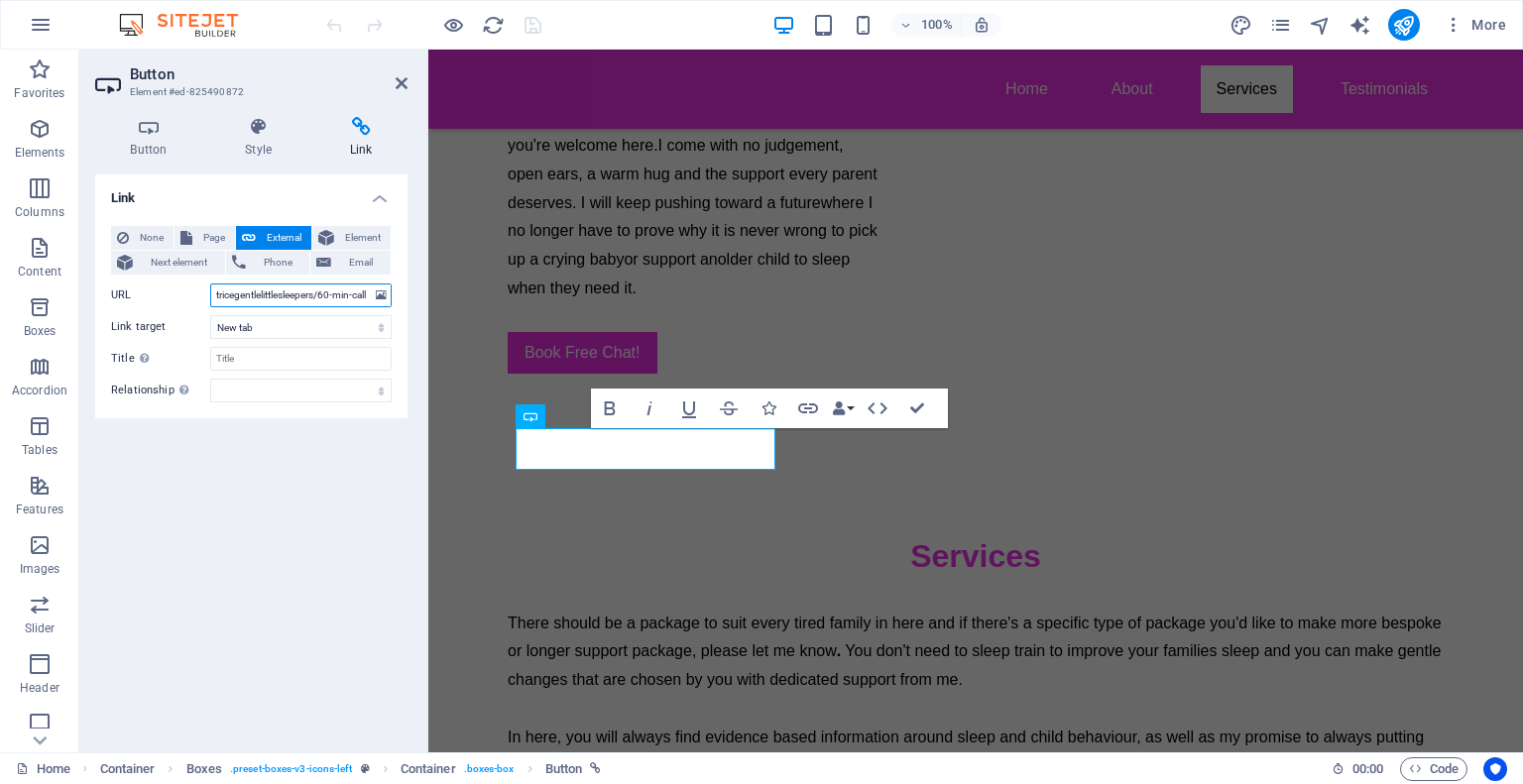 paste on "guidance" 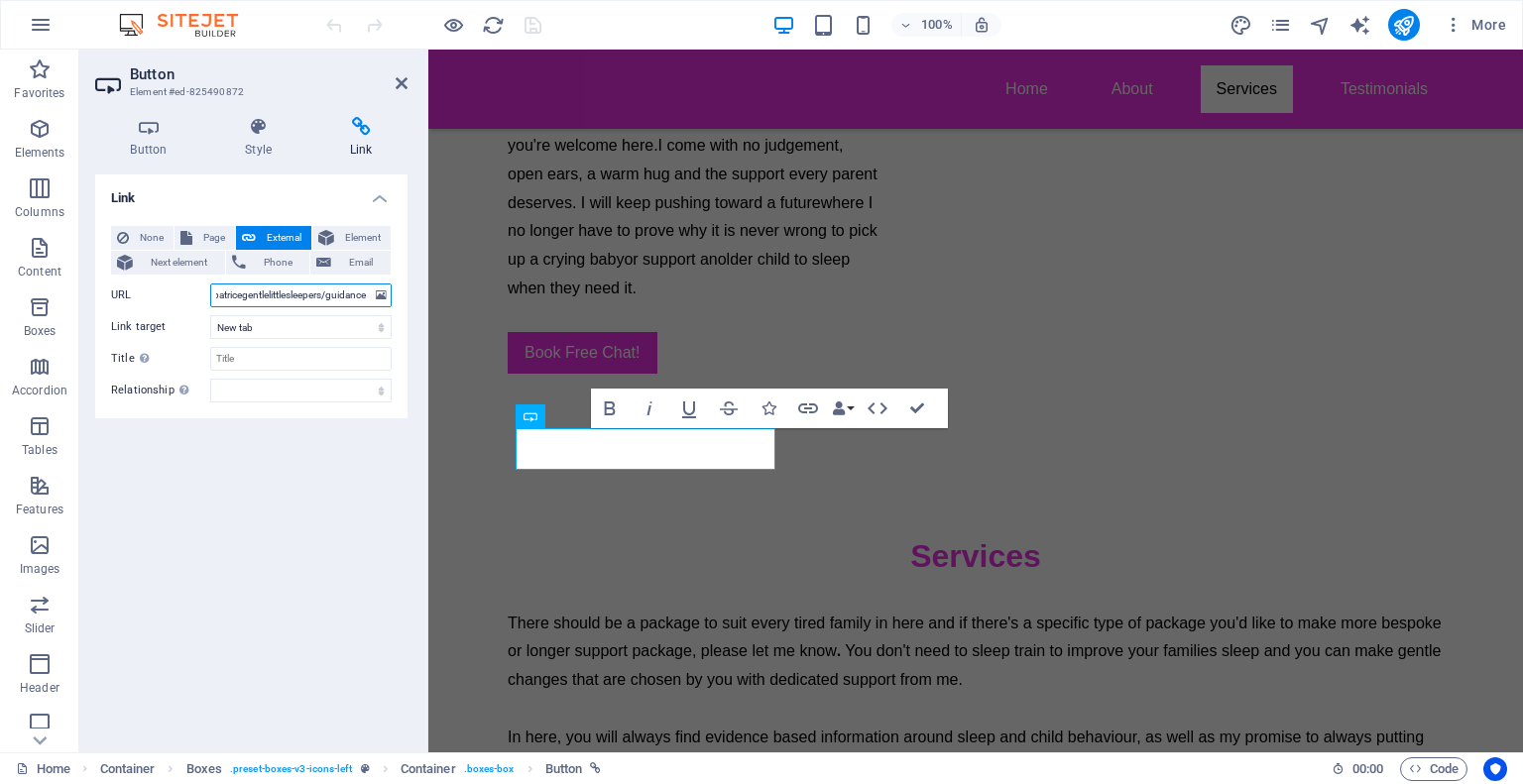 scroll, scrollTop: 0, scrollLeft: 102, axis: horizontal 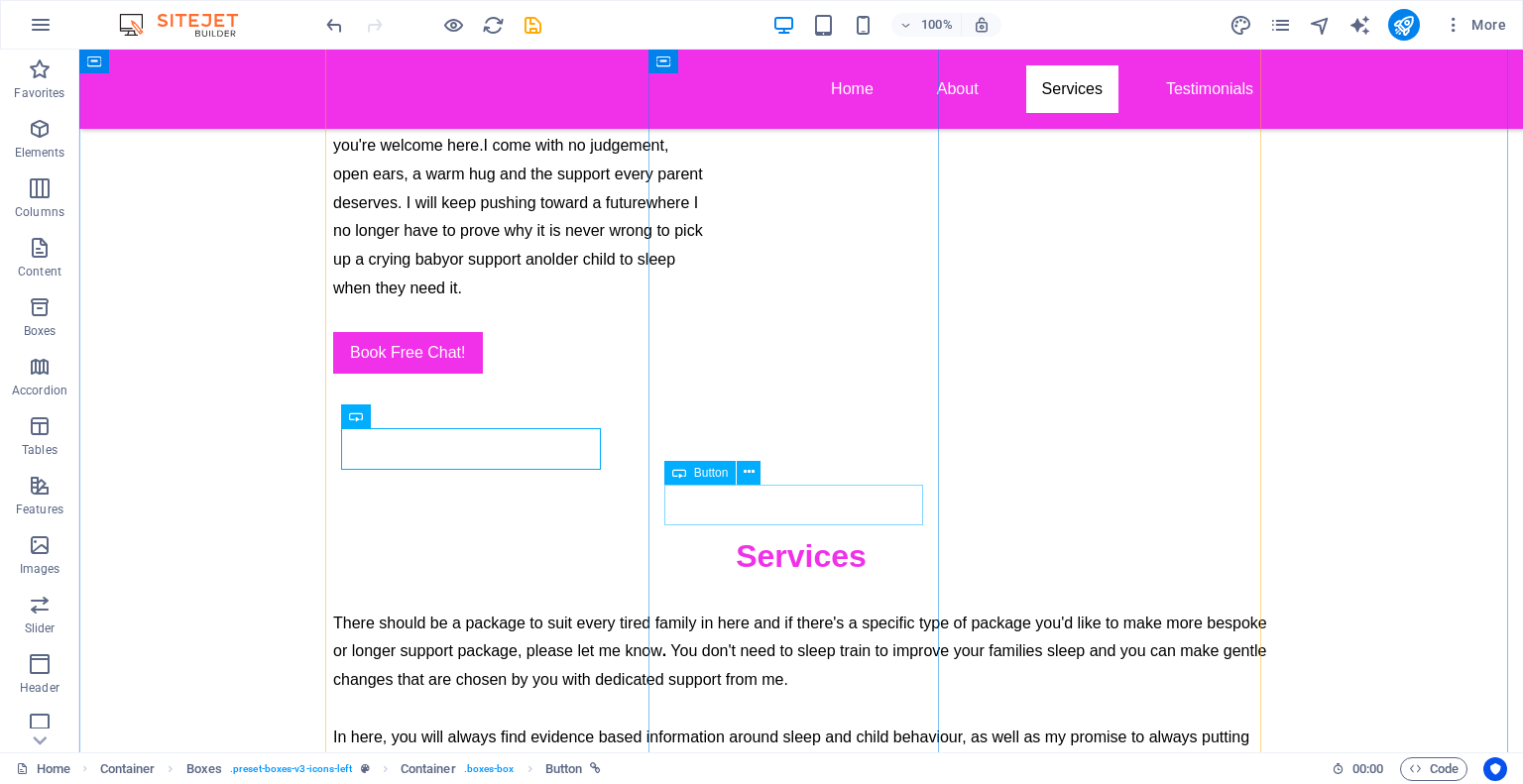 click on "Book Here" at bounding box center (478, 2148) 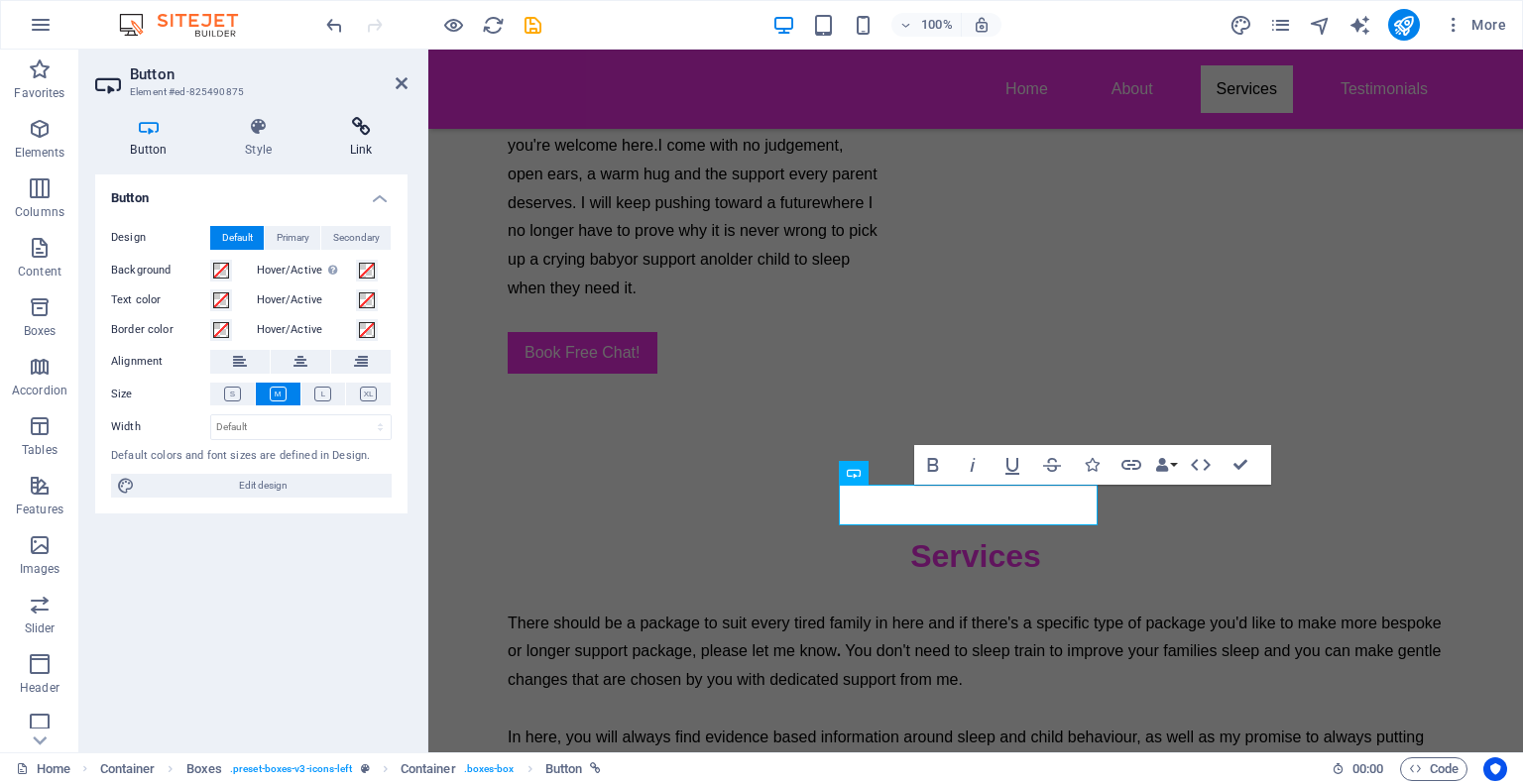 click at bounding box center (361, 127) 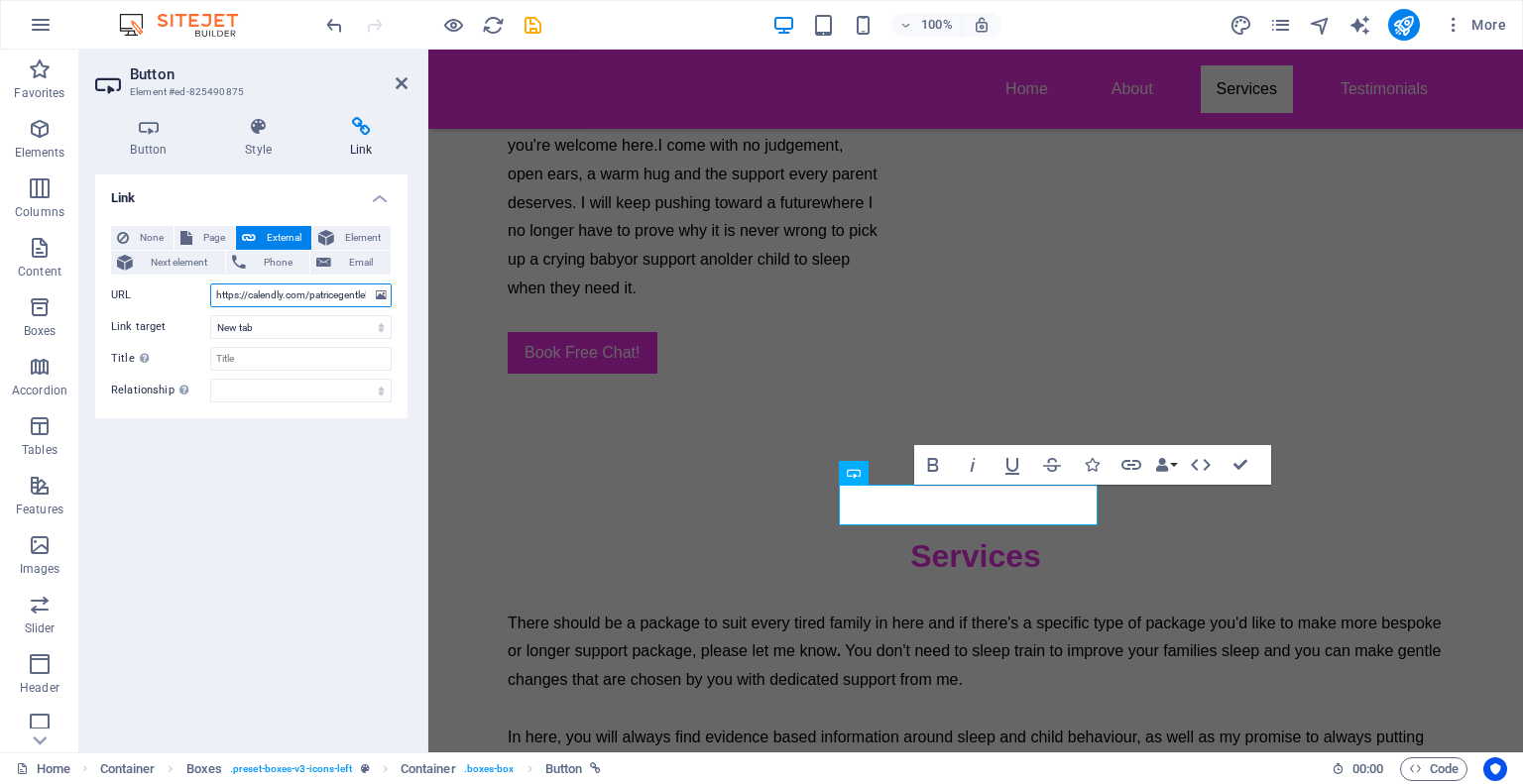 scroll, scrollTop: 0, scrollLeft: 180, axis: horizontal 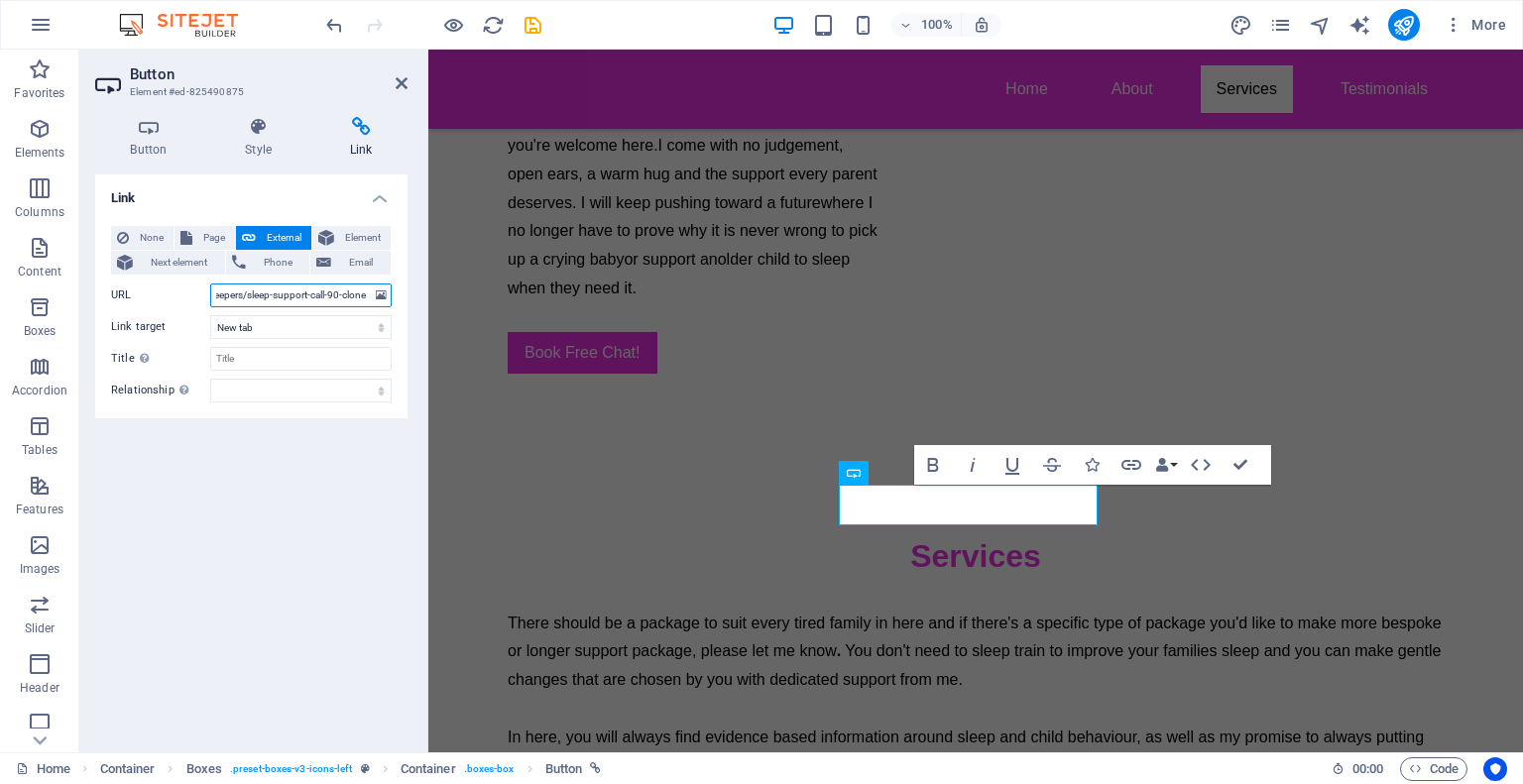 drag, startPoint x: 214, startPoint y: 292, endPoint x: 393, endPoint y: 305, distance: 179.47145 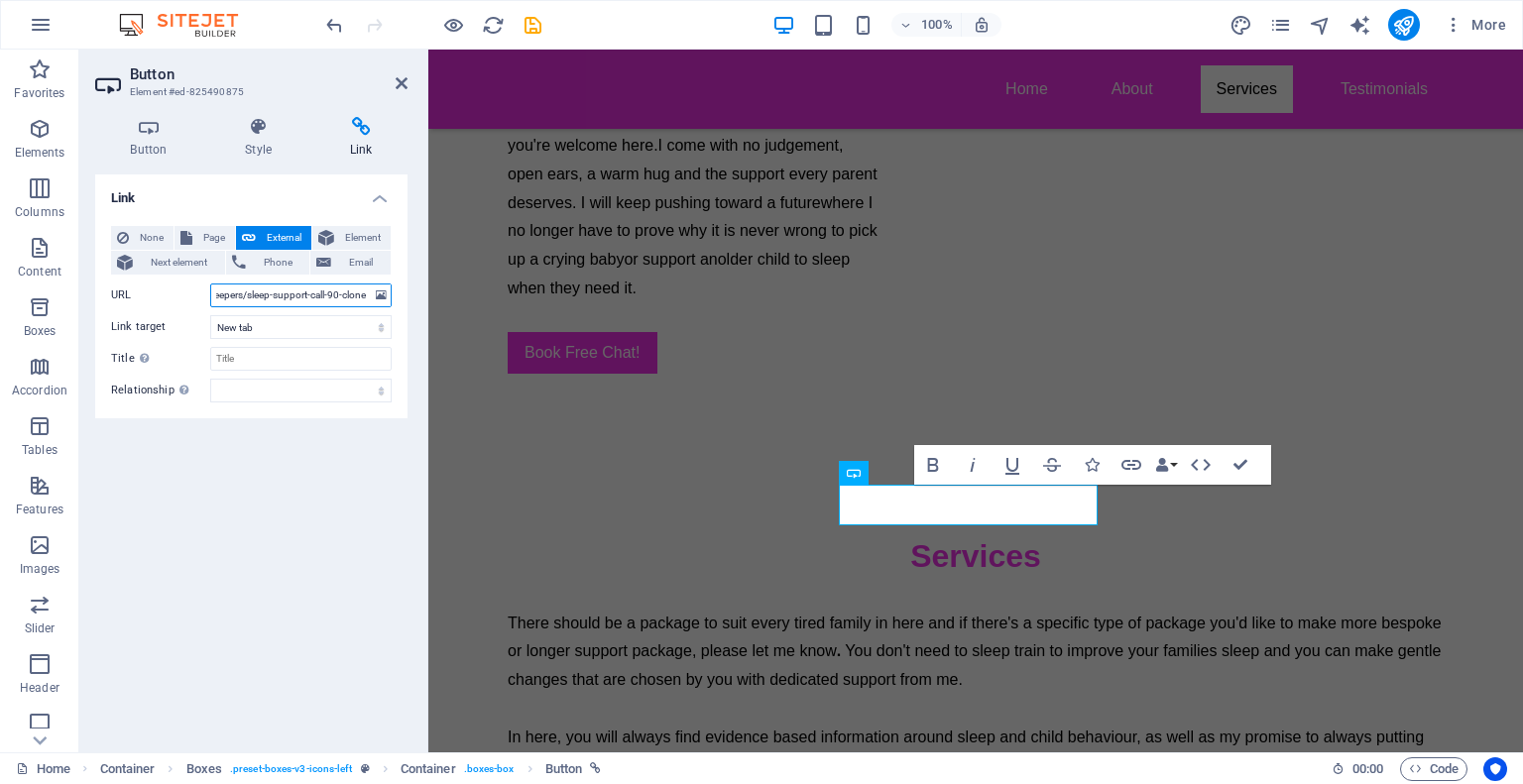 click on "None Page External Element Next element Phone Email Page Home Subpage Legal Notice Privacy Element
URL https://calendly.com/patricegentlelittlesleepers/sleep-support-call-90-clone Phone Email Link target New tab Same tab Overlay Title Additional link description, should not be the same as the link text. The title is most often shown as a tooltip text when the mouse moves over the element. Leave empty if uncertain. Relationship Sets the  relationship of this link to the link target . For example, the value "nofollow" instructs search engines not to follow the link. Can be left empty. alternate author bookmark external help license next nofollow noreferrer noopener prev search tag" at bounding box center [251, 314] 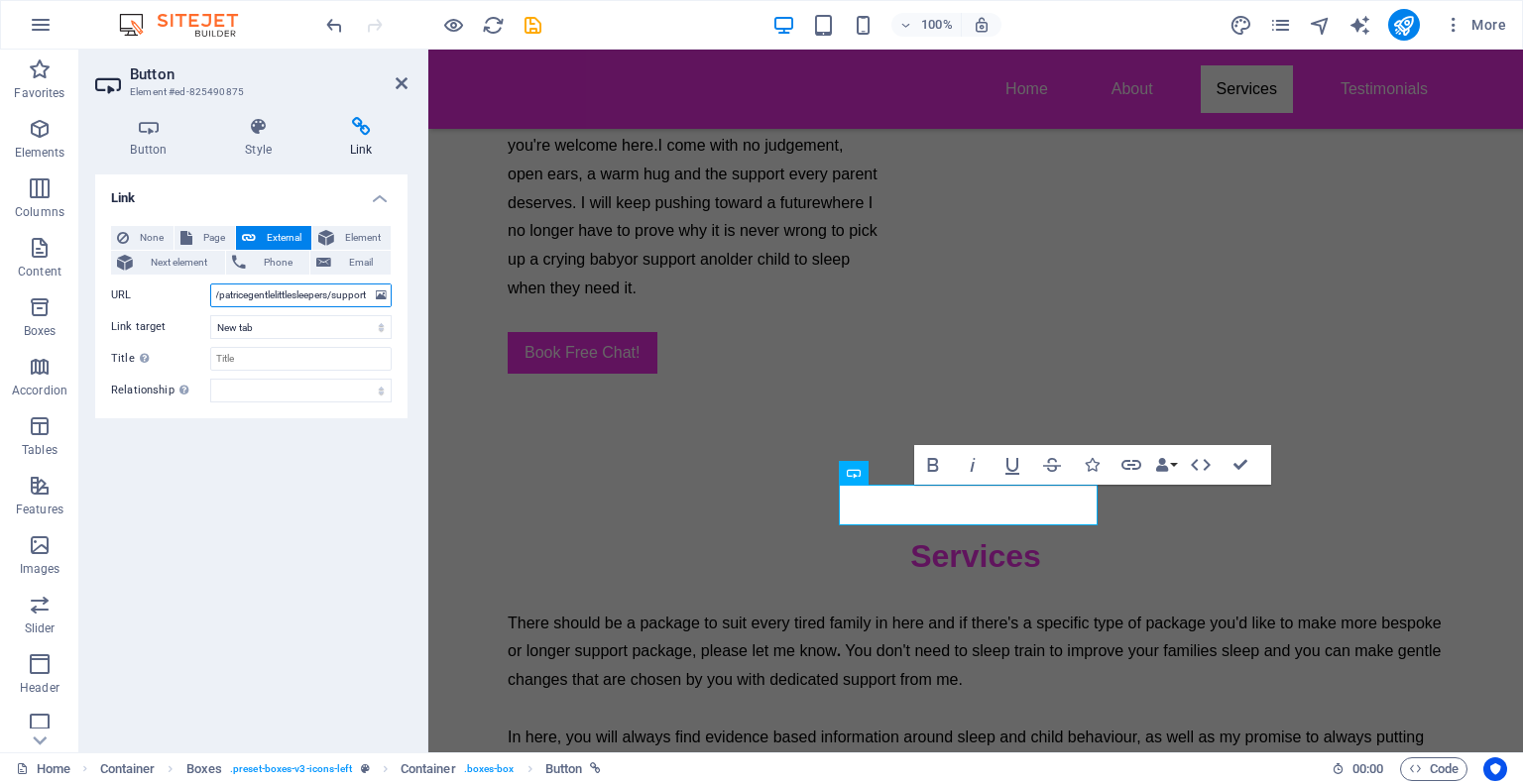 scroll, scrollTop: 0, scrollLeft: 95, axis: horizontal 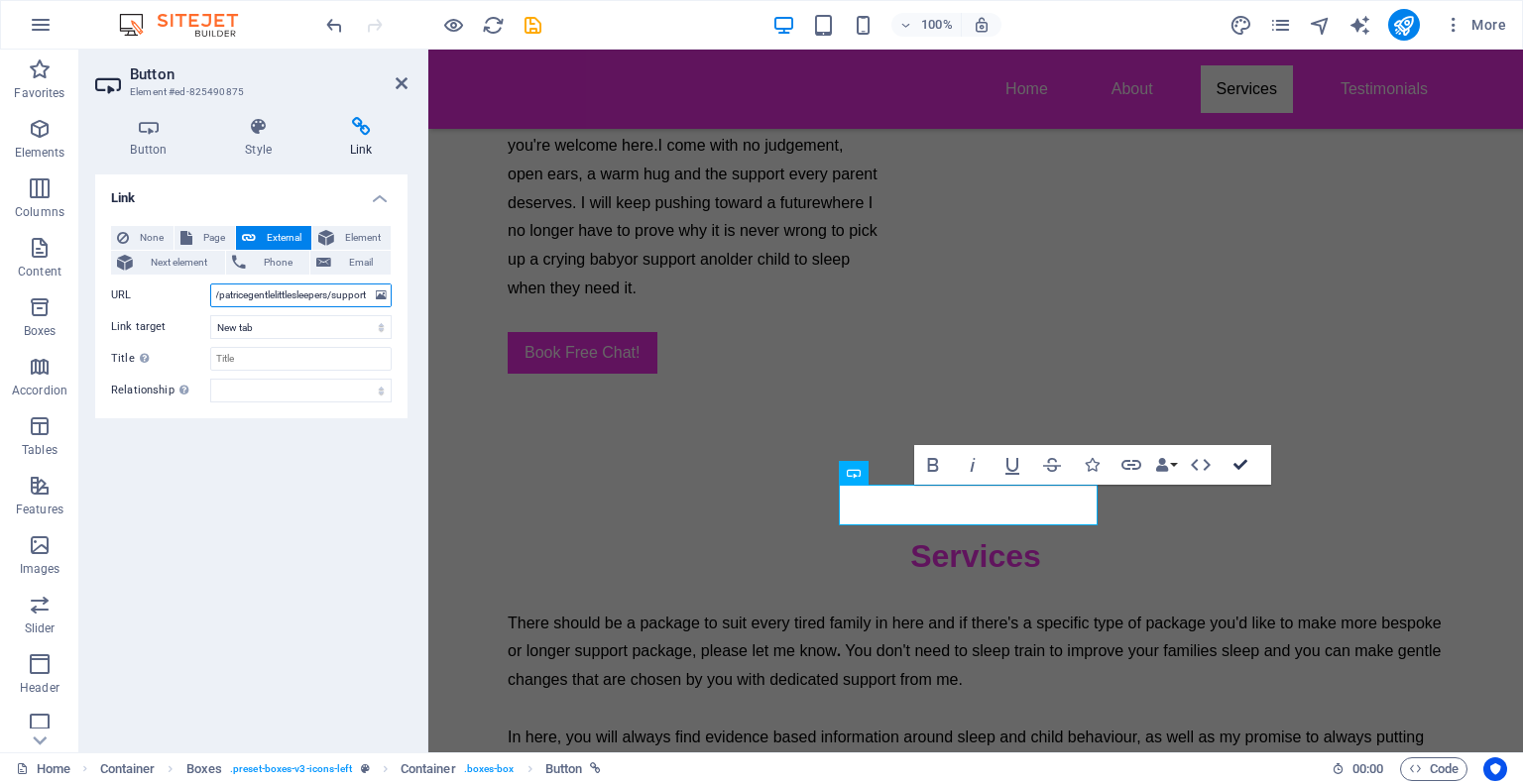drag, startPoint x: 1234, startPoint y: 458, endPoint x: 1158, endPoint y: 412, distance: 88.836929 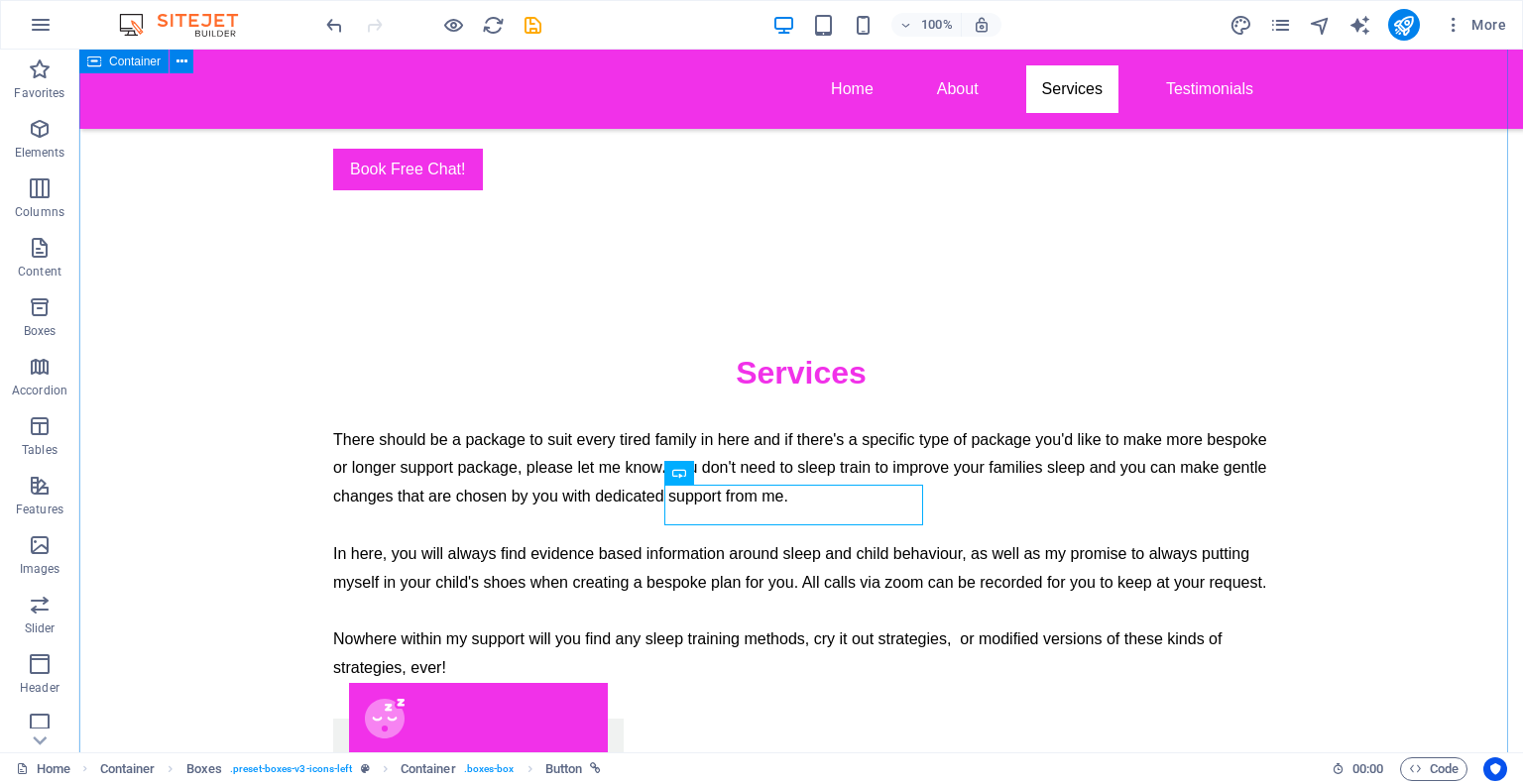 scroll, scrollTop: 6262, scrollLeft: 0, axis: vertical 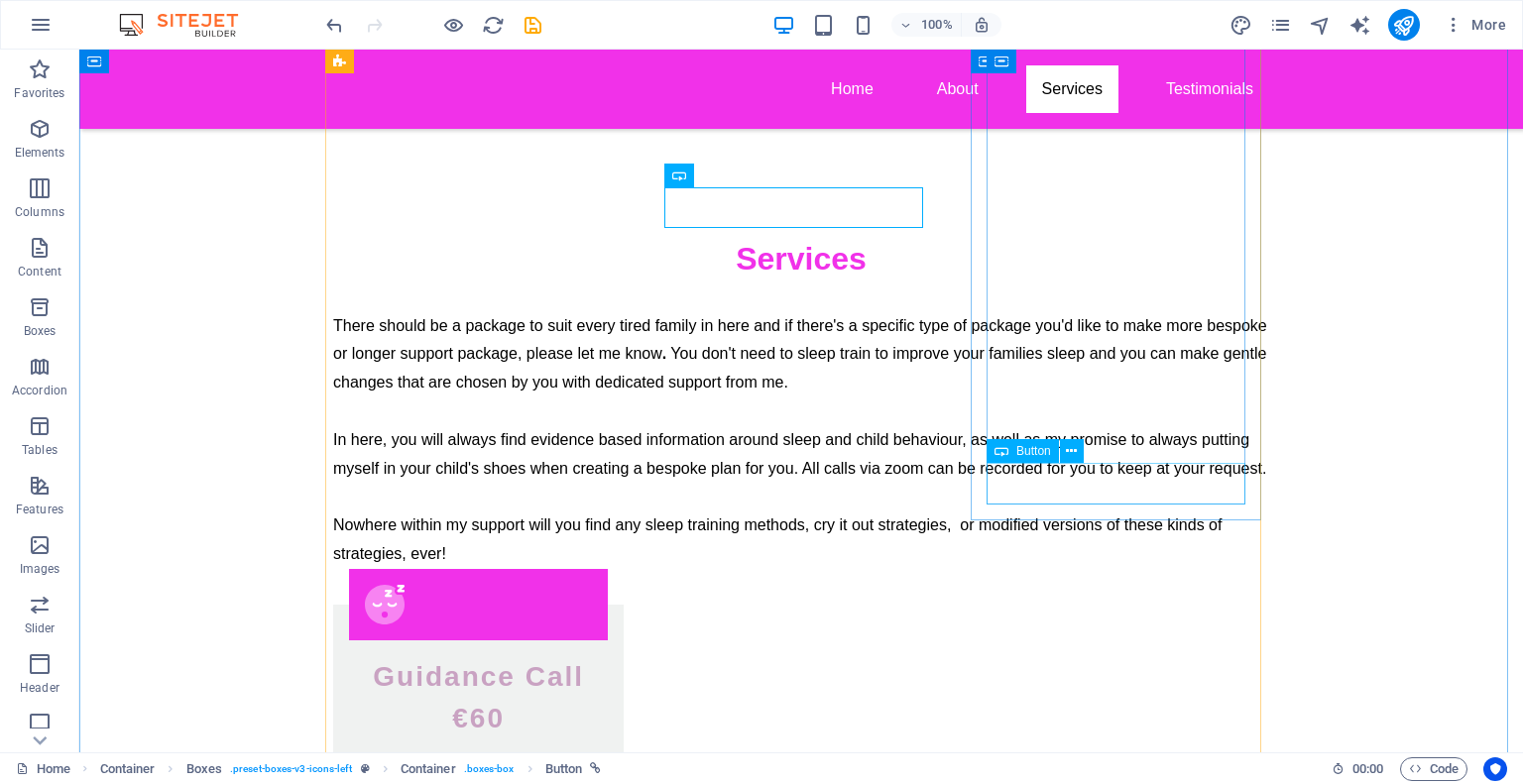 click on "Book Here" at bounding box center [478, 2821] 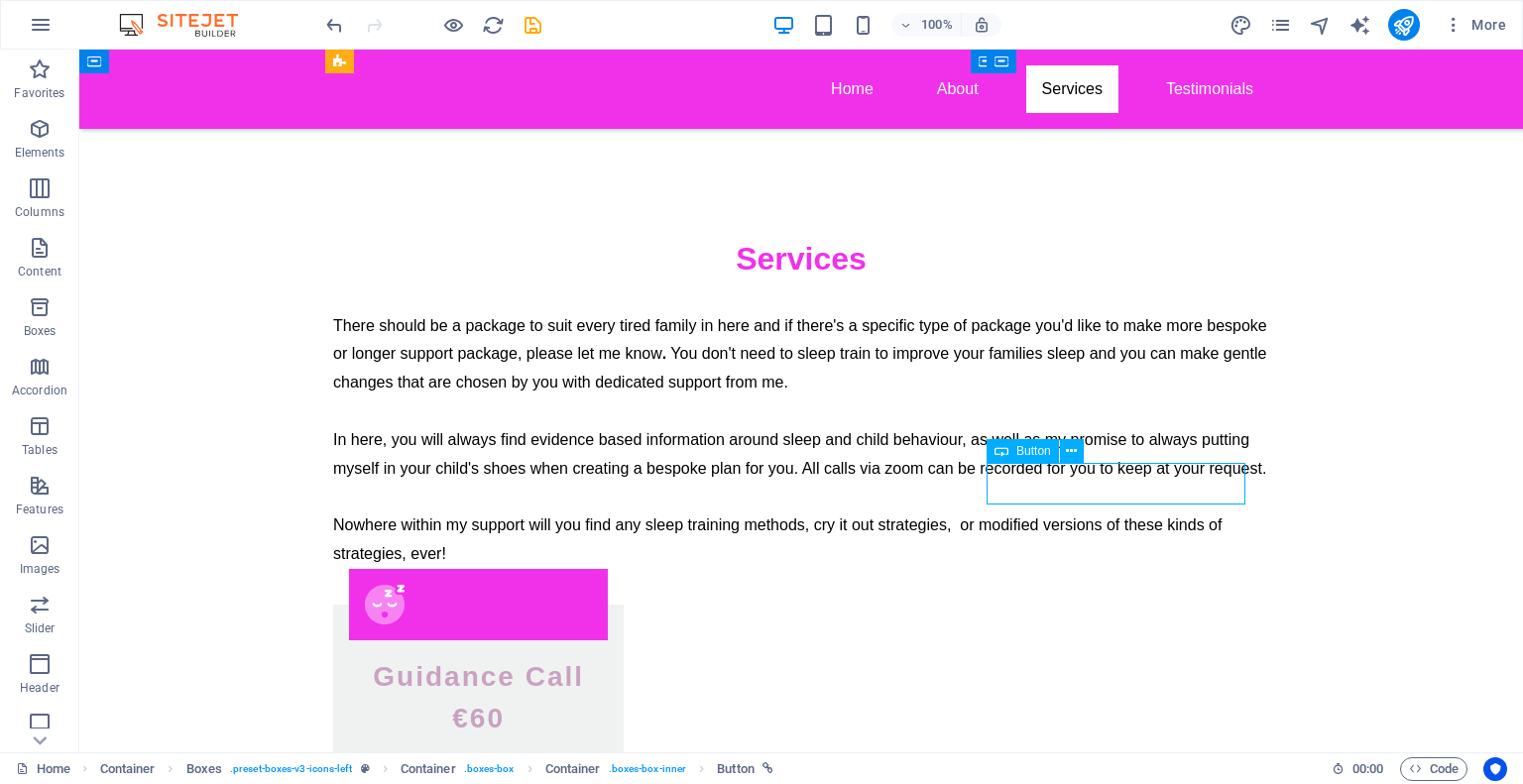 click on "Book Here" at bounding box center [478, 2821] 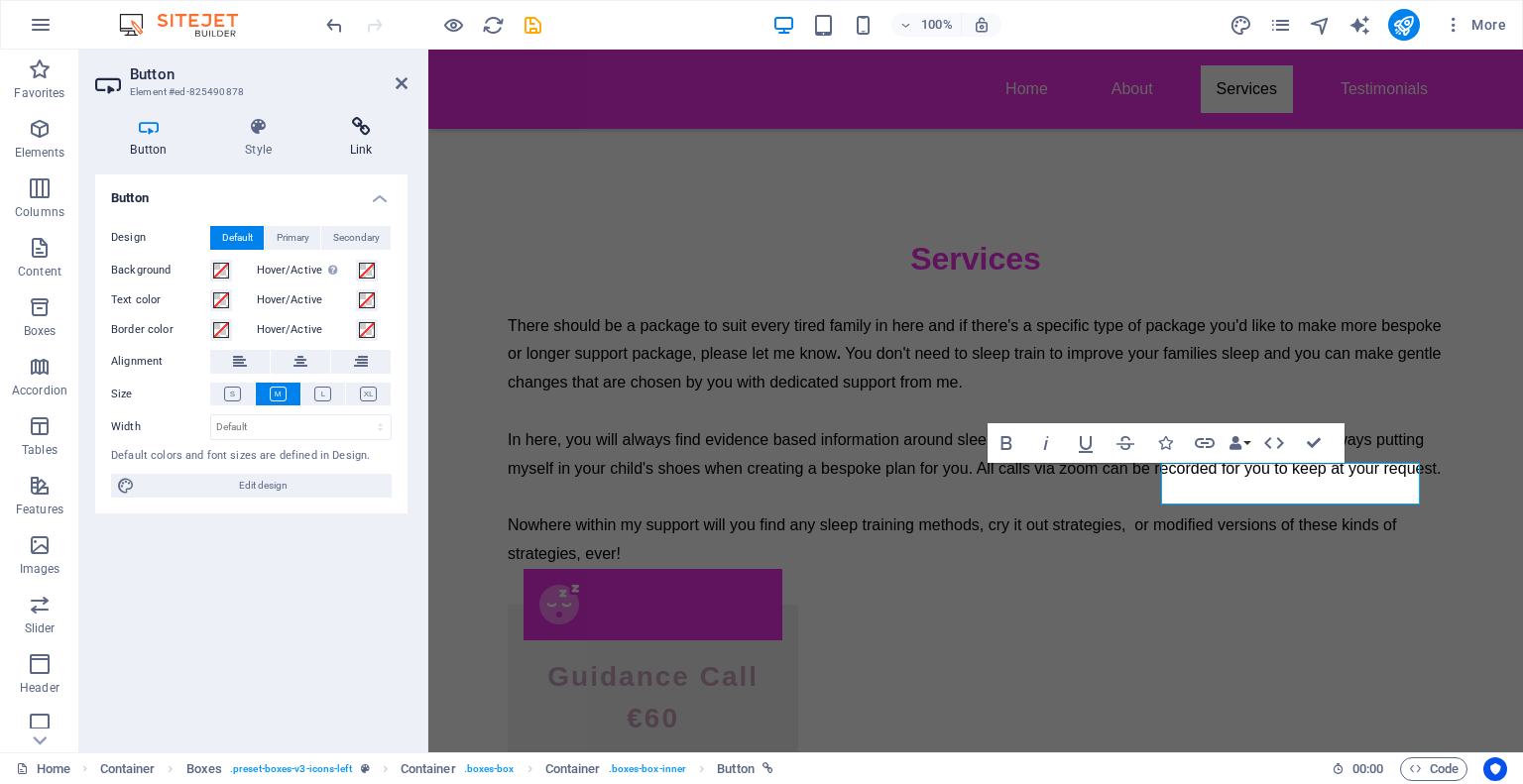 click at bounding box center [361, 127] 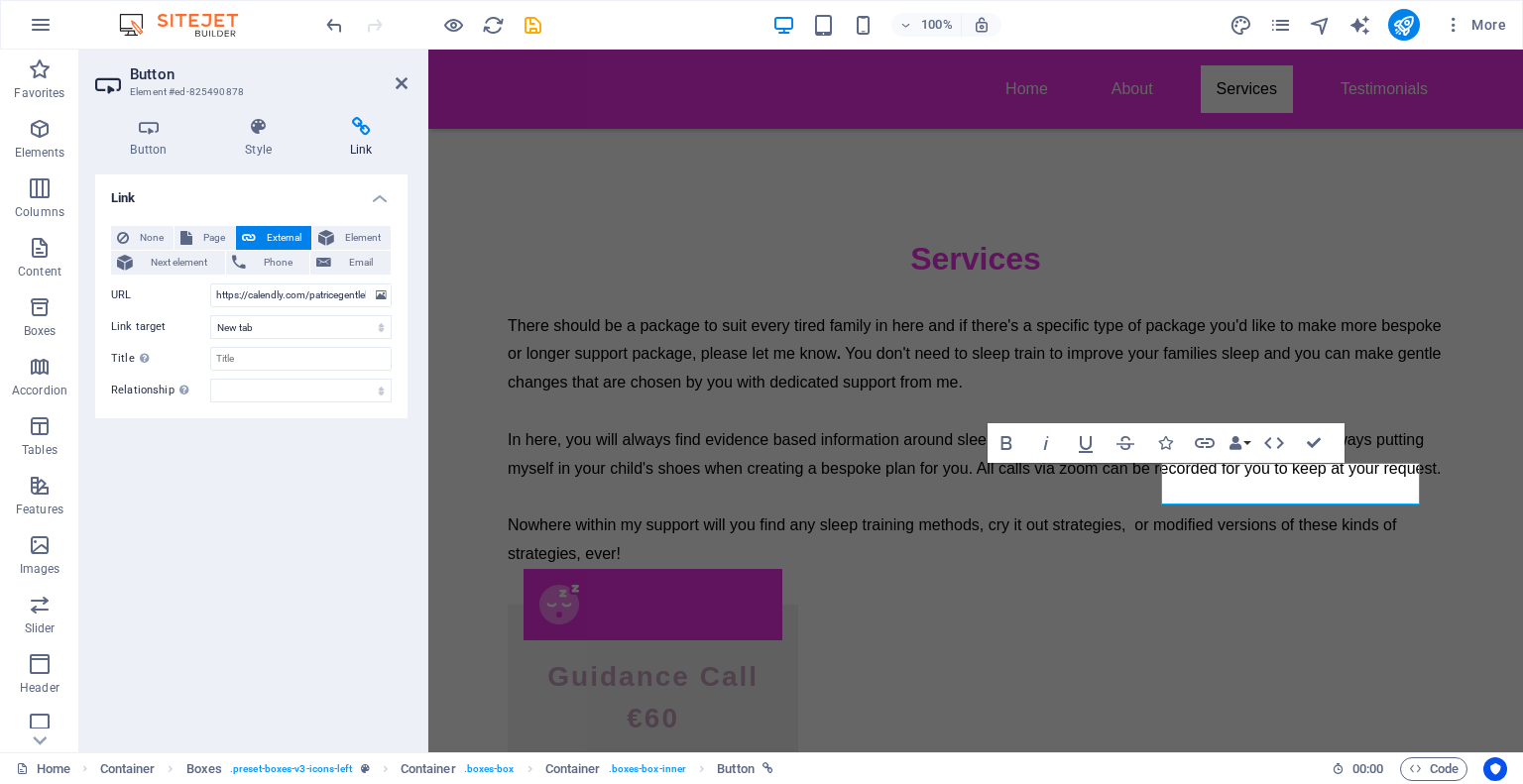 click on "Link" at bounding box center (361, 138) 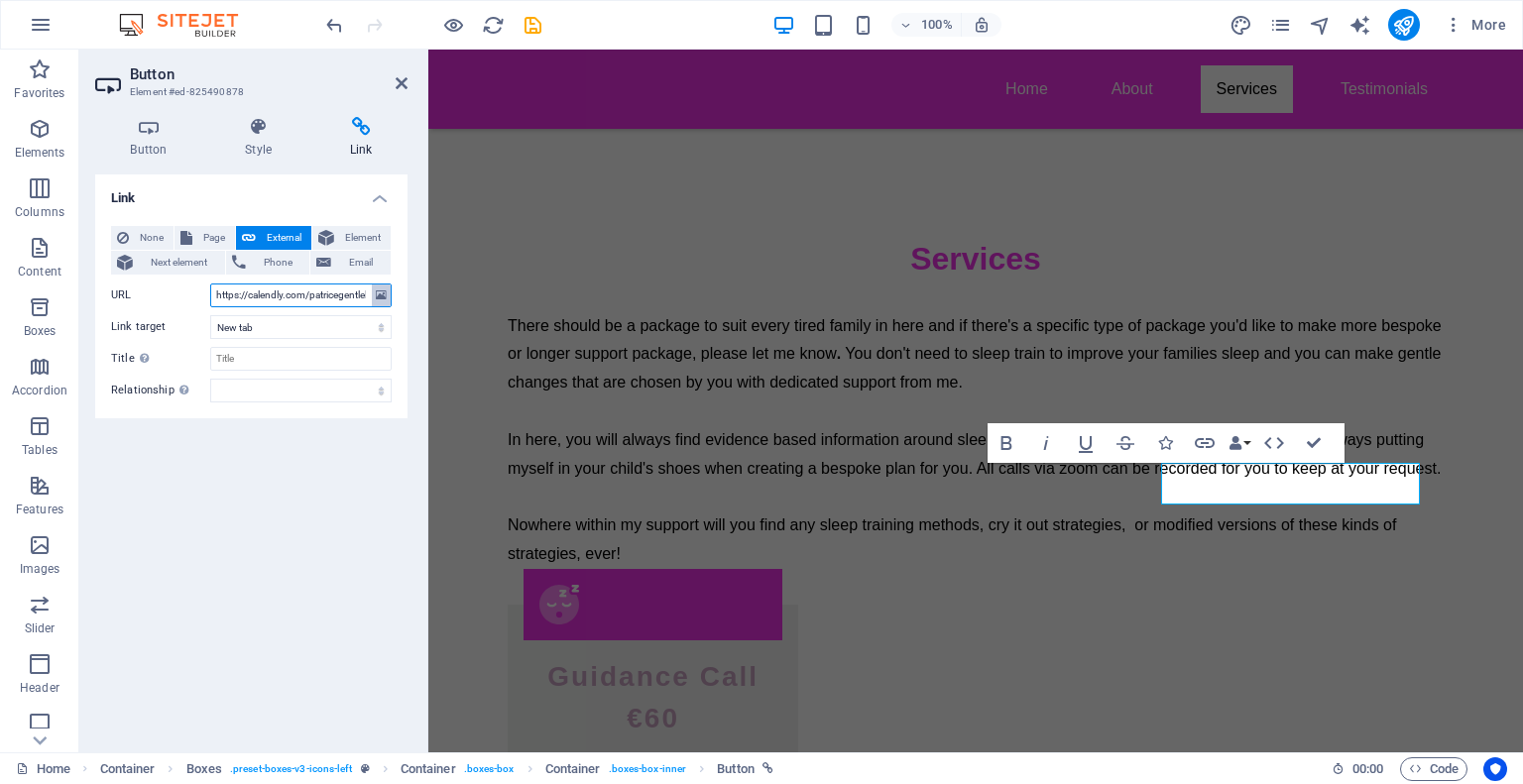 scroll, scrollTop: 0, scrollLeft: 94, axis: horizontal 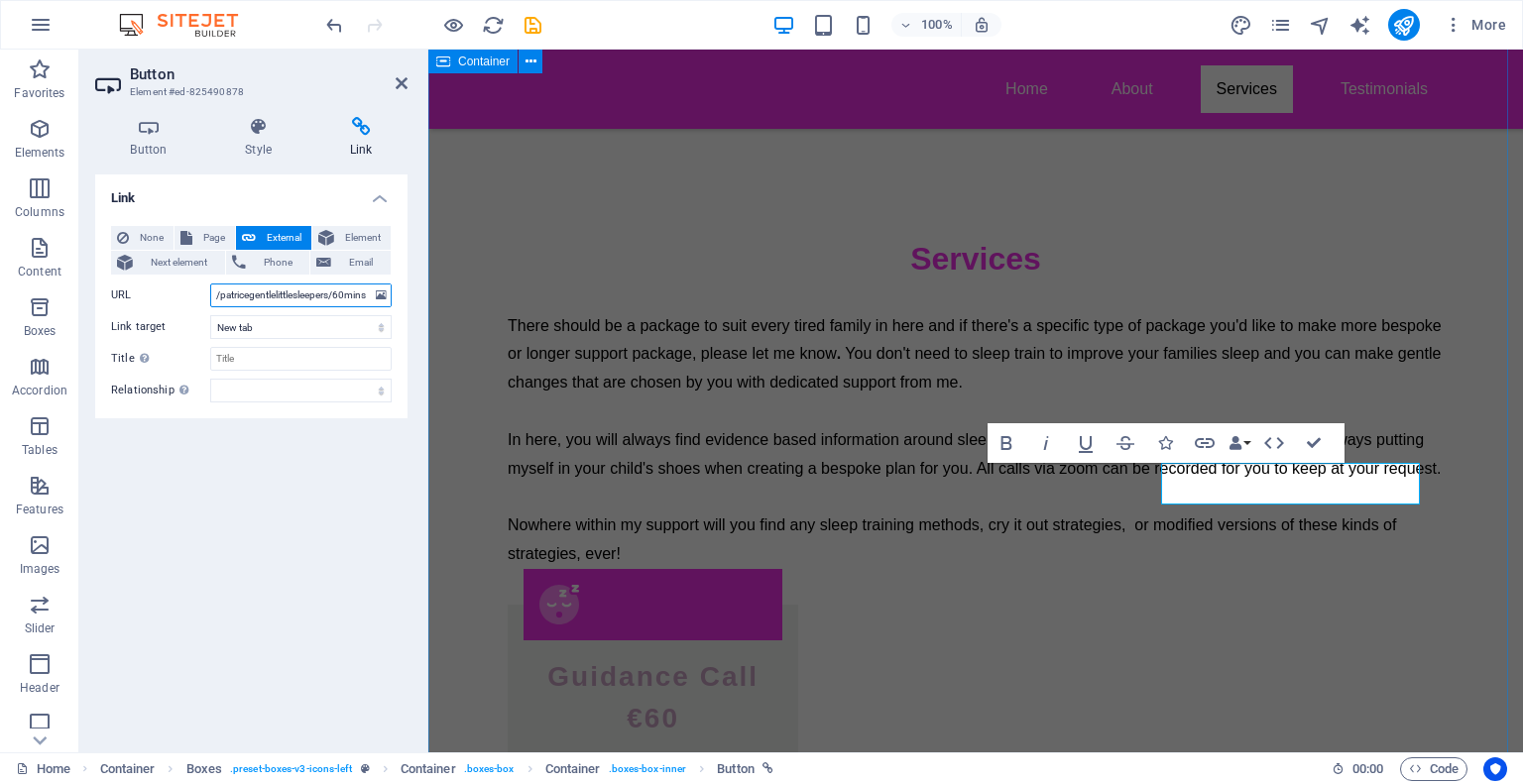 drag, startPoint x: 640, startPoint y: 340, endPoint x: 432, endPoint y: 308, distance: 210.44714 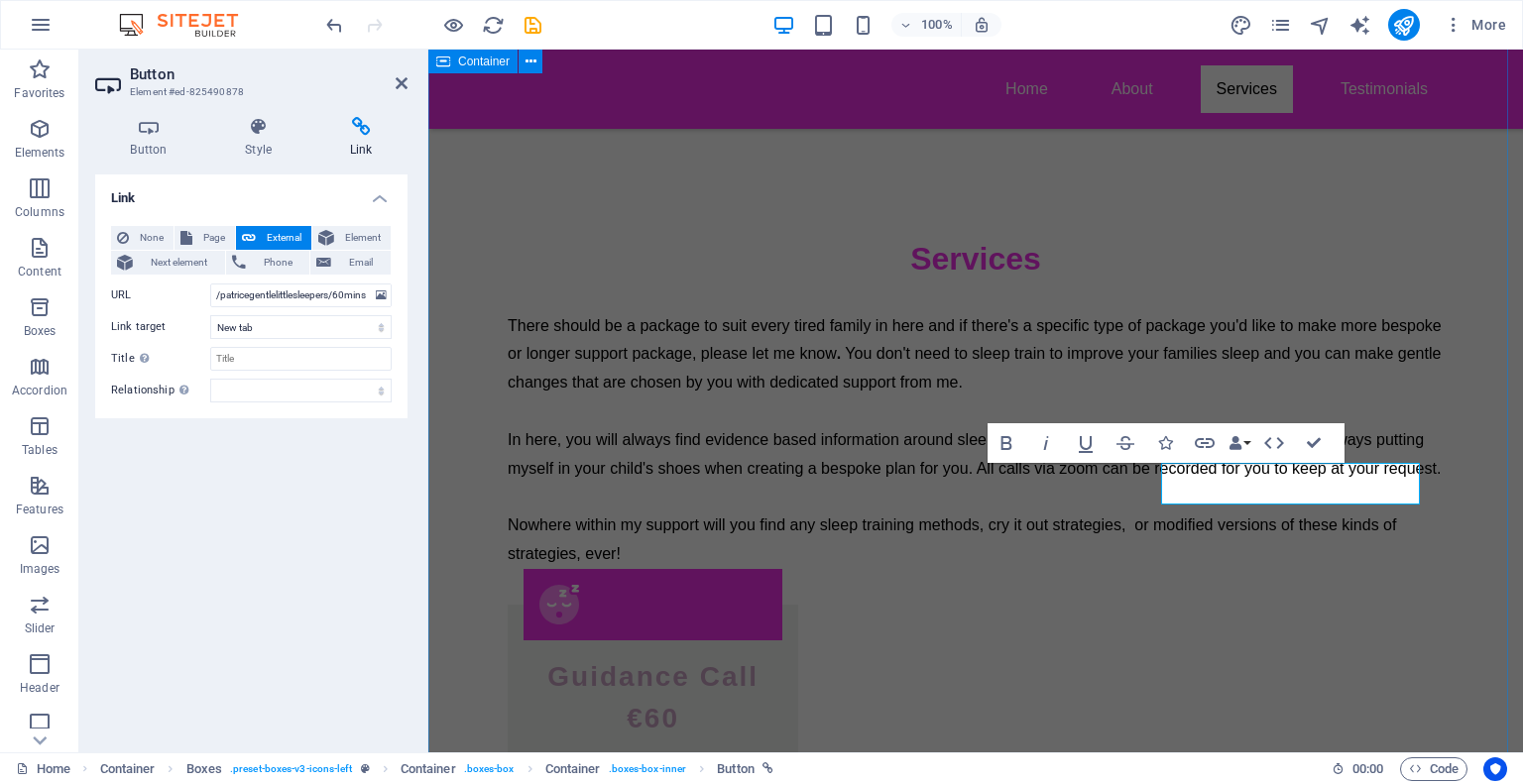 scroll, scrollTop: 0, scrollLeft: 0, axis: both 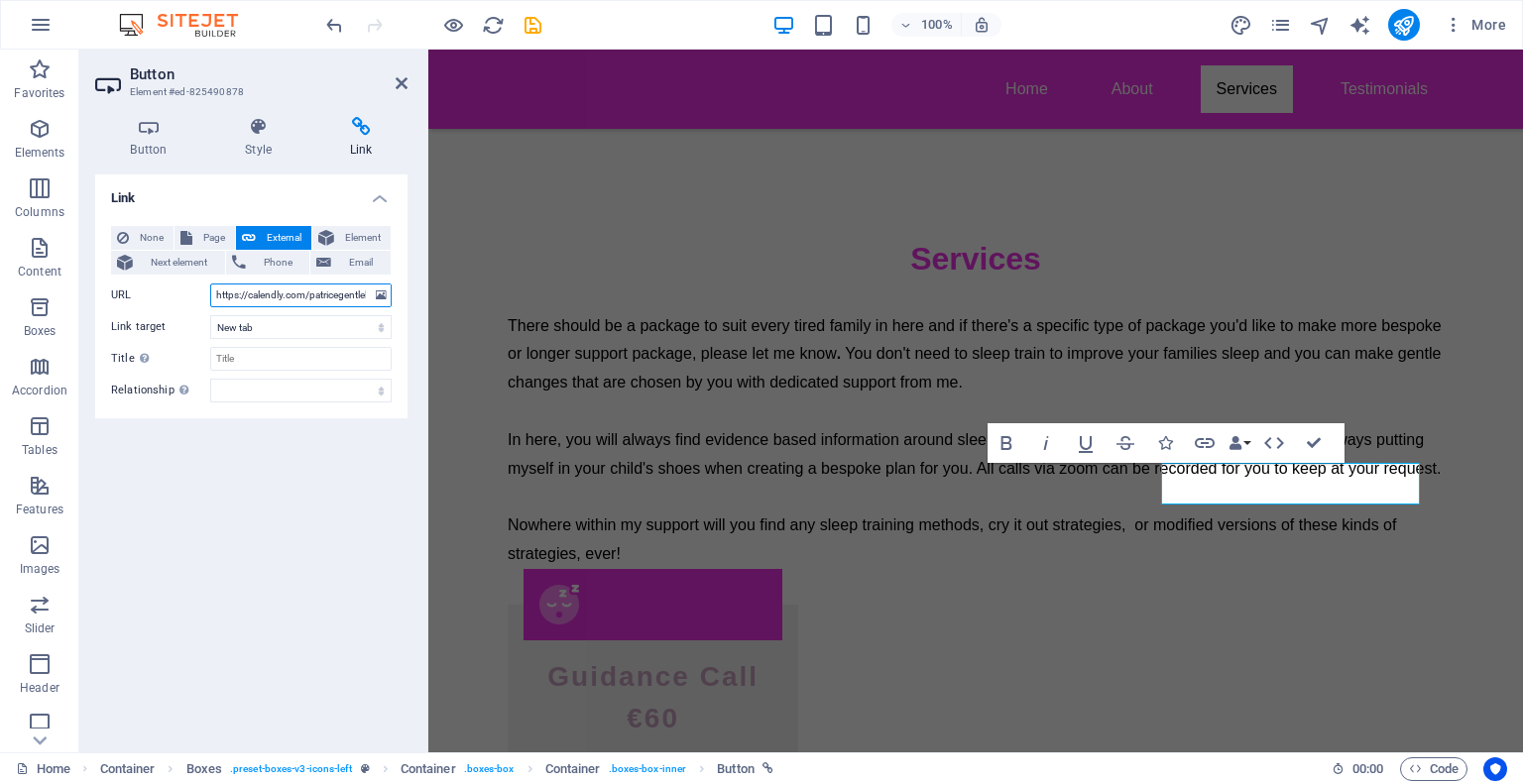 paste on "support" 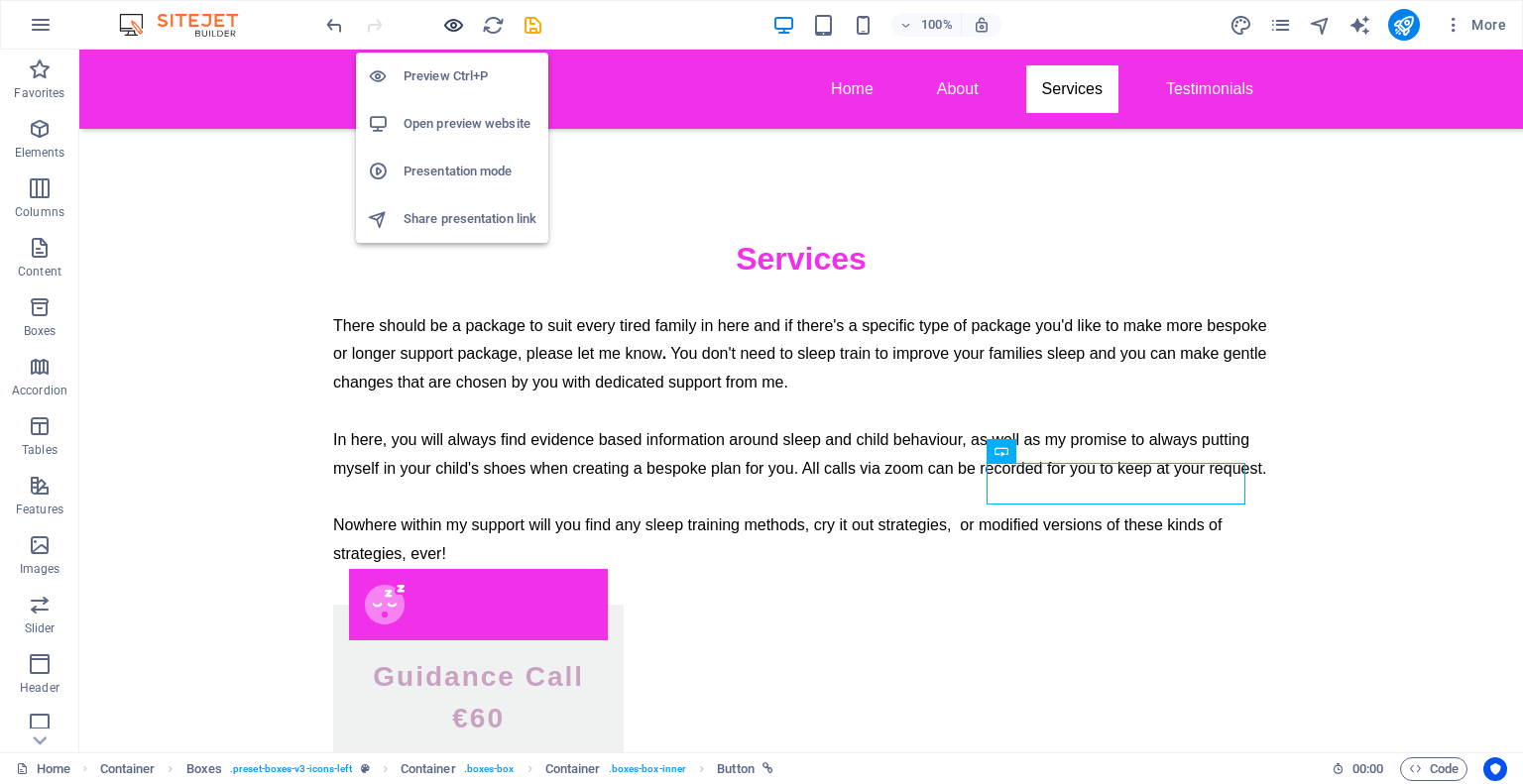 click at bounding box center (453, 25) 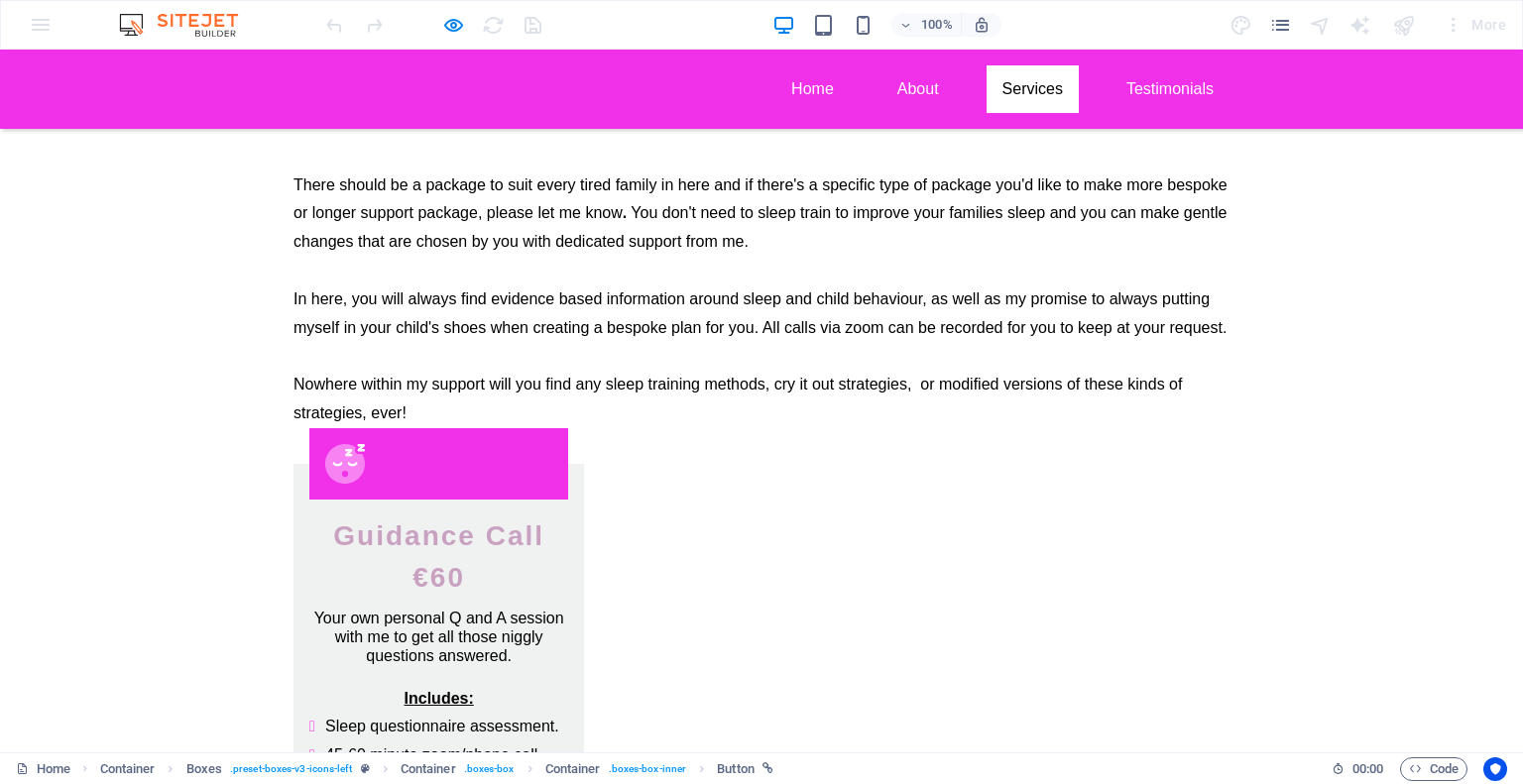 scroll, scrollTop: 5866, scrollLeft: 0, axis: vertical 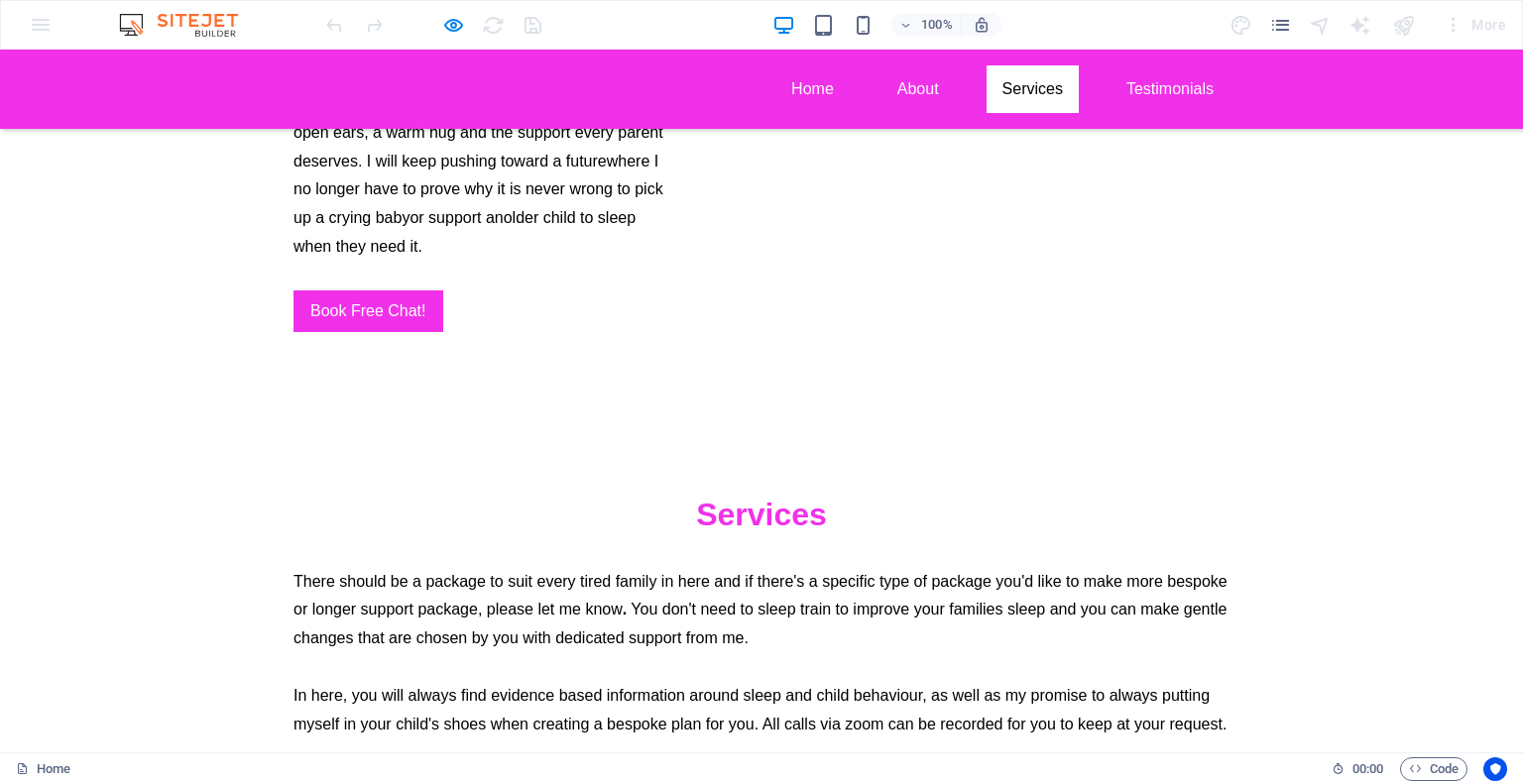 click on "Book Here" at bounding box center [439, 1410] 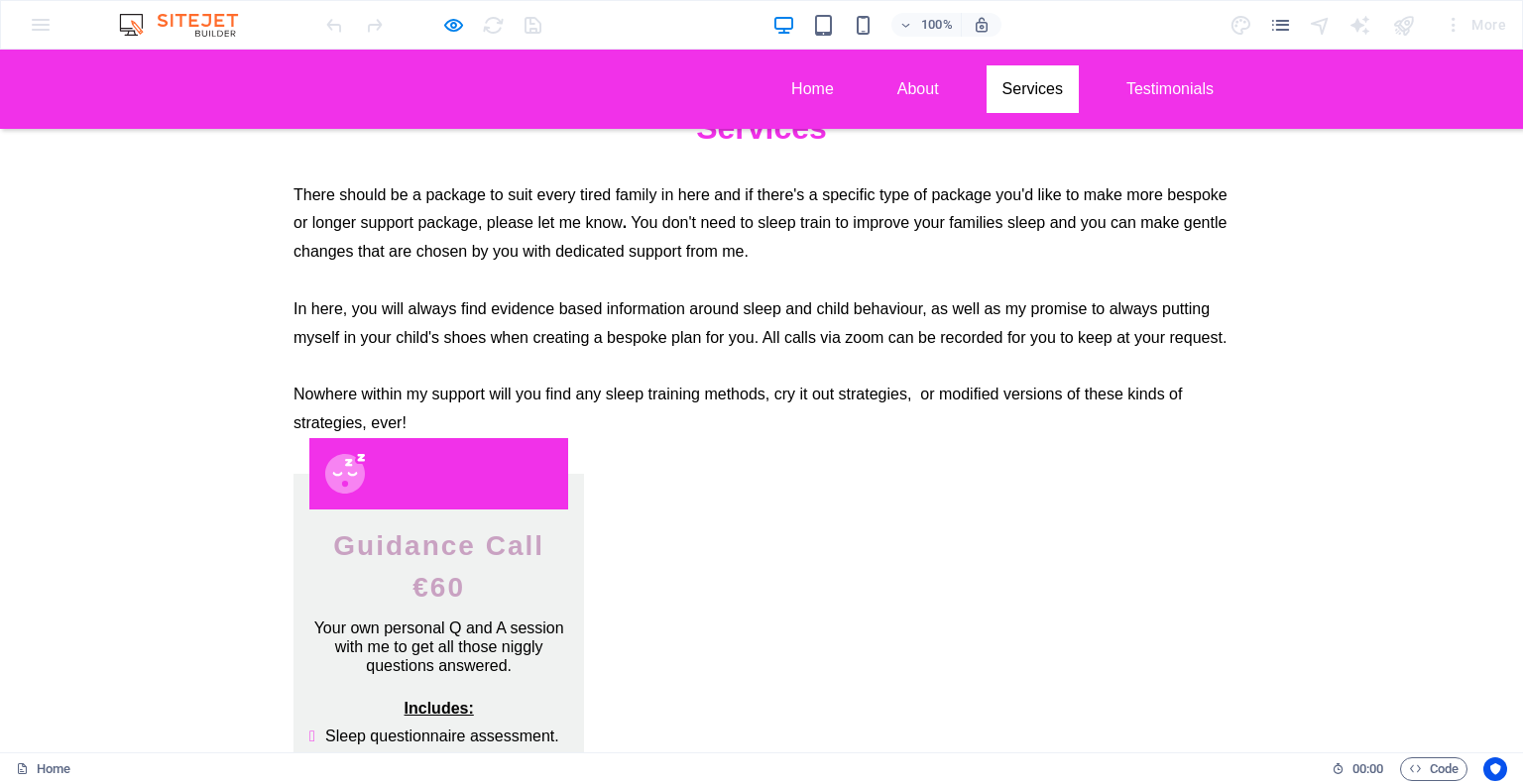 scroll, scrollTop: 6262, scrollLeft: 0, axis: vertical 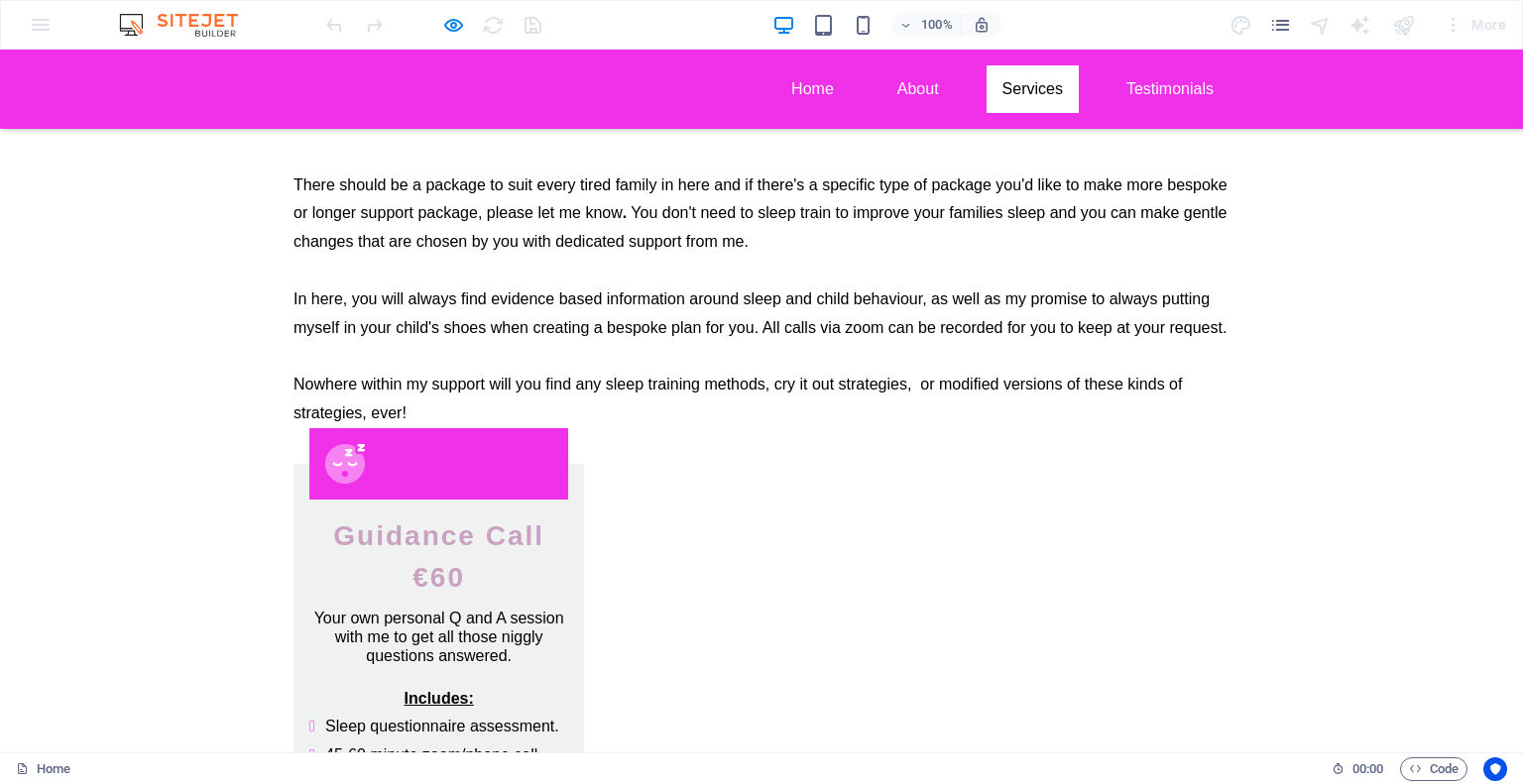 click on "Book Here" at bounding box center (439, 2680) 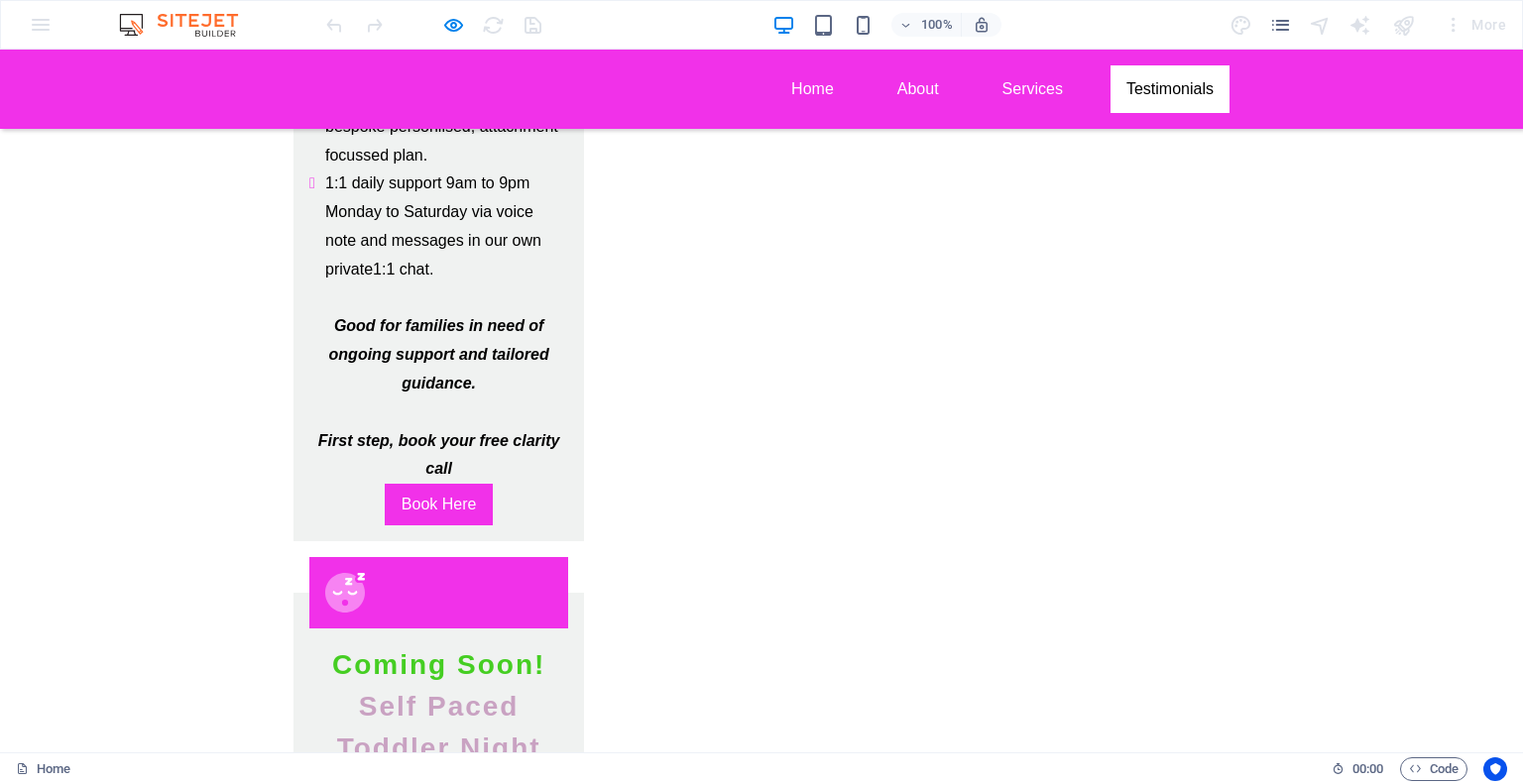 scroll, scrollTop: 8443, scrollLeft: 0, axis: vertical 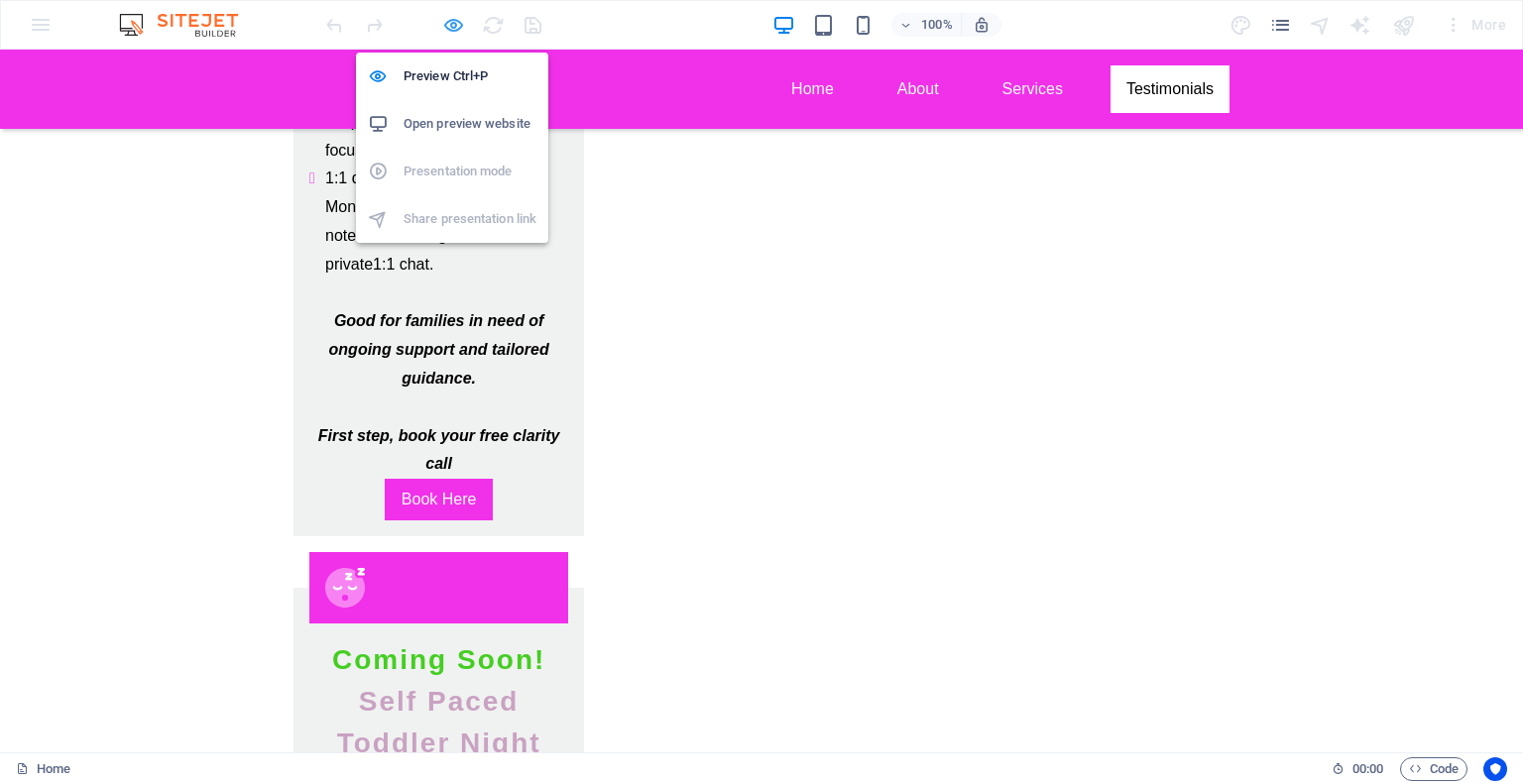 click at bounding box center [453, 25] 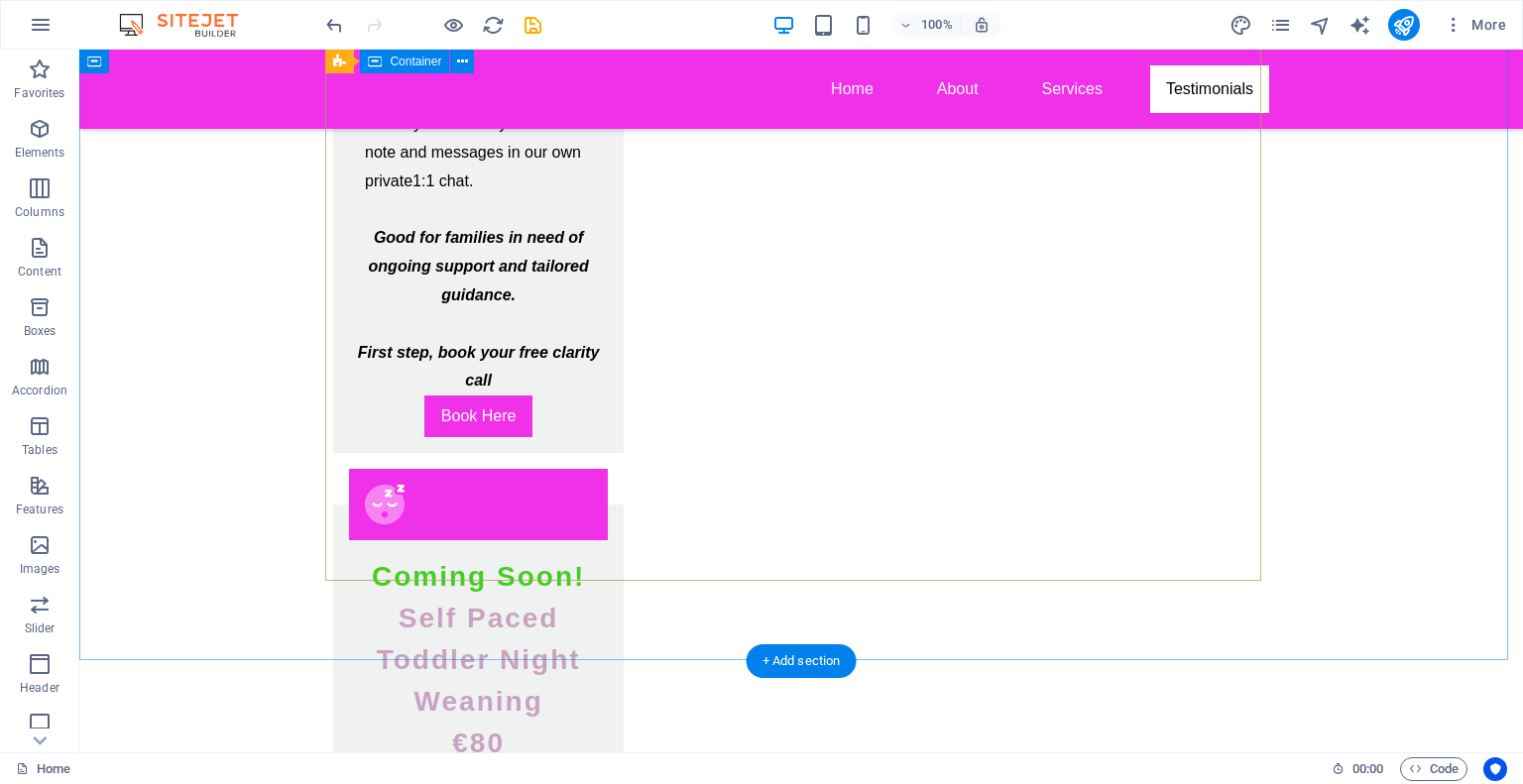 scroll, scrollTop: 8726, scrollLeft: 0, axis: vertical 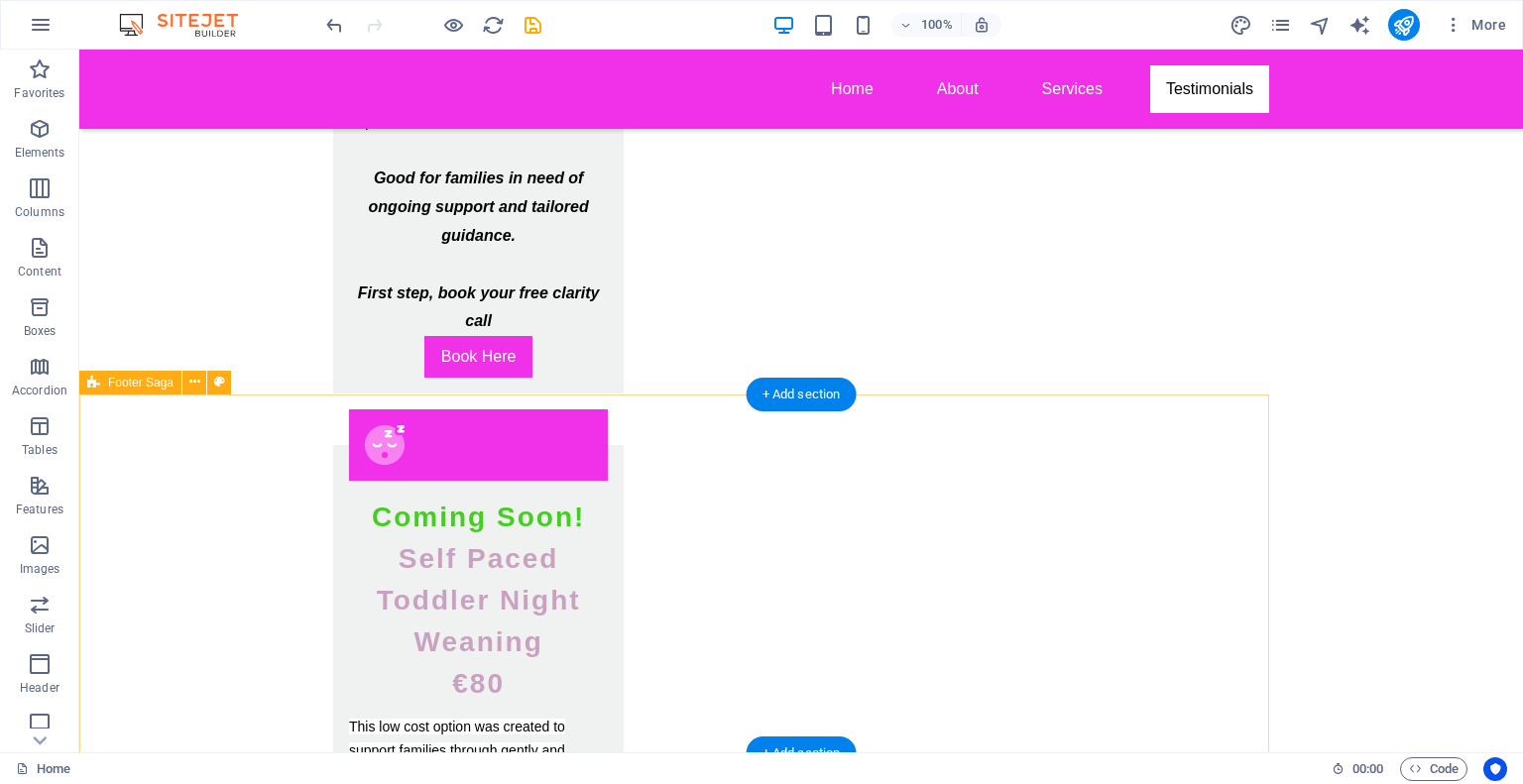 click on "Contact [CITY] Mobile:  [PHONE] Email:  [EMAIL] Social media Facebook Linkedin Instagram © 2023 Gentle Little Sleepers. All rights reserved.Instagram" at bounding box center [674, 3094] 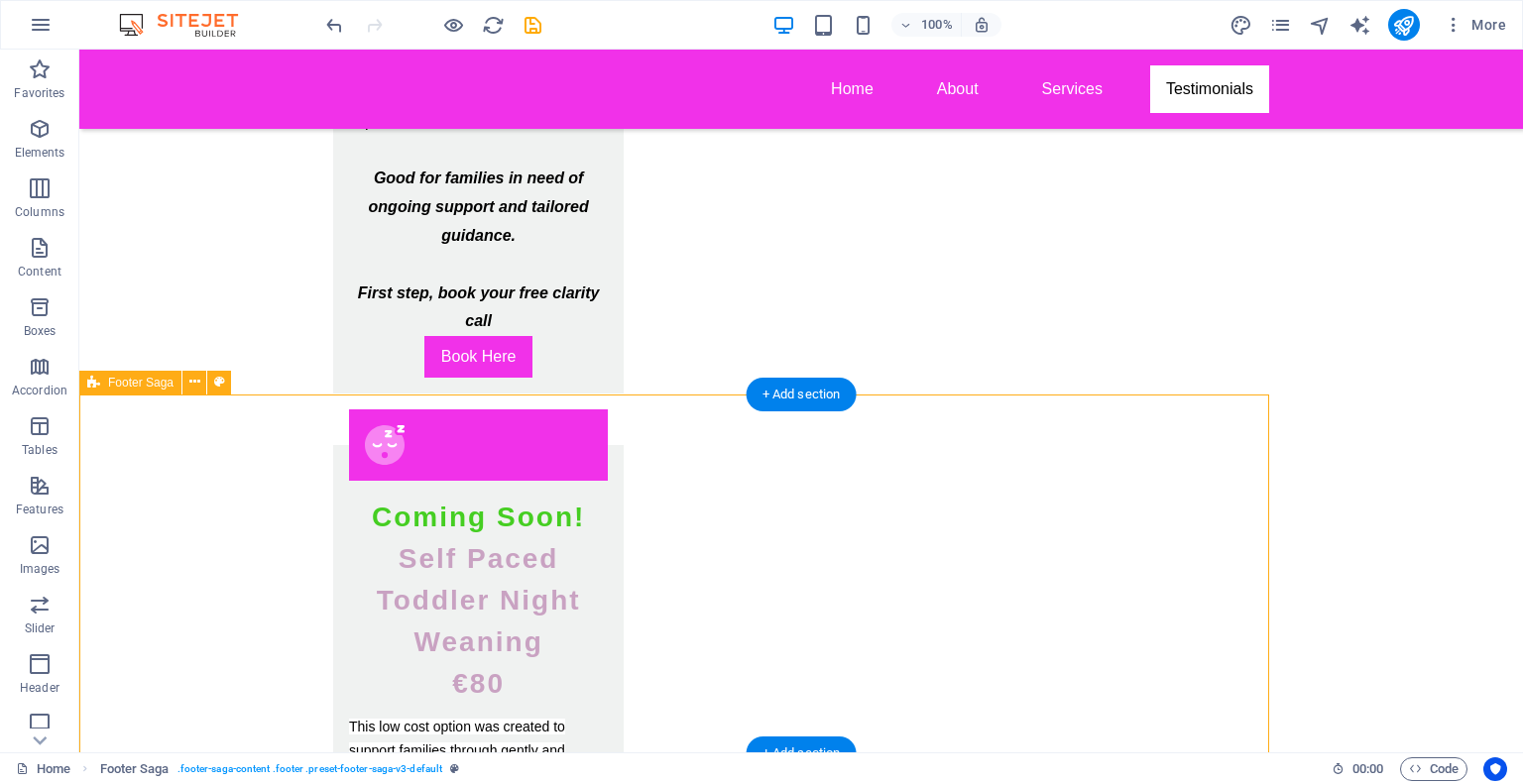 click on "Contact [CITY] Mobile:  [PHONE] Email:  [EMAIL] Social media Facebook Linkedin Instagram © 2023 Gentle Little Sleepers. All rights reserved.Instagram" at bounding box center (674, 3094) 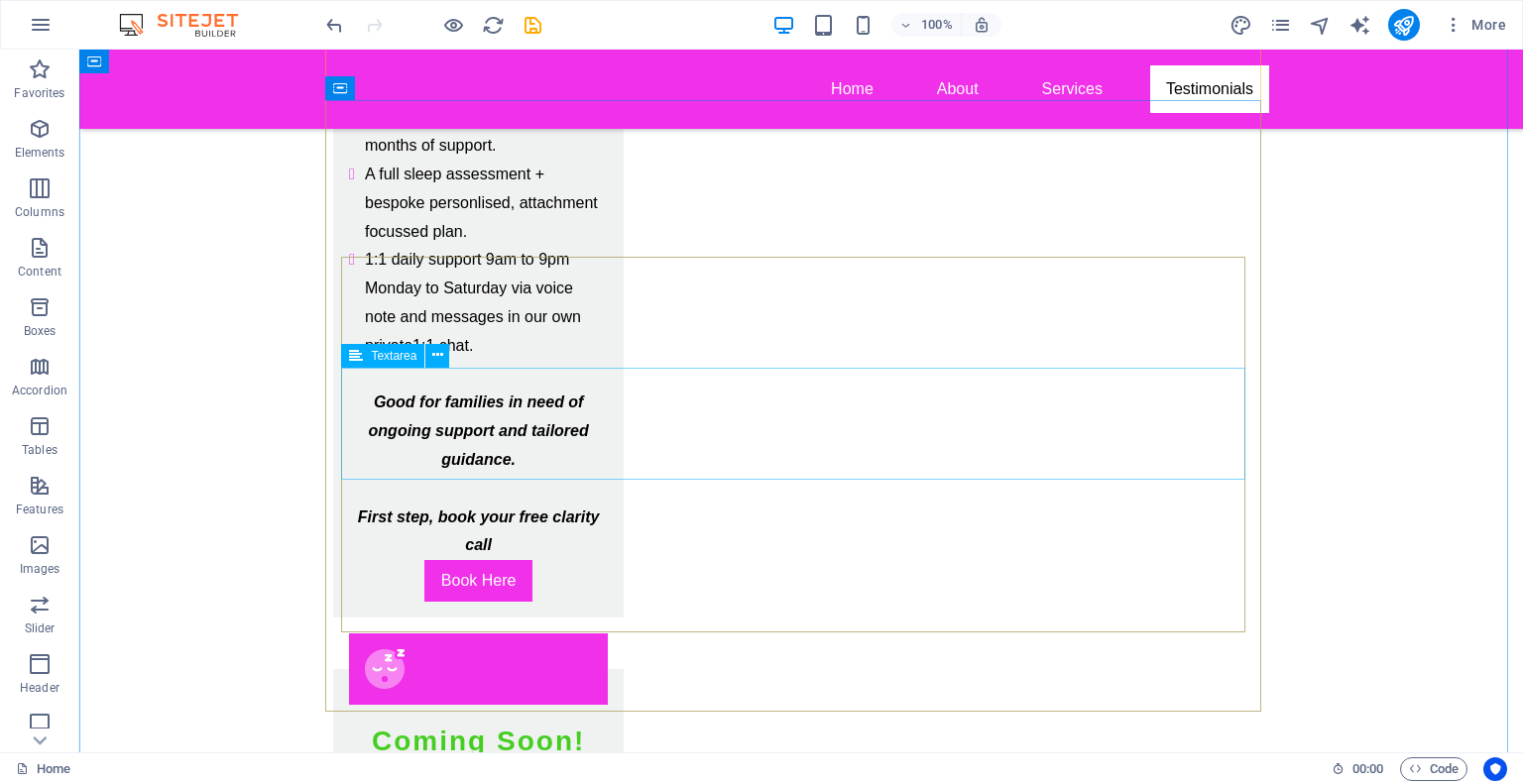 scroll, scrollTop: 8726, scrollLeft: 0, axis: vertical 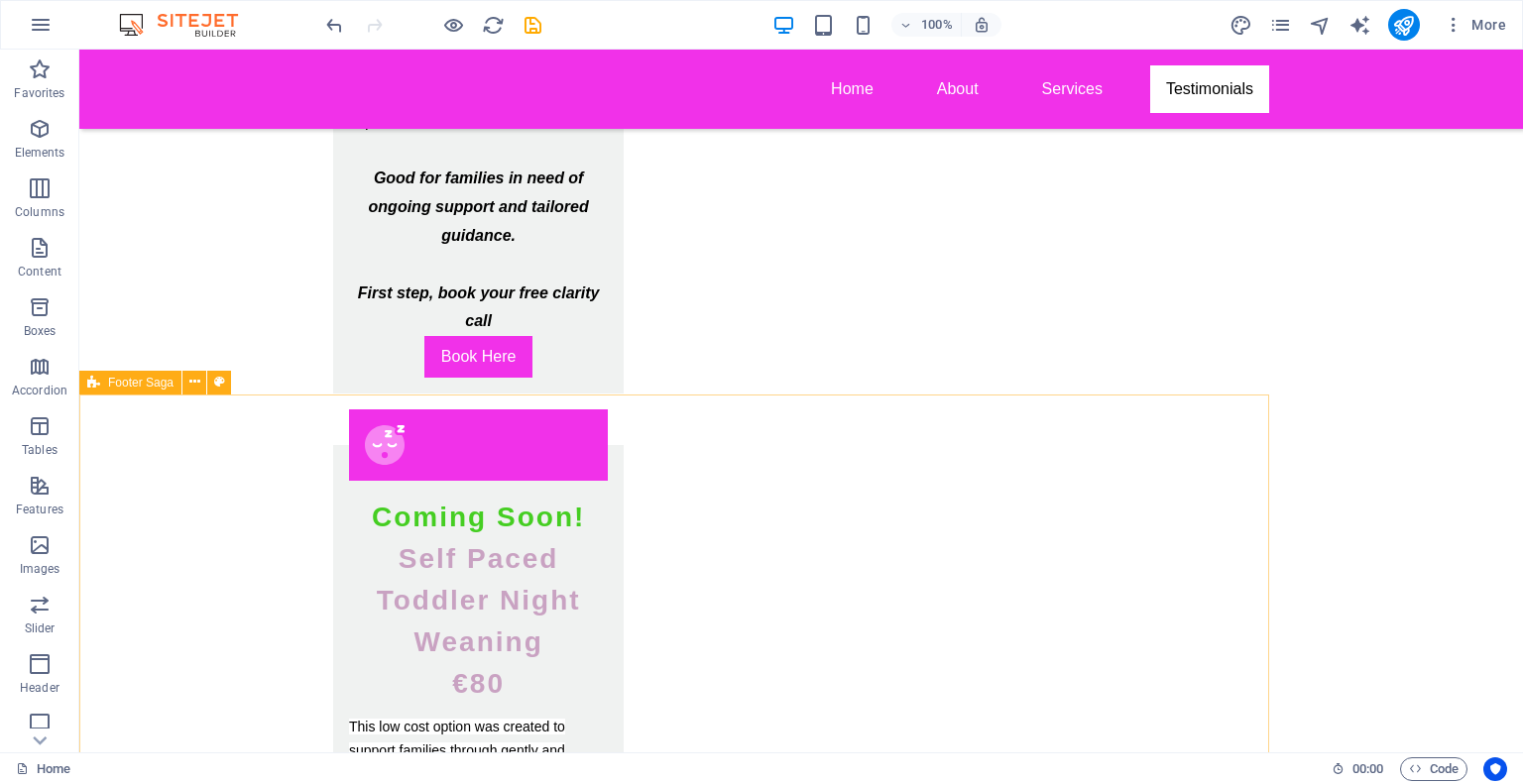click on "Footer Saga" at bounding box center [141, 383] 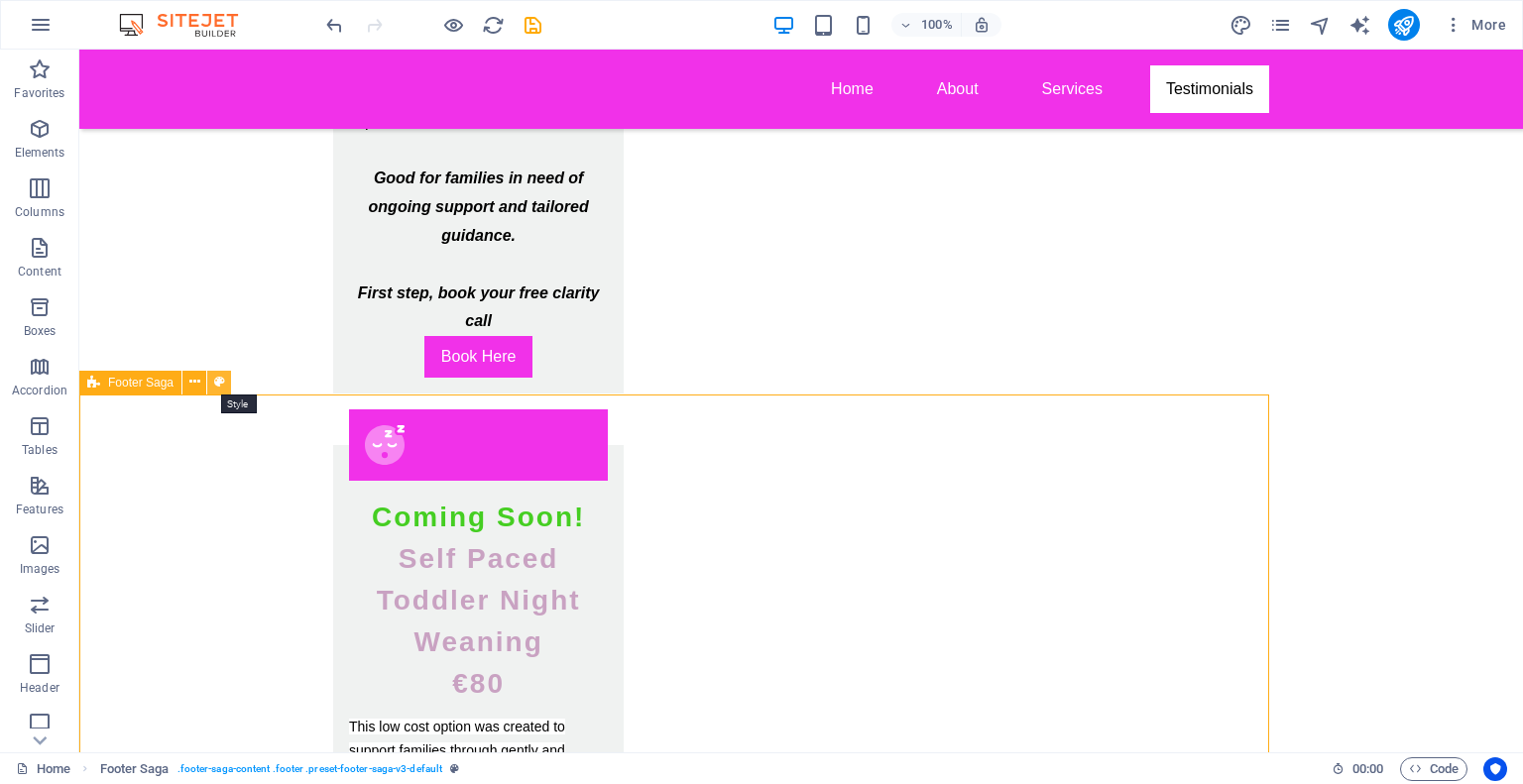 click at bounding box center [219, 382] 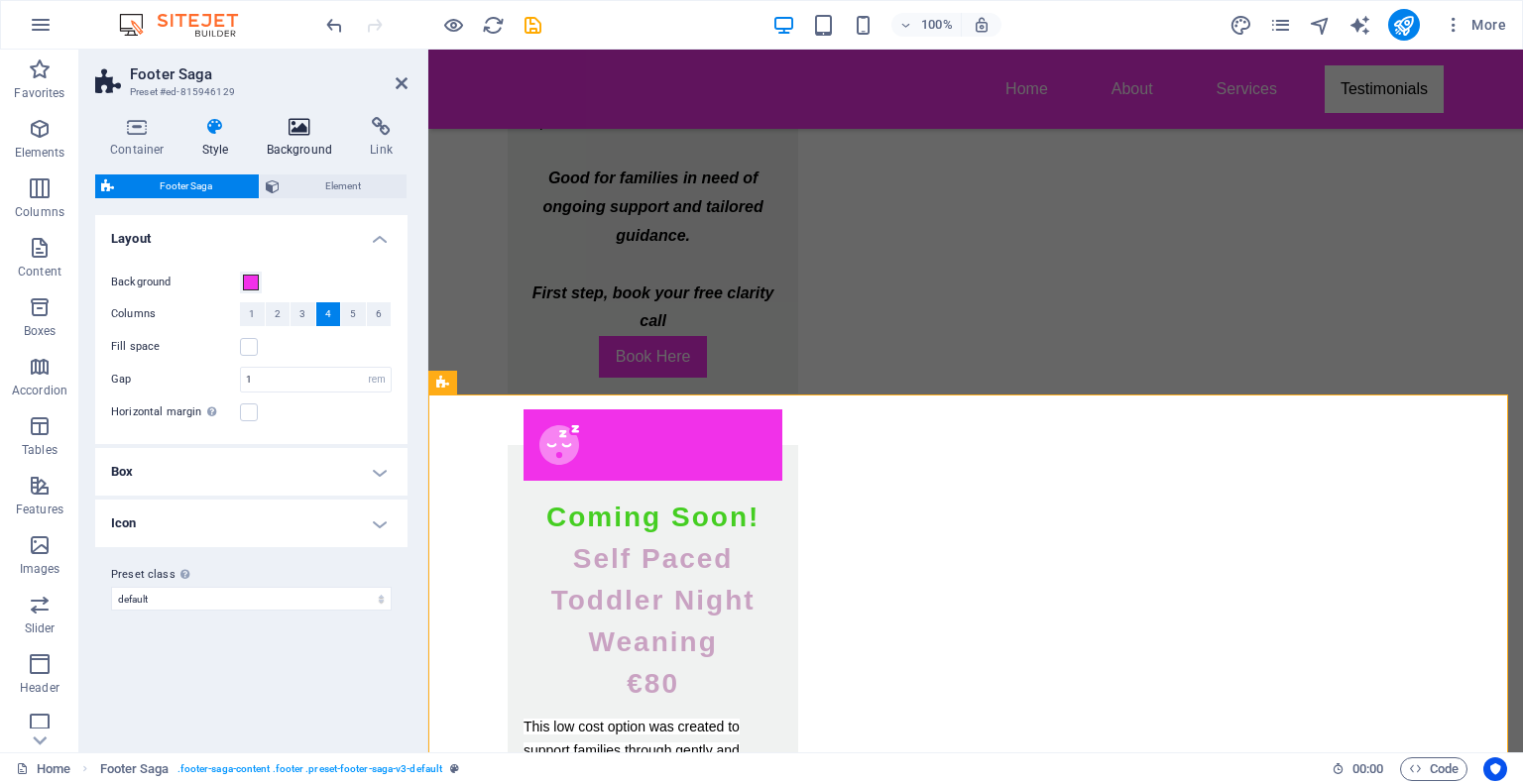 click at bounding box center [299, 127] 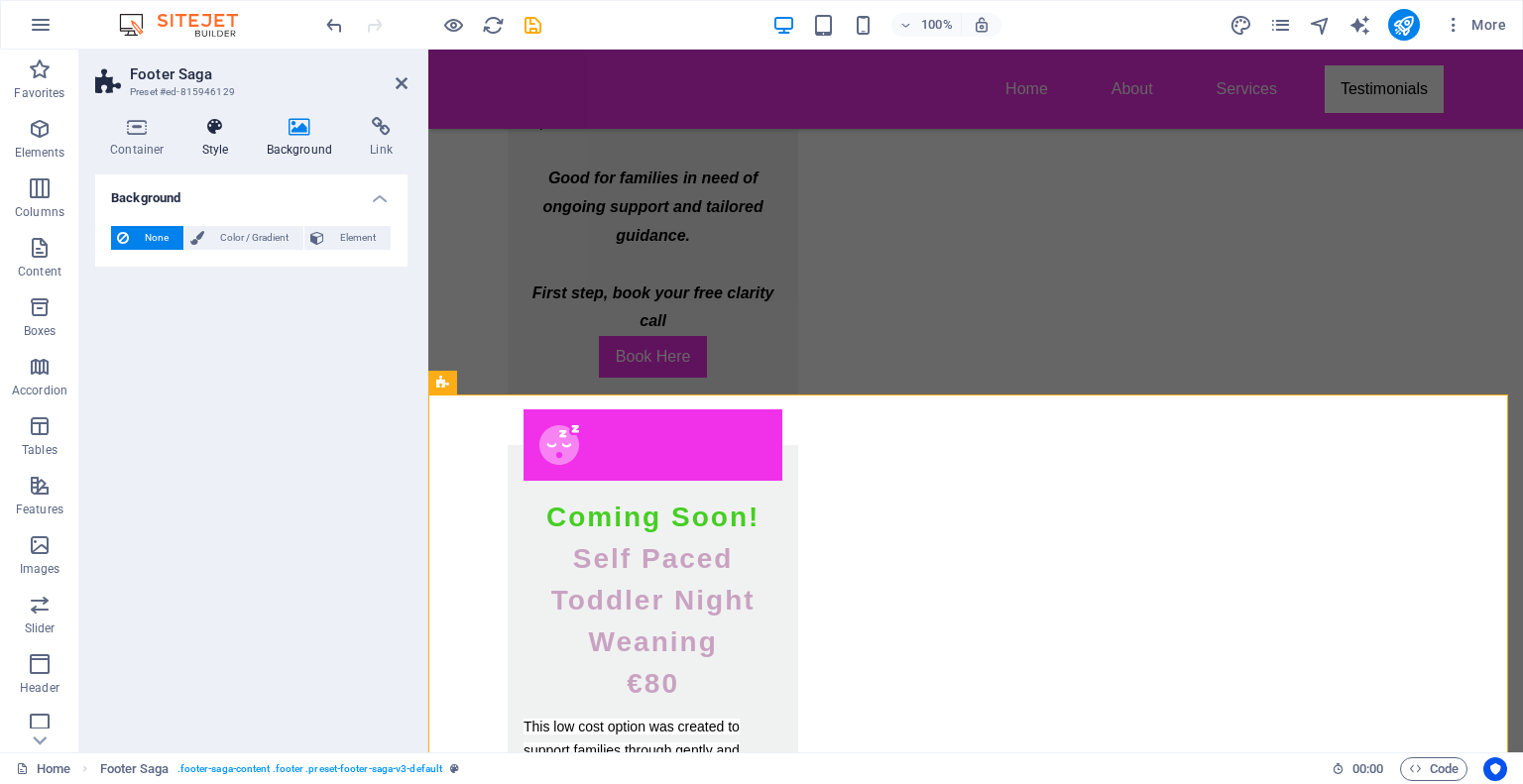 click at bounding box center [215, 127] 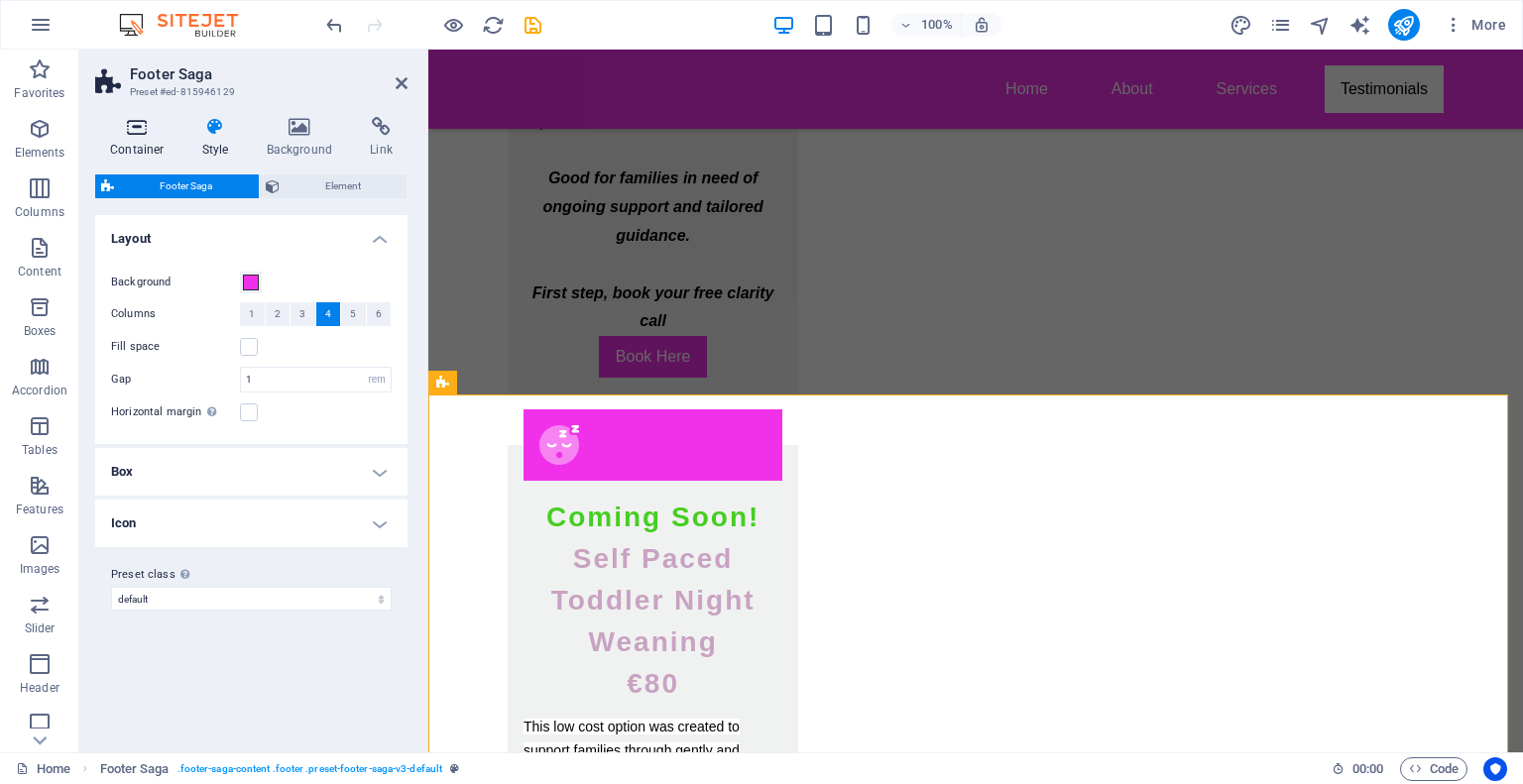 click at bounding box center (137, 127) 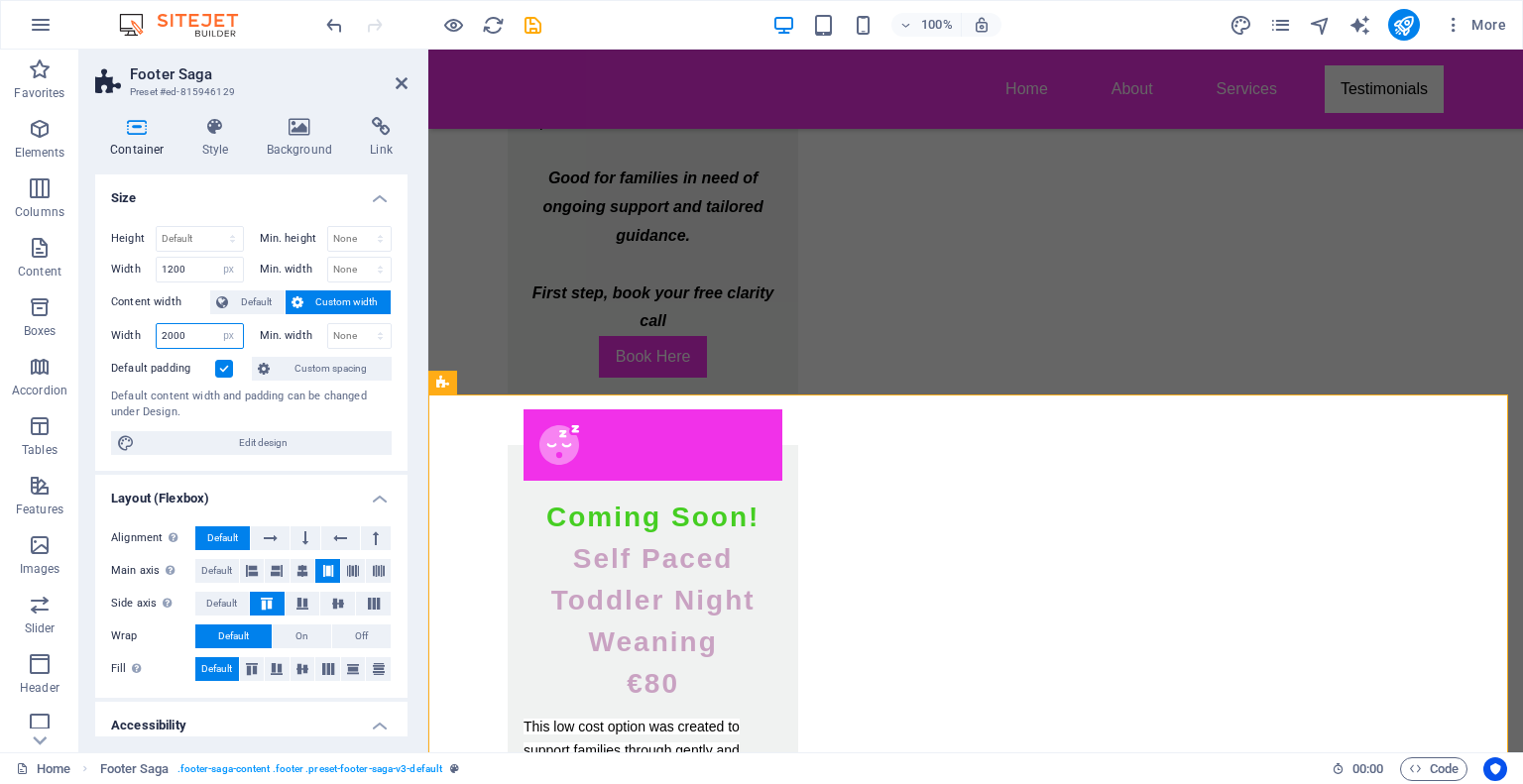 click on "2000" at bounding box center (199, 336) 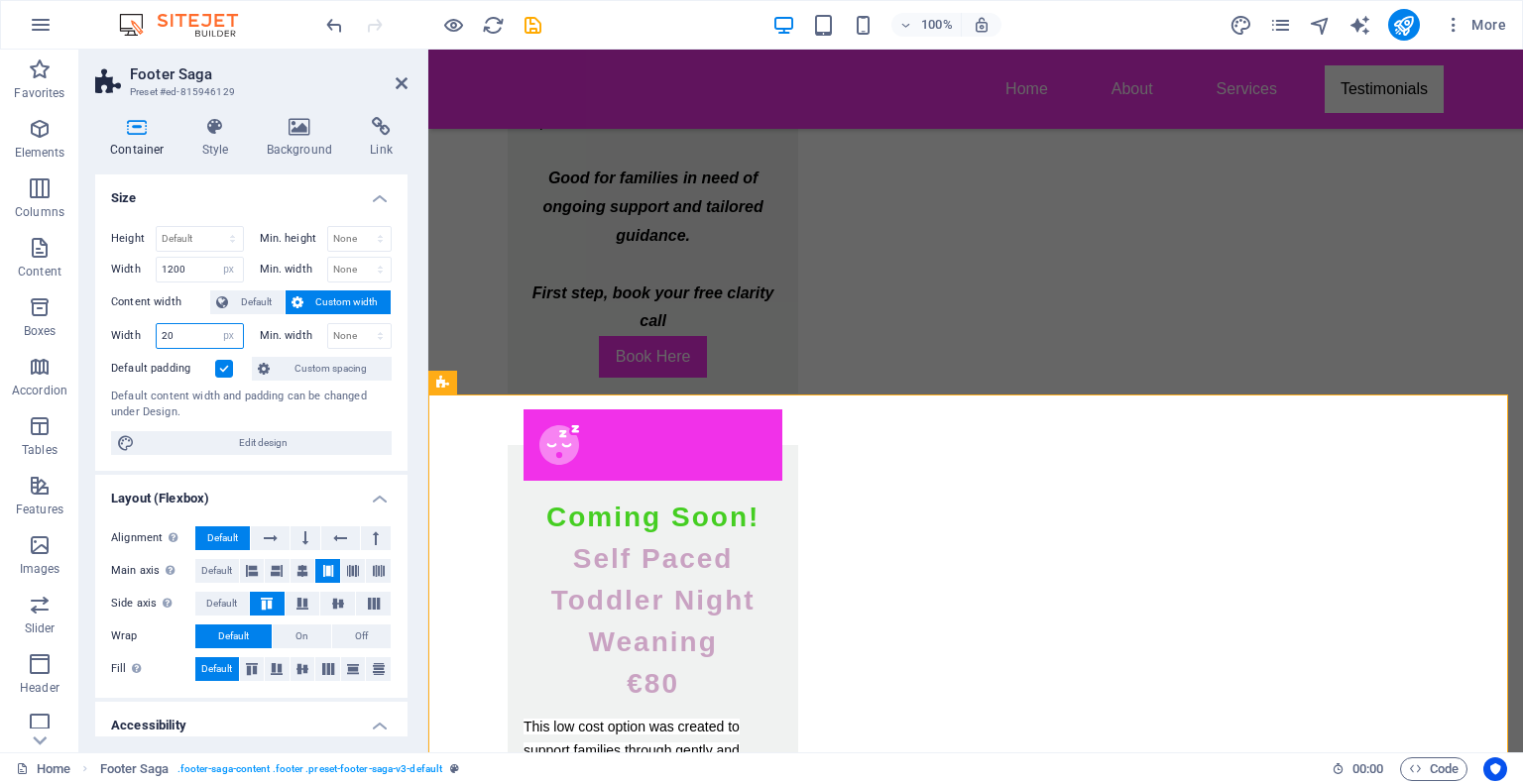type on "2" 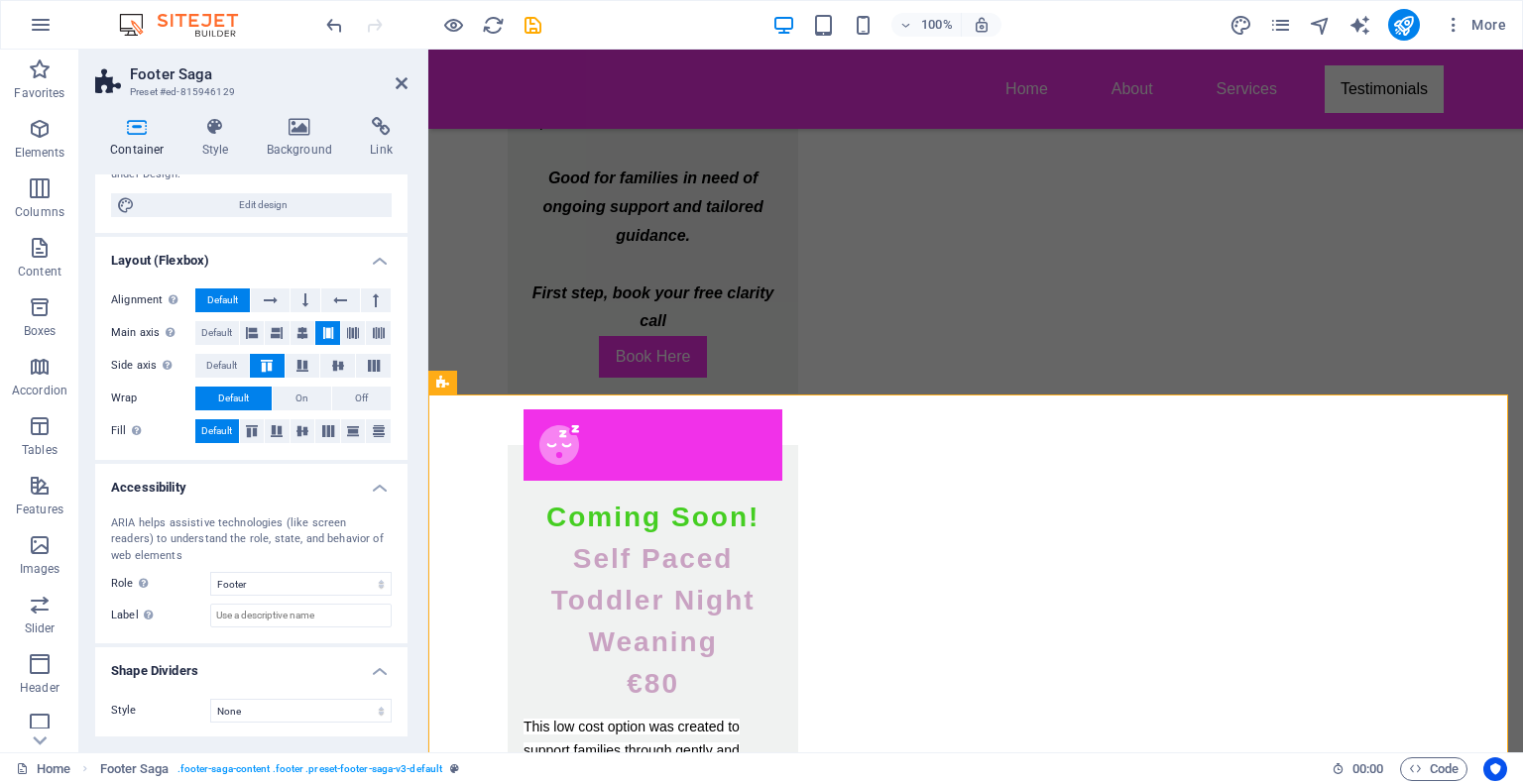 scroll, scrollTop: 0, scrollLeft: 0, axis: both 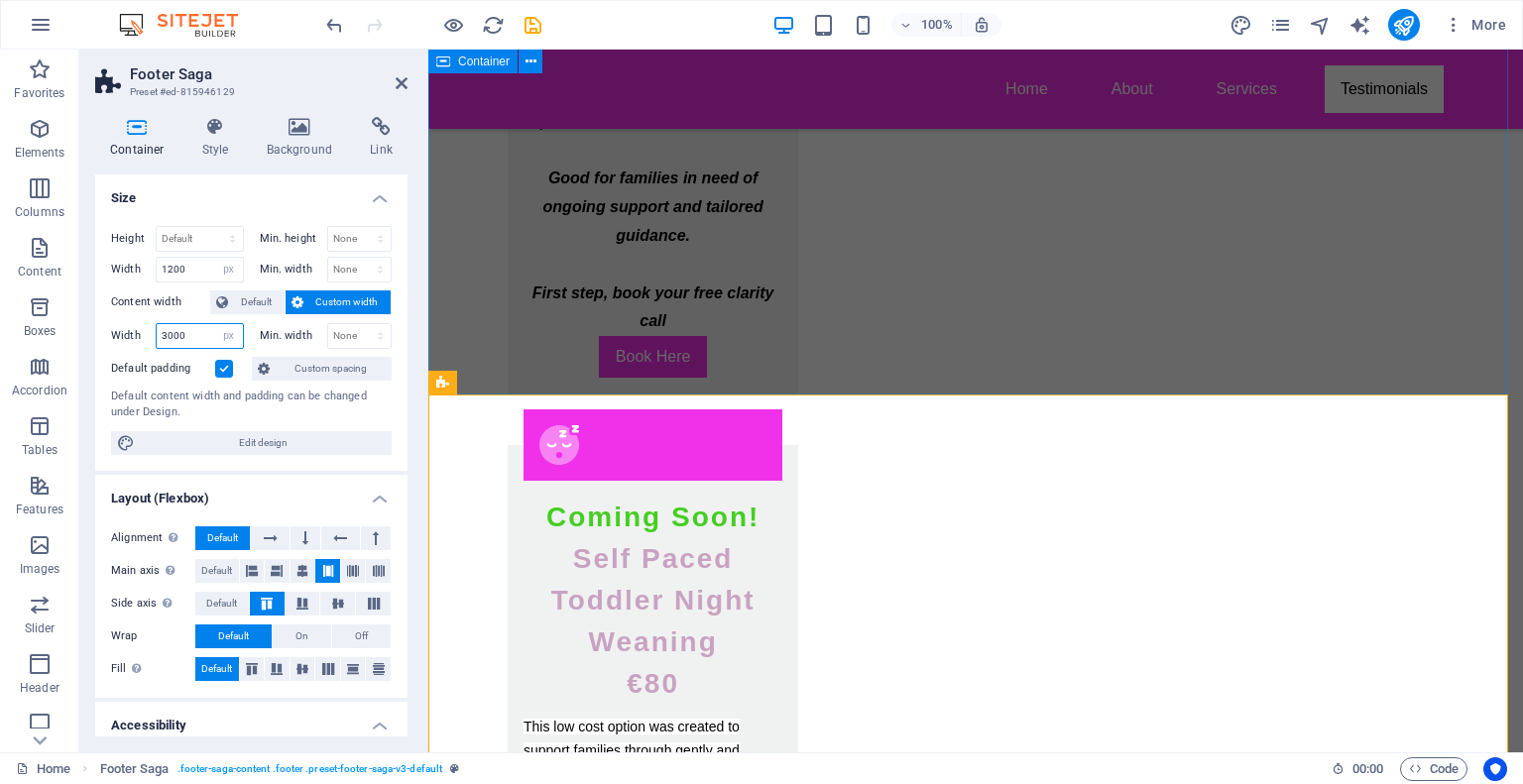 type on "3000" 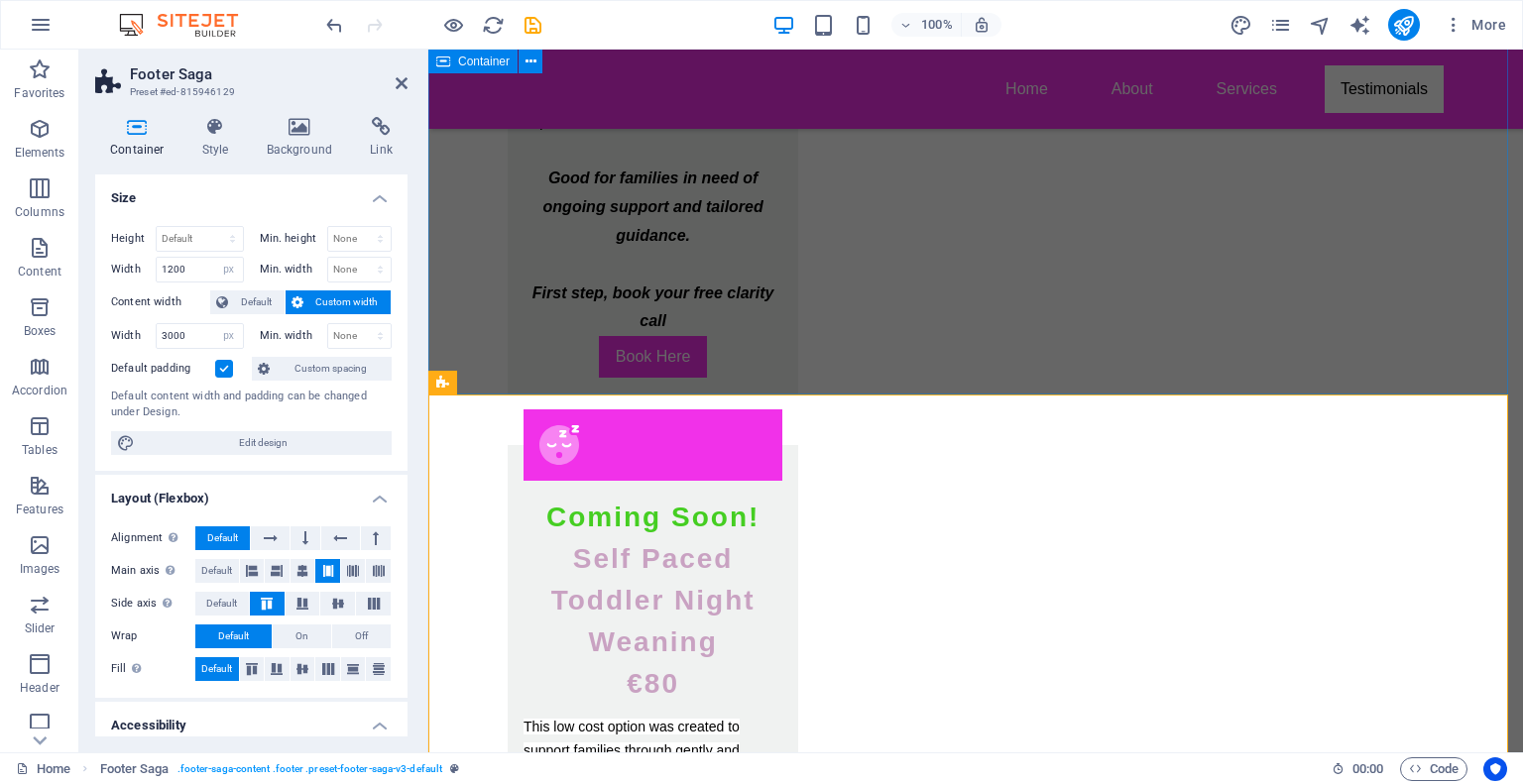 click on "Testimonials [FIRST] (Mom of [AGE] month old) "I highly recommend [FIRST] if you're looking for someone to help with your child's sleep in a really gentle and supportive way. I had tried 3 different sleep consultants who used a cry it out approach and I couldn't bare it, it just didn't work for us. I was so delighted when I had that initial call with [FIRST], she is so affirming and positive and really listened to everything that our family was going through. With her help, over the course of 5-6 weeks, I night weaned my [AGE]month old and transferred him out of my bed into his own room with minimal crying (10mins over 2 nights while I was holding him!) I also transferred my [AGE] year old from a cot to a bed, (very over-due!) with no increased night time disturbance form him. I loved how [FIRST] took a holistic approach and we talked through behavioural issues as well which was really helpful. Truly a gentle approach from start to finish! Thank you so much [FIRST]" [FIRST] & [FIRST] (Parents of [AGE] year old) 1" at bounding box center (976, 2045) 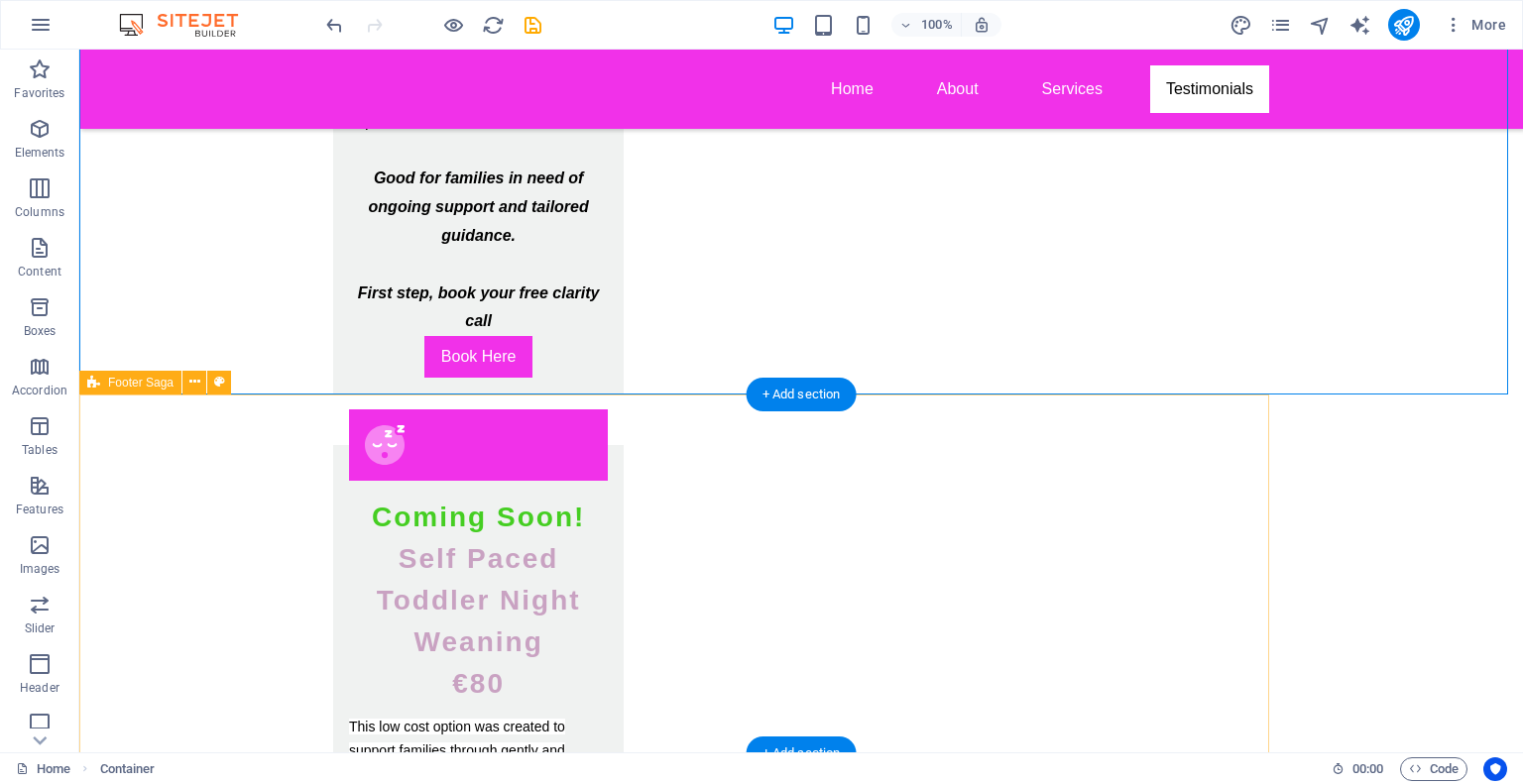 click on "Contact [CITY] Mobile:  [PHONE] Email:  [EMAIL] Social media Facebook Linkedin Instagram © 2023 Gentle Little Sleepers. All rights reserved.Instagram" at bounding box center (674, 3094) 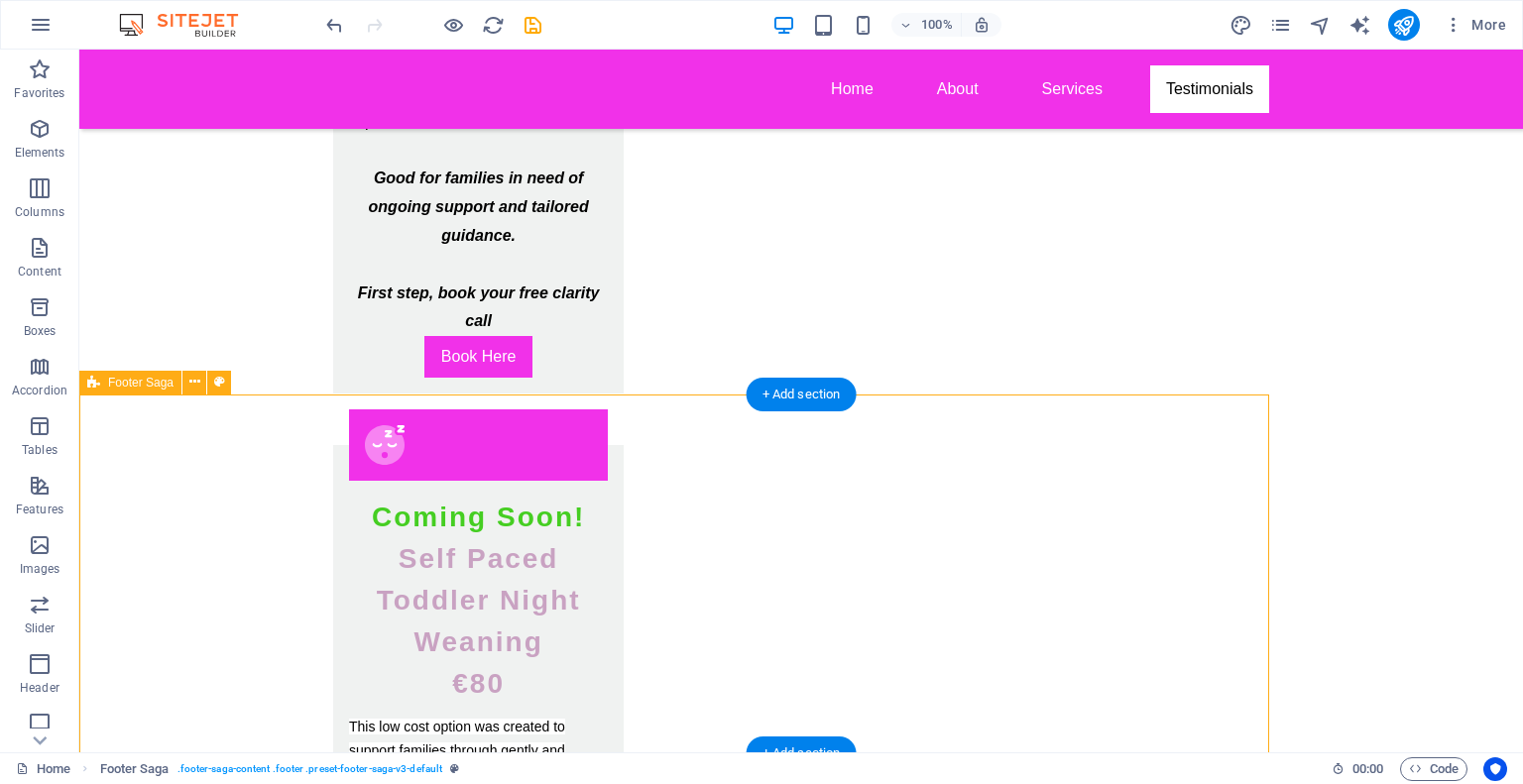 click on "Contact [CITY] Mobile:  [PHONE] Email:  [EMAIL] Social media Facebook Linkedin Instagram © 2023 Gentle Little Sleepers. All rights reserved.Instagram" at bounding box center [674, 3094] 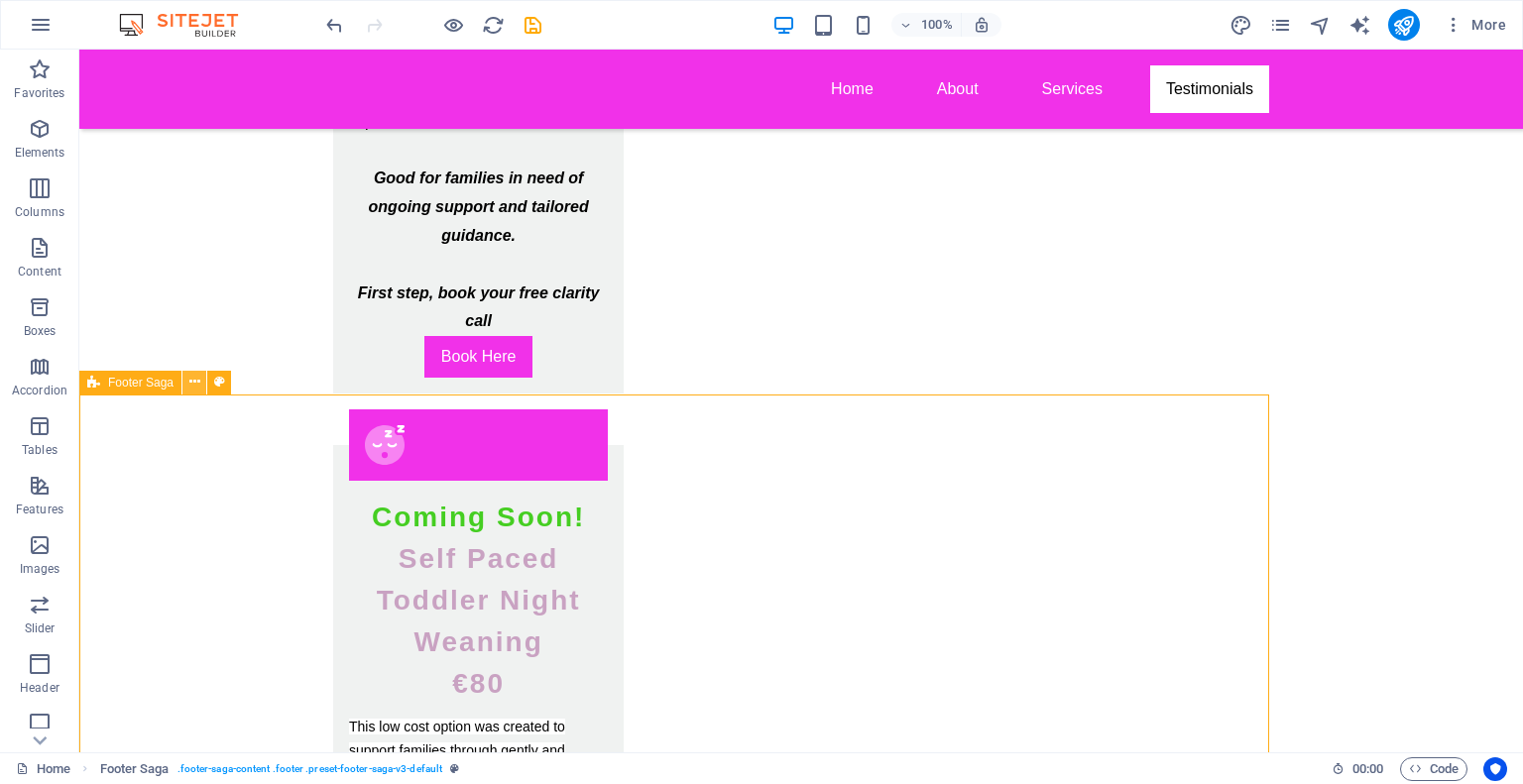 click at bounding box center [194, 382] 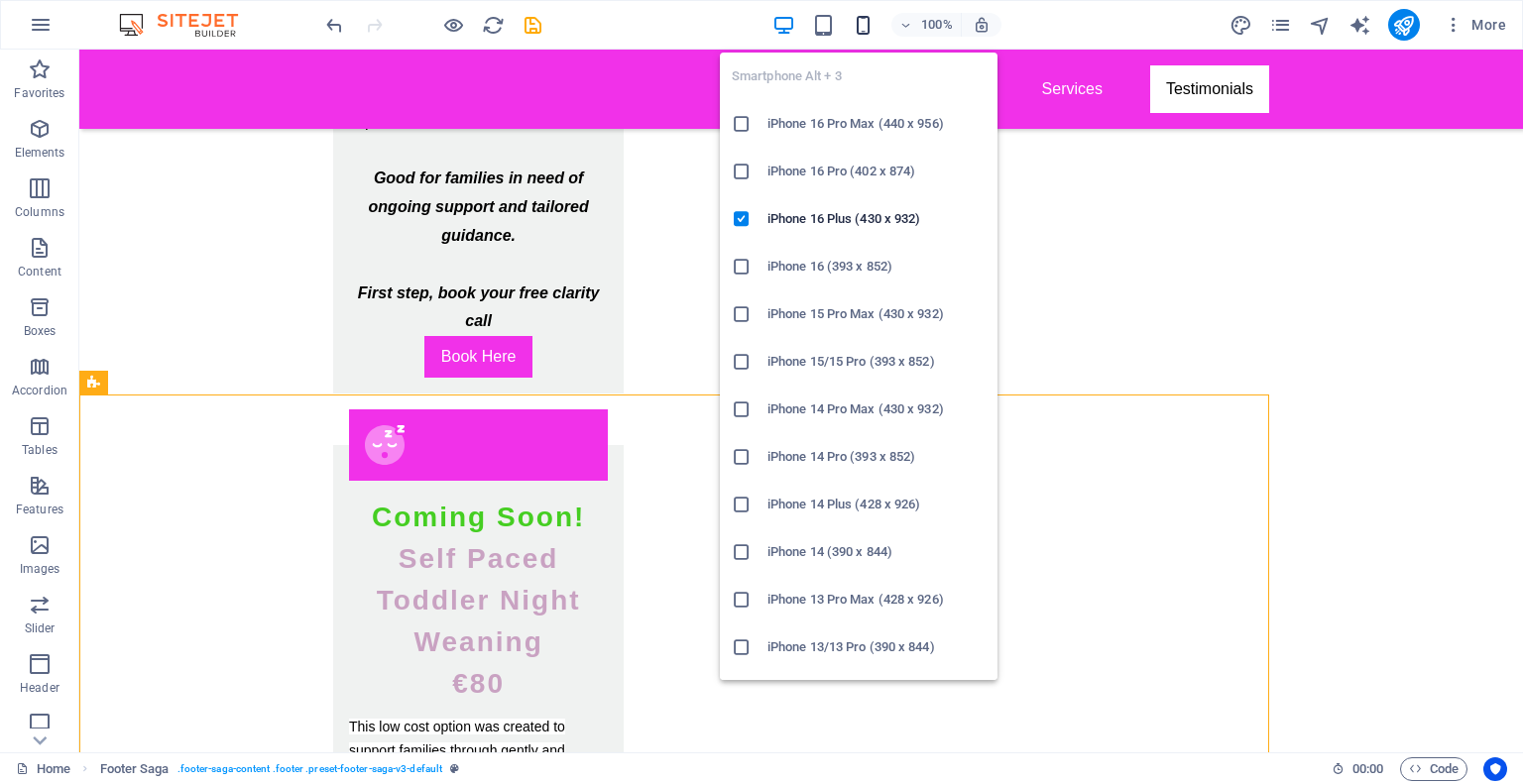 click at bounding box center [863, 25] 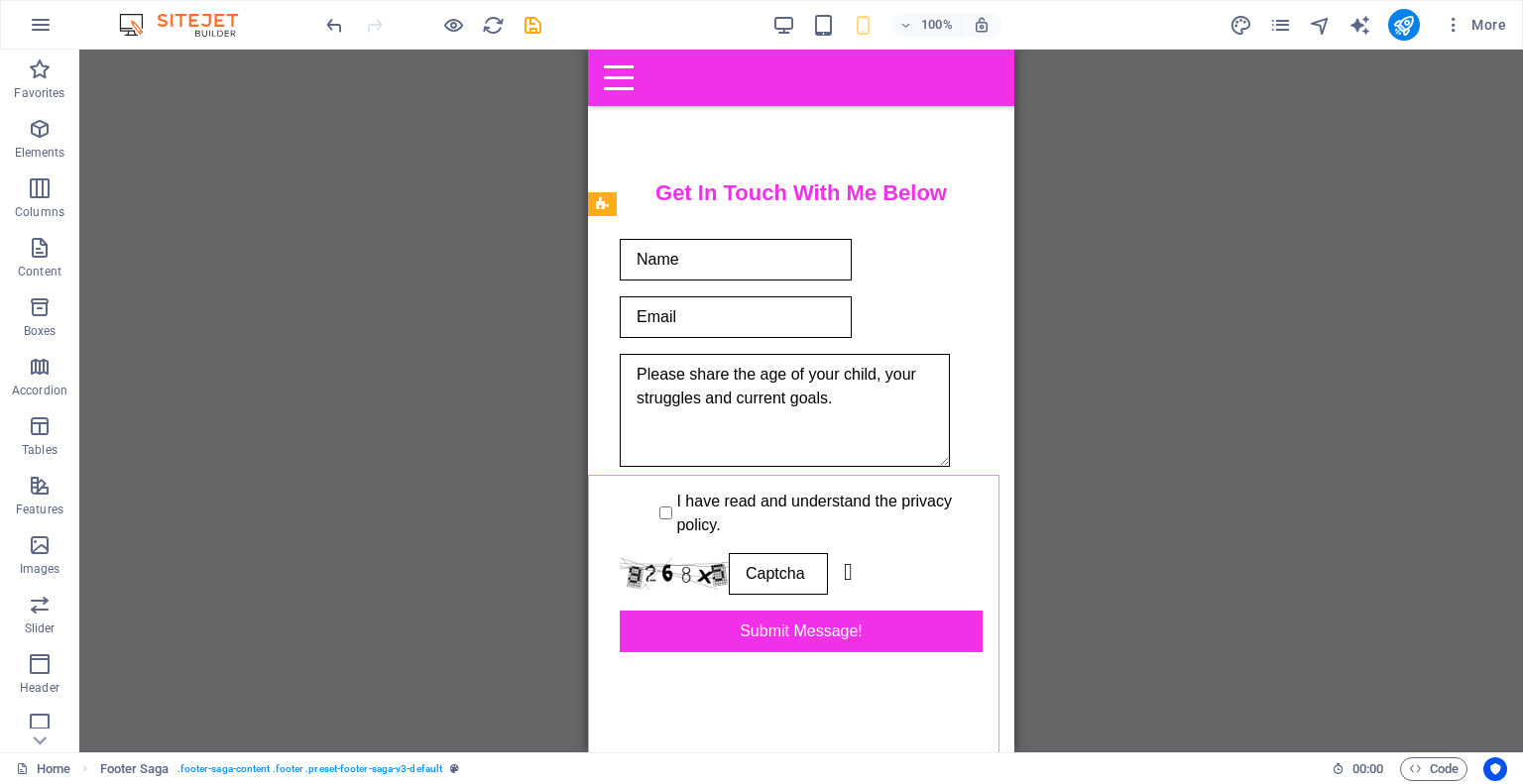scroll, scrollTop: 10268, scrollLeft: 0, axis: vertical 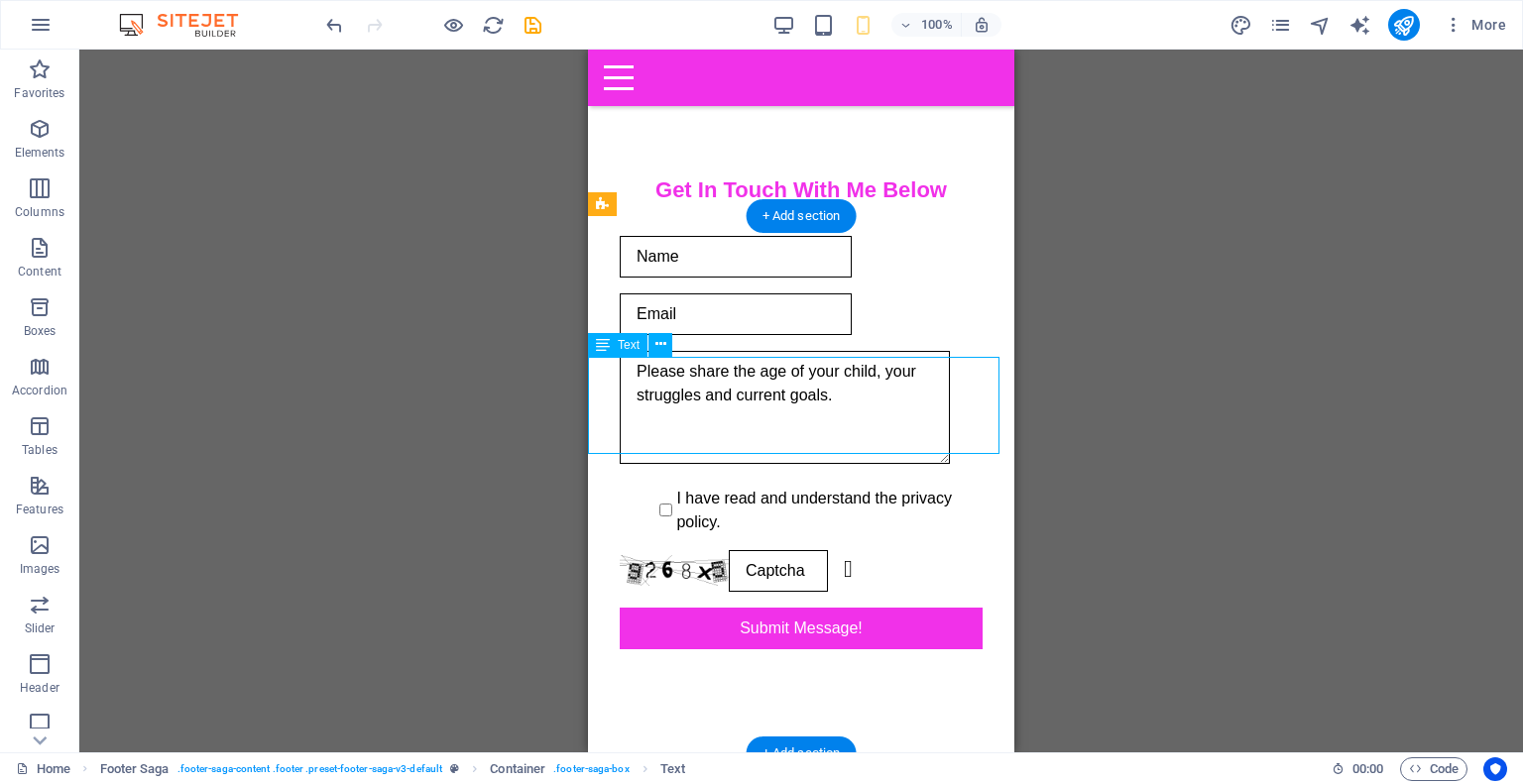 drag, startPoint x: 784, startPoint y: 391, endPoint x: 836, endPoint y: 393, distance: 52.038447 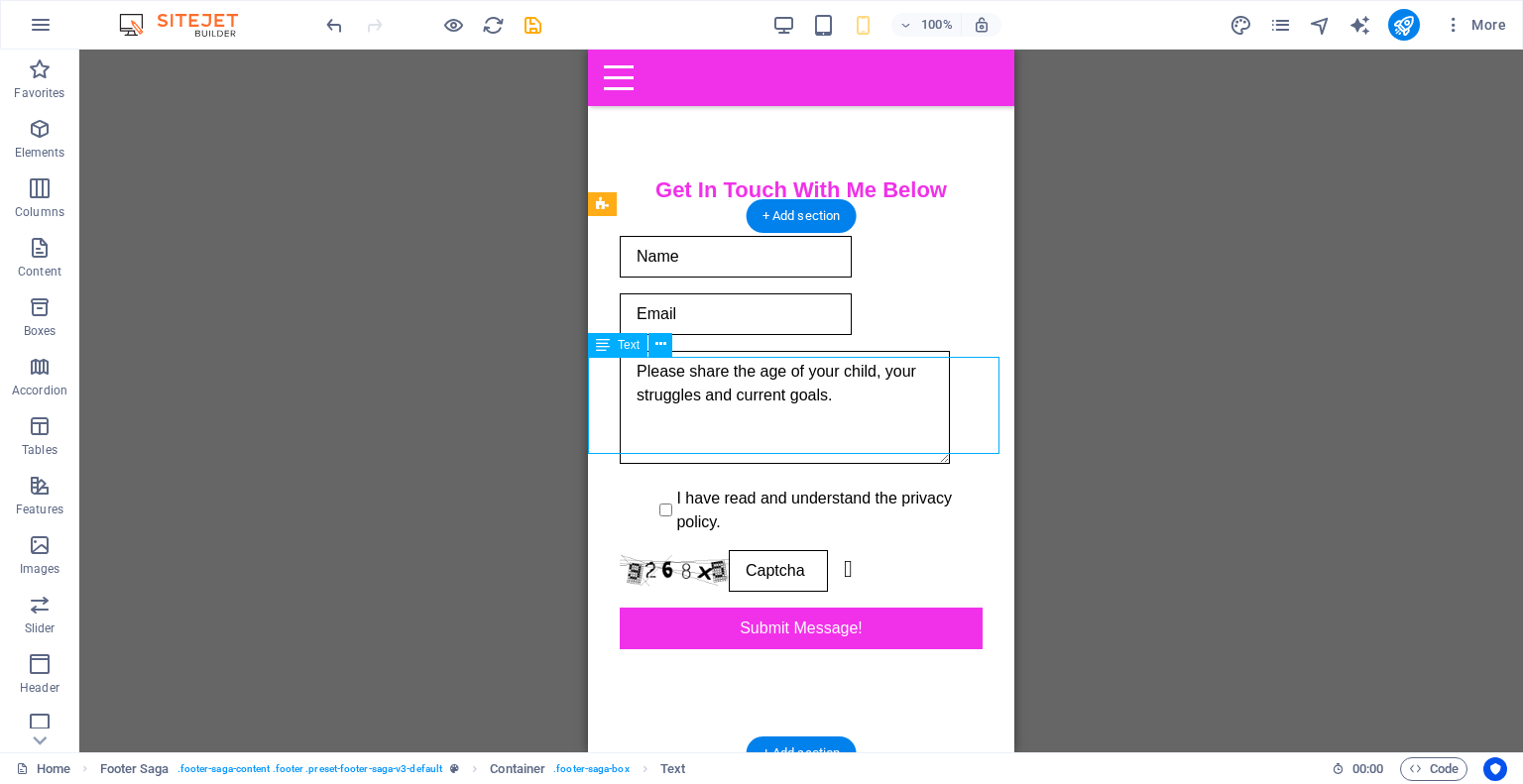 click on "[CITY] Mobile:  [PHONE] Email:  [EMAIL]" at bounding box center (801, 957) 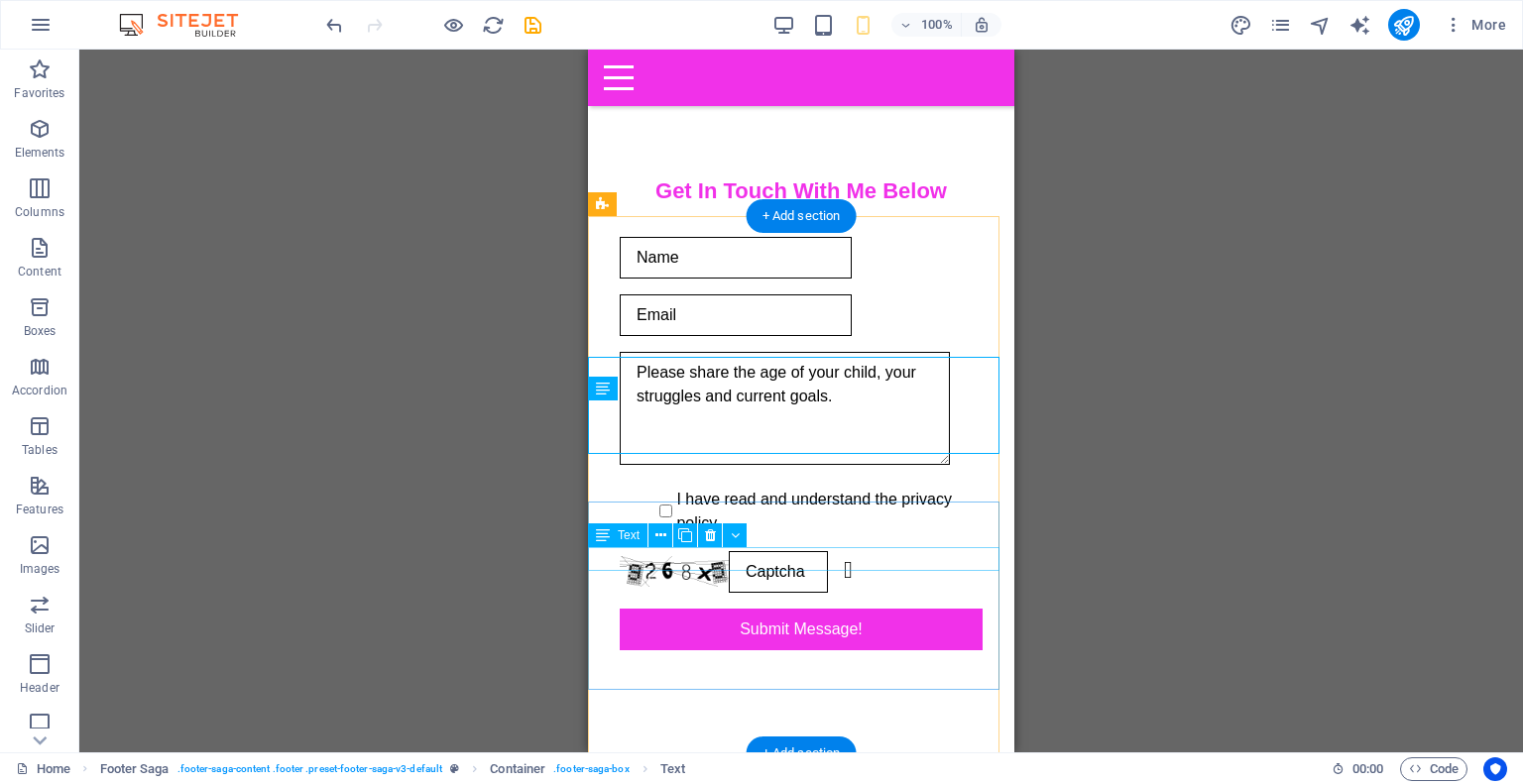 scroll, scrollTop: 10179, scrollLeft: 0, axis: vertical 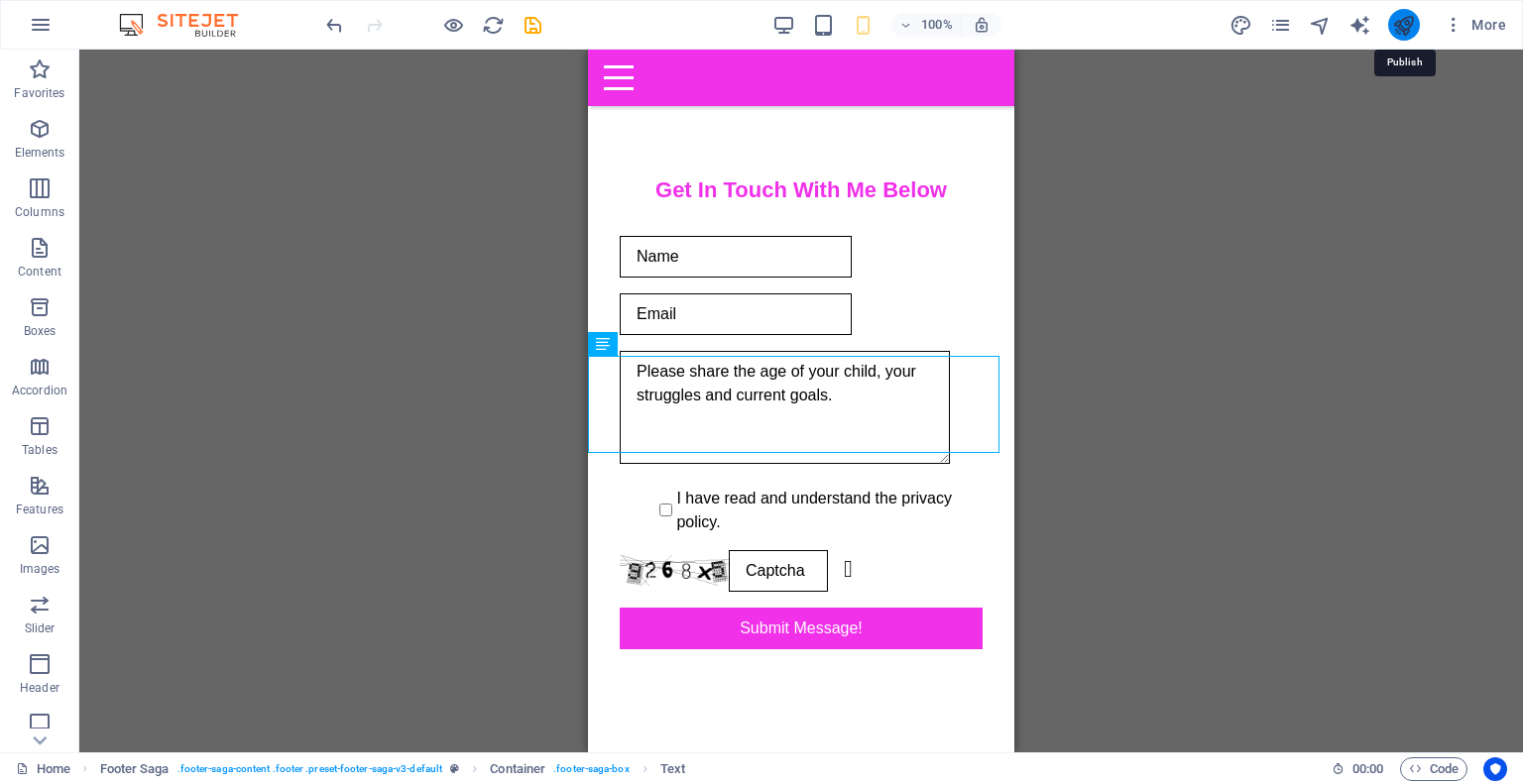 click at bounding box center (1403, 25) 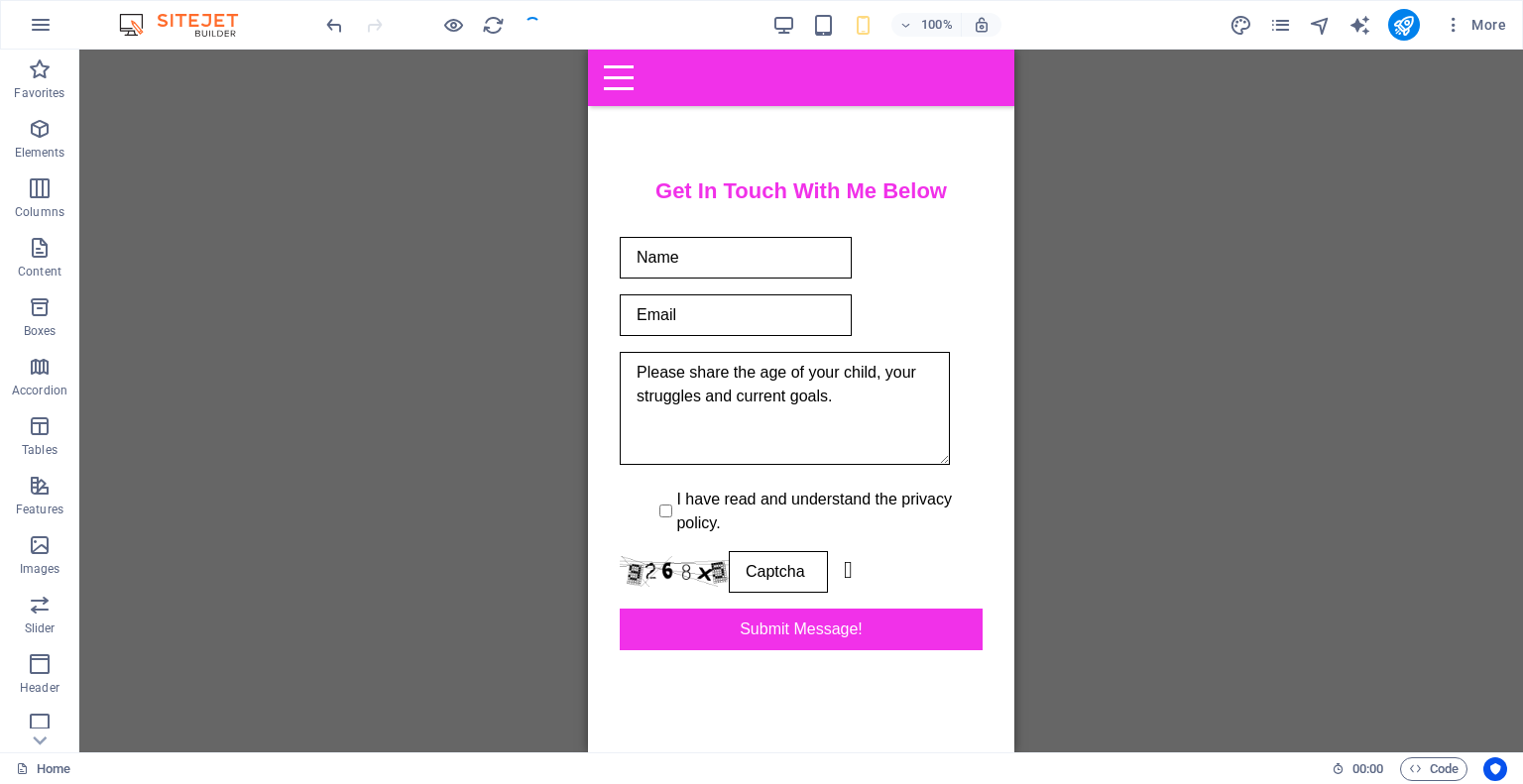 scroll, scrollTop: 10236, scrollLeft: 0, axis: vertical 